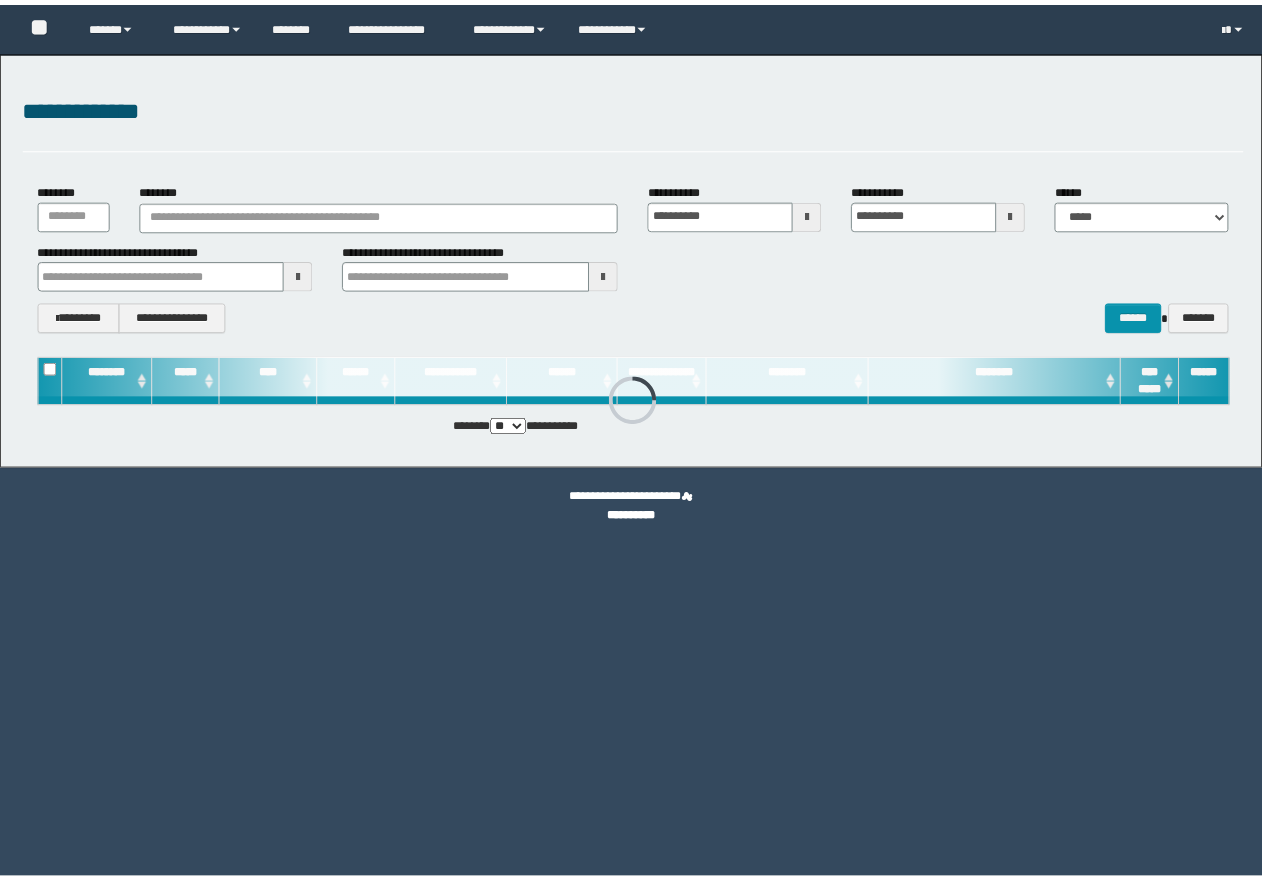 scroll, scrollTop: 0, scrollLeft: 0, axis: both 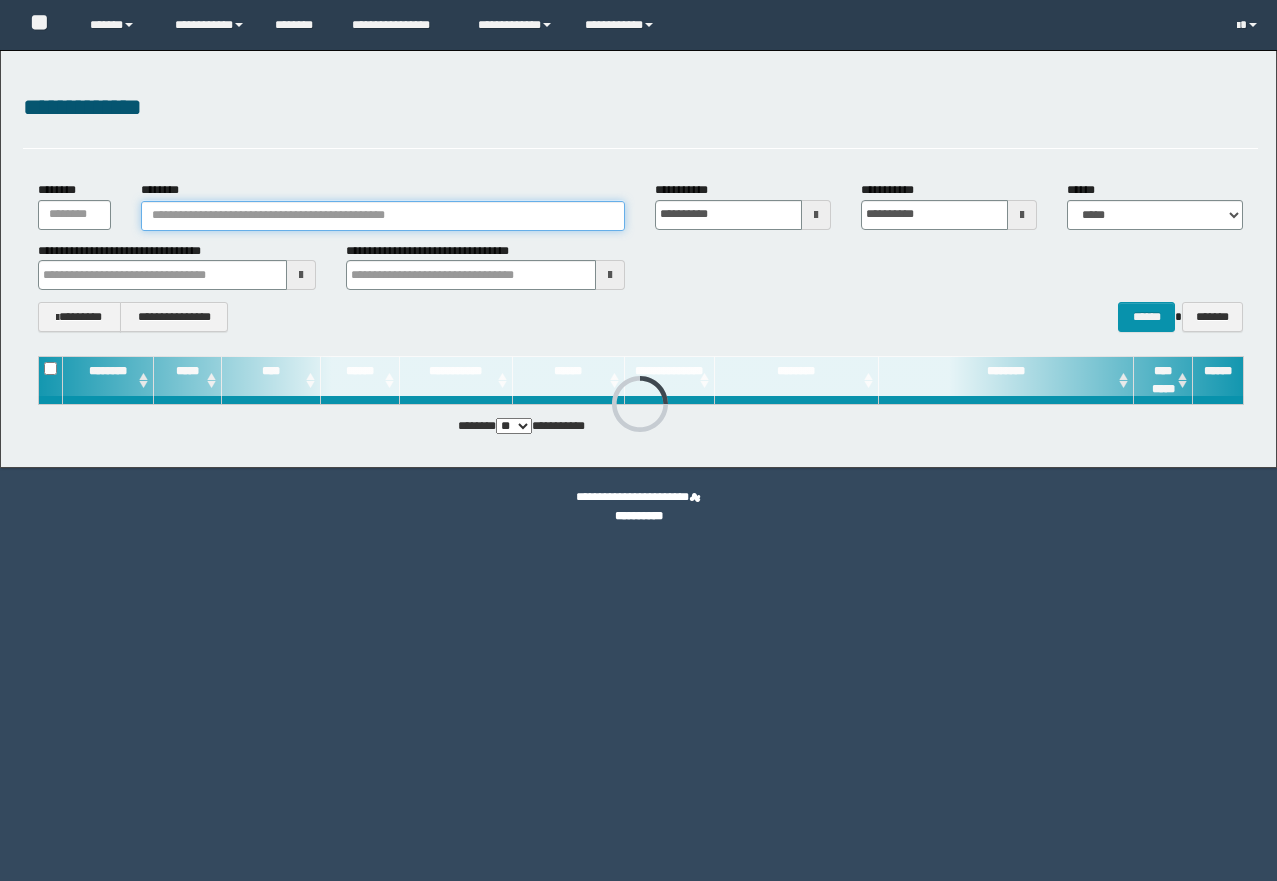 click on "********" at bounding box center [383, 216] 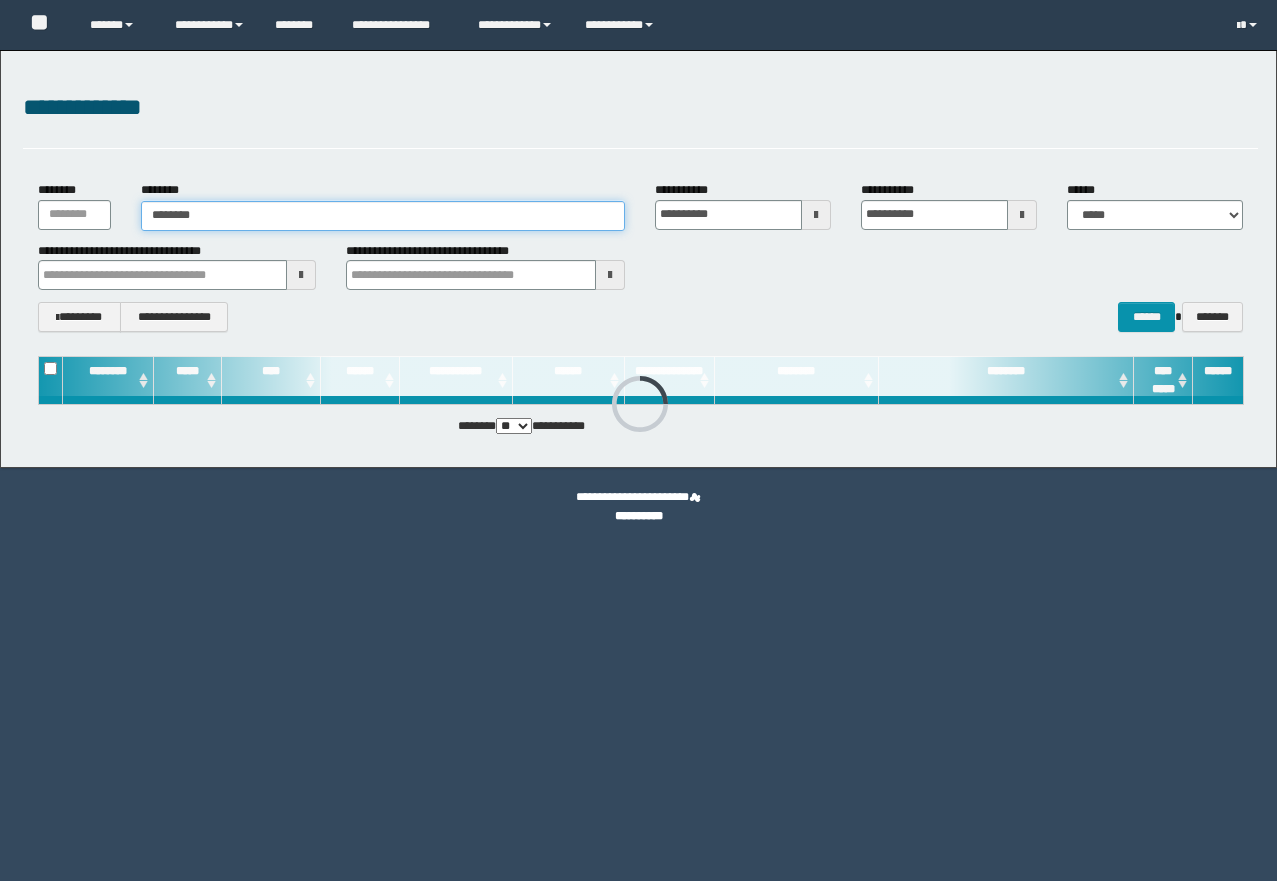 type on "********" 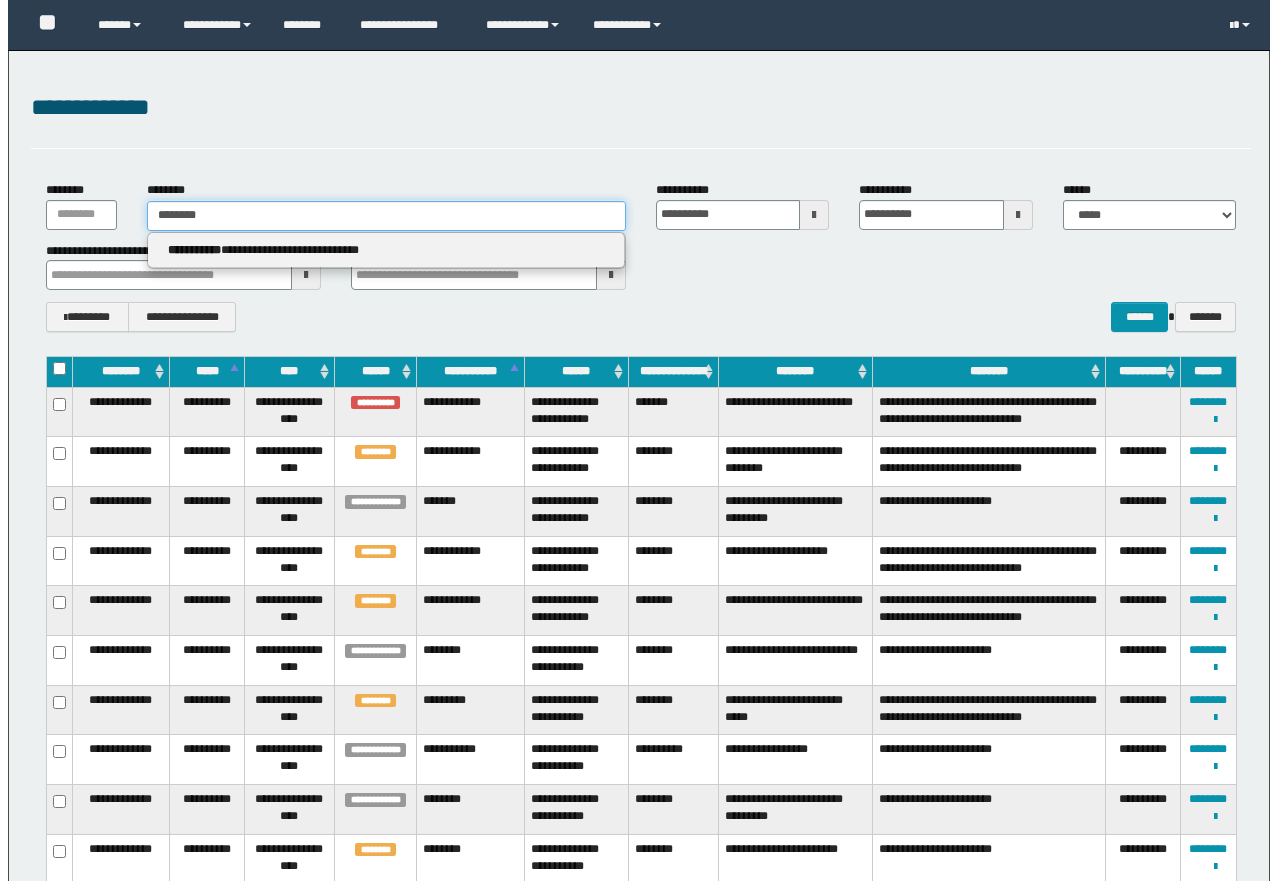scroll, scrollTop: 0, scrollLeft: 0, axis: both 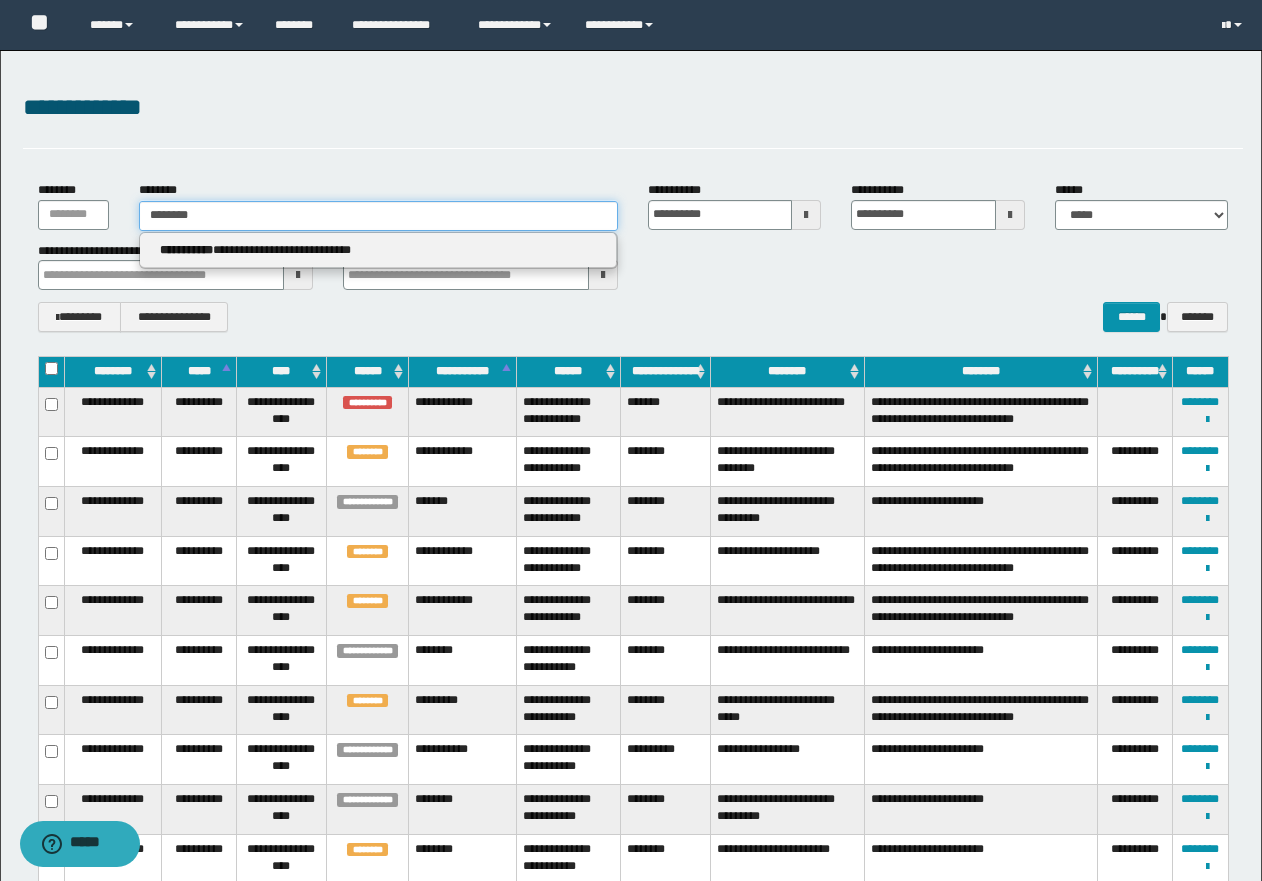 type on "********" 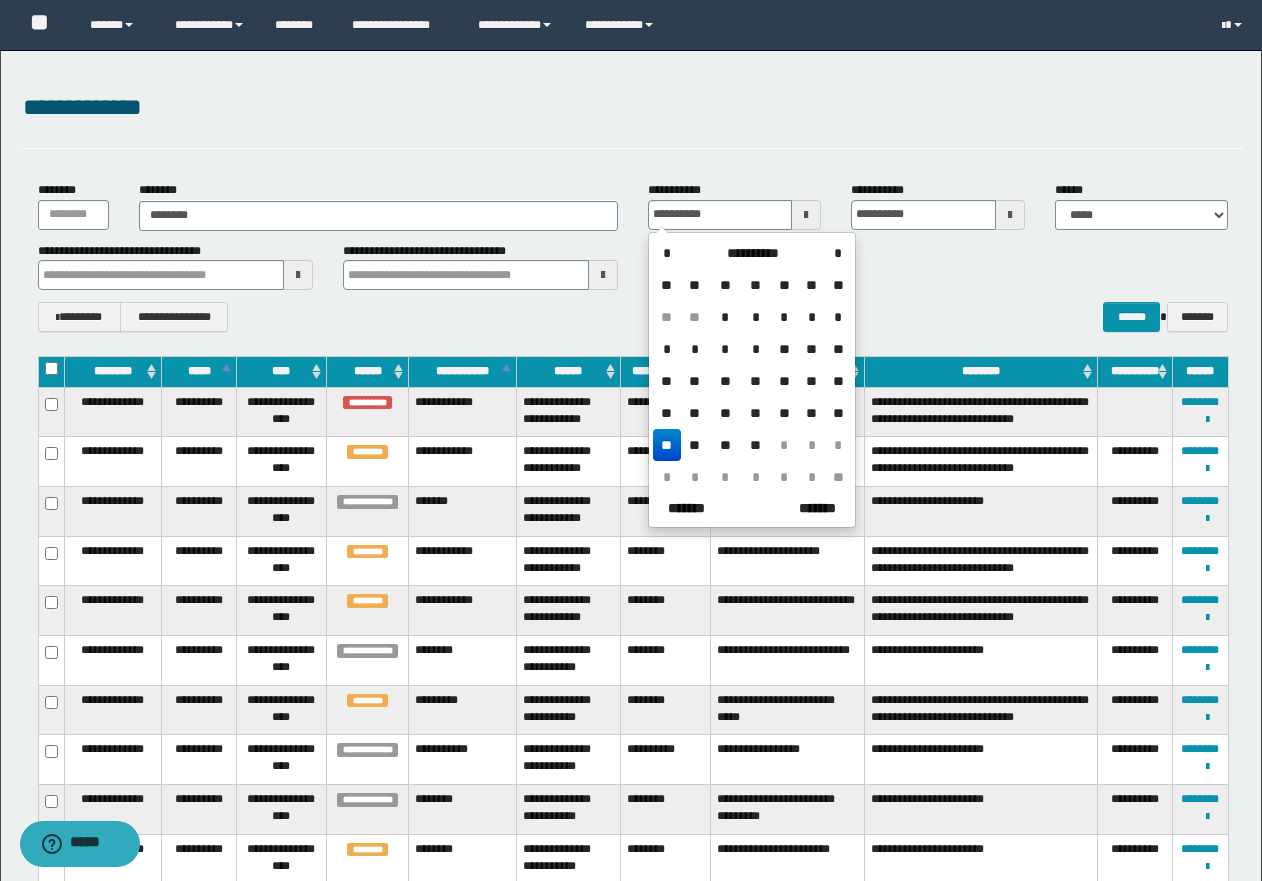 click on "**********" at bounding box center (633, 266) 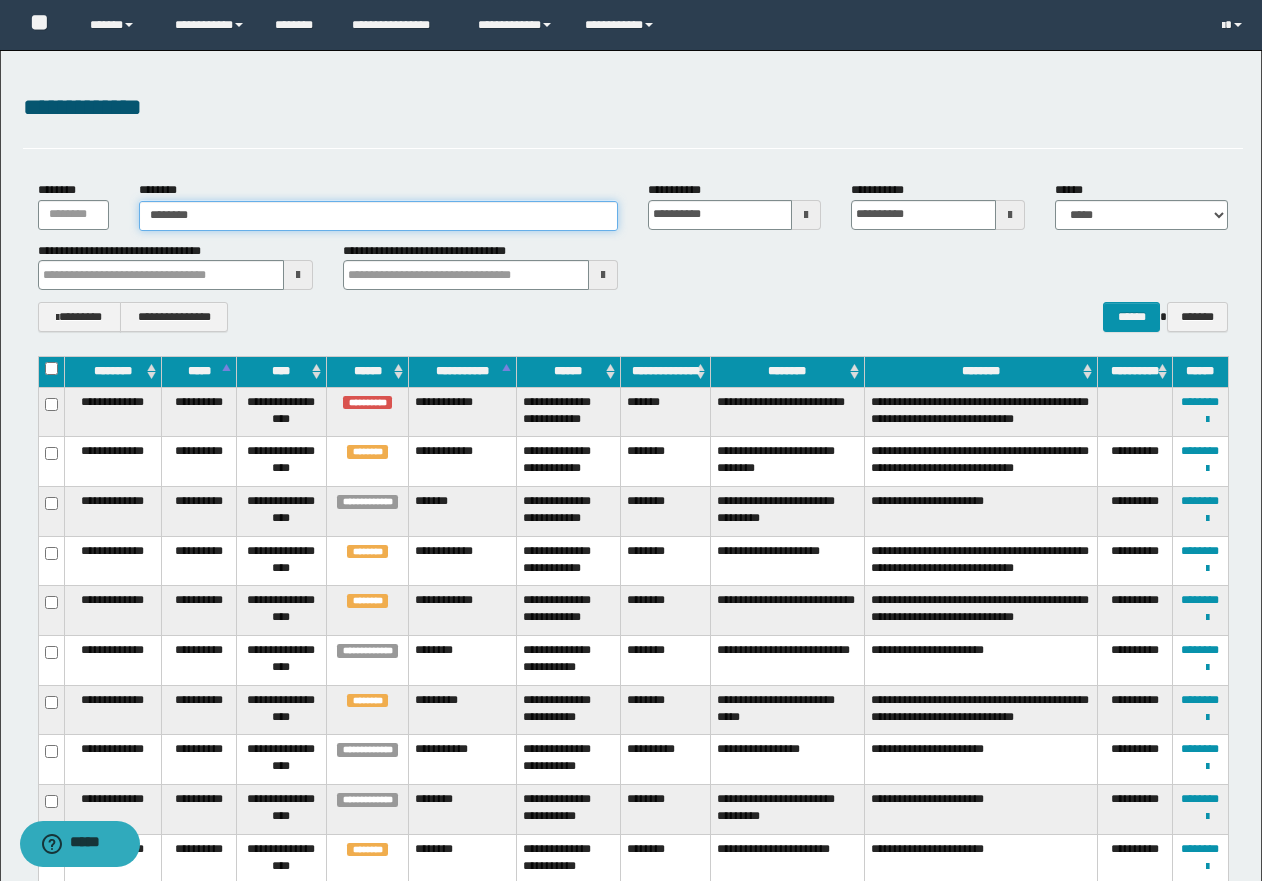 type on "********" 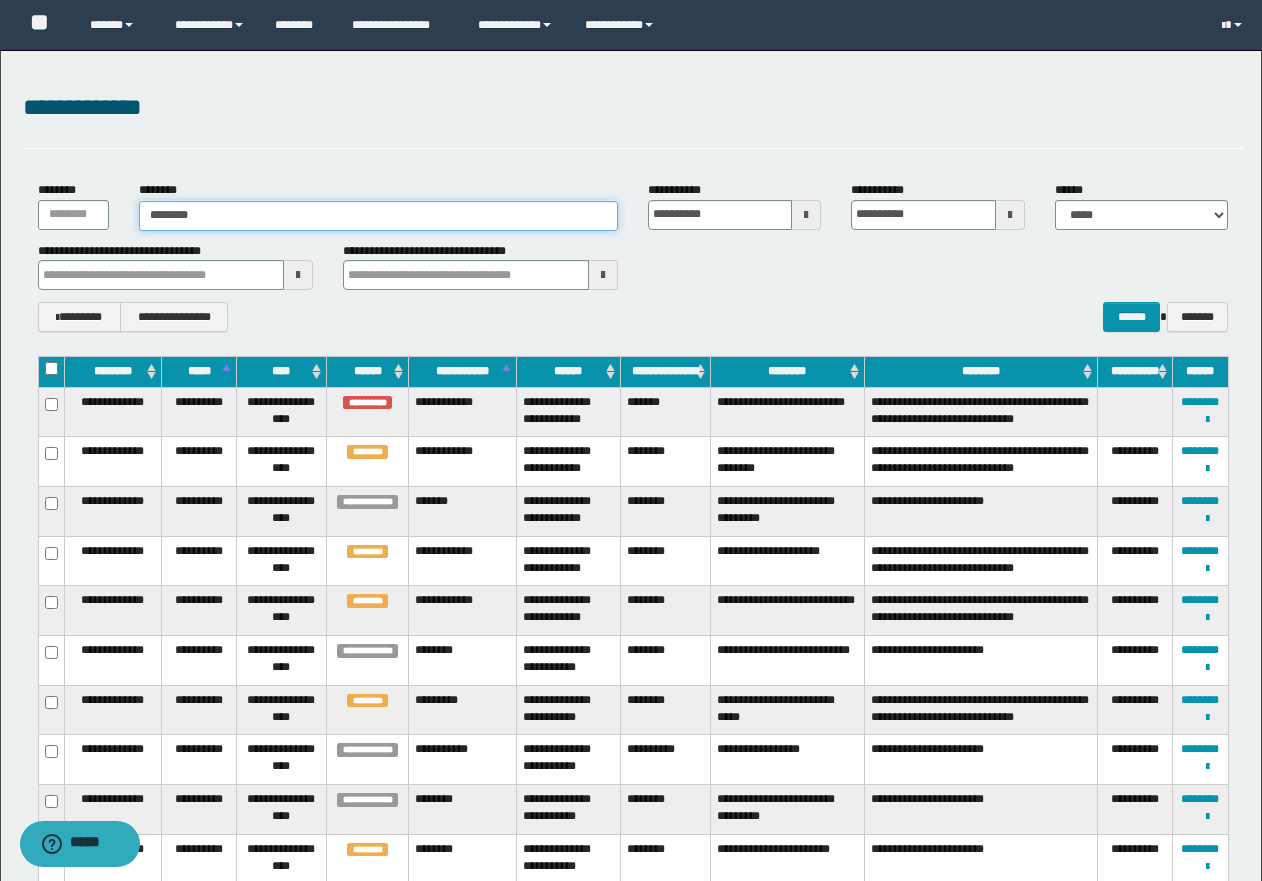 click on "********" at bounding box center [378, 216] 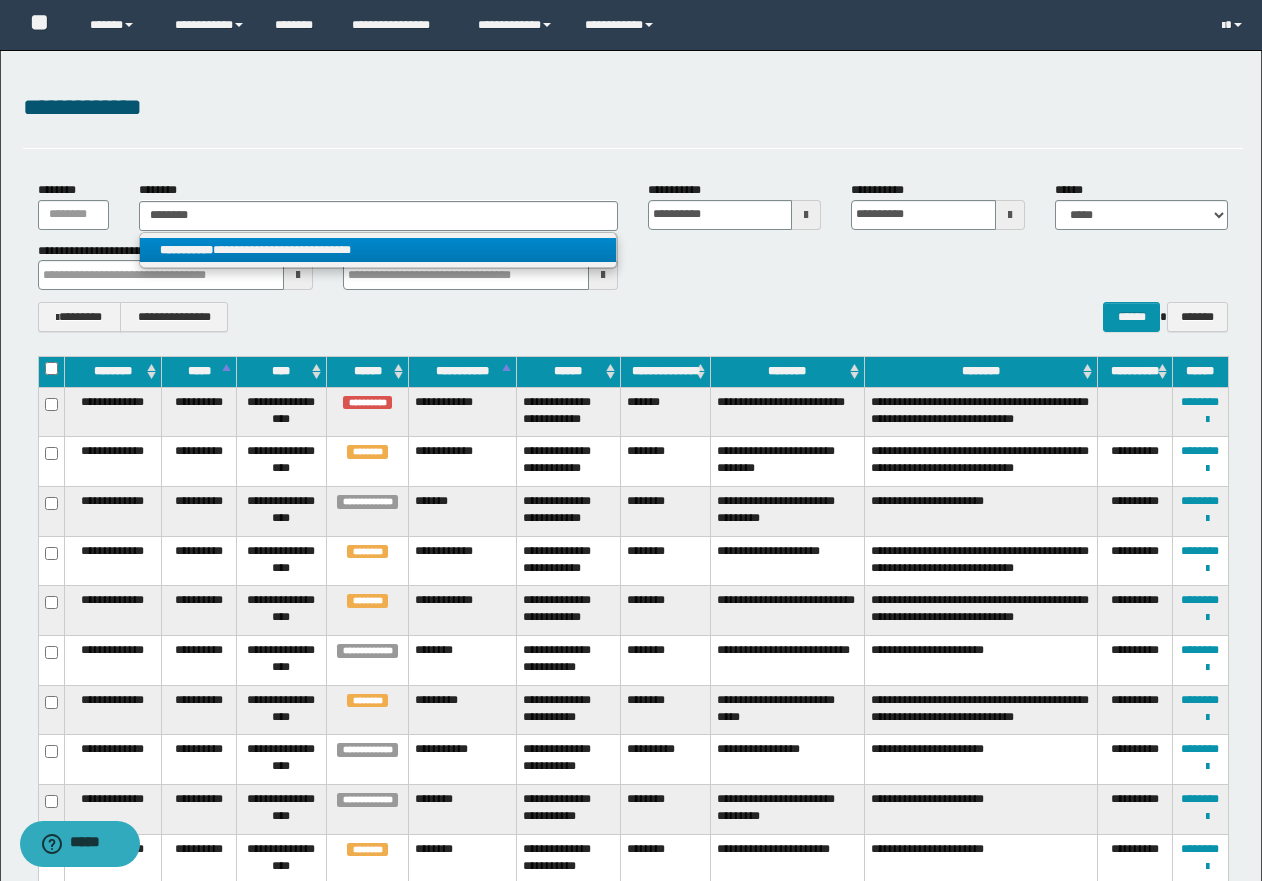 click on "**********" at bounding box center (378, 250) 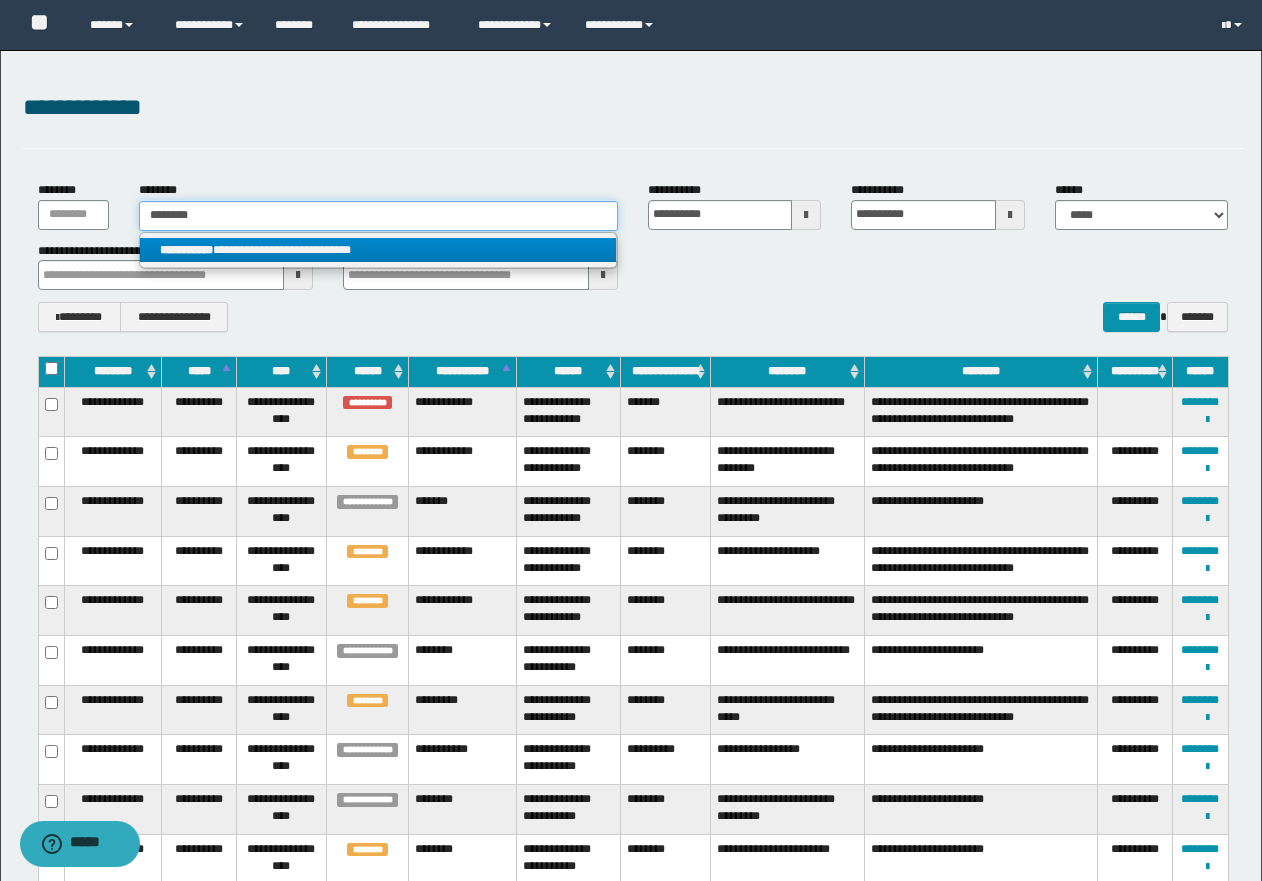 type 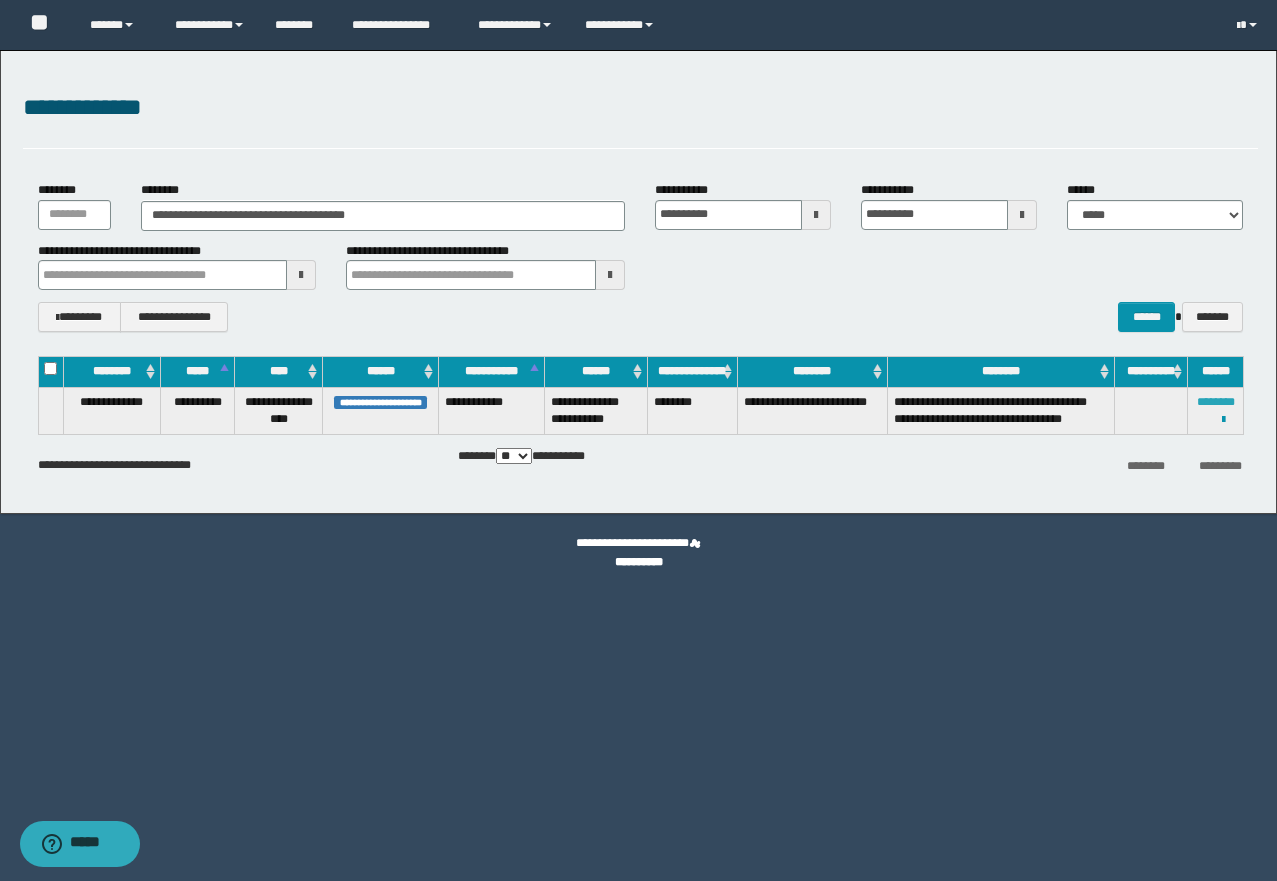 click on "********" at bounding box center (1216, 402) 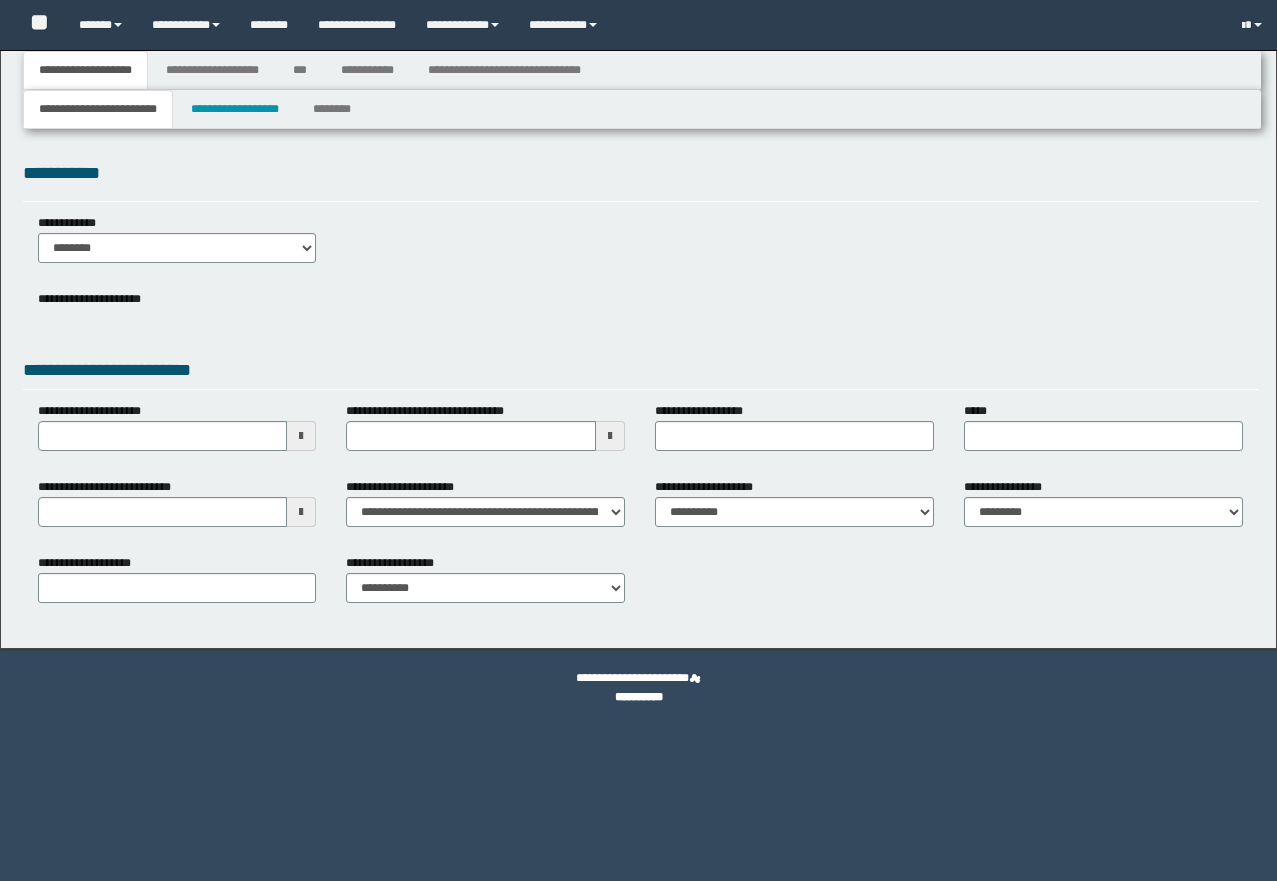 scroll, scrollTop: 0, scrollLeft: 0, axis: both 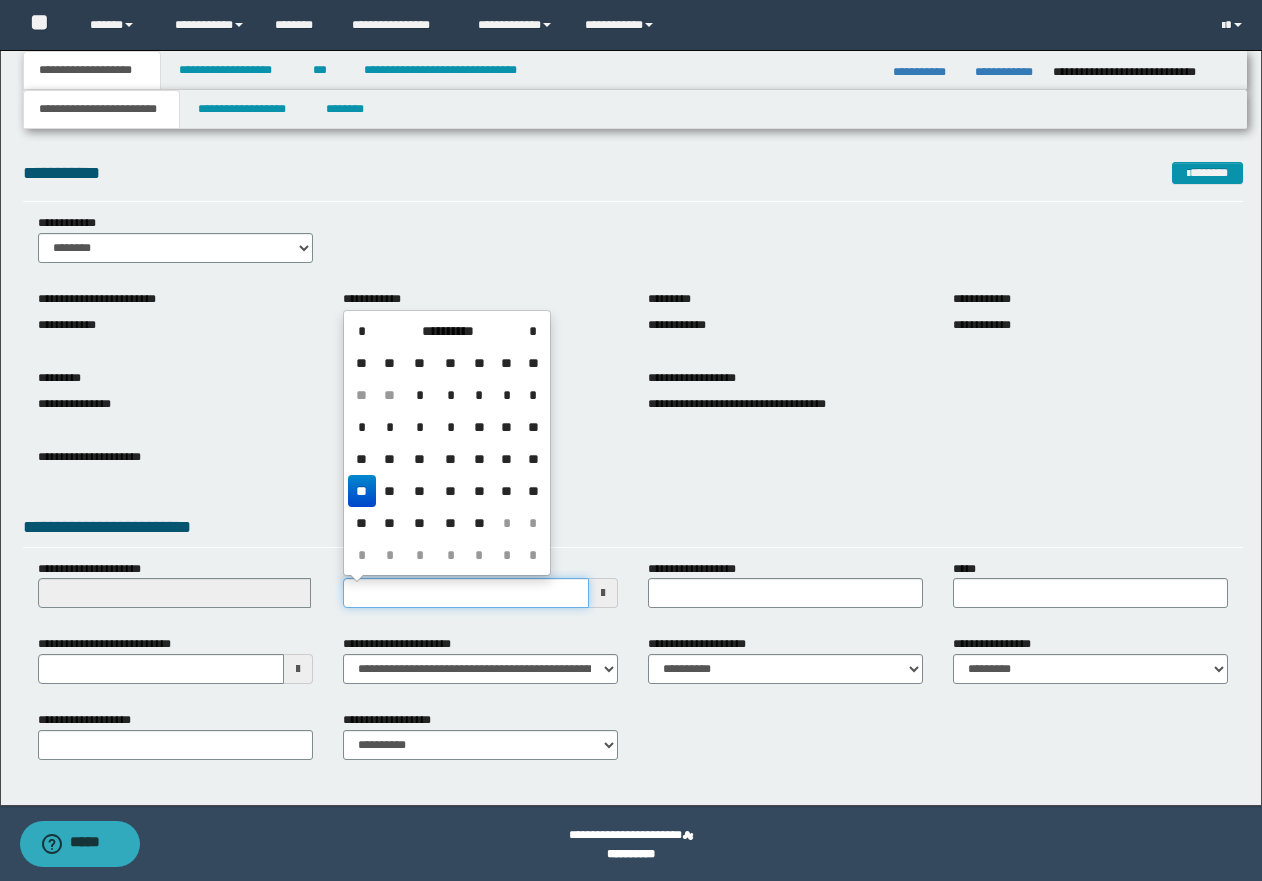 click on "**********" at bounding box center (466, 593) 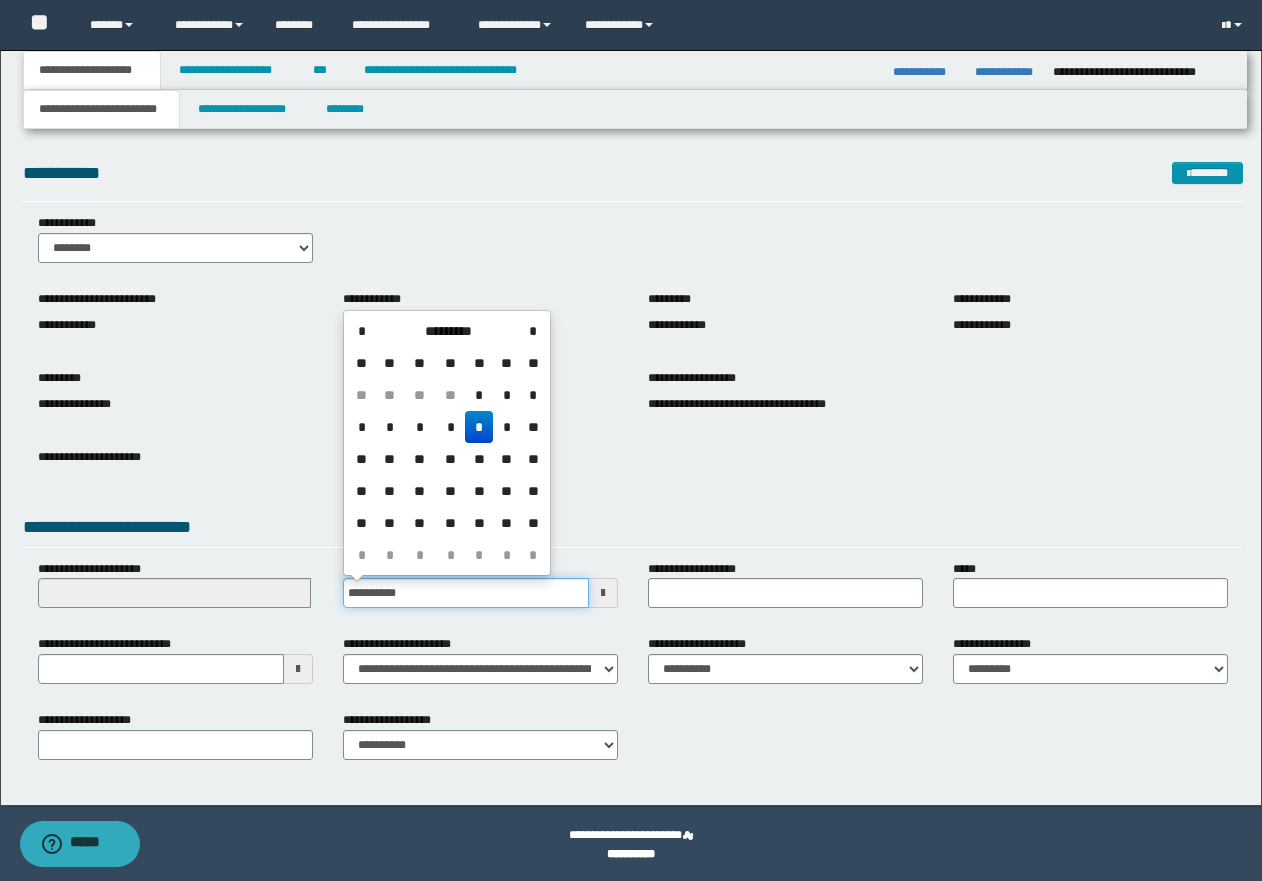 type on "**********" 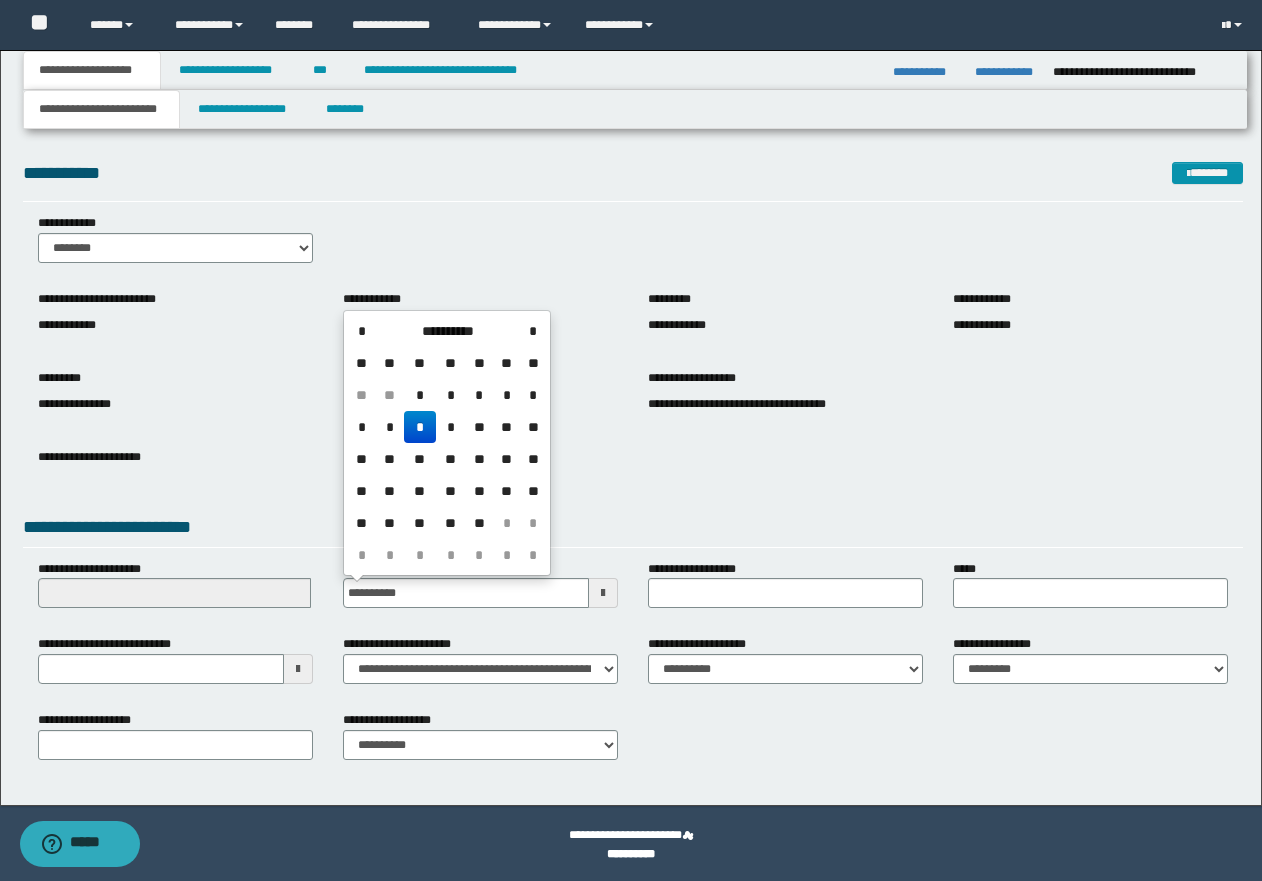 click on "*" at bounding box center (420, 427) 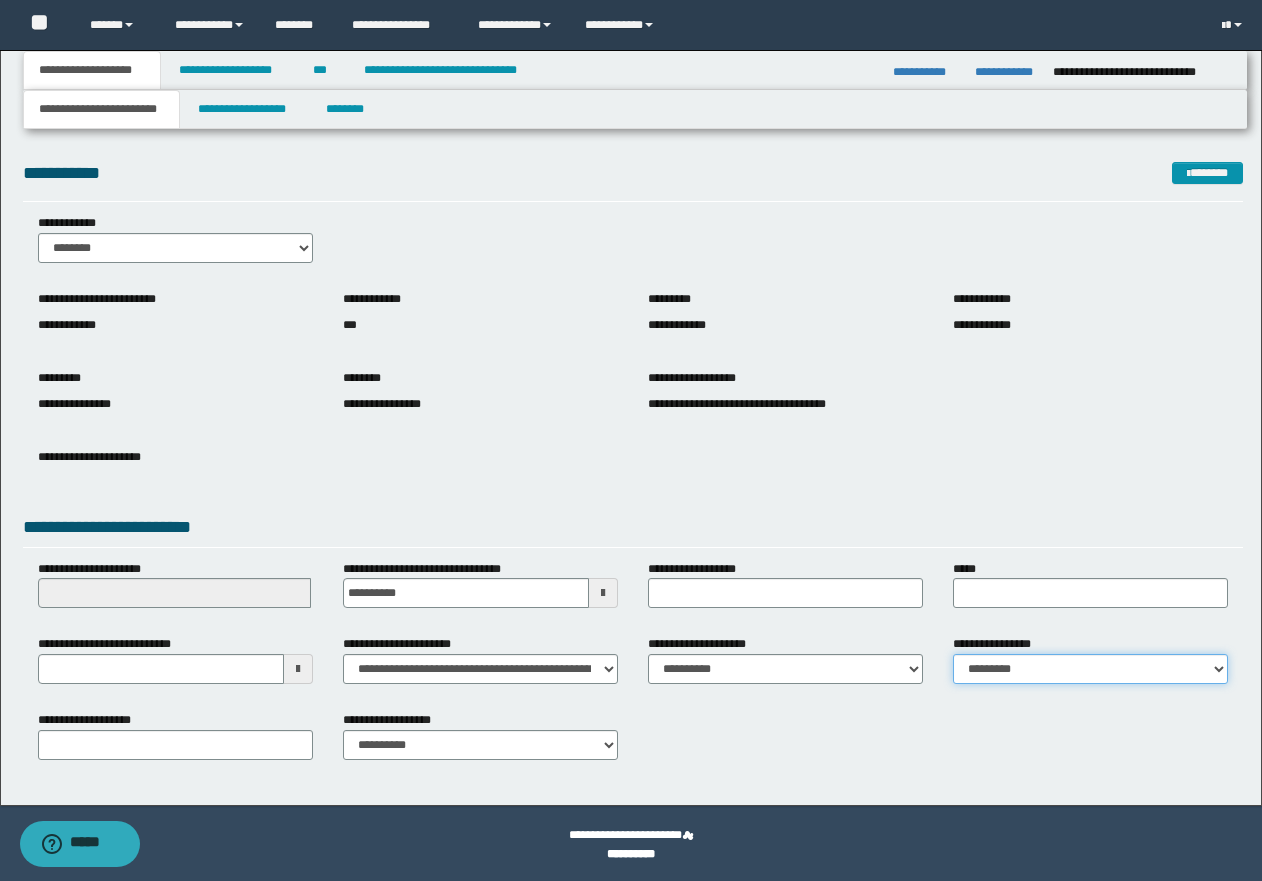 click on "**********" at bounding box center (1090, 669) 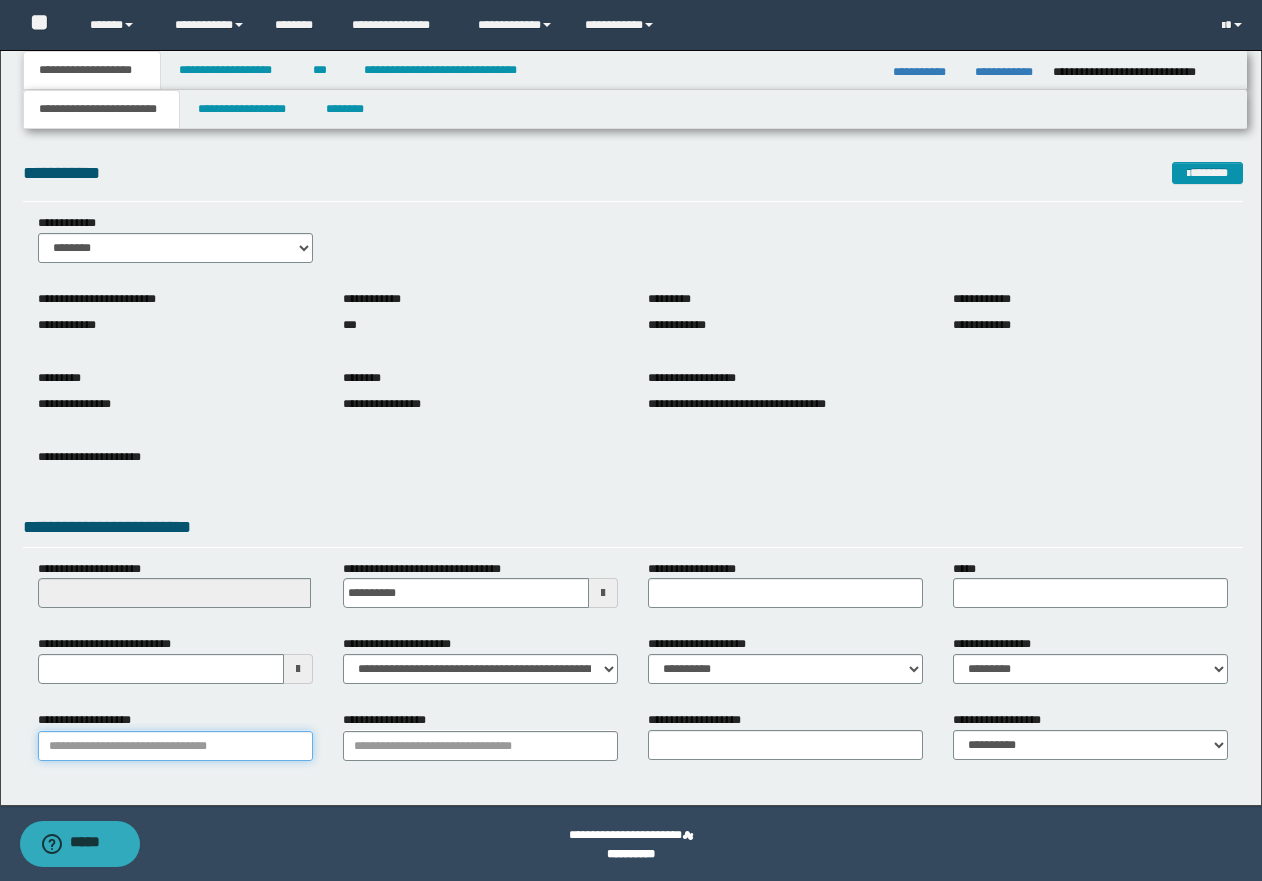 click on "**********" at bounding box center [175, 746] 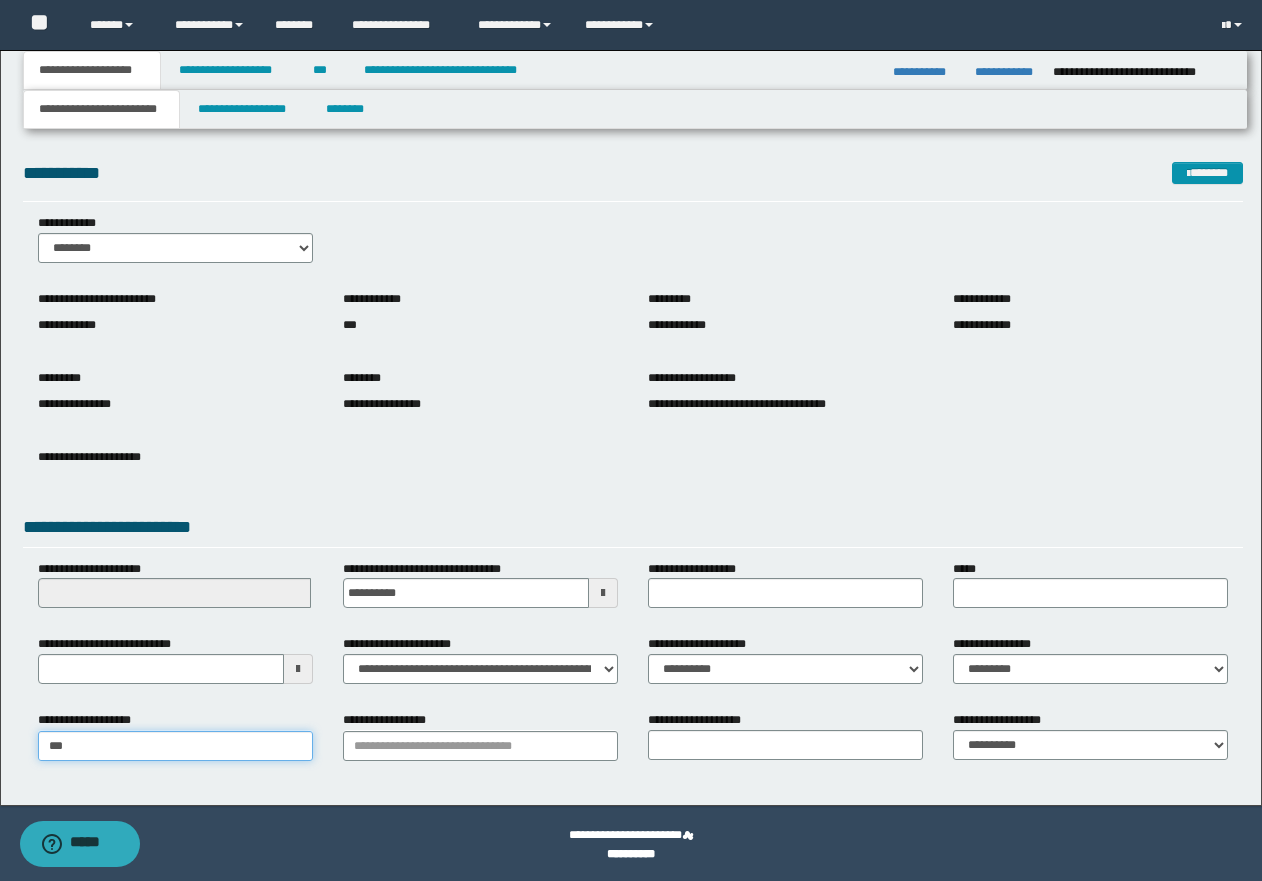 type on "****" 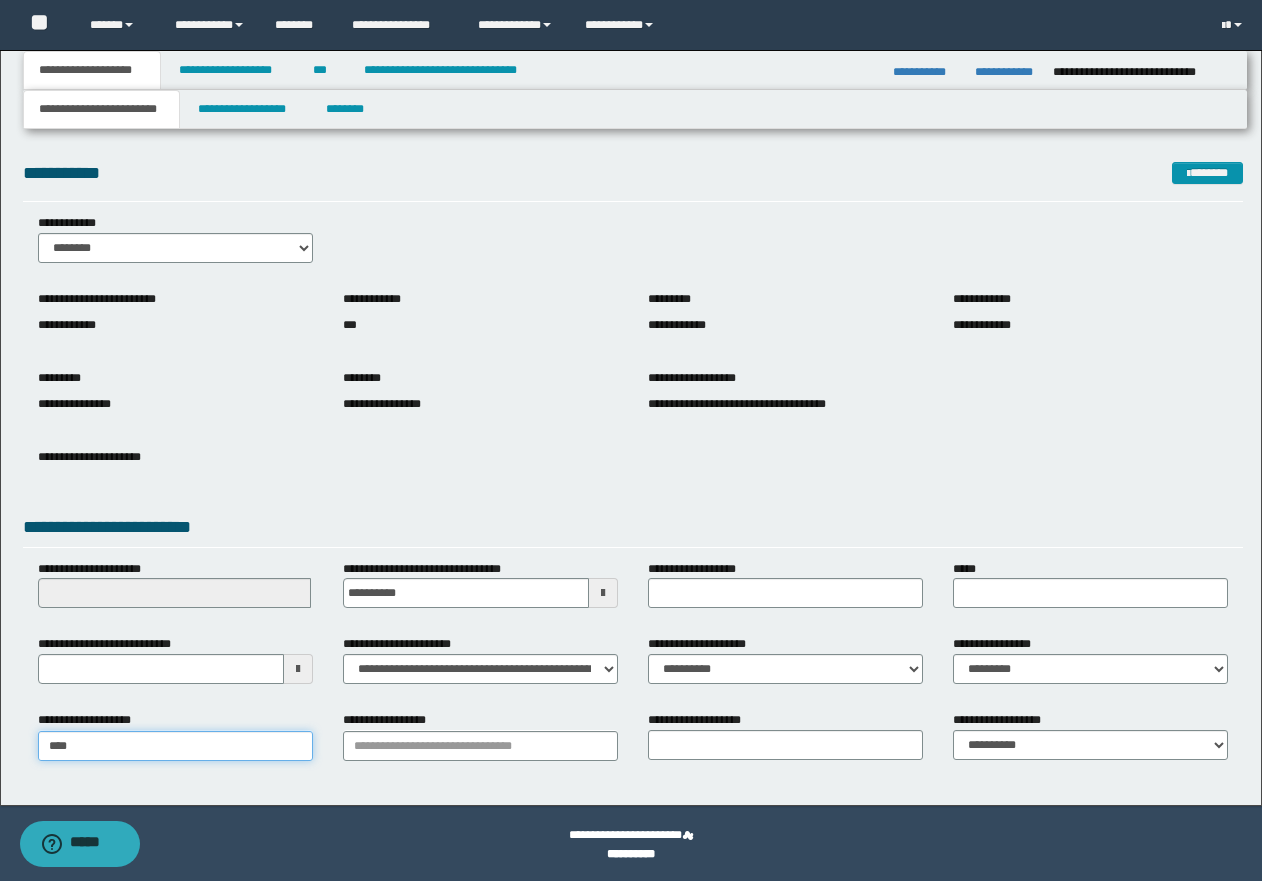 type on "****" 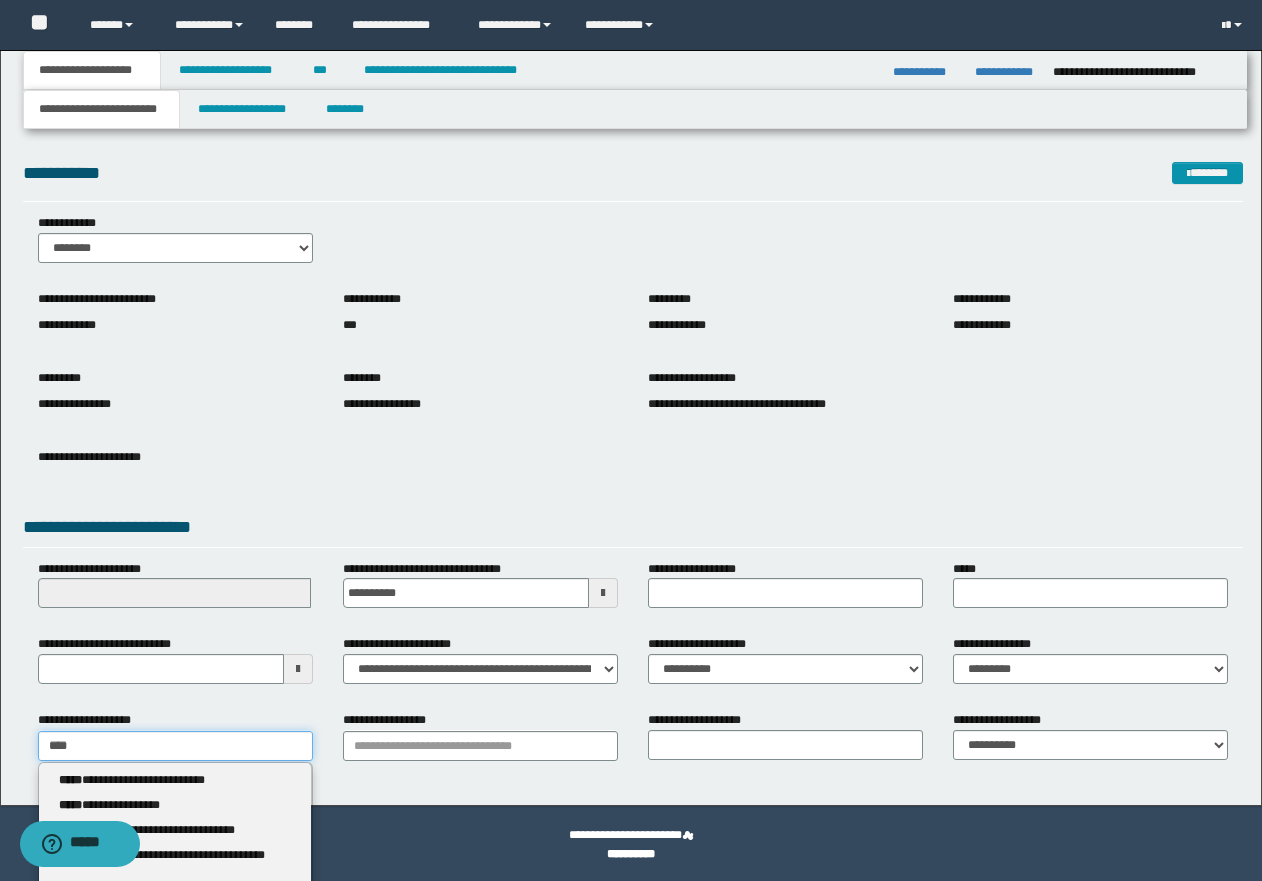 type 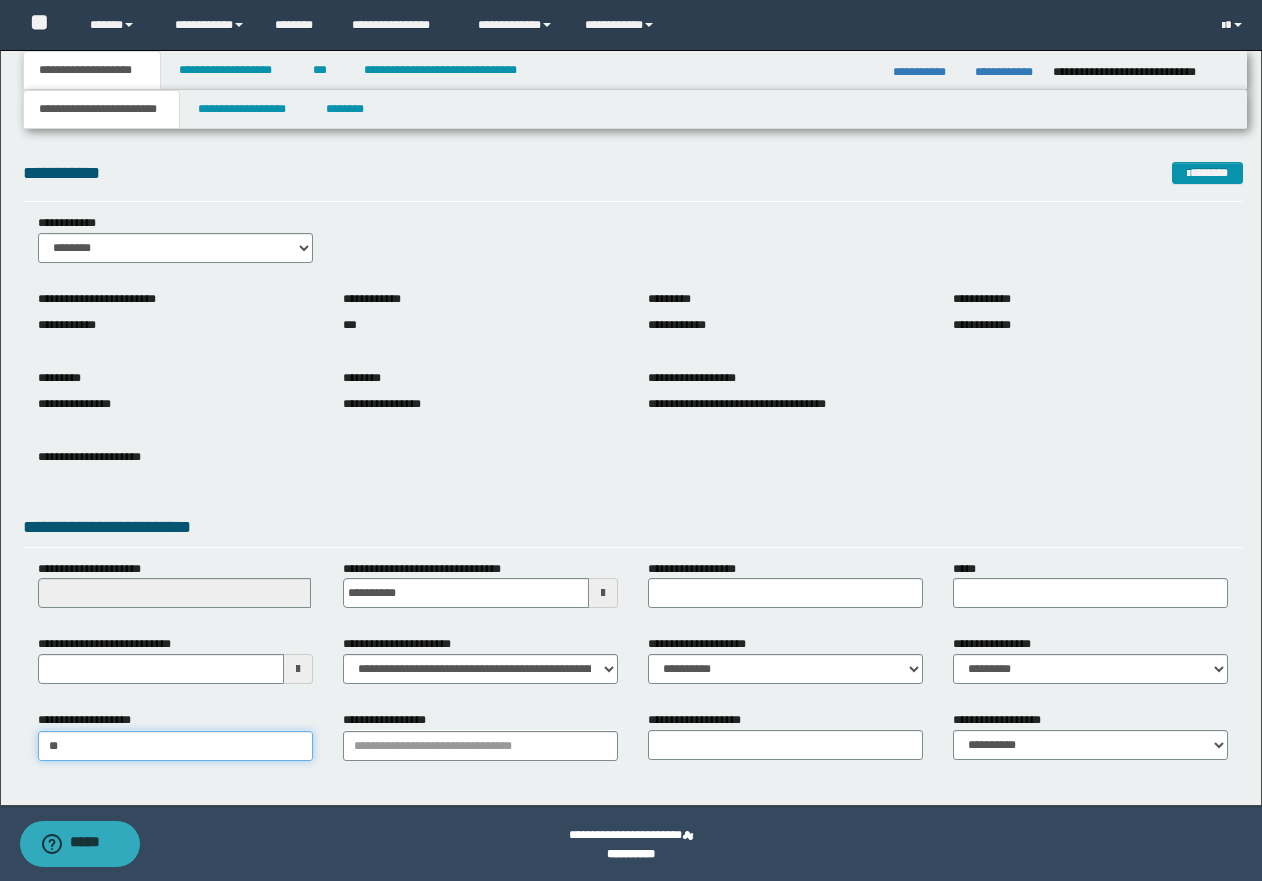 type on "*" 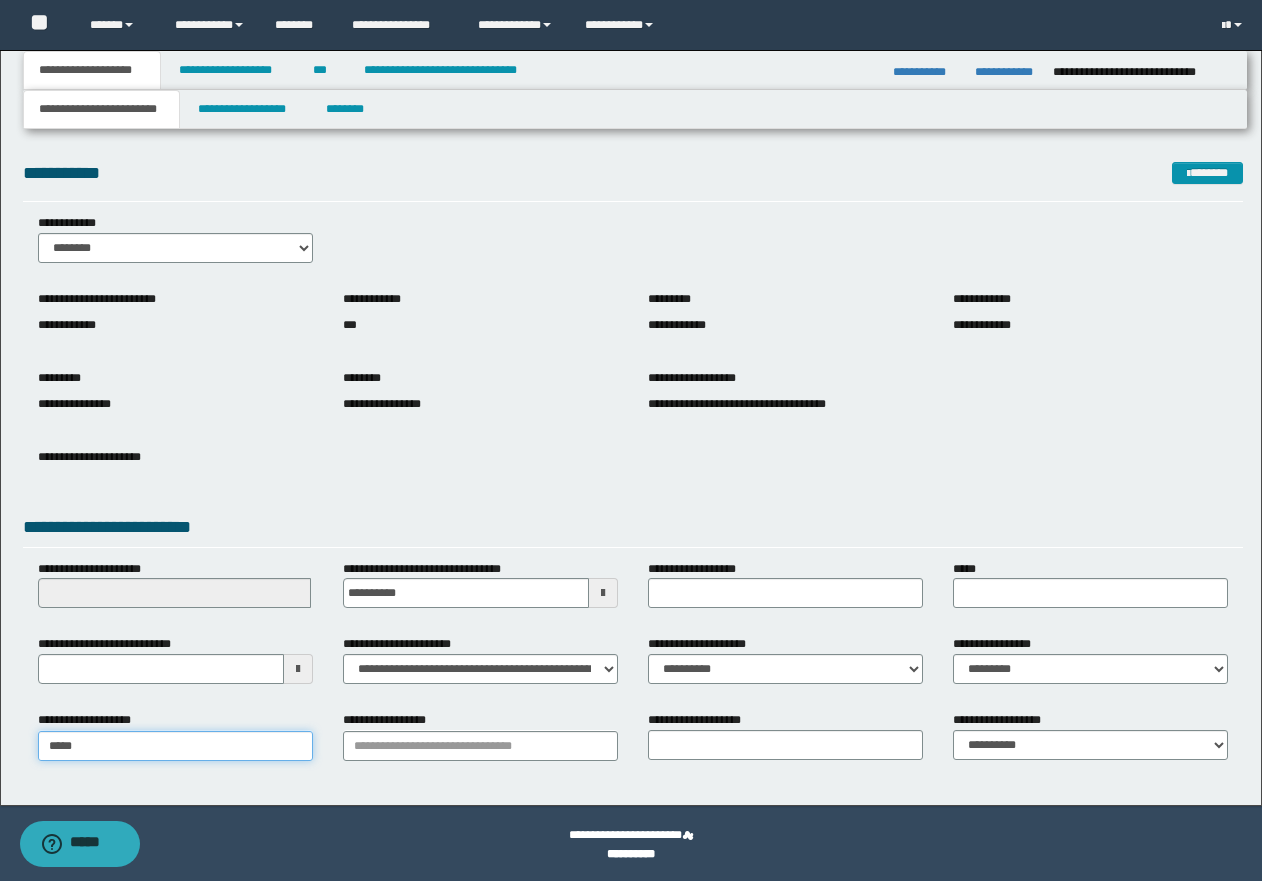 type on "******" 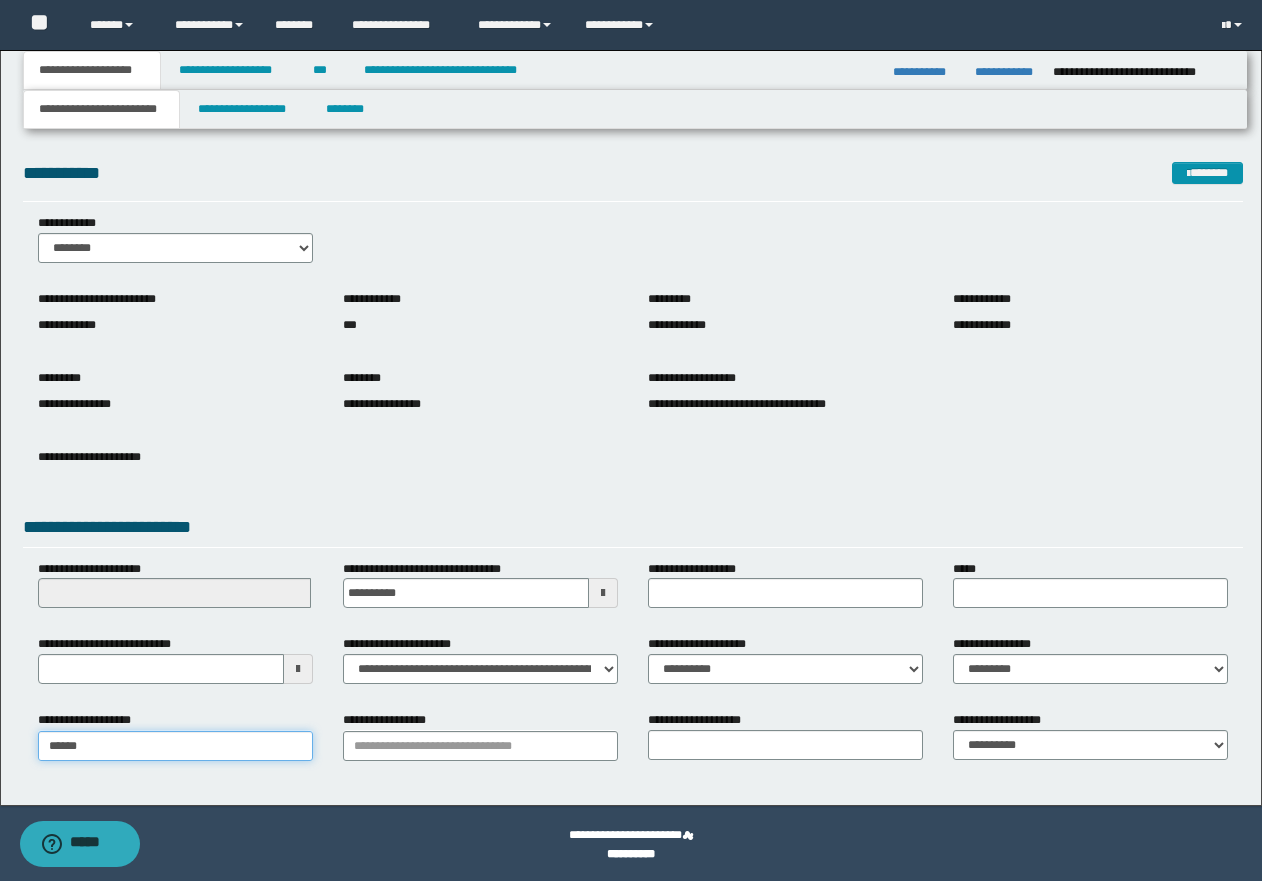 type on "**********" 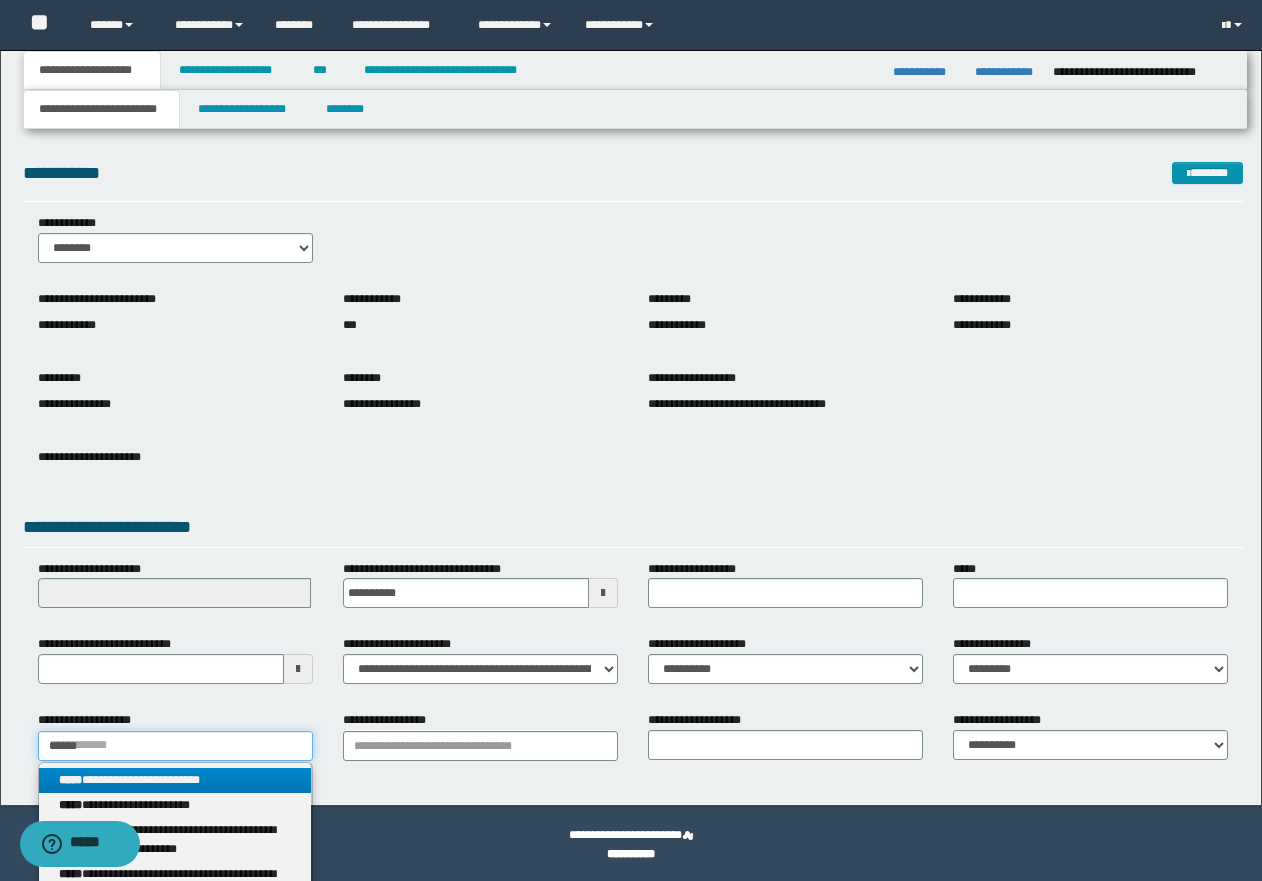type on "******" 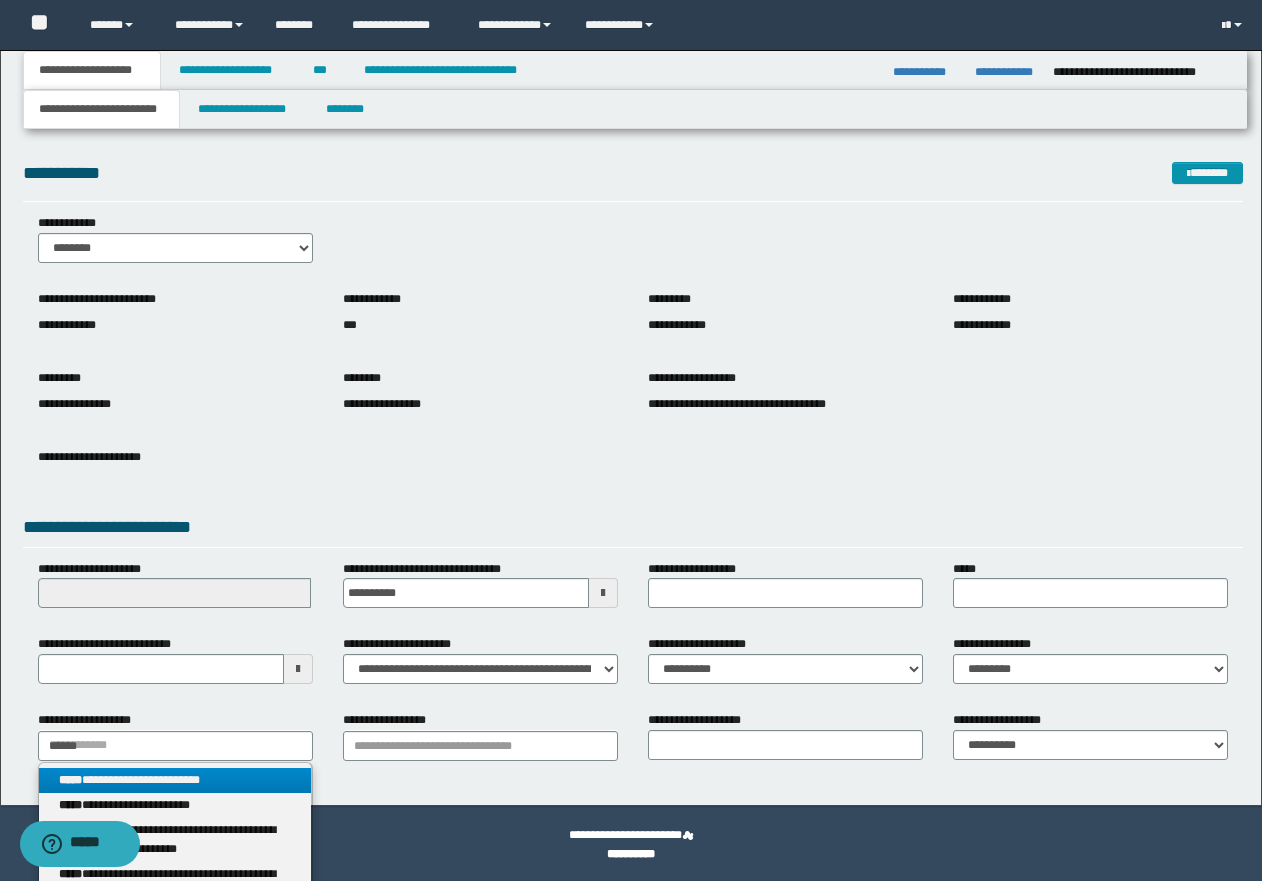 click on "**********" at bounding box center (175, 780) 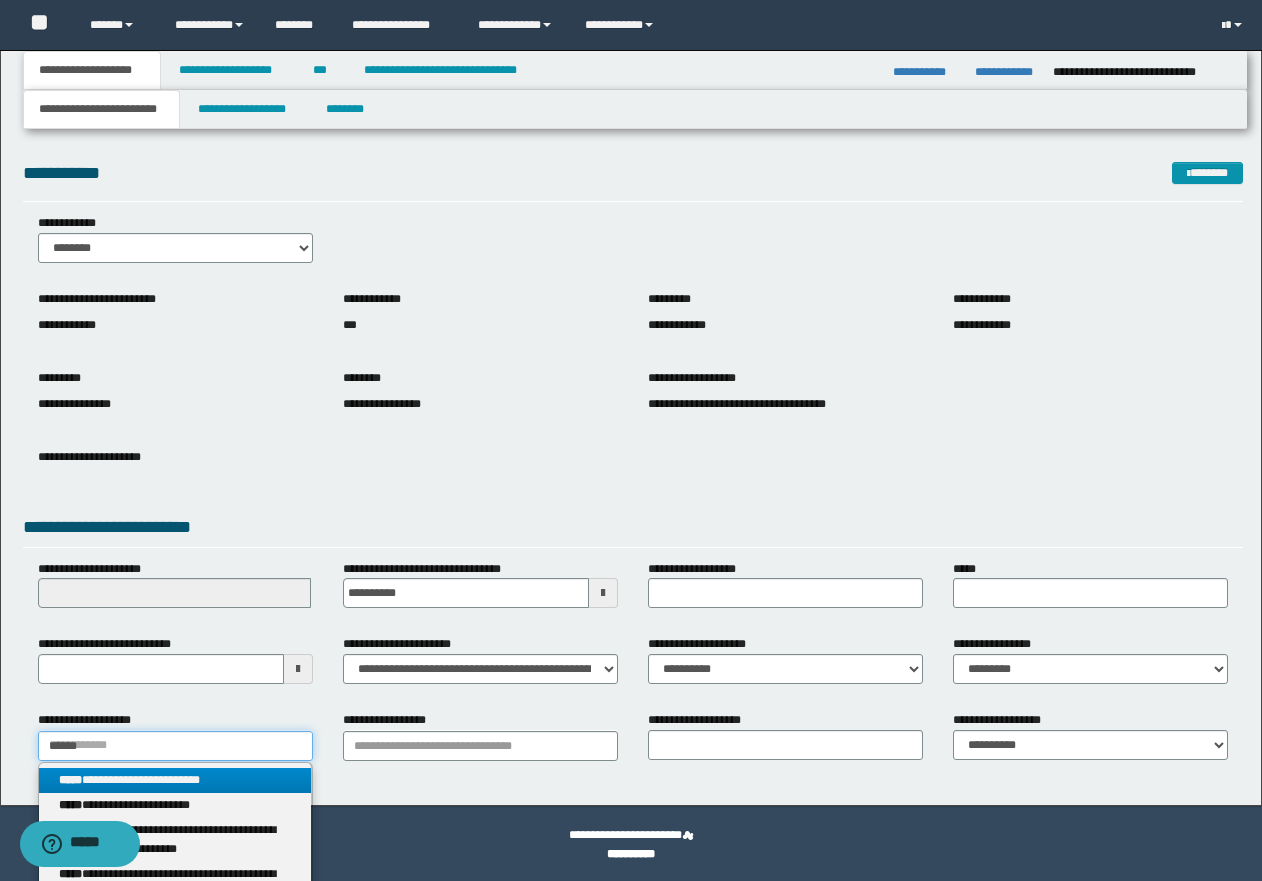 type 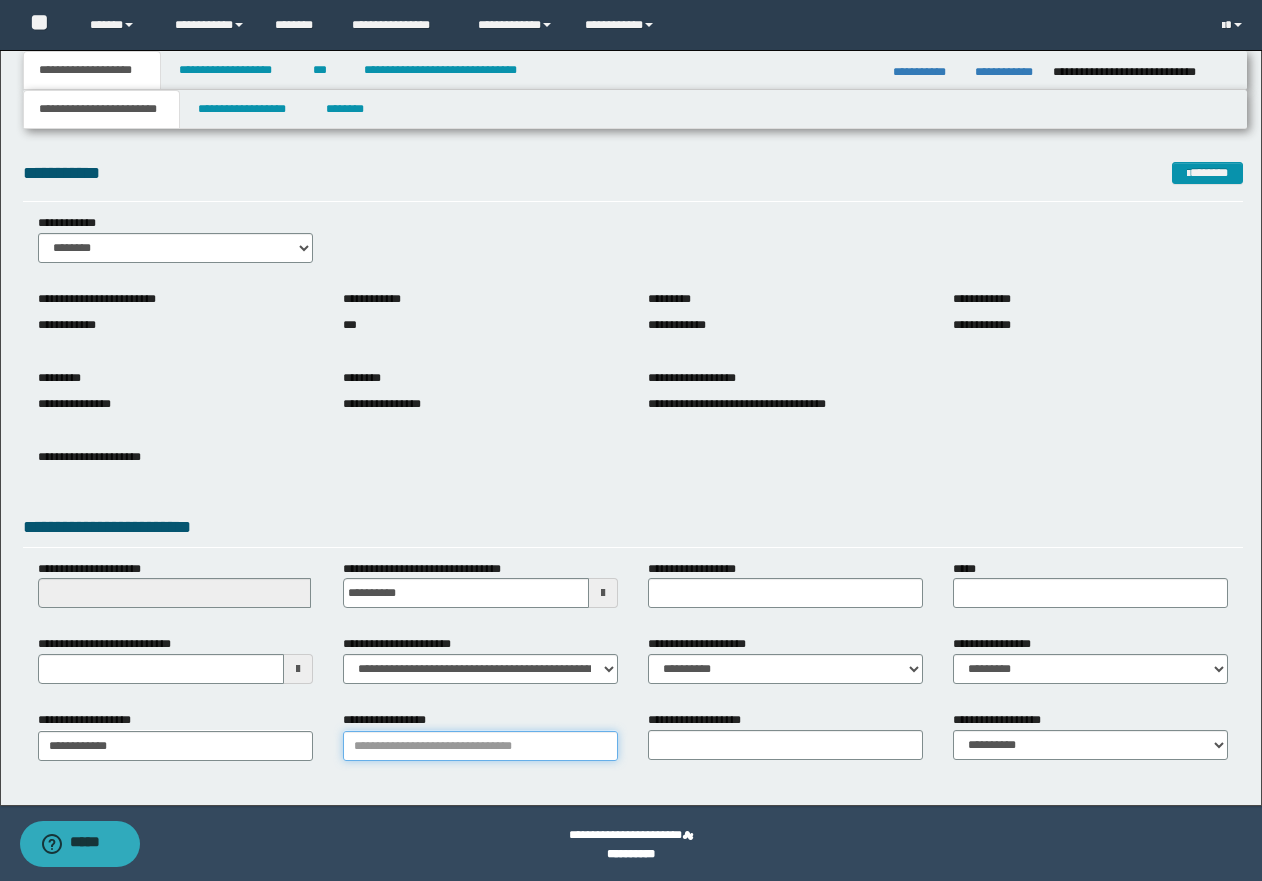 click on "**********" at bounding box center (480, 746) 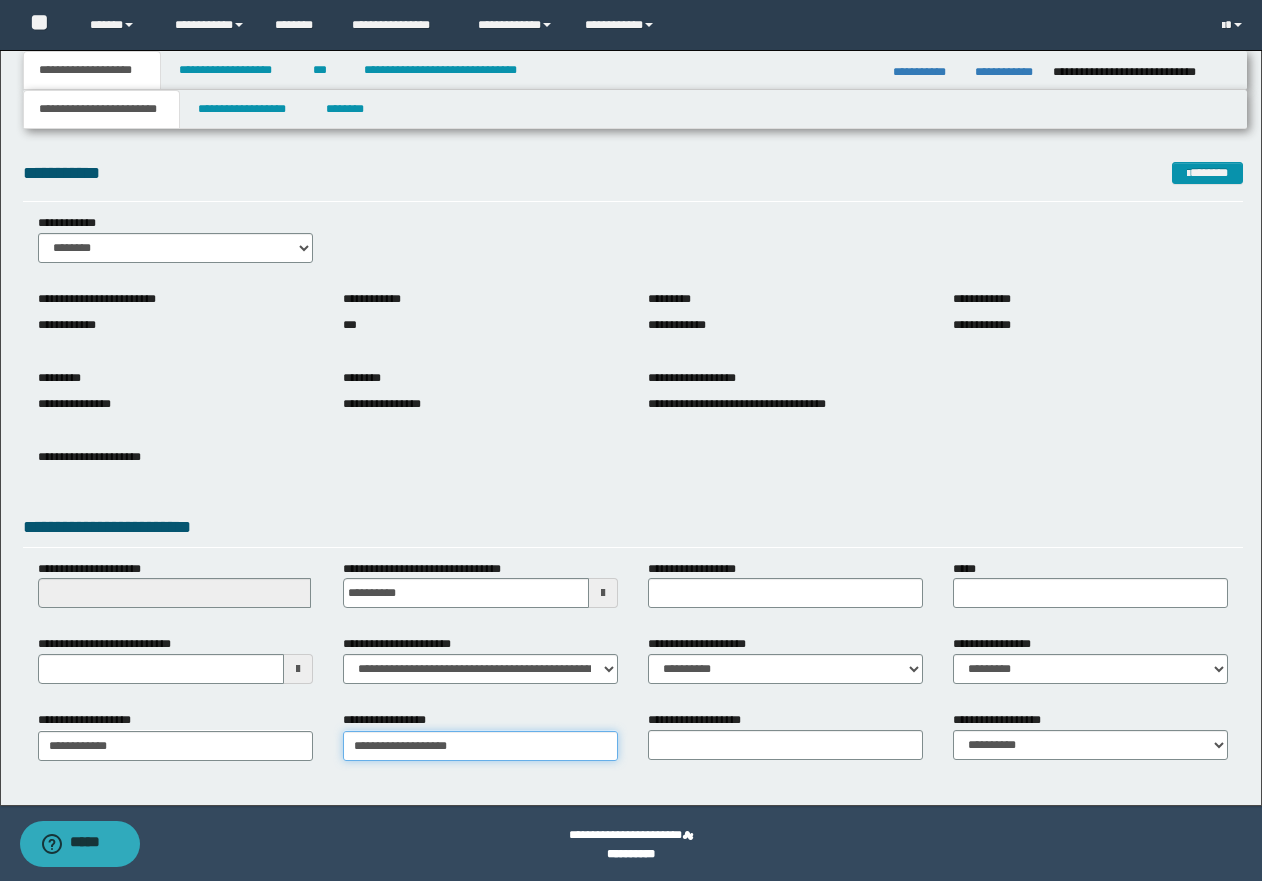 type on "**********" 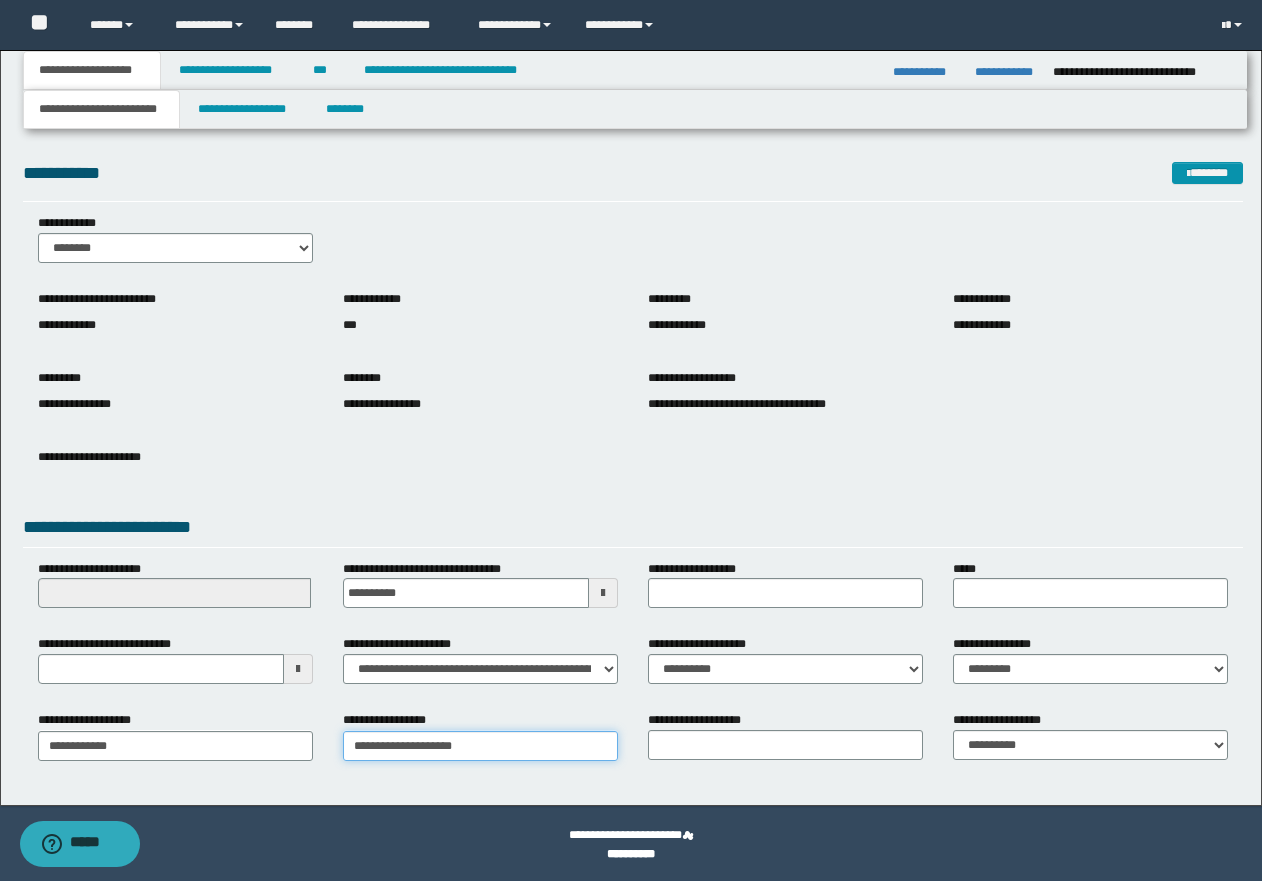 type on "**********" 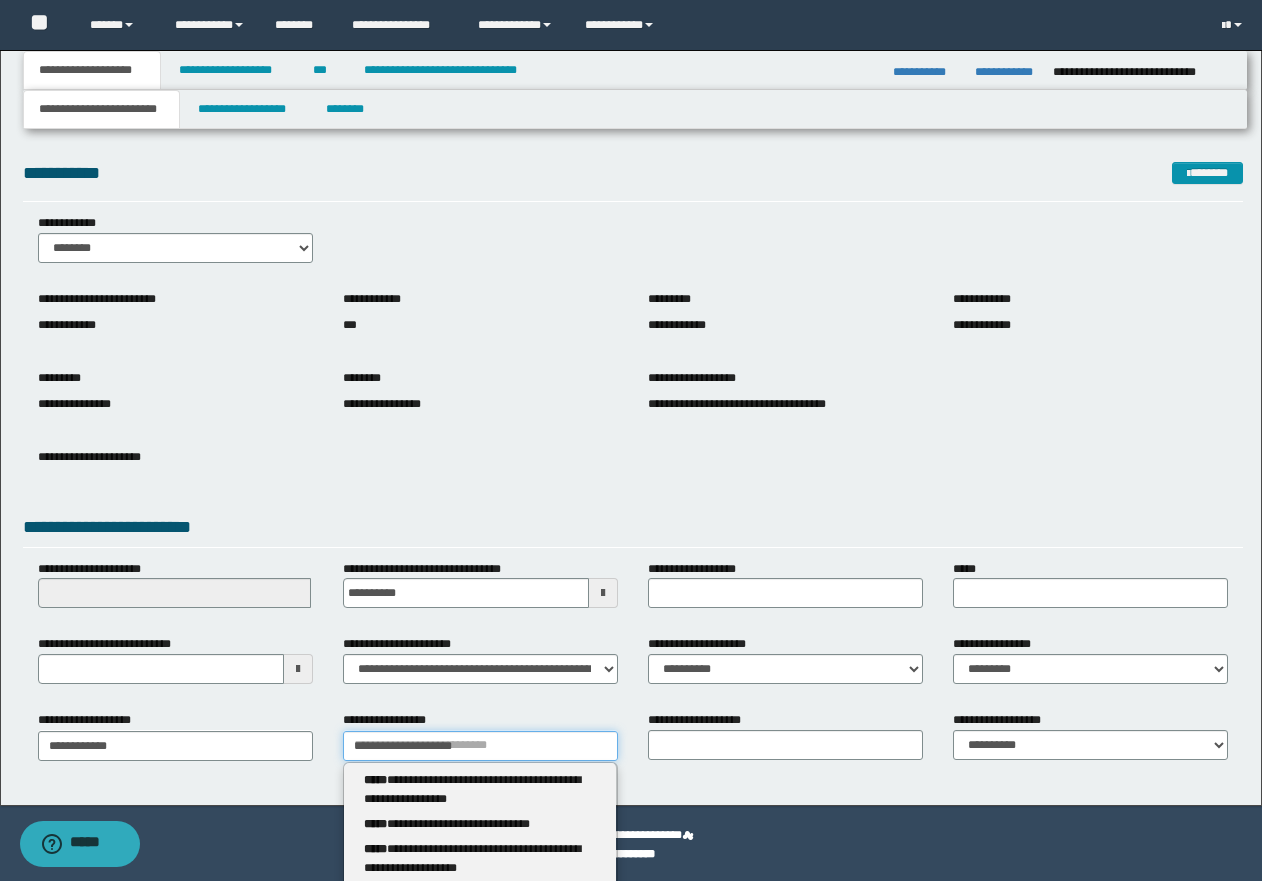 type on "**********" 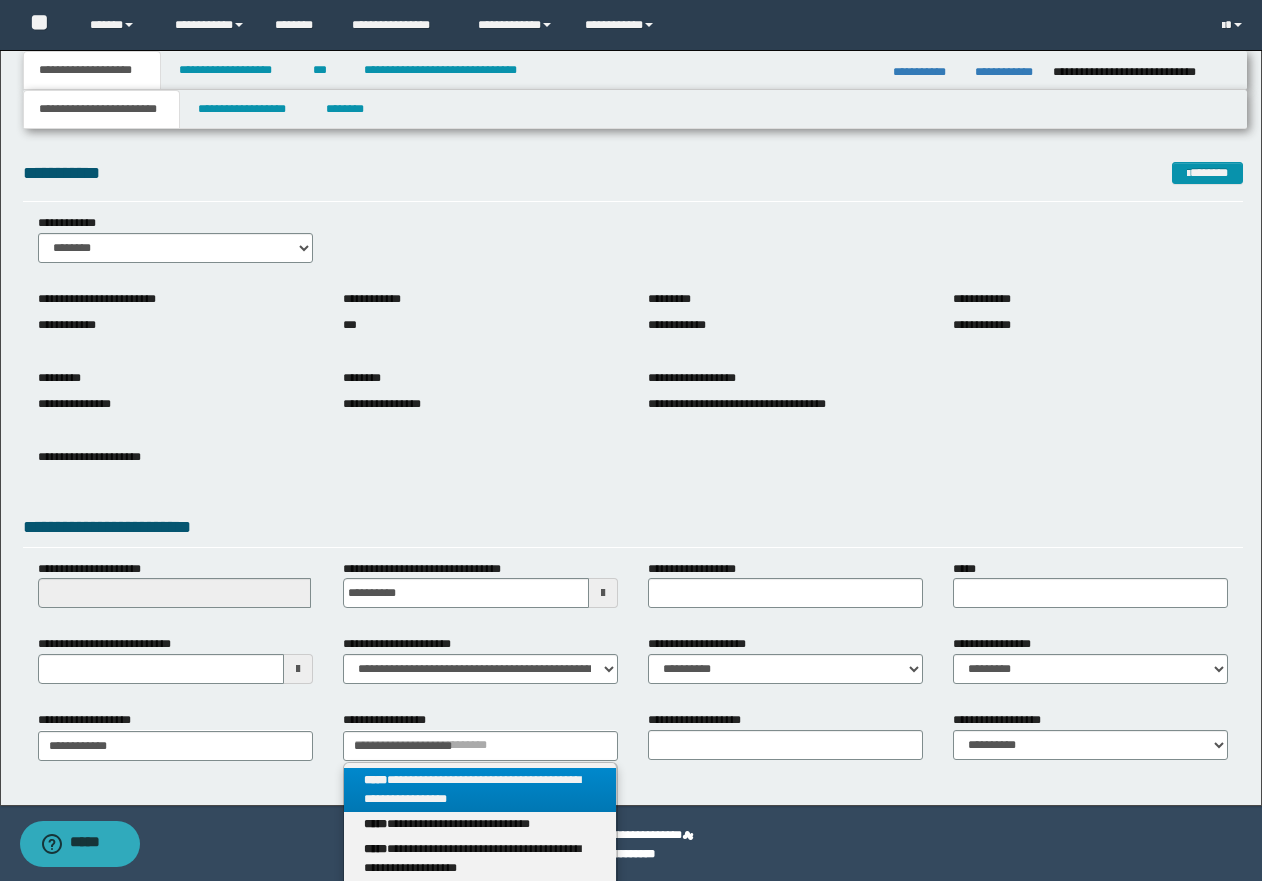 click on "**********" at bounding box center (480, 790) 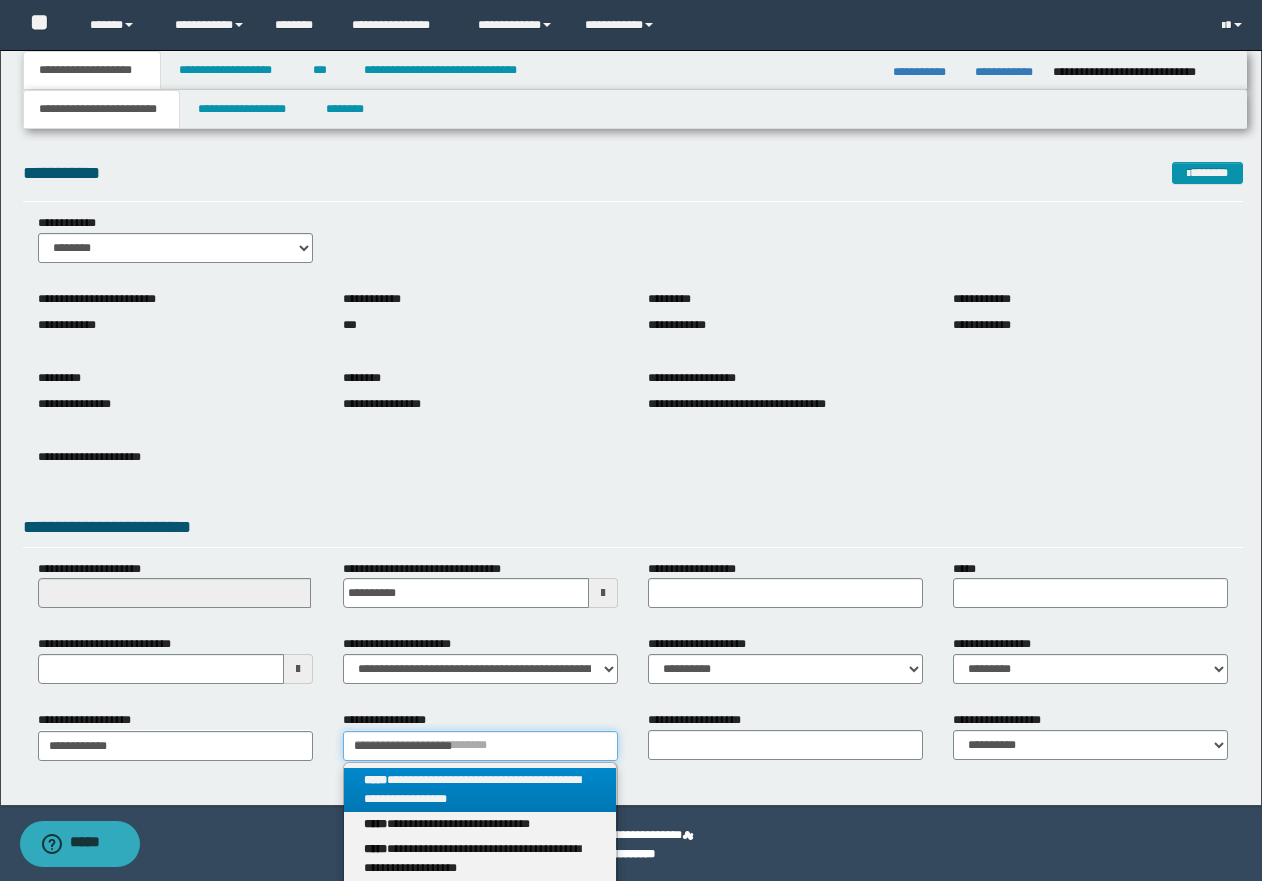 type 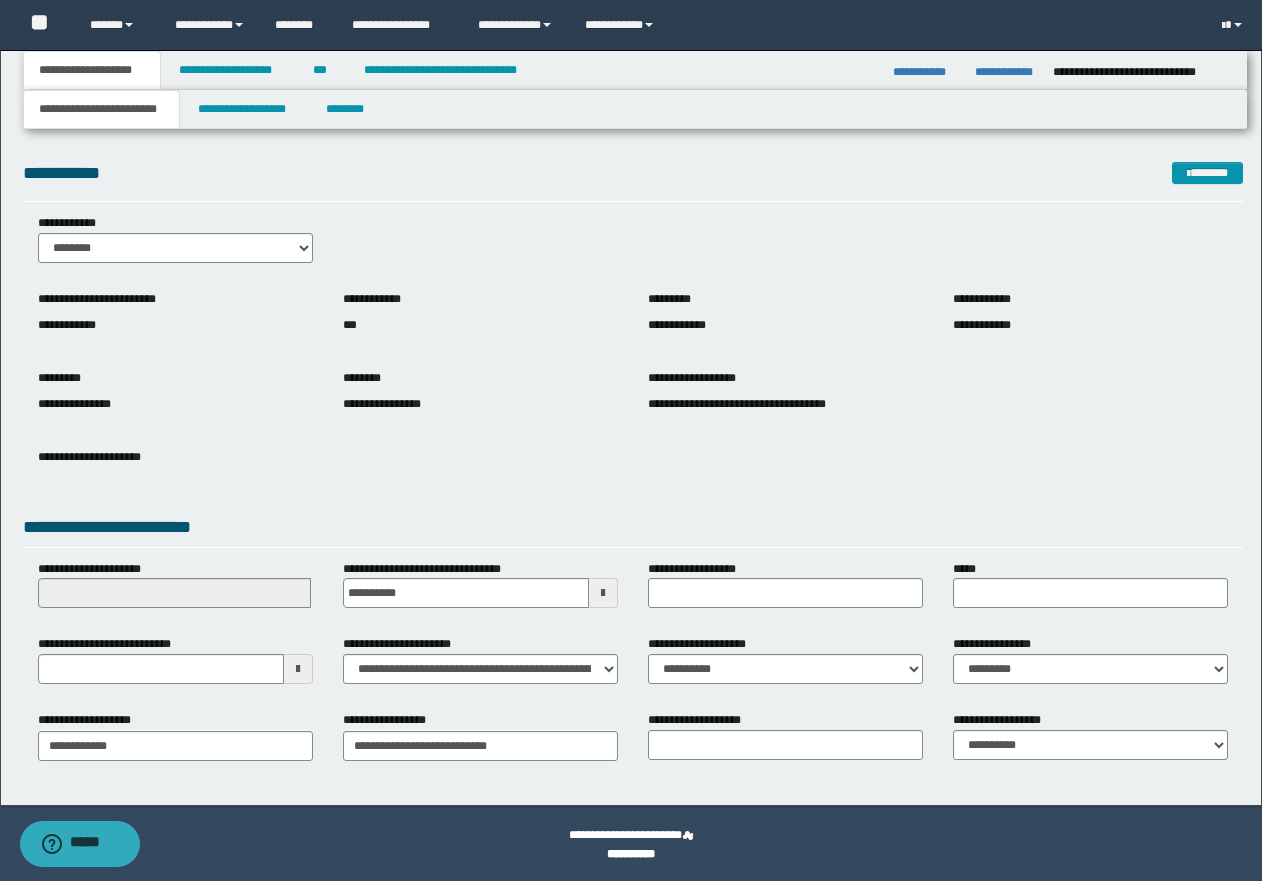 click on "**********" at bounding box center (785, 402) 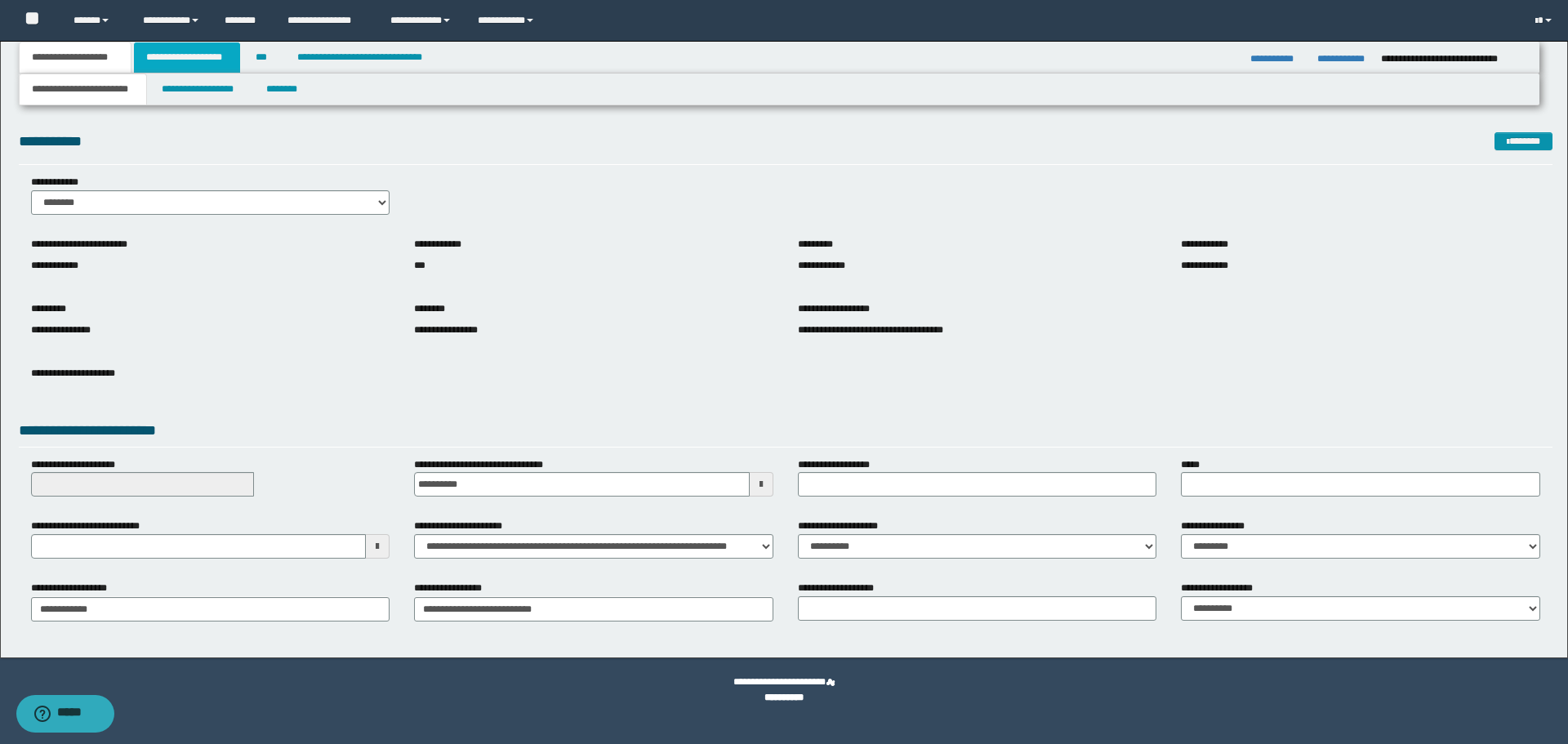 click on "**********" at bounding box center [187, 57] 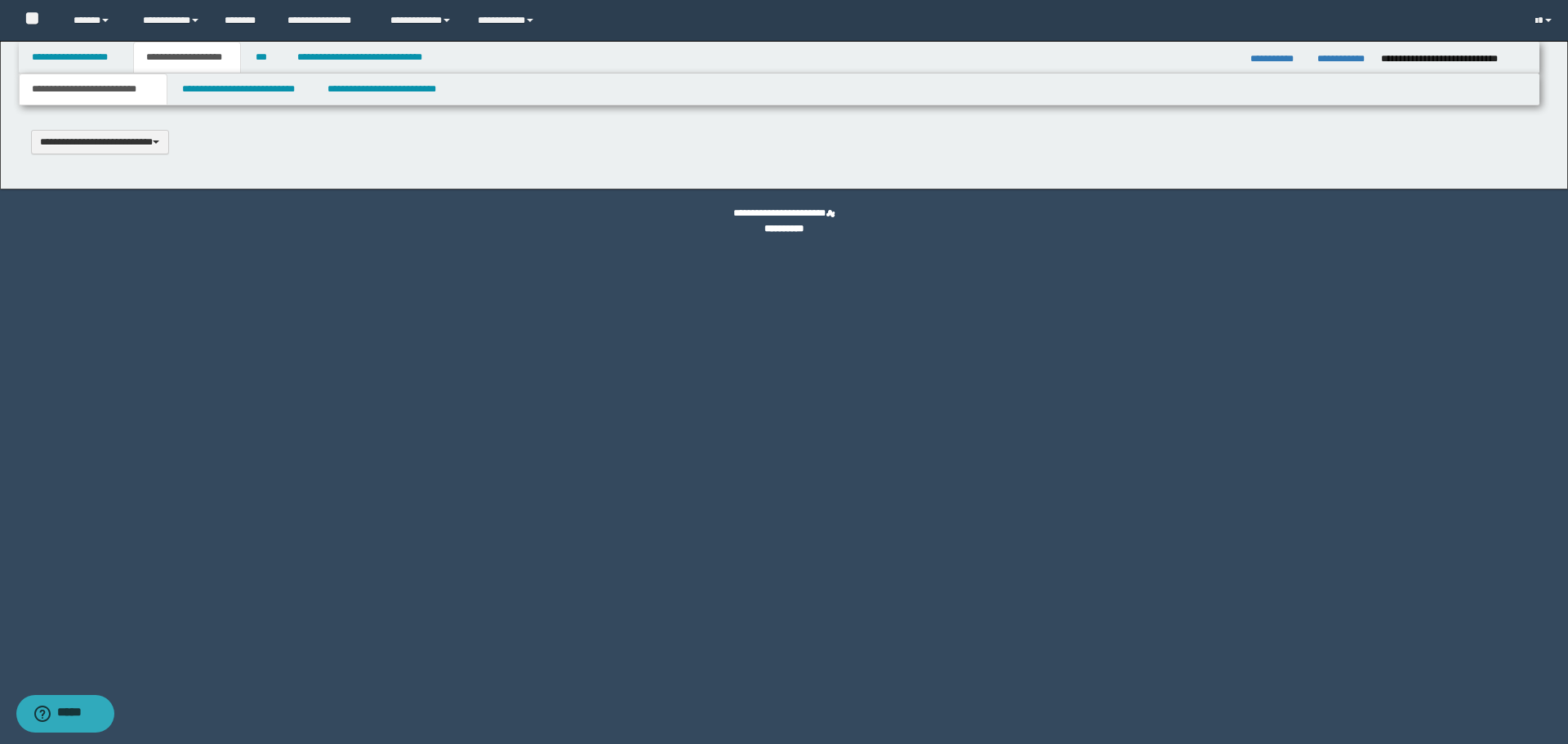 scroll, scrollTop: 0, scrollLeft: 0, axis: both 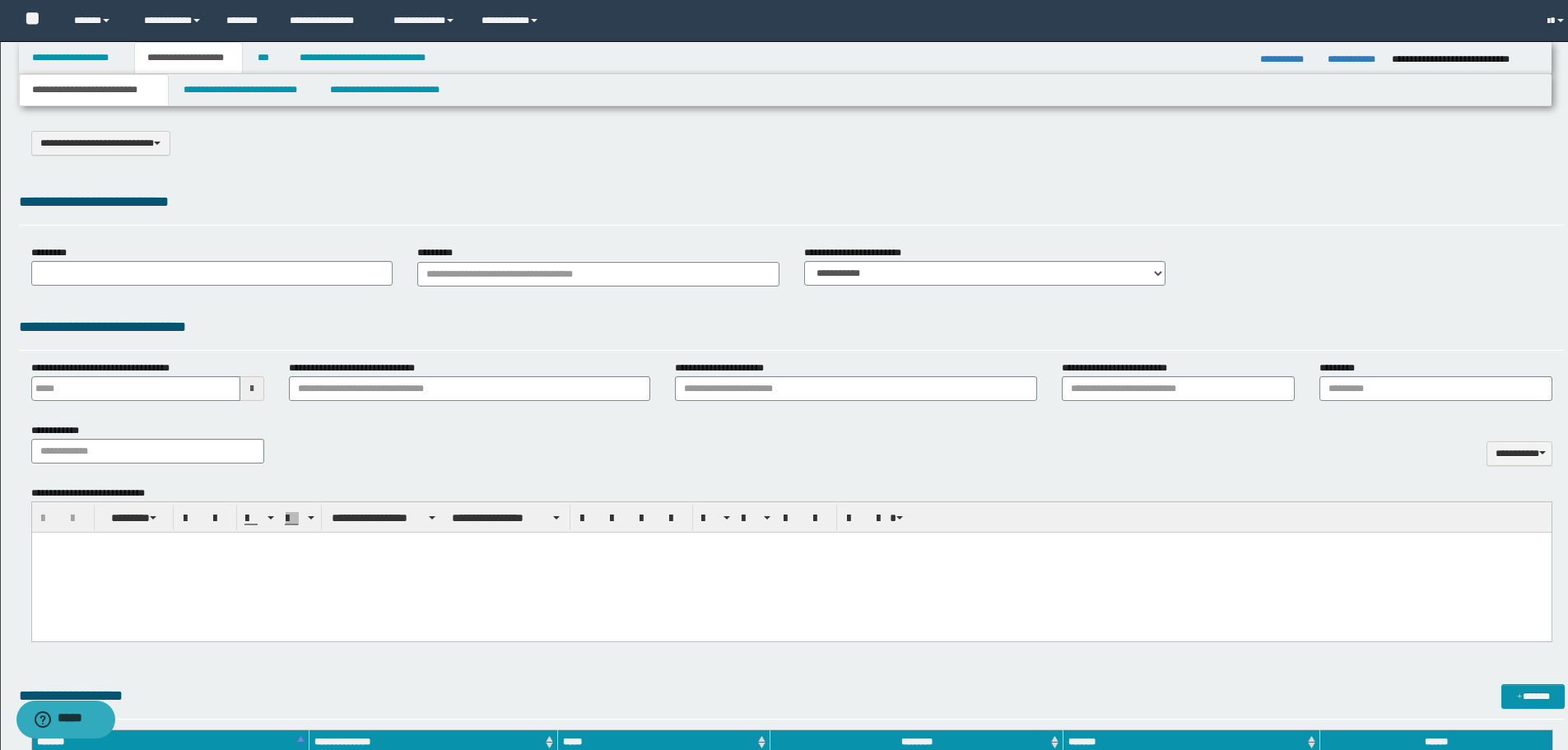 select on "*" 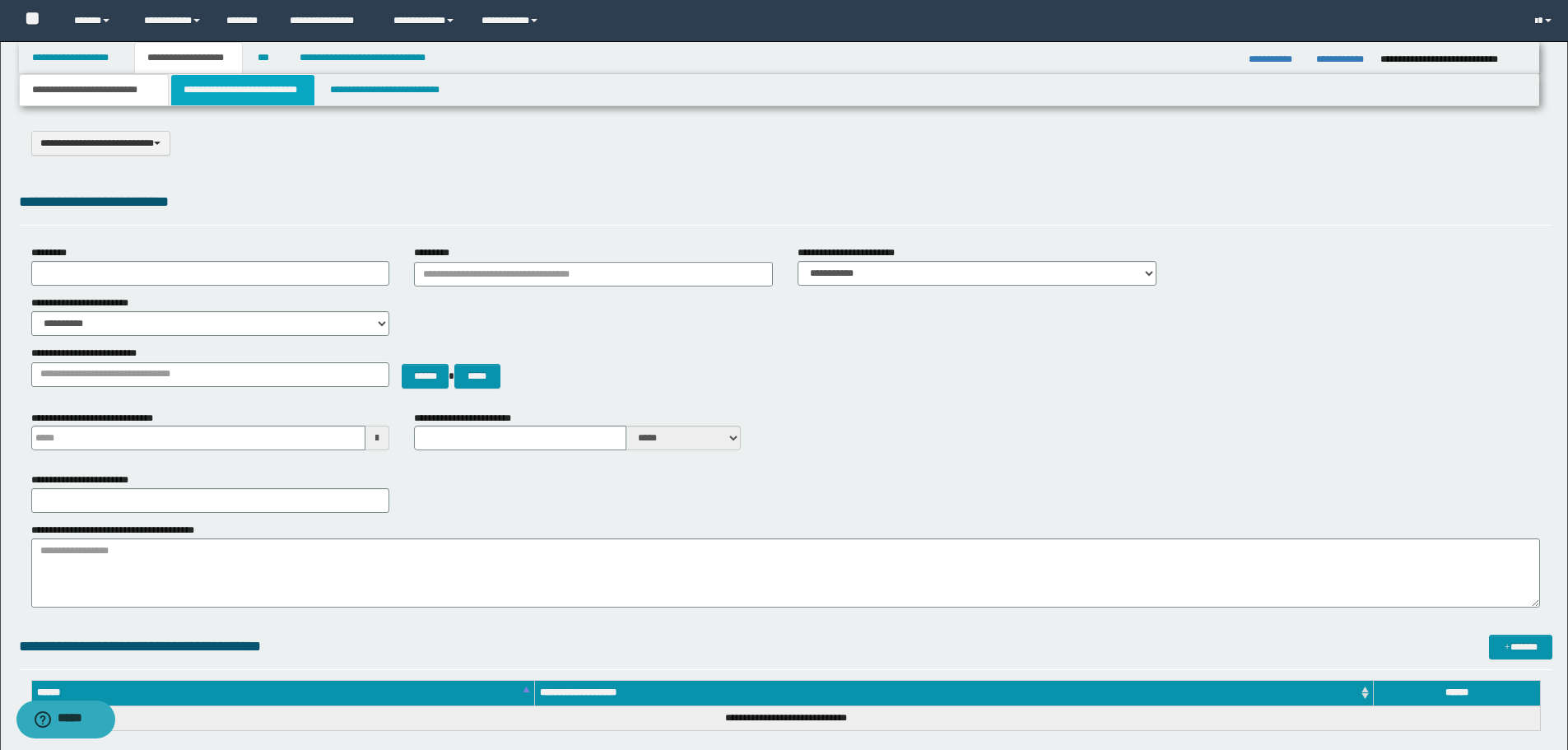 click on "**********" at bounding box center (243, 90) 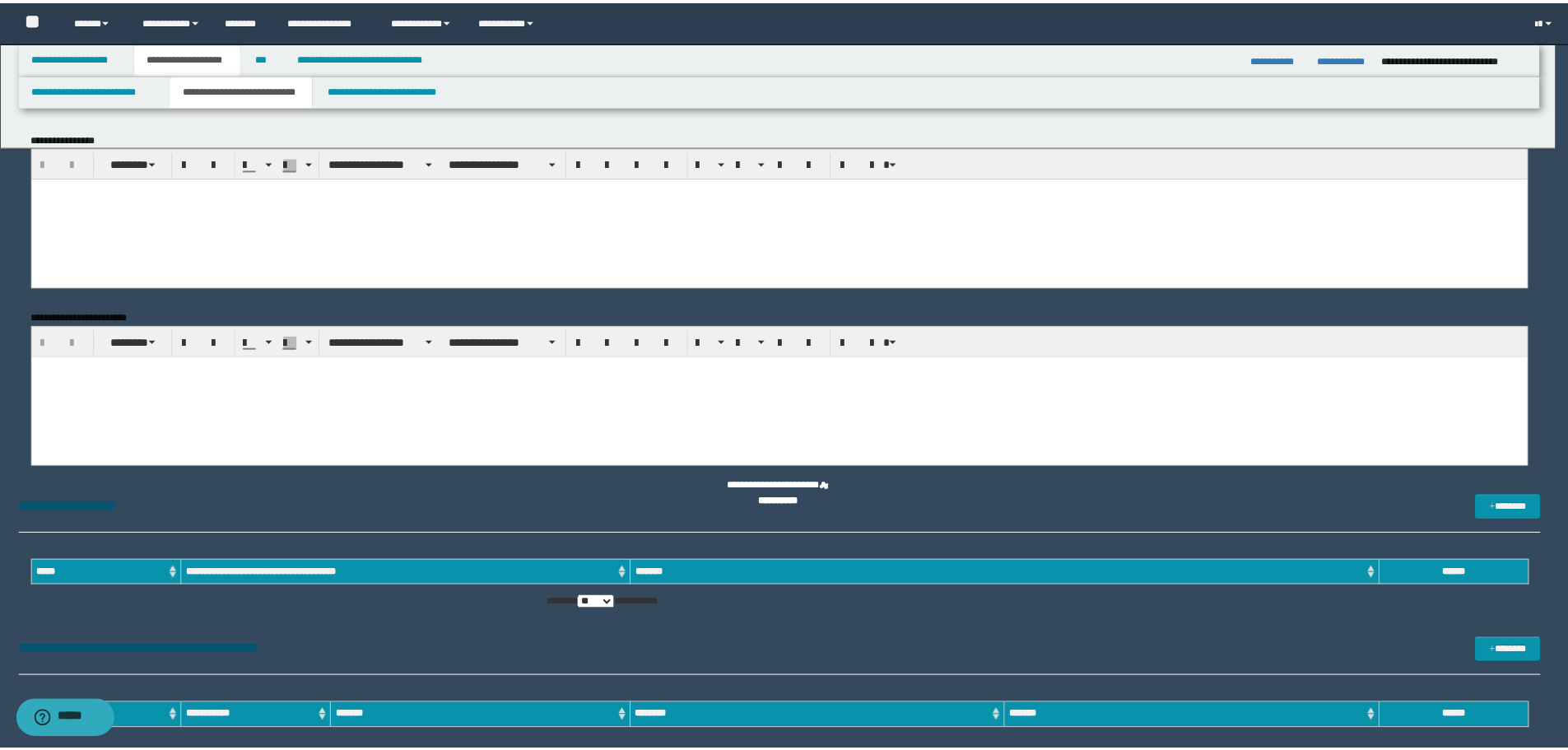 scroll, scrollTop: 0, scrollLeft: 0, axis: both 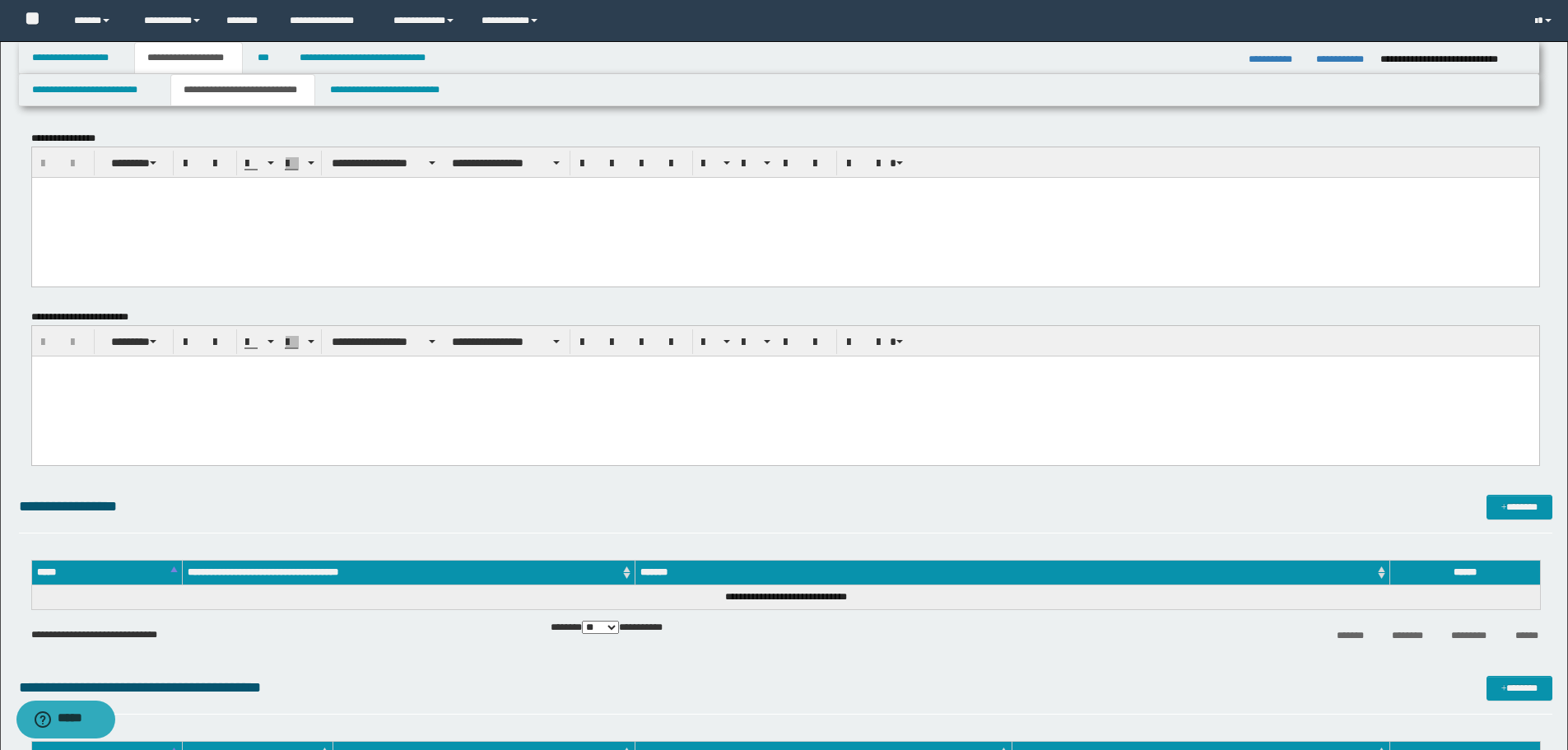 click at bounding box center [784, 210] 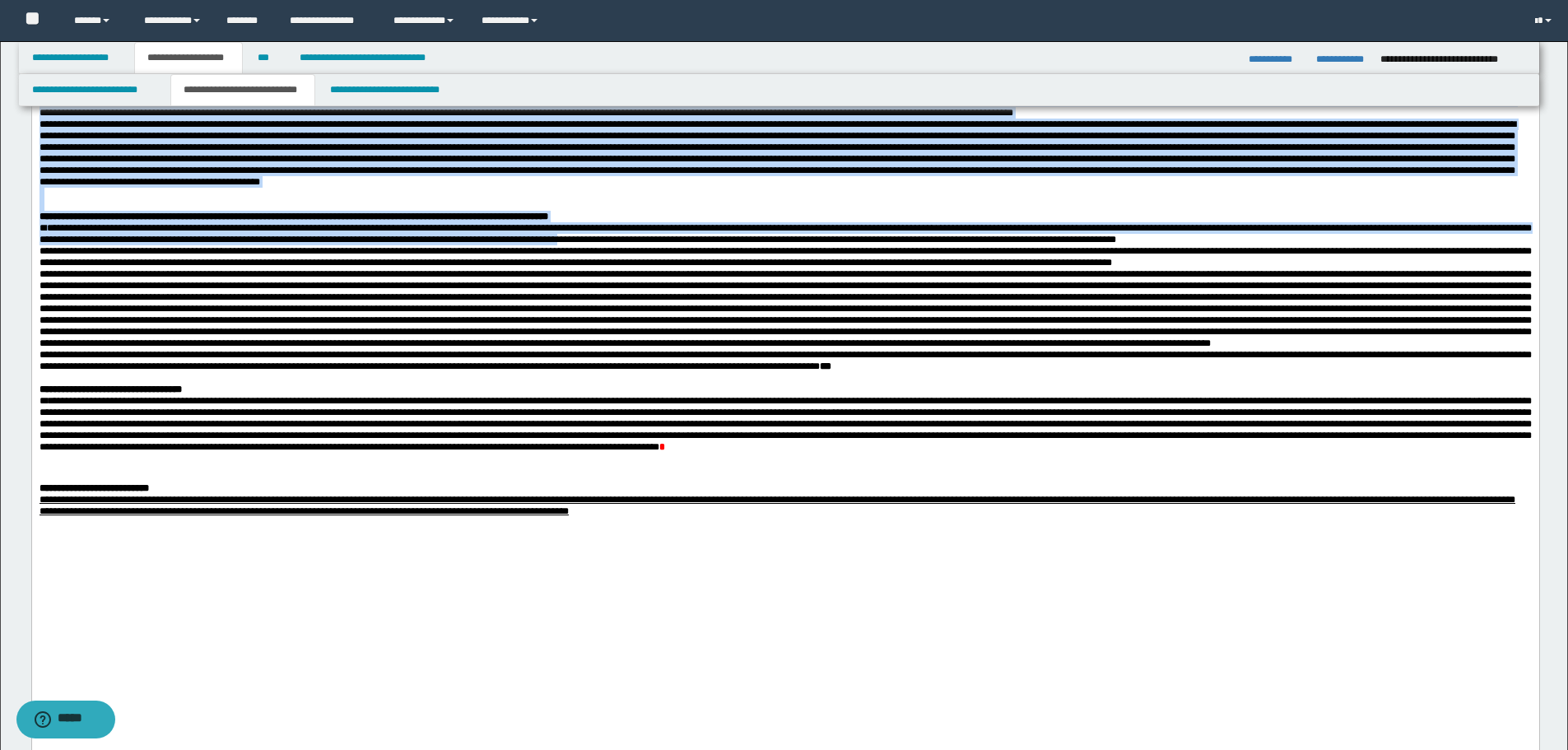 scroll, scrollTop: 1400, scrollLeft: 0, axis: vertical 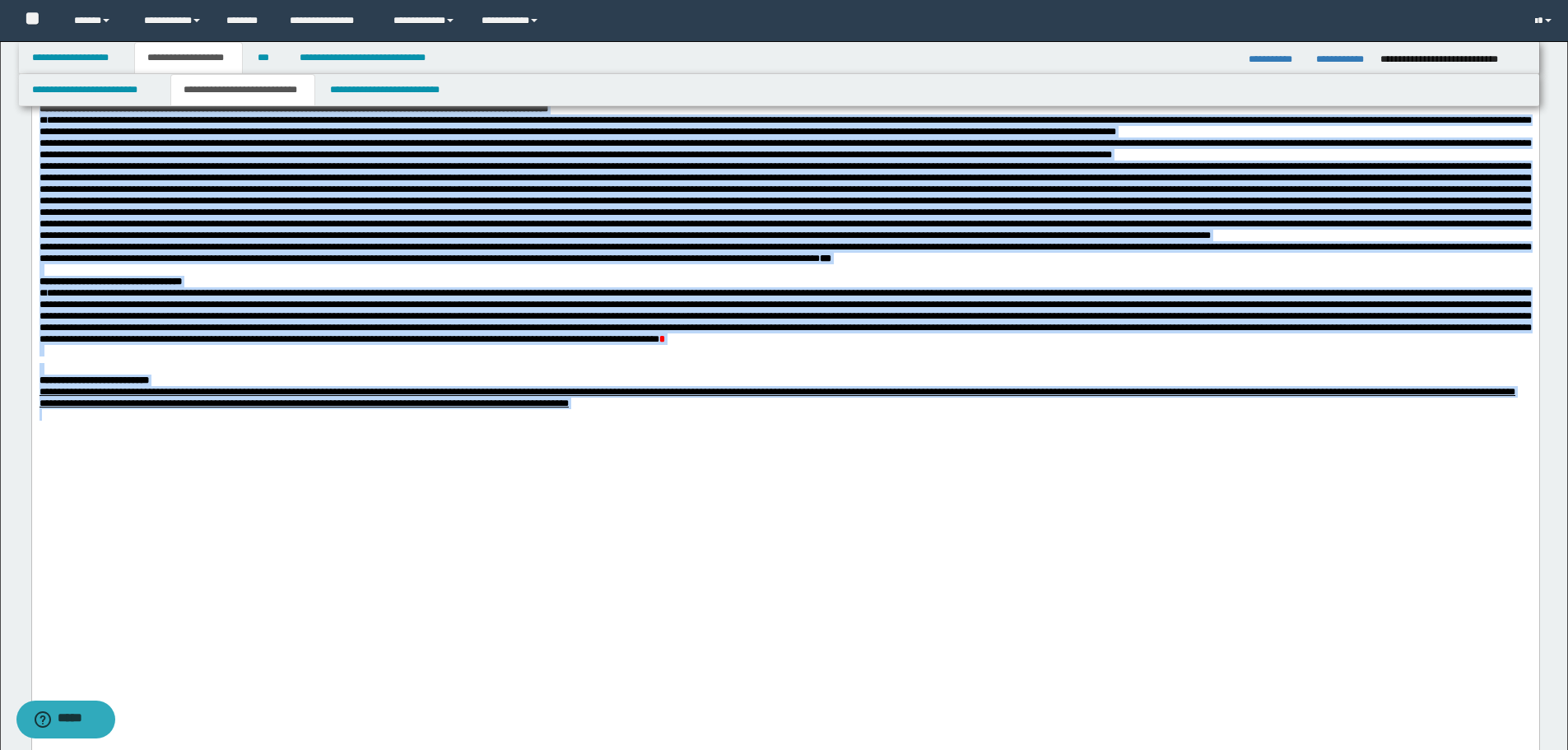 drag, startPoint x: 39, startPoint y: -1209, endPoint x: 883, endPoint y: 710, distance: 2096.401 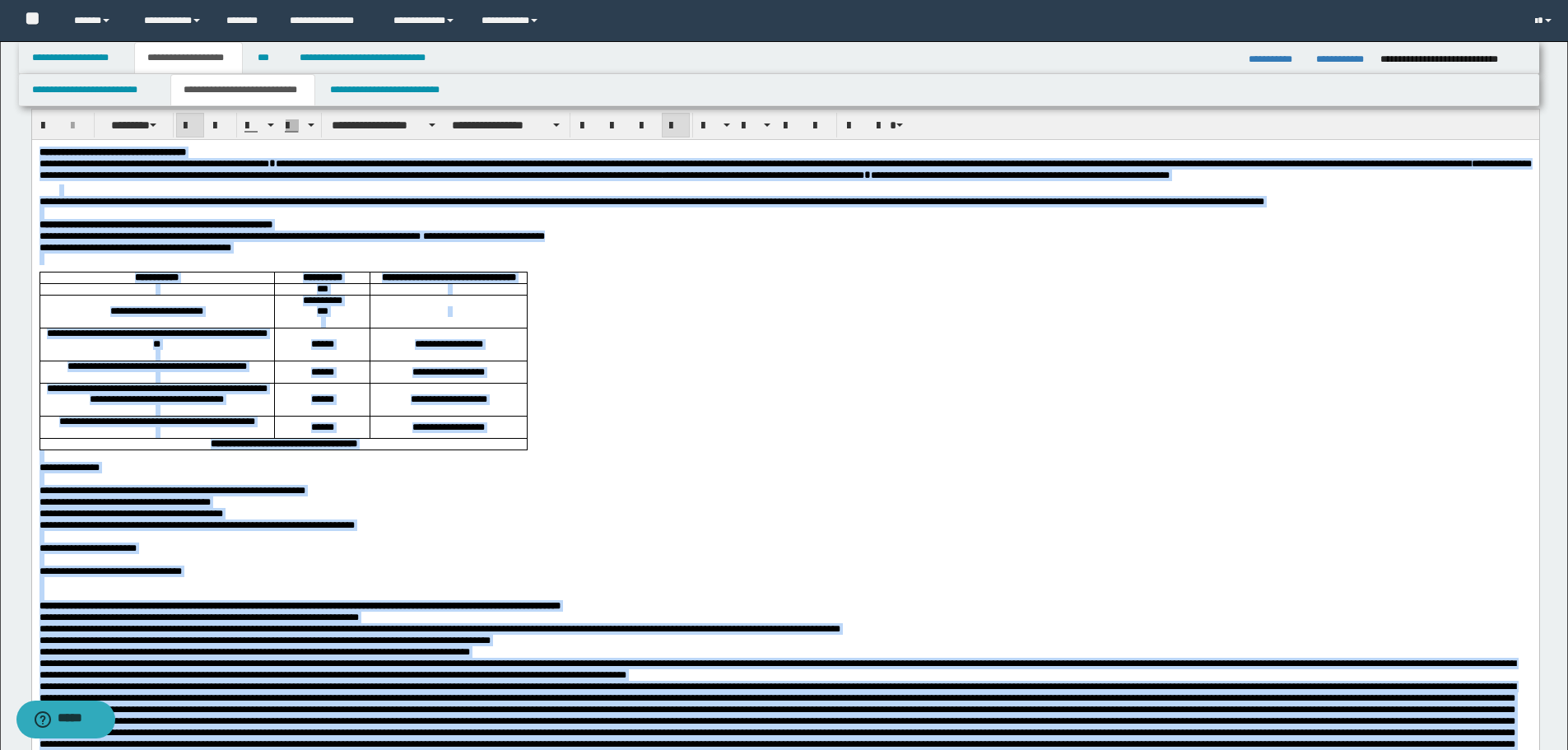 scroll, scrollTop: 0, scrollLeft: 0, axis: both 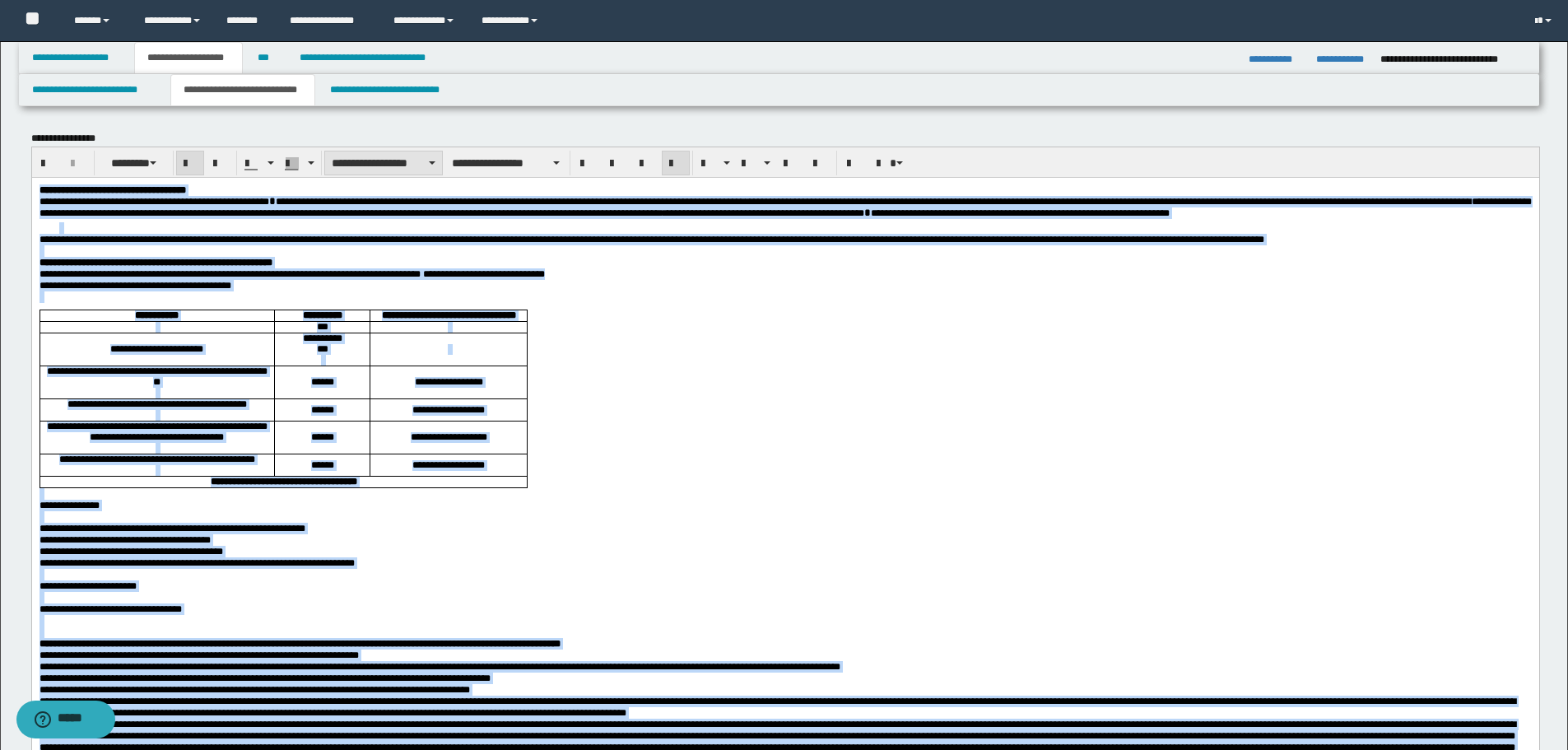 click on "**********" at bounding box center [384, 163] 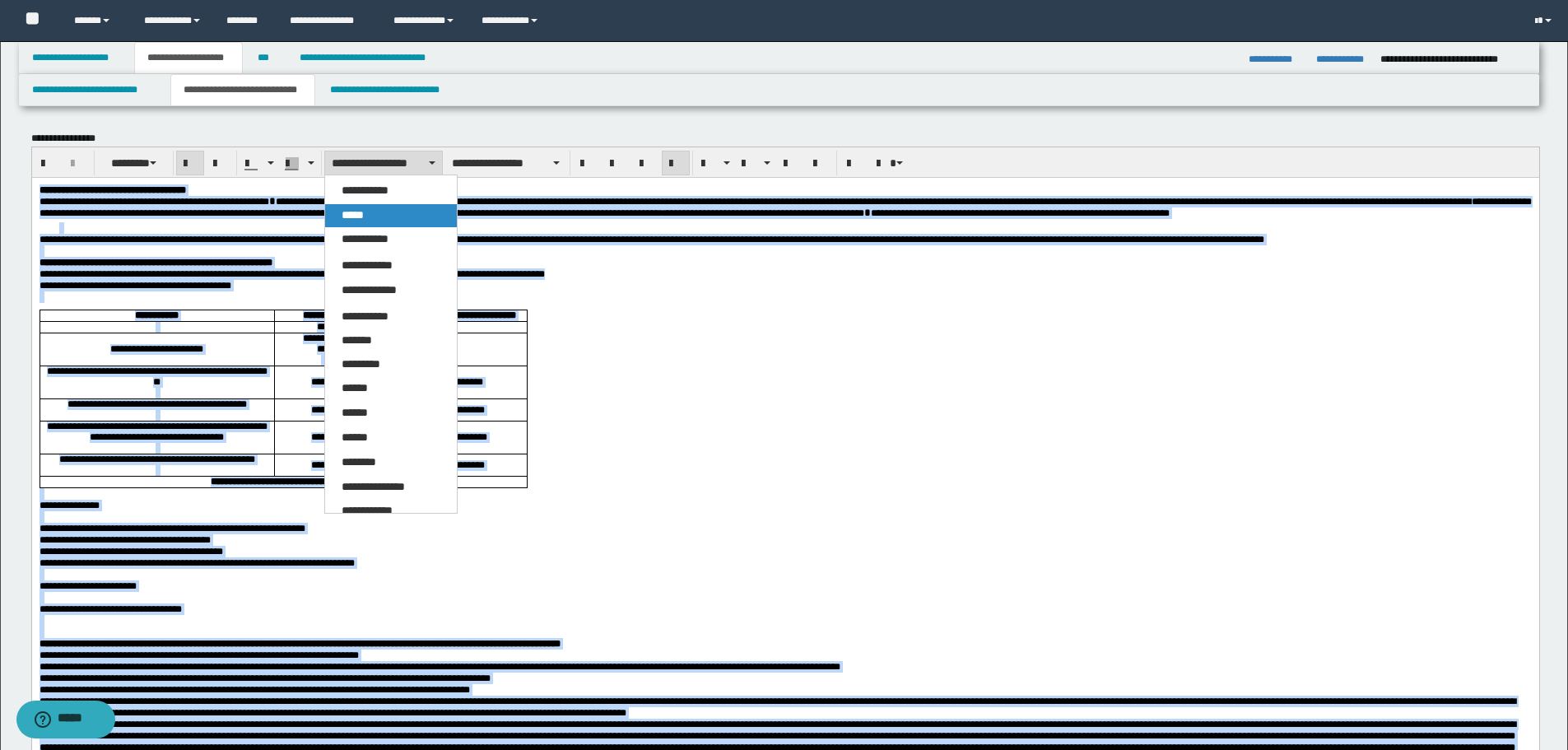 drag, startPoint x: 377, startPoint y: 217, endPoint x: 369, endPoint y: 3, distance: 214.14948 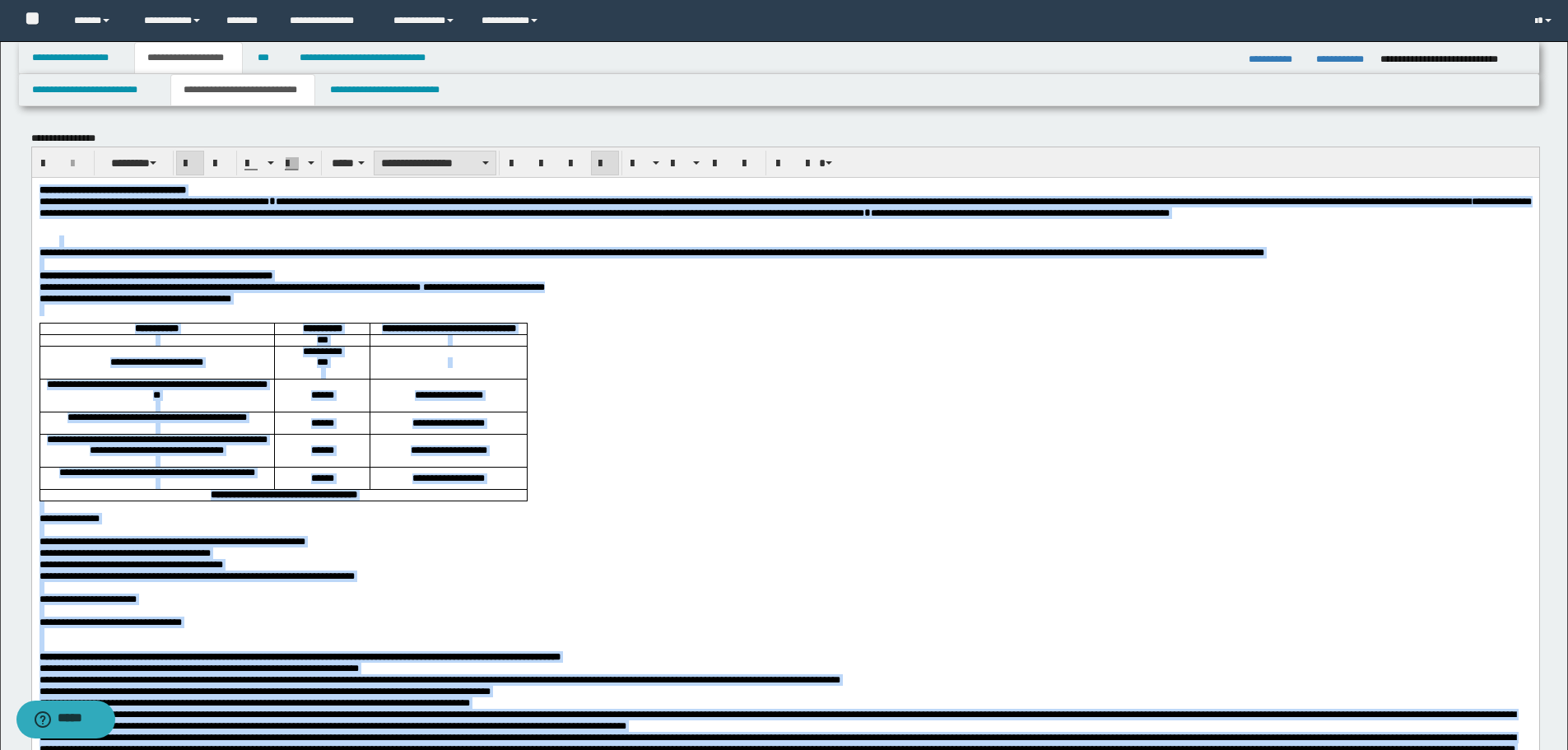 click on "**********" at bounding box center [435, 163] 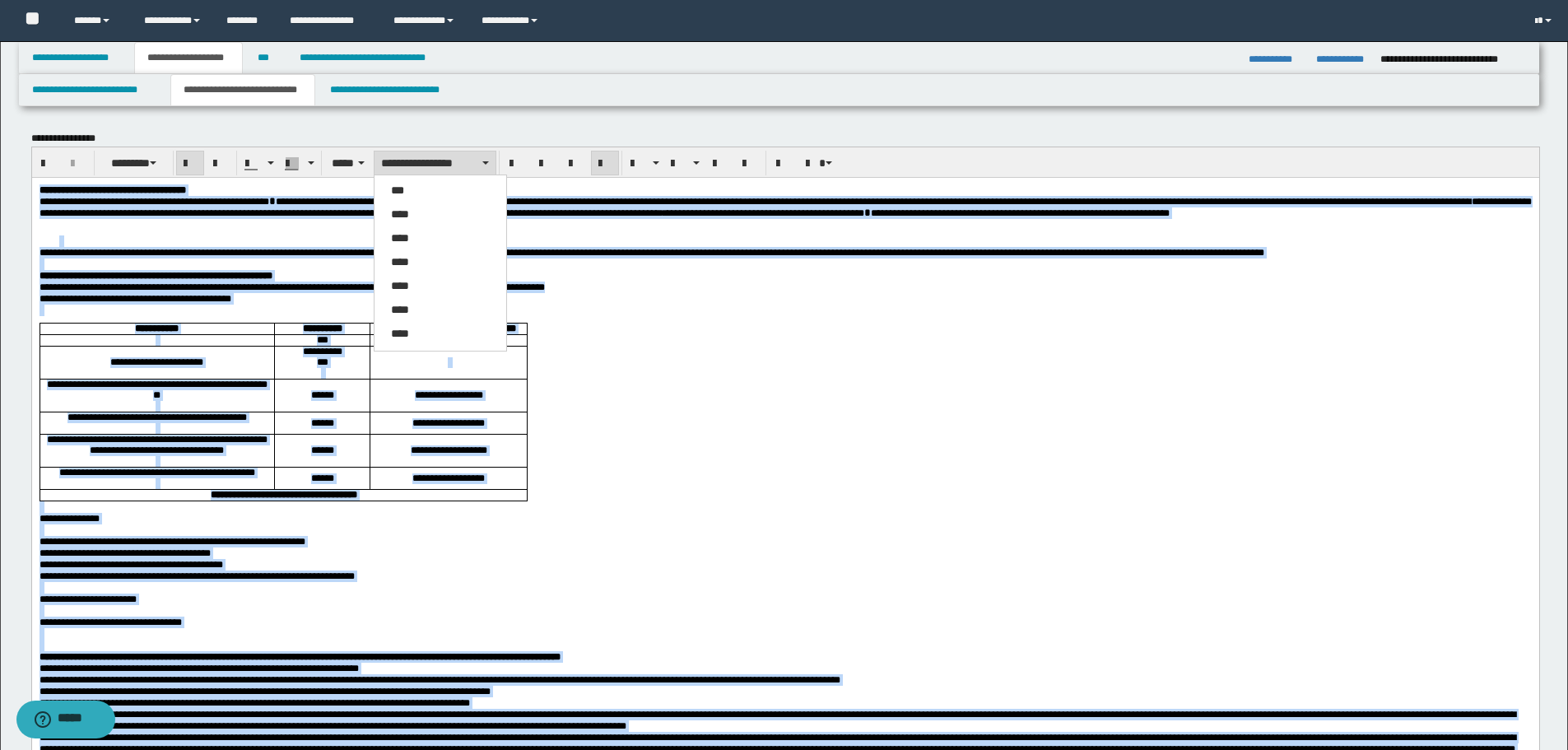 click on "****" at bounding box center [440, 215] 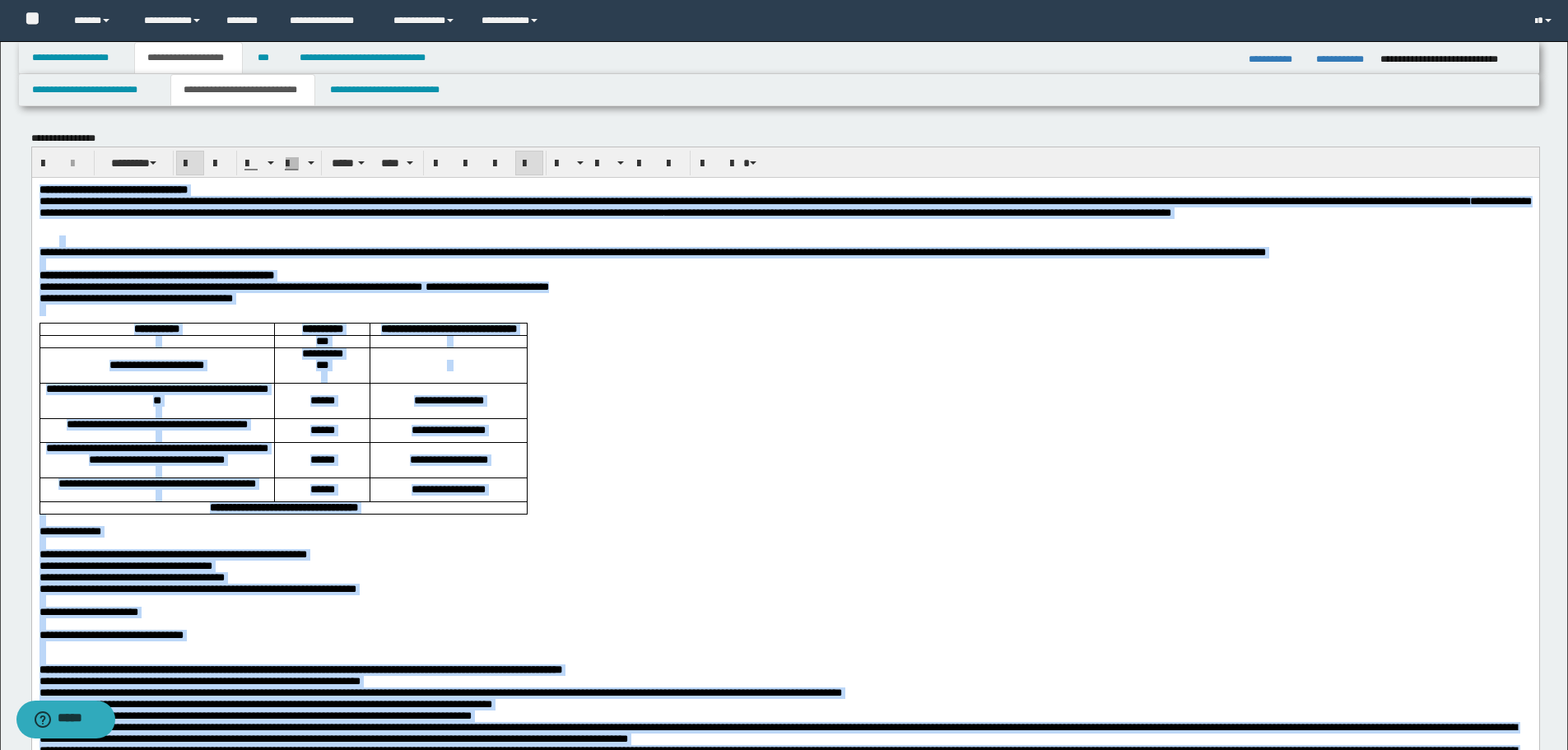 click at bounding box center (529, 164) 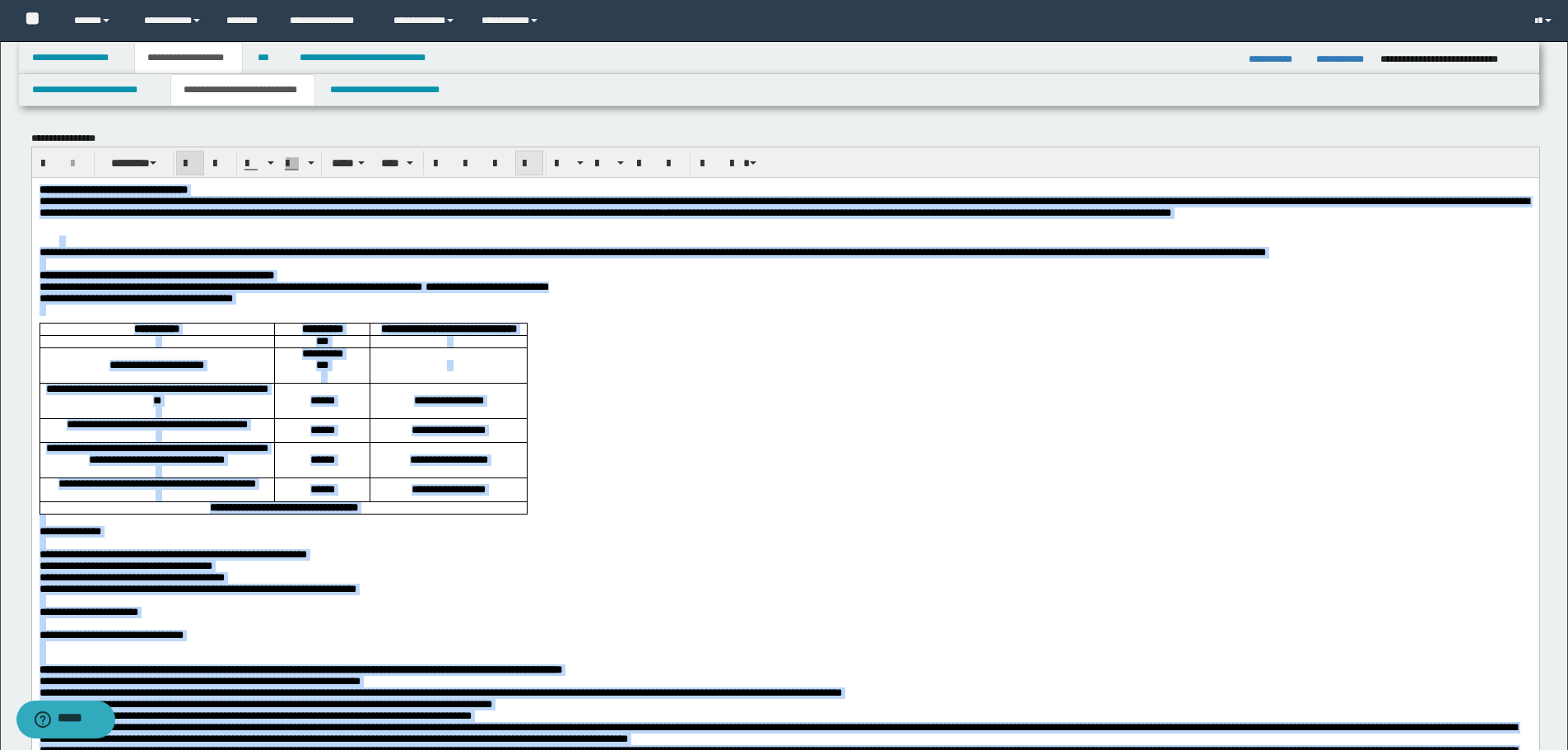 click at bounding box center [529, 164] 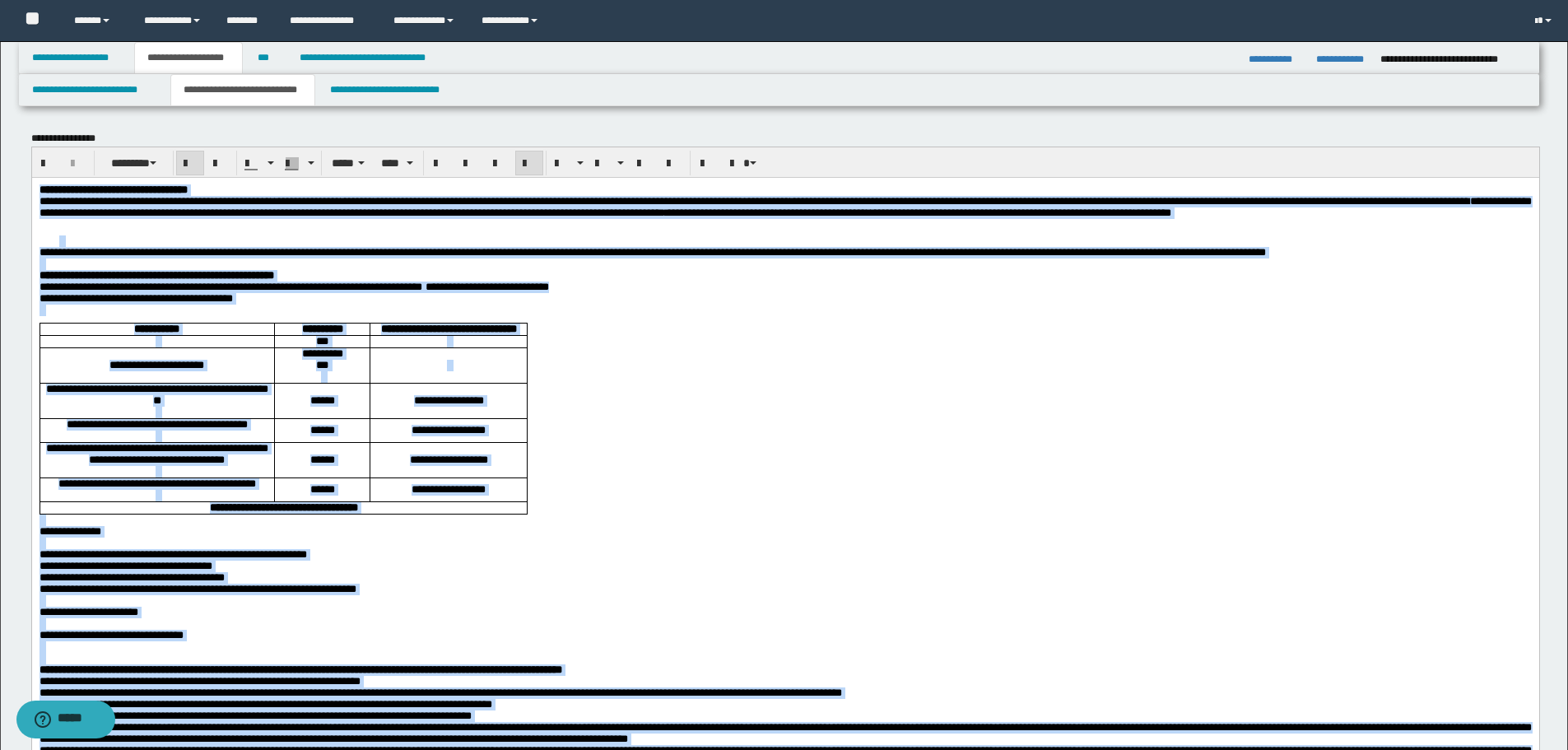 click on "**********" at bounding box center (784, 1035) 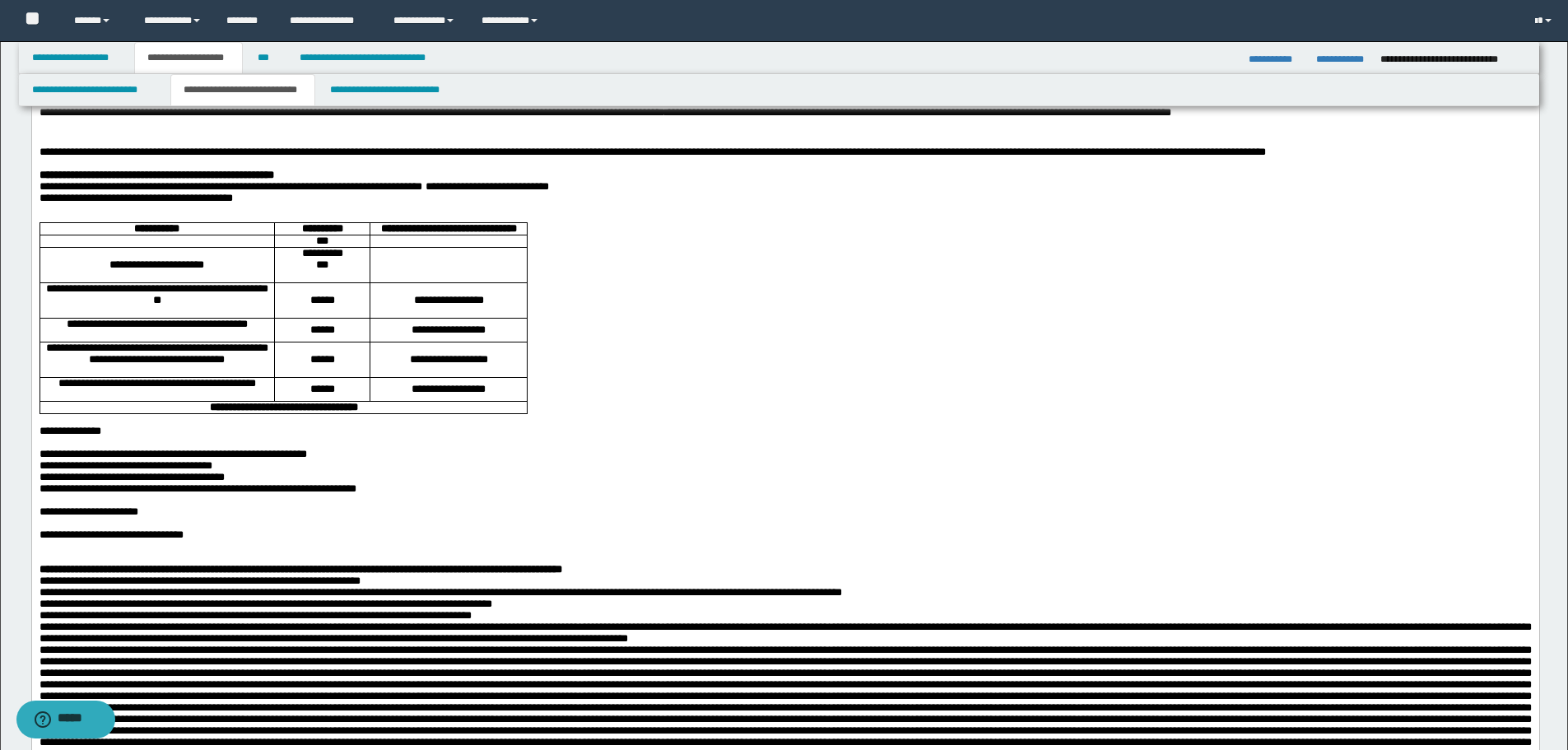 scroll, scrollTop: 247, scrollLeft: 0, axis: vertical 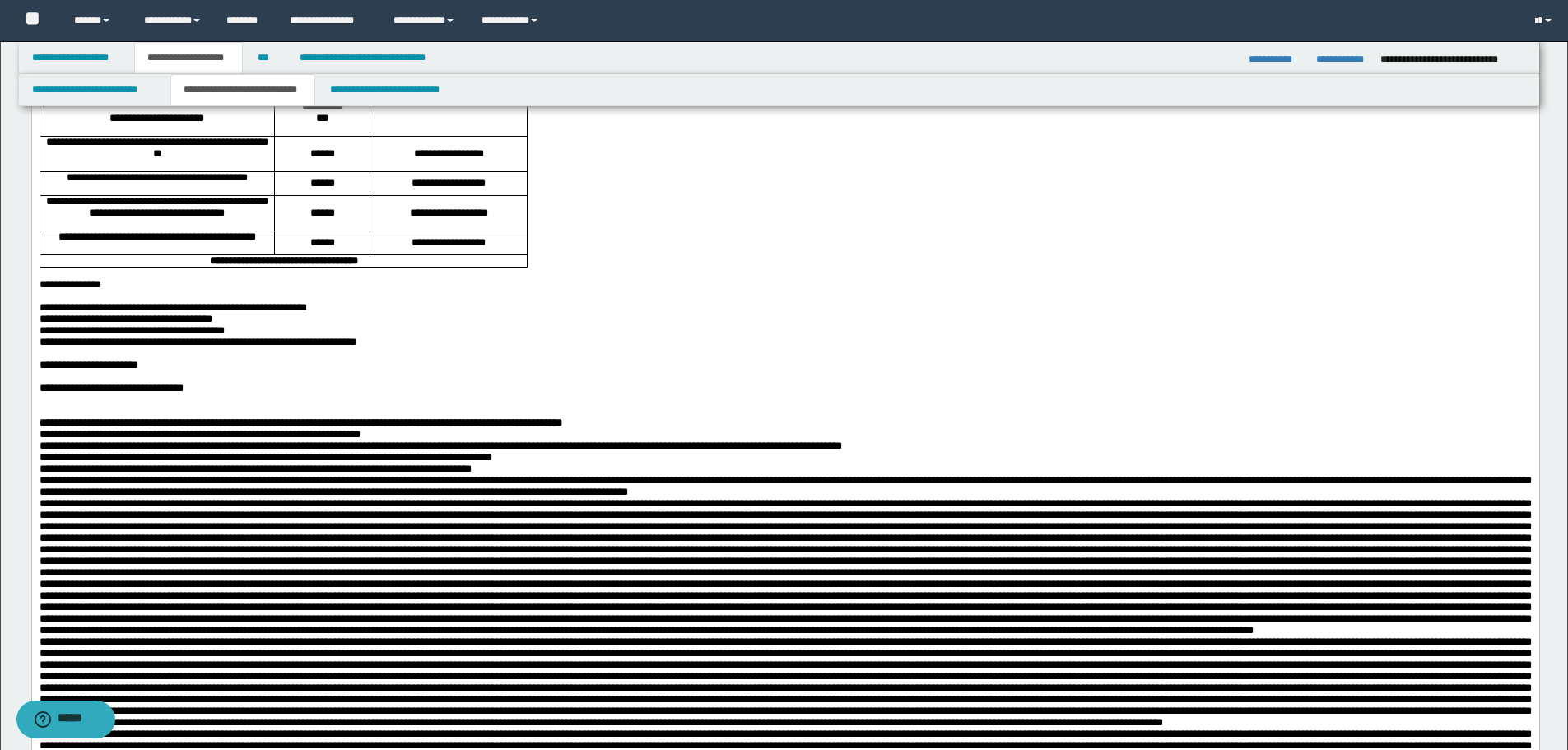 click on "**********" at bounding box center [125, 319] 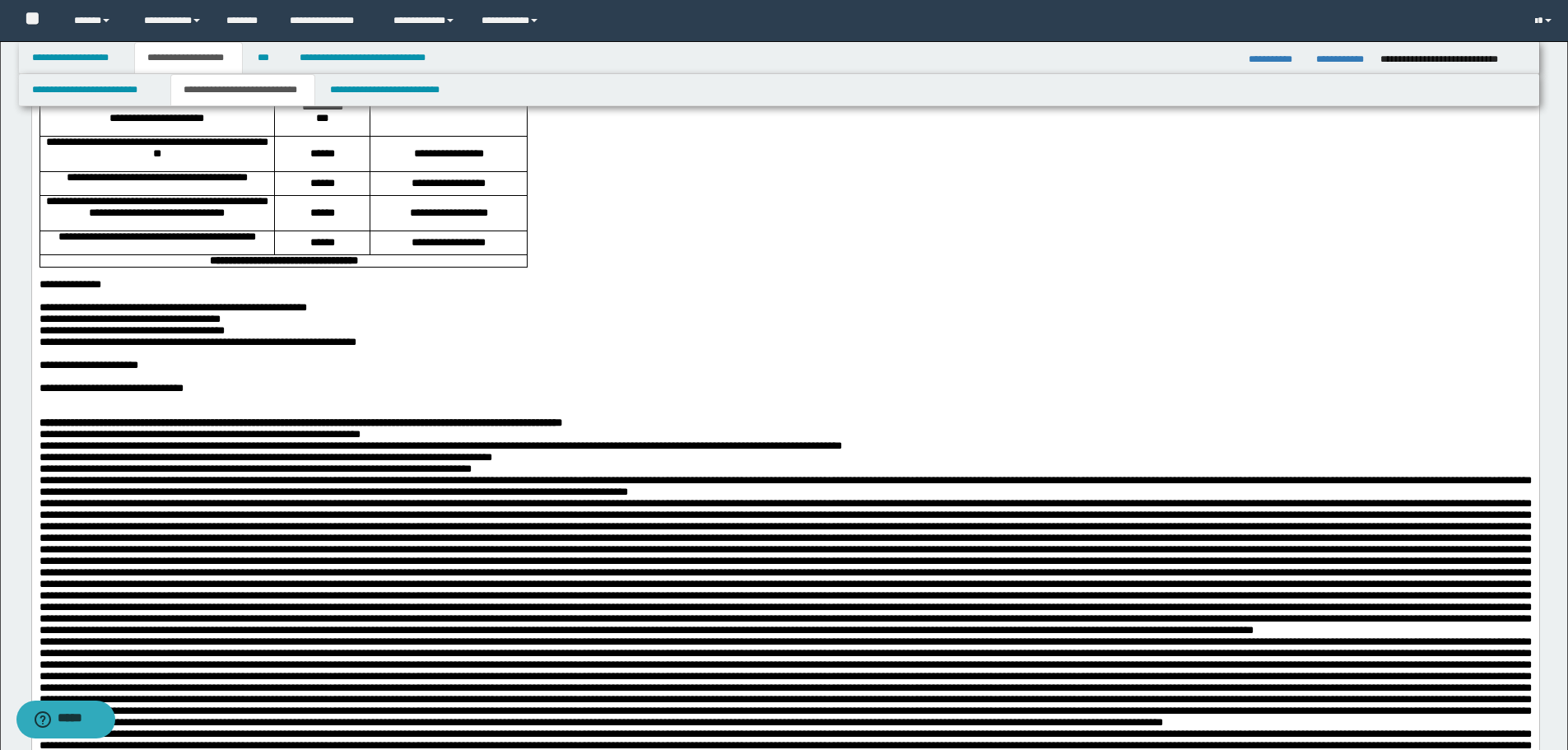 click on "**********" at bounding box center [172, 307] 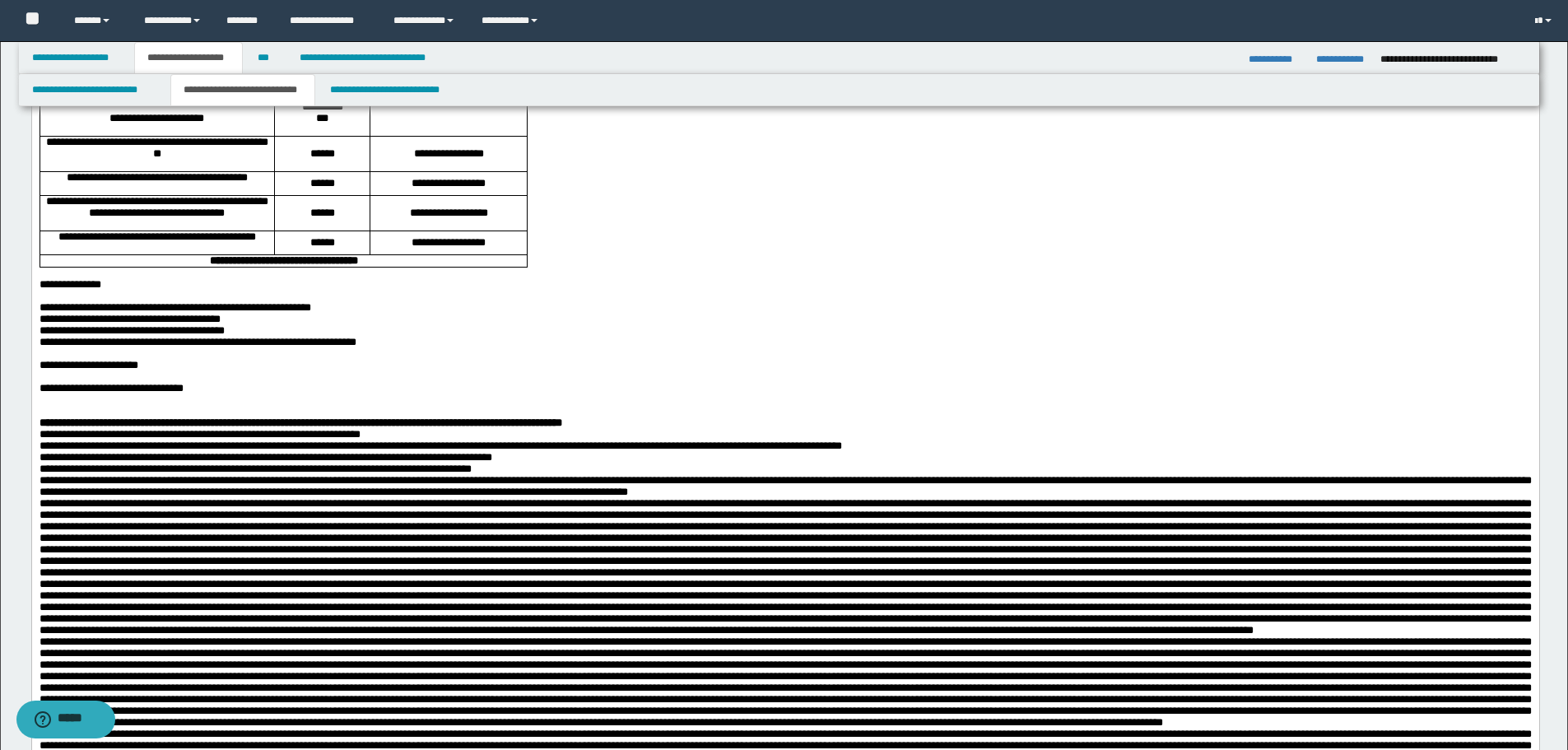 click on "**********" at bounding box center (131, 330) 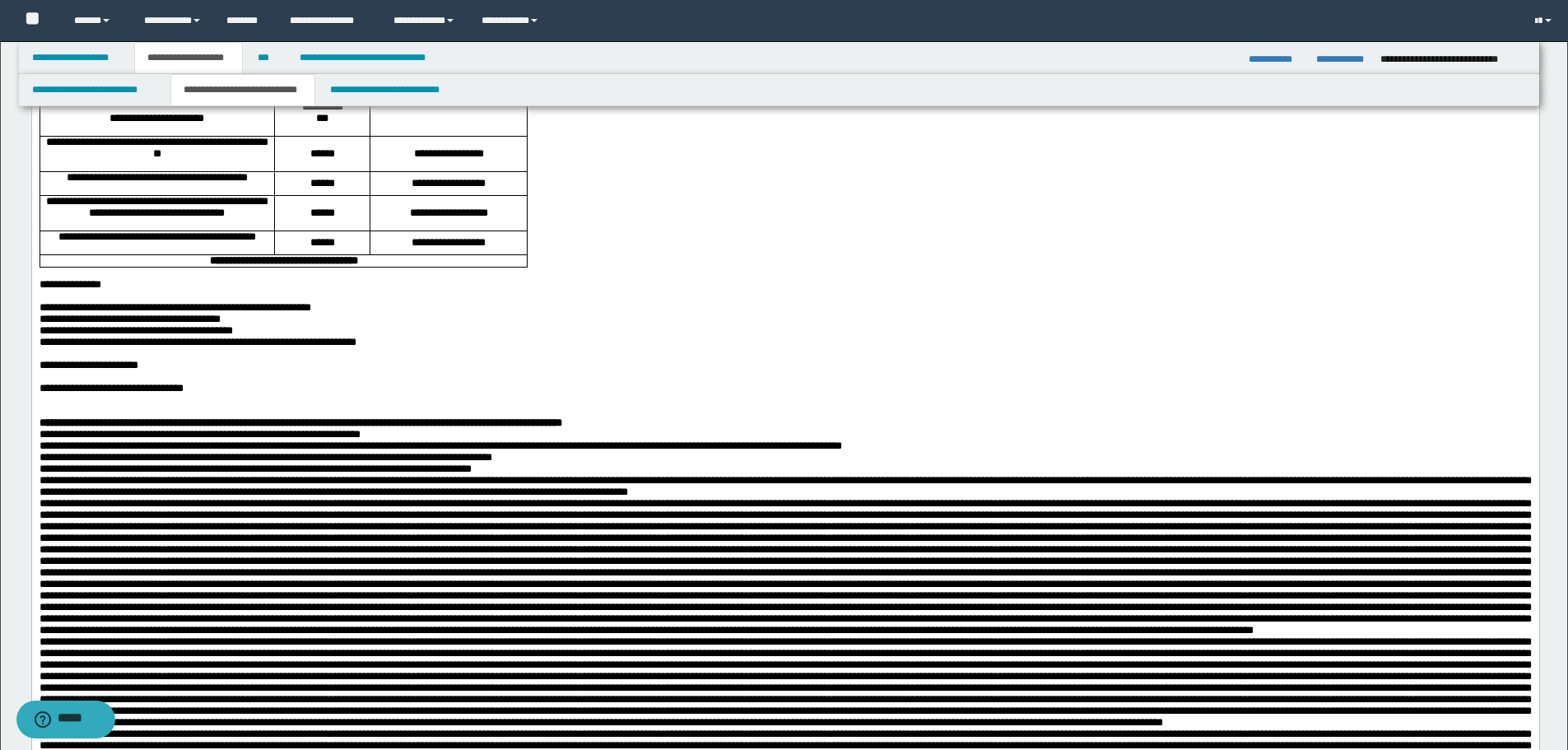 click on "**********" at bounding box center [197, 342] 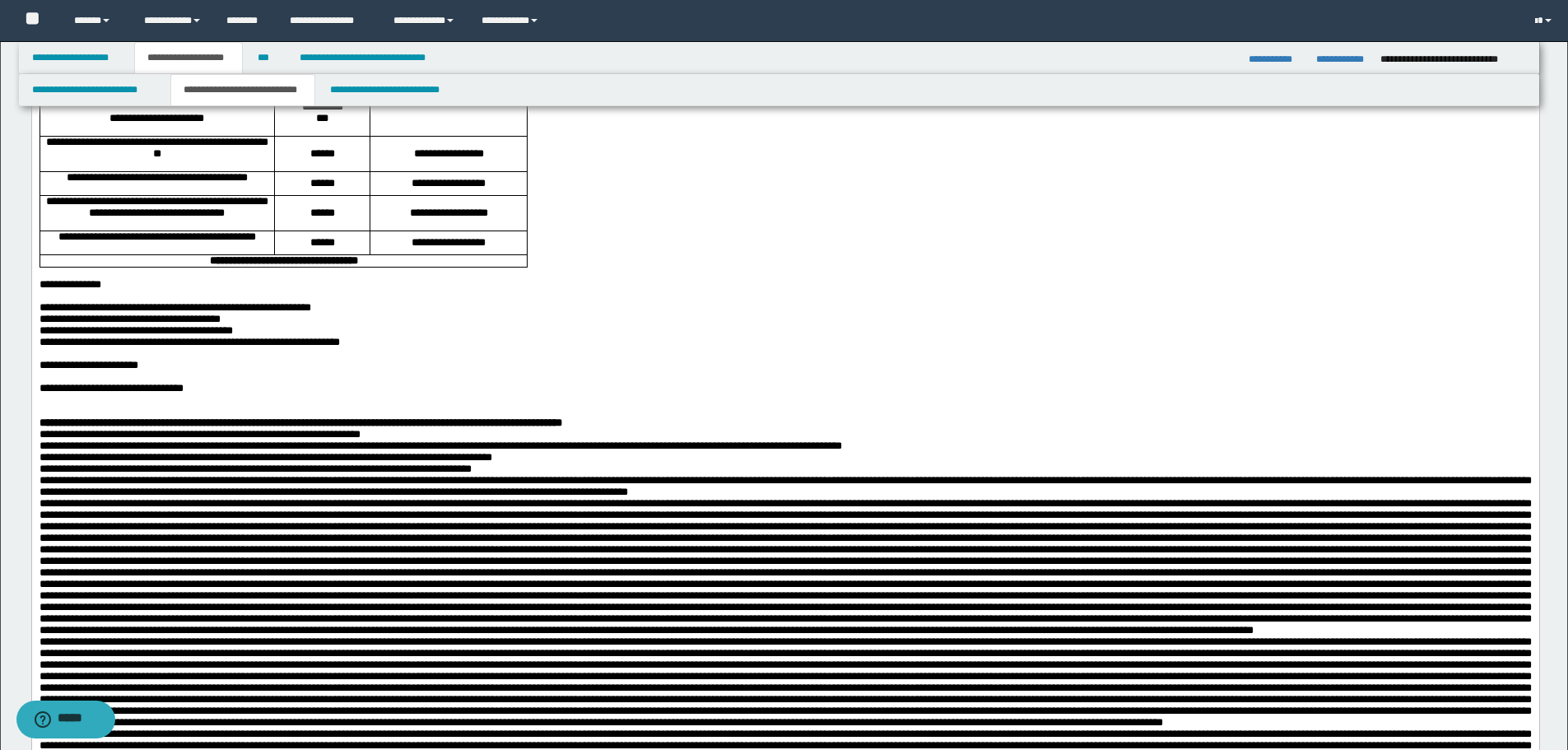 click on "**********" at bounding box center [784, 435] 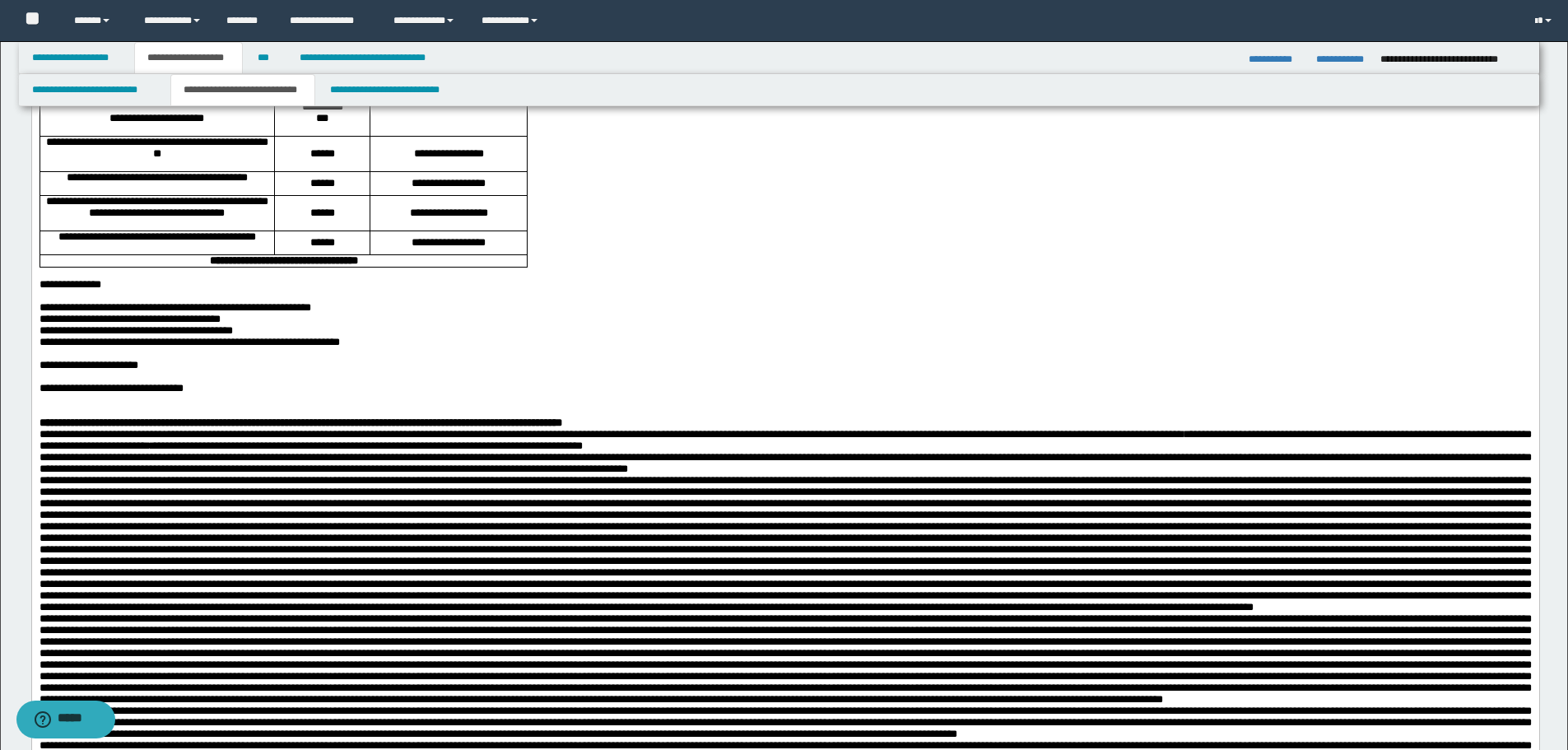 click on "**********" at bounding box center (784, 440) 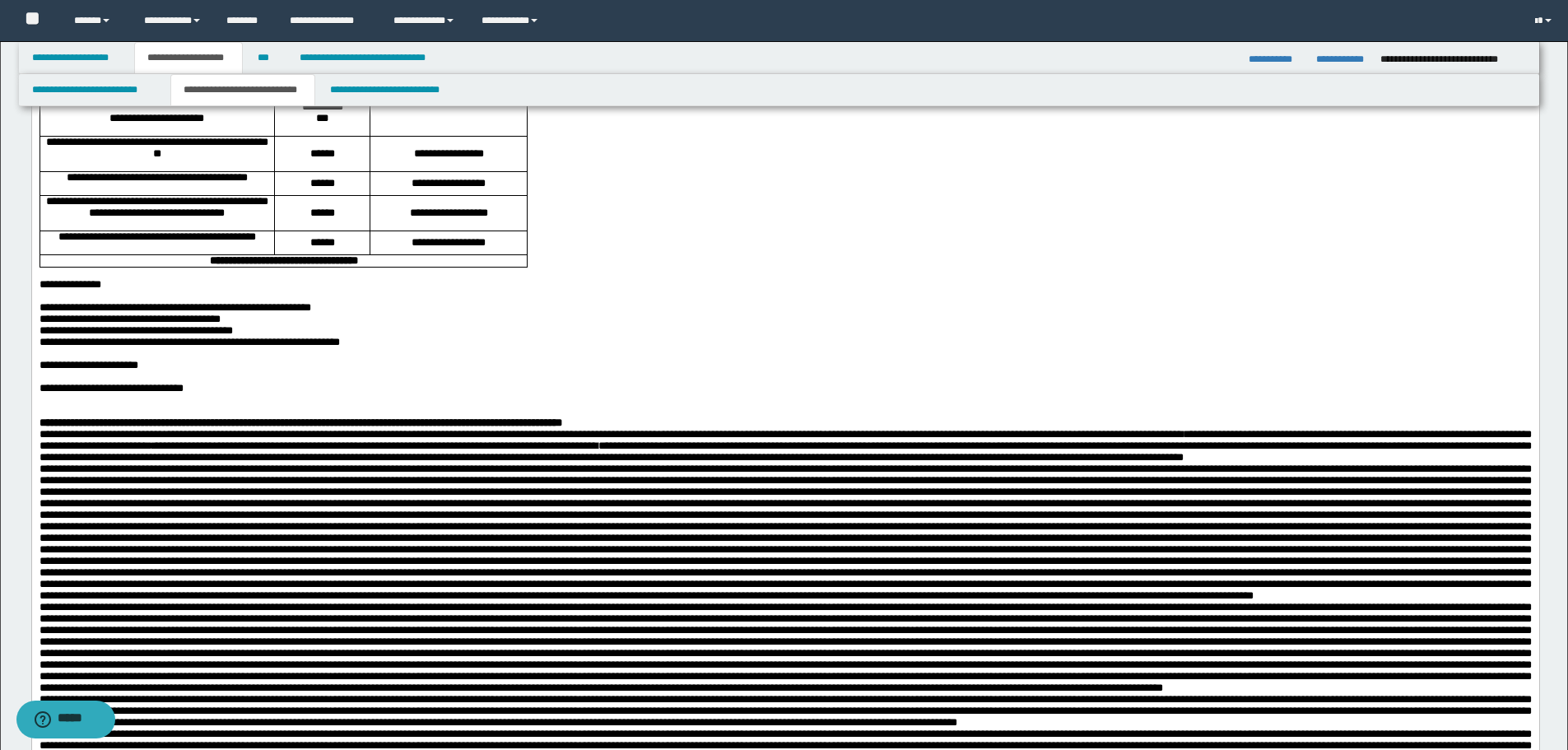 click on "**********" at bounding box center (784, 446) 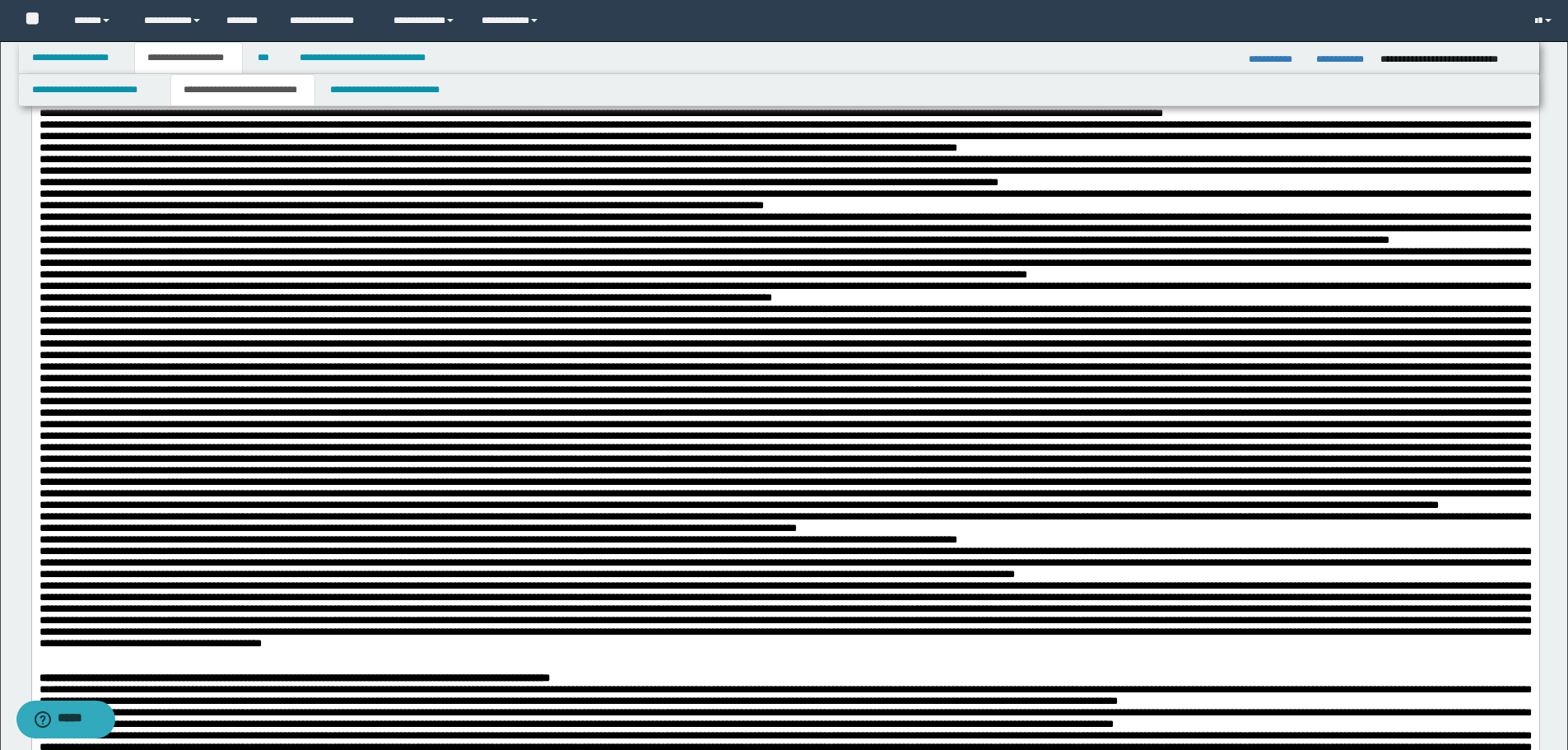 scroll, scrollTop: 741, scrollLeft: 0, axis: vertical 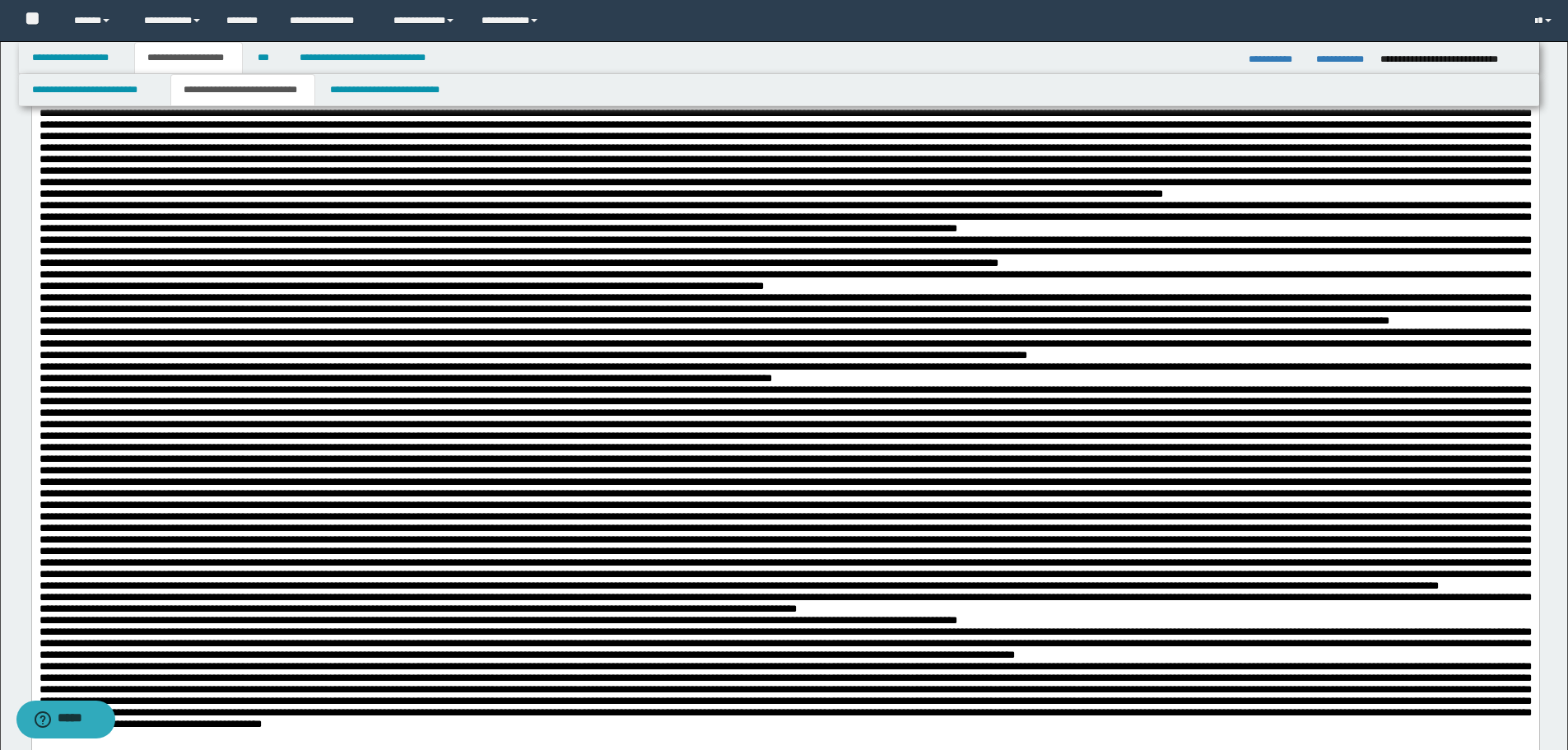 click on "**********" at bounding box center [784, 21] 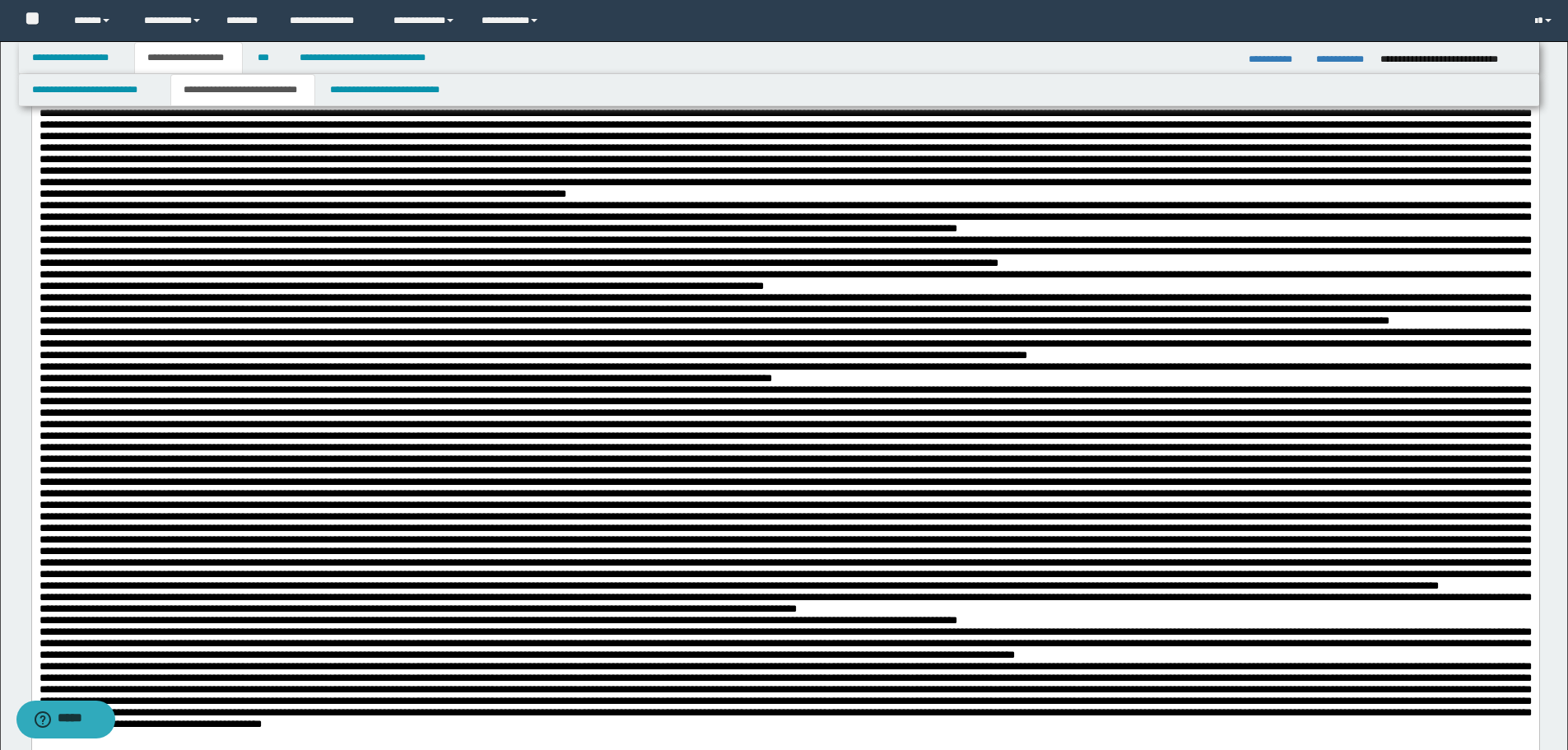 click on "**********" at bounding box center (784, 217) 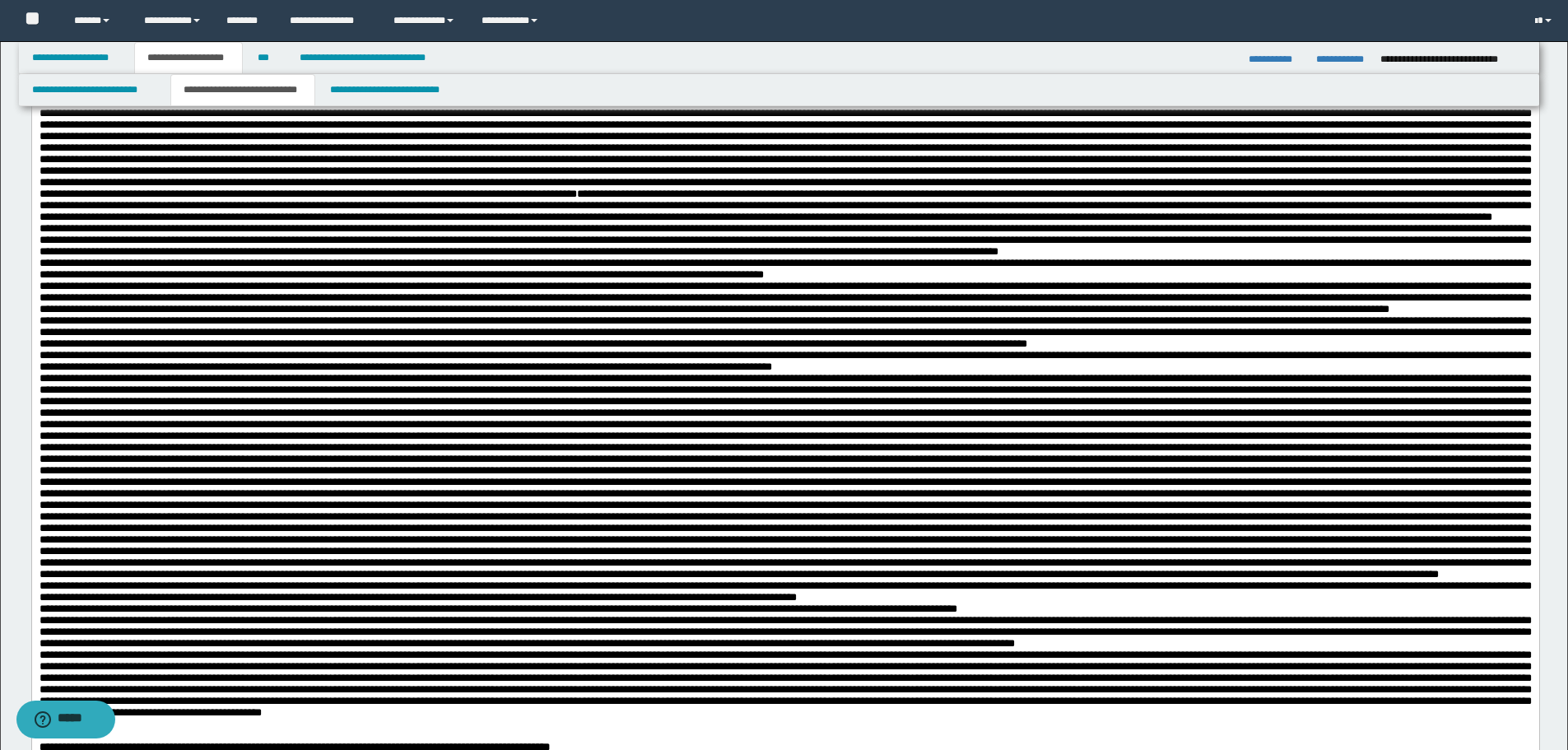 click on "**********" at bounding box center [784, 79] 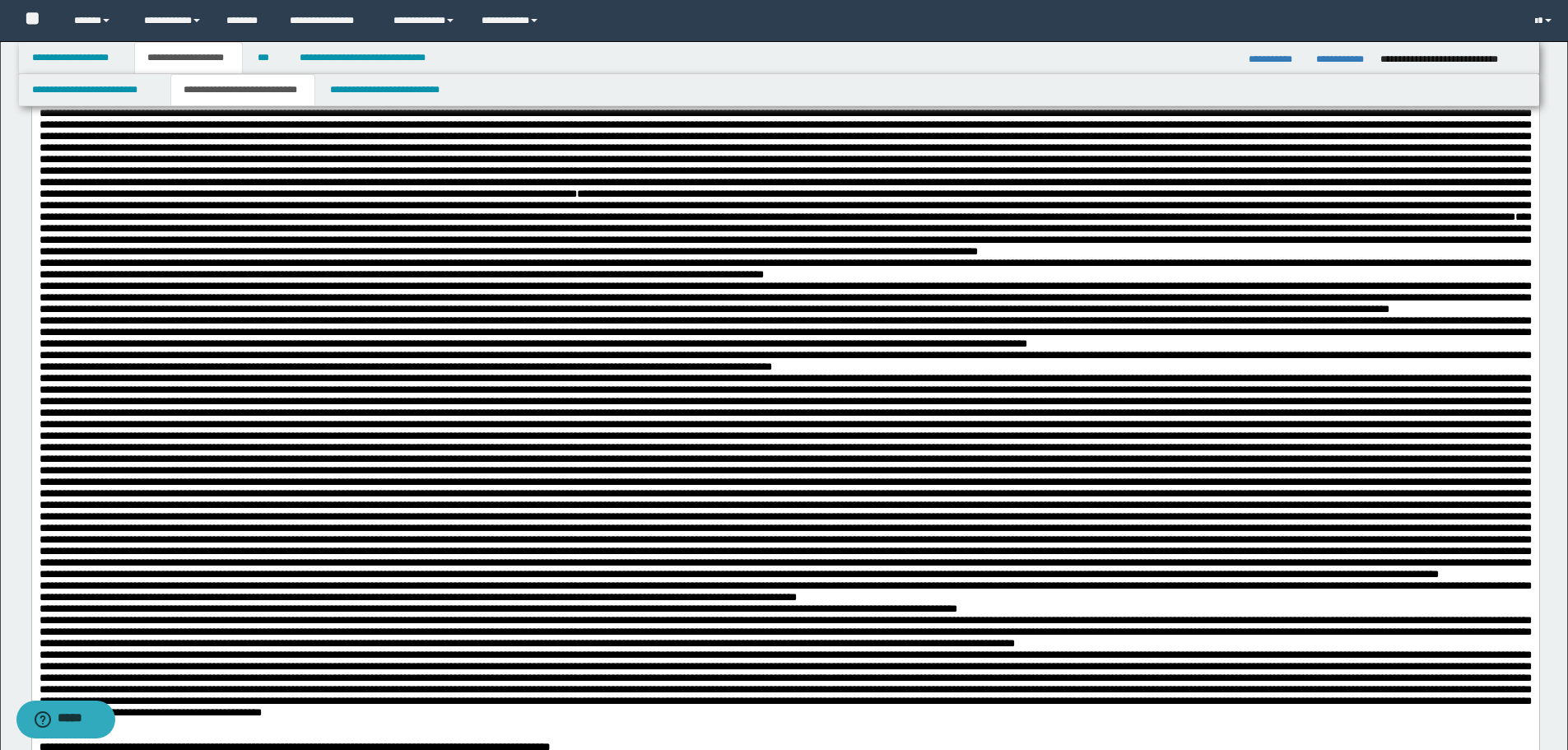 click on "**********" at bounding box center (784, 96) 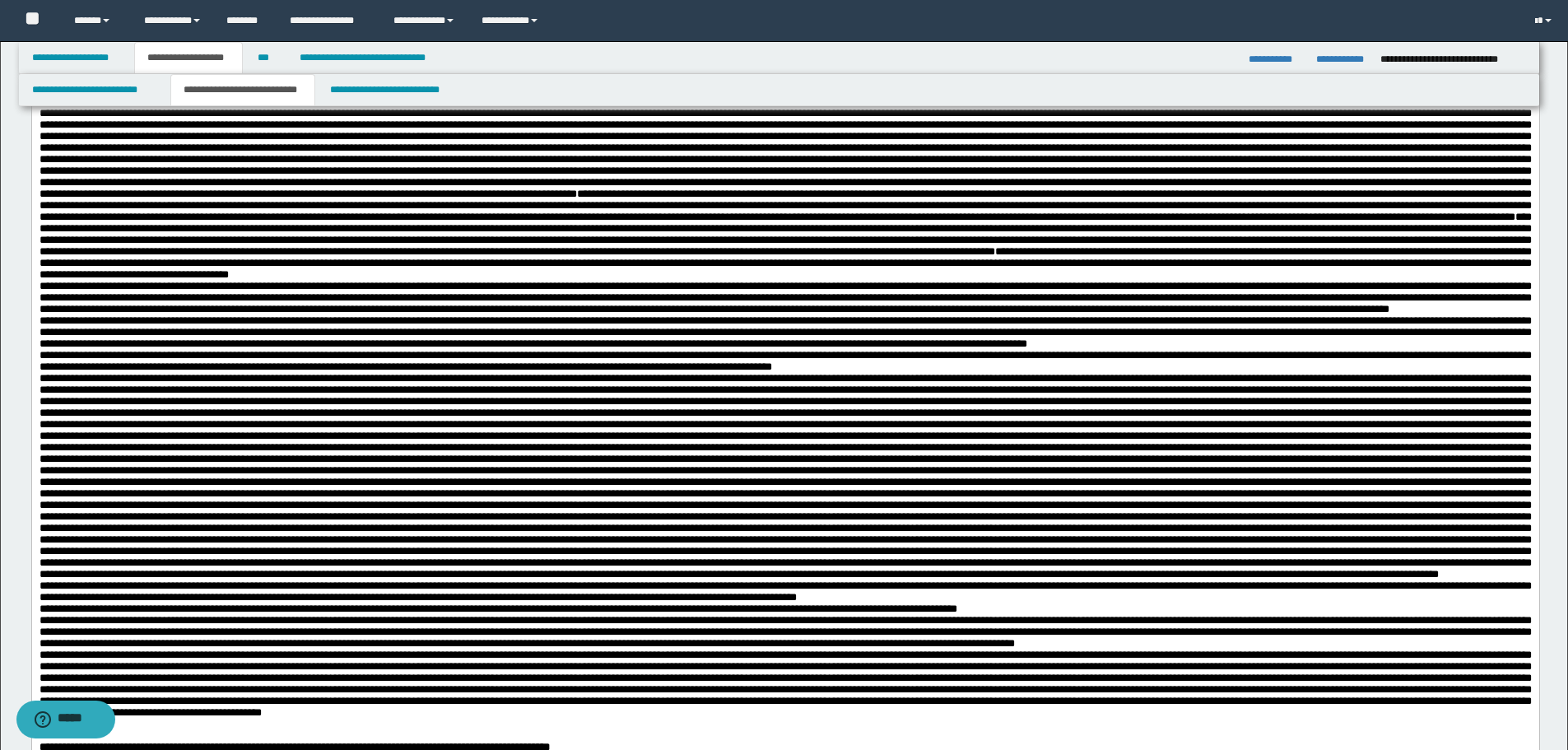 click on "**********" at bounding box center [784, 108] 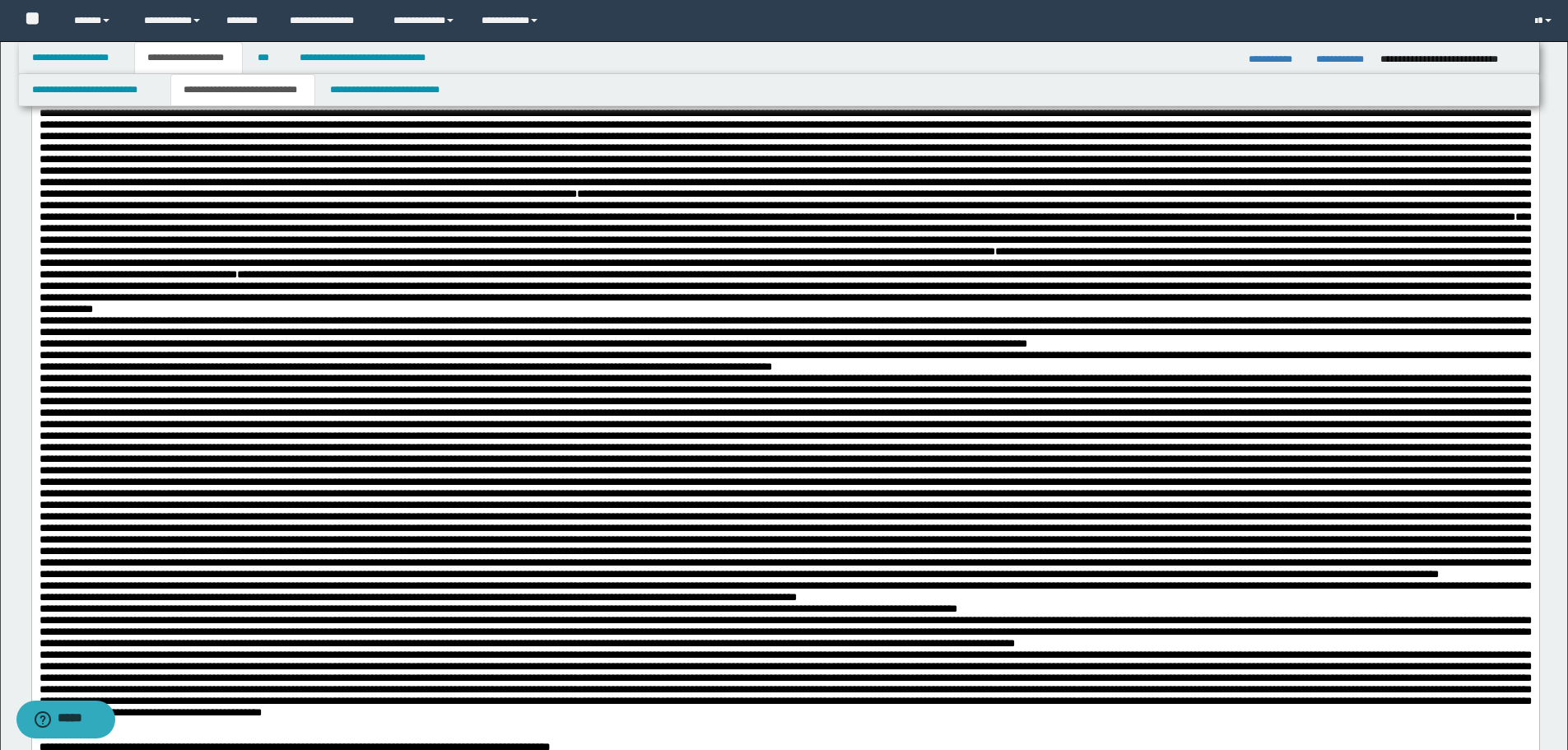 click on "**********" at bounding box center (784, 125) 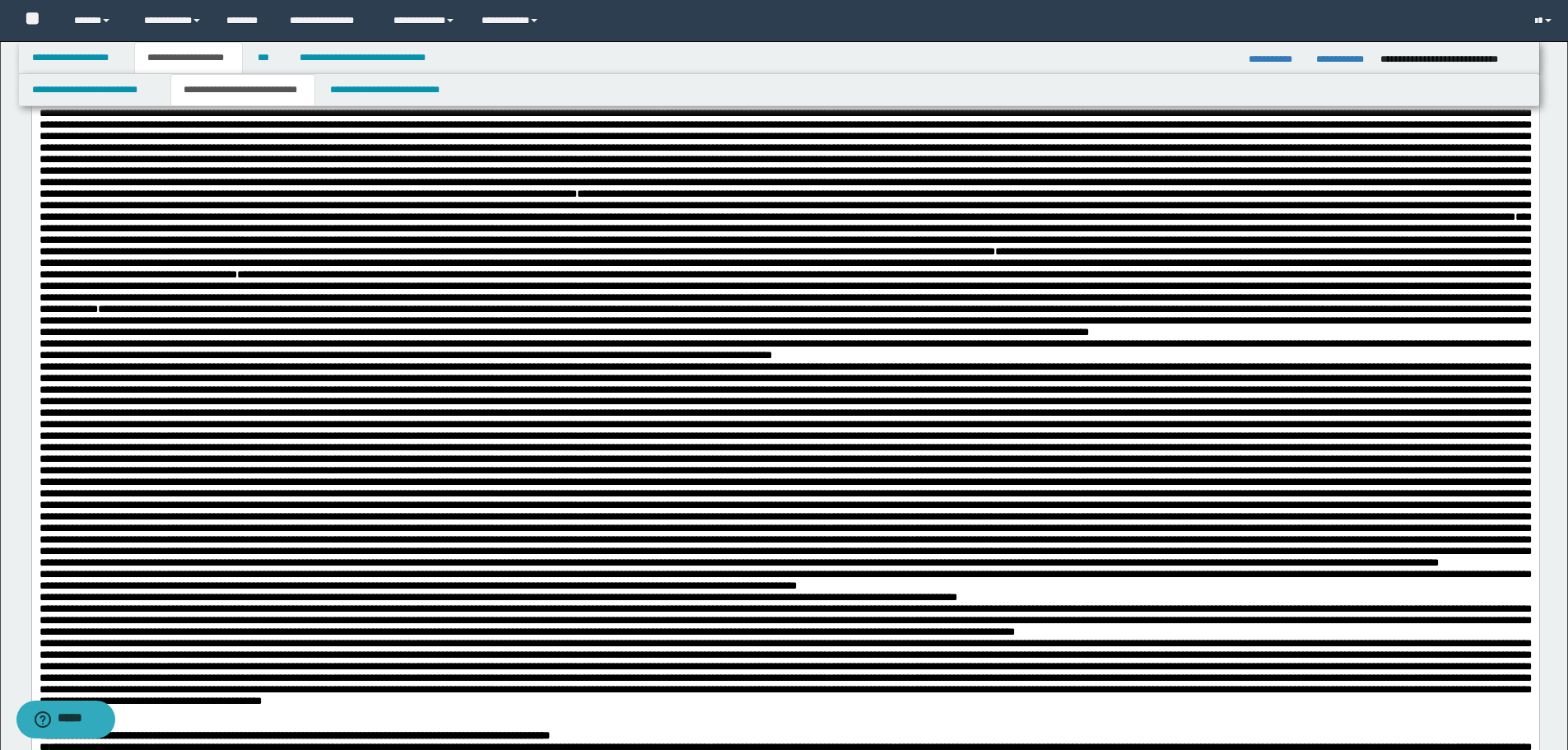 click on "**********" at bounding box center [784, 137] 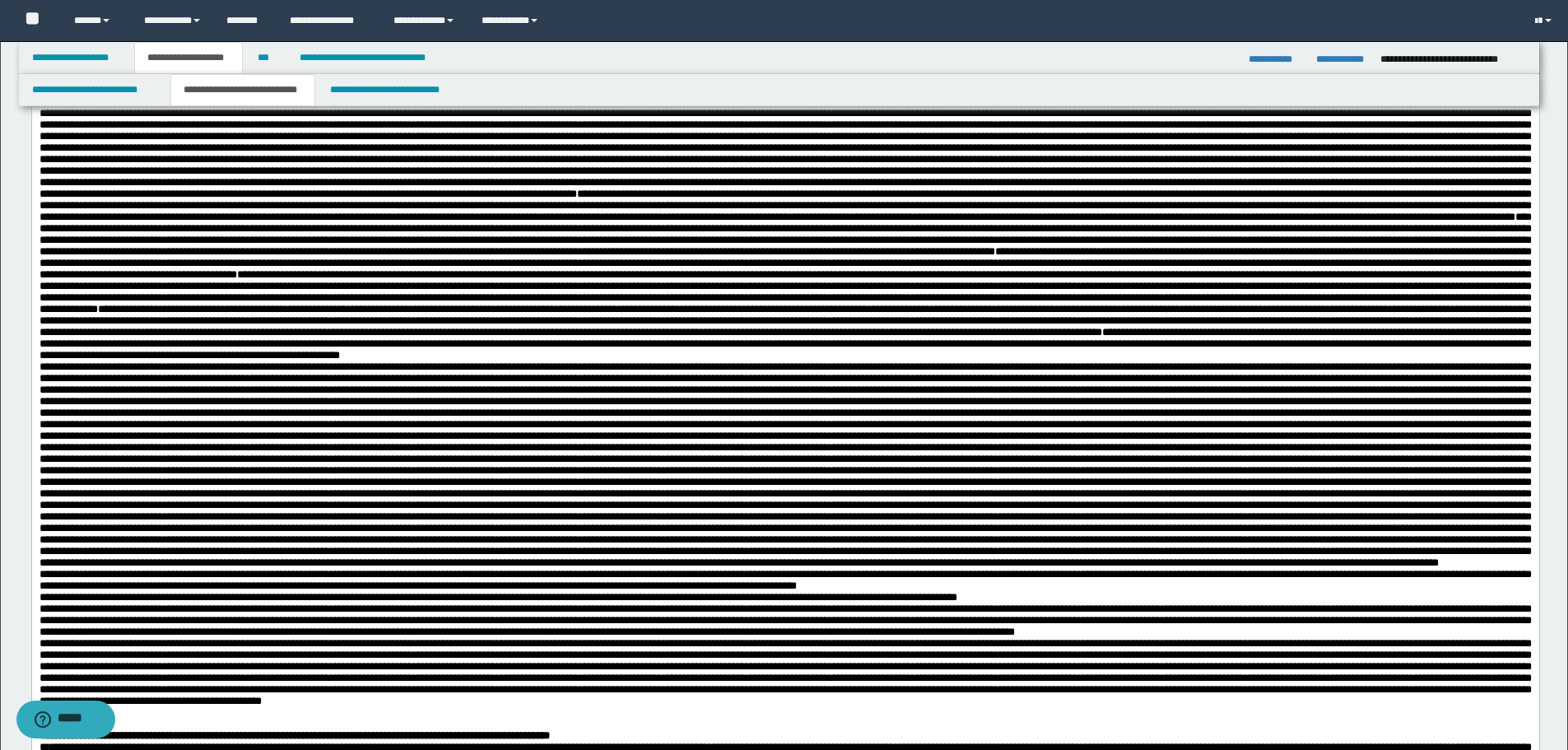 click on "**********" at bounding box center [784, 343] 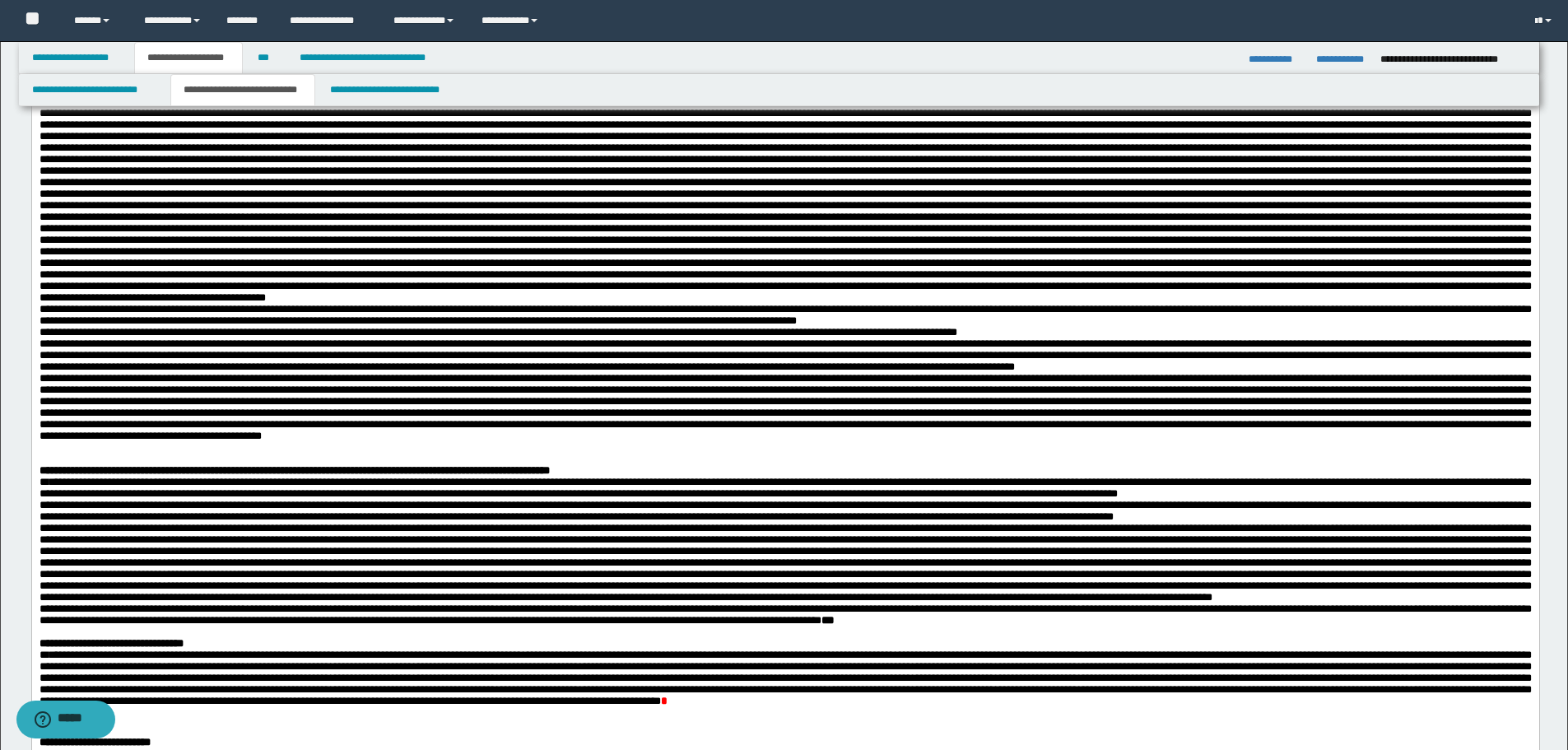 scroll, scrollTop: 1153, scrollLeft: 0, axis: vertical 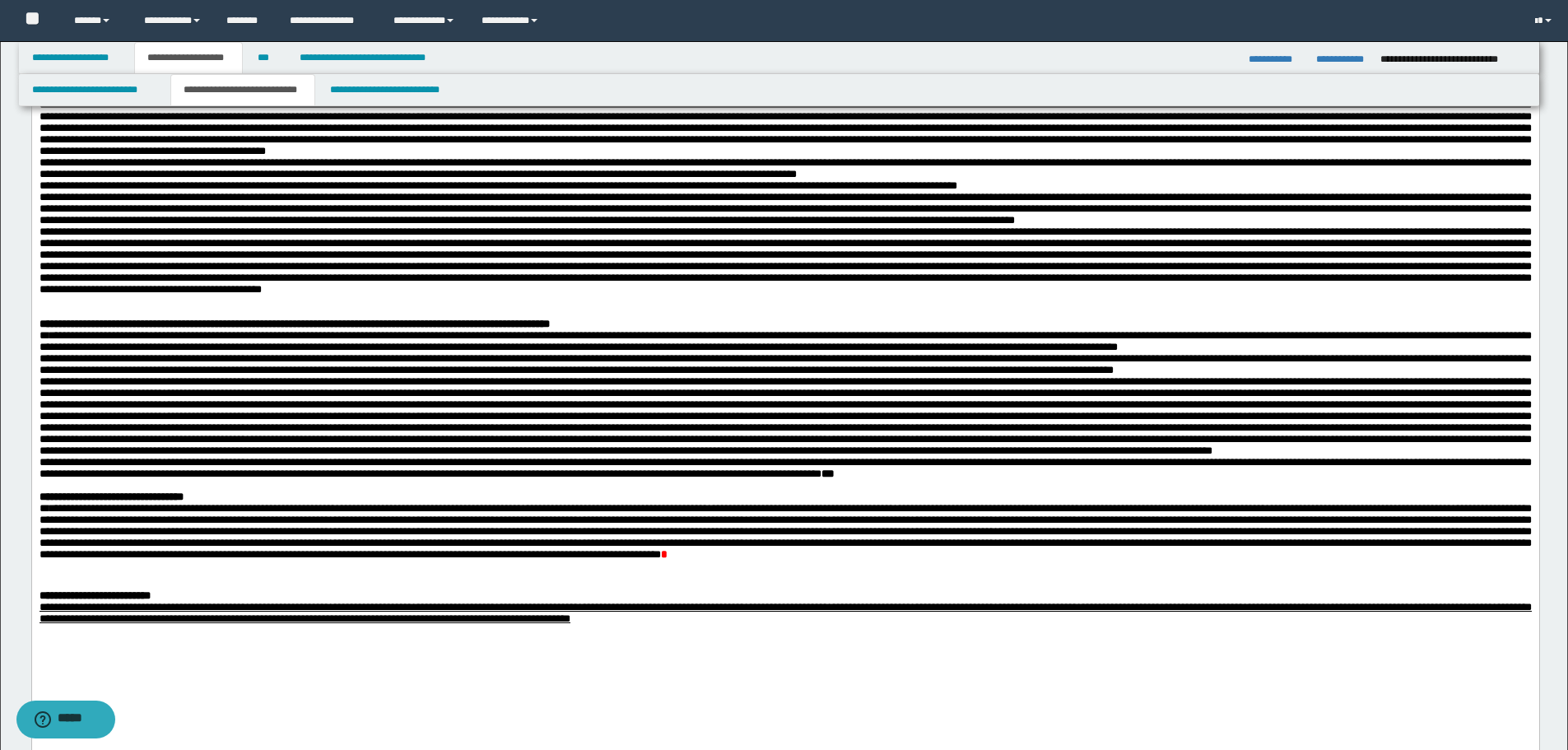 click on "**********" at bounding box center (784, -160) 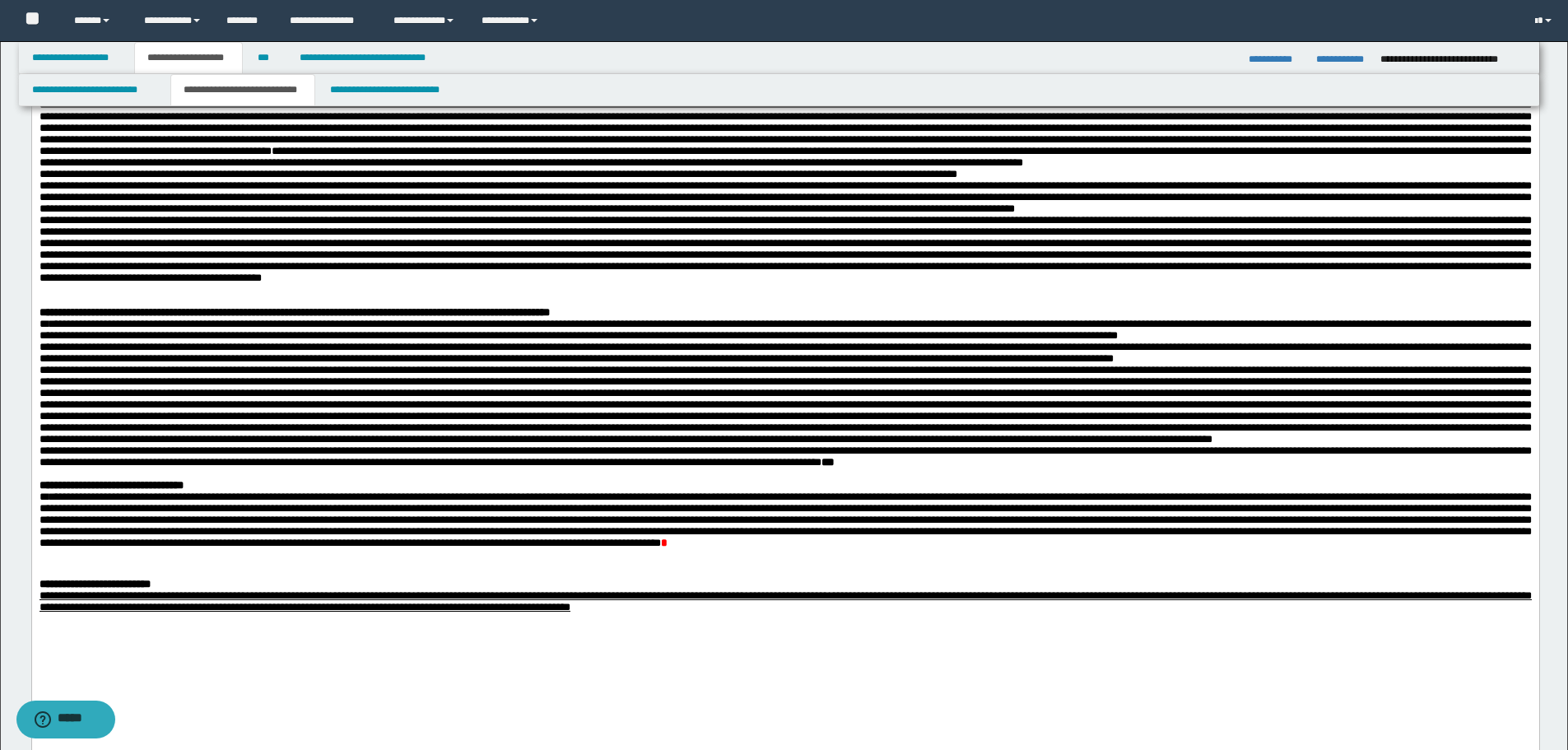 click on "**********" at bounding box center (784, 156) 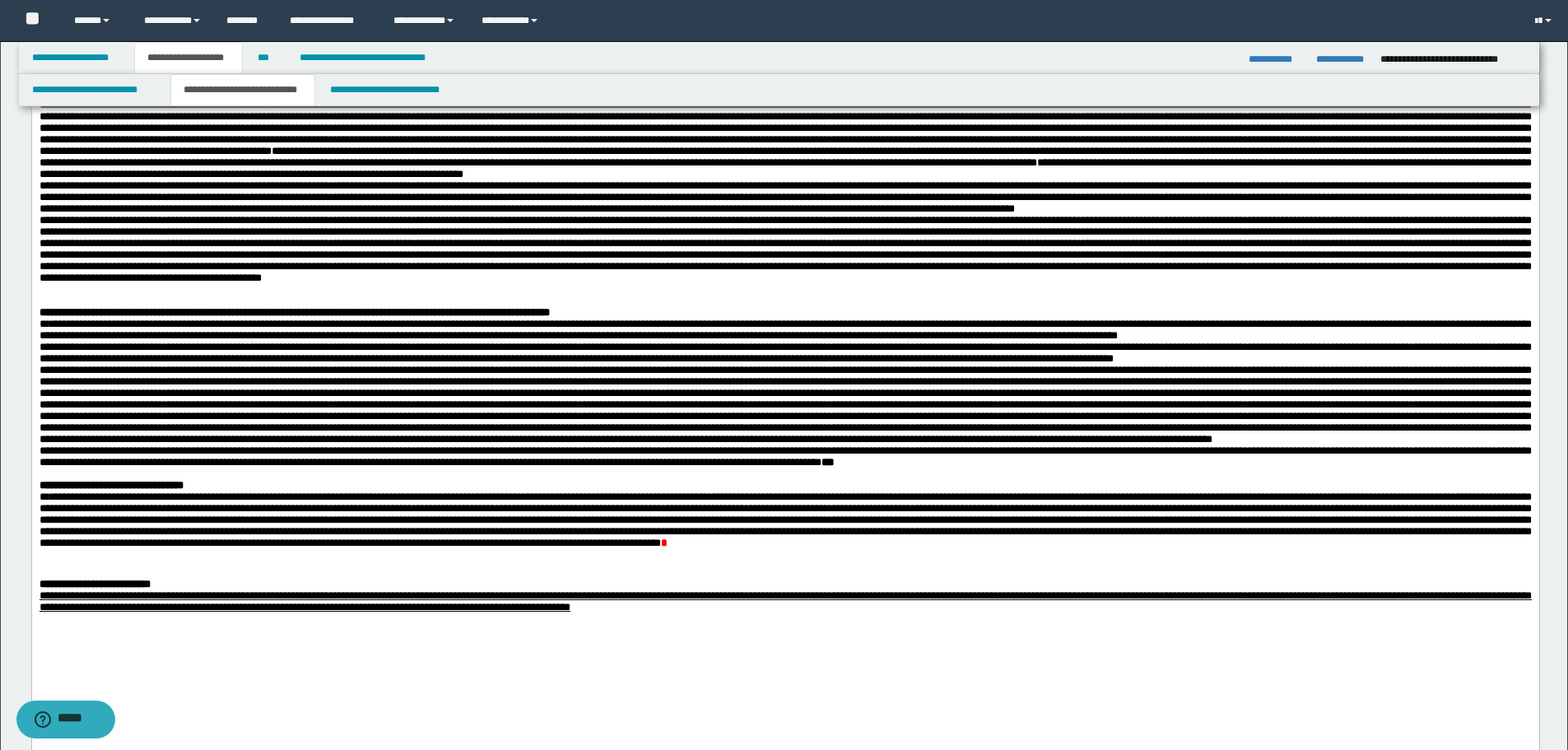 click on "**********" at bounding box center (784, -148) 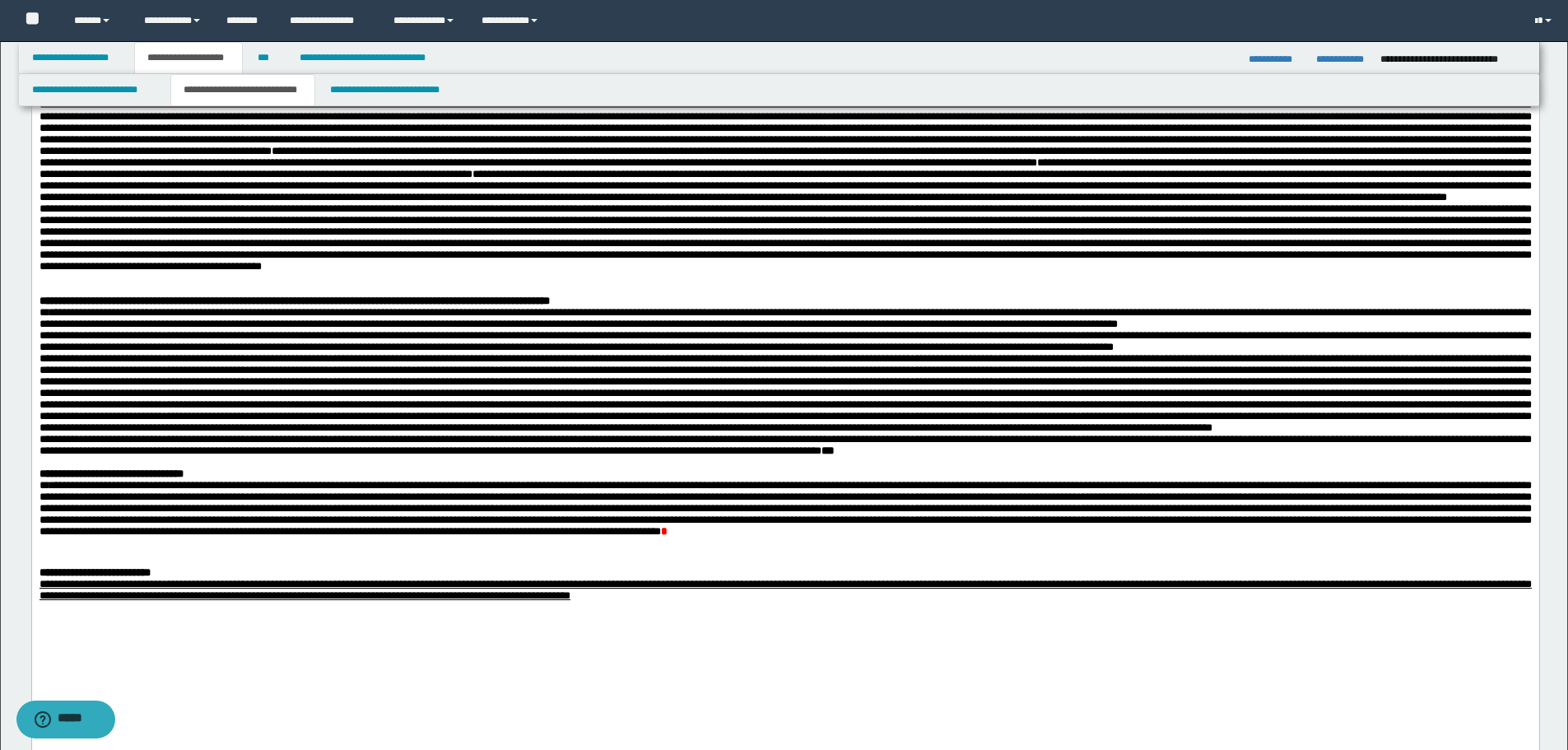 click on "**********" at bounding box center [784, -137] 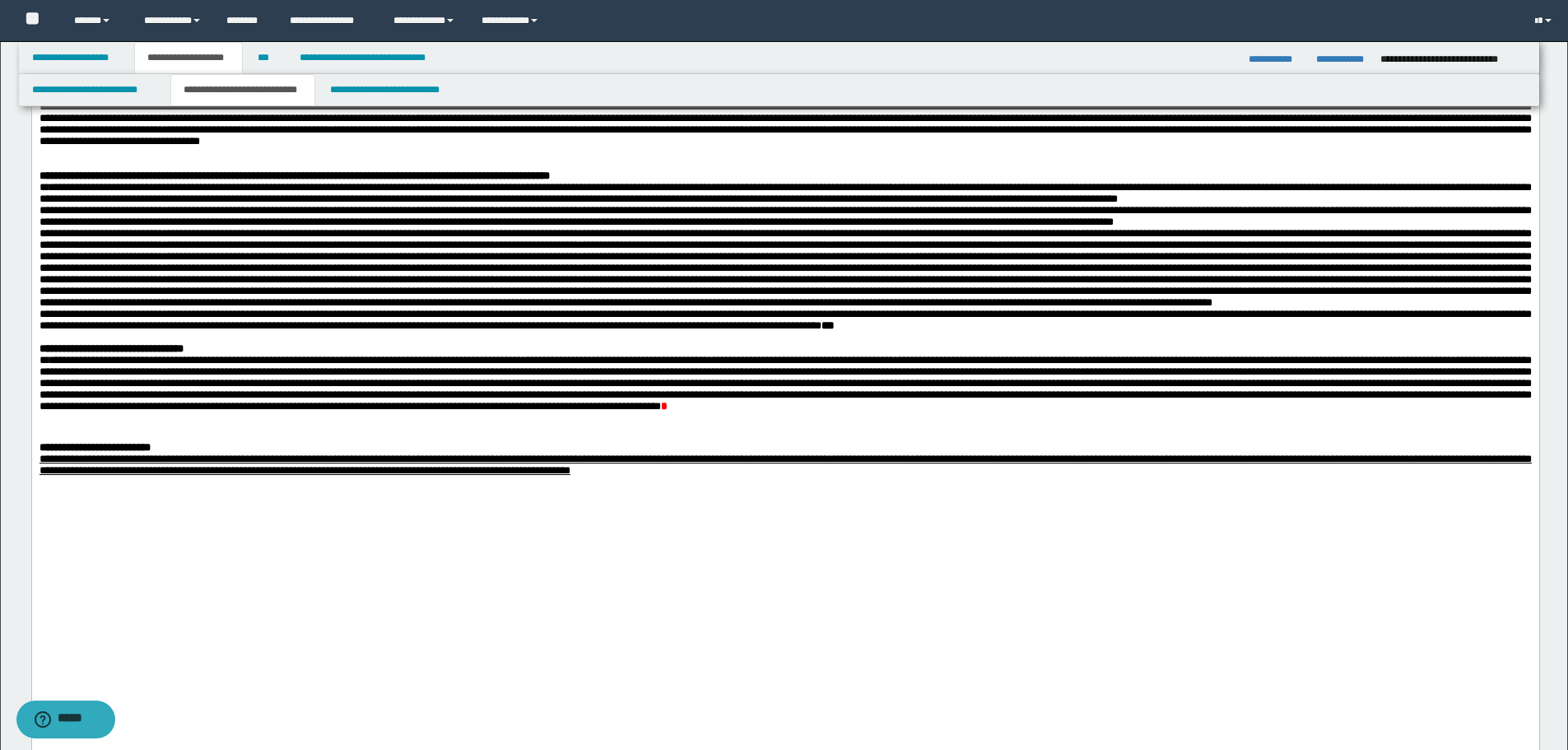 scroll, scrollTop: 1400, scrollLeft: 0, axis: vertical 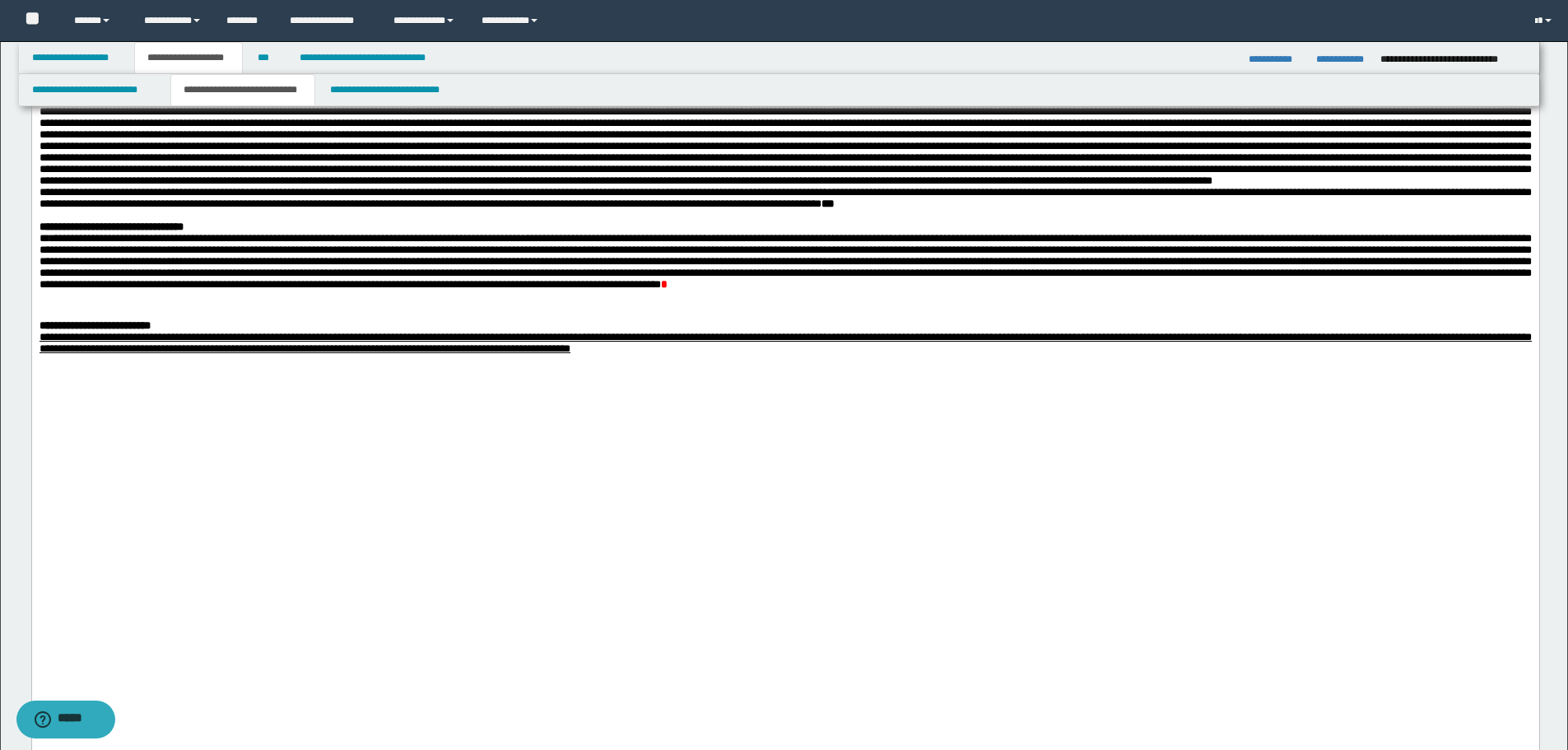 click on "**********" at bounding box center (784, 72) 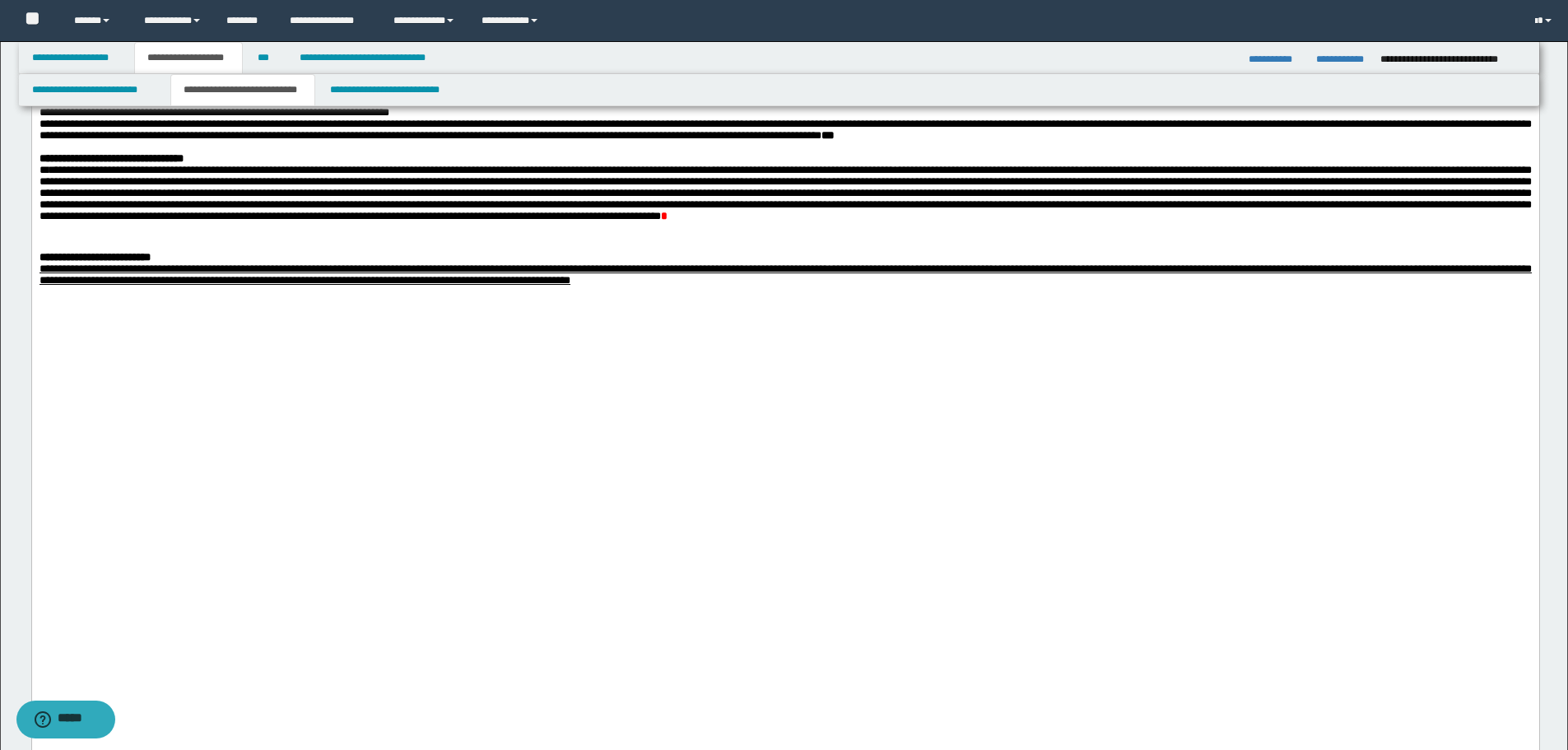 scroll, scrollTop: 1564, scrollLeft: 0, axis: vertical 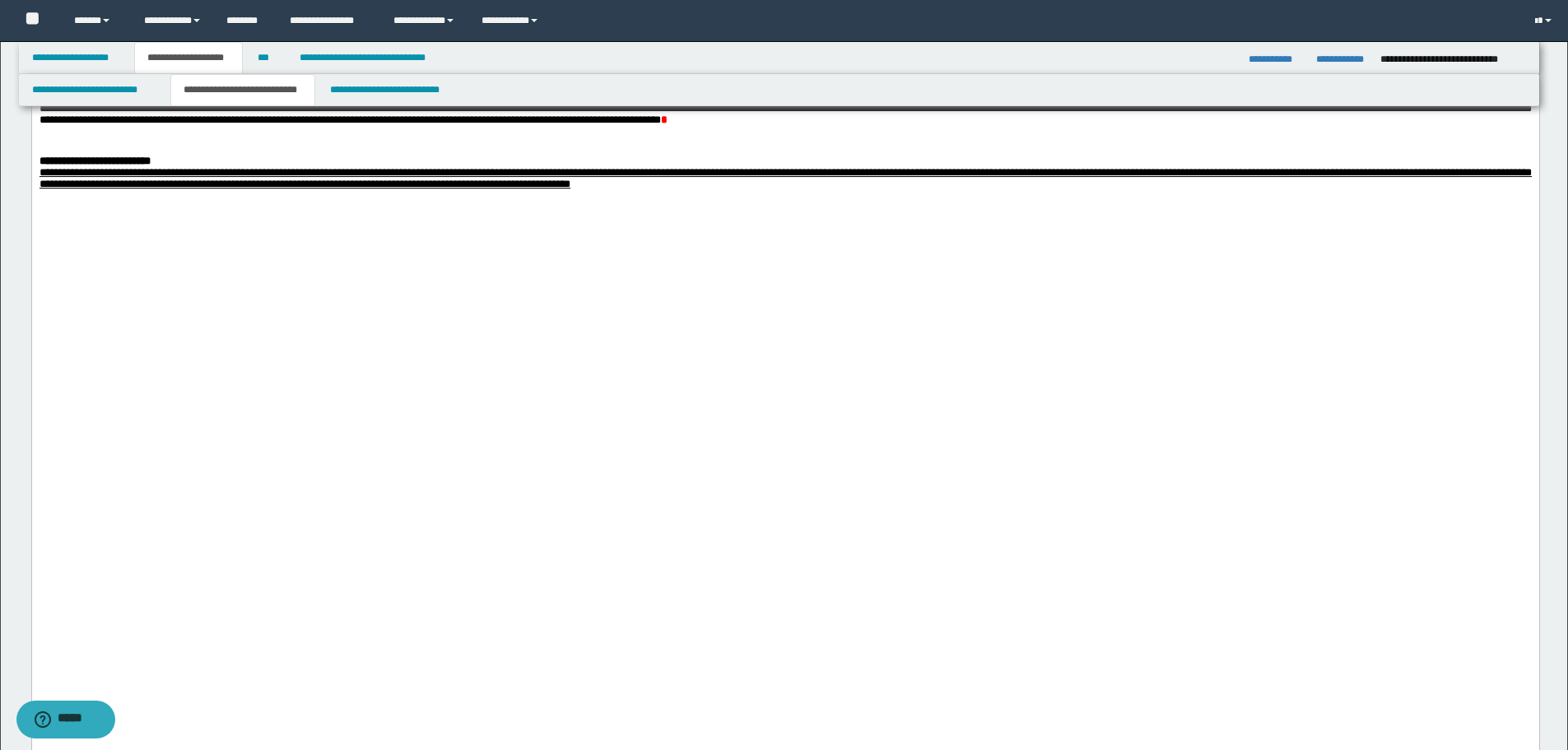 click on "**********" at bounding box center (784, -41) 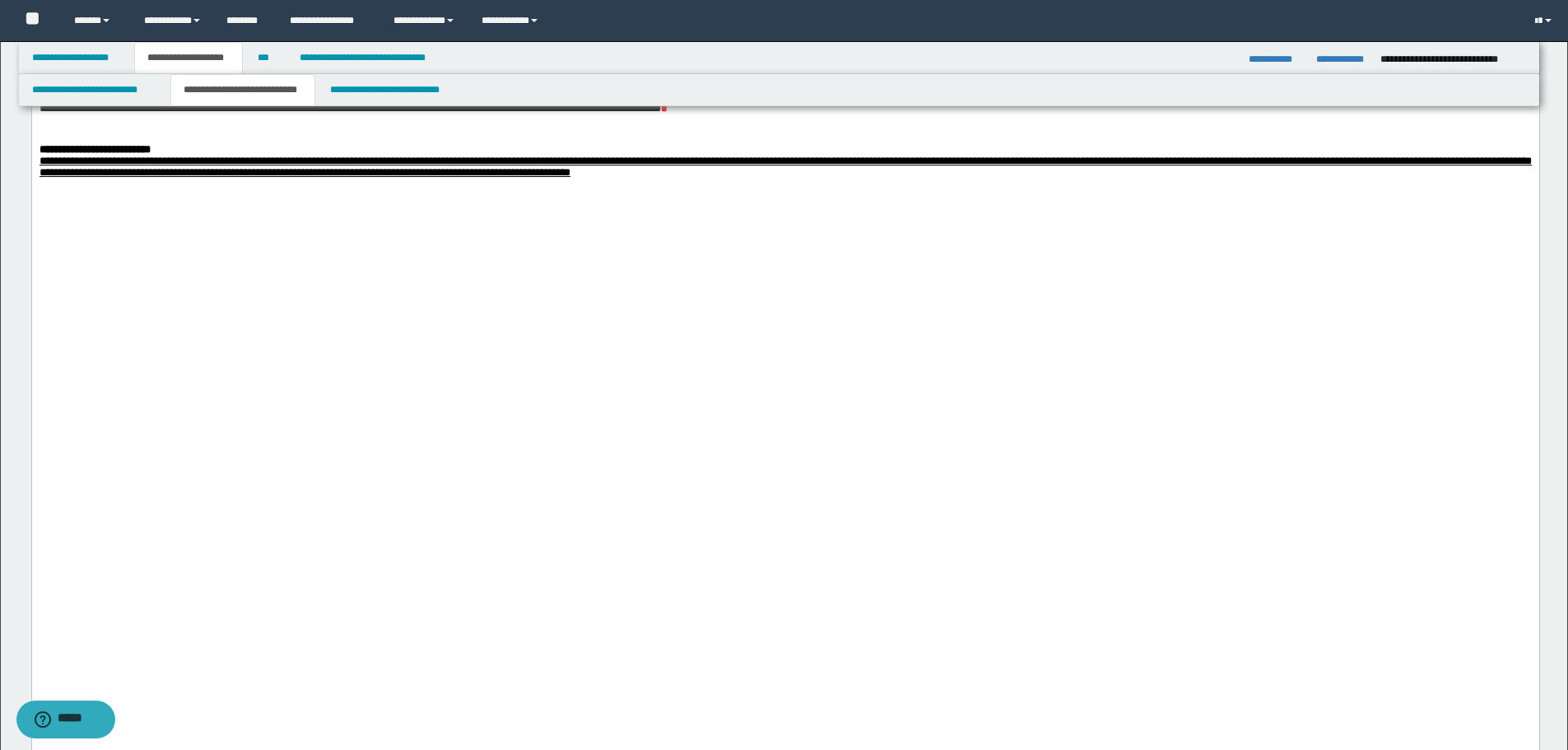 click on "* *" at bounding box center [784, 85] 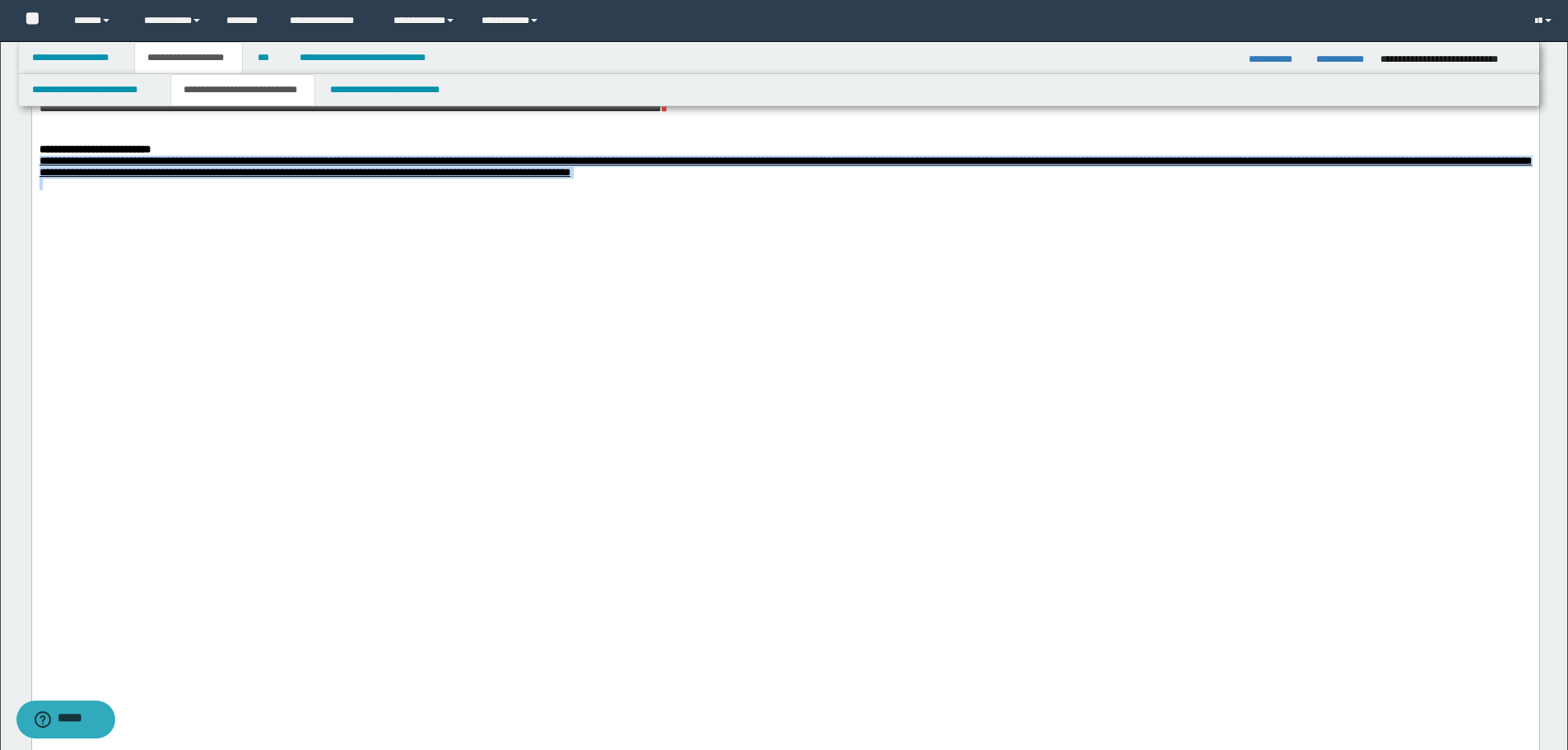 drag, startPoint x: 38, startPoint y: 631, endPoint x: 1045, endPoint y: 656, distance: 1007.3103 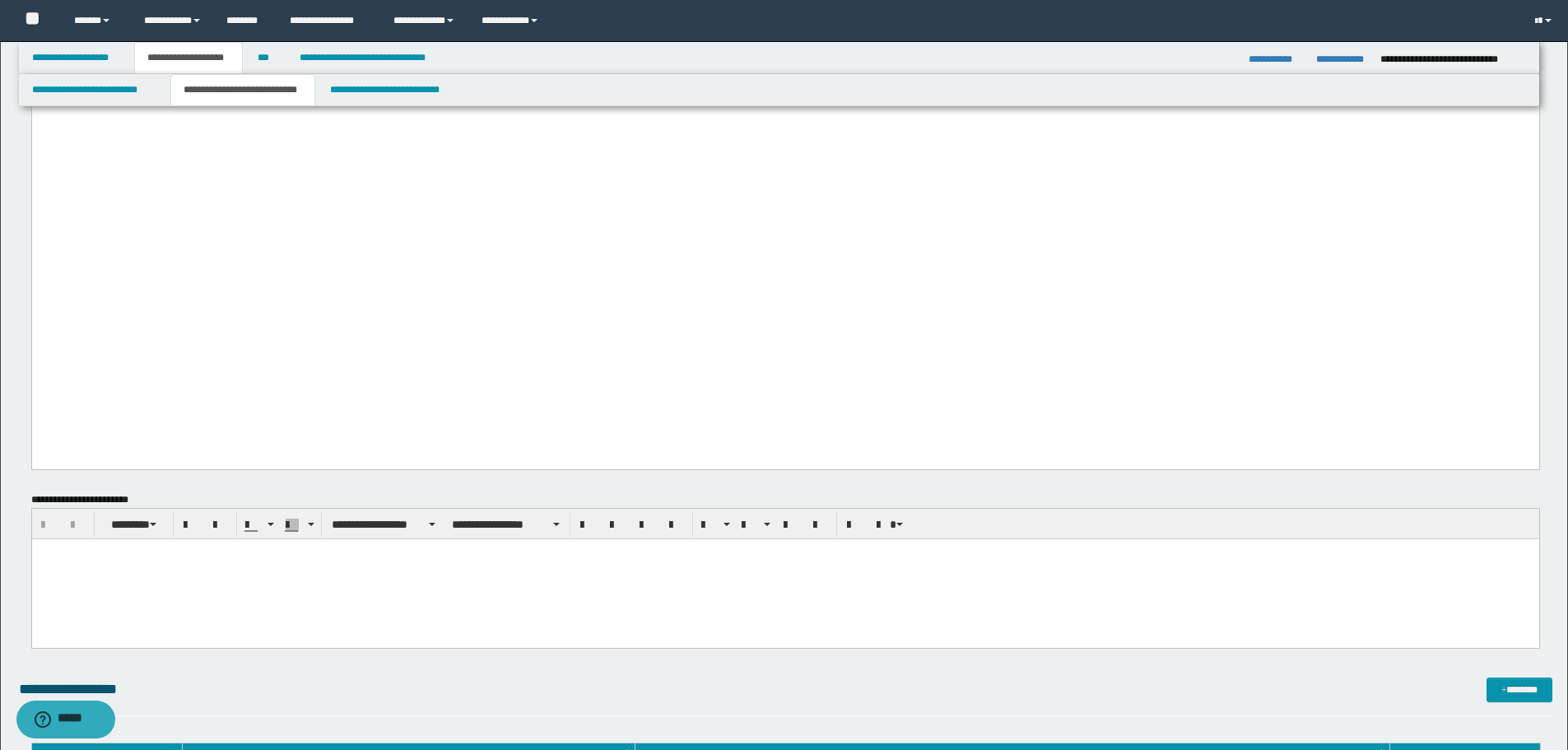 scroll, scrollTop: 1976, scrollLeft: 0, axis: vertical 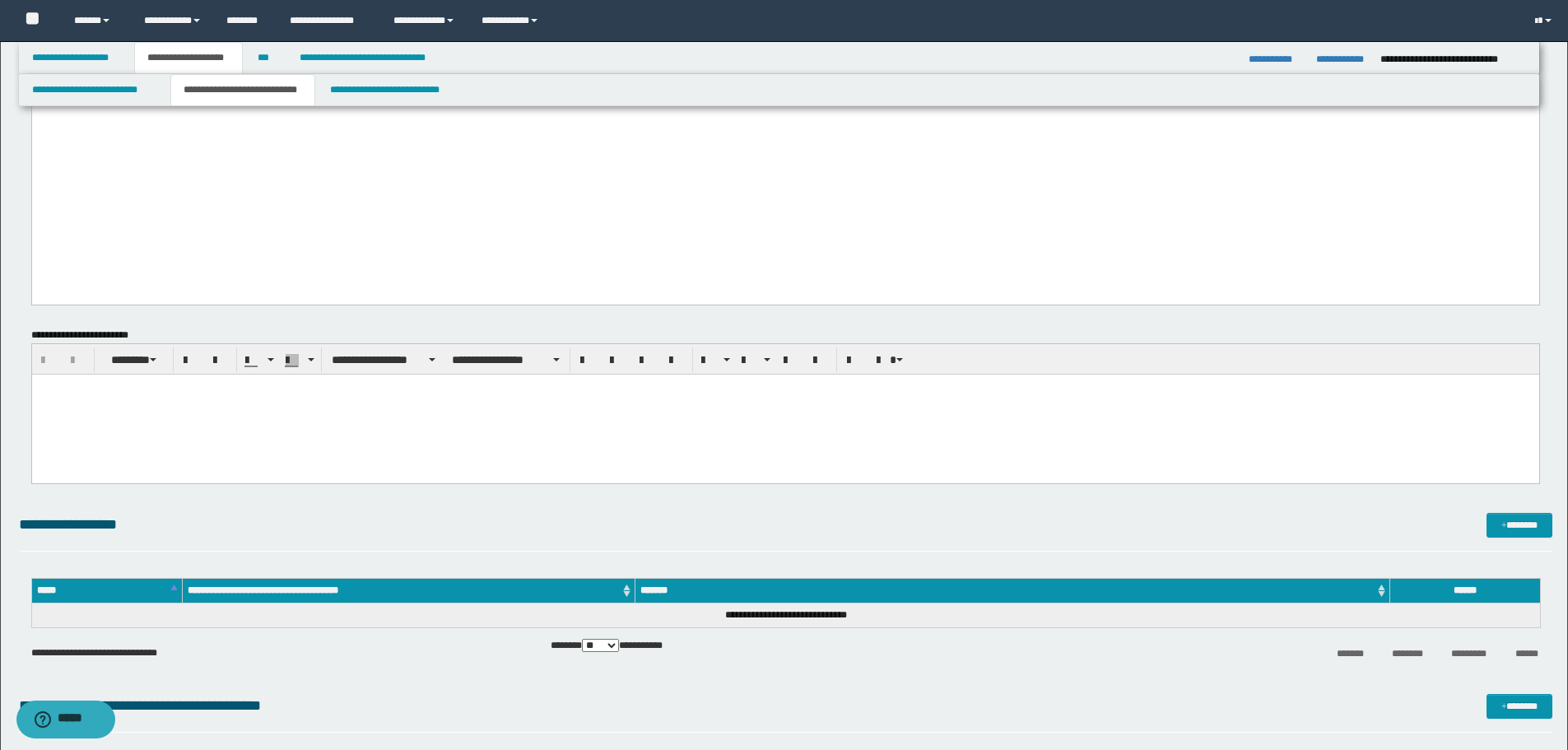 click at bounding box center (784, 407) 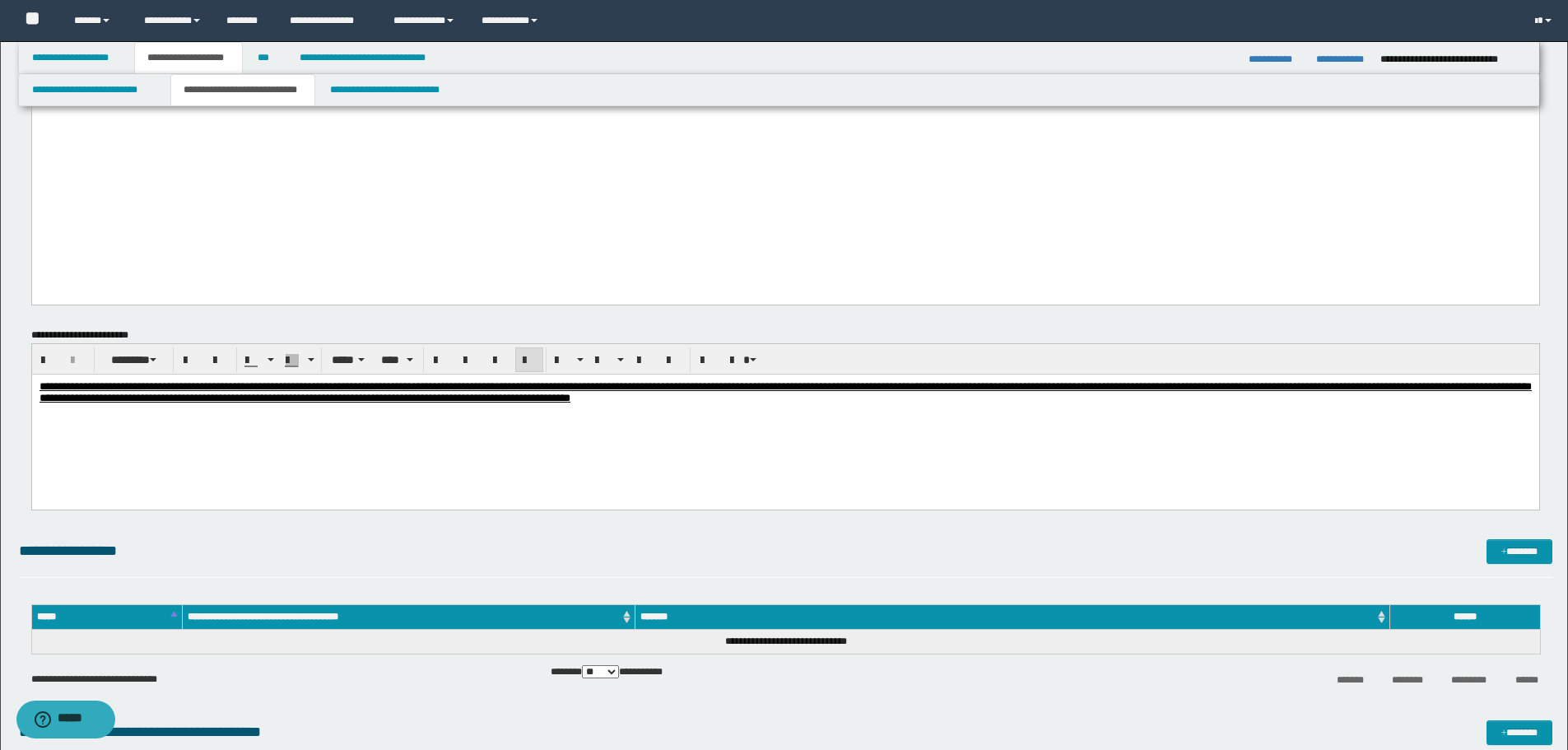 drag, startPoint x: 37, startPoint y: 208, endPoint x: 332, endPoint y: 225, distance: 295.48942 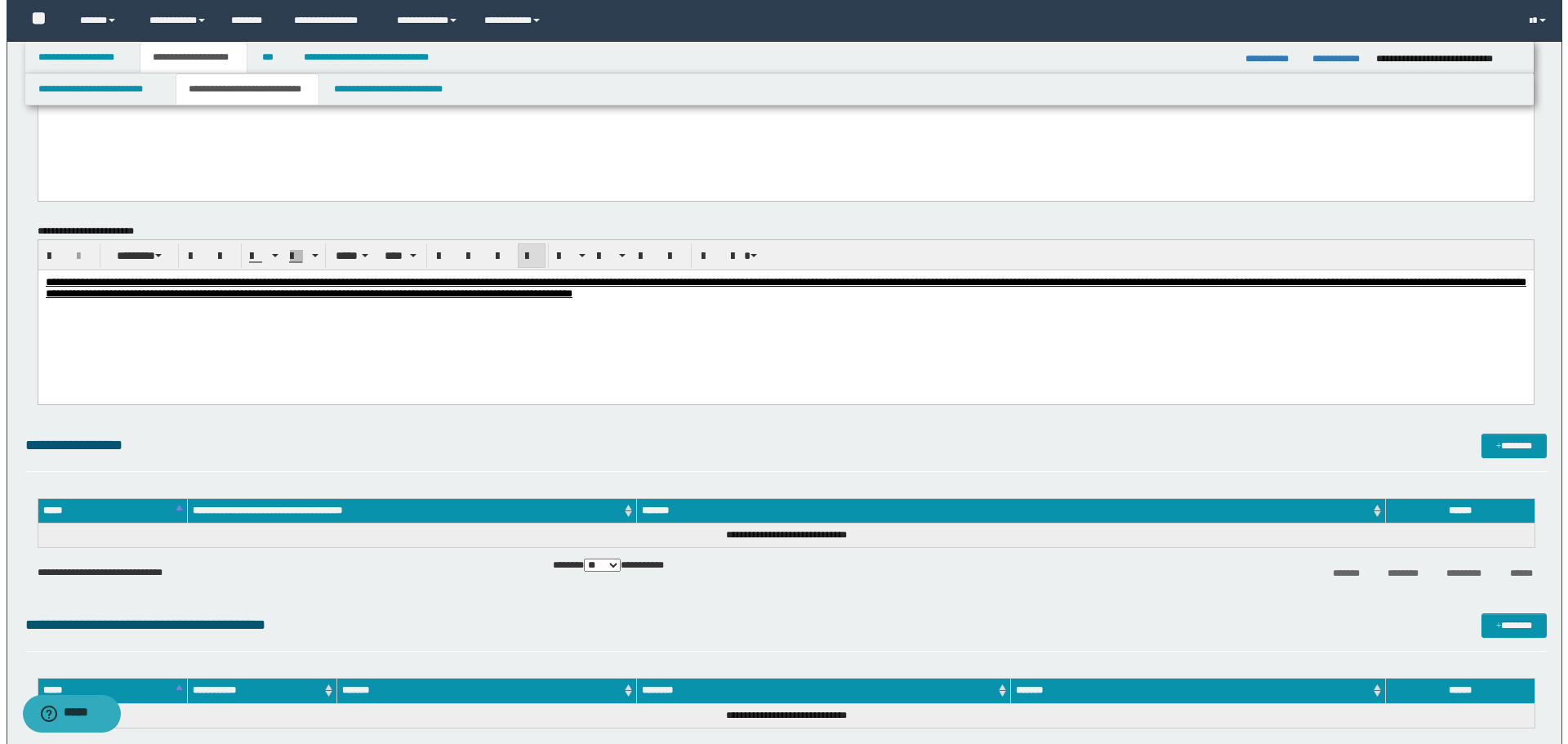 scroll, scrollTop: 2123, scrollLeft: 0, axis: vertical 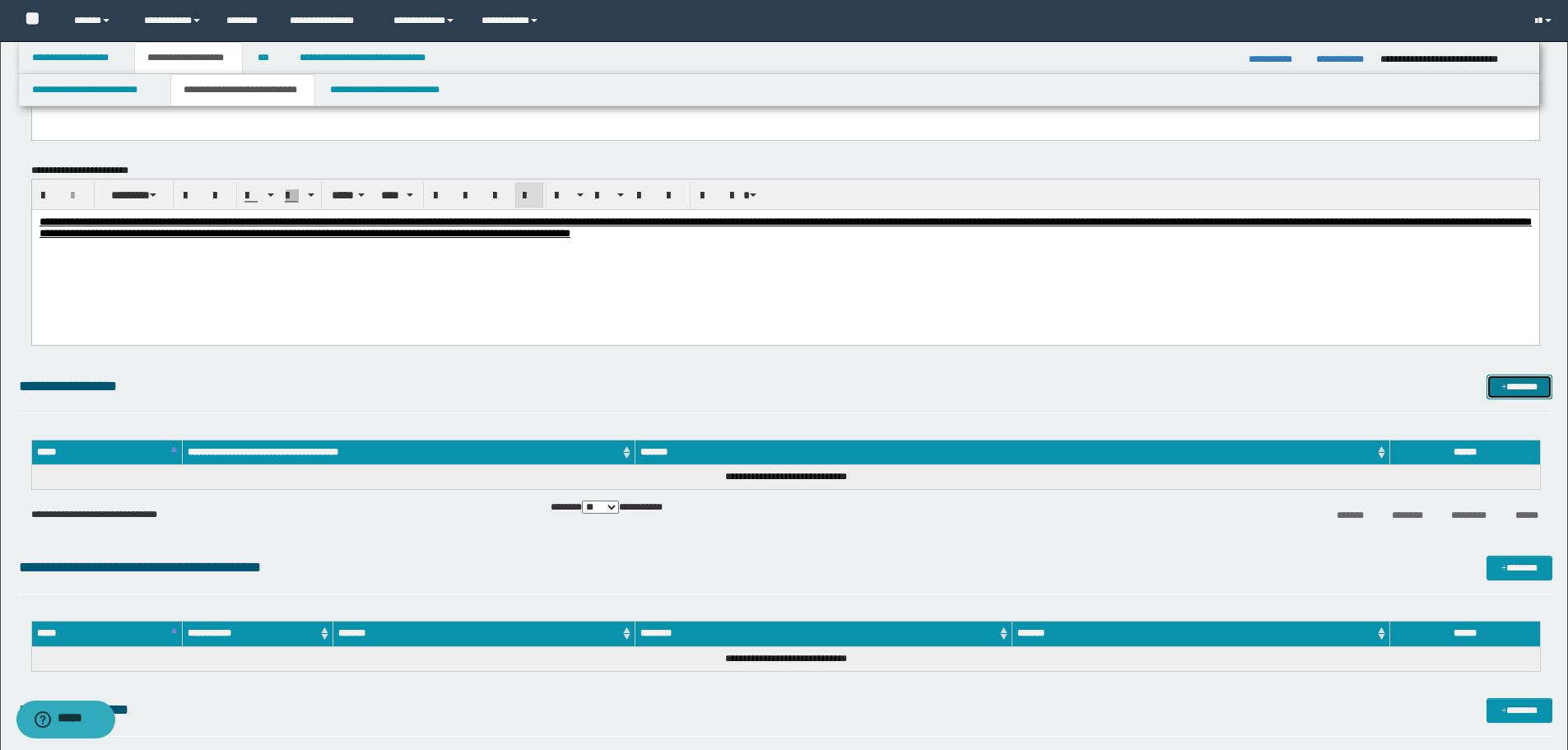 click on "*******" at bounding box center (1519, 387) 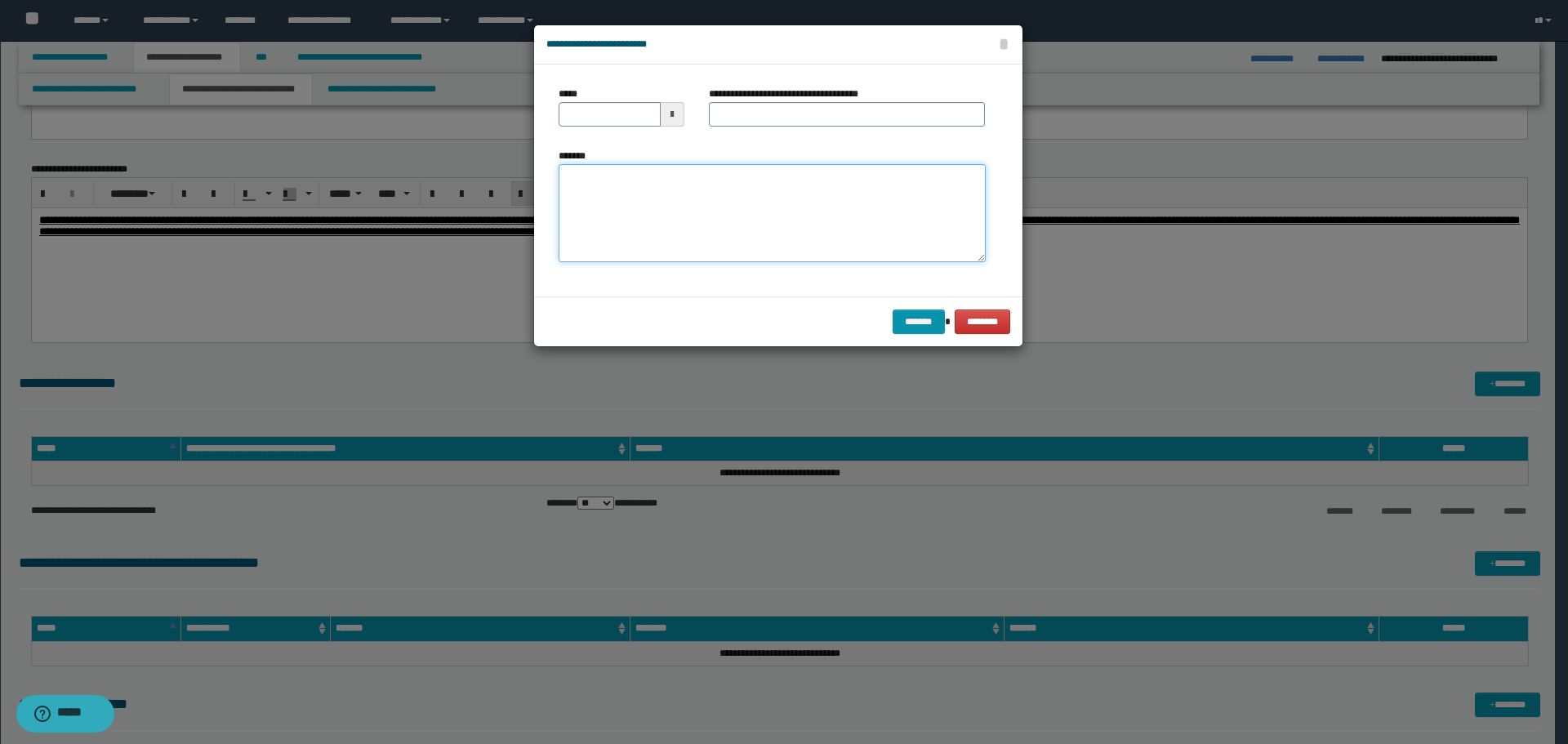 click on "*******" at bounding box center (772, 213) 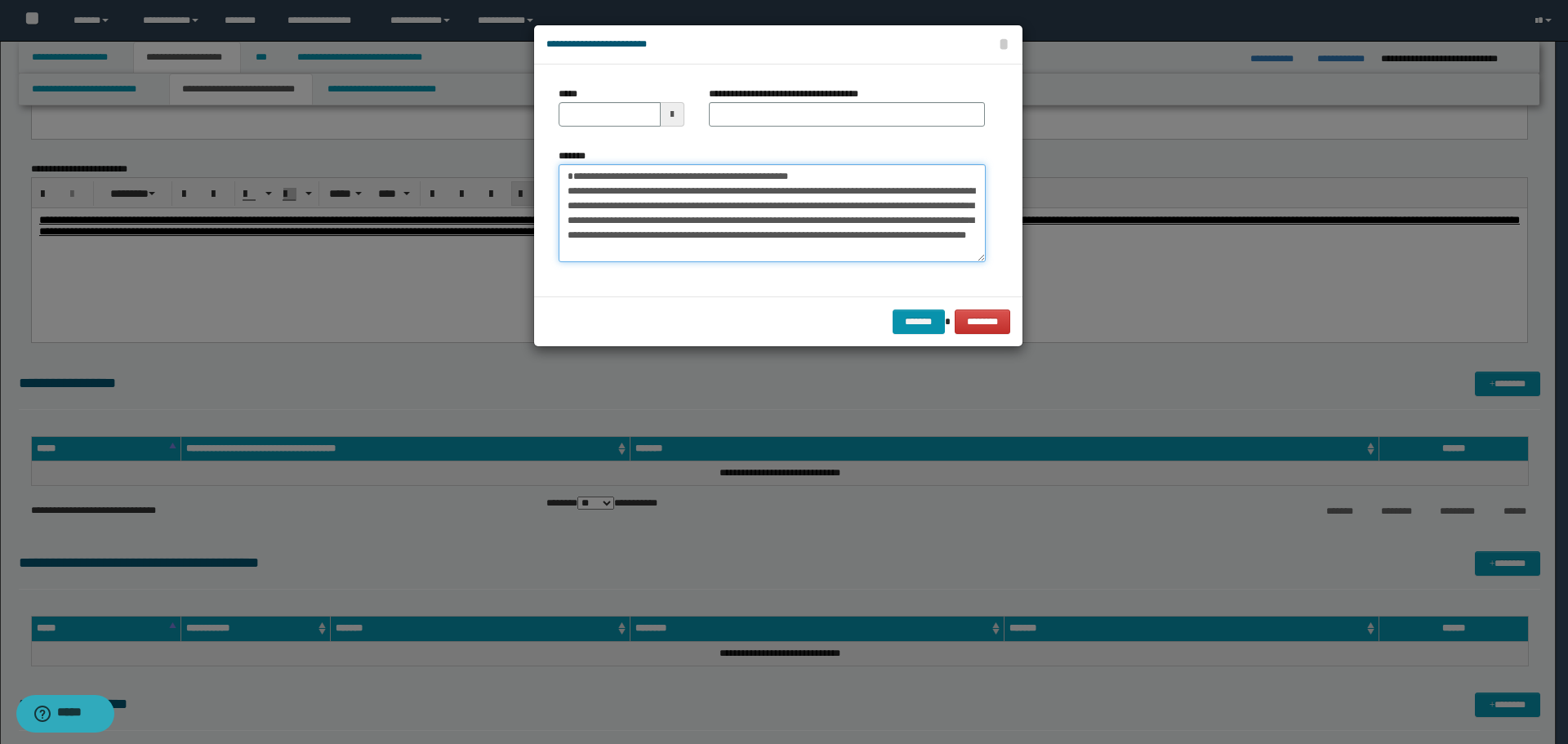 scroll, scrollTop: 0, scrollLeft: 0, axis: both 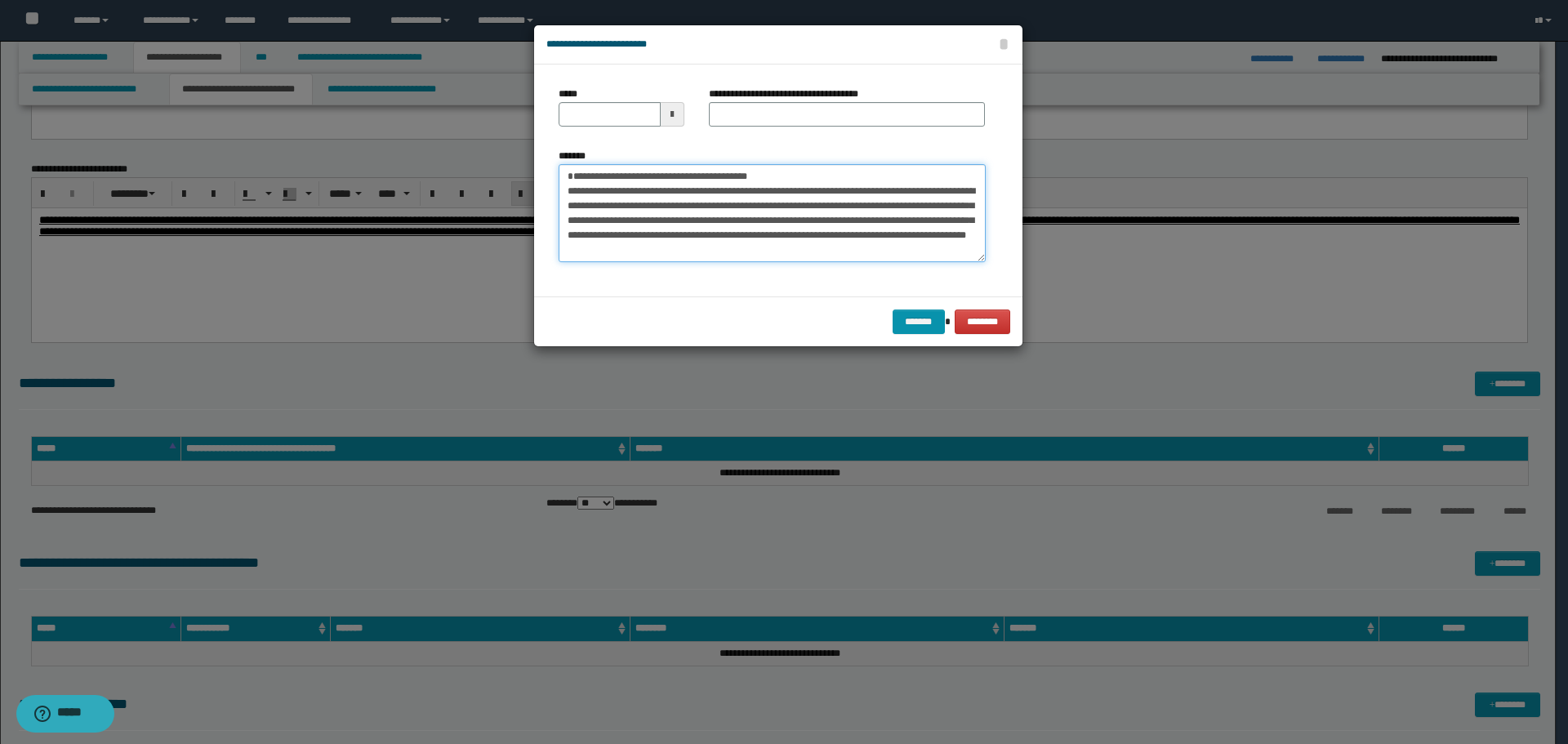 type 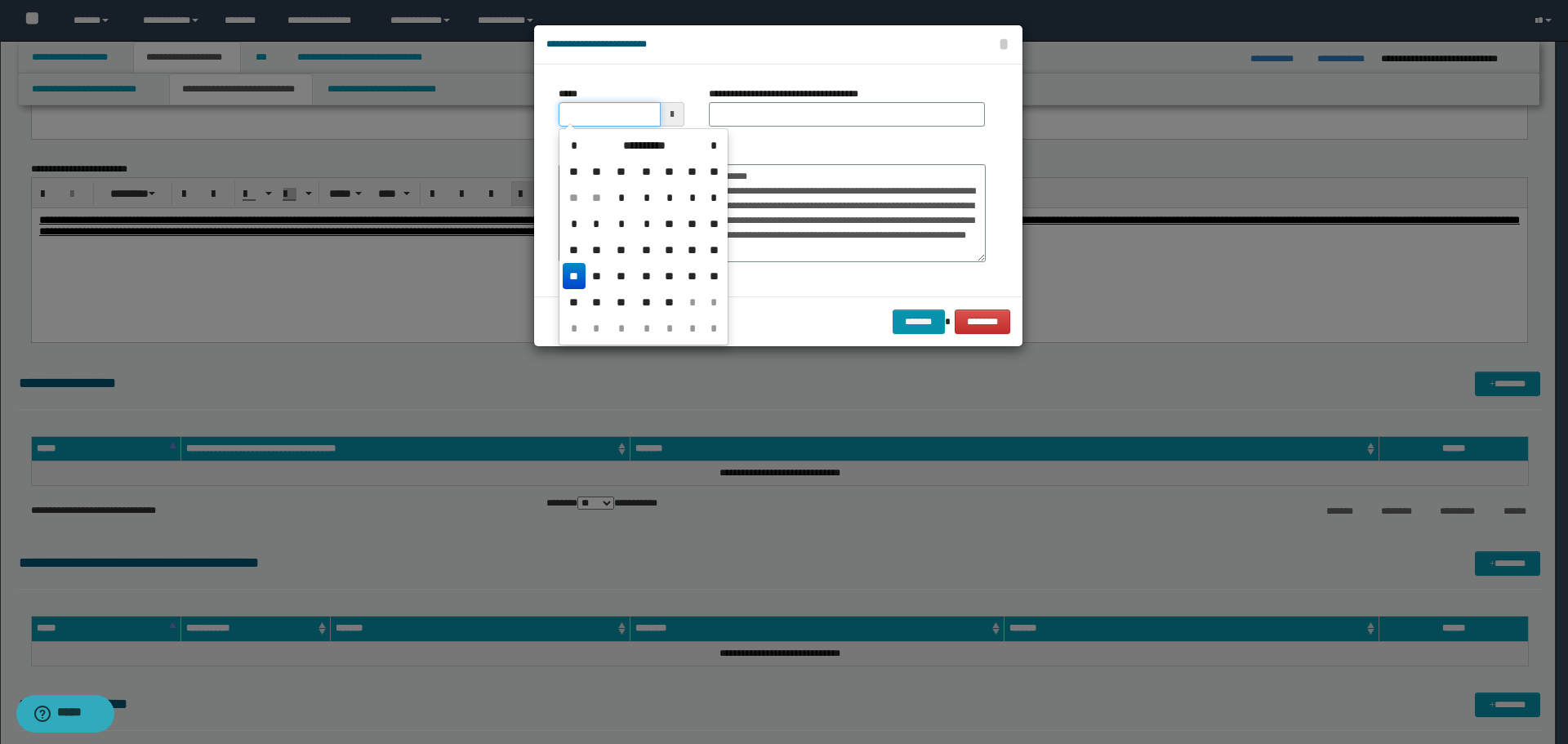 click on "*****" at bounding box center [609, 114] 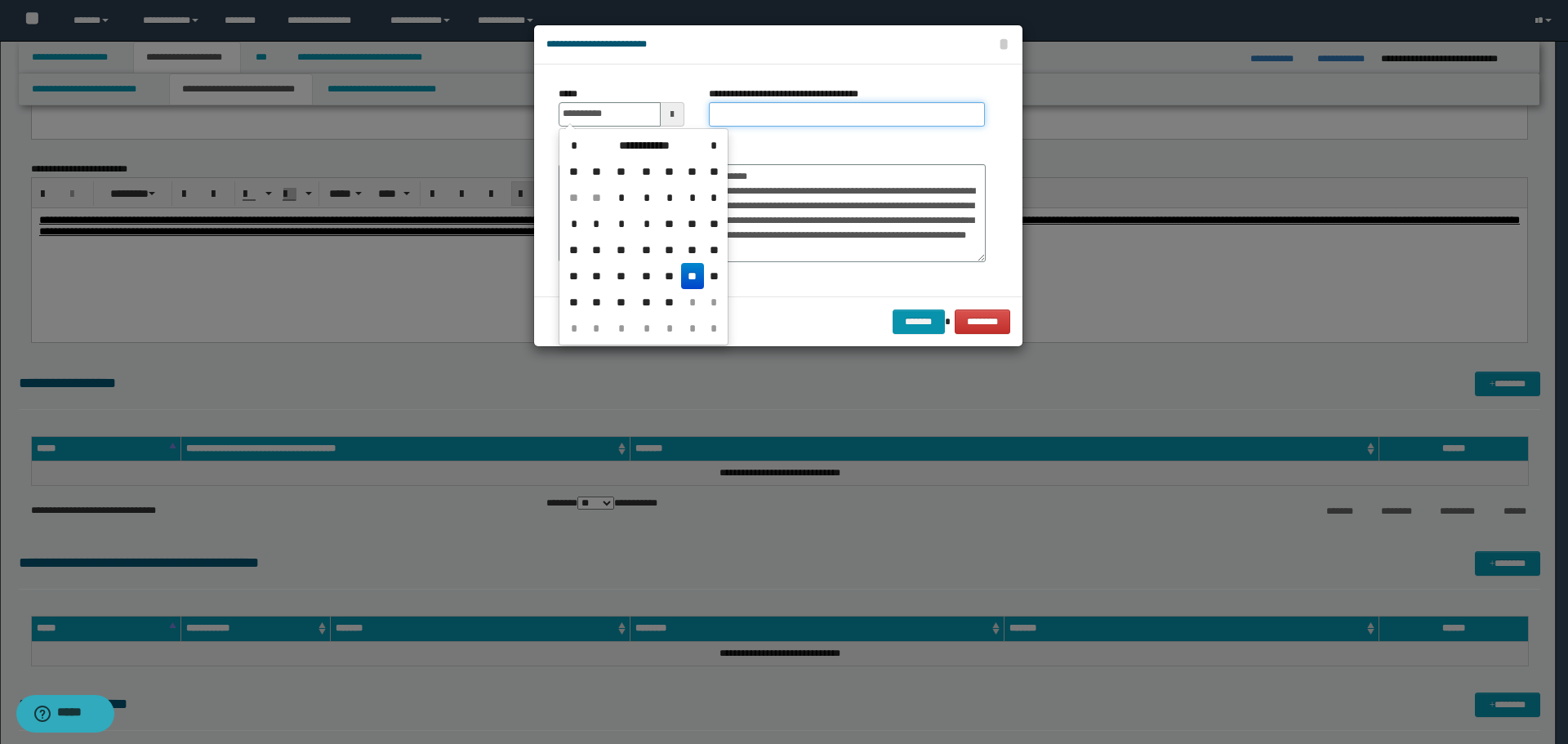 type on "**********" 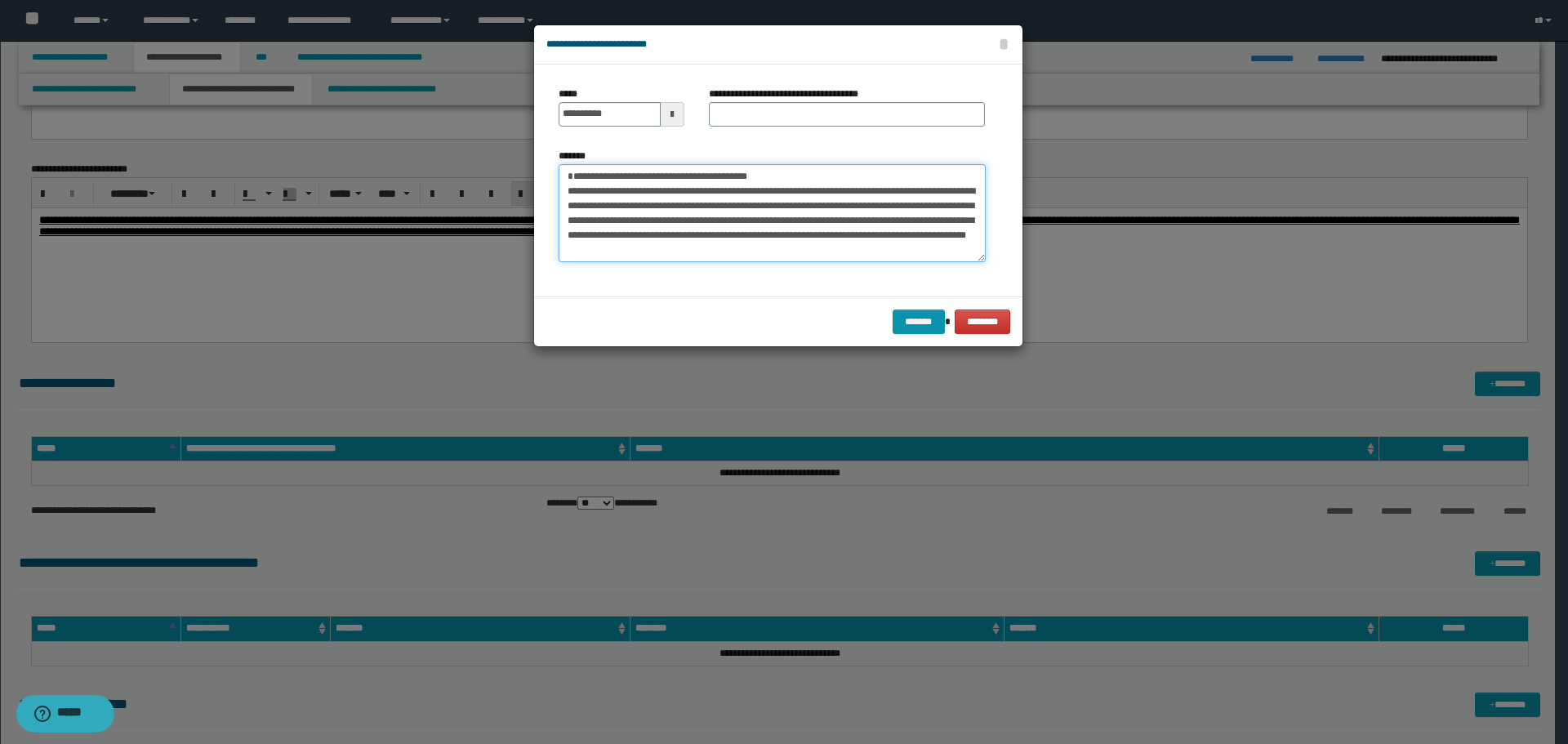 drag, startPoint x: 572, startPoint y: 190, endPoint x: 785, endPoint y: 189, distance: 213.0023 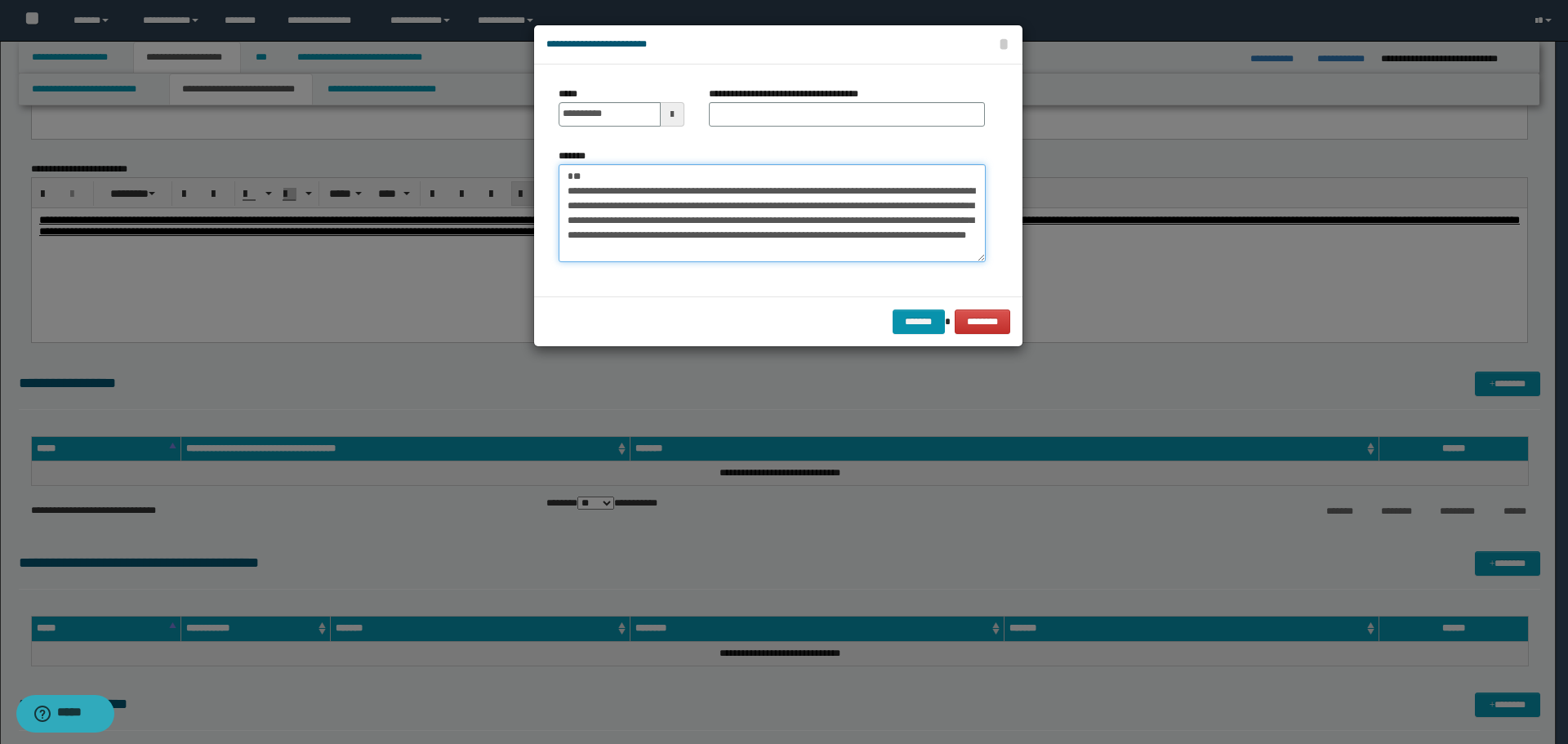 type on "**********" 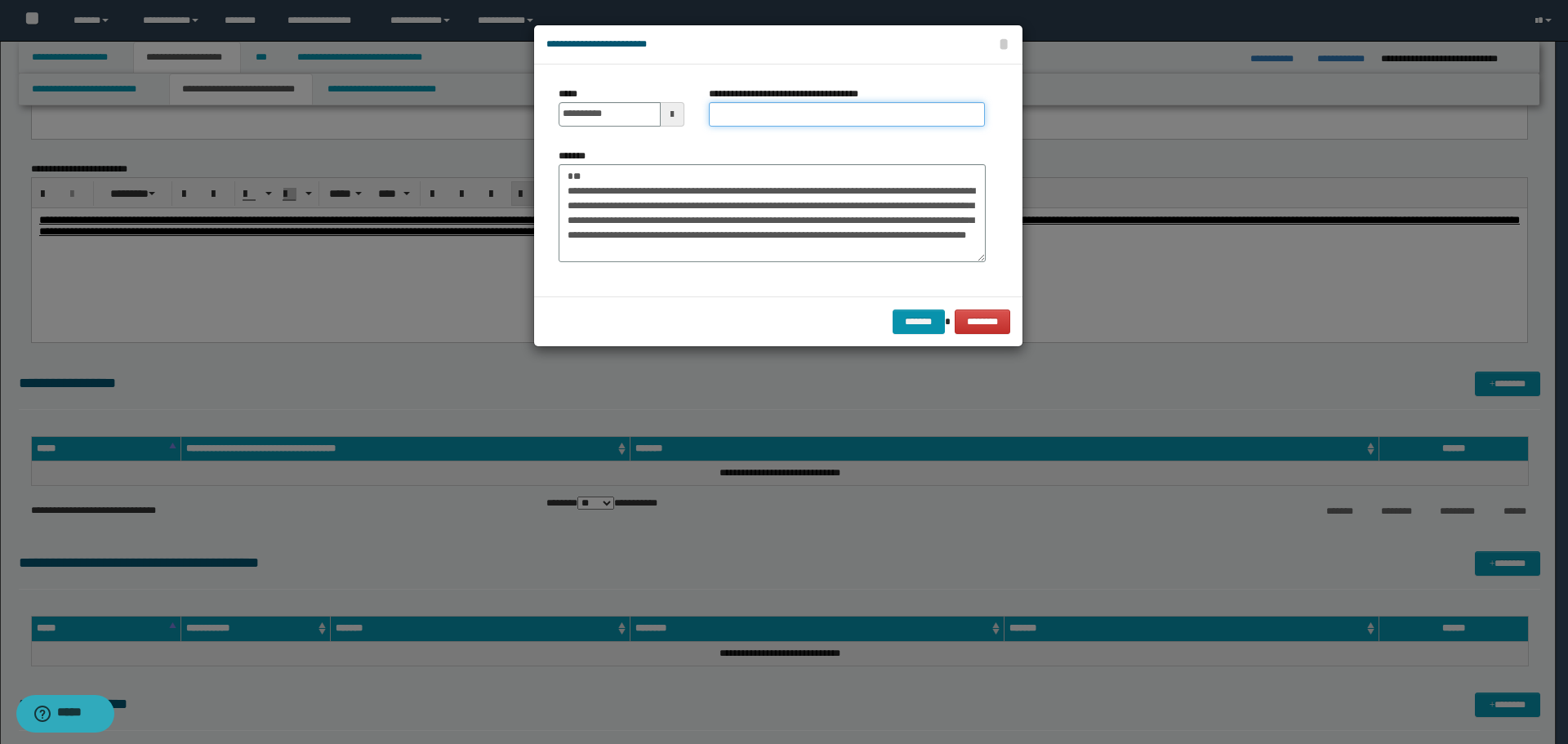 click on "**********" at bounding box center [847, 114] 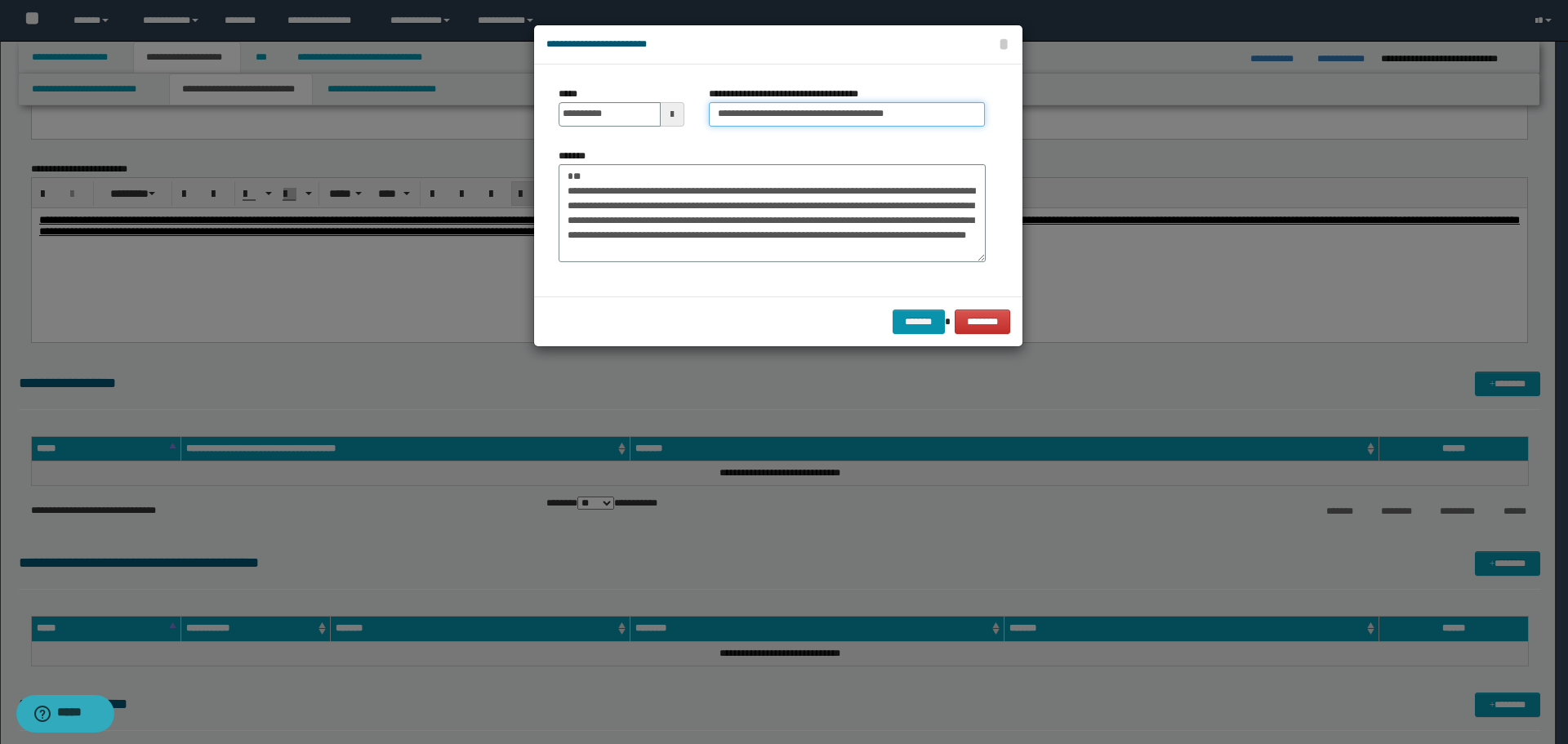 type on "**********" 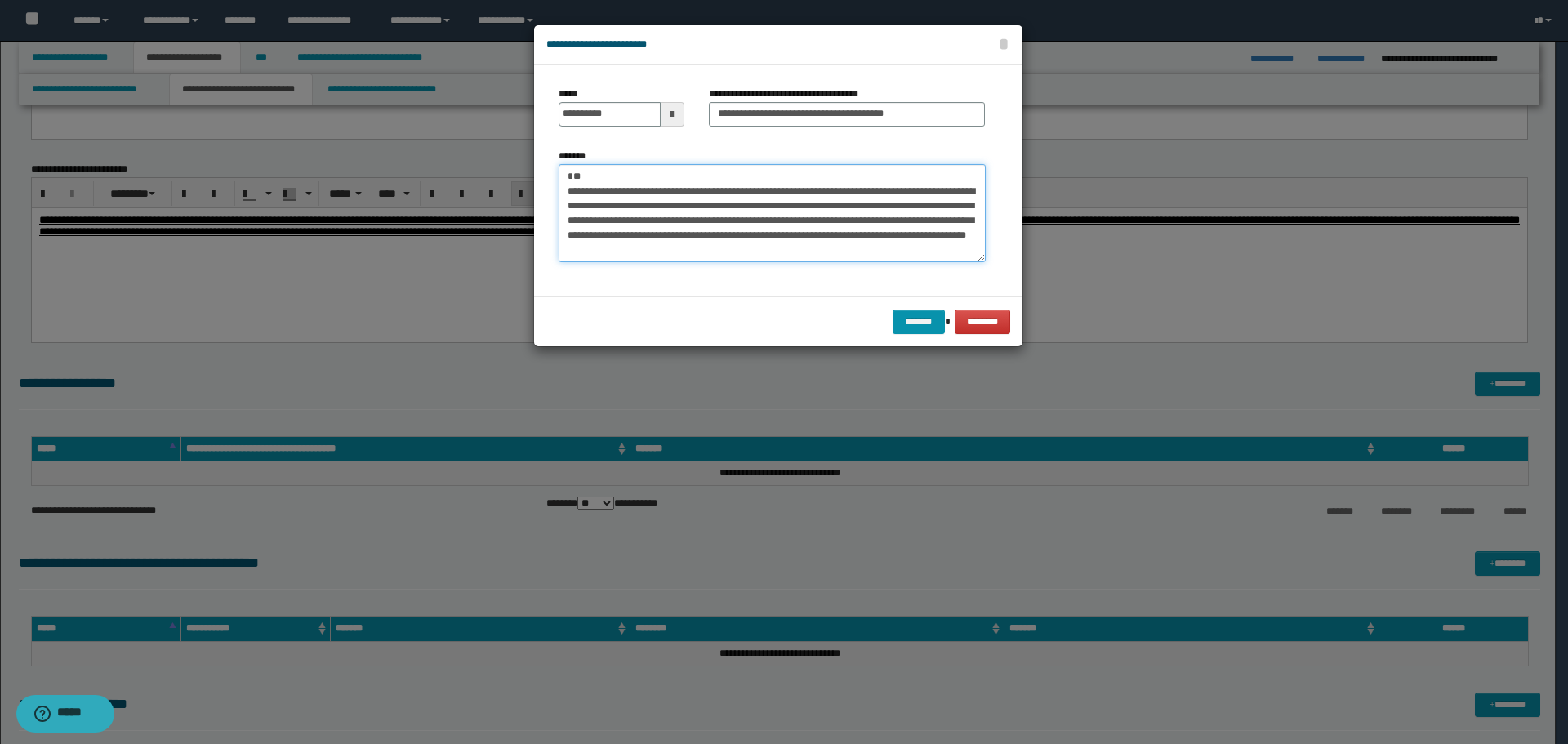 drag, startPoint x: 596, startPoint y: 167, endPoint x: 595, endPoint y: 193, distance: 26.01922 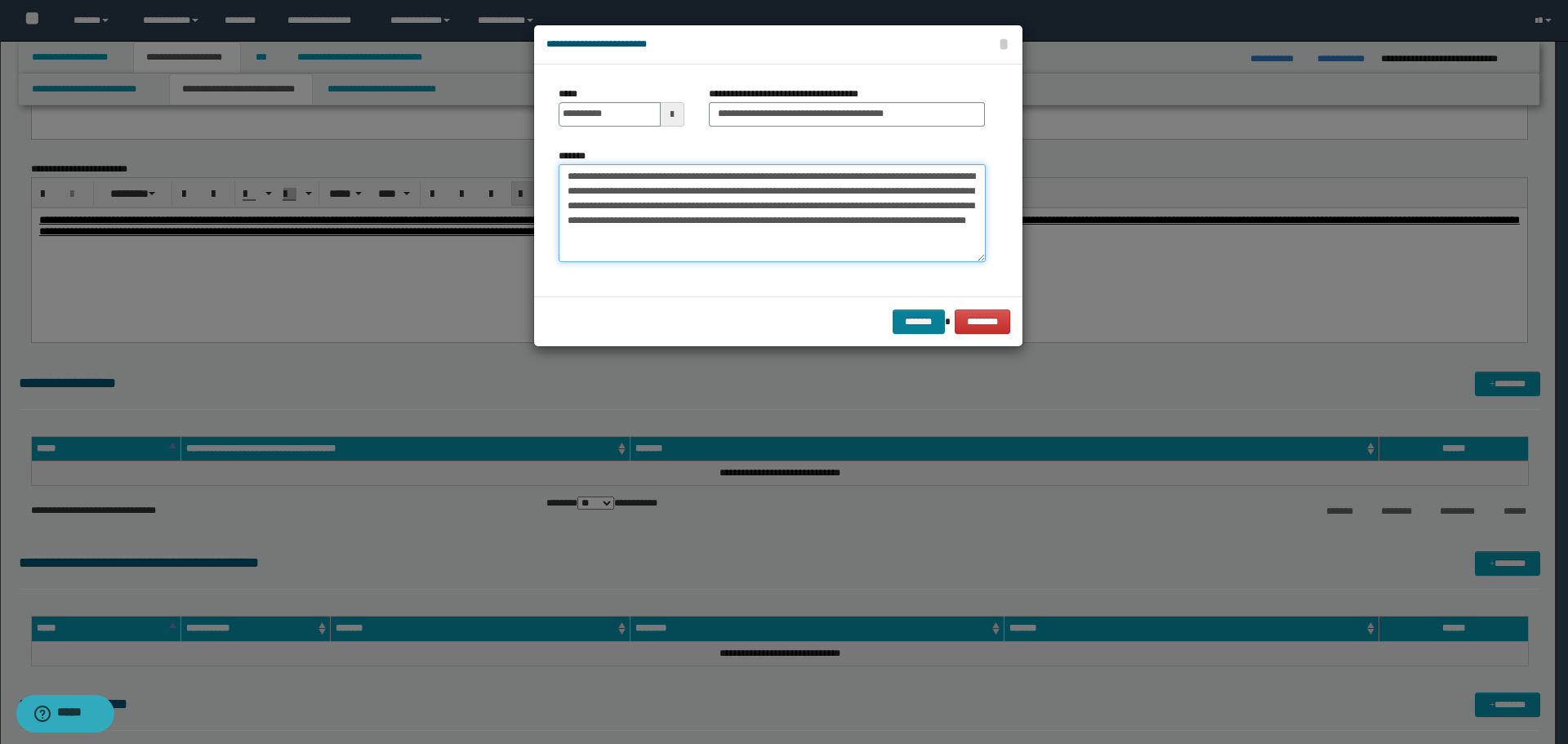 type on "**********" 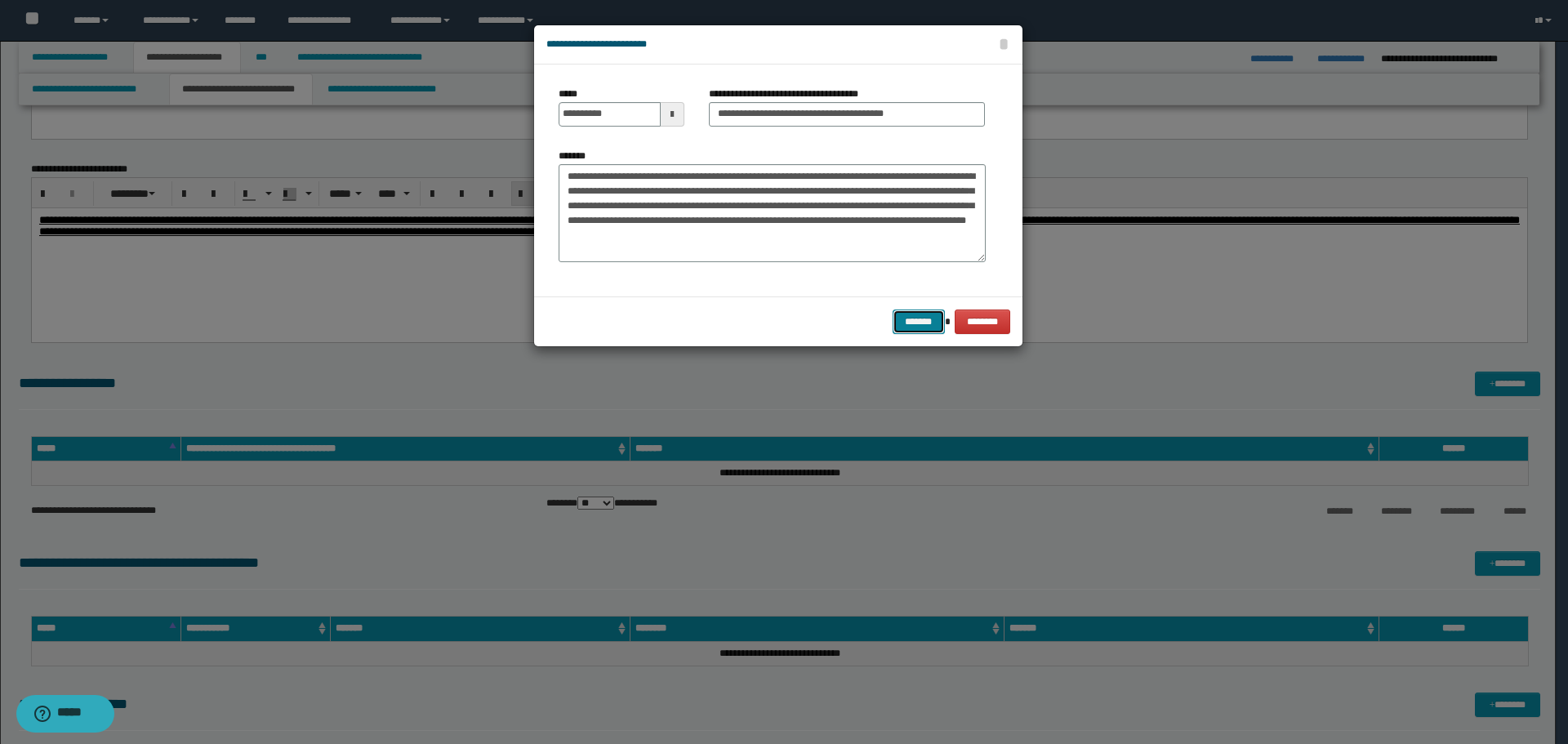 click on "*******" at bounding box center [919, 322] 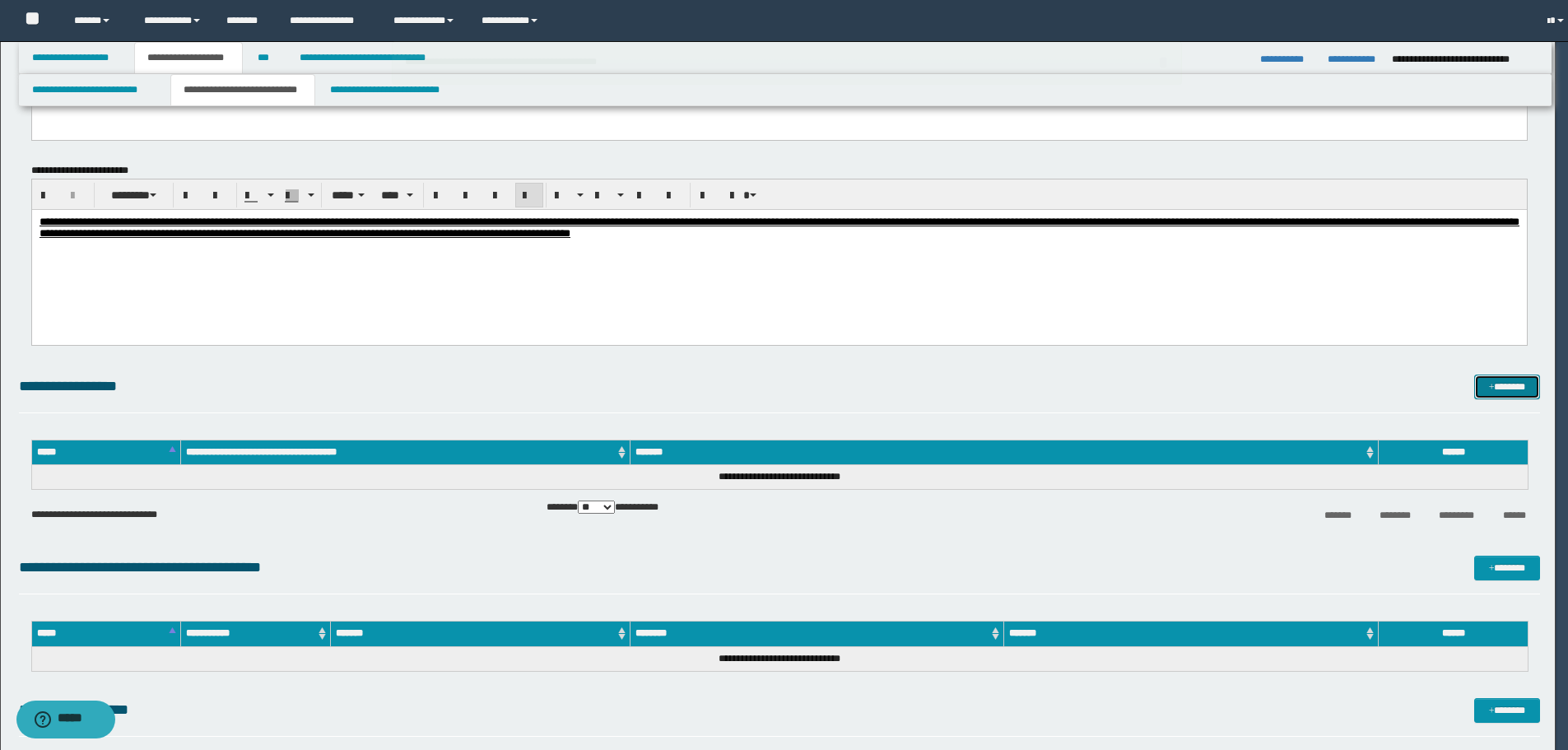 type 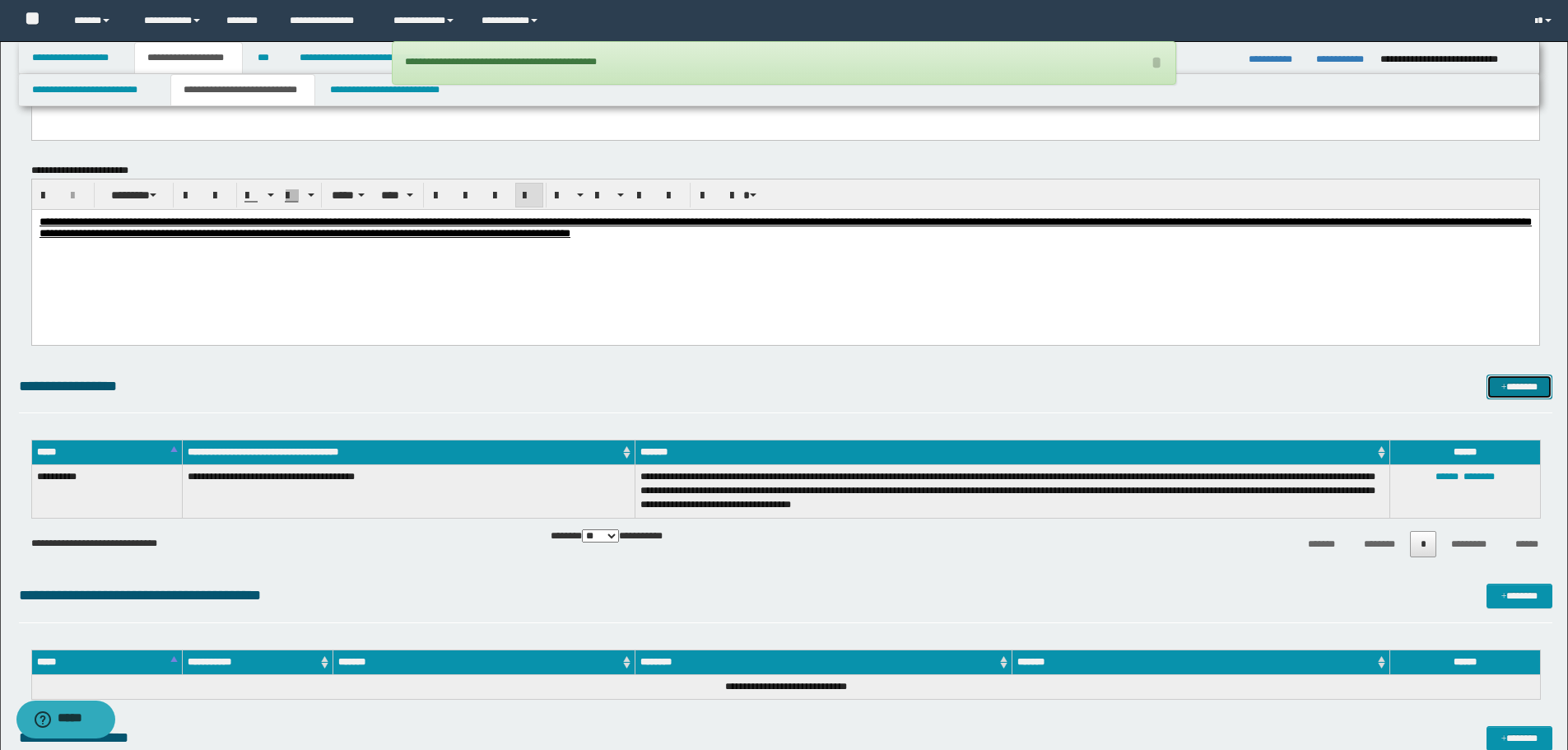 click at bounding box center (1504, 388) 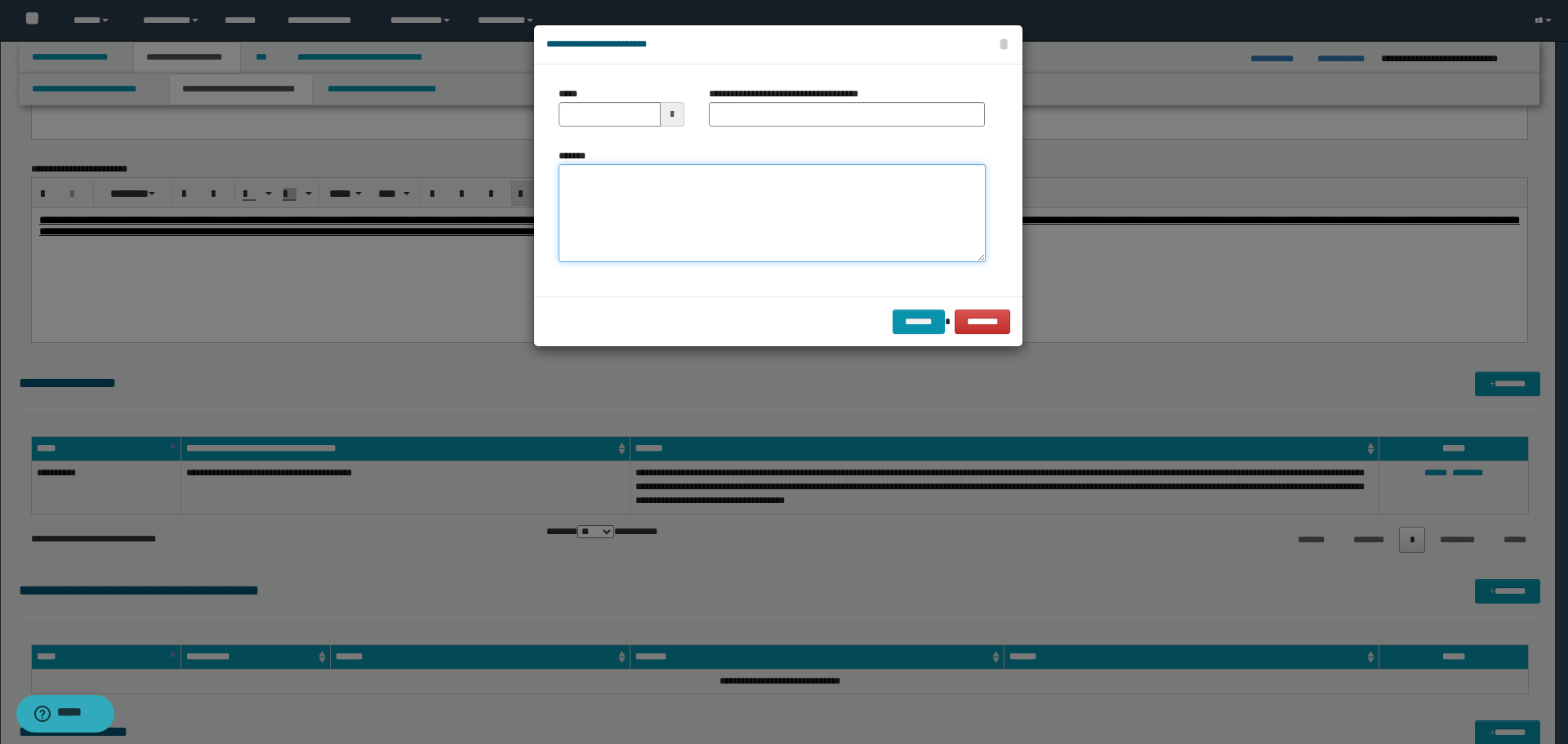 click on "*******" at bounding box center (772, 213) 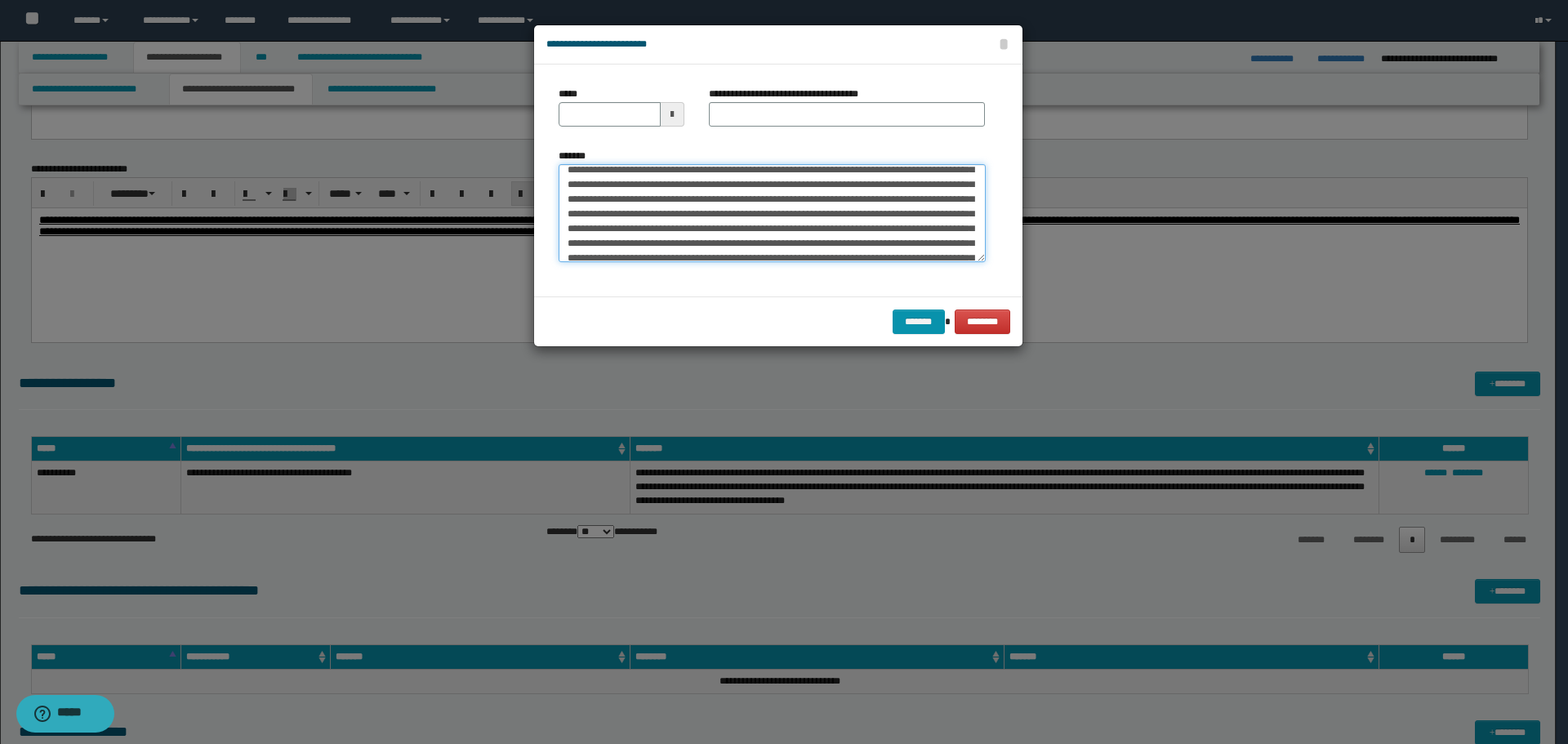 scroll, scrollTop: 0, scrollLeft: 0, axis: both 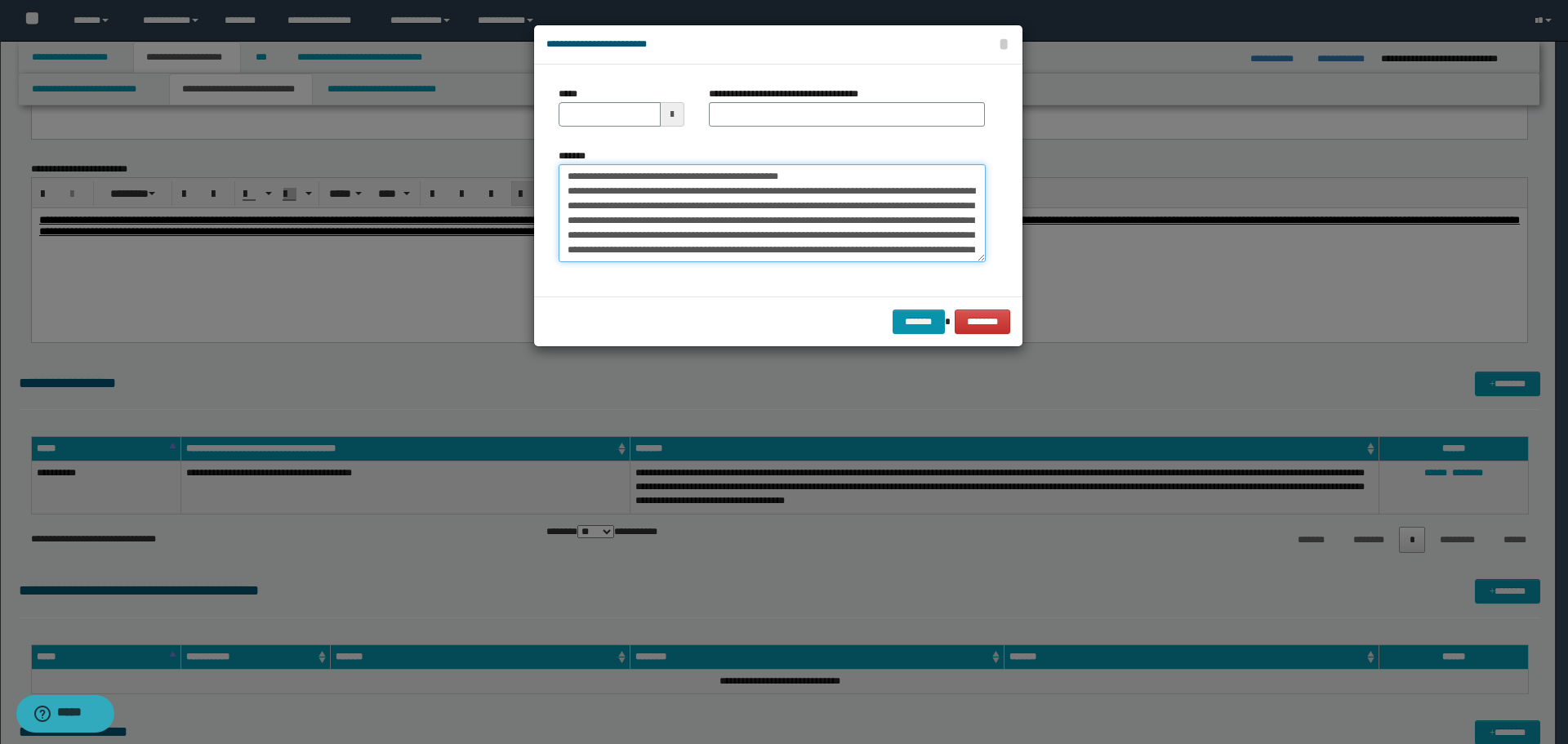drag, startPoint x: 616, startPoint y: 175, endPoint x: 505, endPoint y: 174, distance: 111.0045 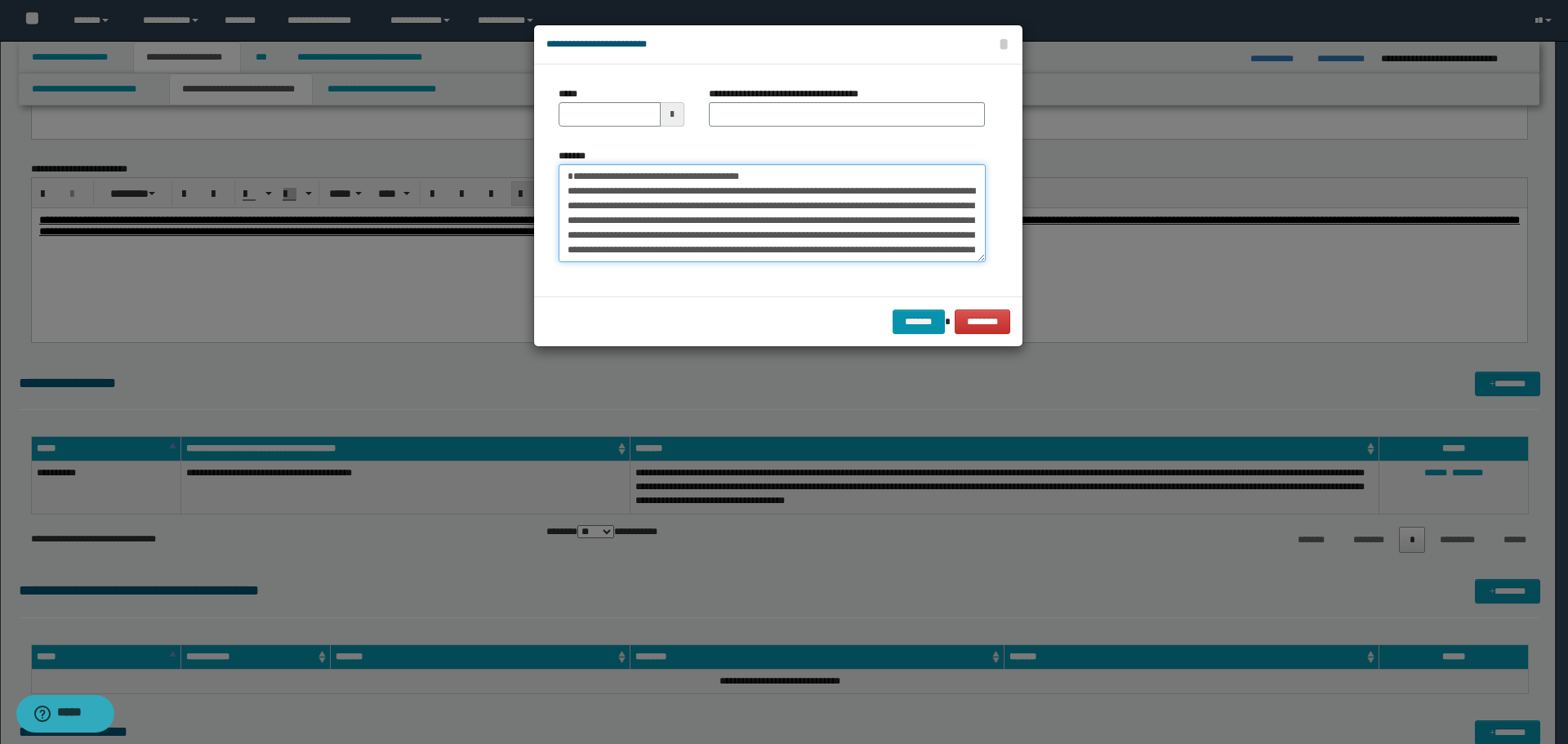type 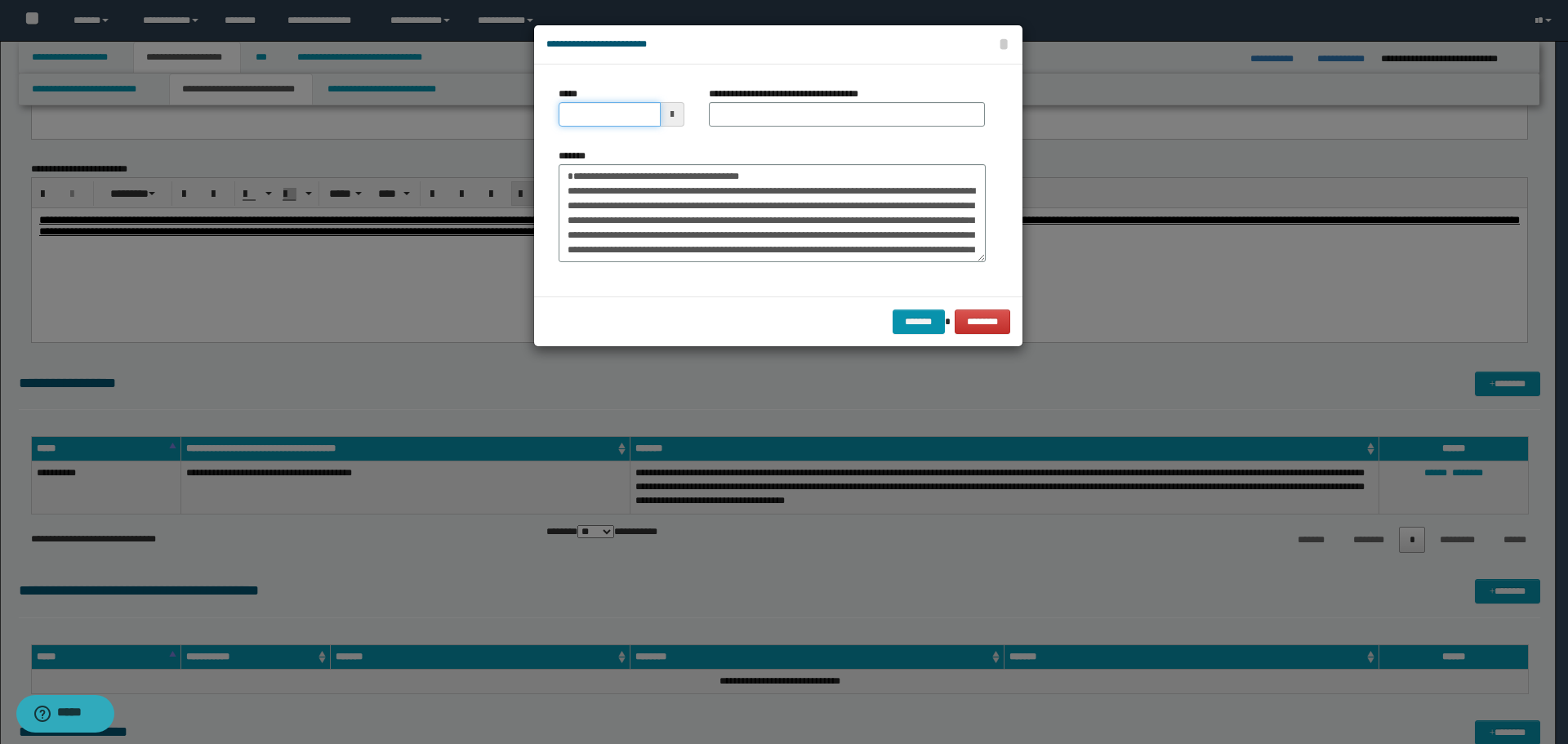 click on "*****" at bounding box center [609, 114] 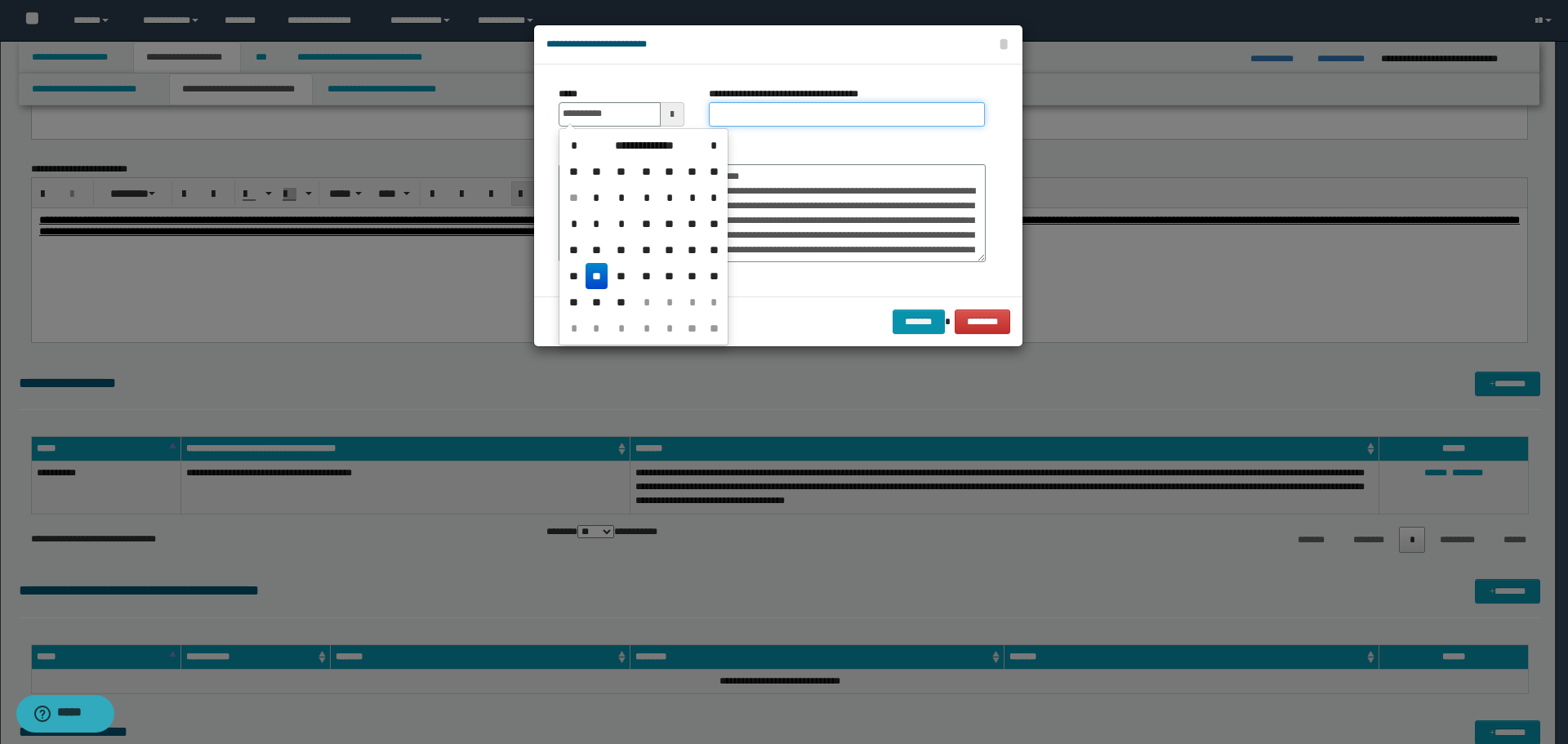 type on "**********" 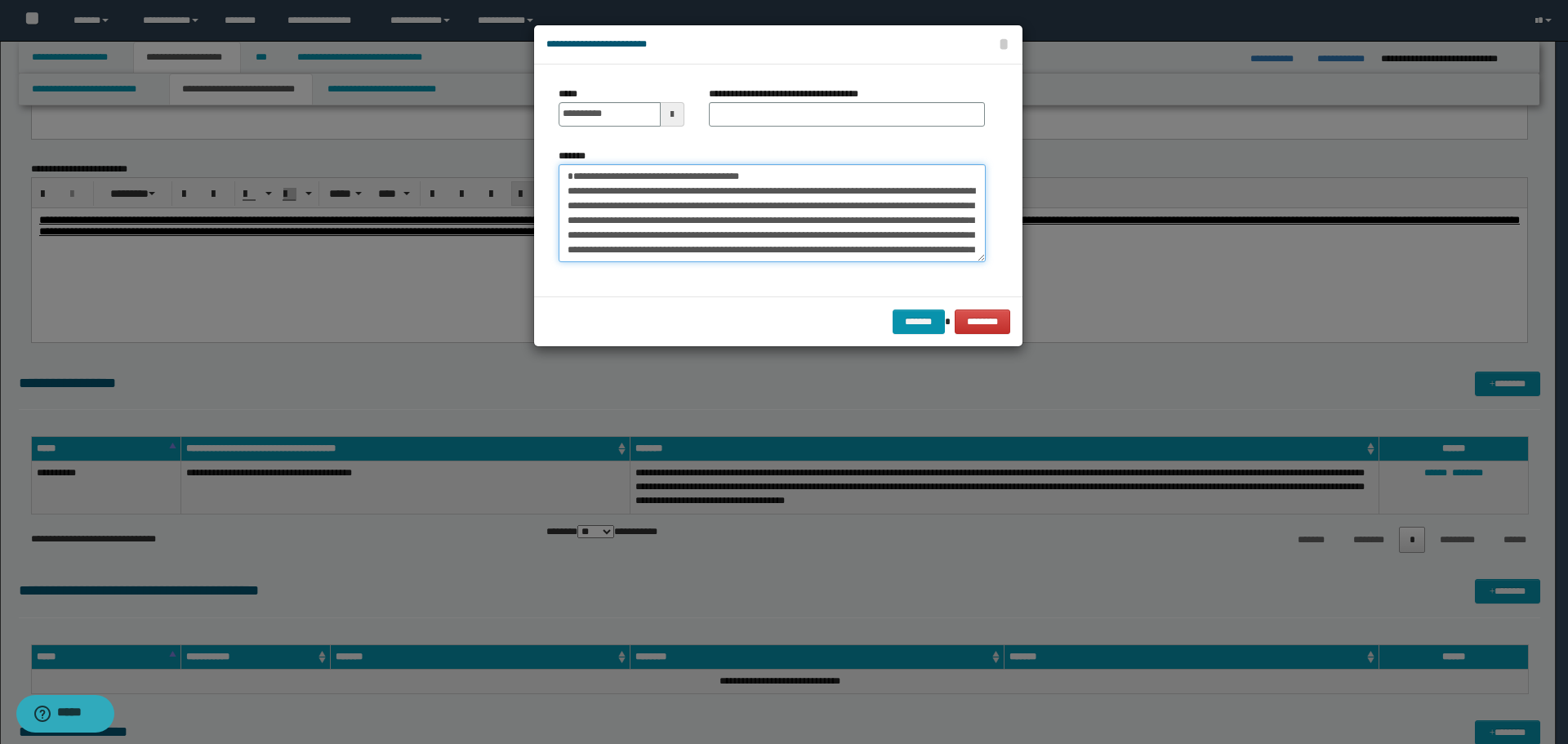 drag, startPoint x: 585, startPoint y: 176, endPoint x: 817, endPoint y: 180, distance: 232.03448 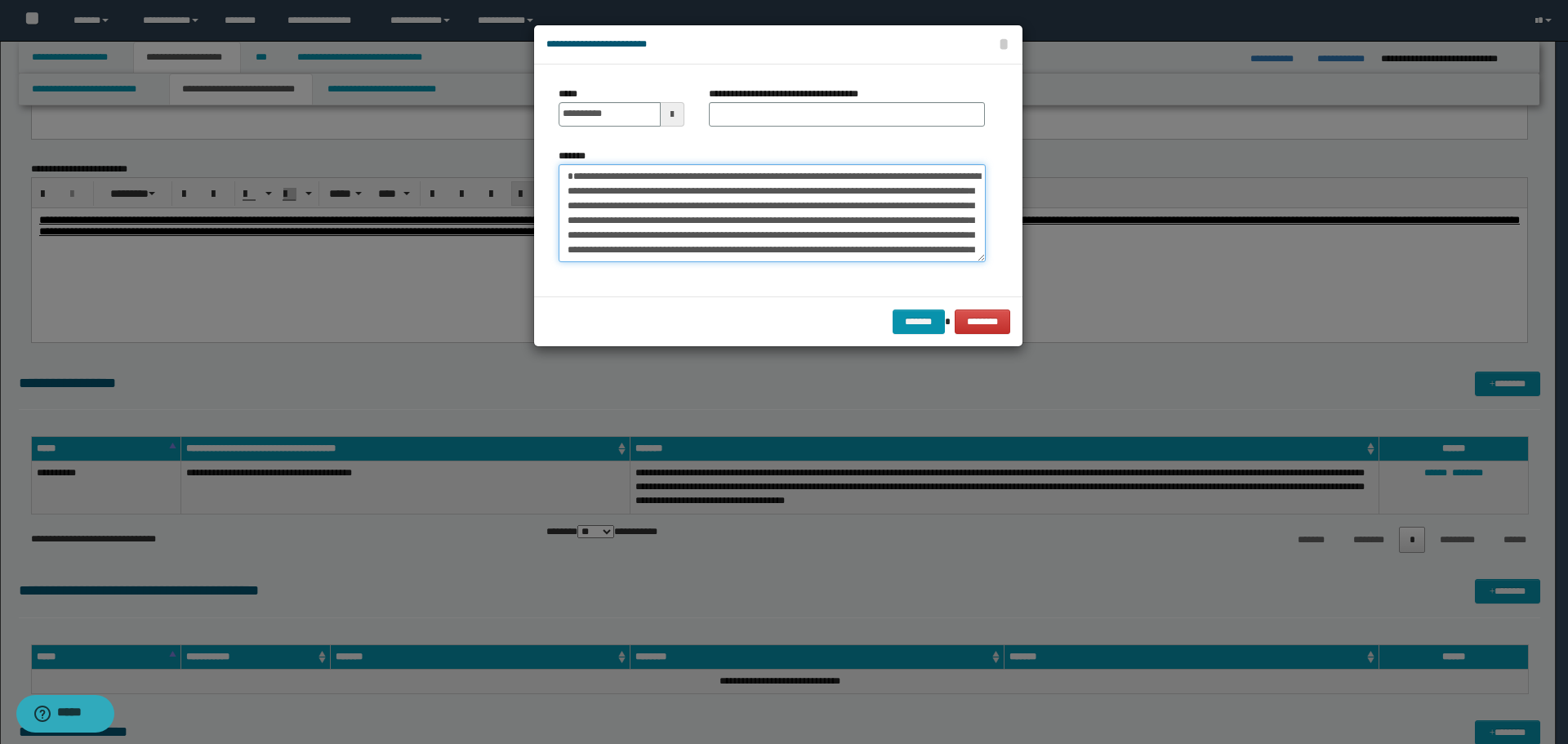 type on "**********" 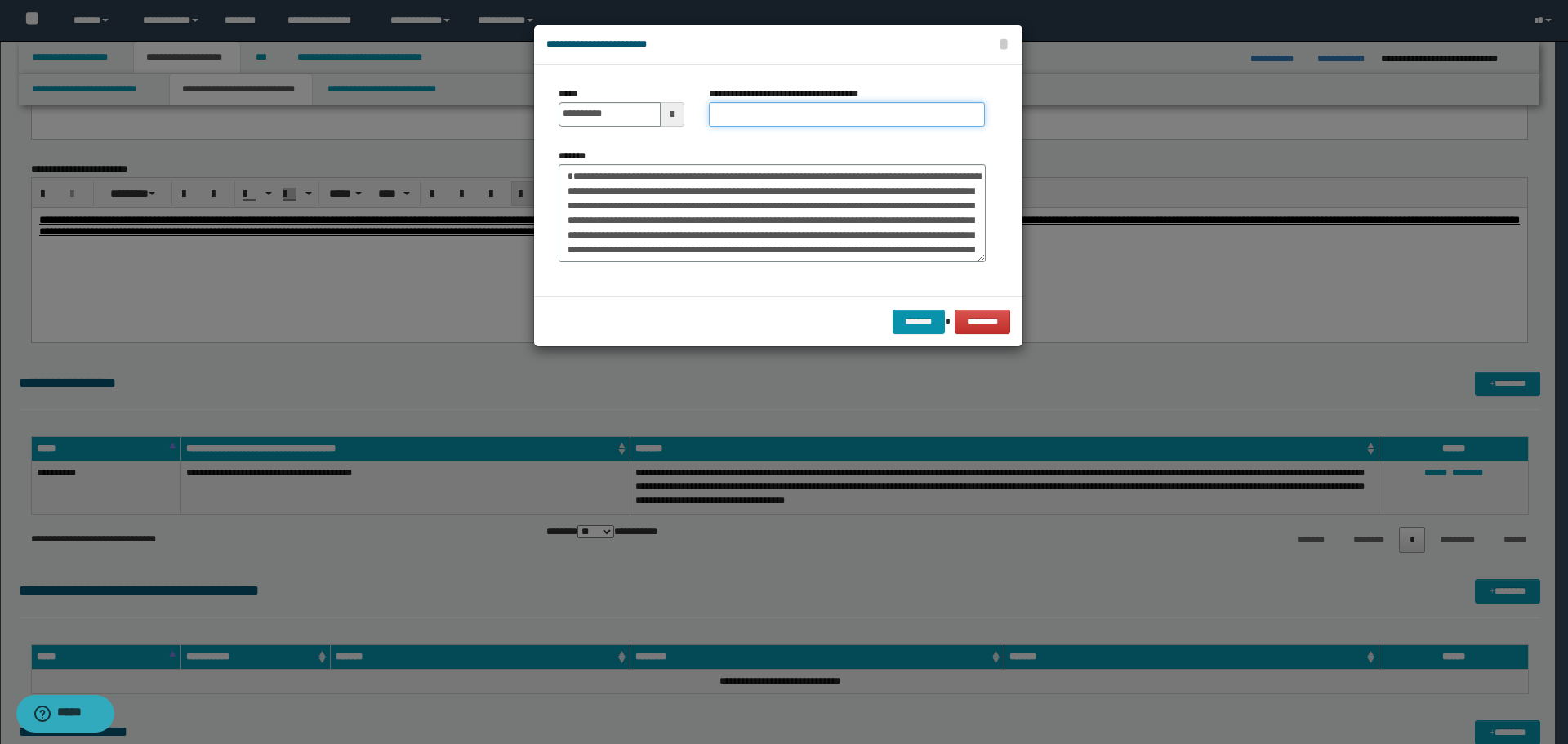 click on "**********" at bounding box center (847, 114) 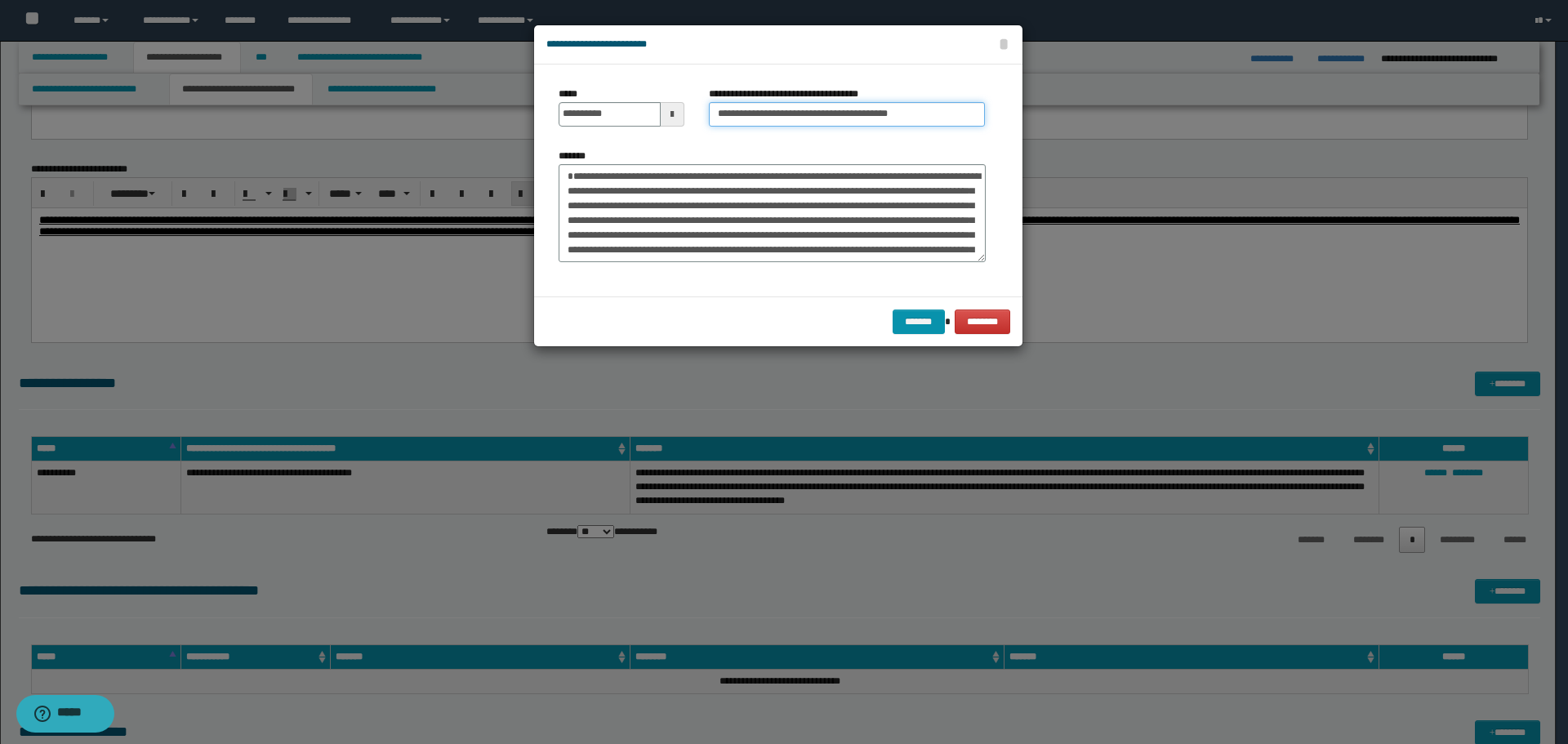 type on "**********" 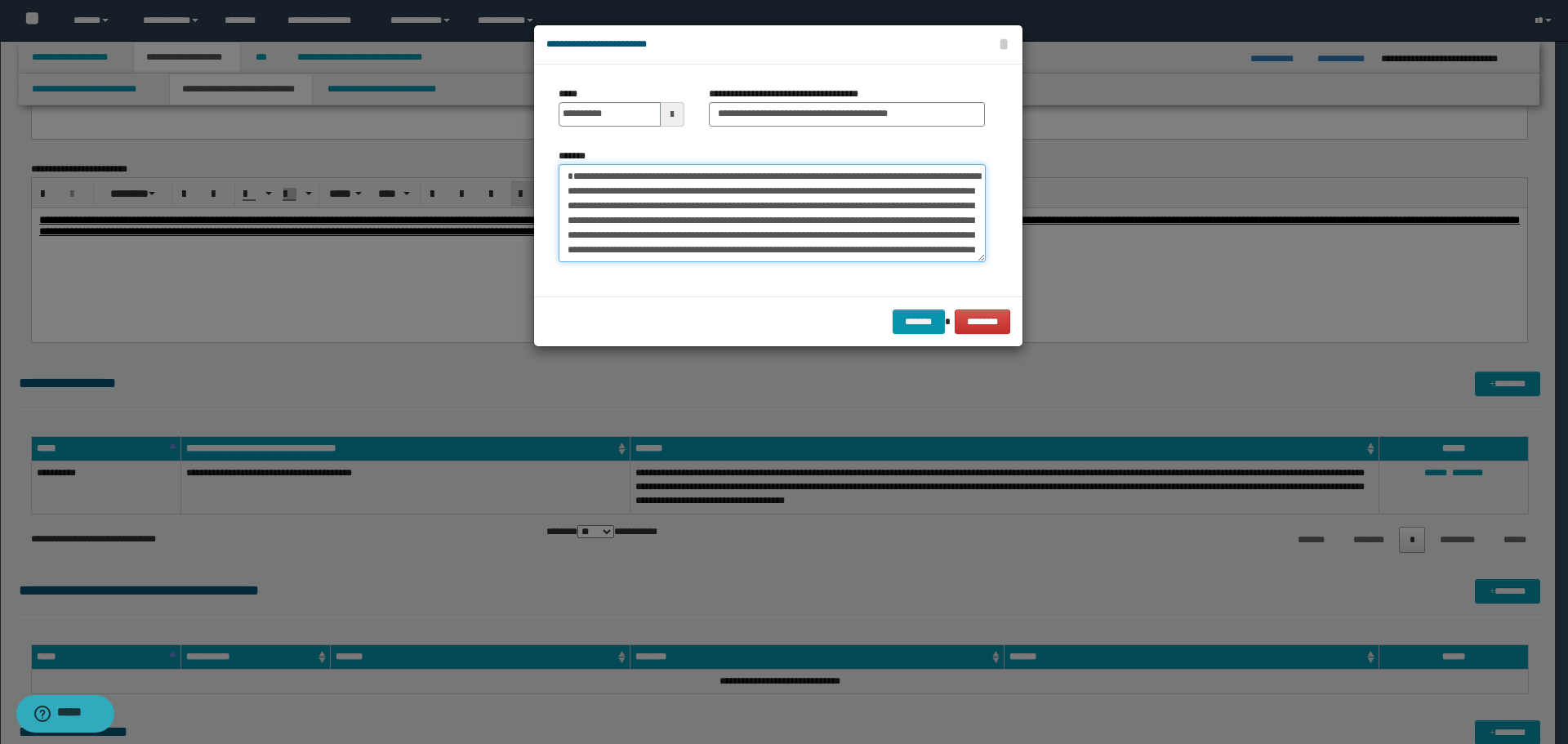 click on "*******" at bounding box center (772, 213) 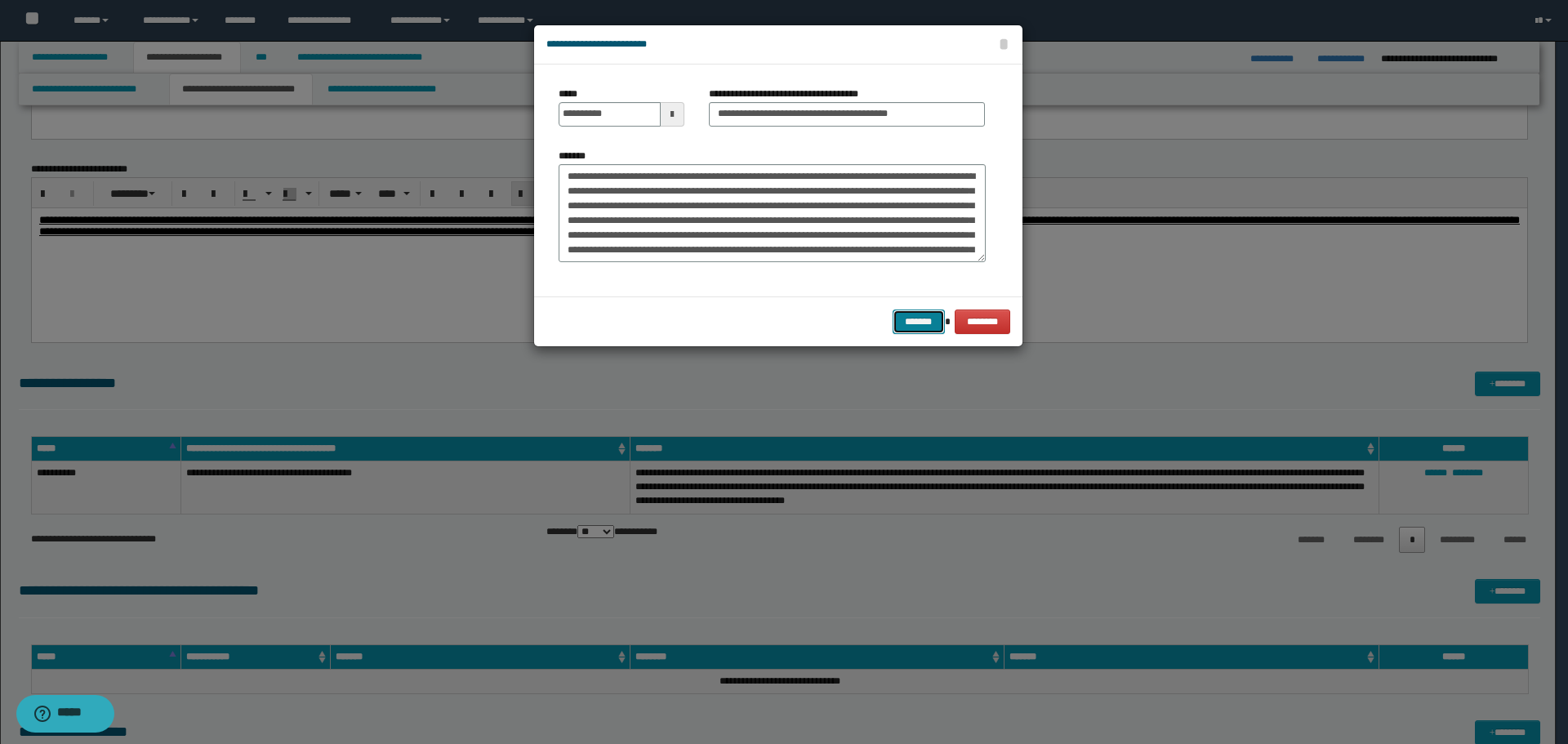 click on "*******" at bounding box center (919, 322) 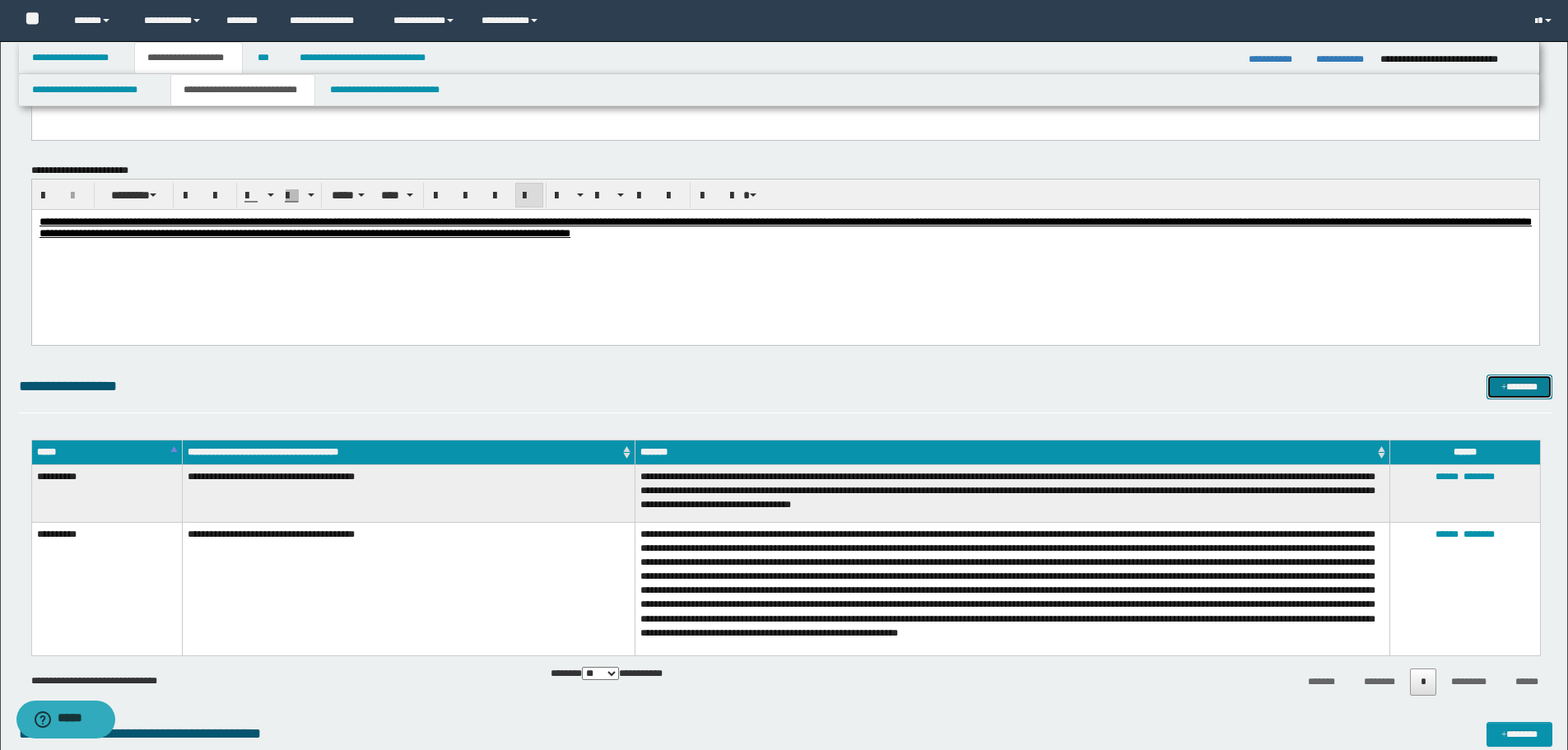 click on "*******" at bounding box center (1519, 387) 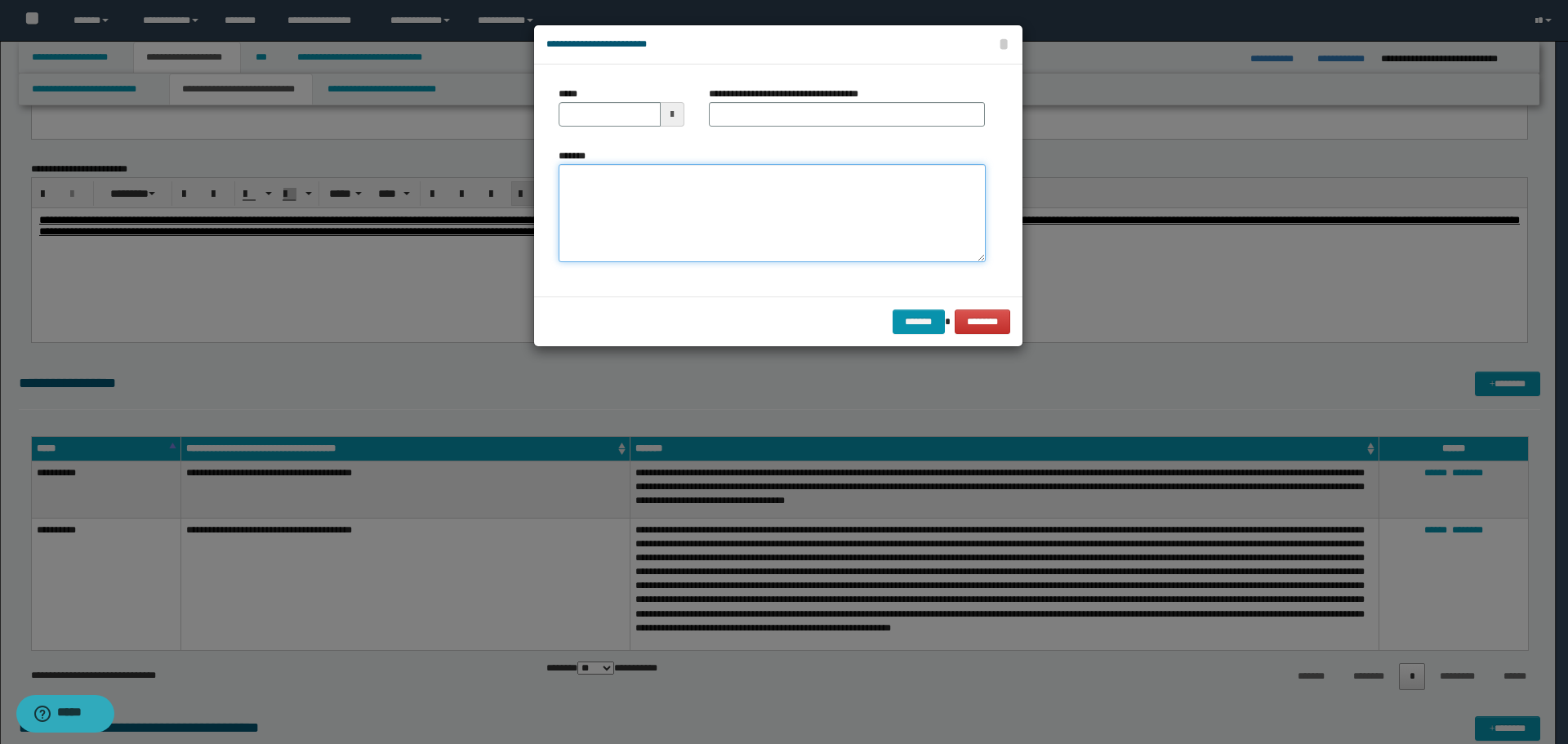 drag, startPoint x: 936, startPoint y: 212, endPoint x: 841, endPoint y: 212, distance: 95 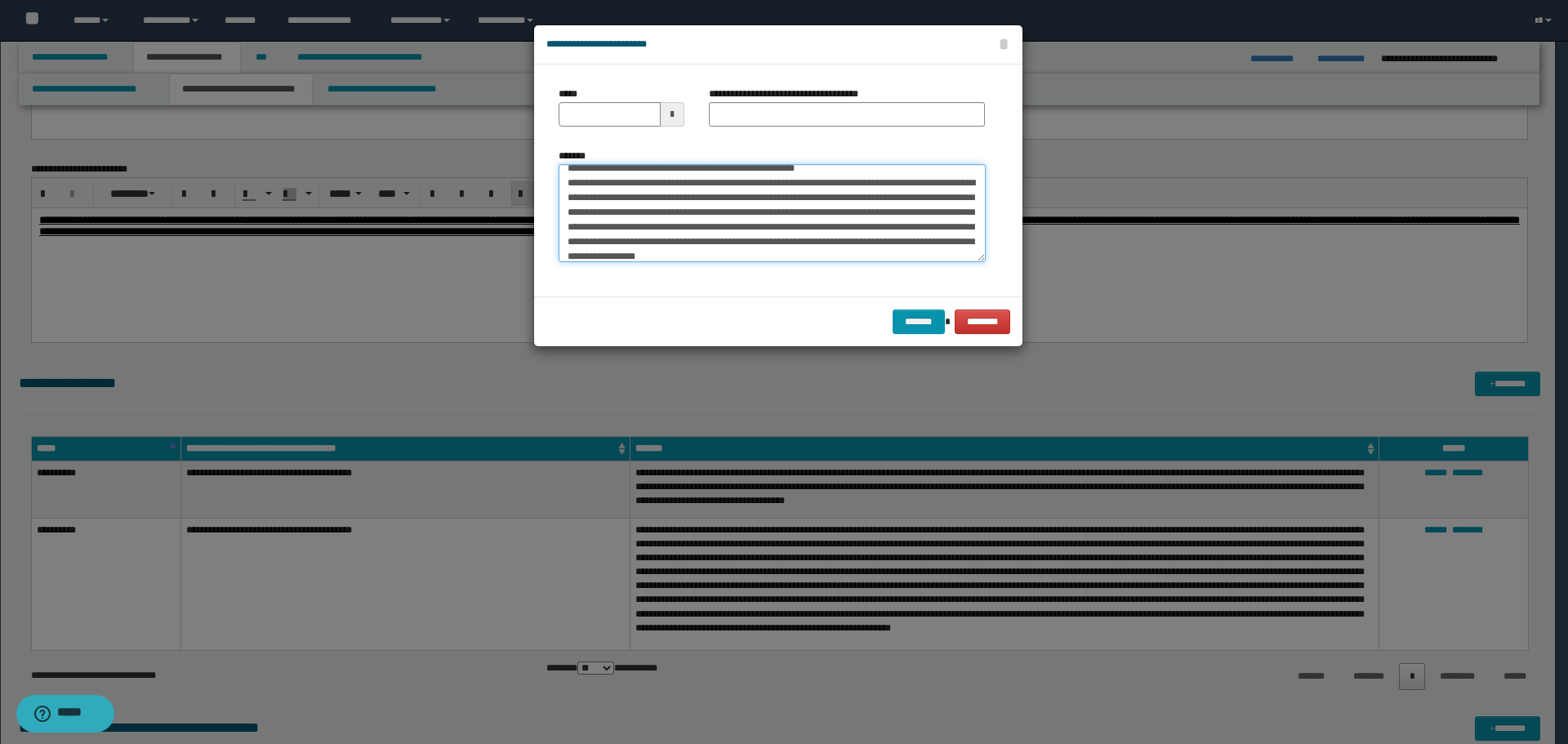 scroll, scrollTop: 0, scrollLeft: 0, axis: both 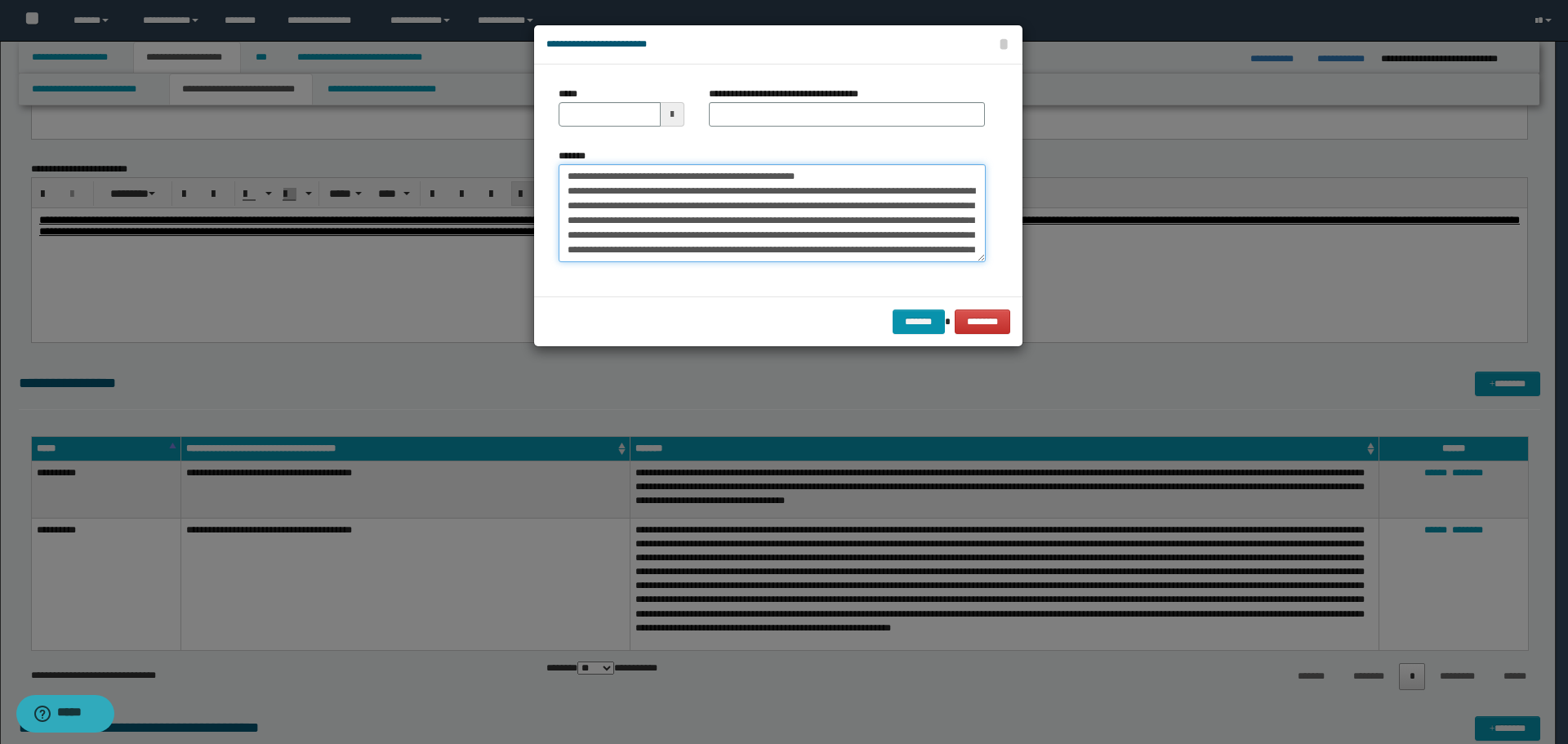 drag, startPoint x: 617, startPoint y: 177, endPoint x: 538, endPoint y: 169, distance: 79.404 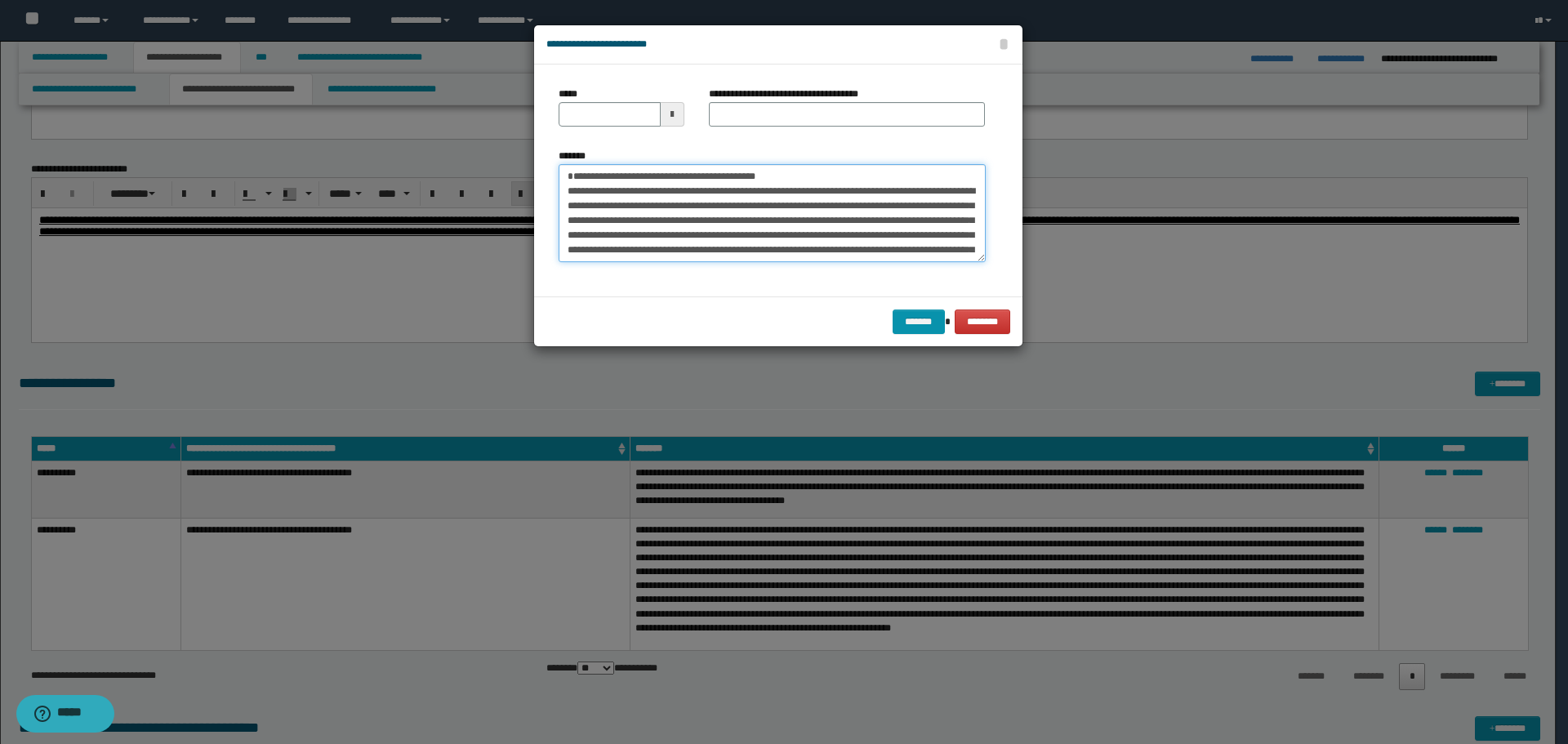 type 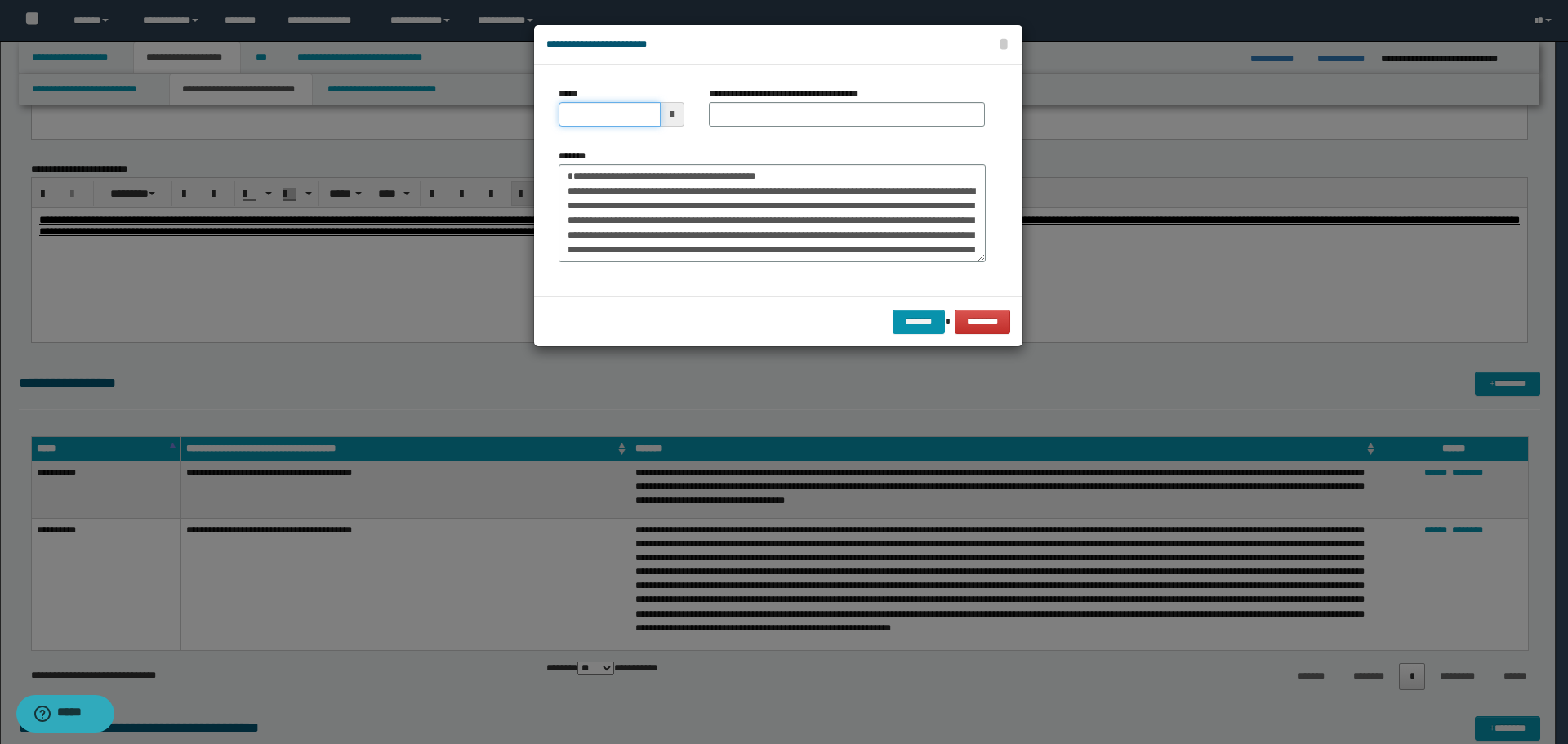 click on "*****" at bounding box center [609, 114] 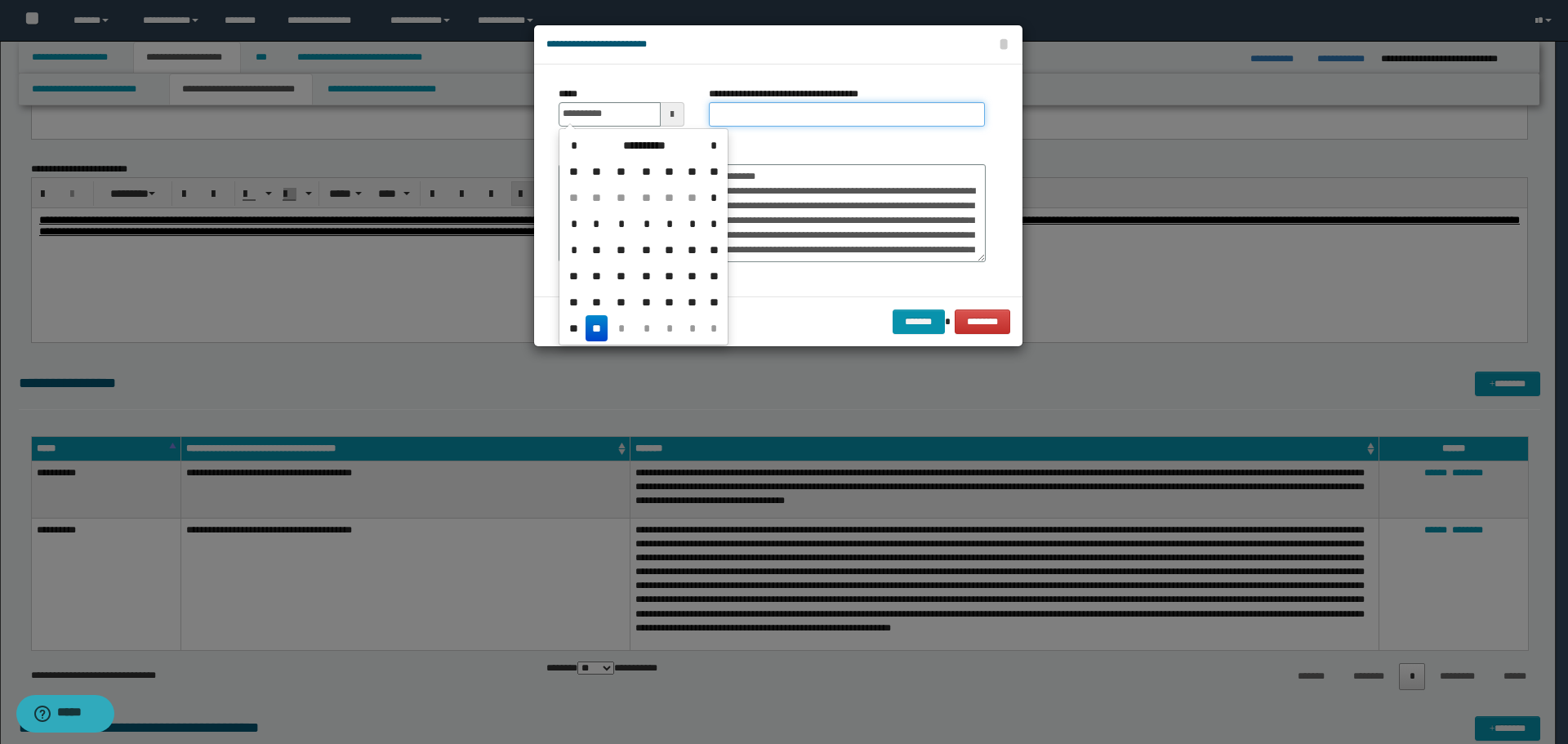 type on "**********" 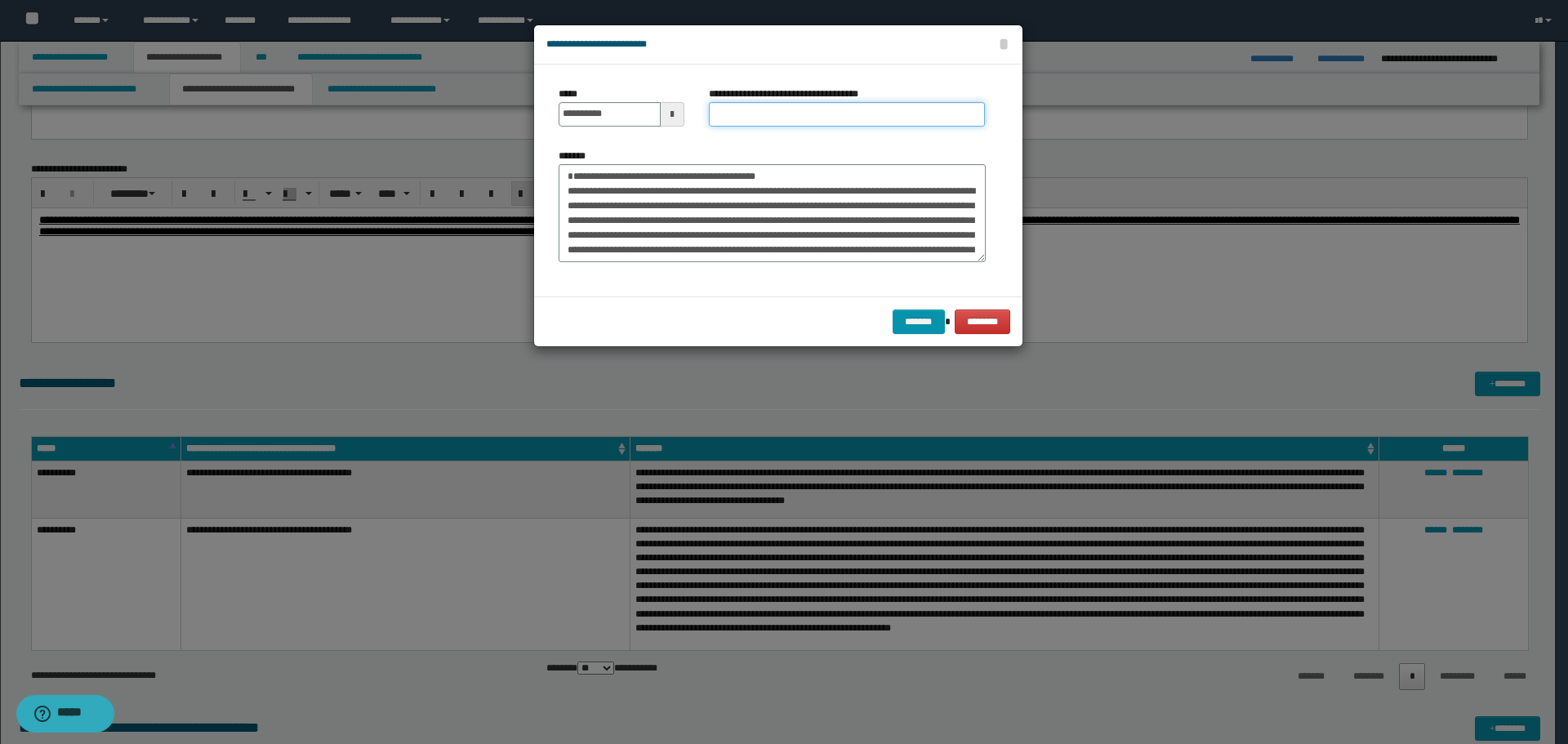 drag, startPoint x: 748, startPoint y: 118, endPoint x: 630, endPoint y: 150, distance: 122.262 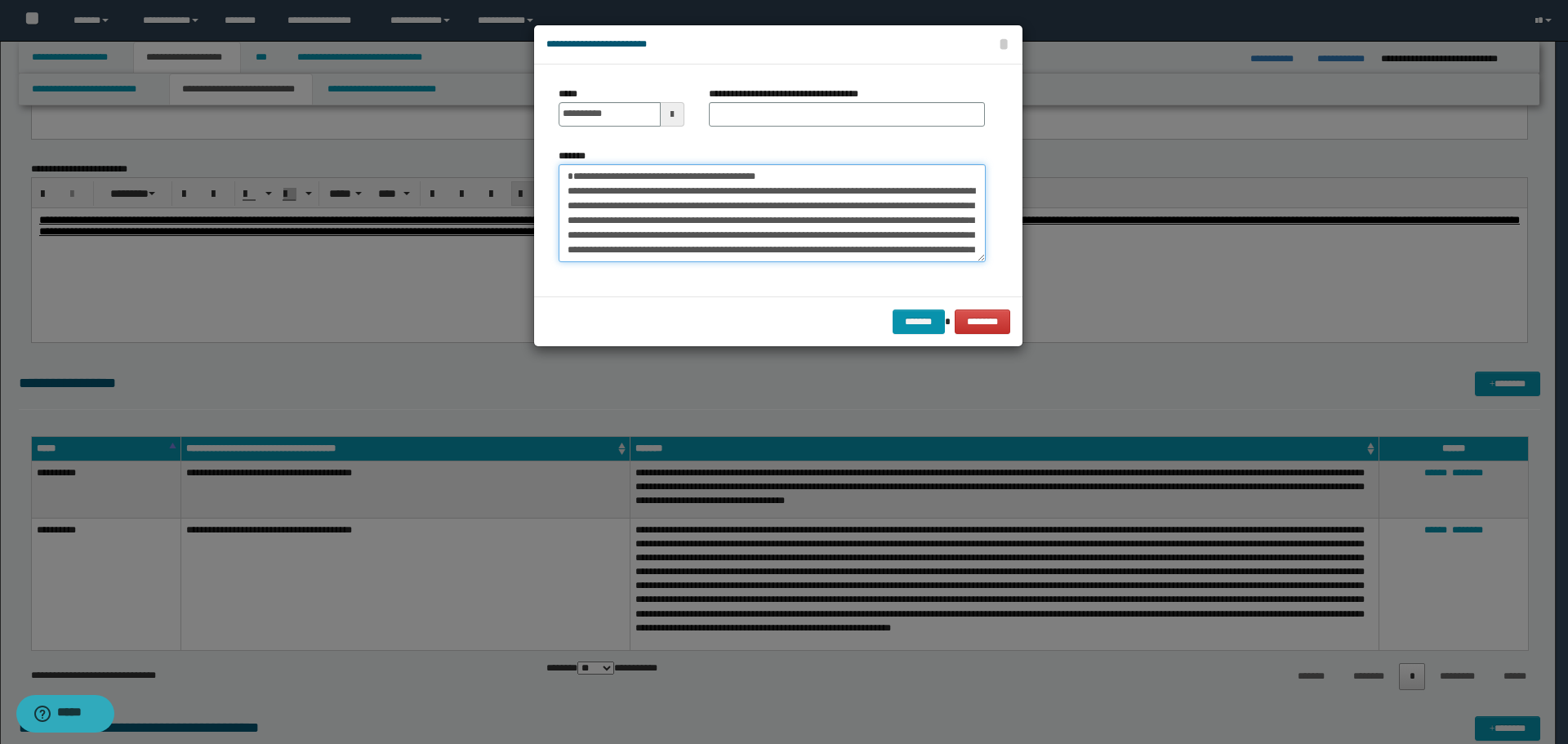 drag, startPoint x: 568, startPoint y: 176, endPoint x: 786, endPoint y: 176, distance: 218 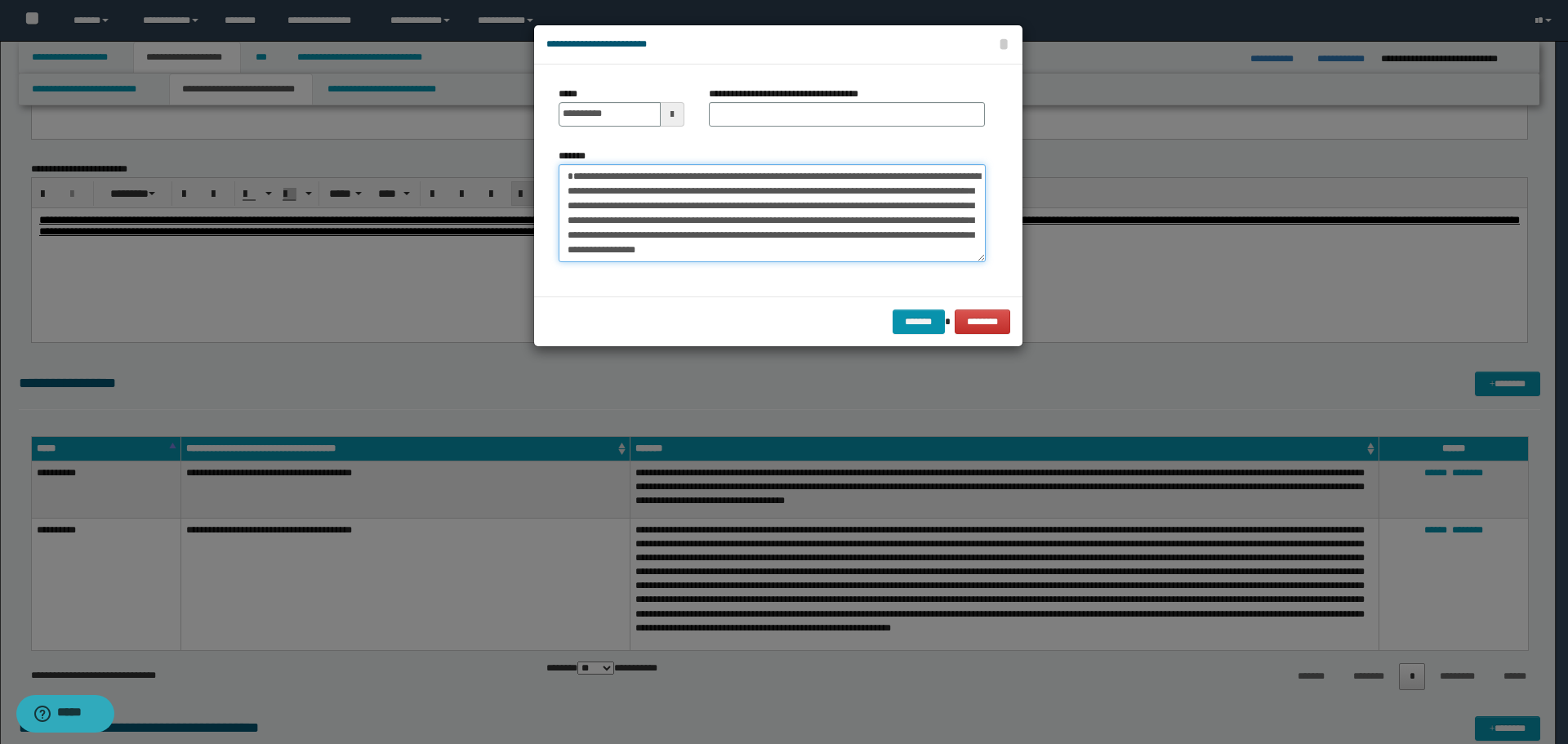 type on "**********" 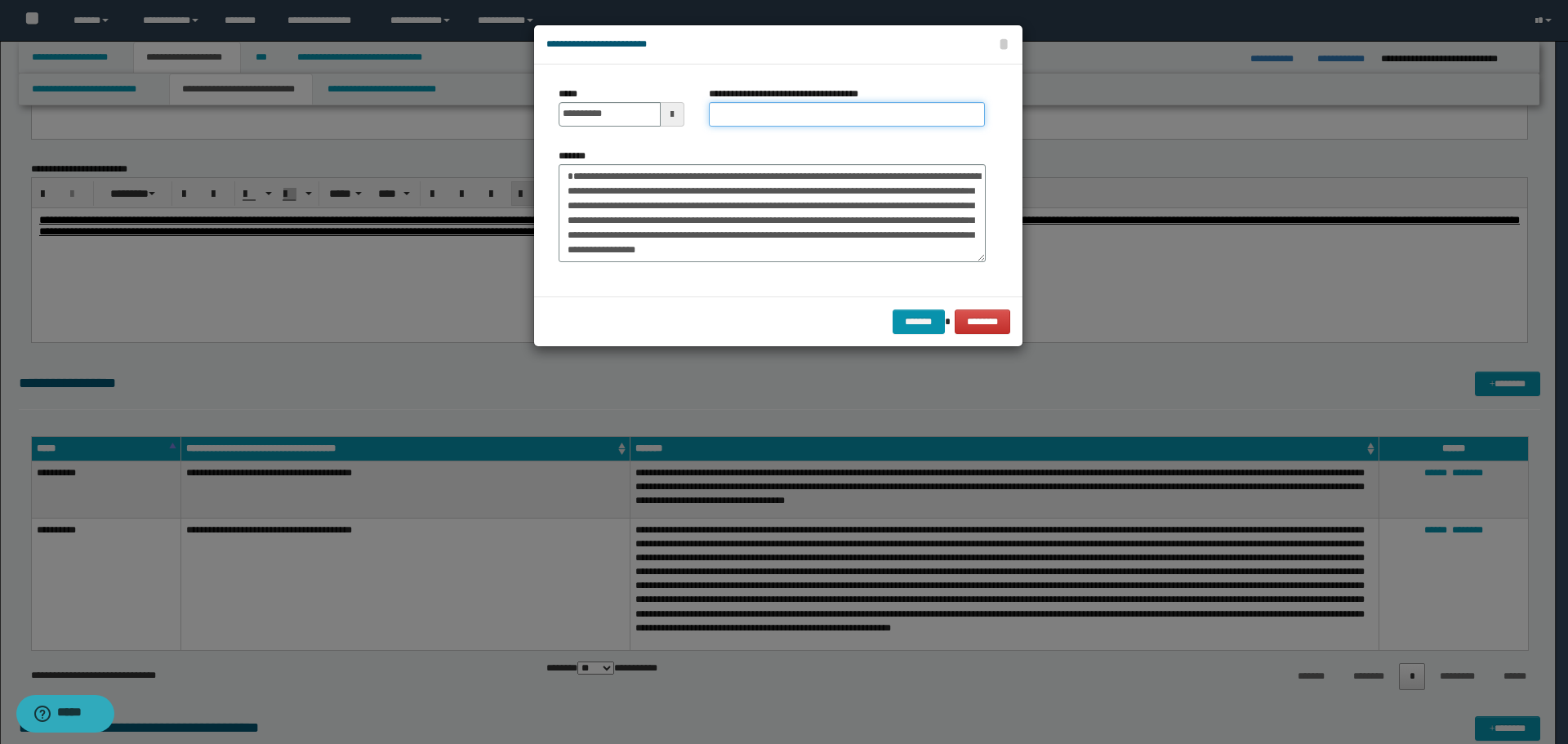 drag, startPoint x: 774, startPoint y: 113, endPoint x: 737, endPoint y: 113, distance: 37 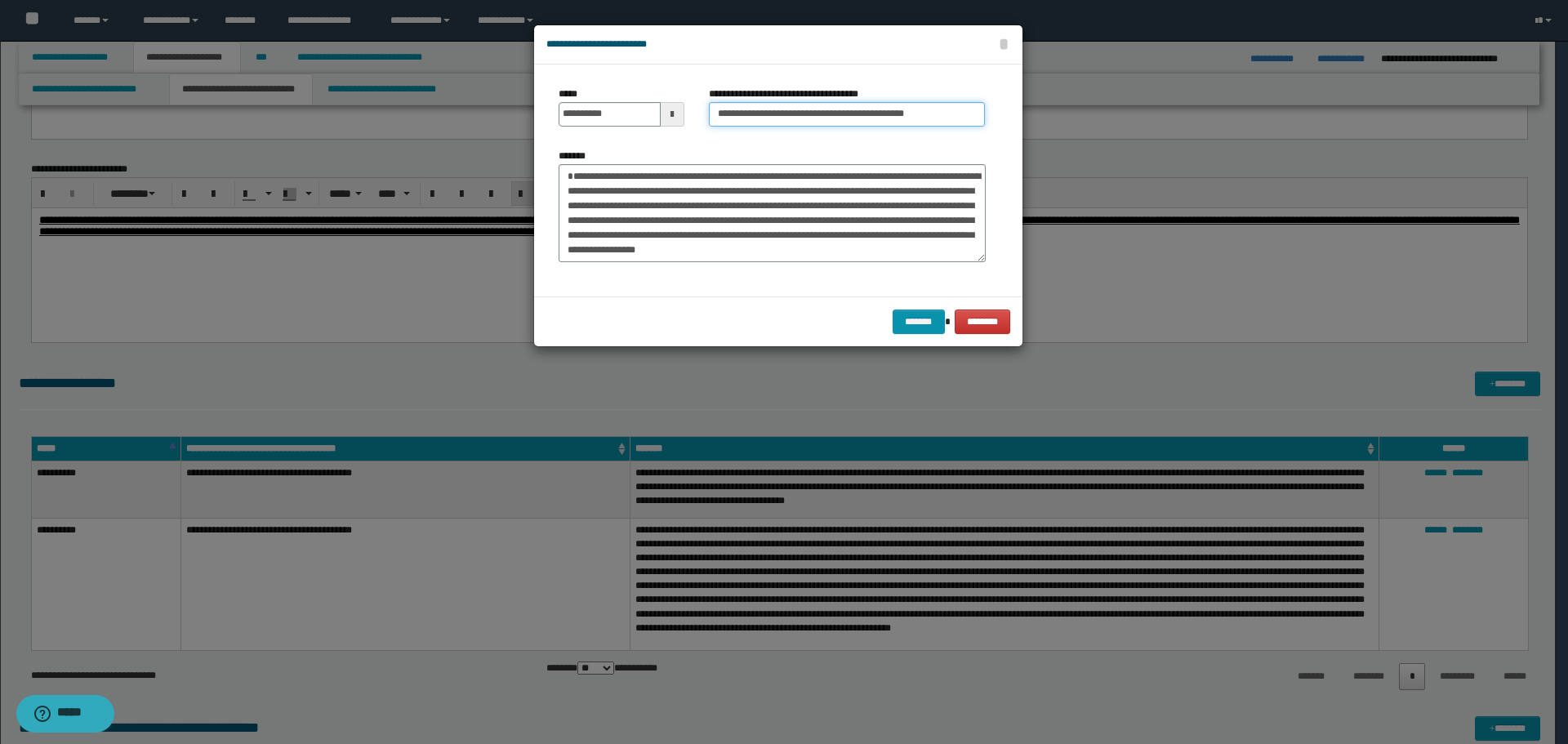 type on "**********" 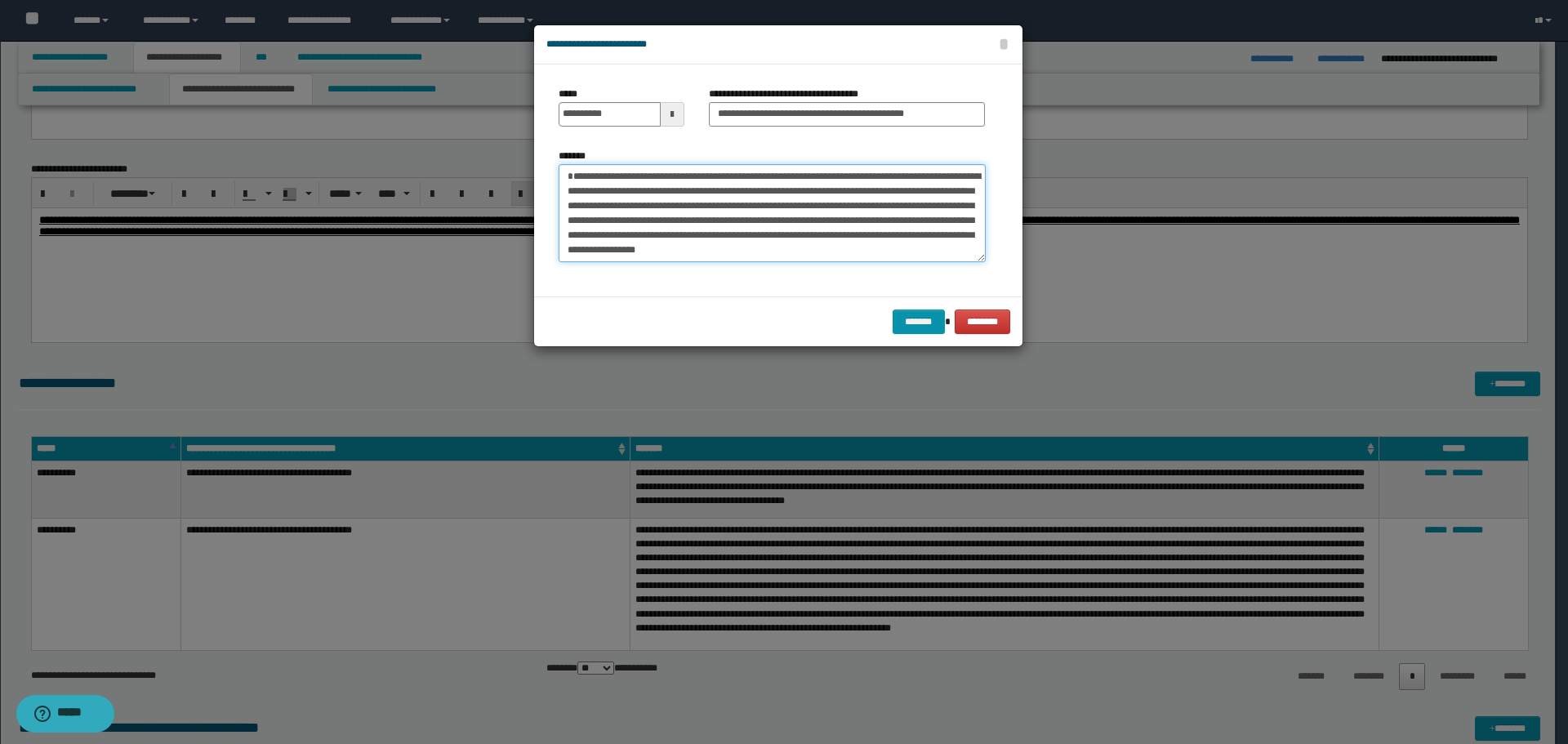 click on "**********" at bounding box center (772, 213) 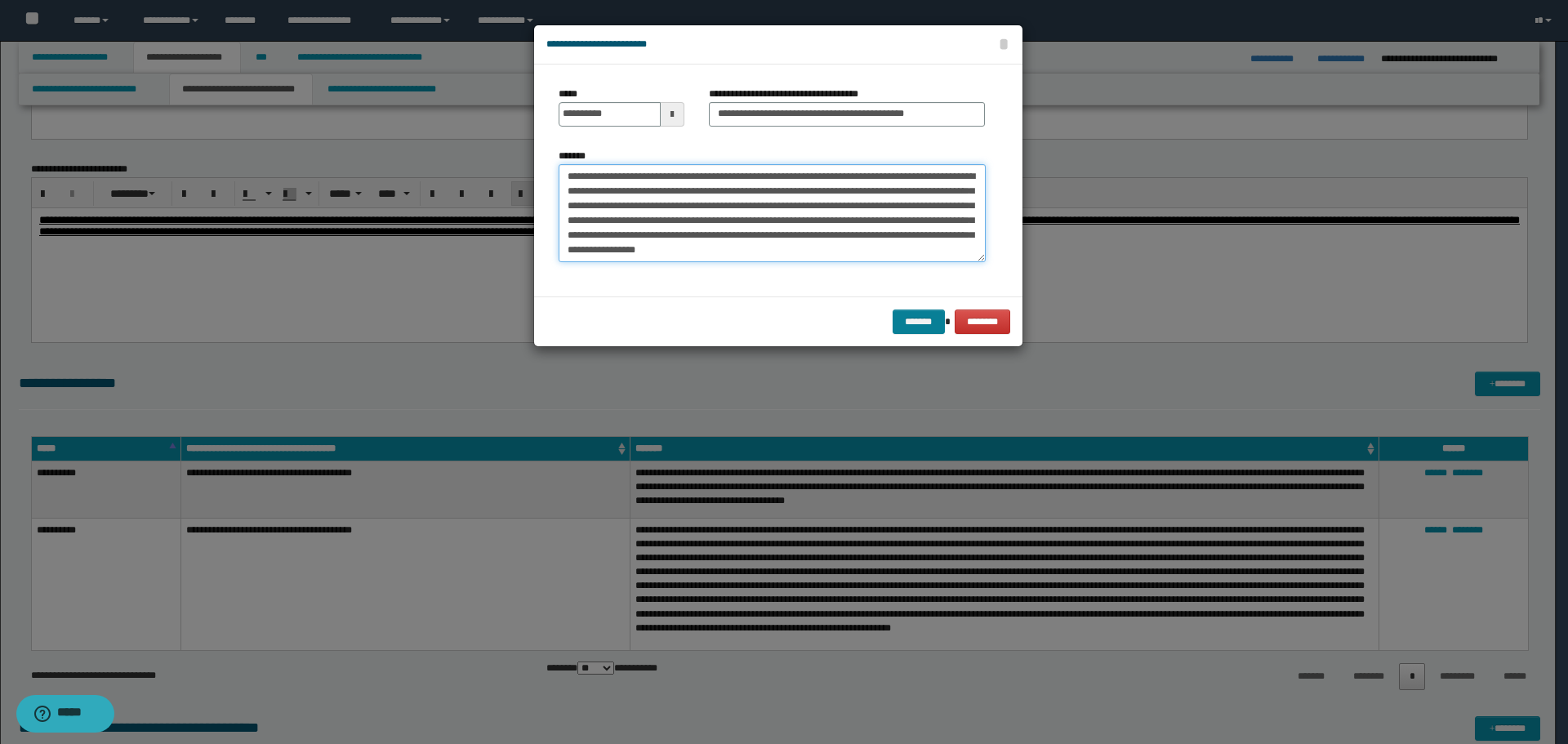 type on "**********" 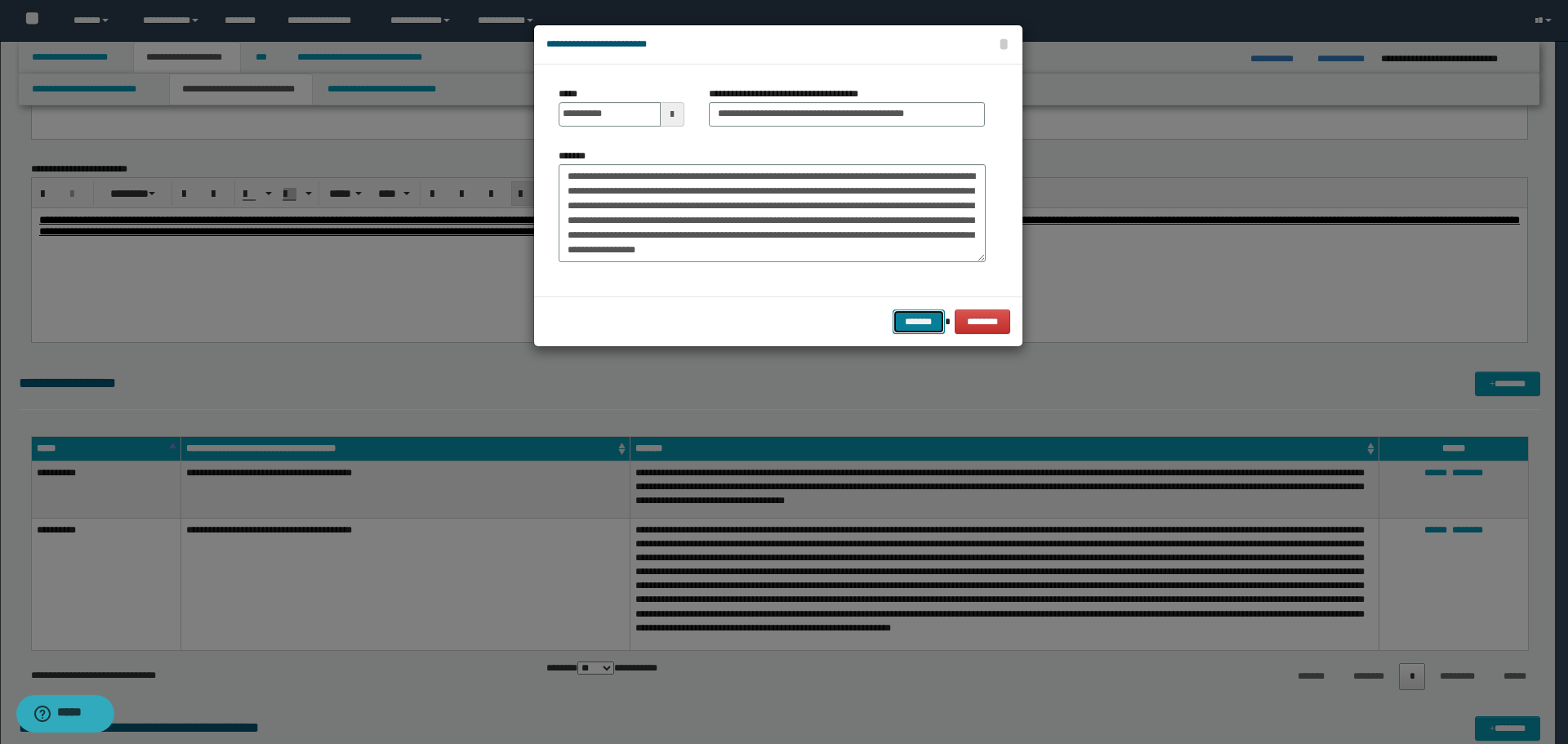click on "*******" at bounding box center [919, 322] 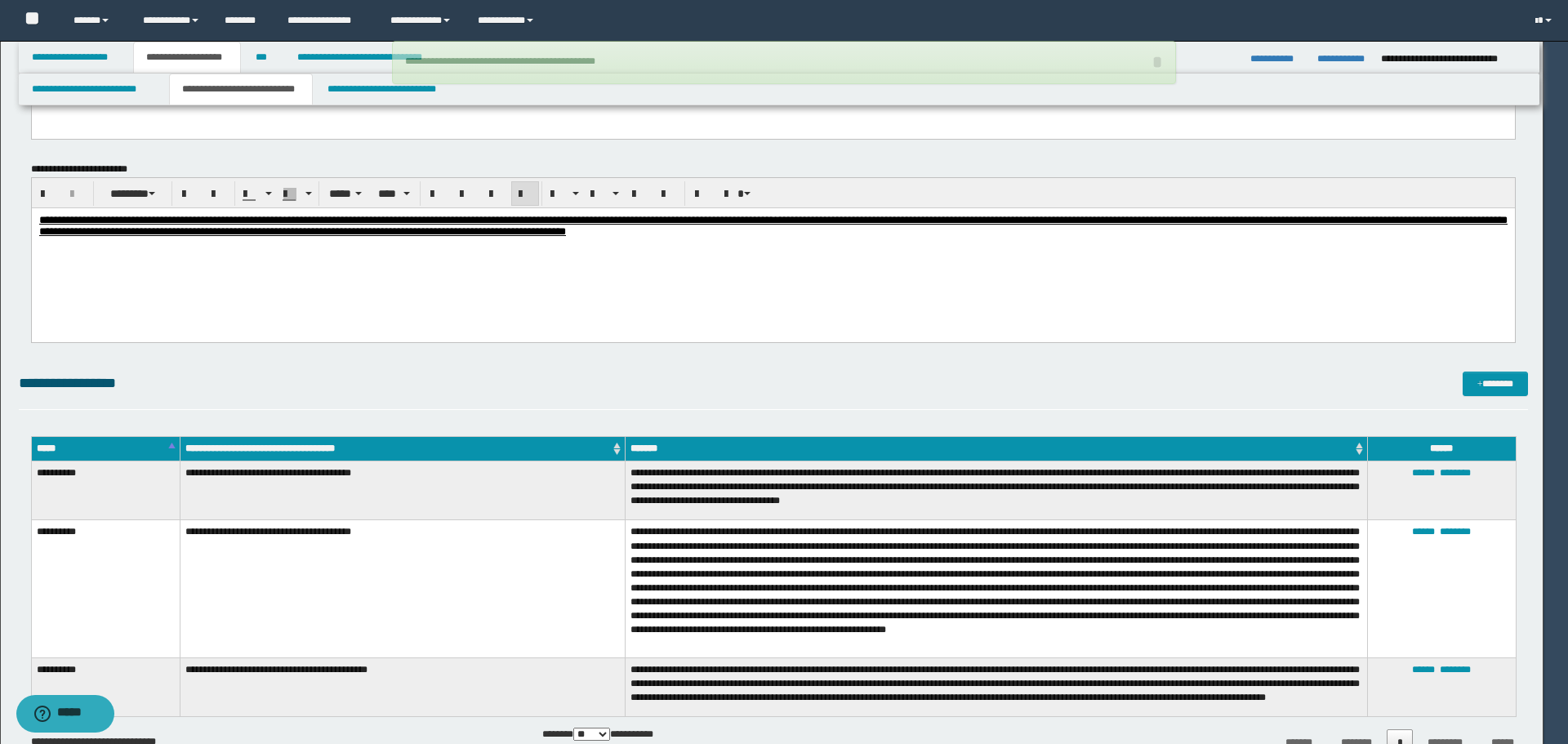 type 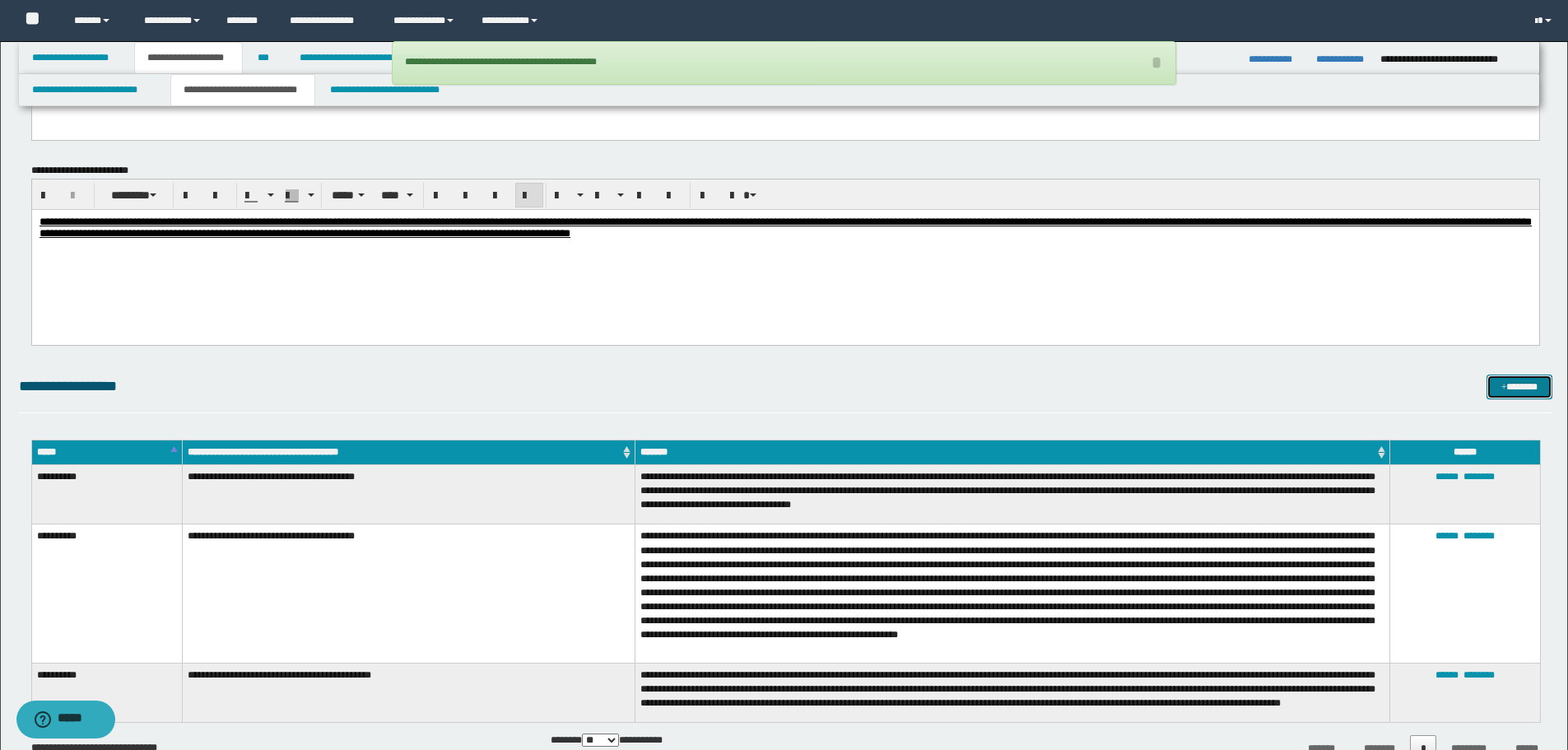 click on "*******" at bounding box center (1519, 387) 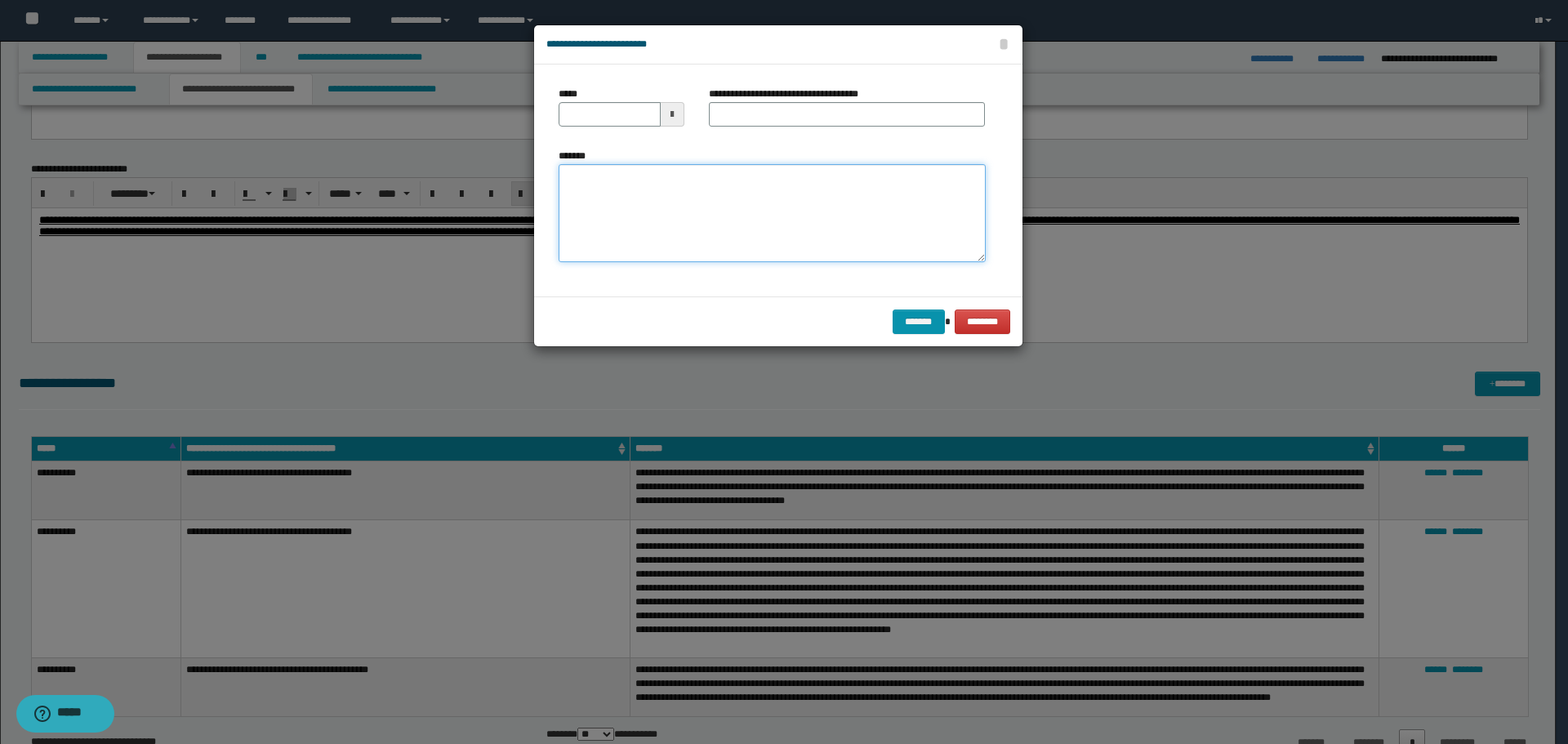click on "*******" at bounding box center (772, 213) 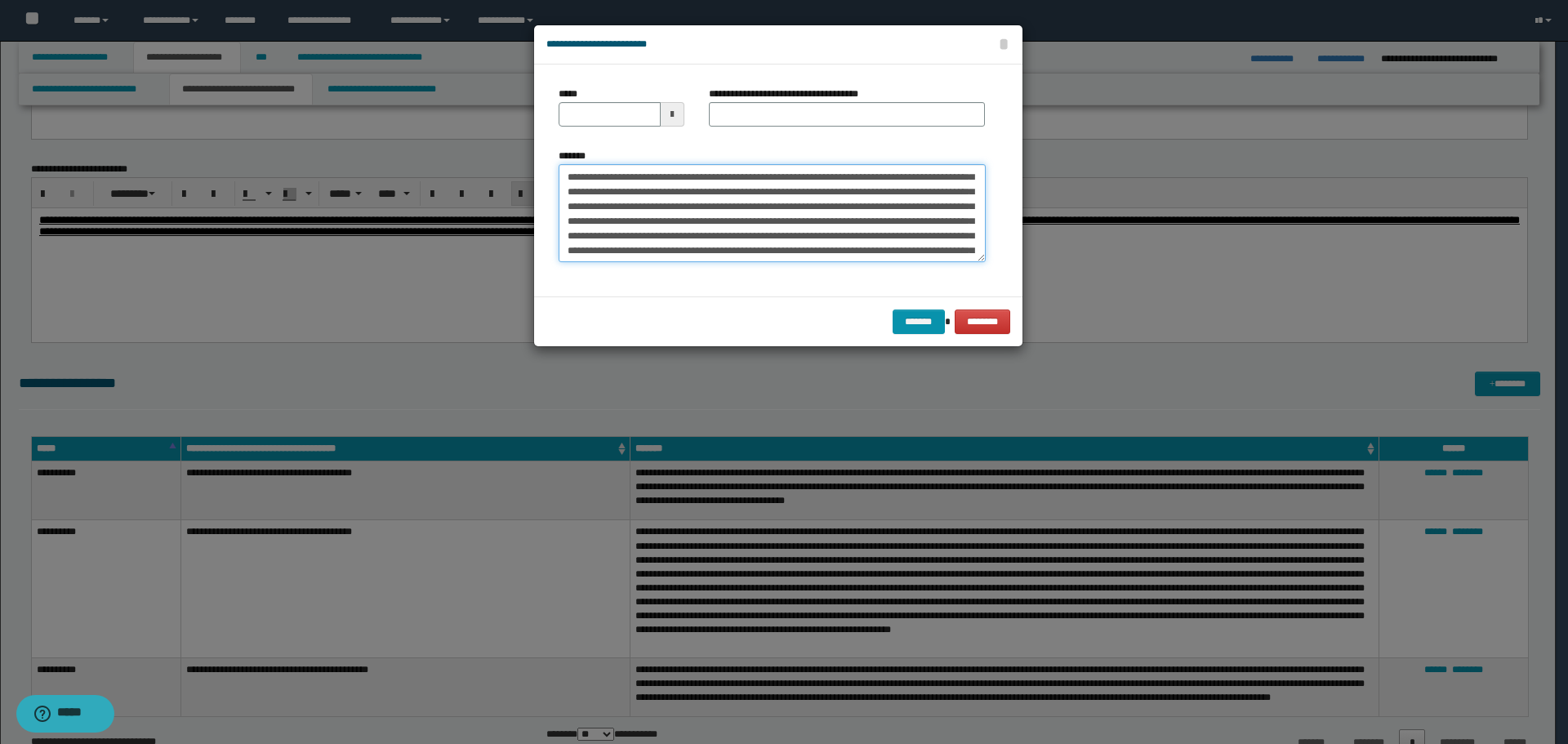 scroll, scrollTop: 0, scrollLeft: 0, axis: both 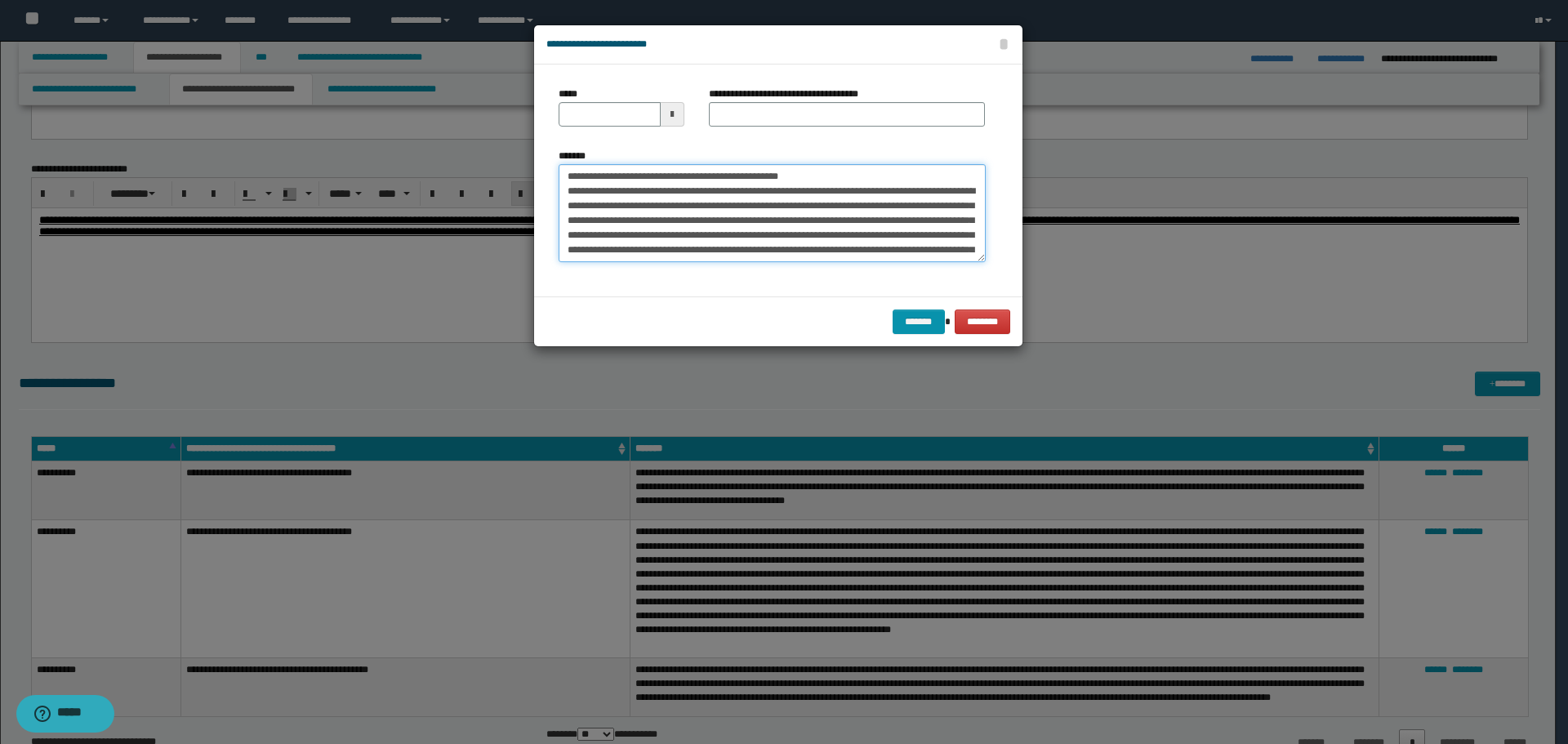 drag, startPoint x: 617, startPoint y: 177, endPoint x: 505, endPoint y: 170, distance: 112.2185 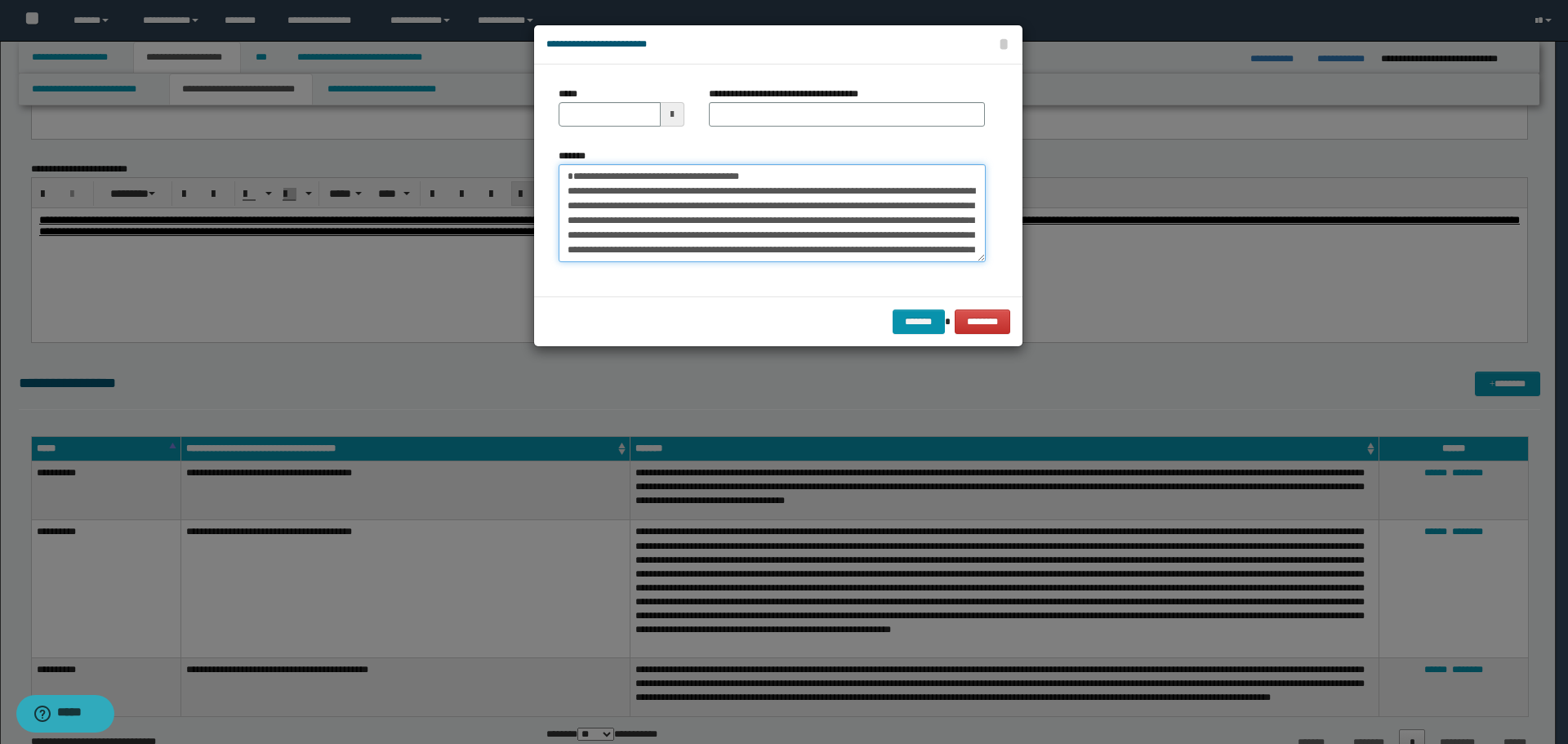 type 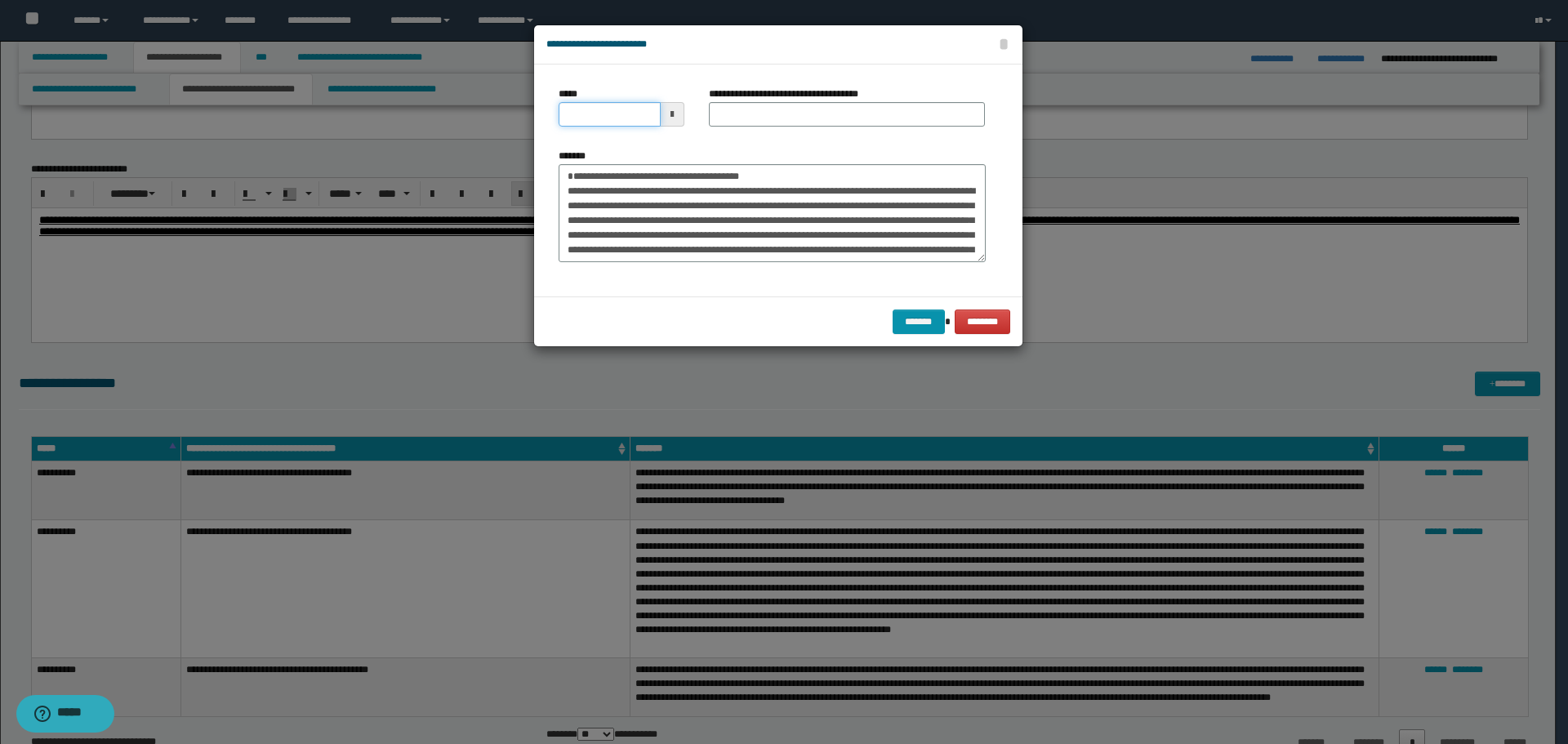 click on "*****" at bounding box center [609, 114] 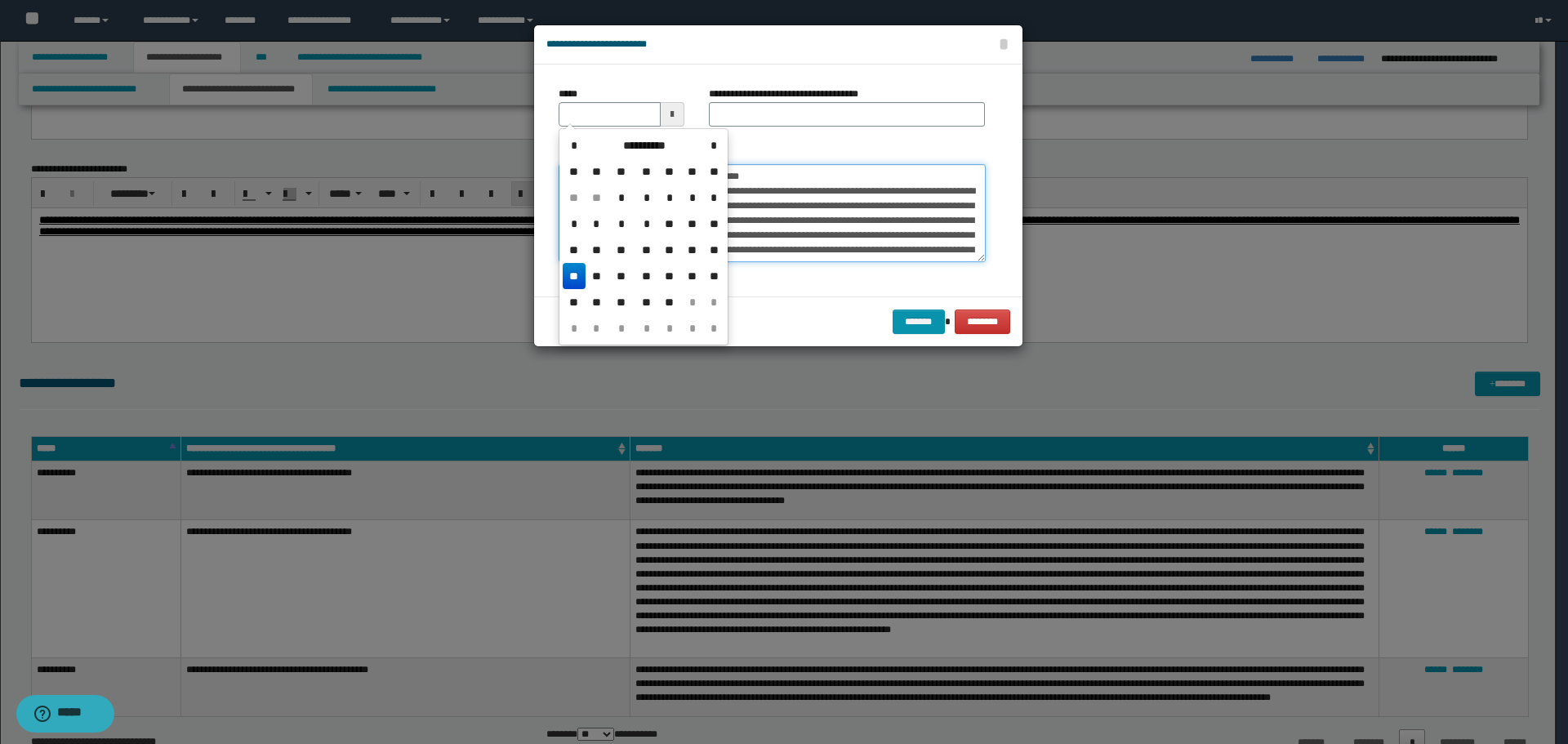 type 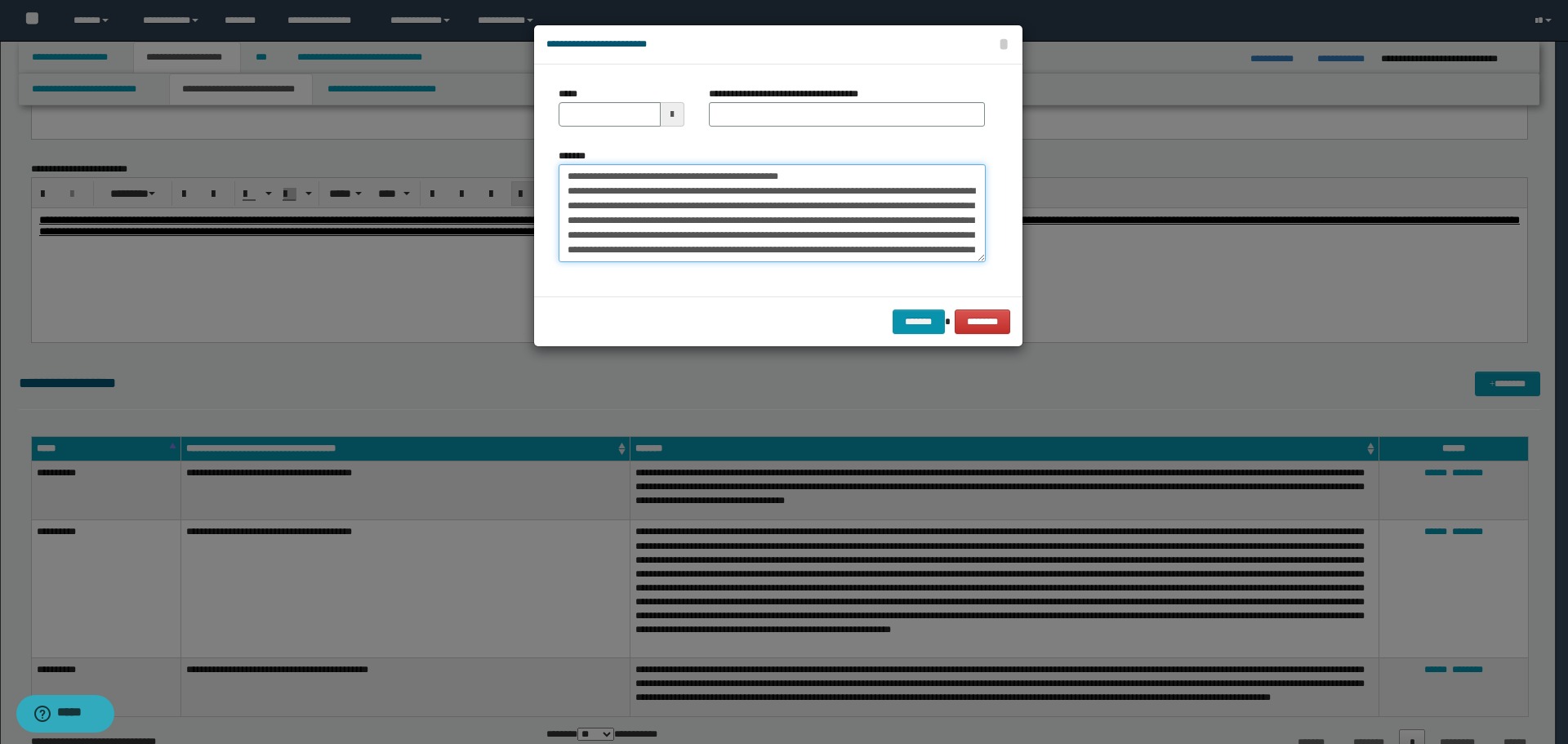 type on "**********" 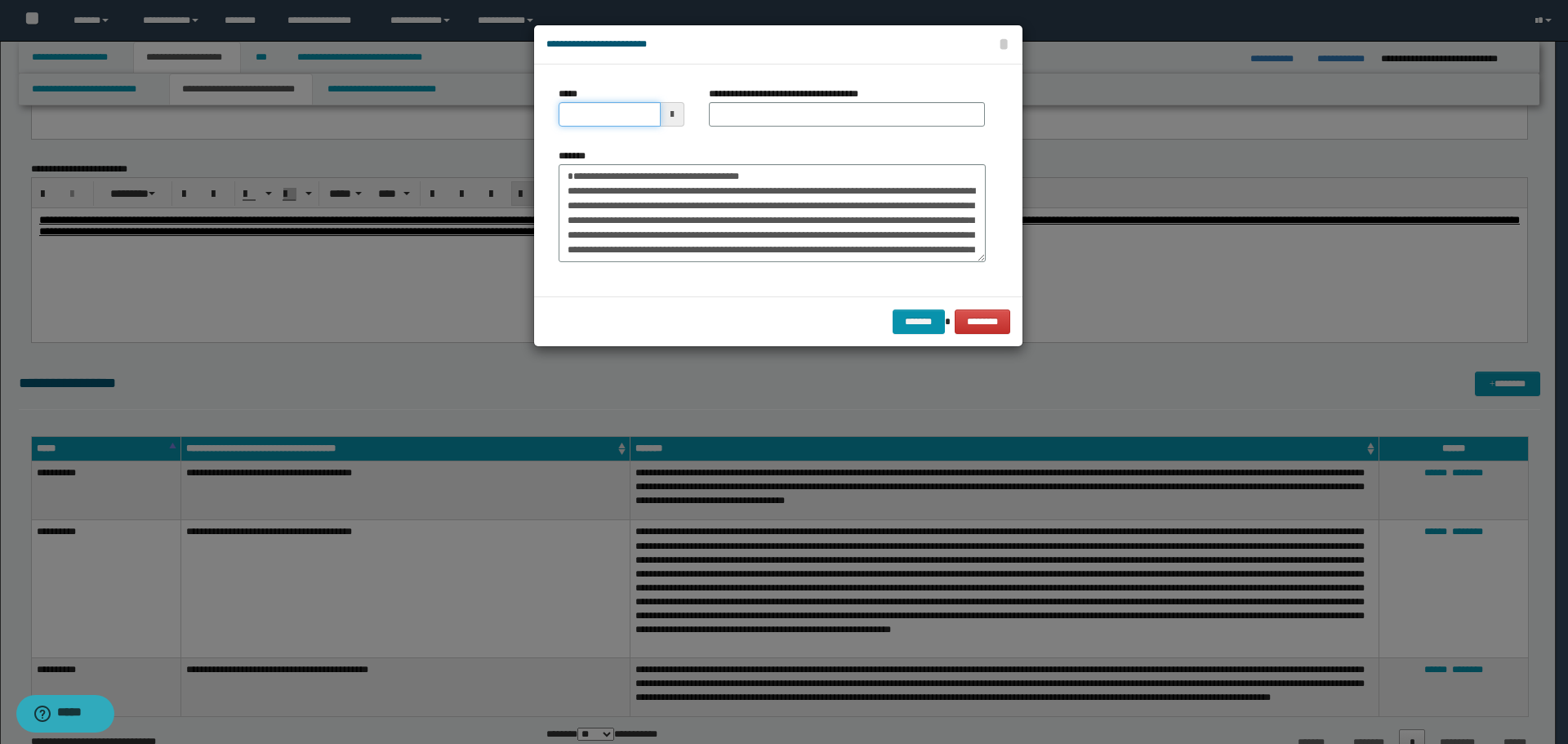 click on "*****" at bounding box center [609, 114] 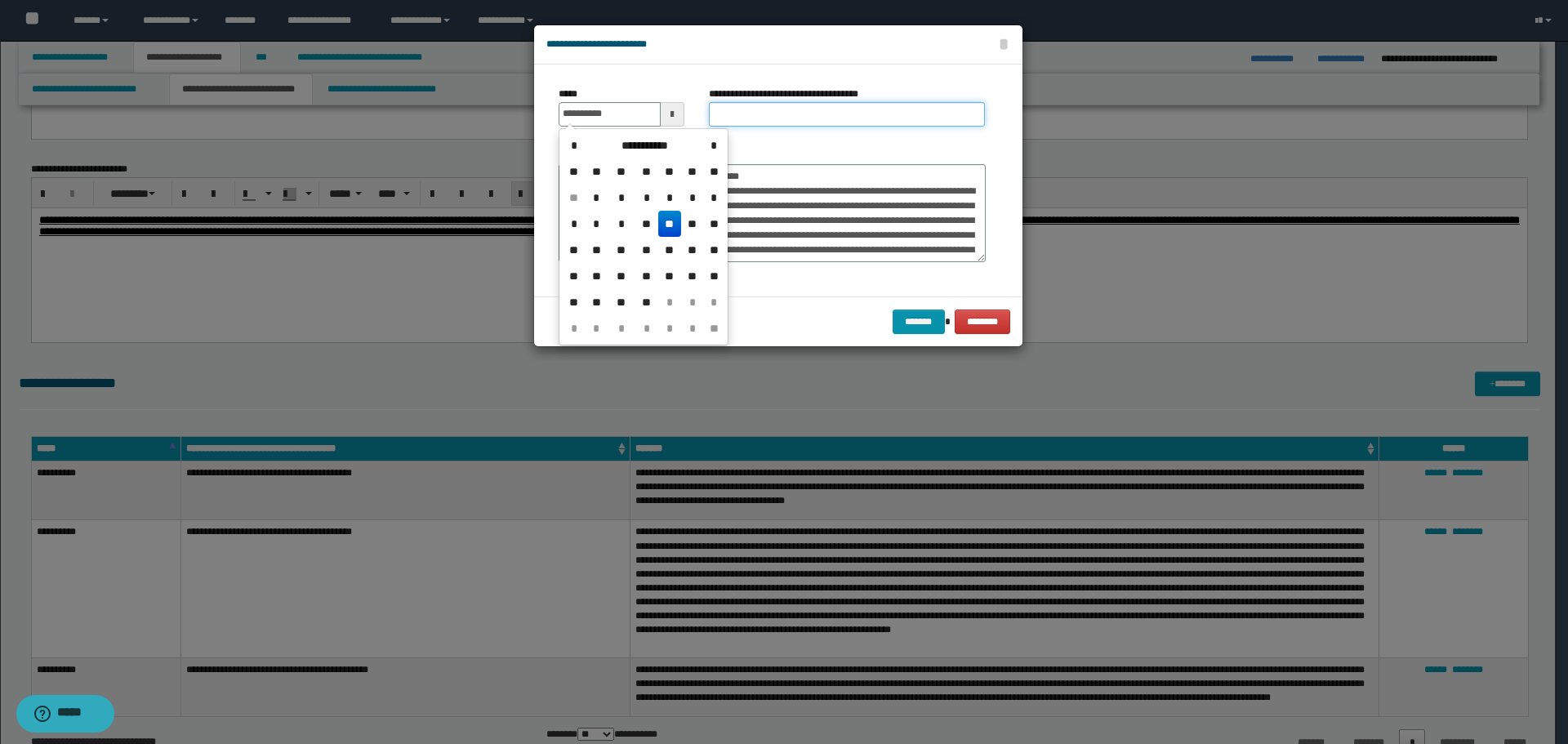 type on "**********" 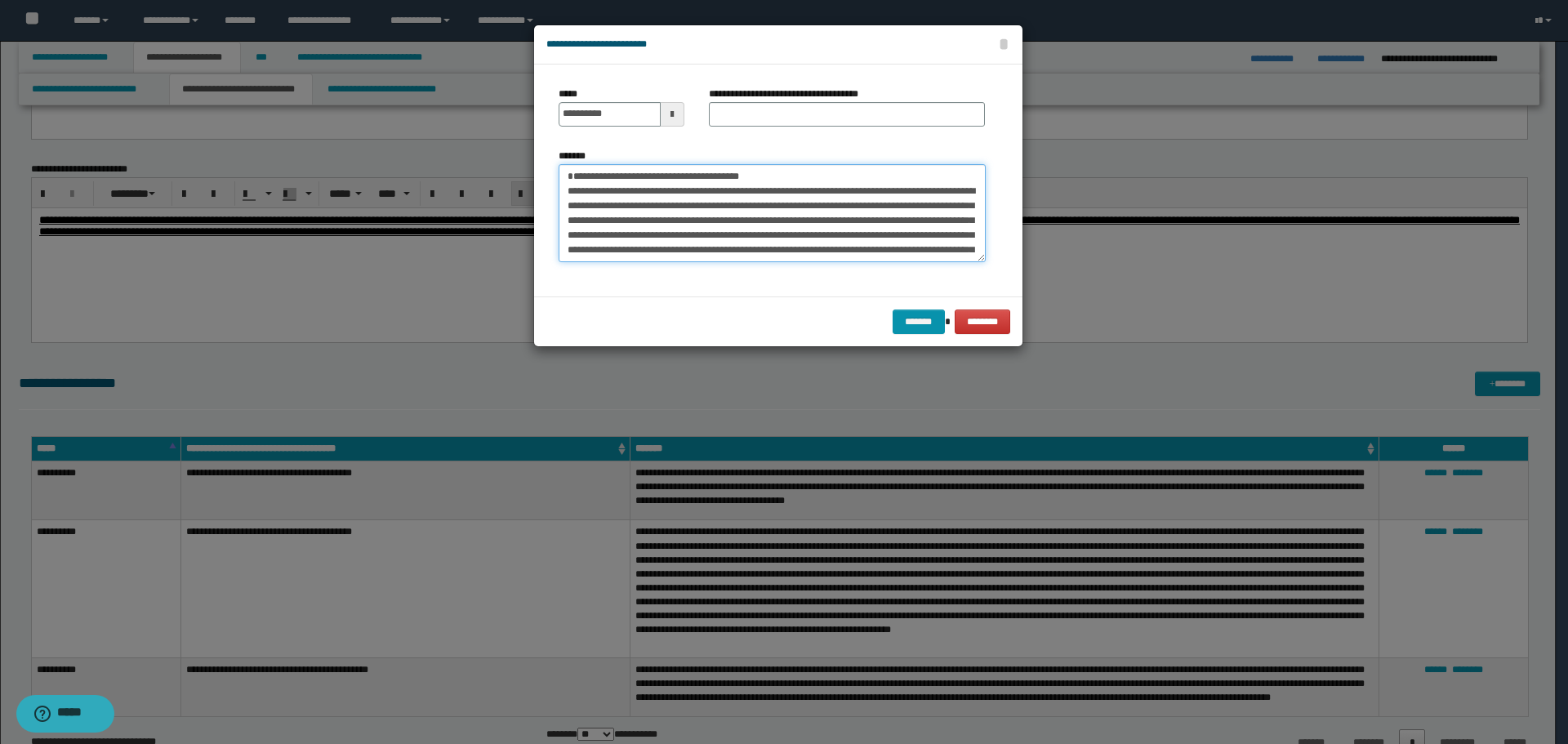drag, startPoint x: 568, startPoint y: 177, endPoint x: 755, endPoint y: 173, distance: 187.04278 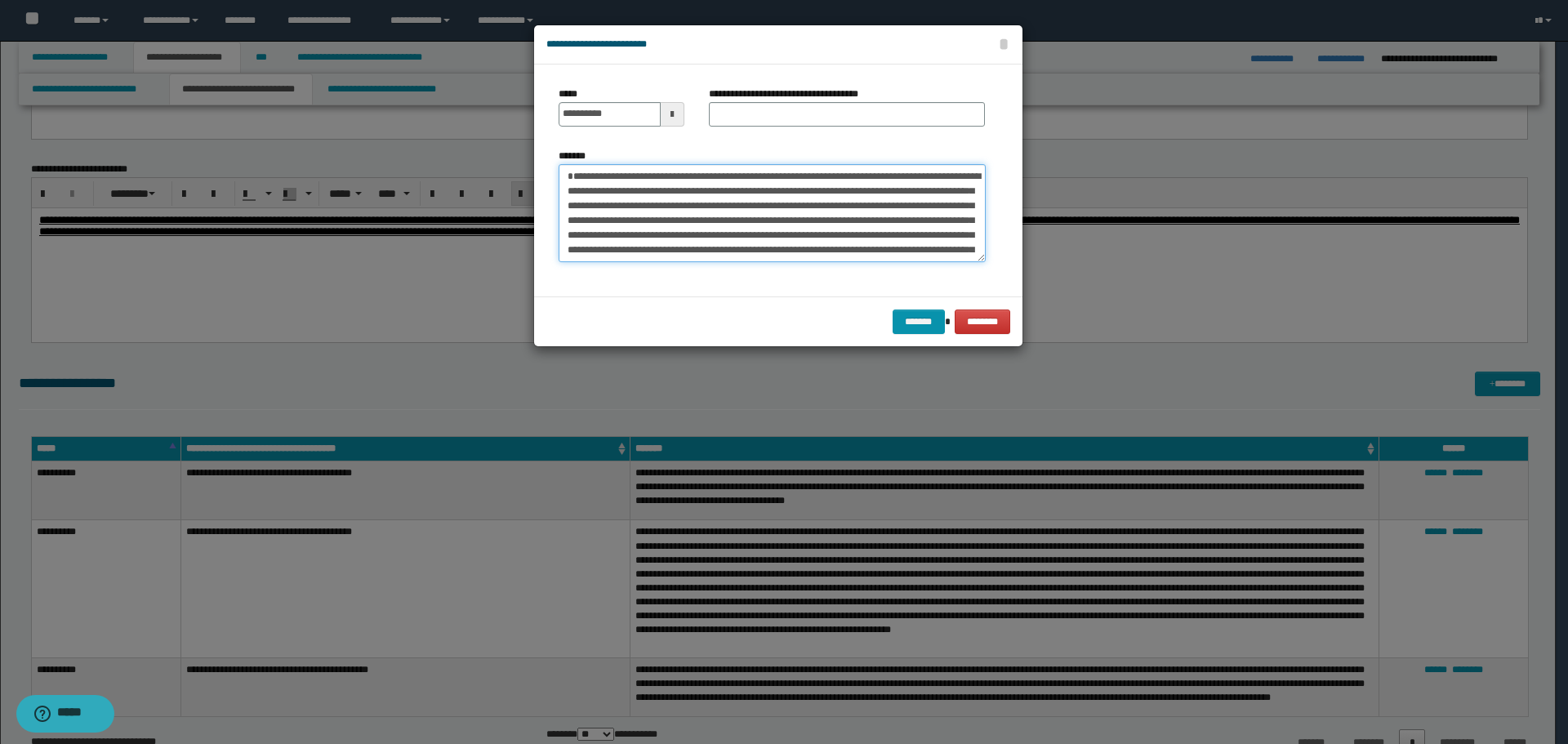 type on "**********" 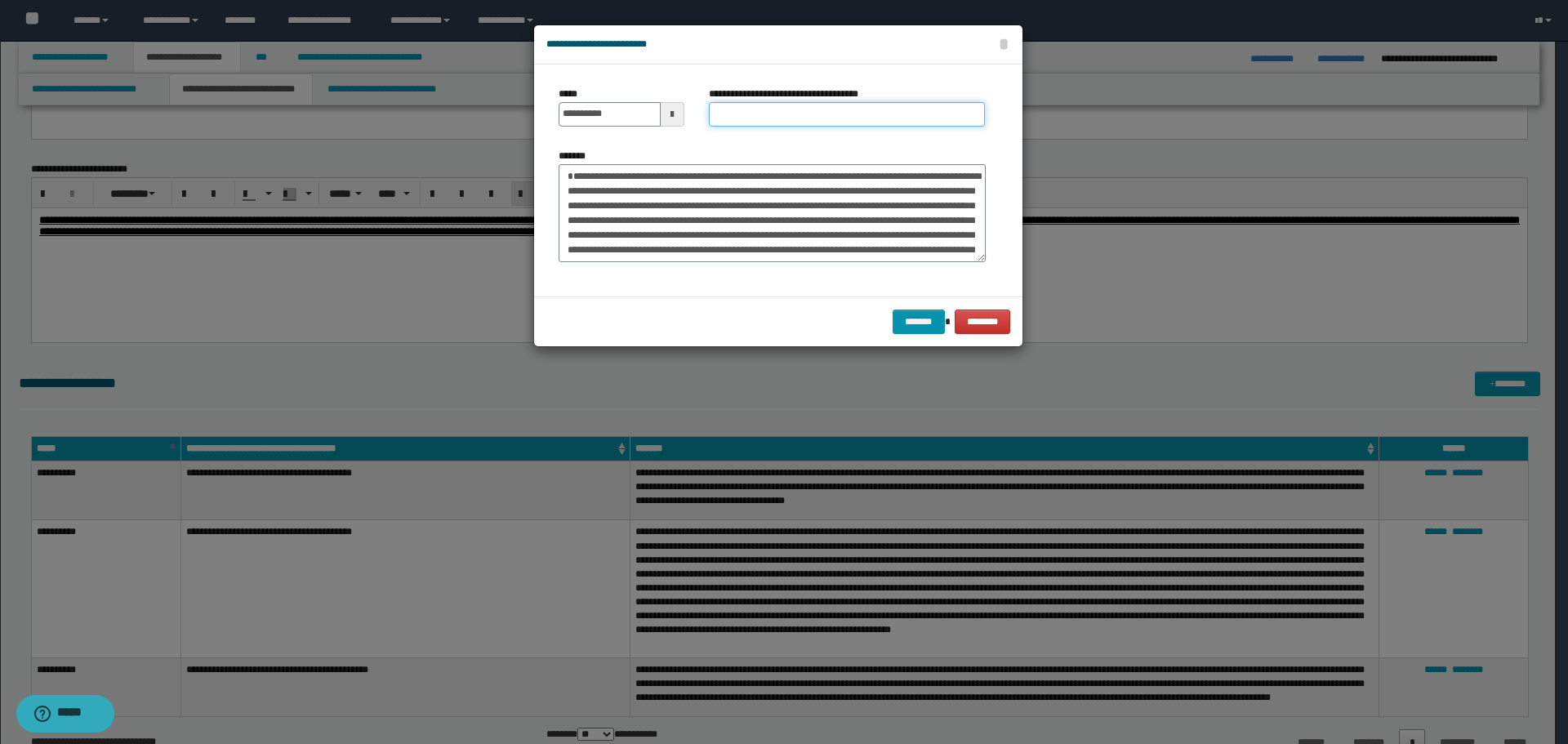 click on "**********" at bounding box center (847, 114) 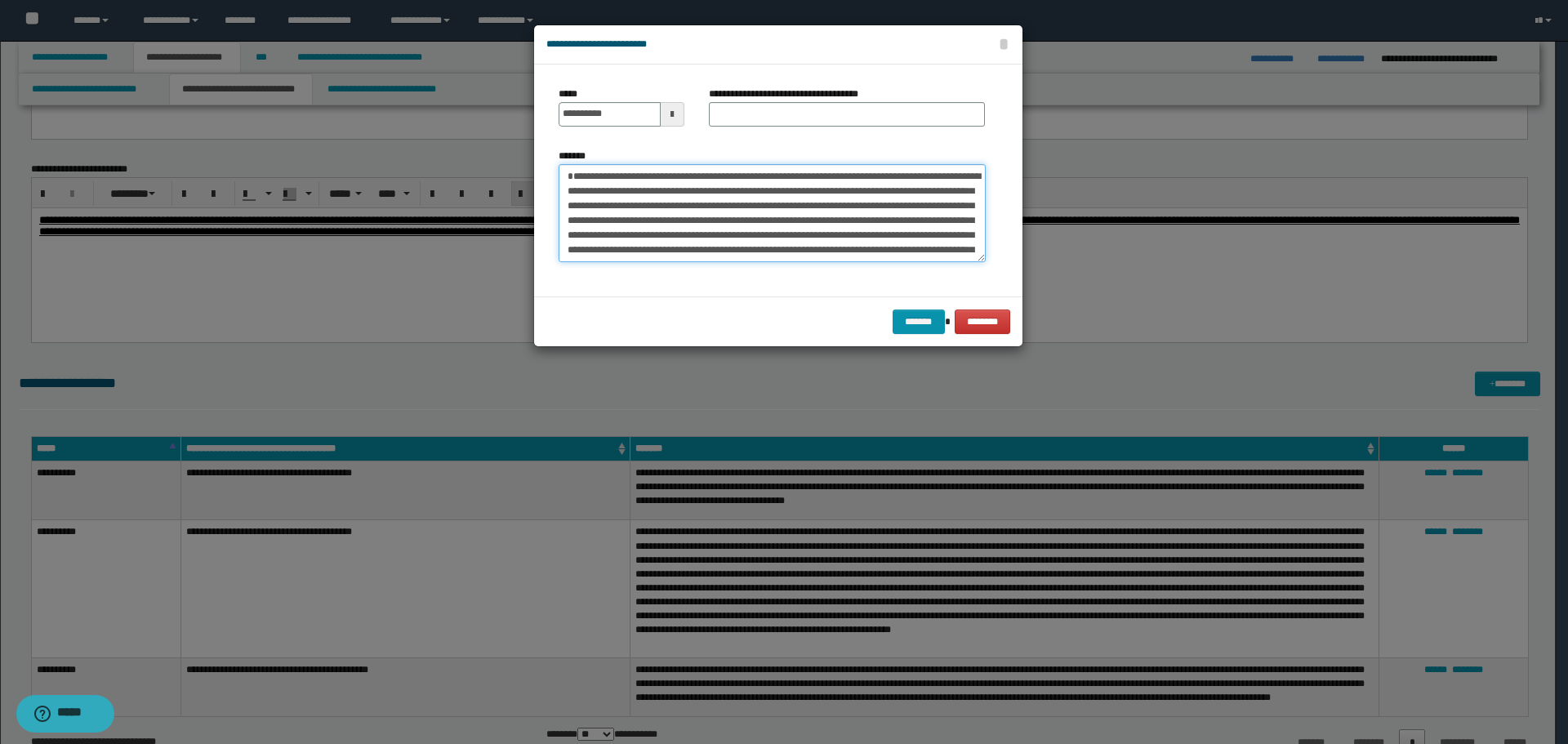 click on "*******" at bounding box center [772, 213] 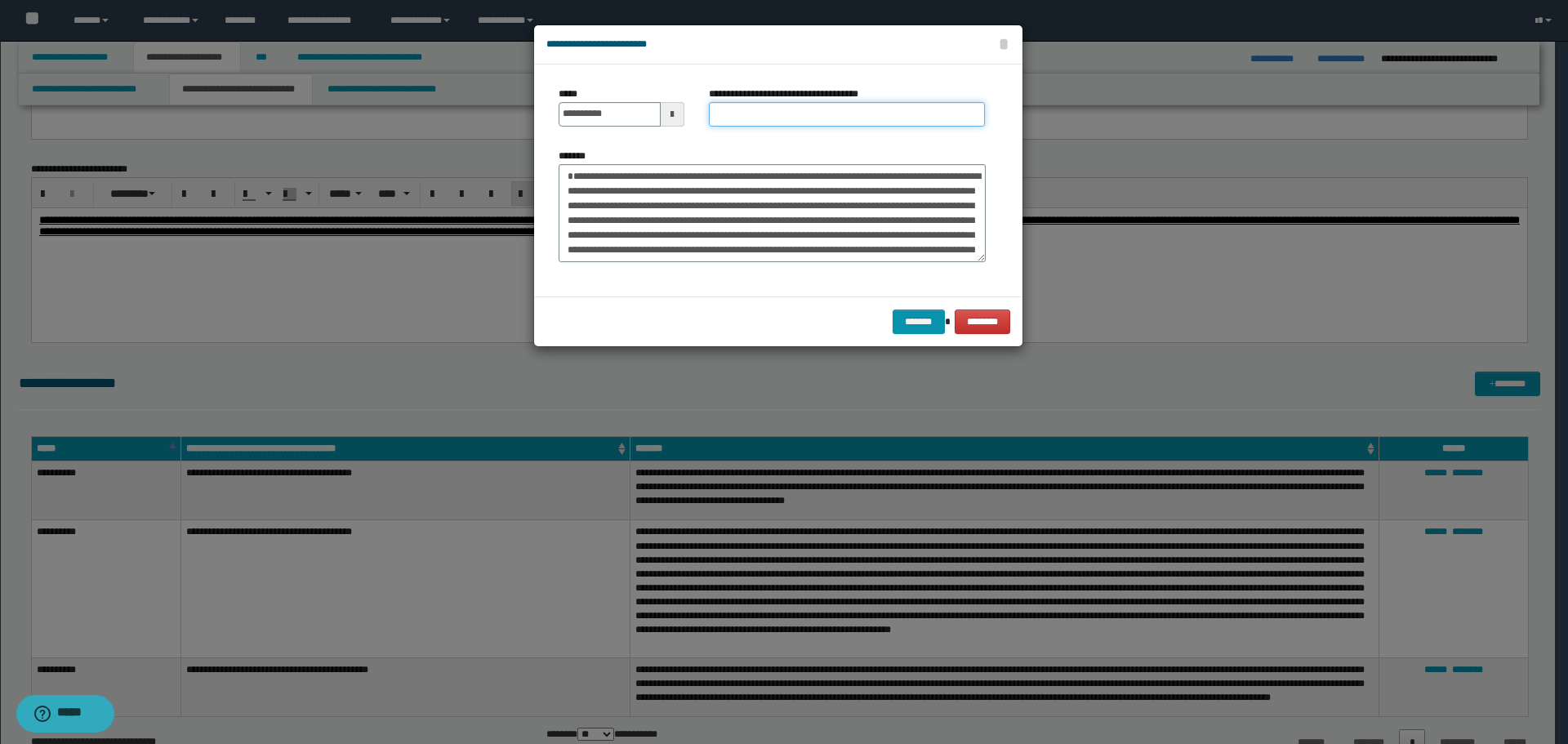 click on "**********" at bounding box center (847, 114) 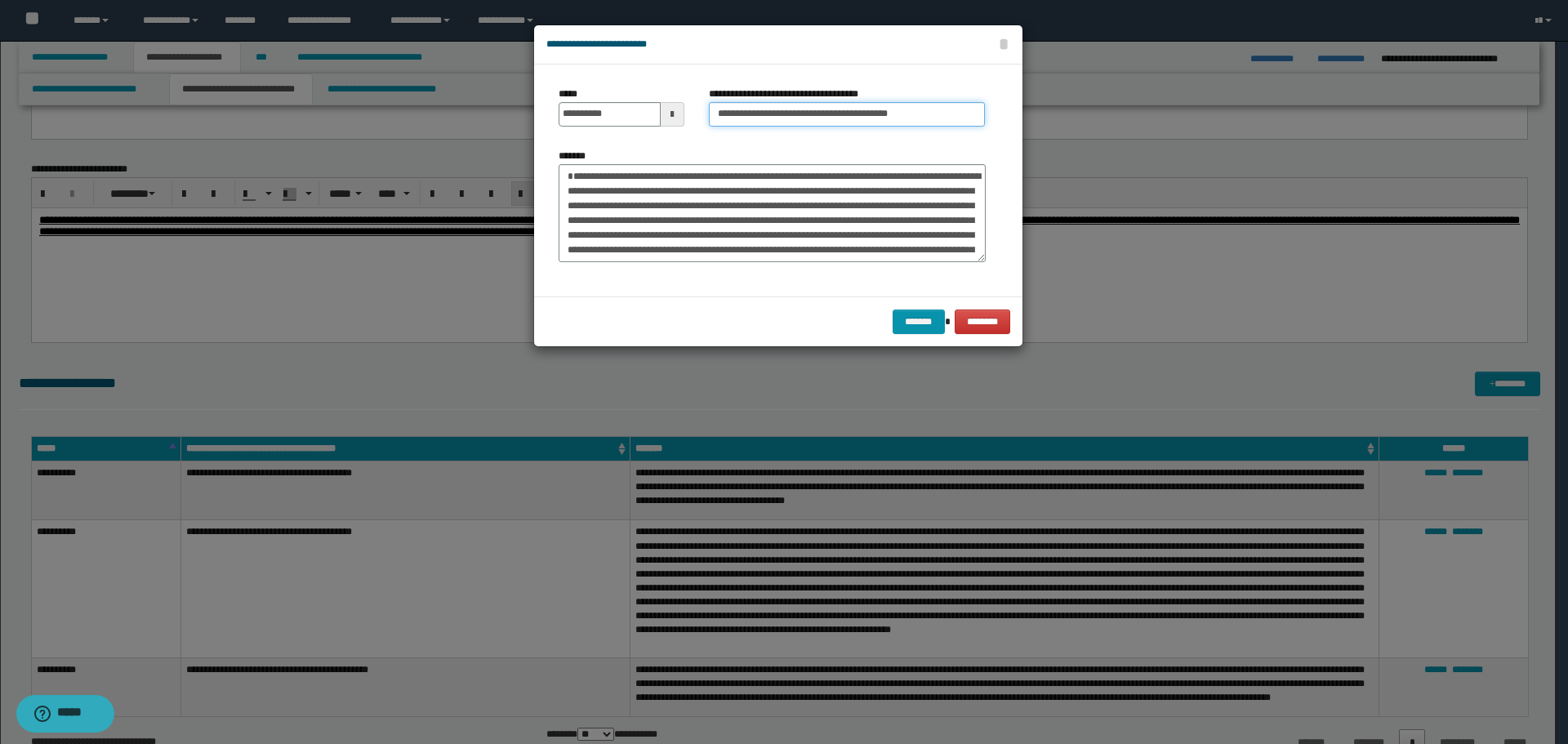 type on "**********" 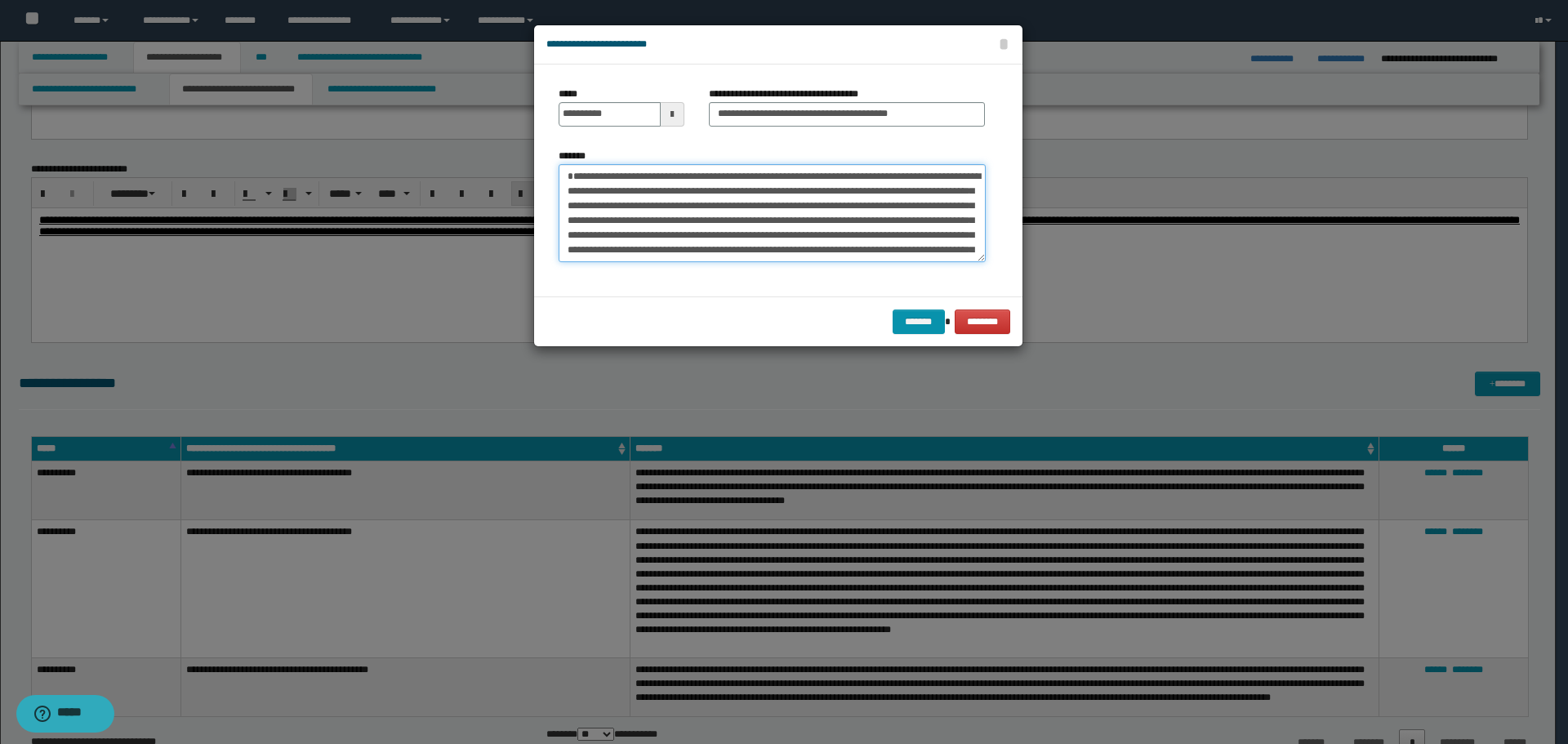 click on "*******" at bounding box center (772, 213) 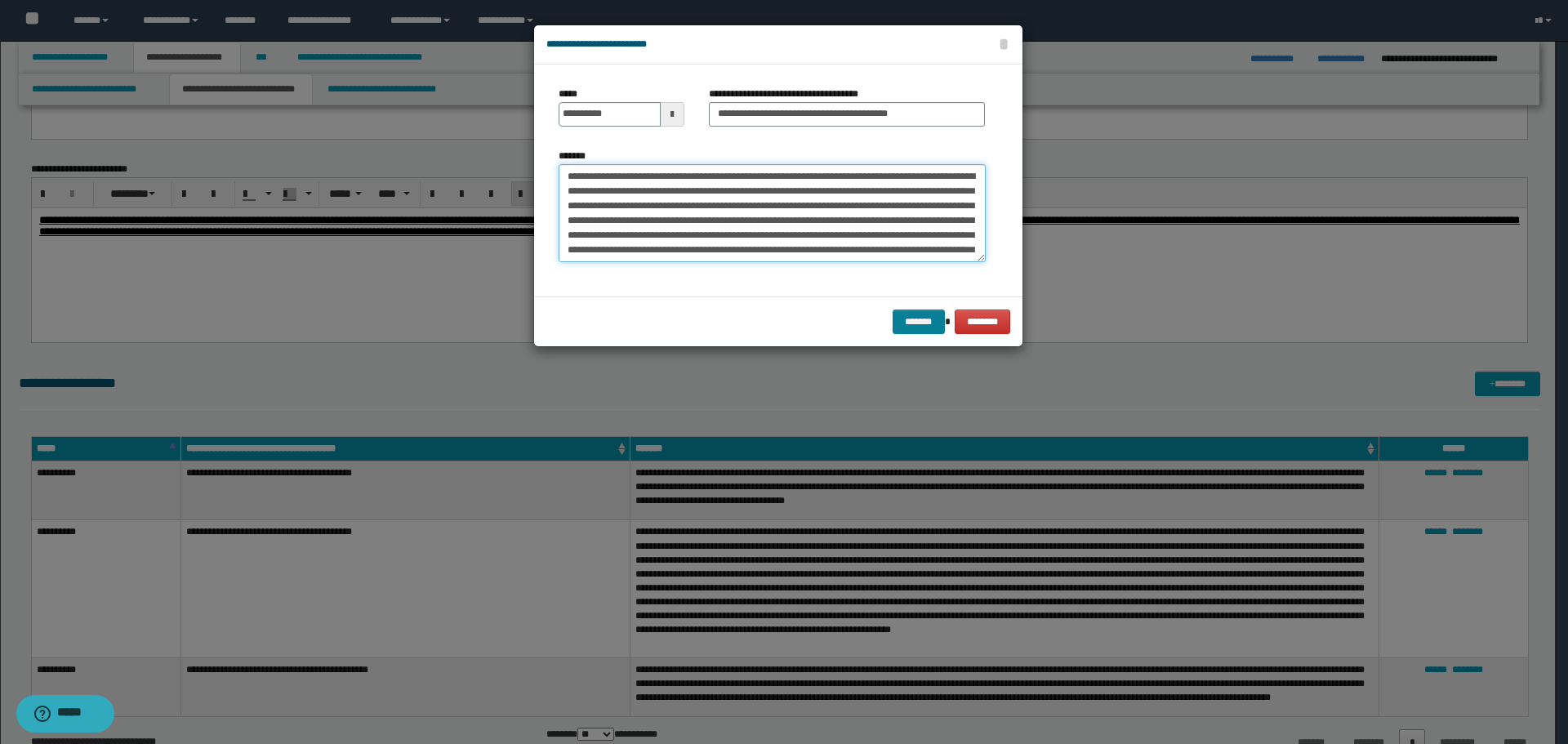 type on "**********" 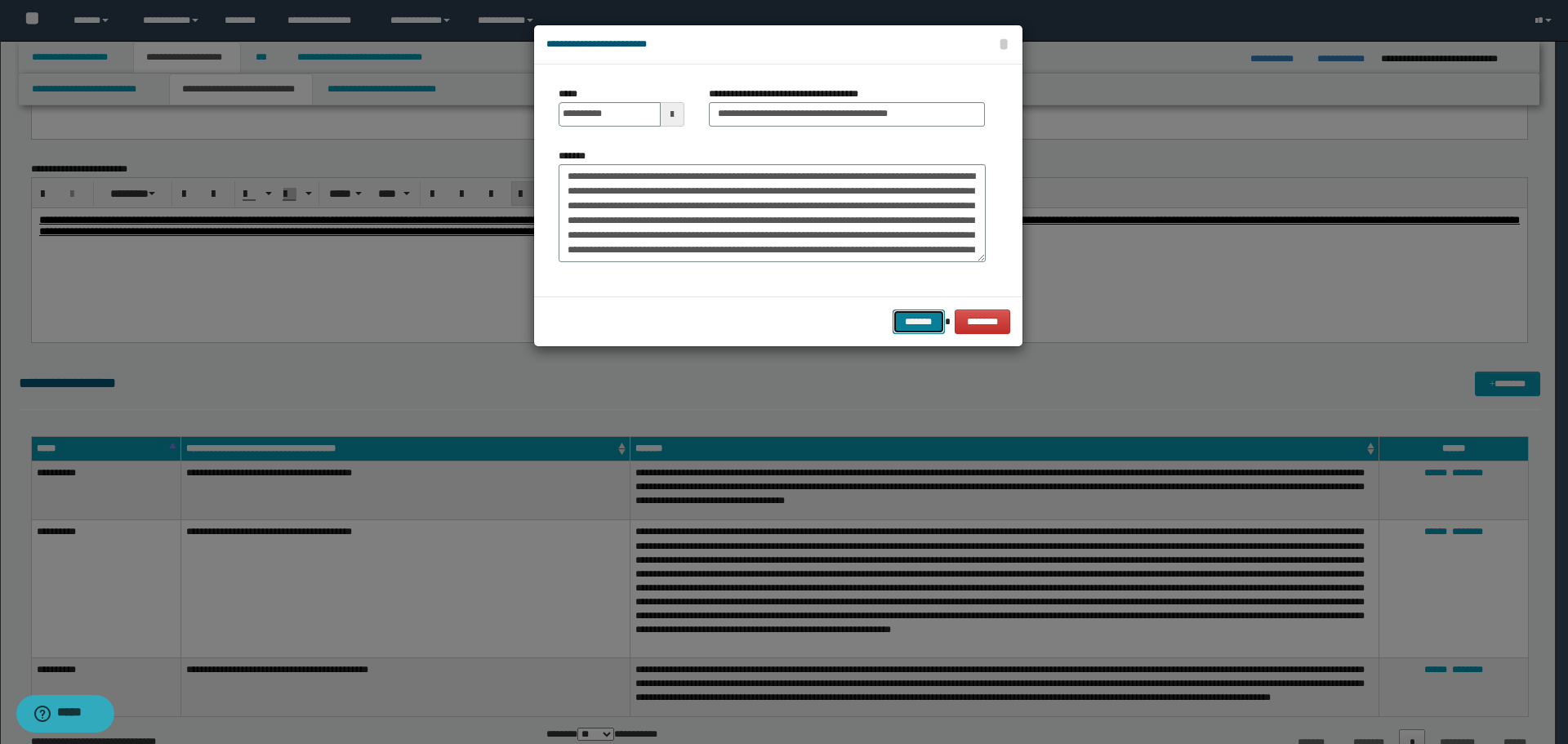 click on "*******" at bounding box center [919, 322] 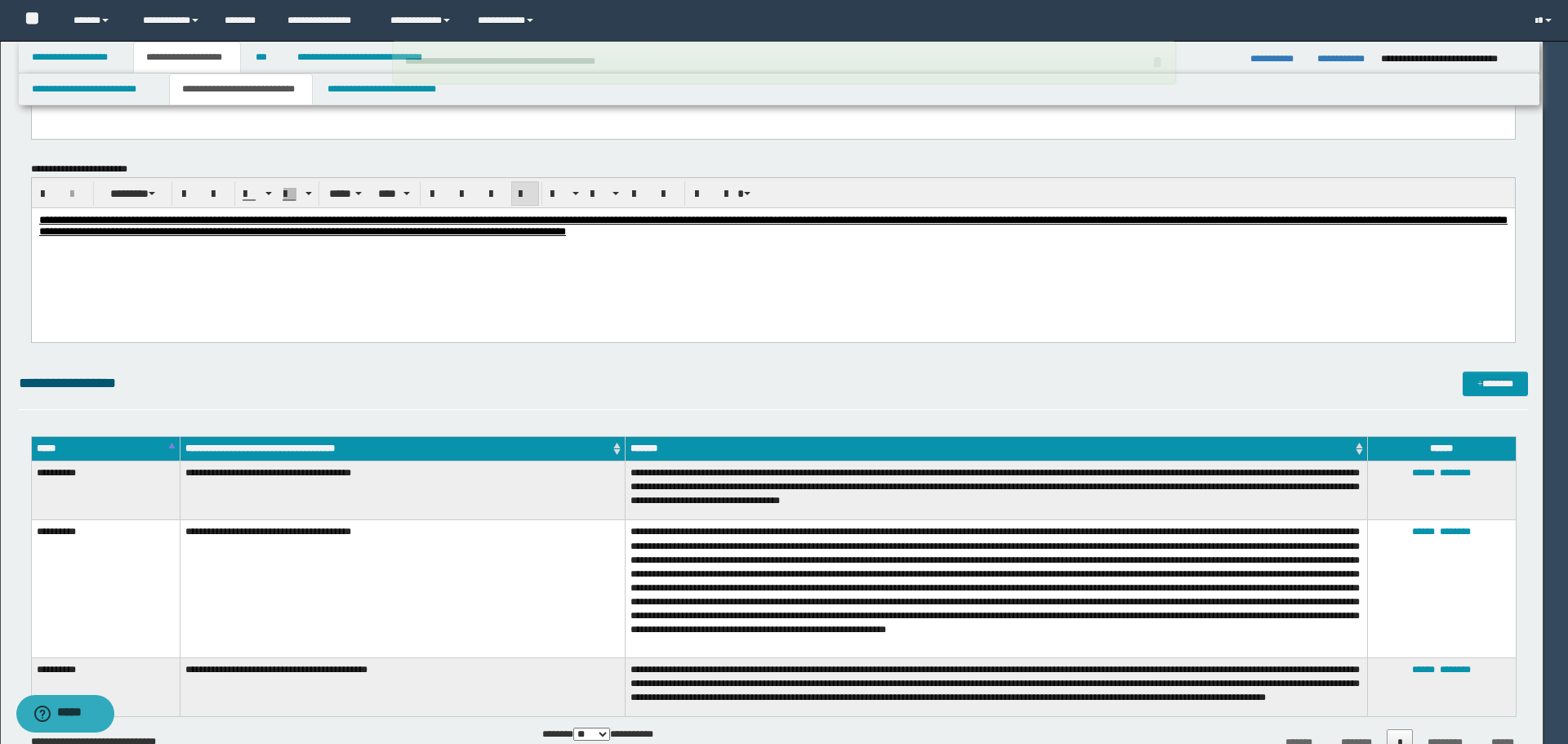 type 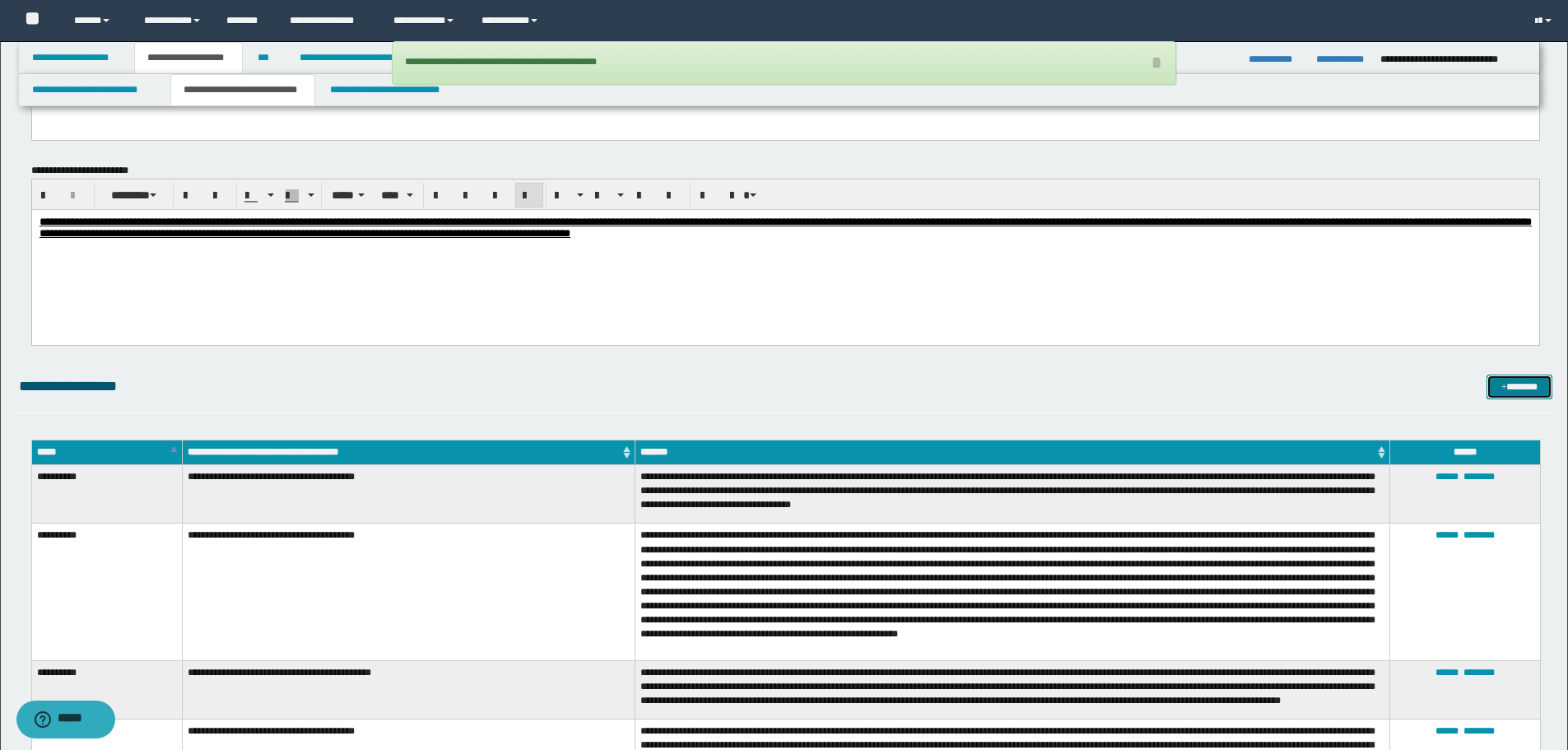 click on "*******" at bounding box center (1519, 387) 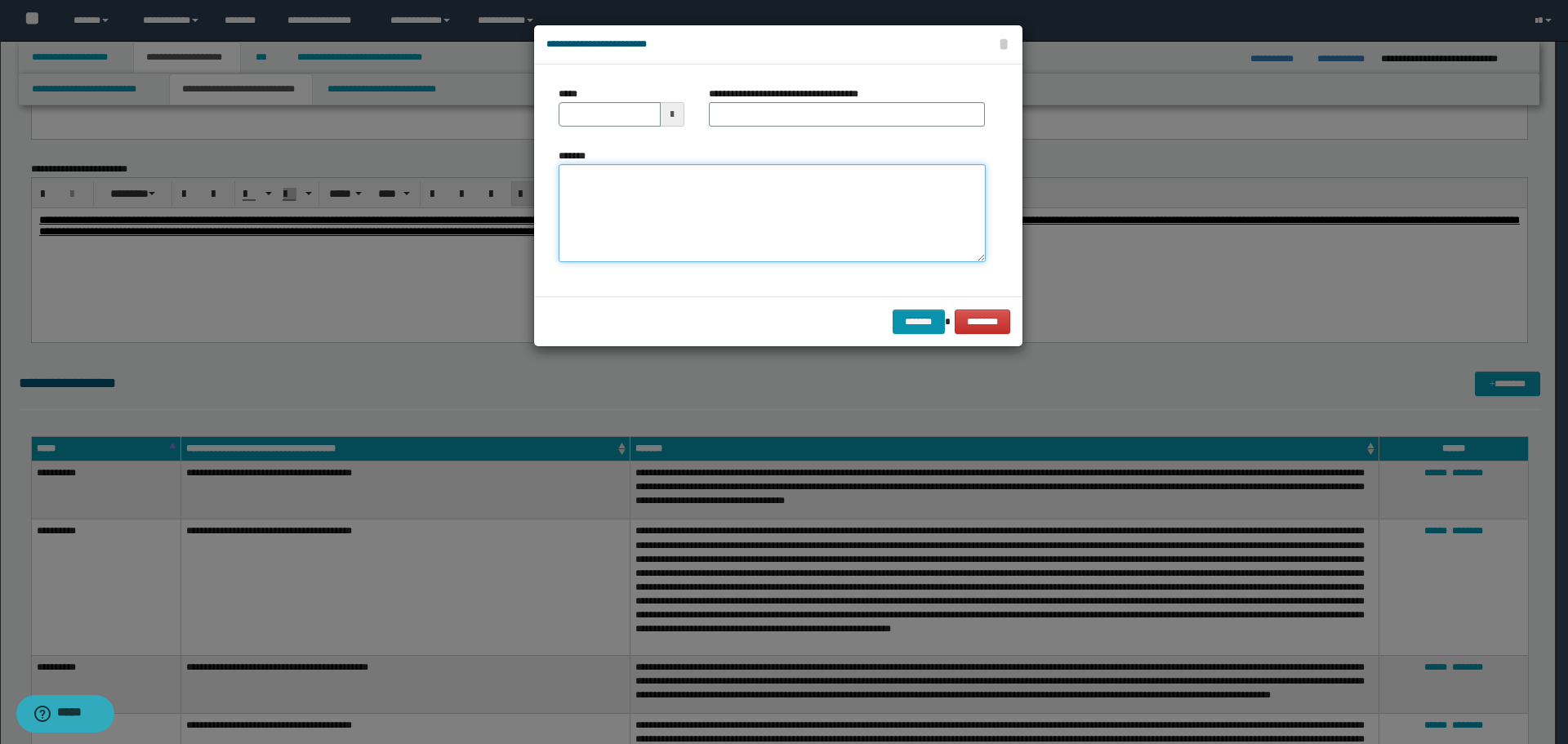 click on "*******" at bounding box center (772, 213) 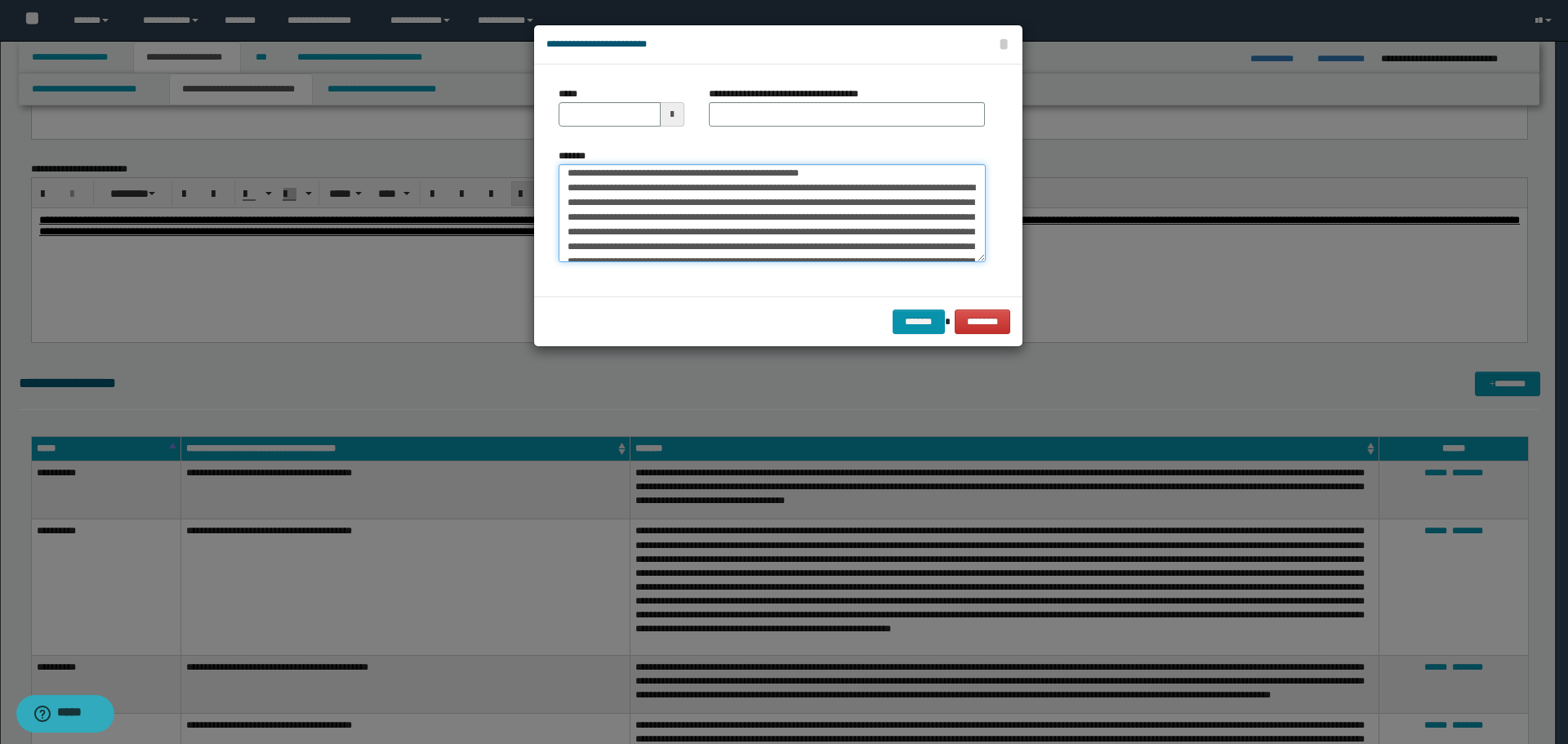 scroll, scrollTop: 0, scrollLeft: 0, axis: both 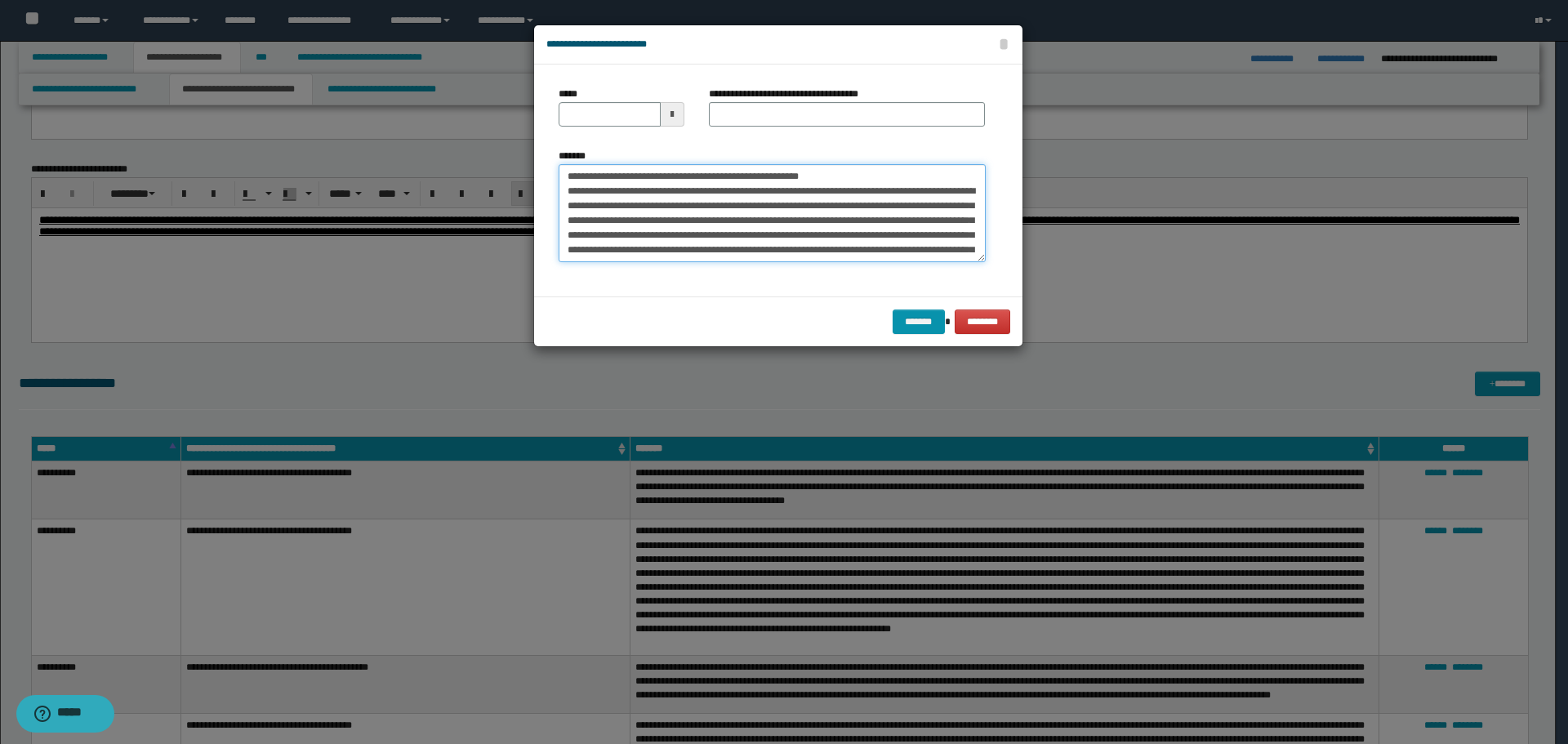 drag, startPoint x: 618, startPoint y: 176, endPoint x: 482, endPoint y: 166, distance: 136.36715 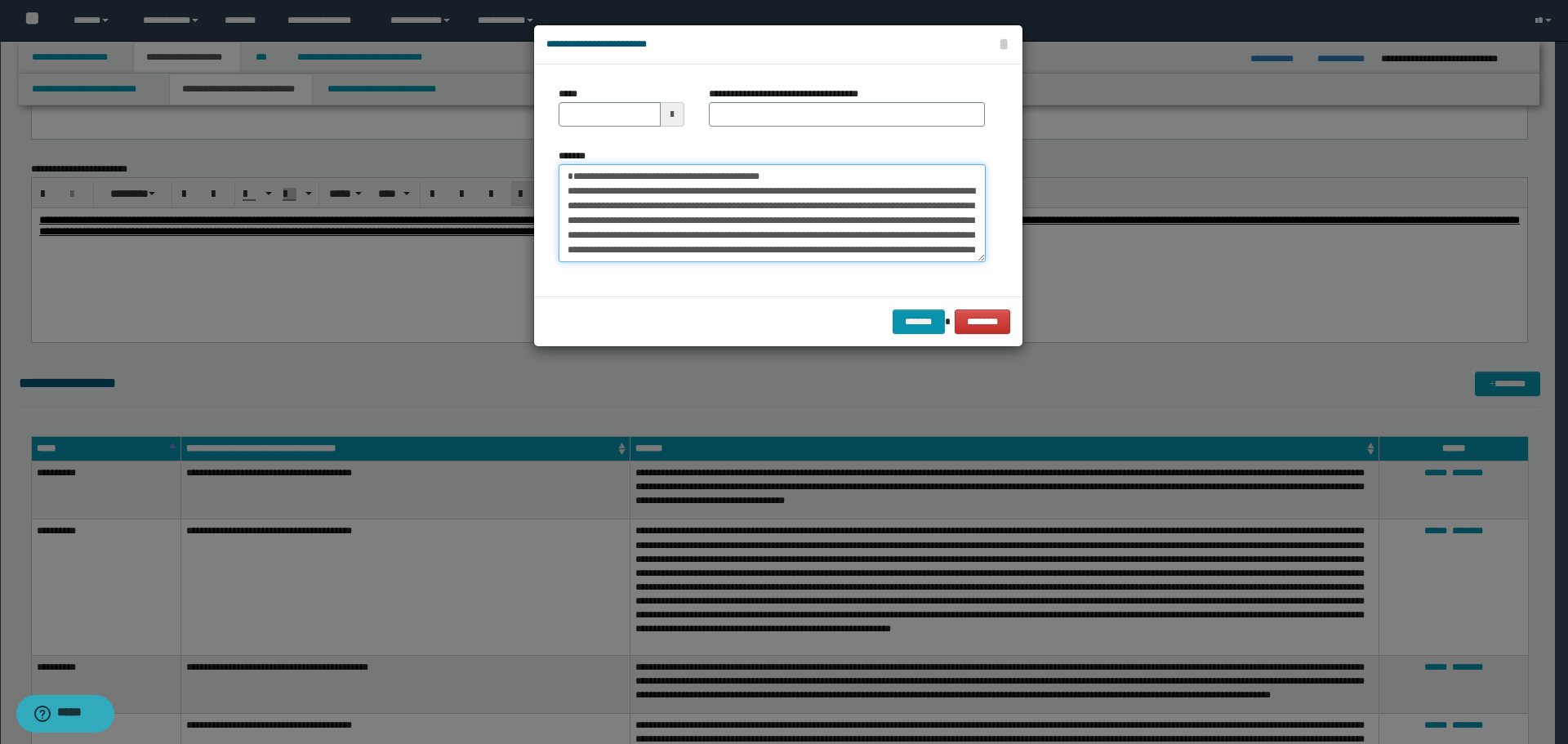 type 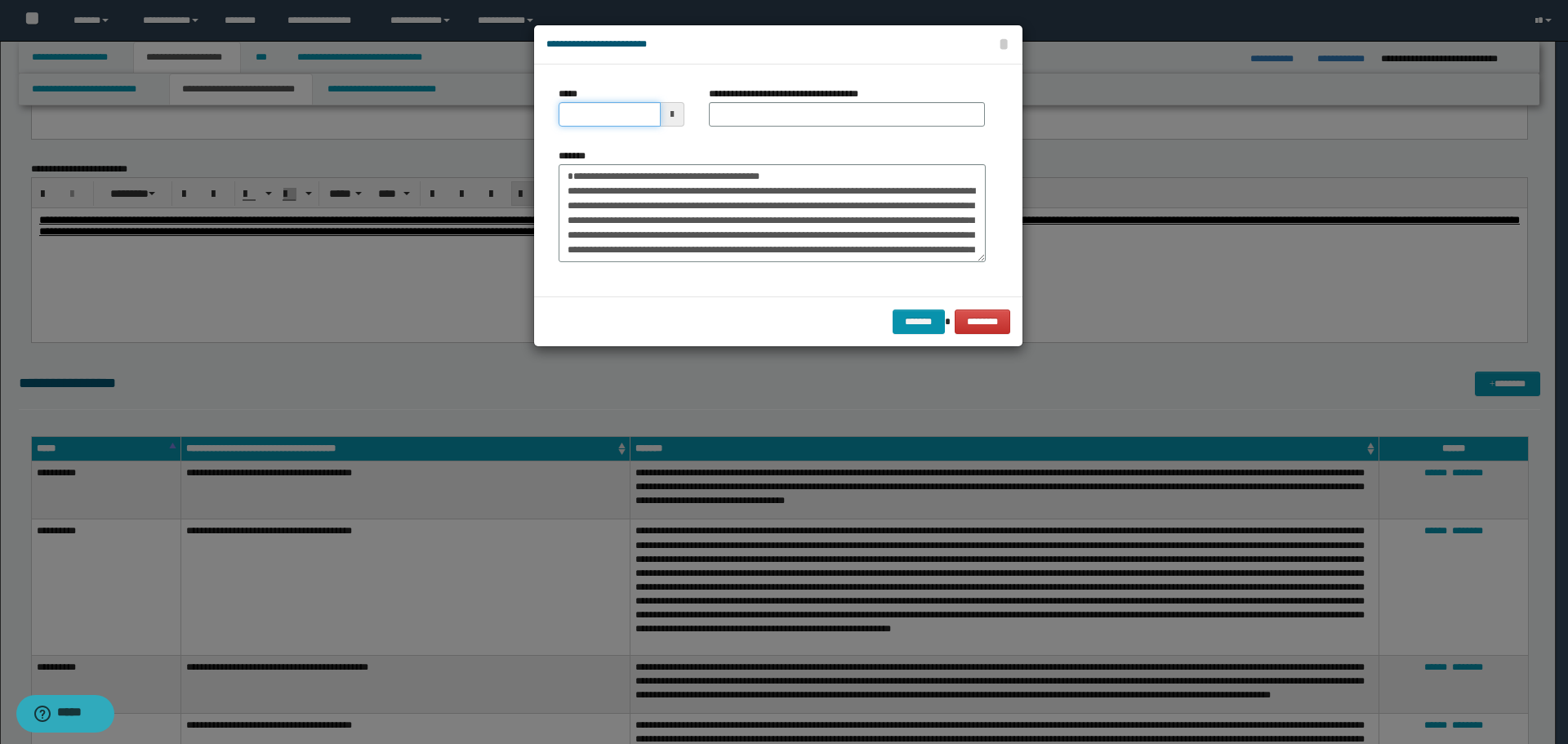 click on "*****" at bounding box center [609, 114] 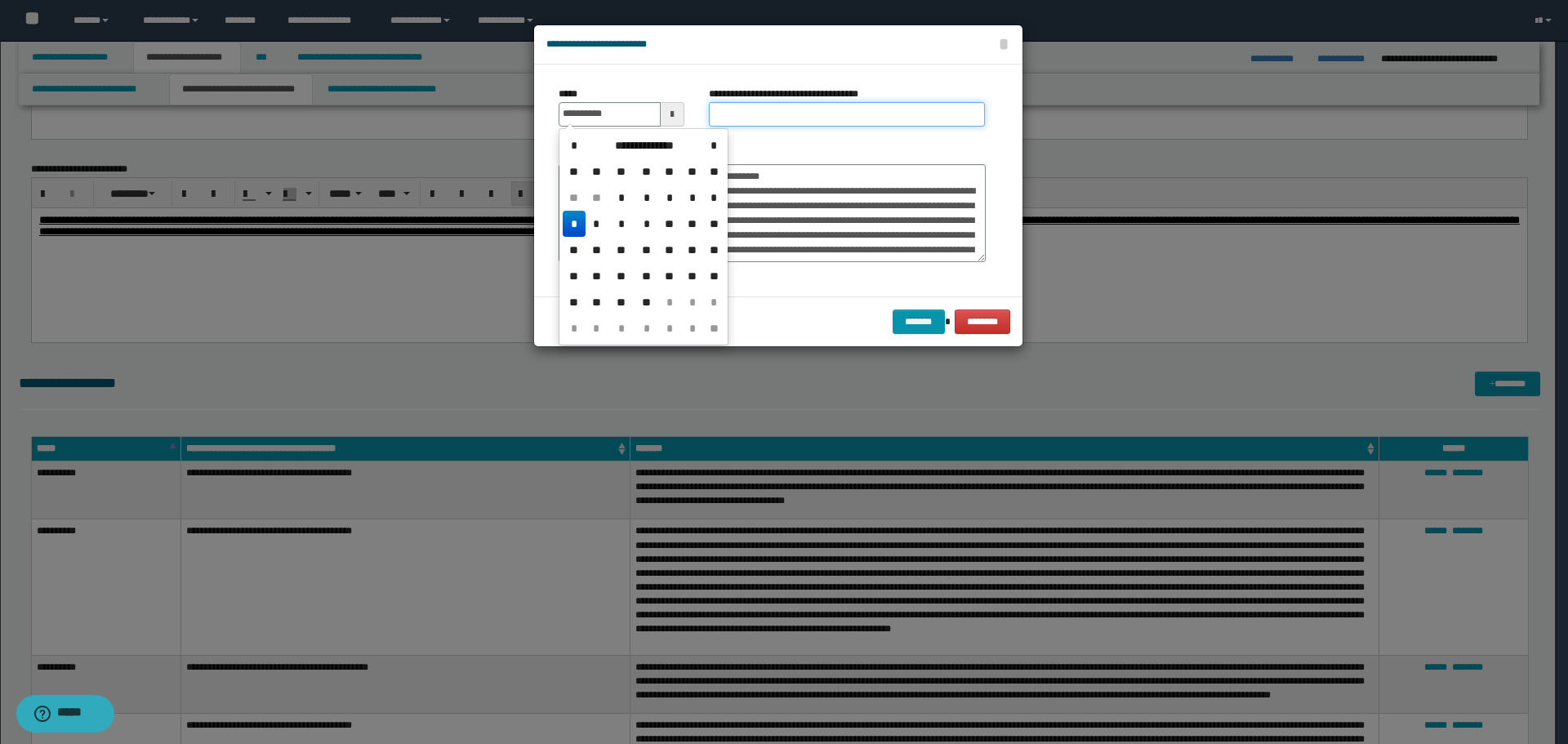 type on "**********" 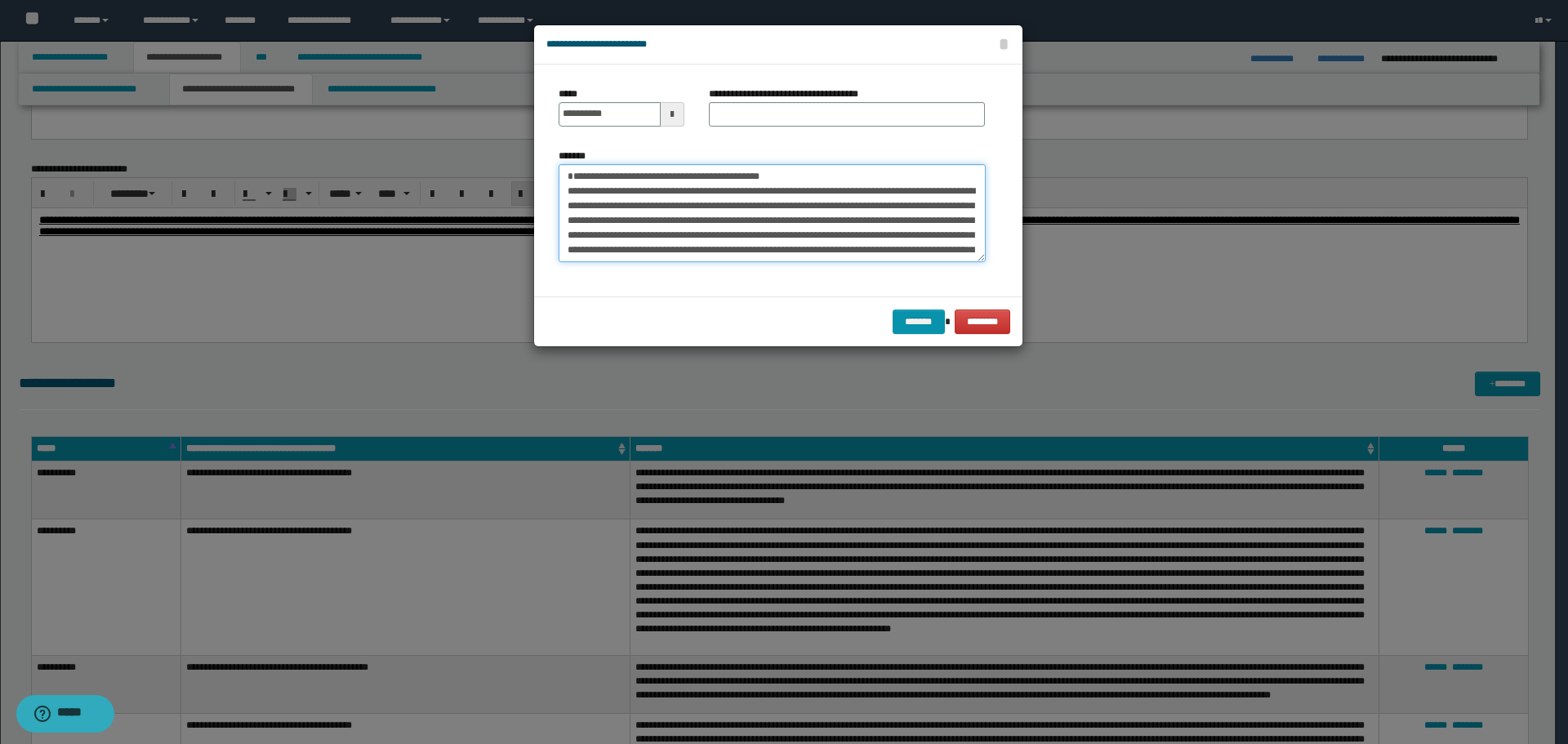 drag, startPoint x: 565, startPoint y: 174, endPoint x: 782, endPoint y: 177, distance: 217.02074 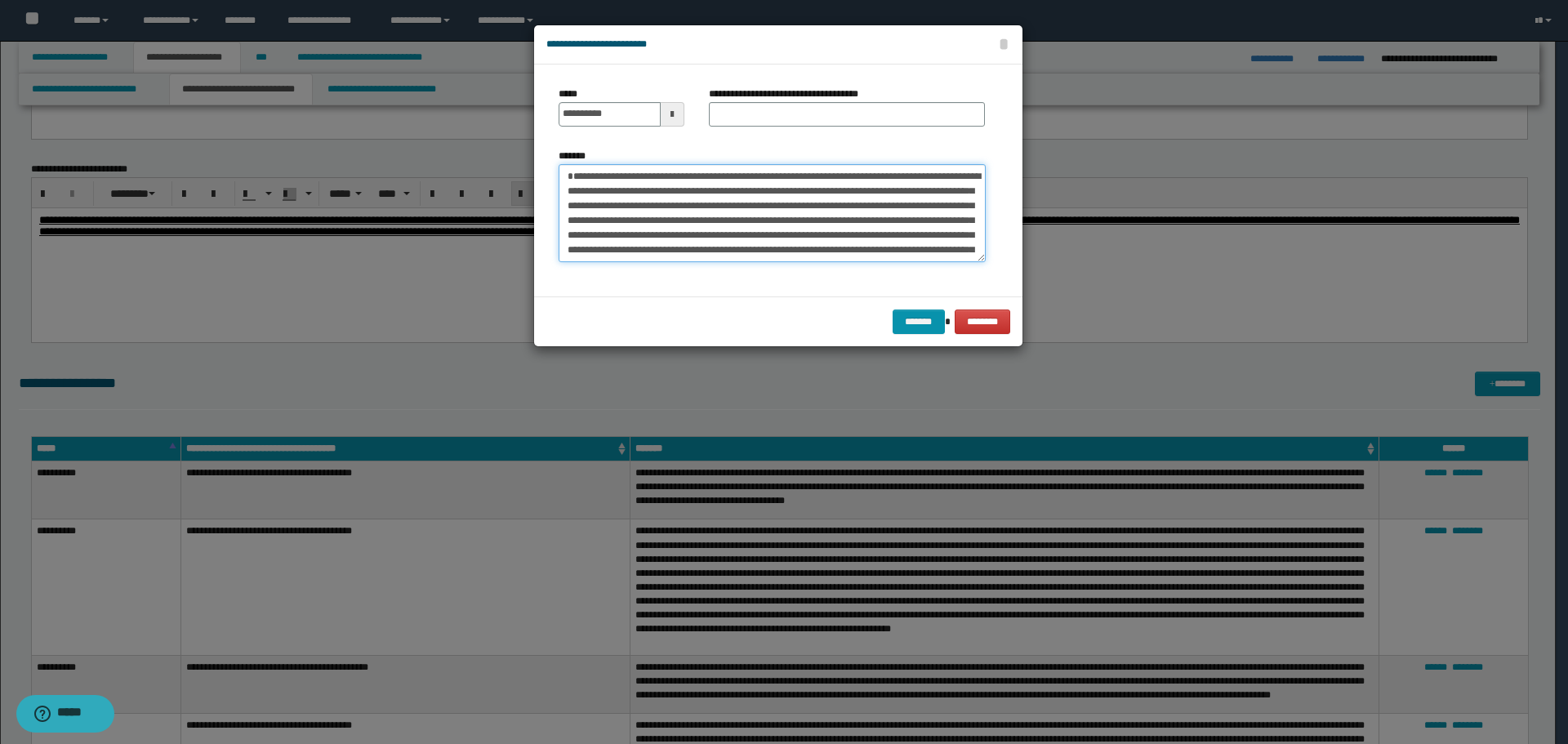 type on "**********" 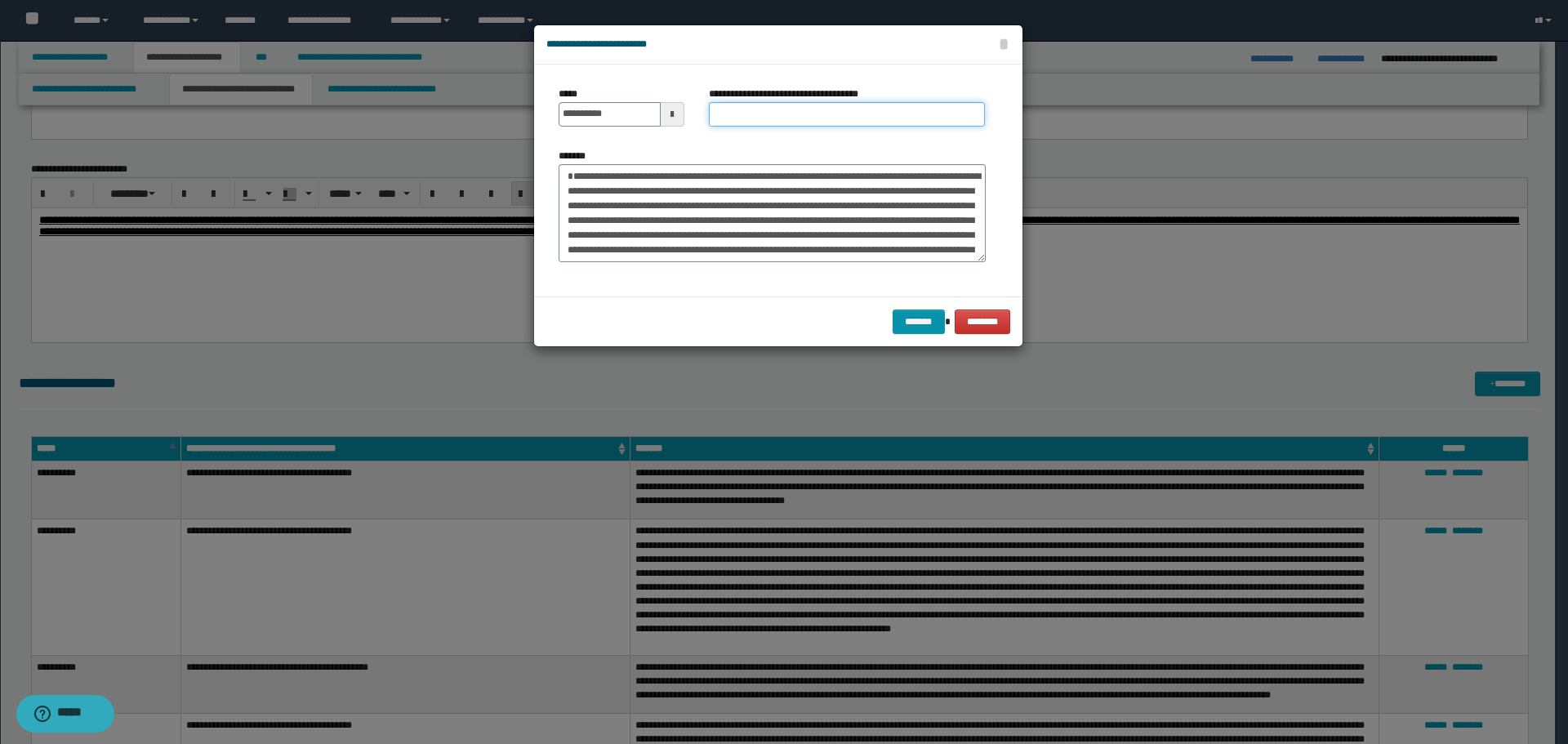 click on "**********" at bounding box center (847, 114) 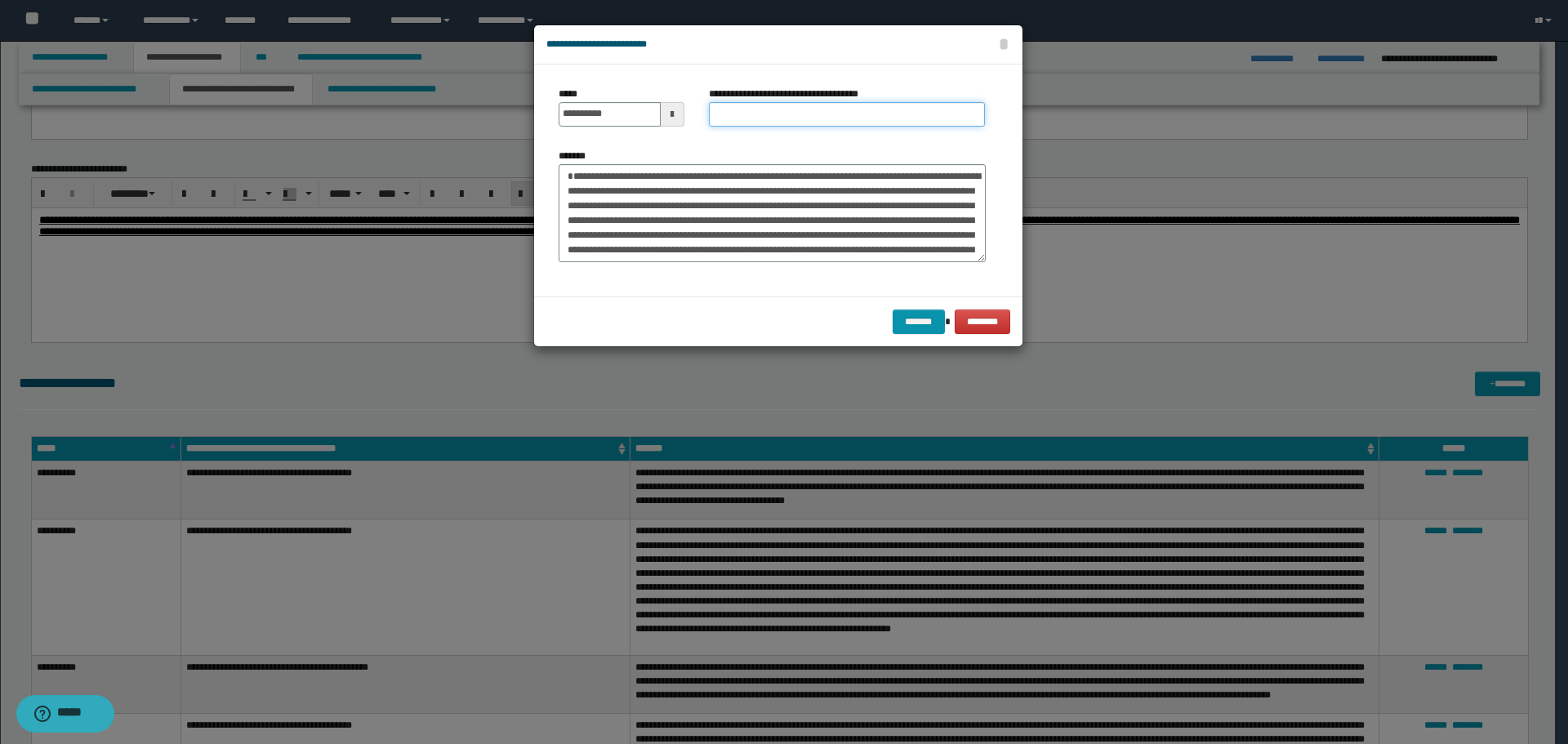 paste on "**********" 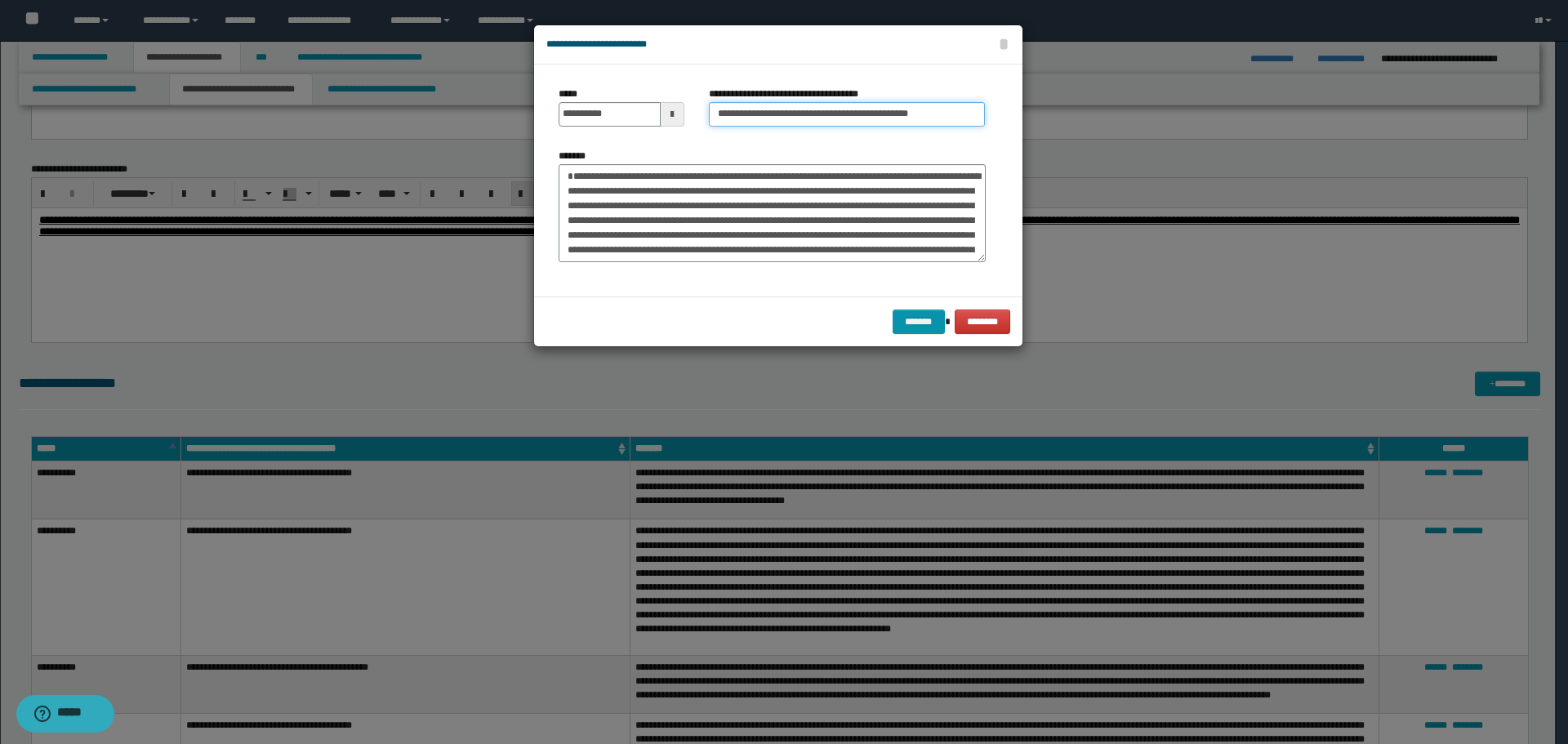 type on "**********" 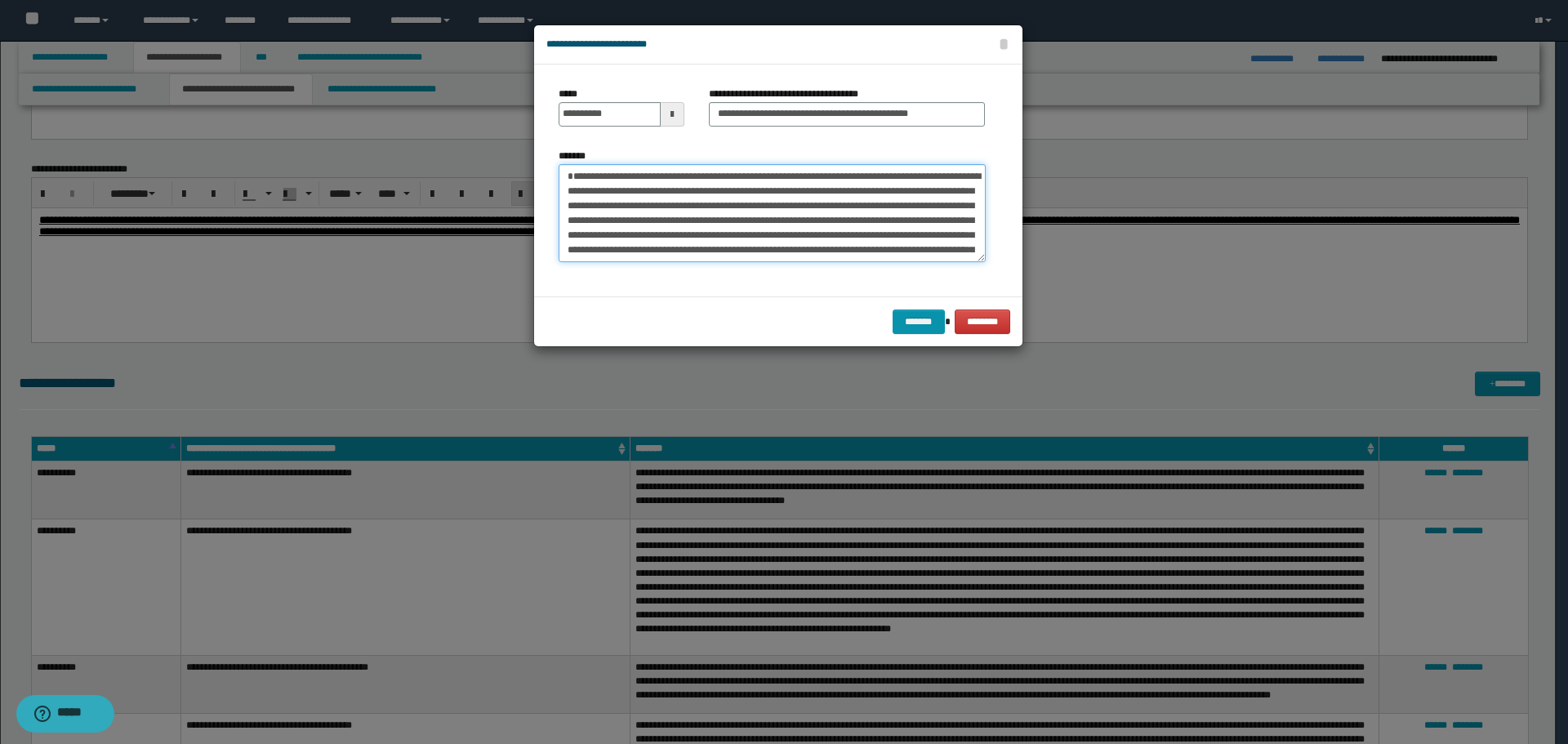 click on "*******" at bounding box center (772, 213) 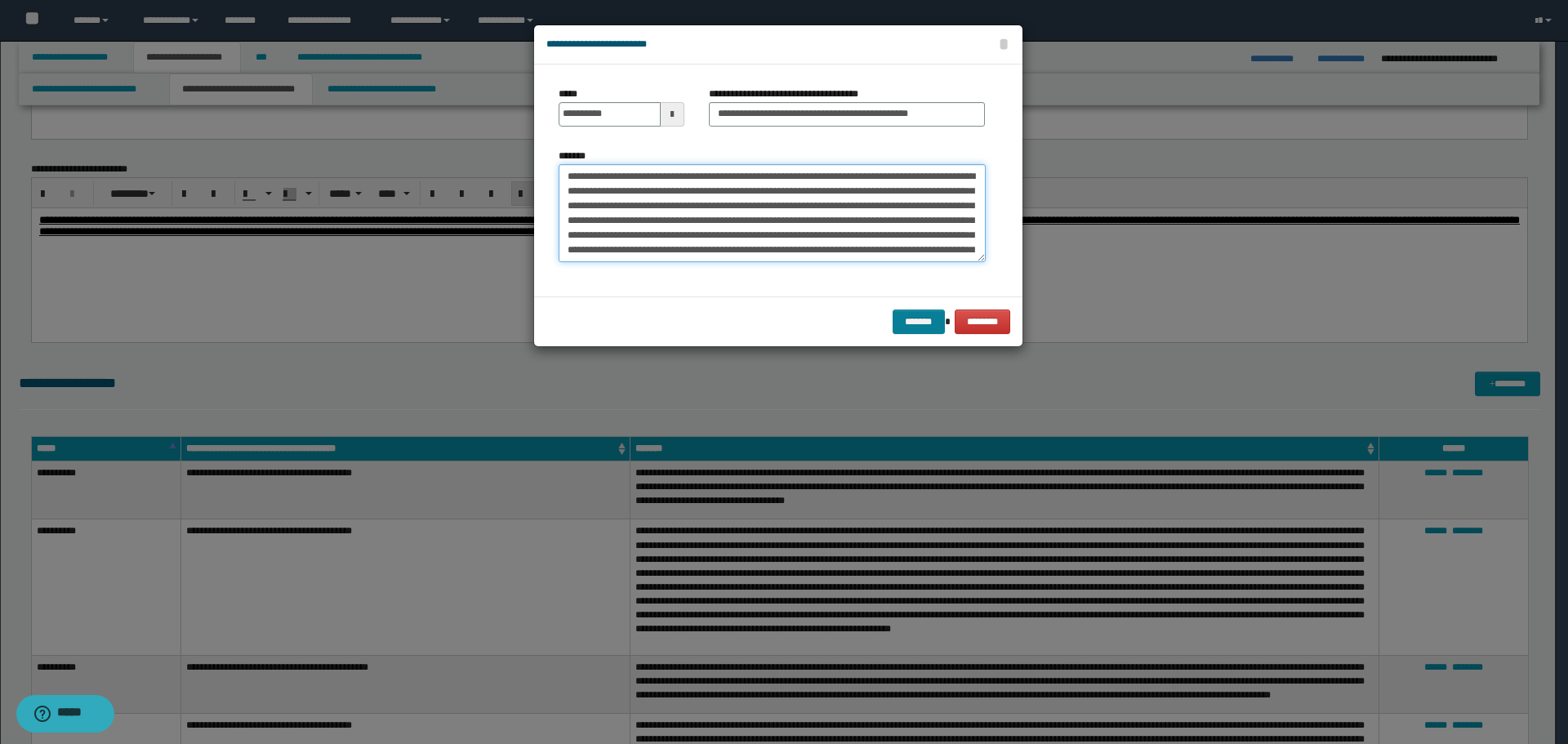 type on "**********" 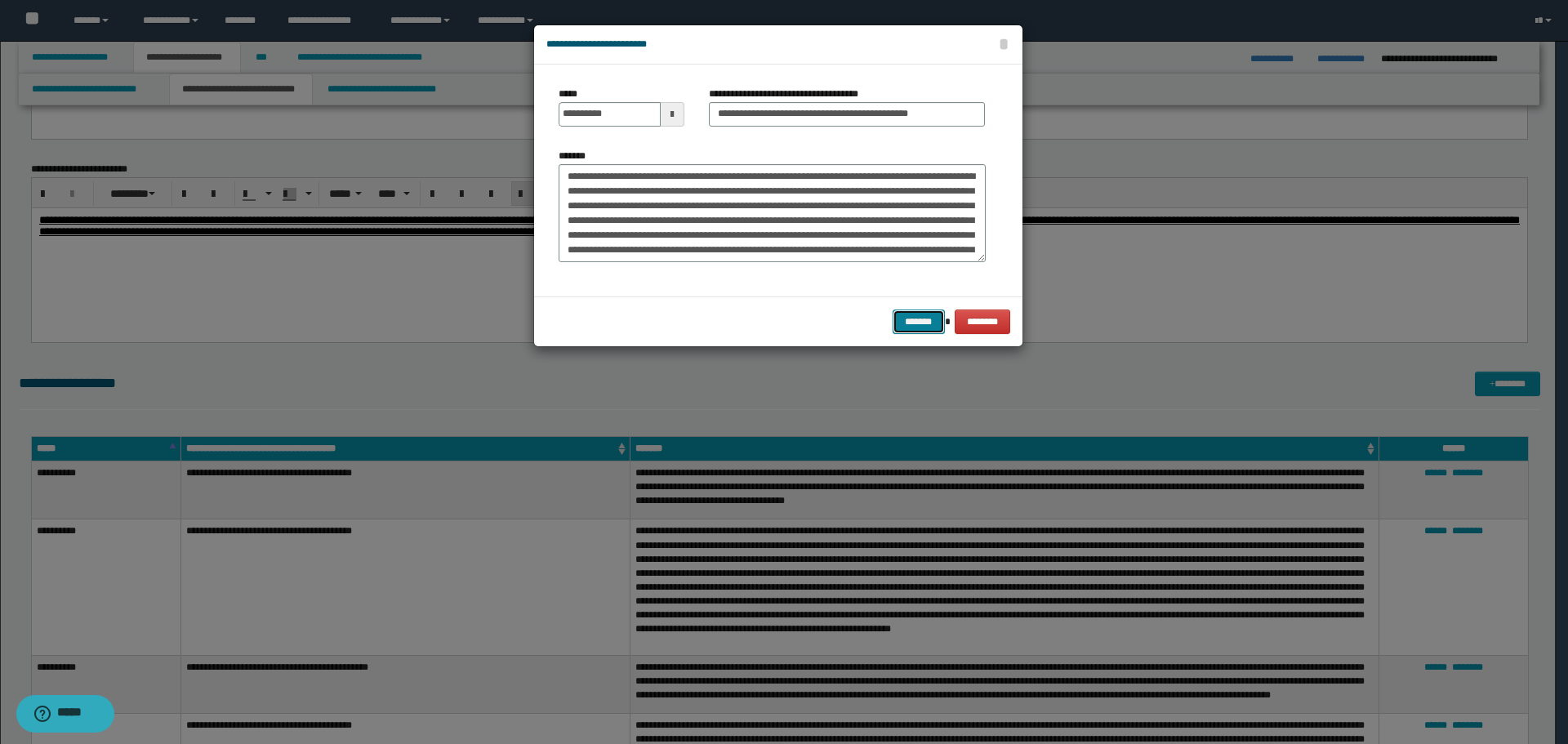 click on "*******" at bounding box center (919, 322) 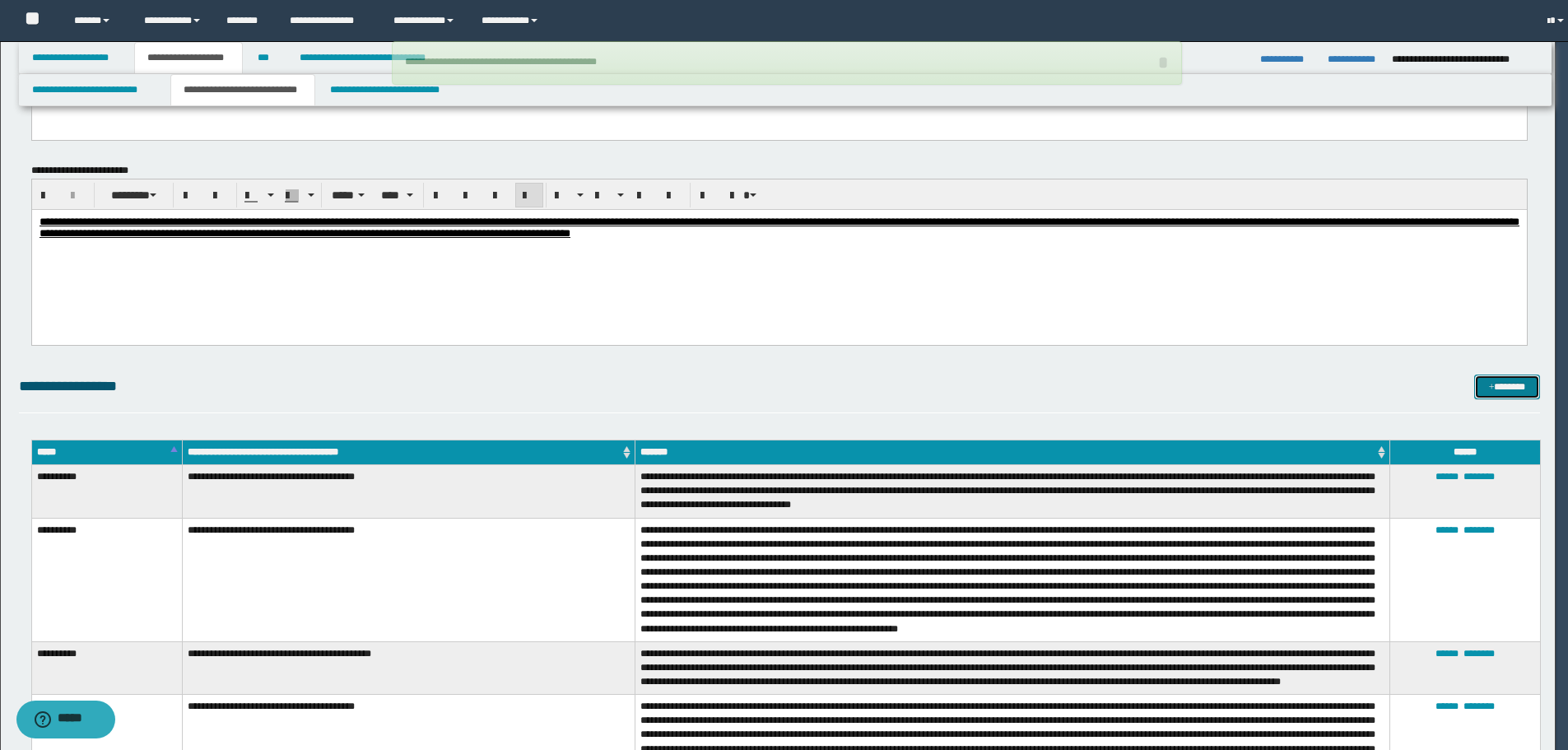 type 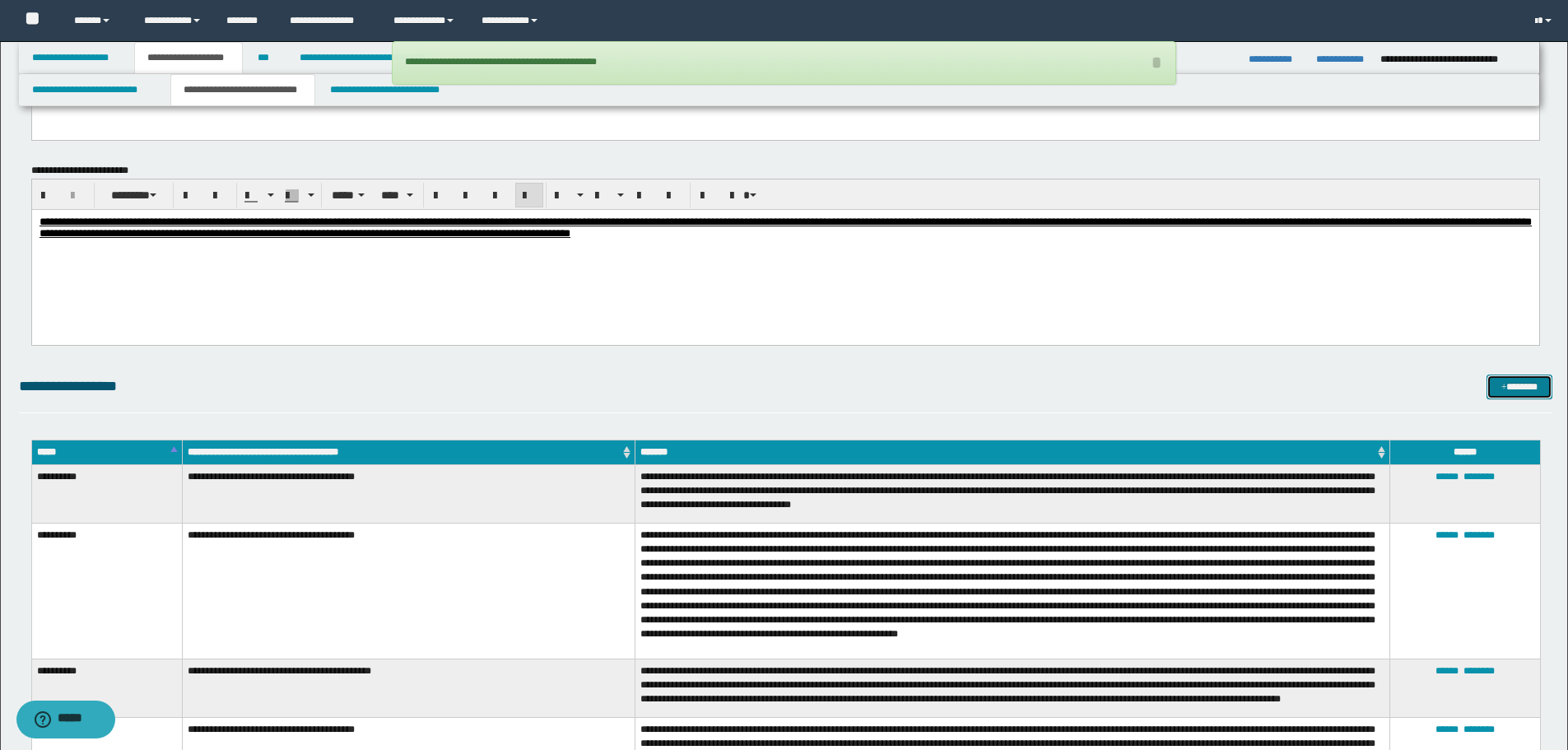 click on "*******" at bounding box center (1519, 387) 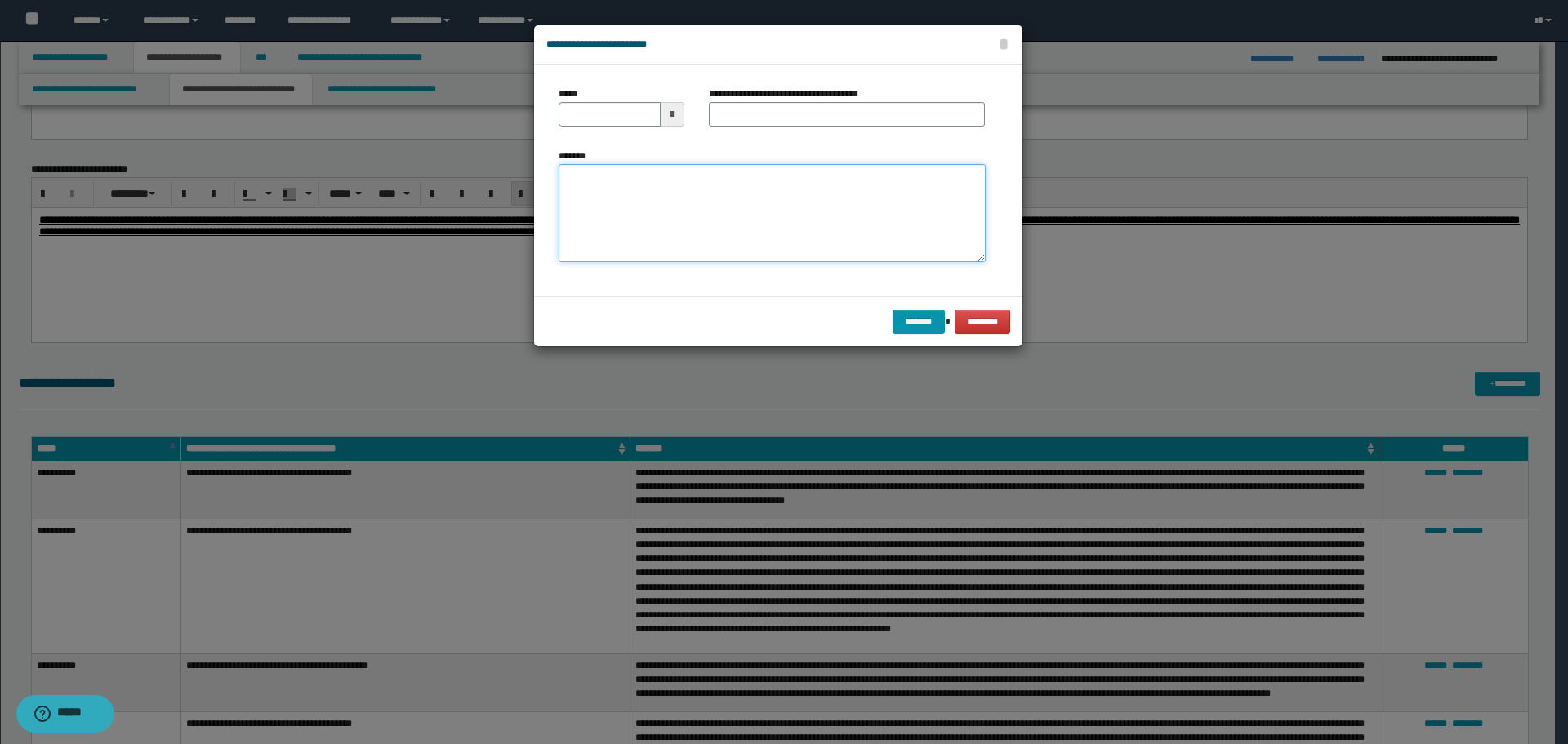 click on "*******" at bounding box center [772, 213] 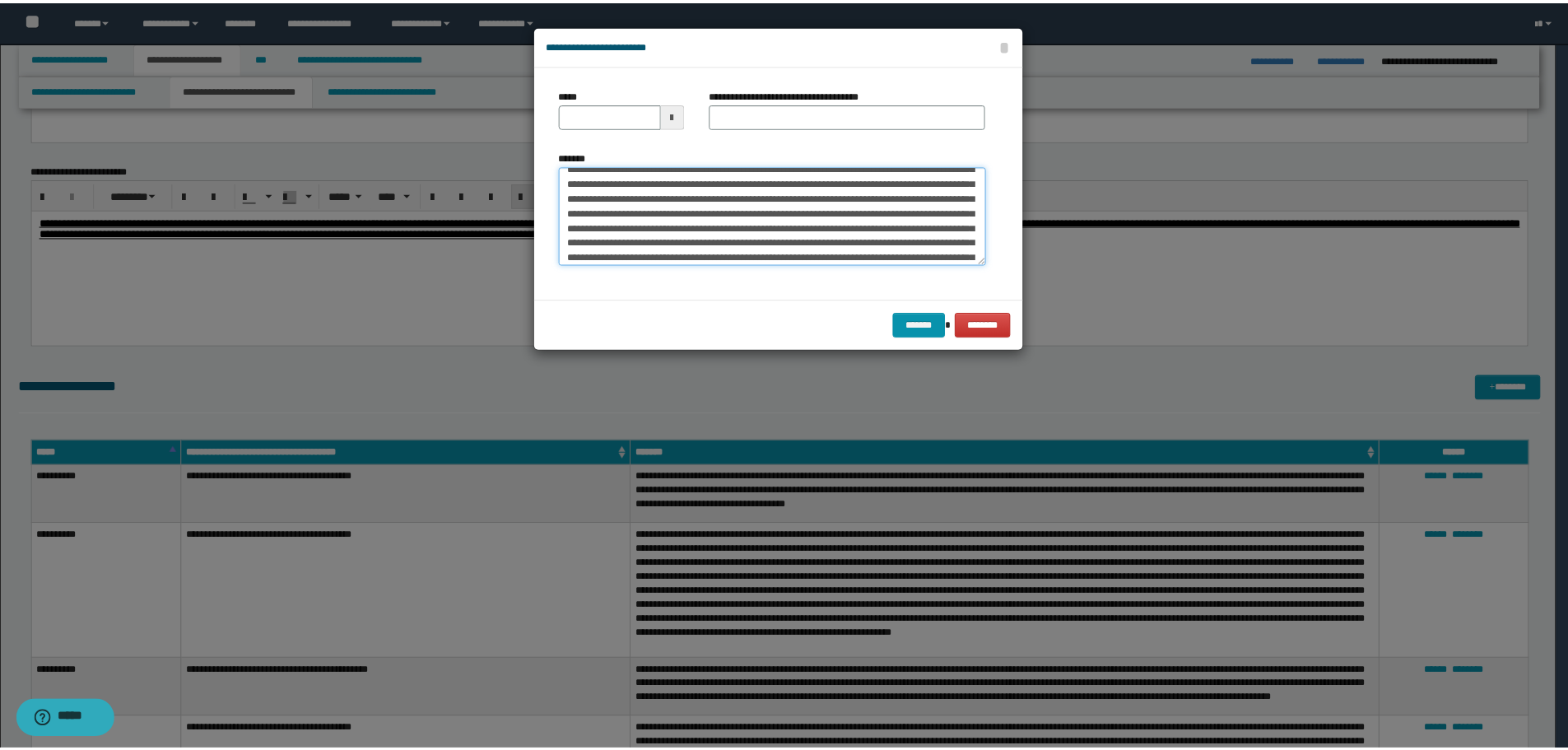scroll, scrollTop: 0, scrollLeft: 0, axis: both 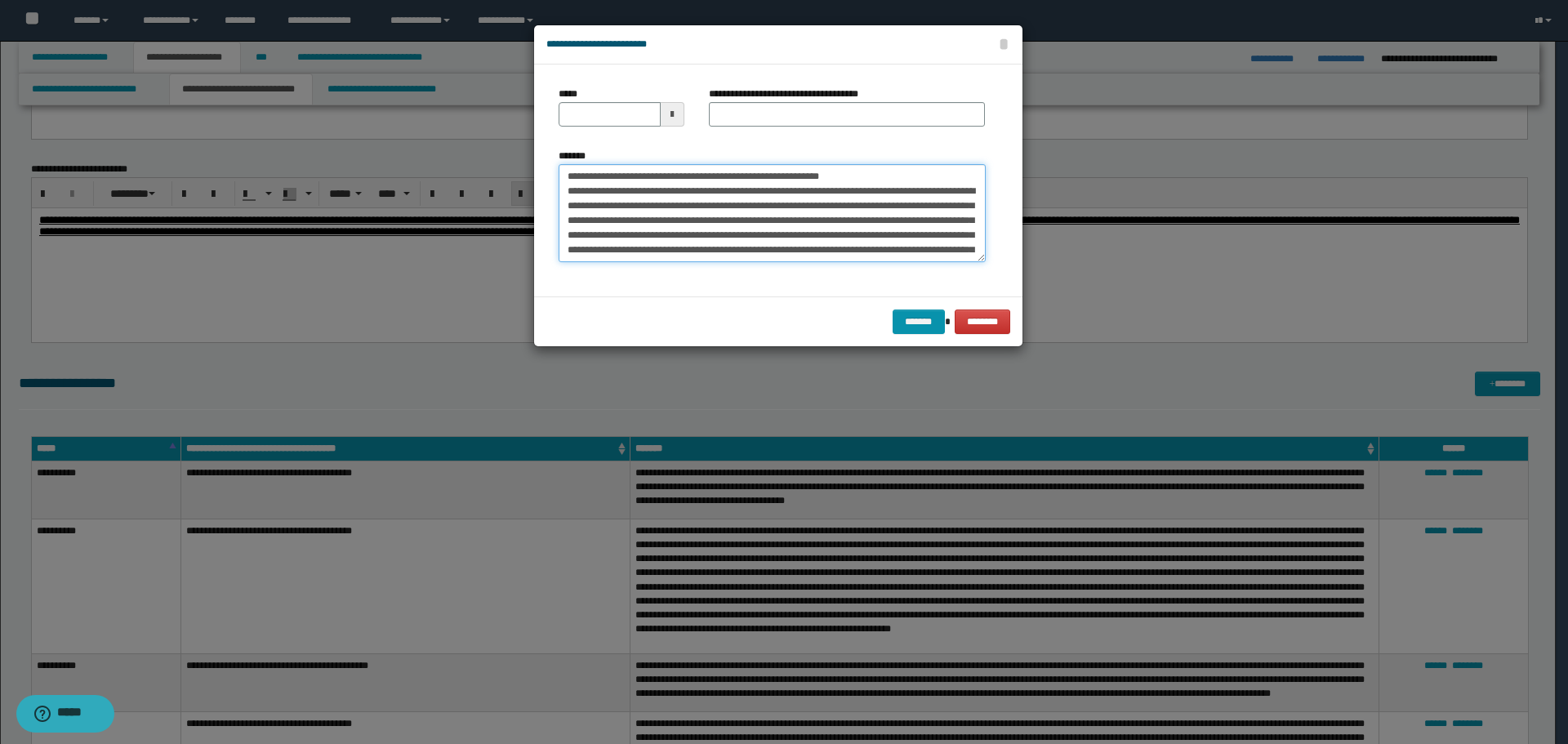 drag, startPoint x: 617, startPoint y: 174, endPoint x: 520, endPoint y: 166, distance: 97.32934 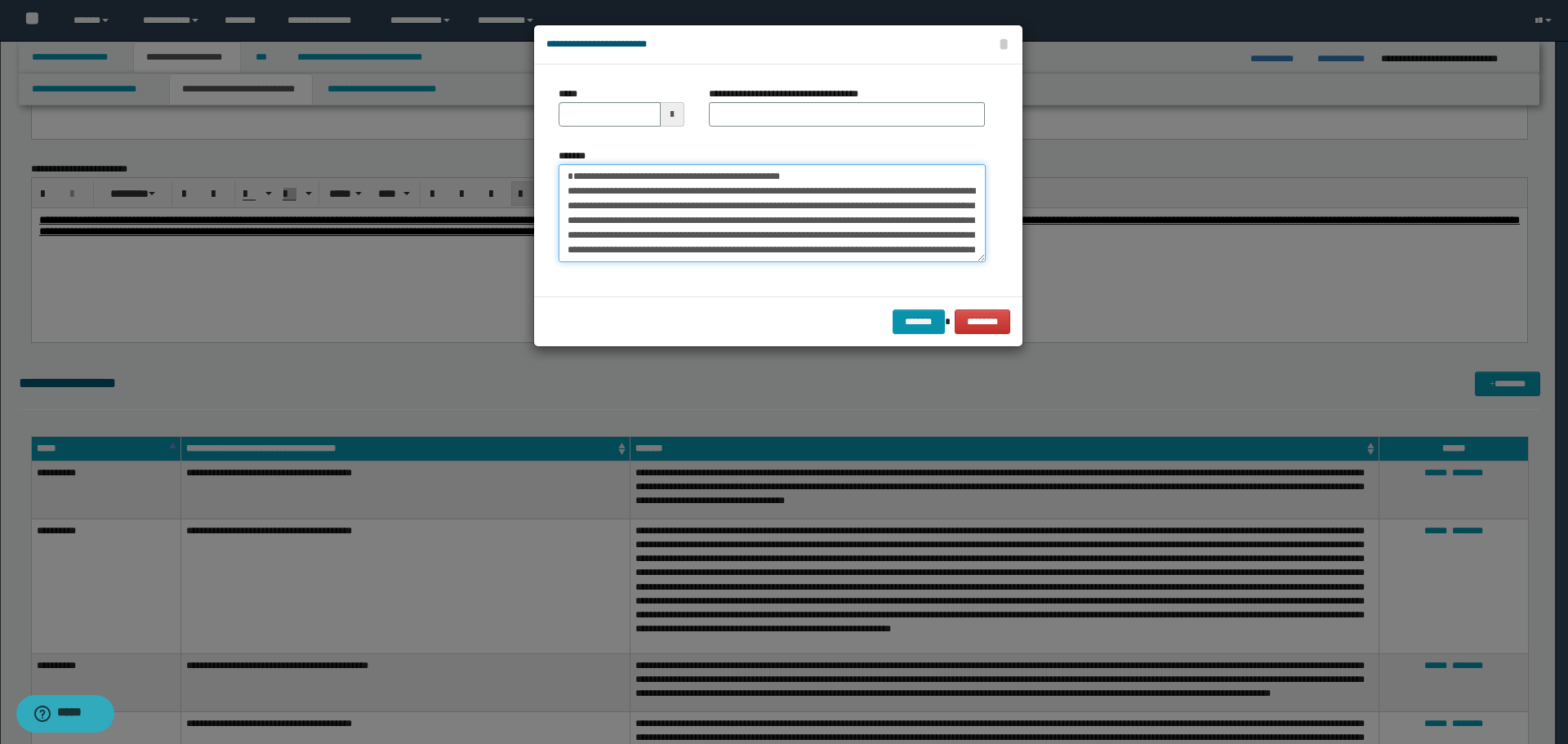 type 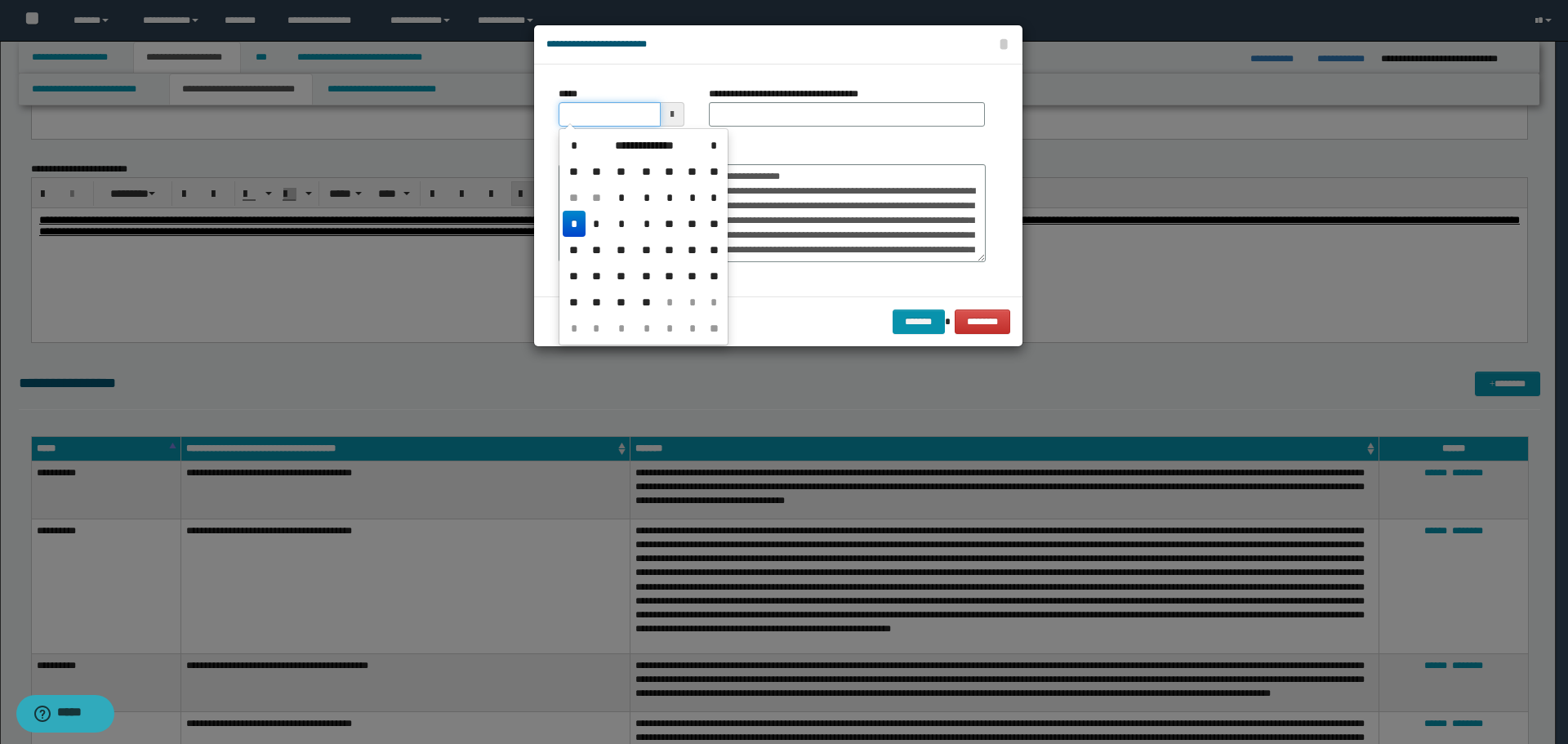 click on "*****" at bounding box center [609, 114] 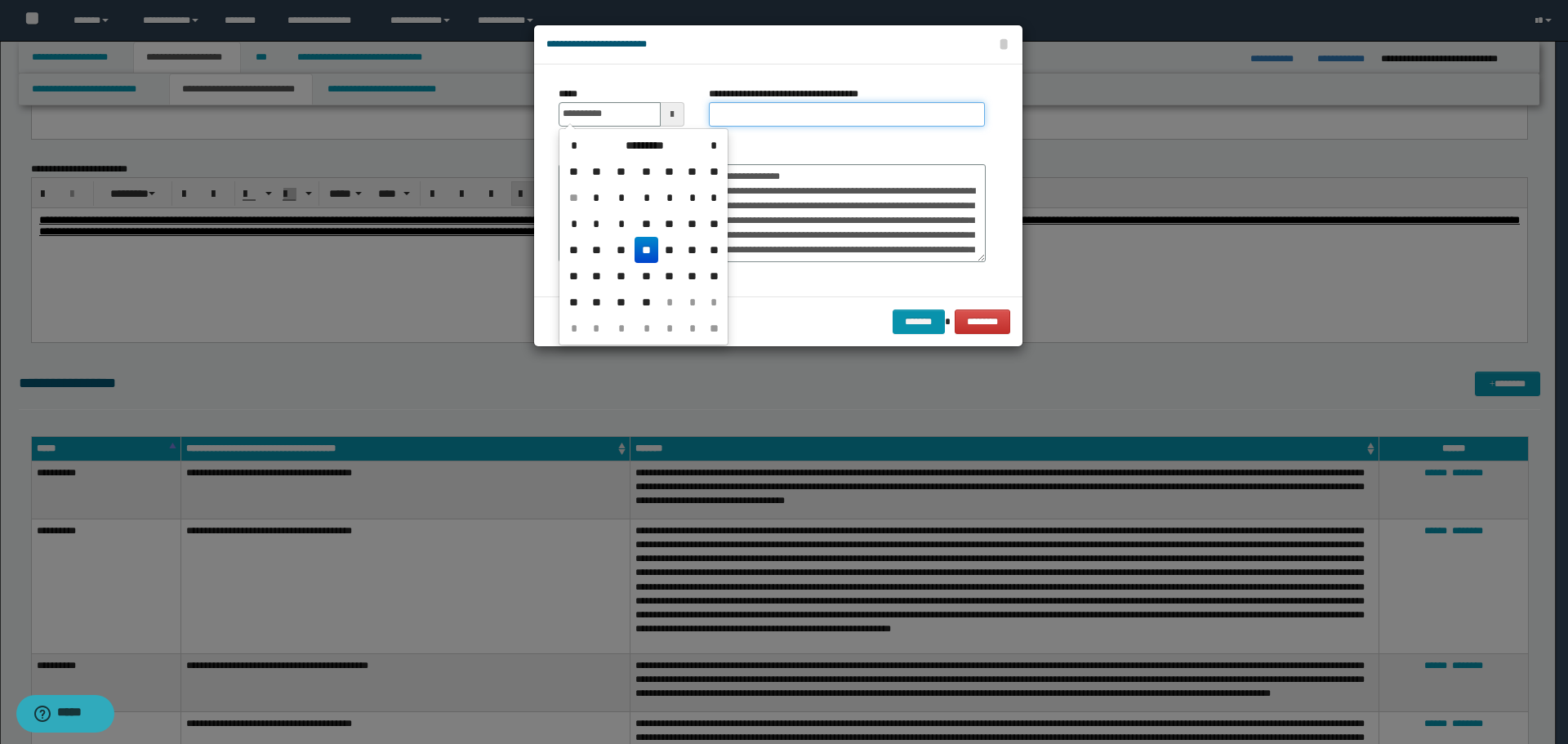 type on "**********" 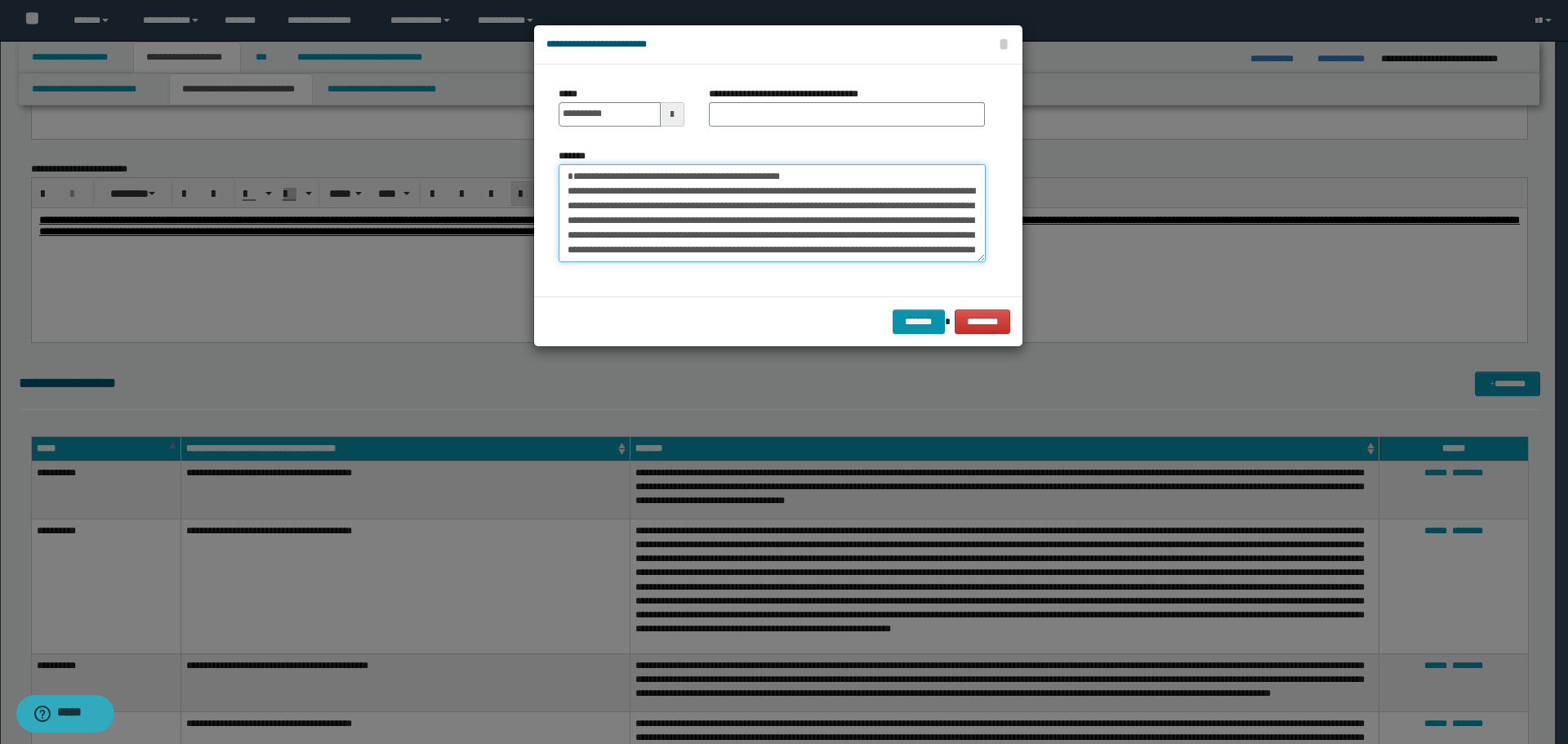 drag, startPoint x: 571, startPoint y: 179, endPoint x: 753, endPoint y: 176, distance: 182.02472 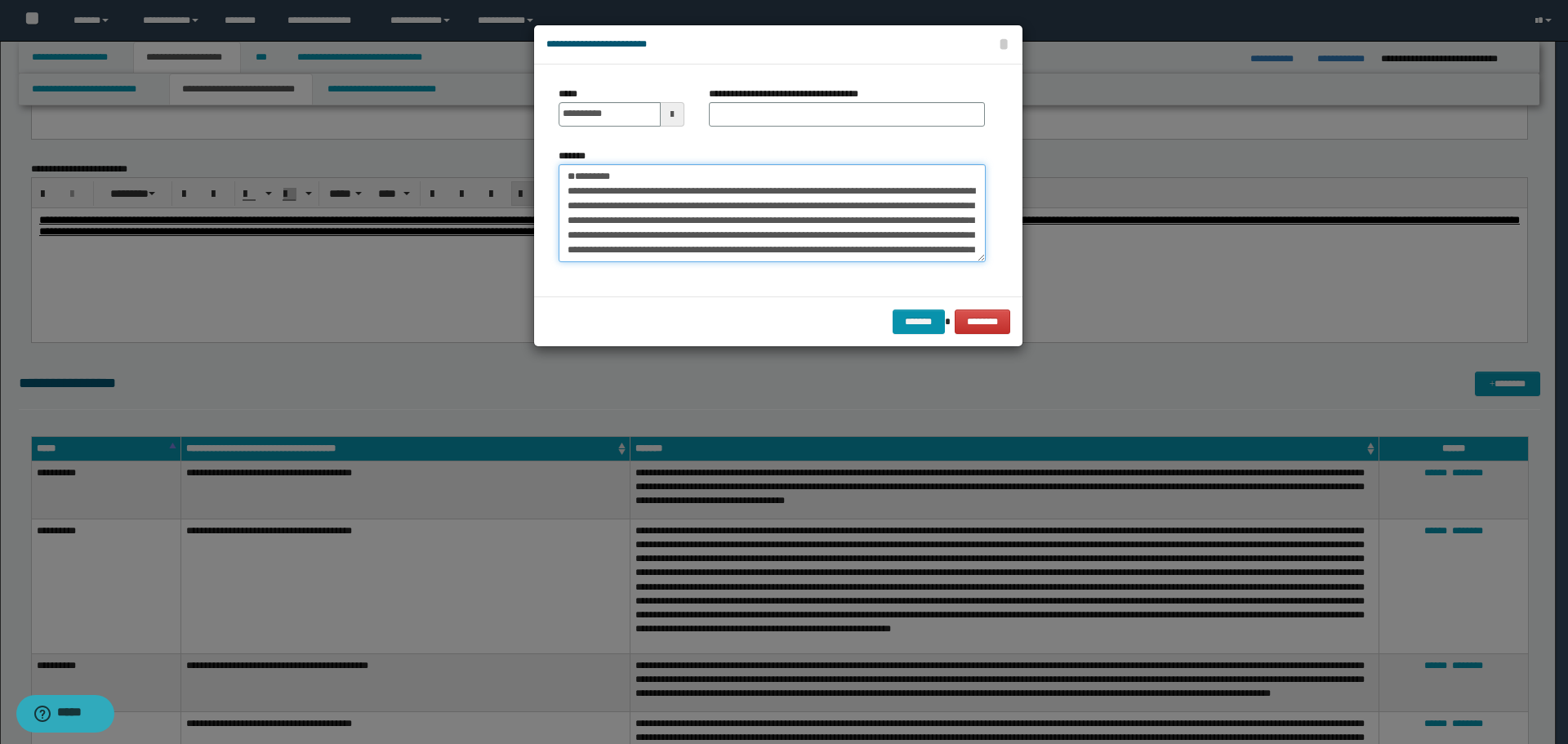 type on "**********" 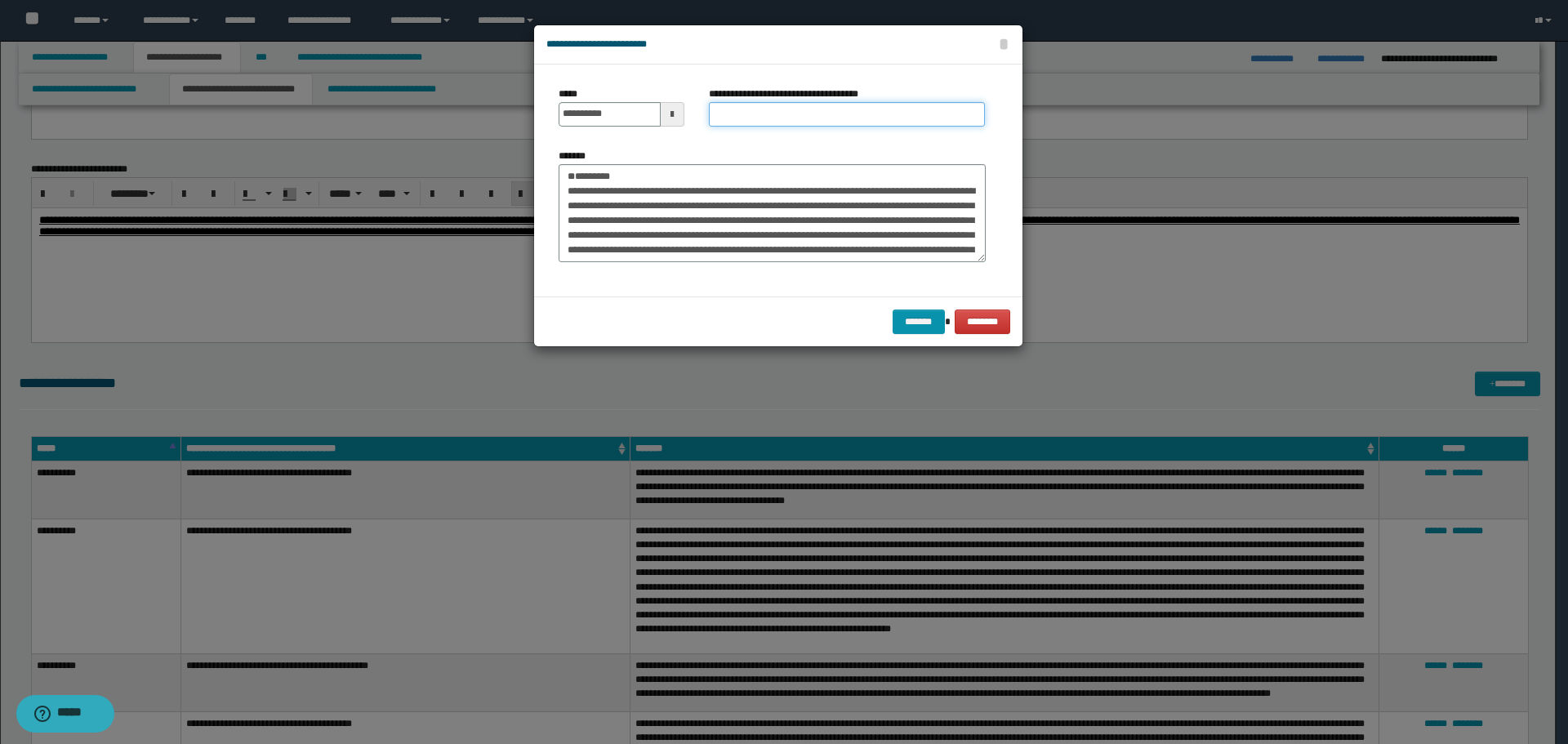 click on "**********" at bounding box center [847, 114] 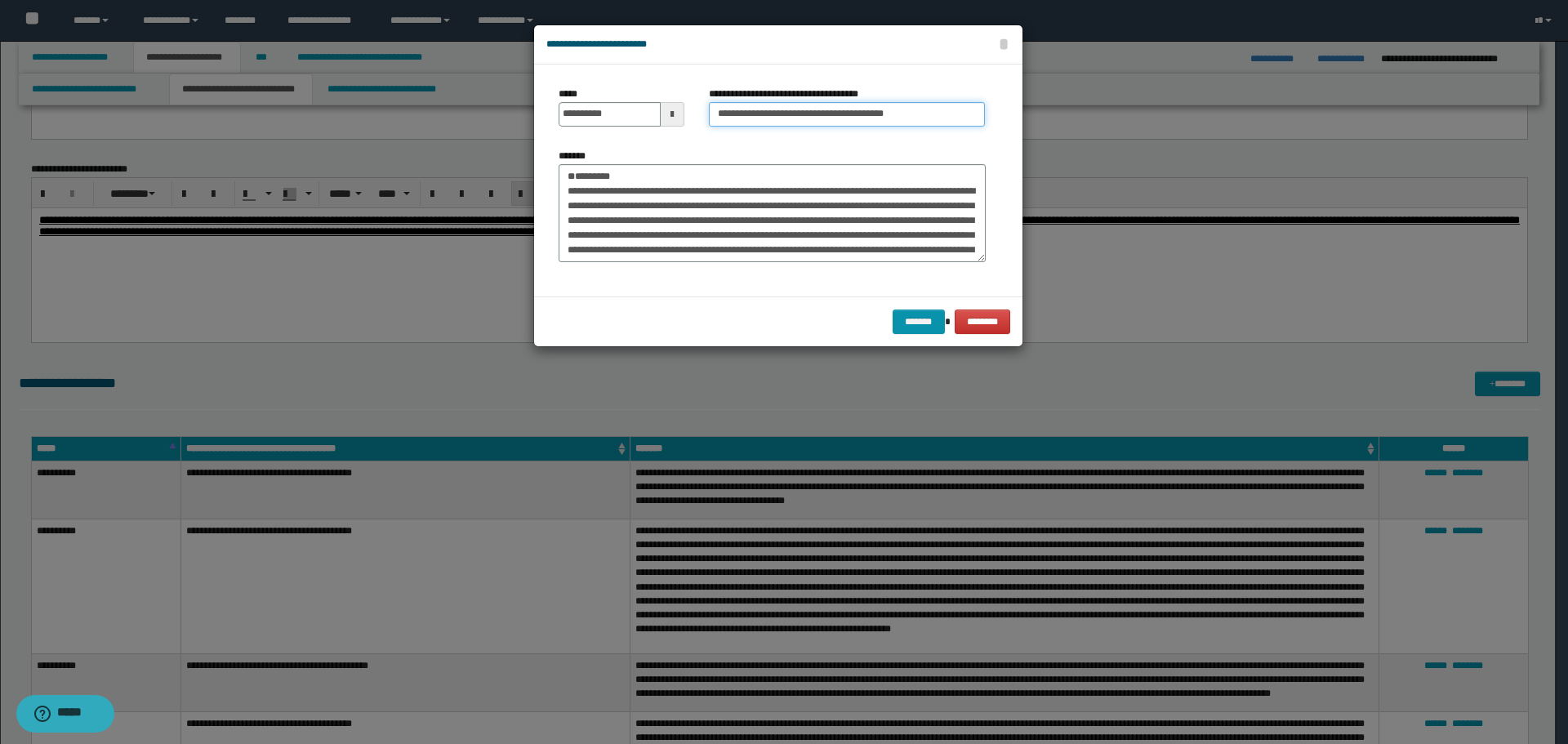 type on "**********" 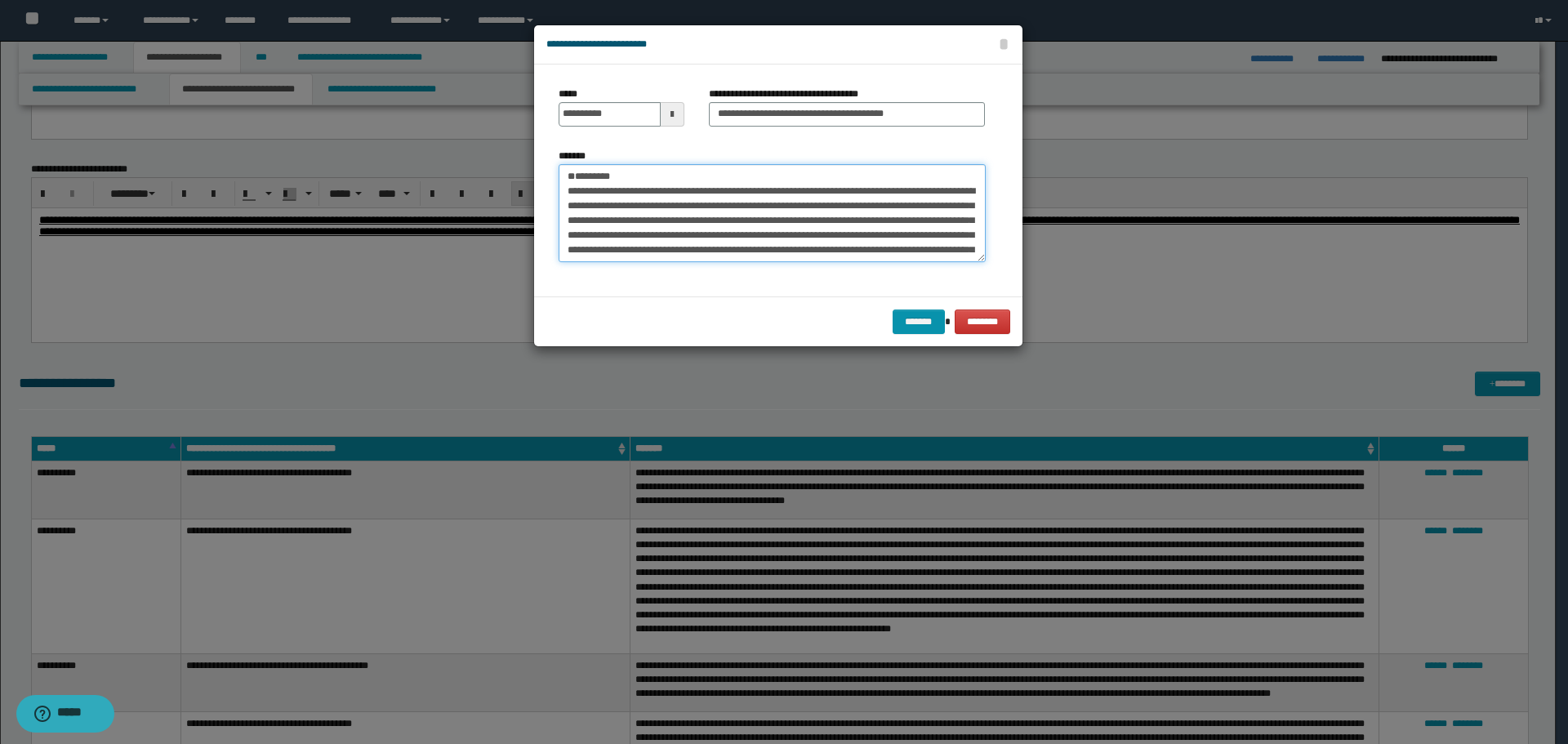 drag, startPoint x: 654, startPoint y: 173, endPoint x: 456, endPoint y: 178, distance: 198.06312 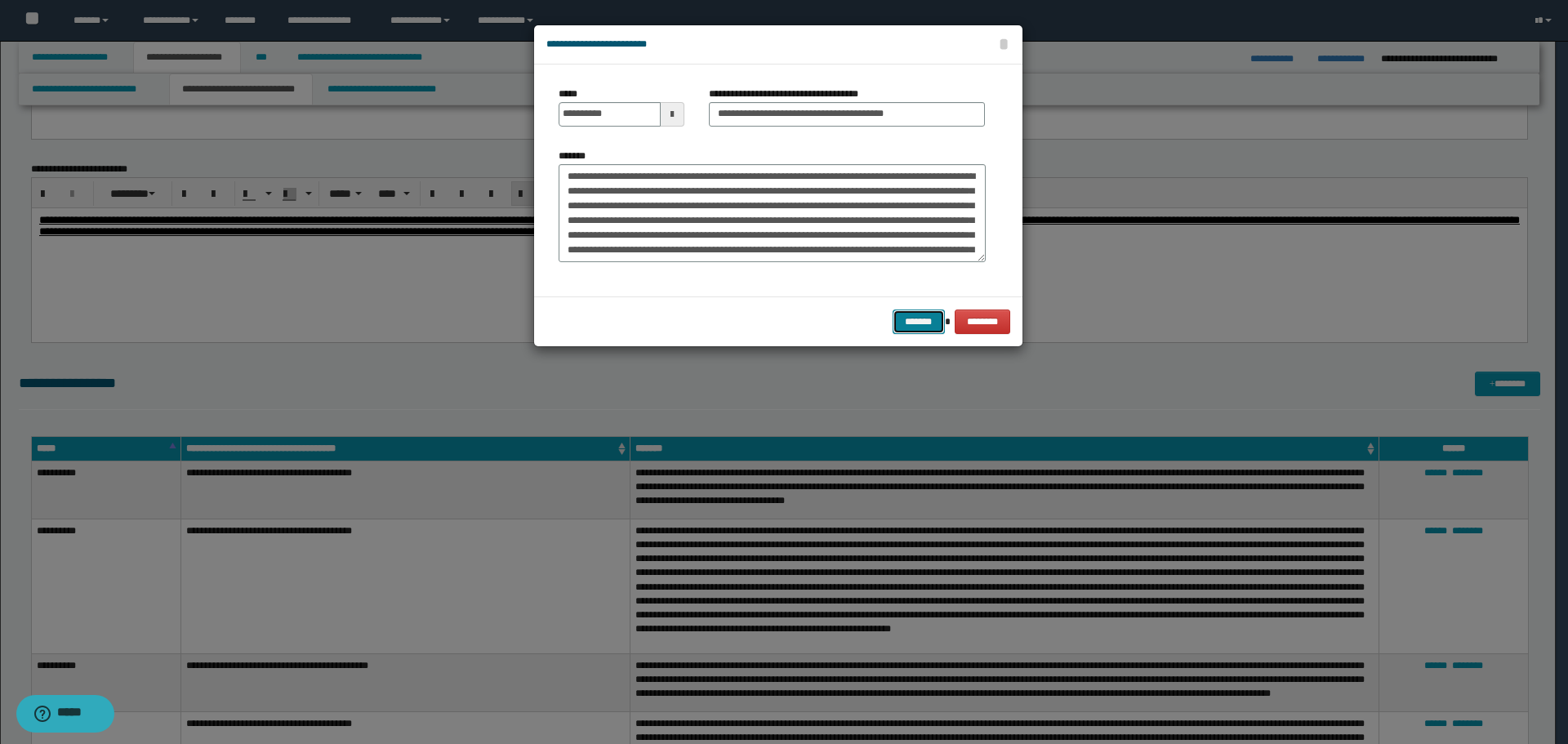 click on "*******" at bounding box center [919, 322] 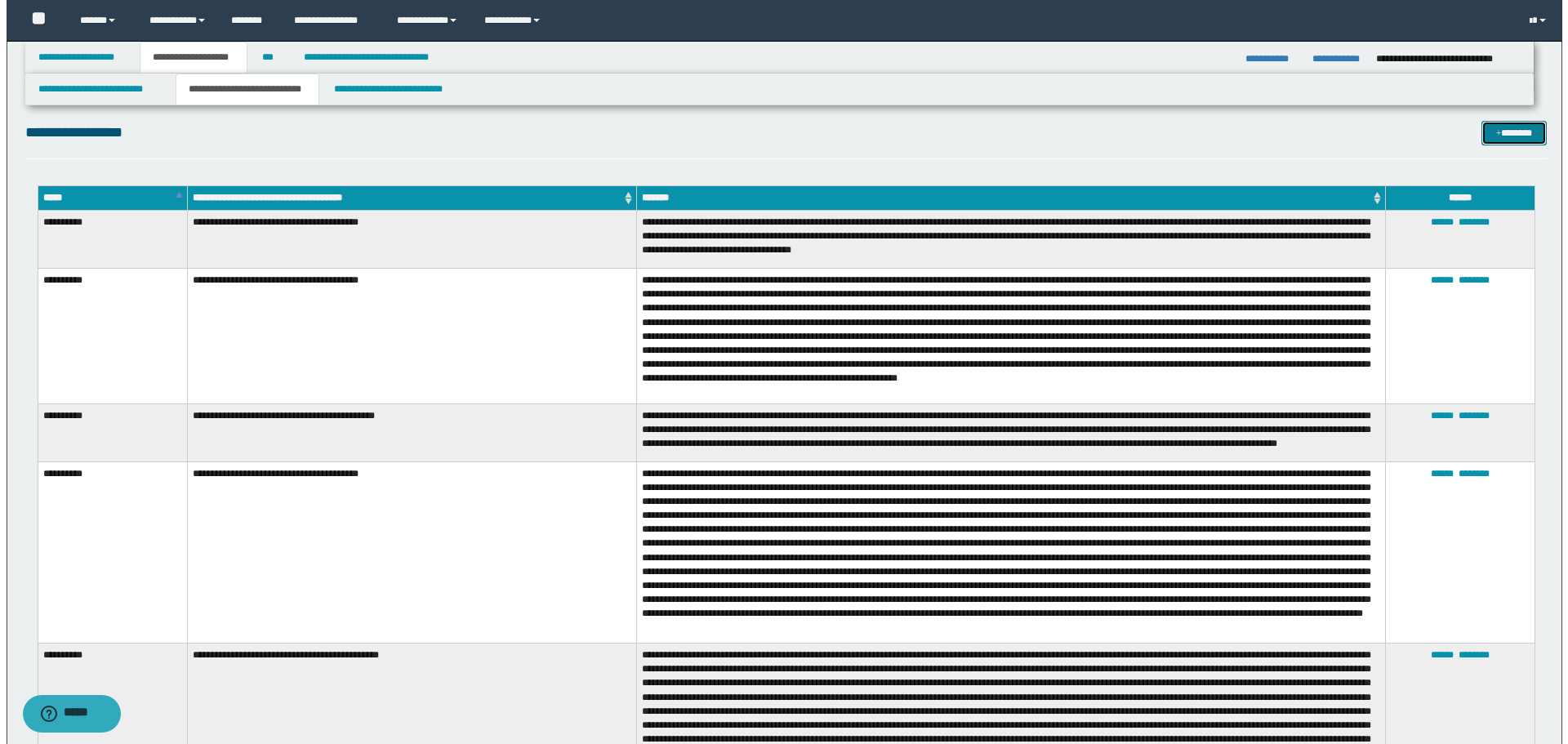 scroll, scrollTop: 2368, scrollLeft: 0, axis: vertical 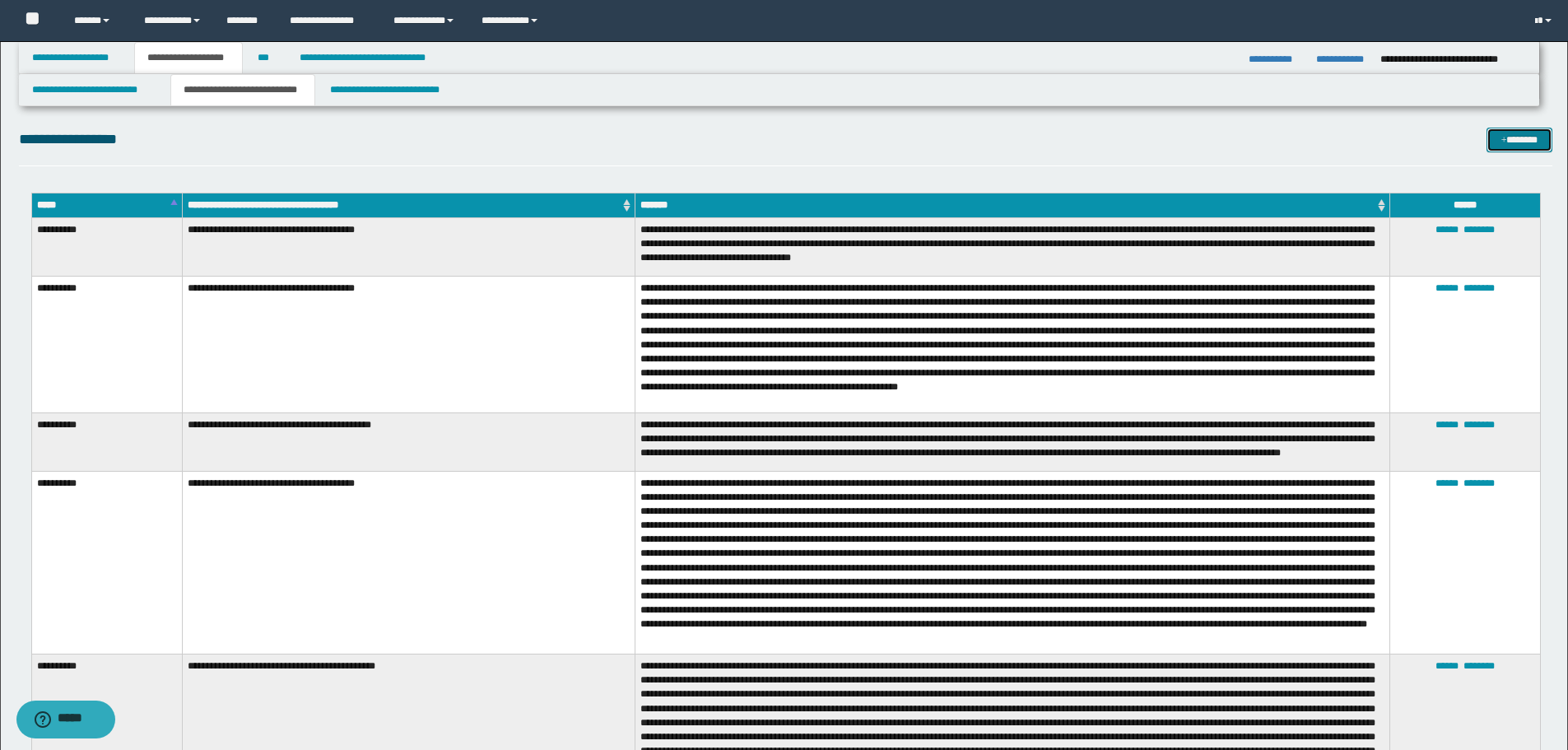 click on "*******" at bounding box center [1519, 140] 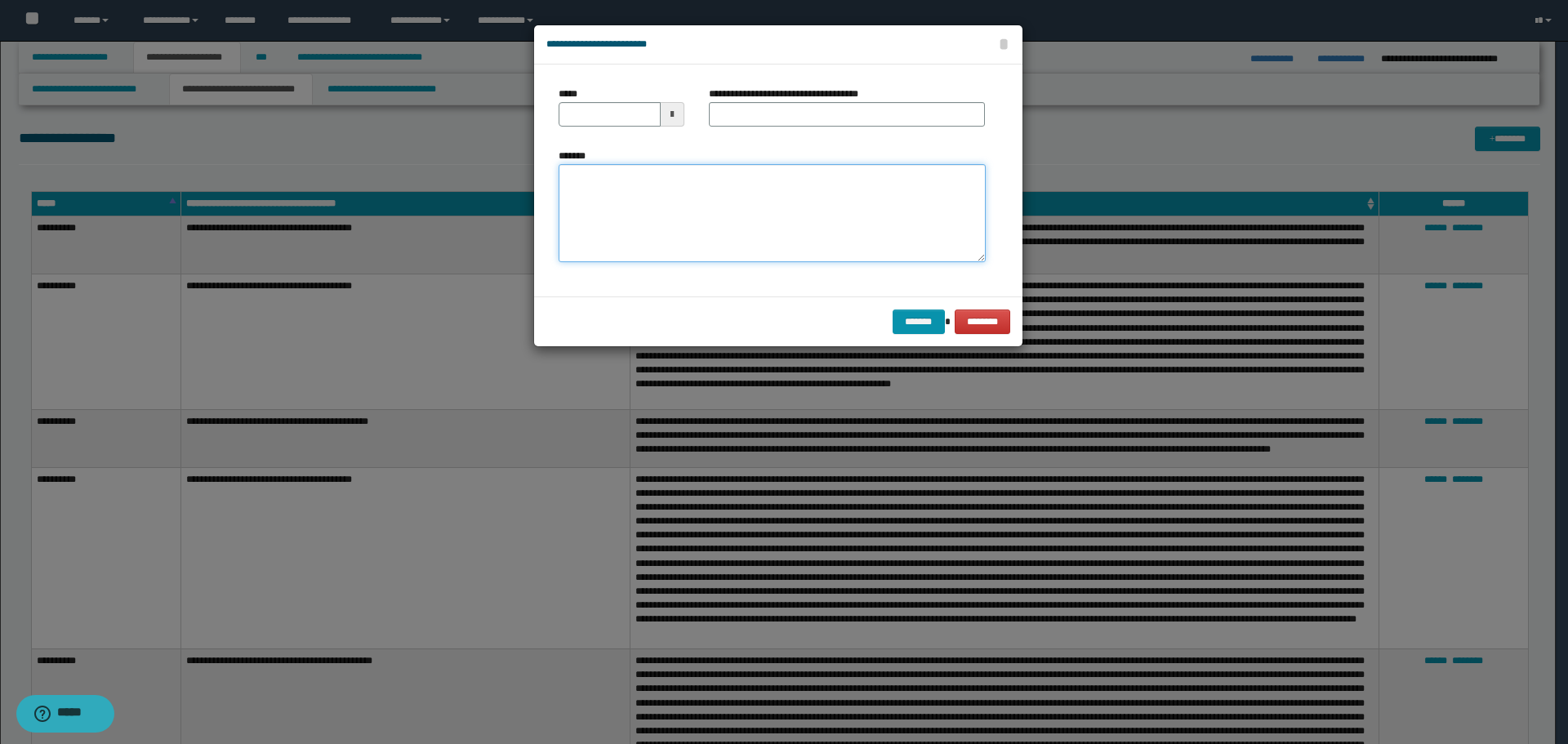 click on "*******" at bounding box center (772, 213) 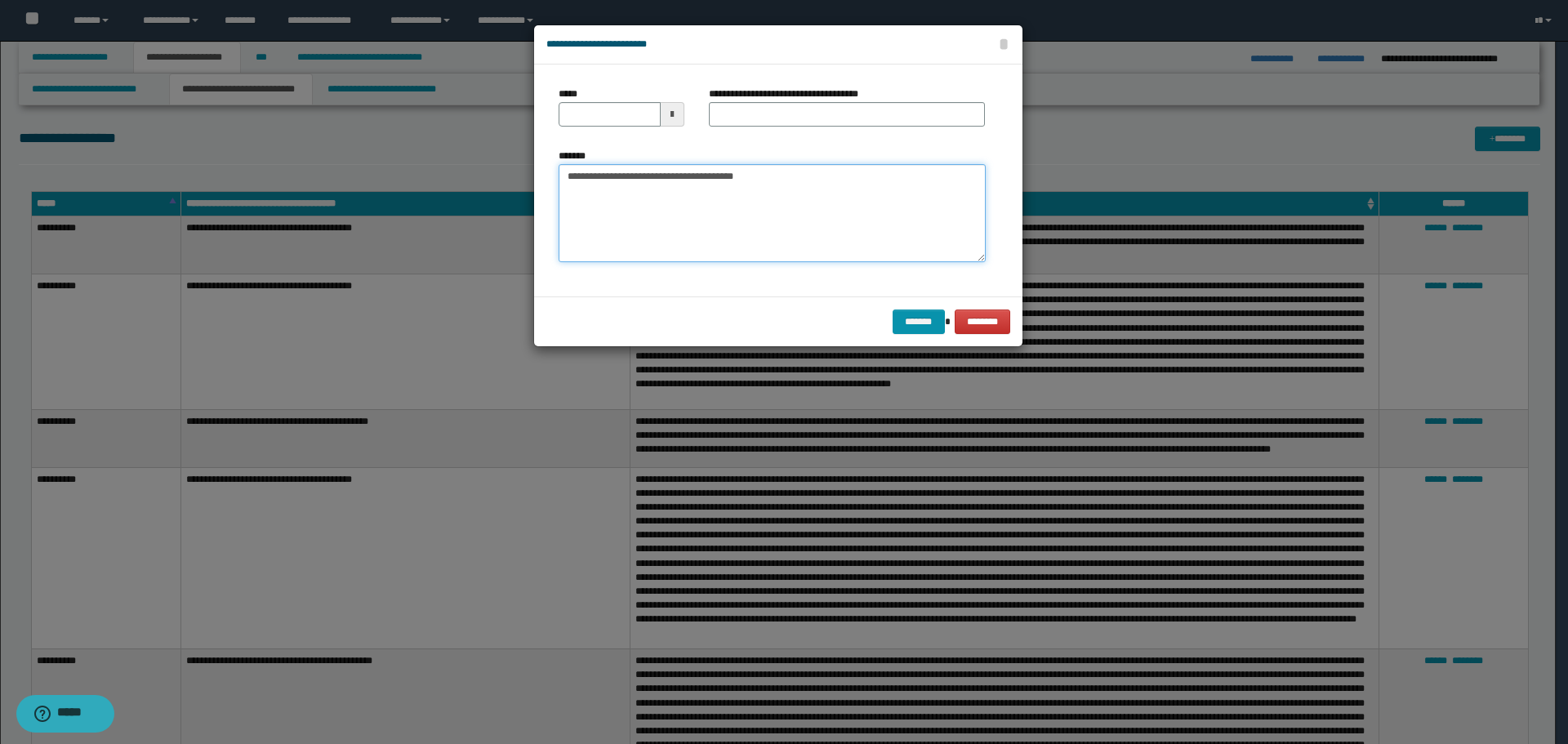 click on "**********" at bounding box center (772, 213) 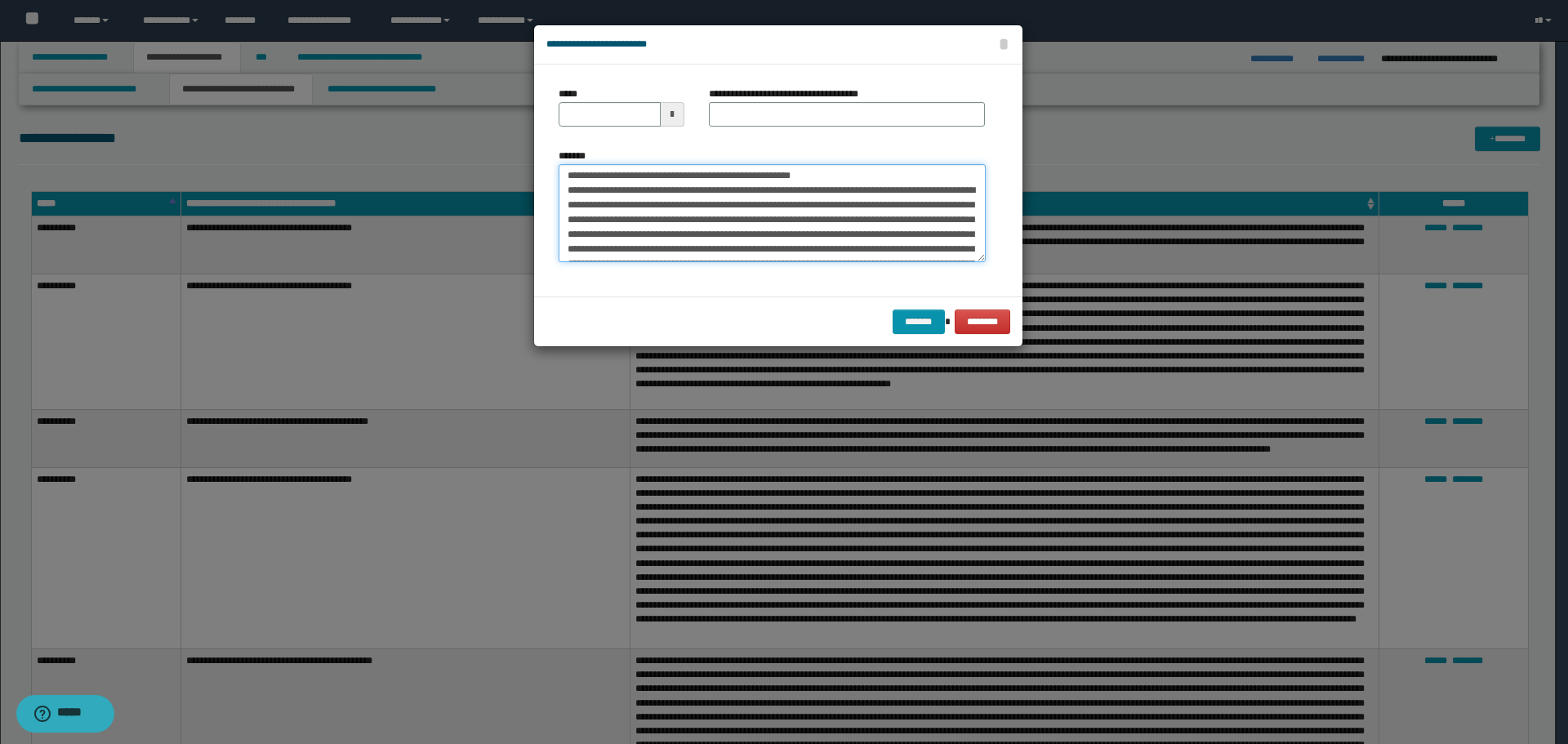 scroll, scrollTop: 0, scrollLeft: 0, axis: both 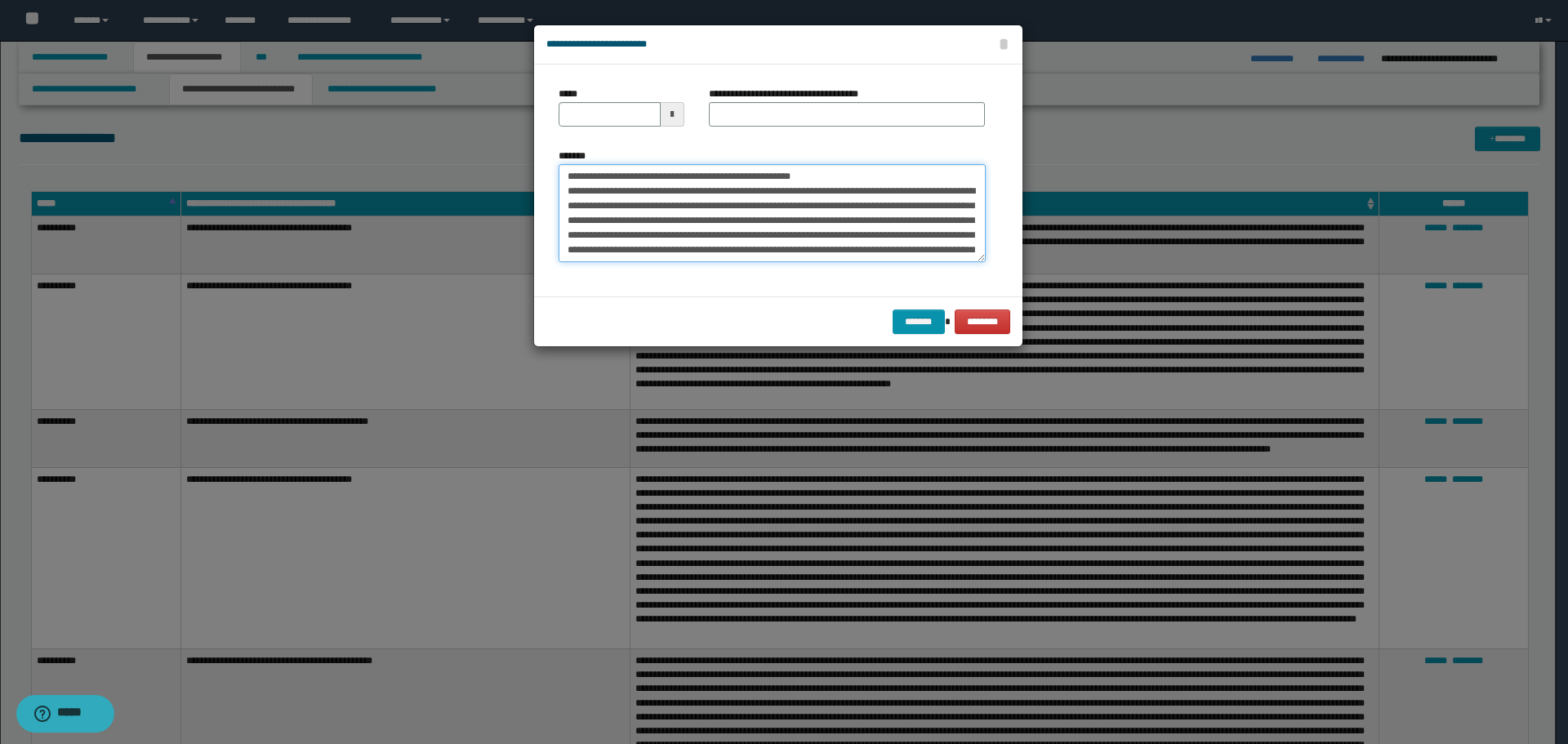 drag, startPoint x: 616, startPoint y: 175, endPoint x: 491, endPoint y: 165, distance: 125.39936 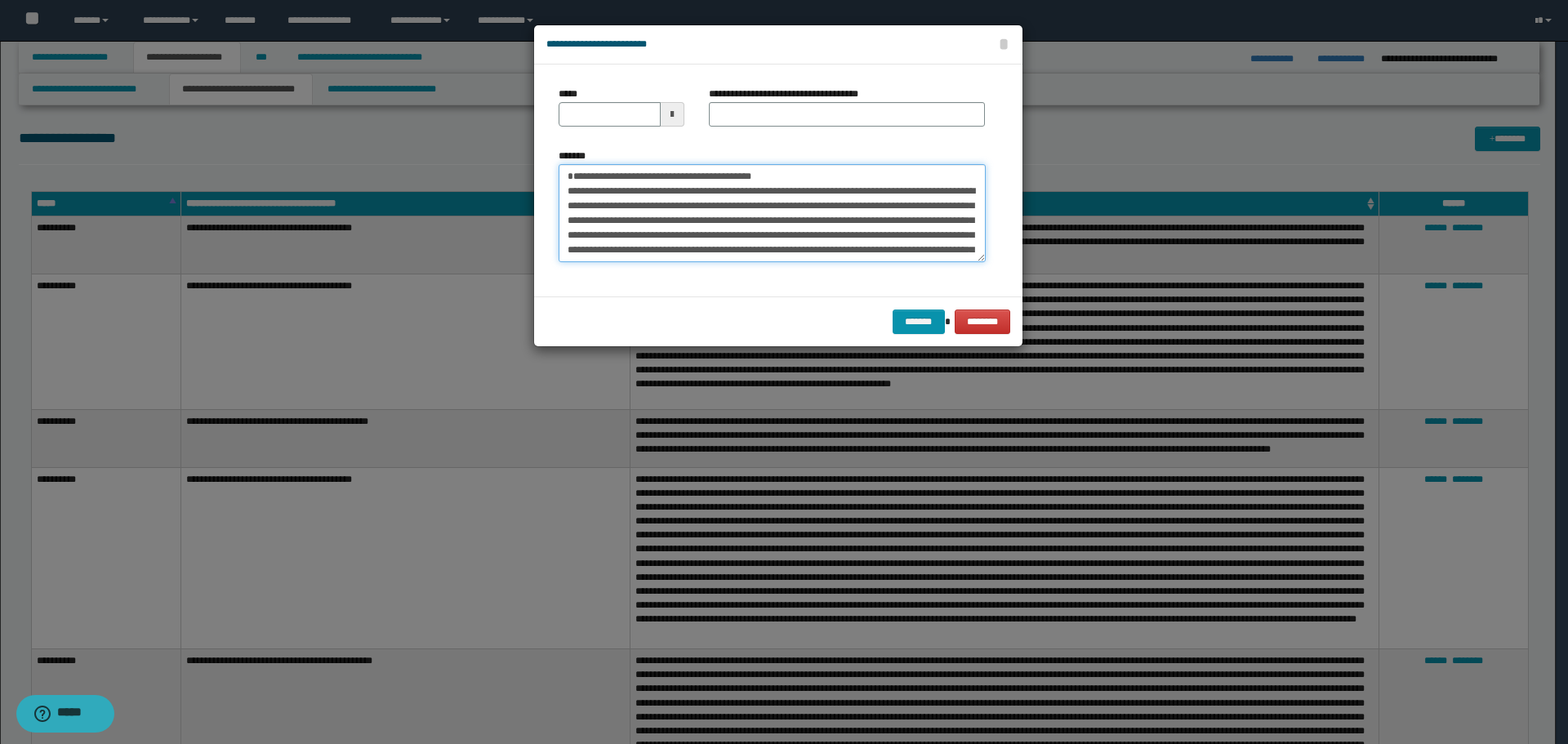 type 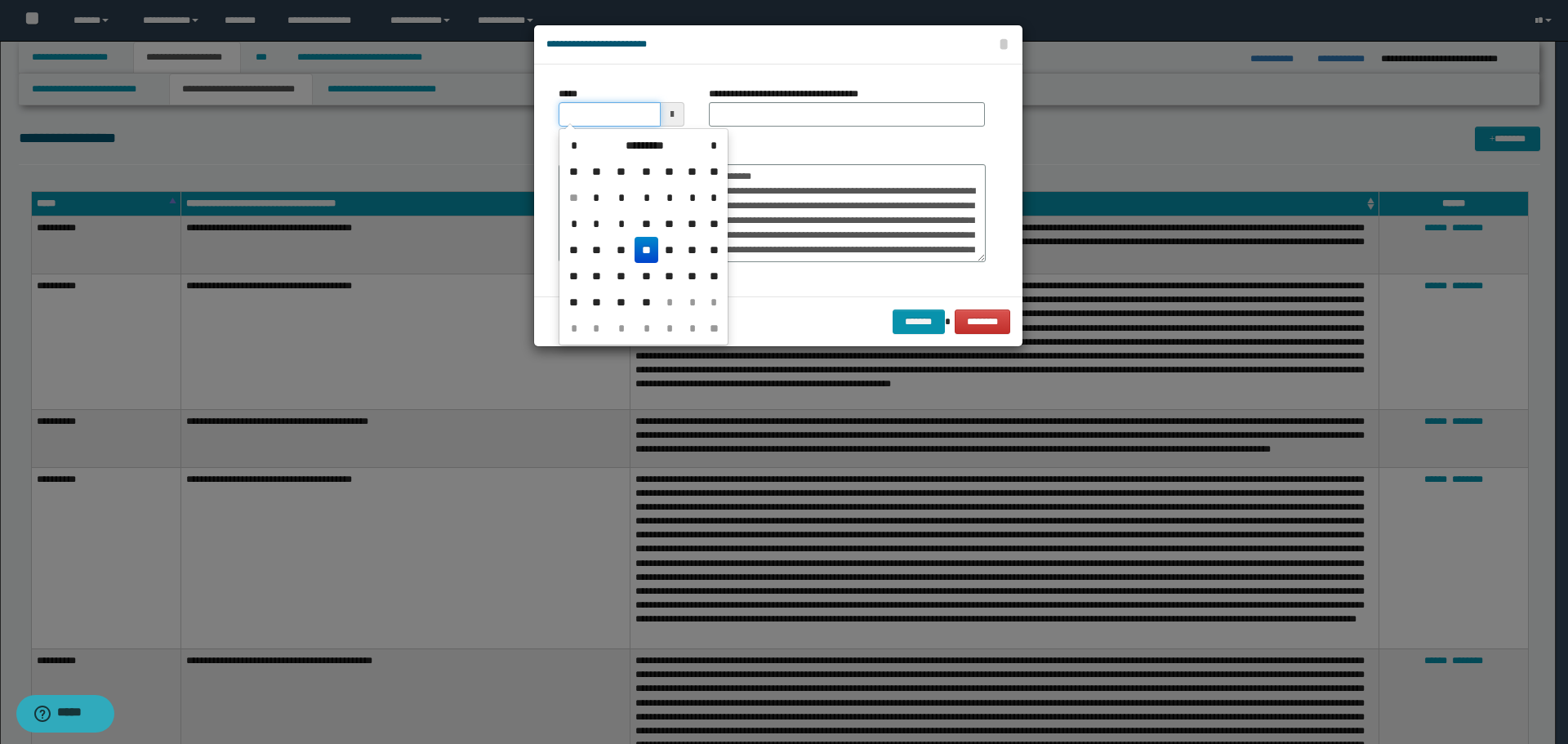 click on "*****" at bounding box center [609, 114] 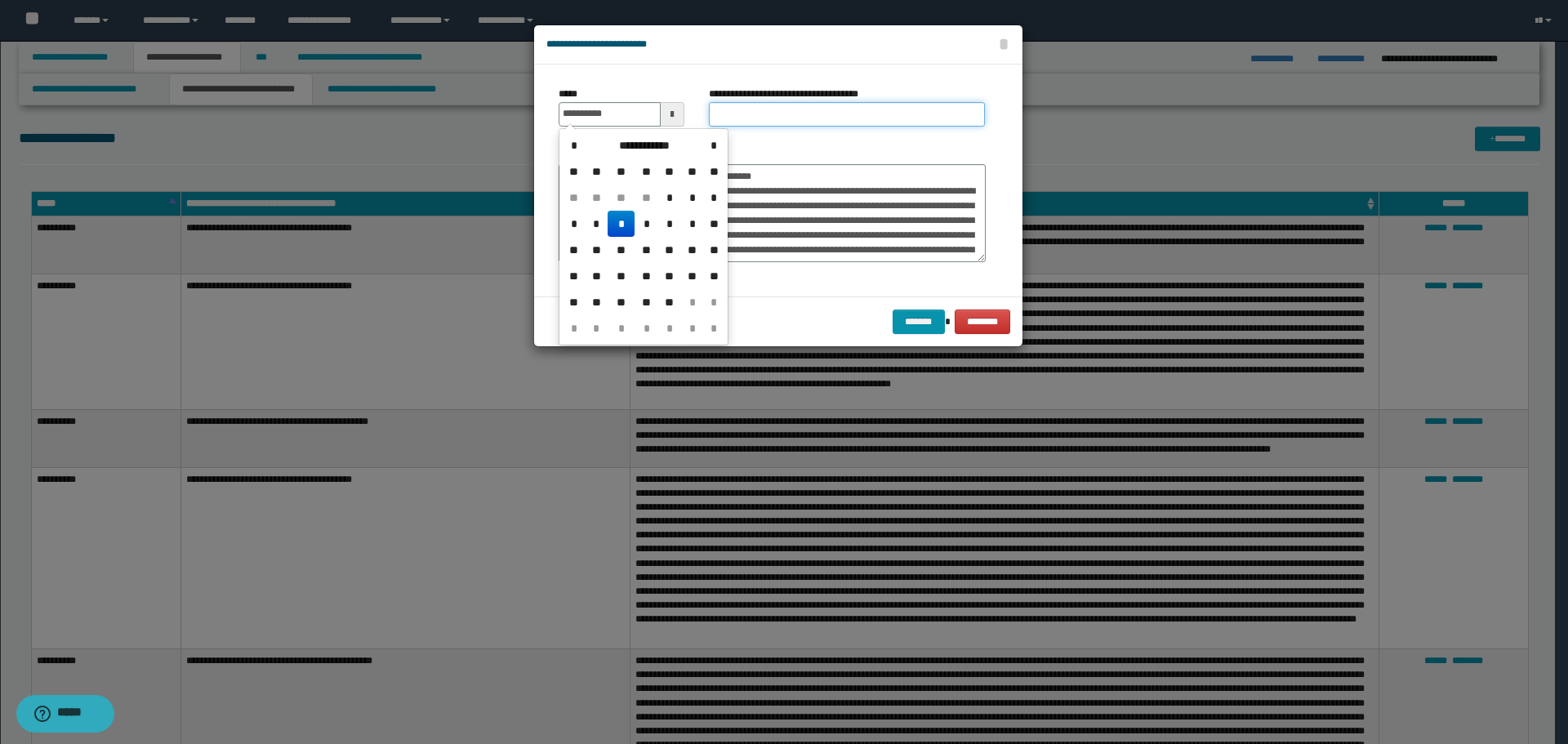 type on "**********" 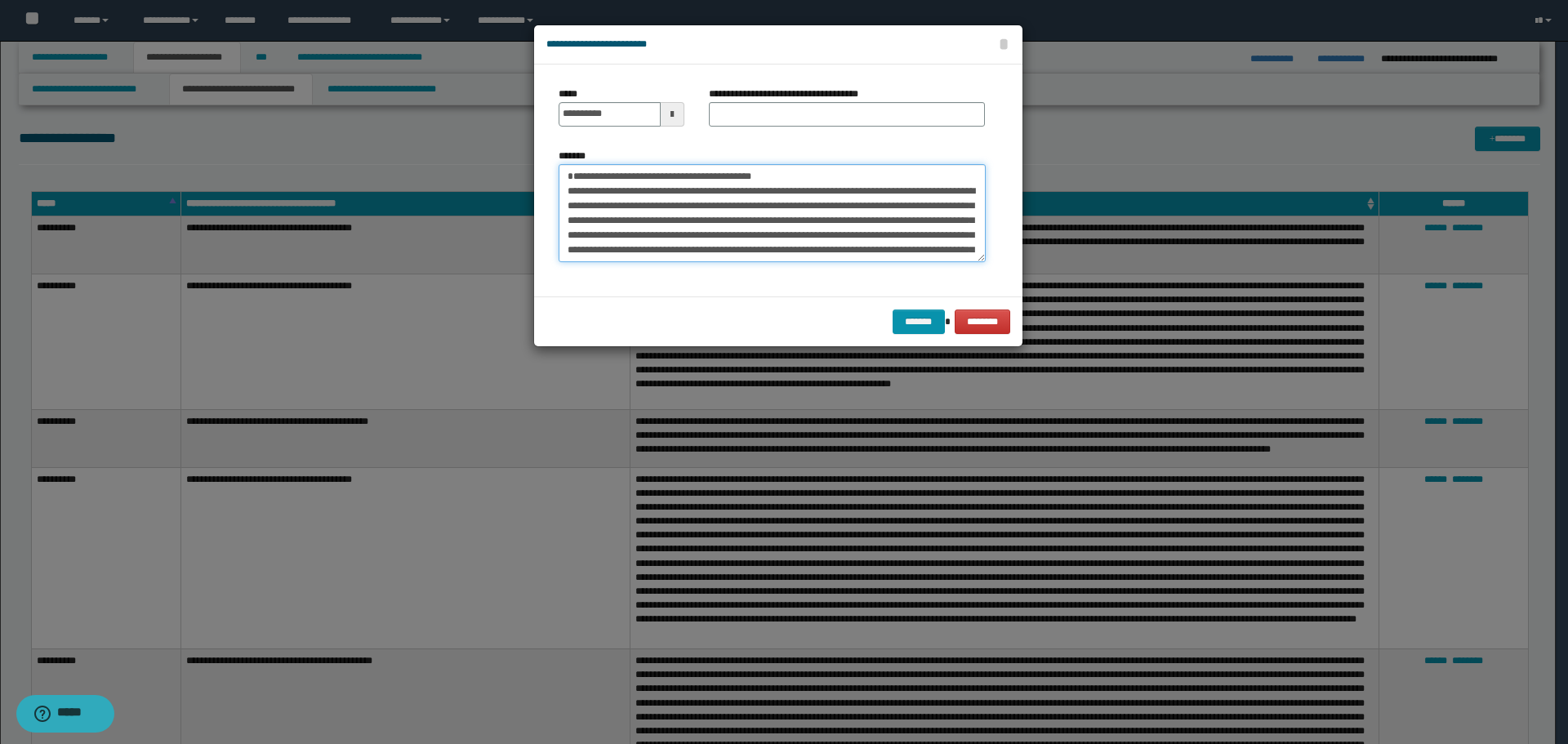 drag, startPoint x: 568, startPoint y: 172, endPoint x: 747, endPoint y: 179, distance: 179.1368 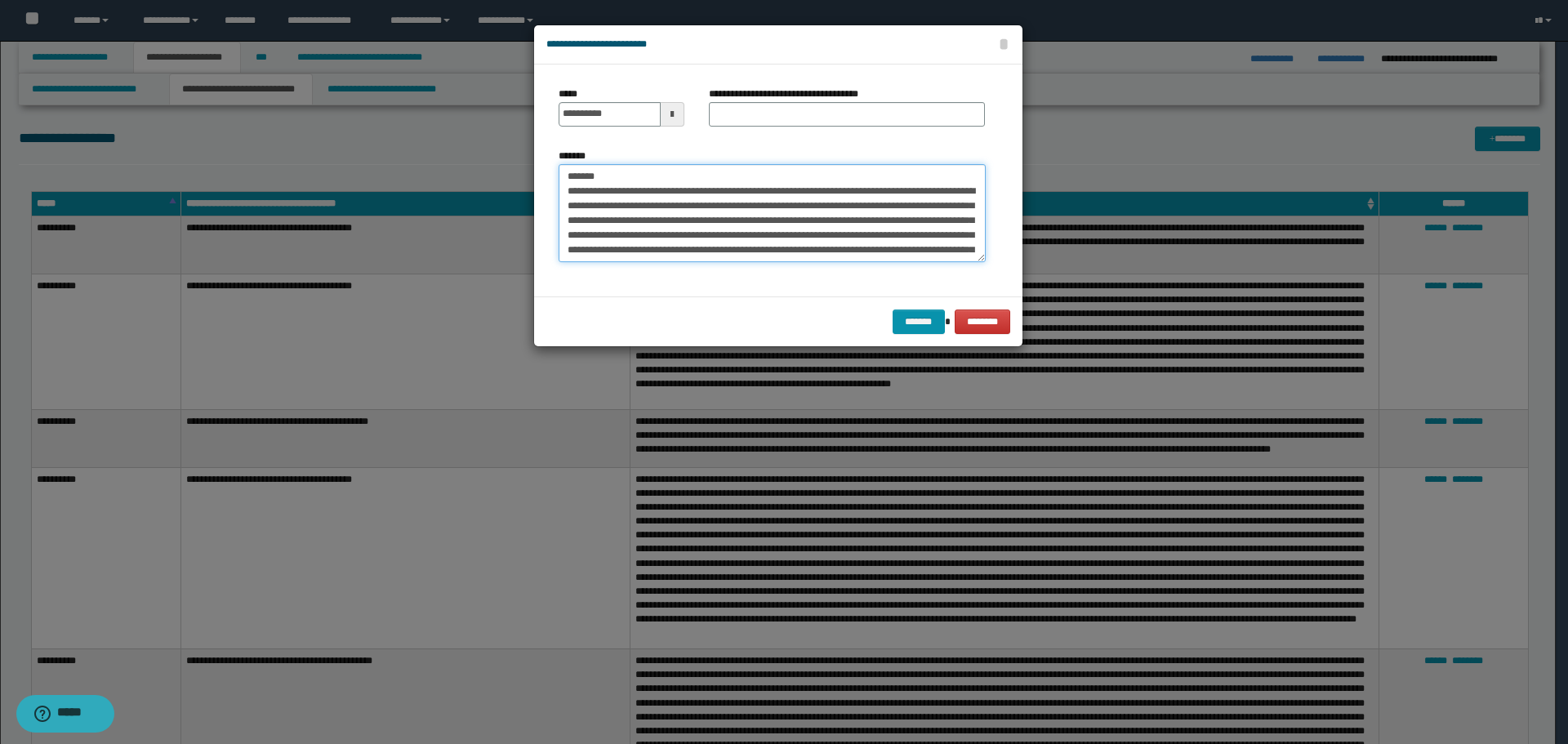 type on "**********" 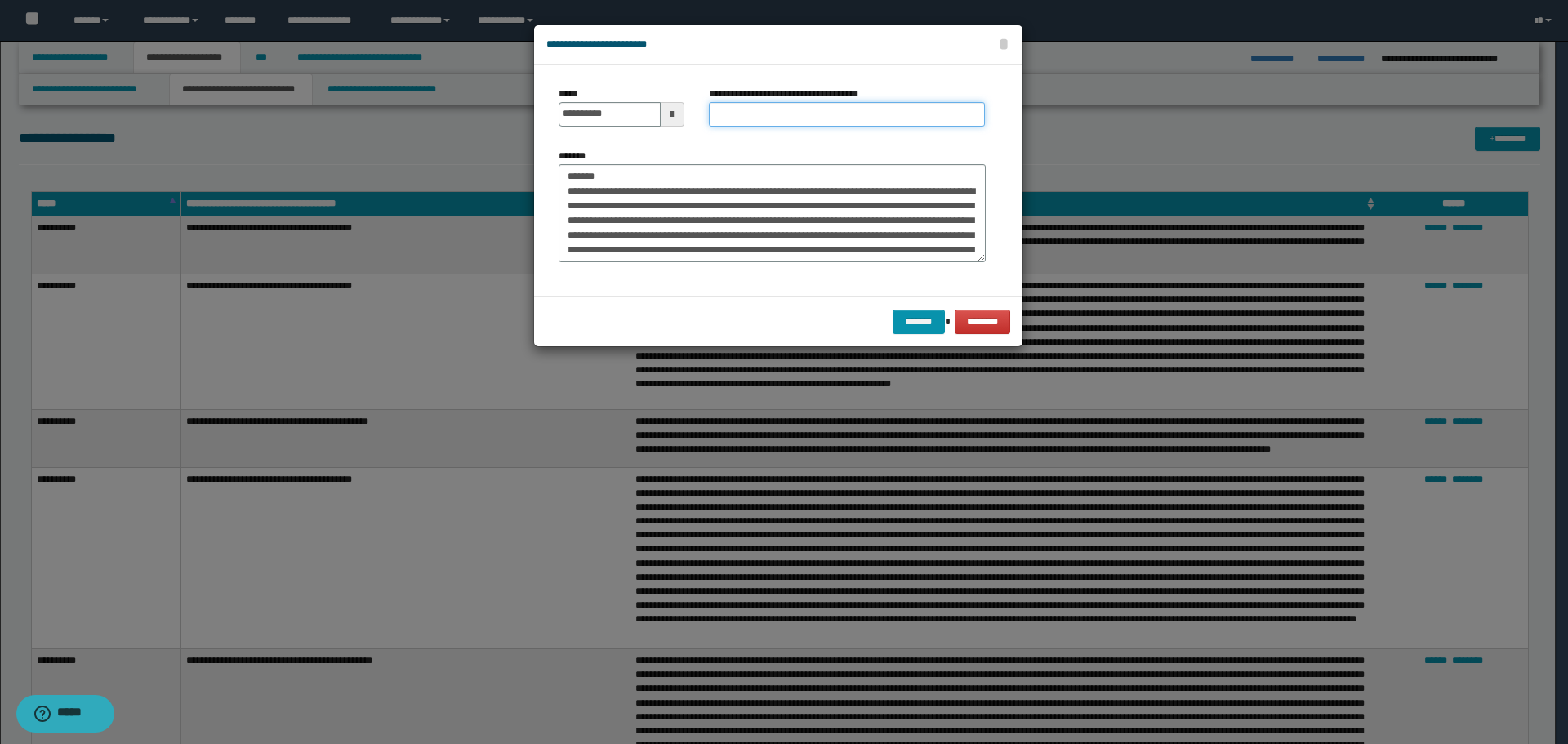 click on "**********" at bounding box center [847, 114] 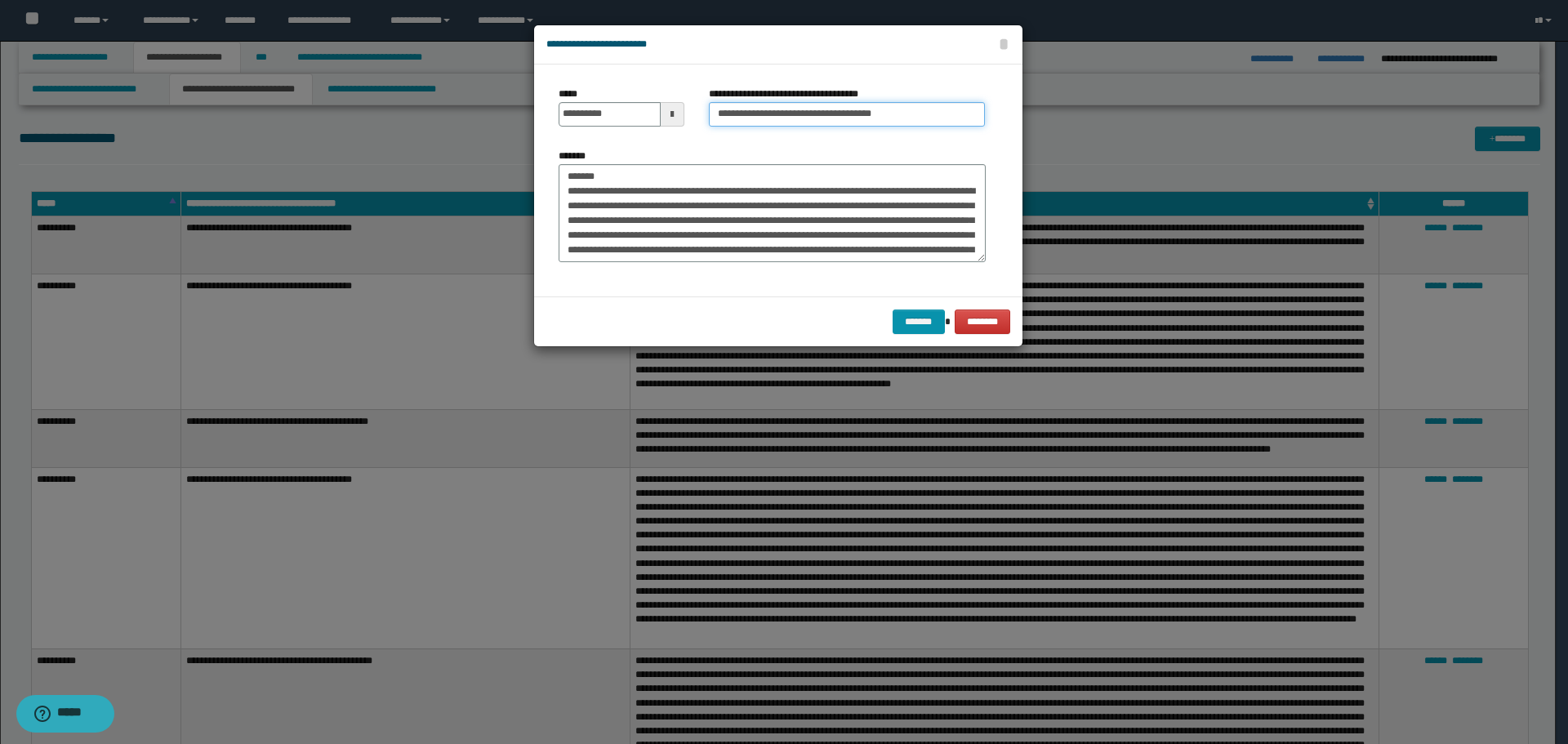 type on "**********" 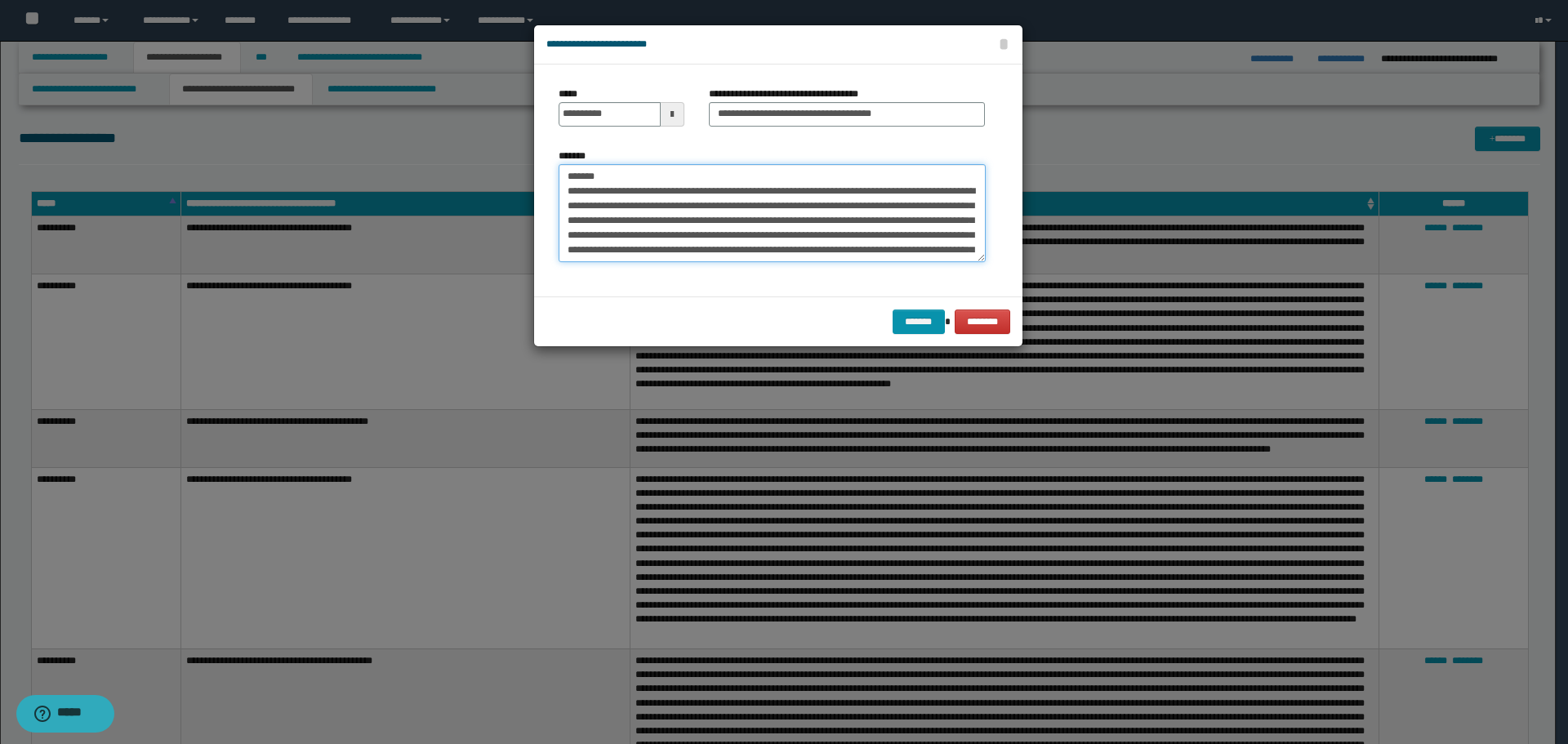 drag, startPoint x: 651, startPoint y: 163, endPoint x: 525, endPoint y: 168, distance: 126.09917 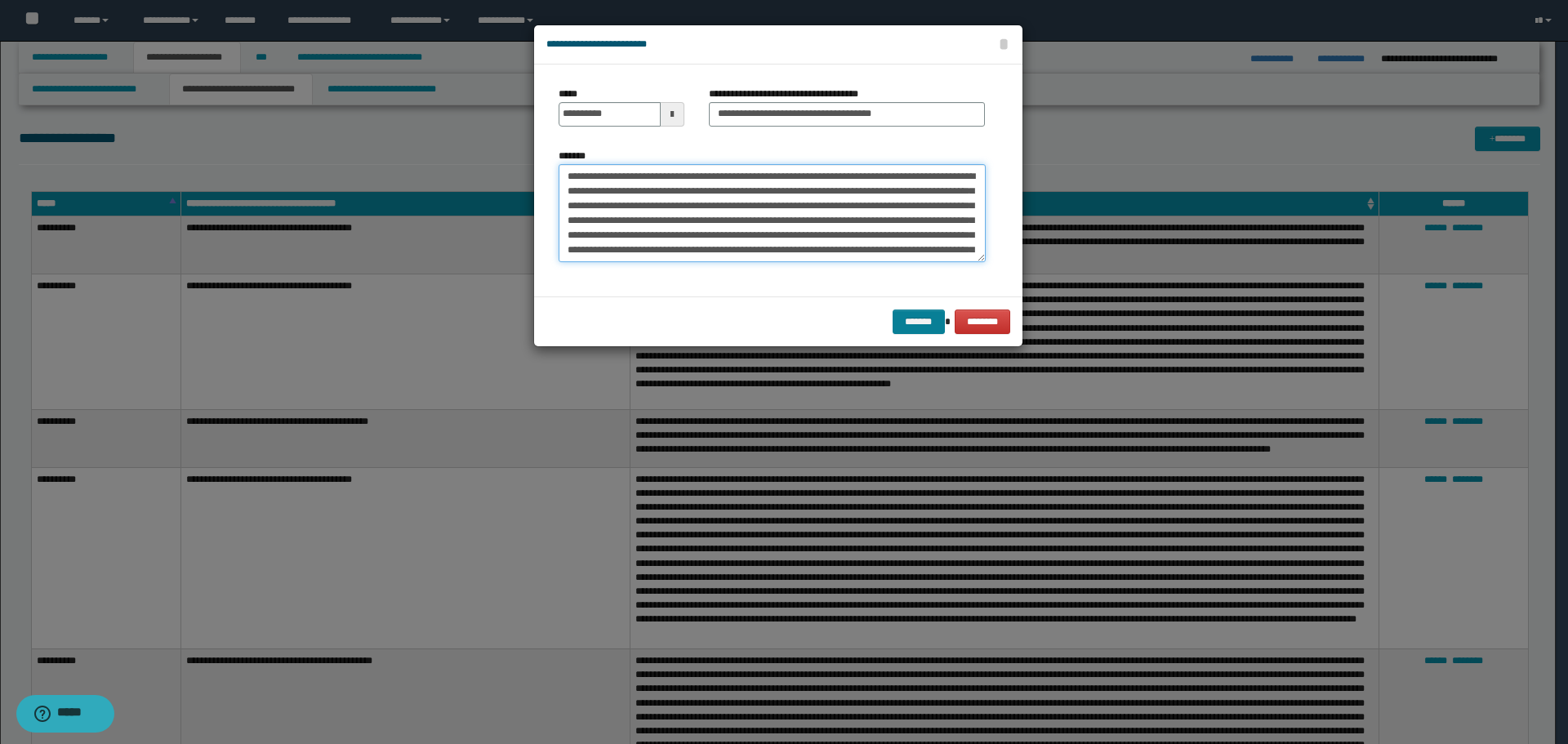 type on "**********" 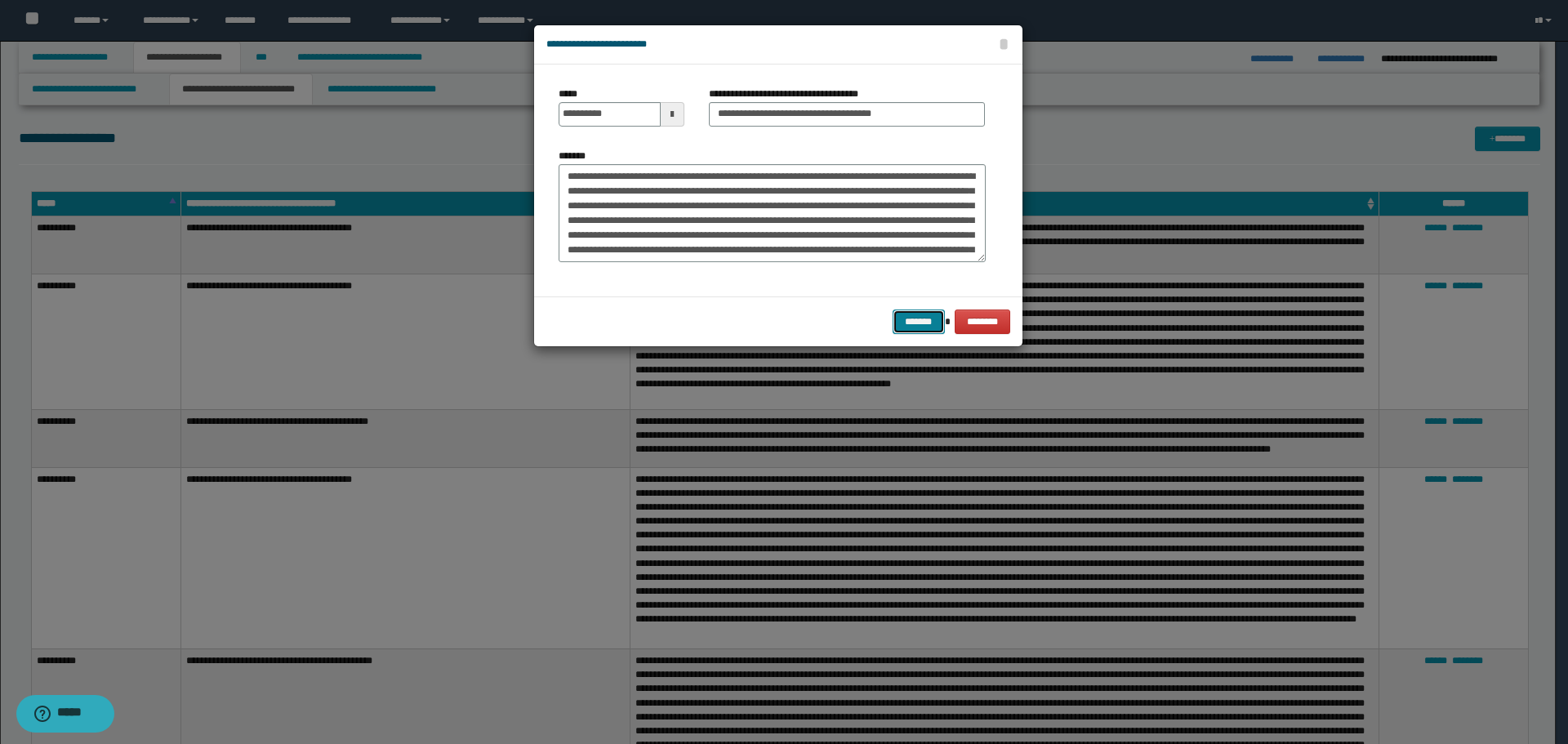 click on "*******" at bounding box center [919, 322] 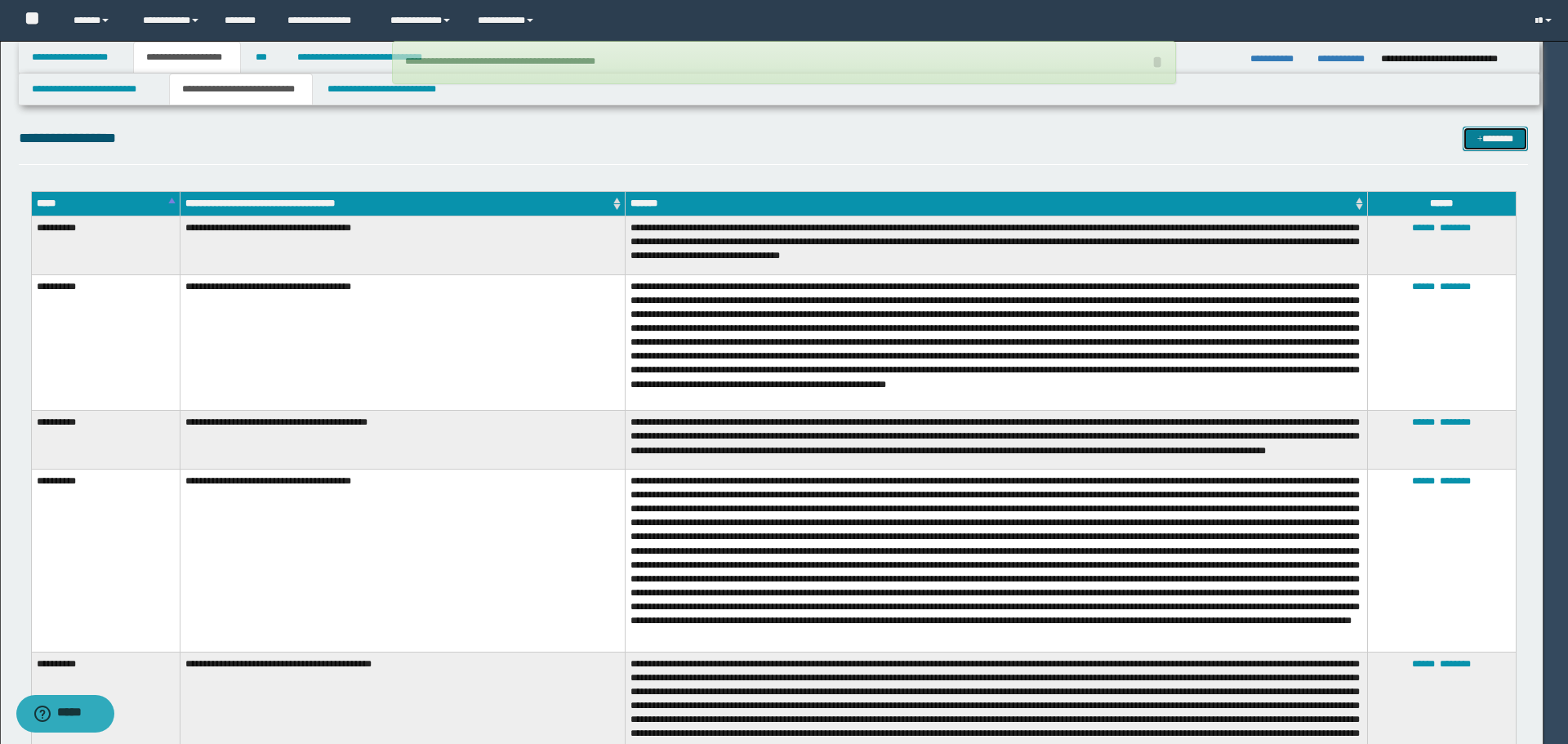 type 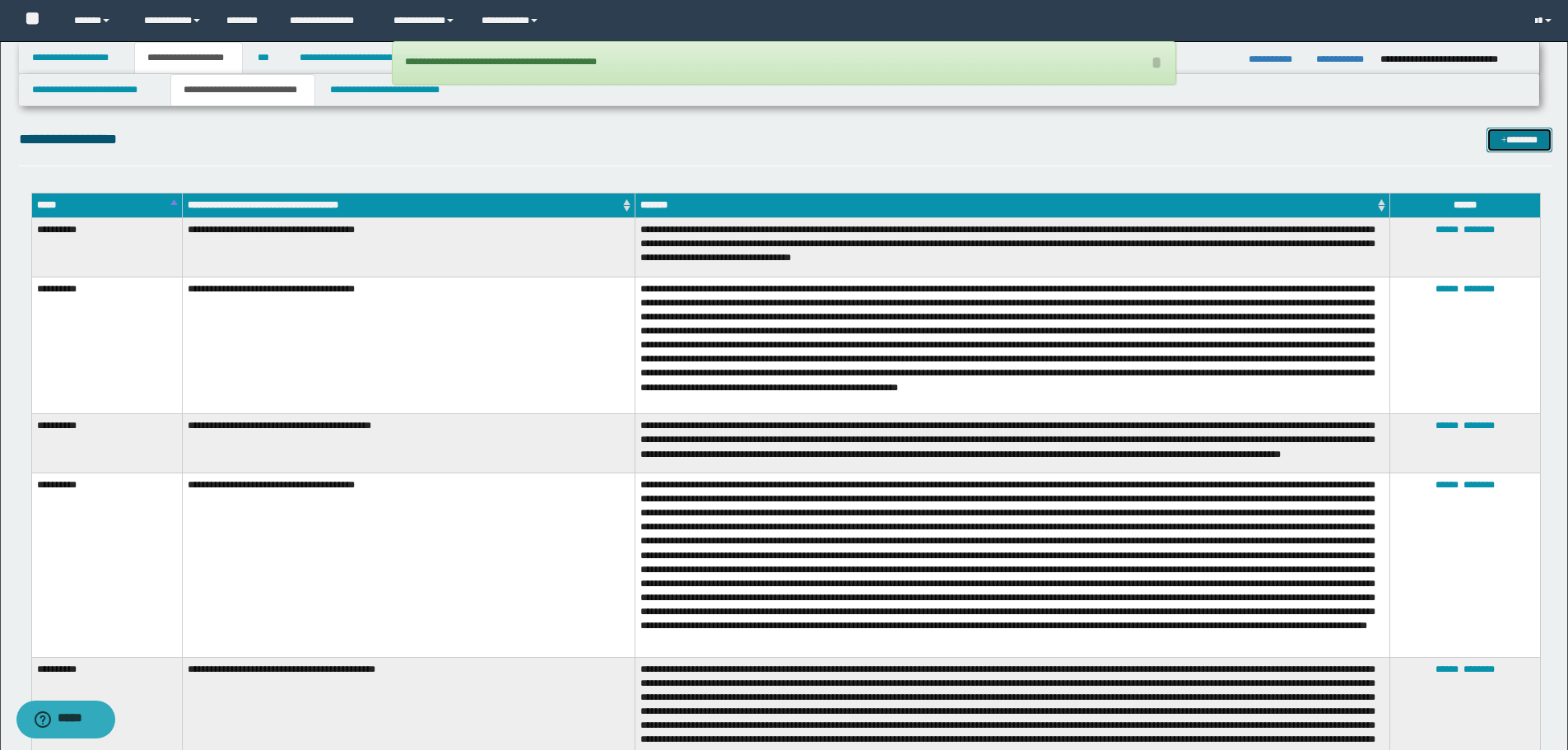 click on "*******" at bounding box center (1519, 140) 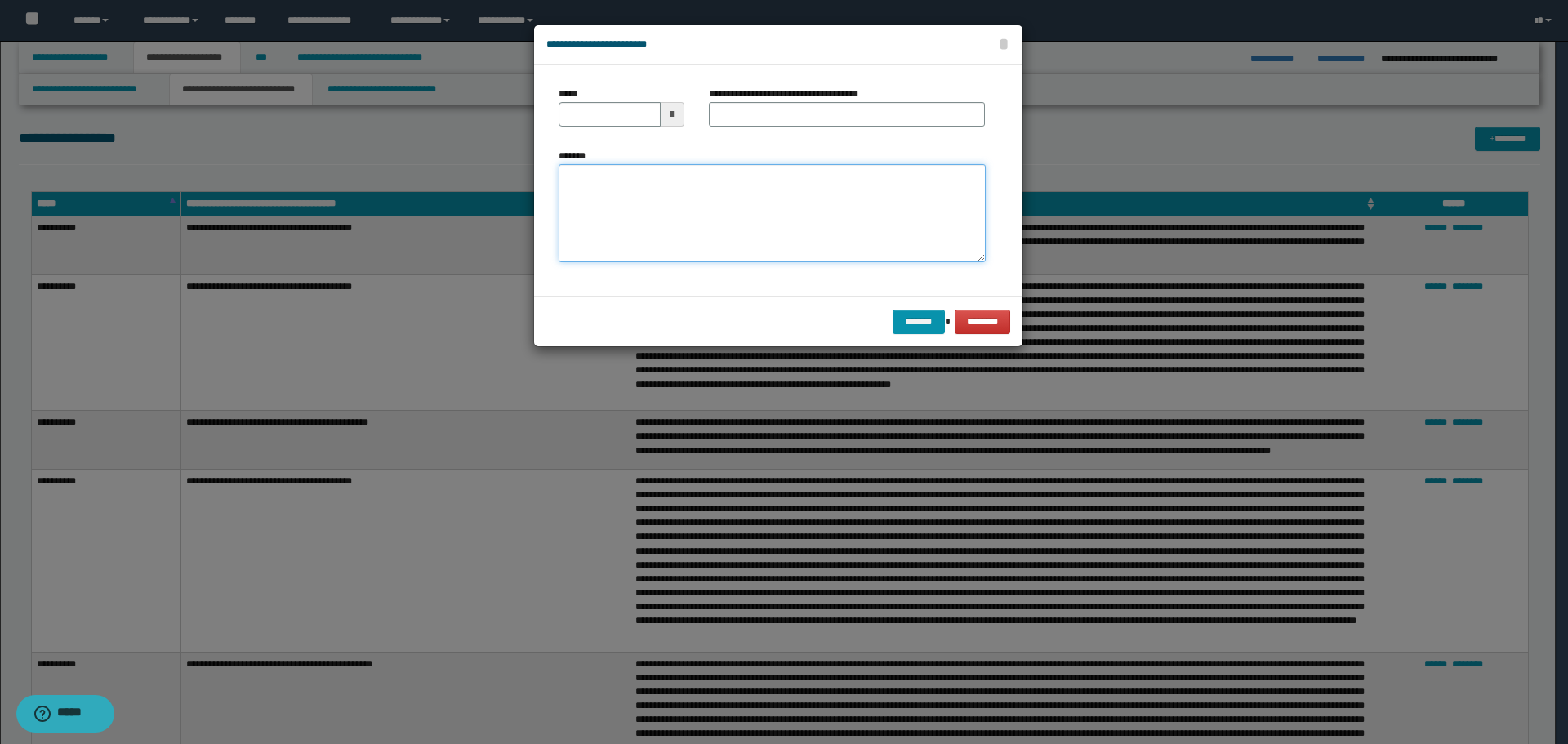 click on "*******" at bounding box center (772, 213) 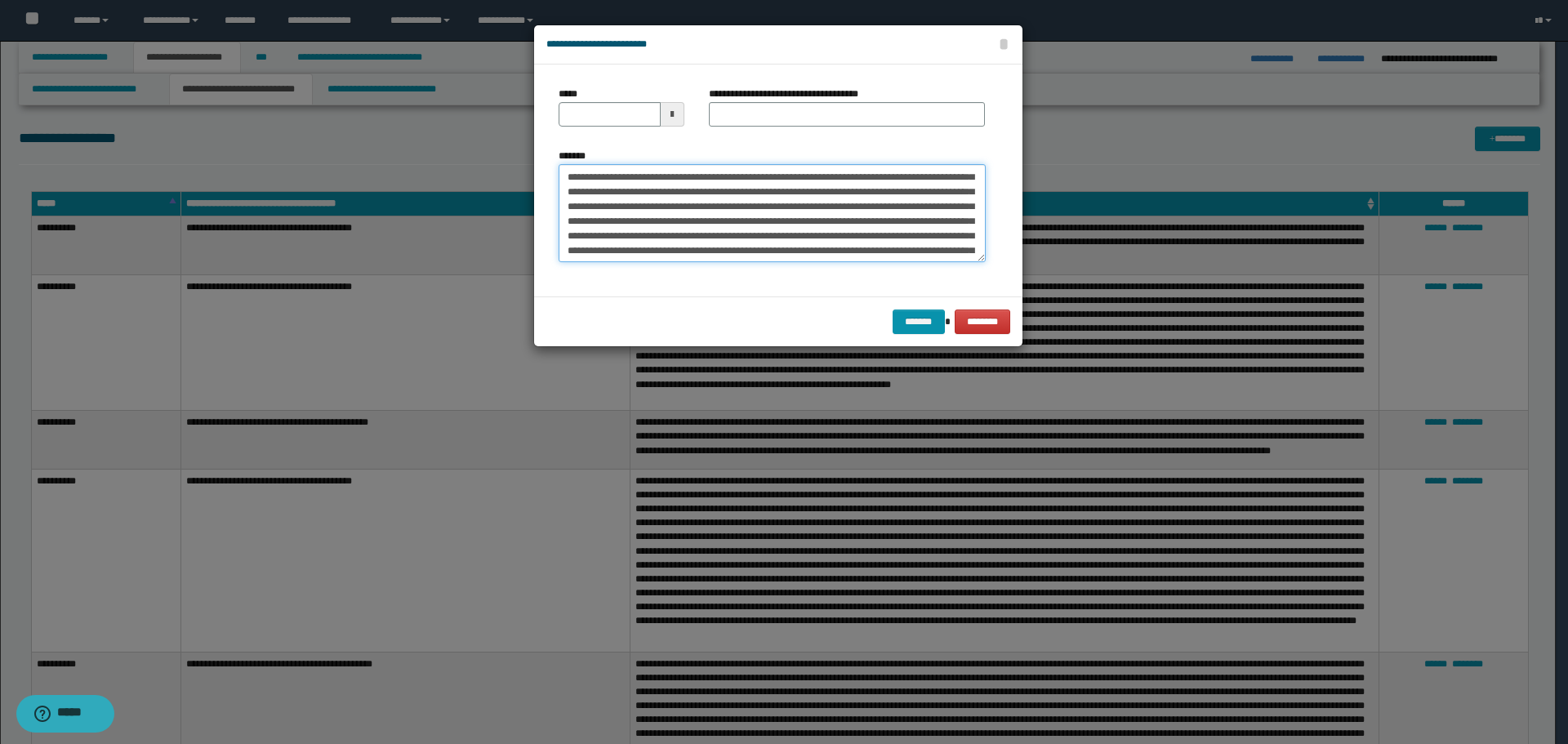 scroll, scrollTop: 0, scrollLeft: 0, axis: both 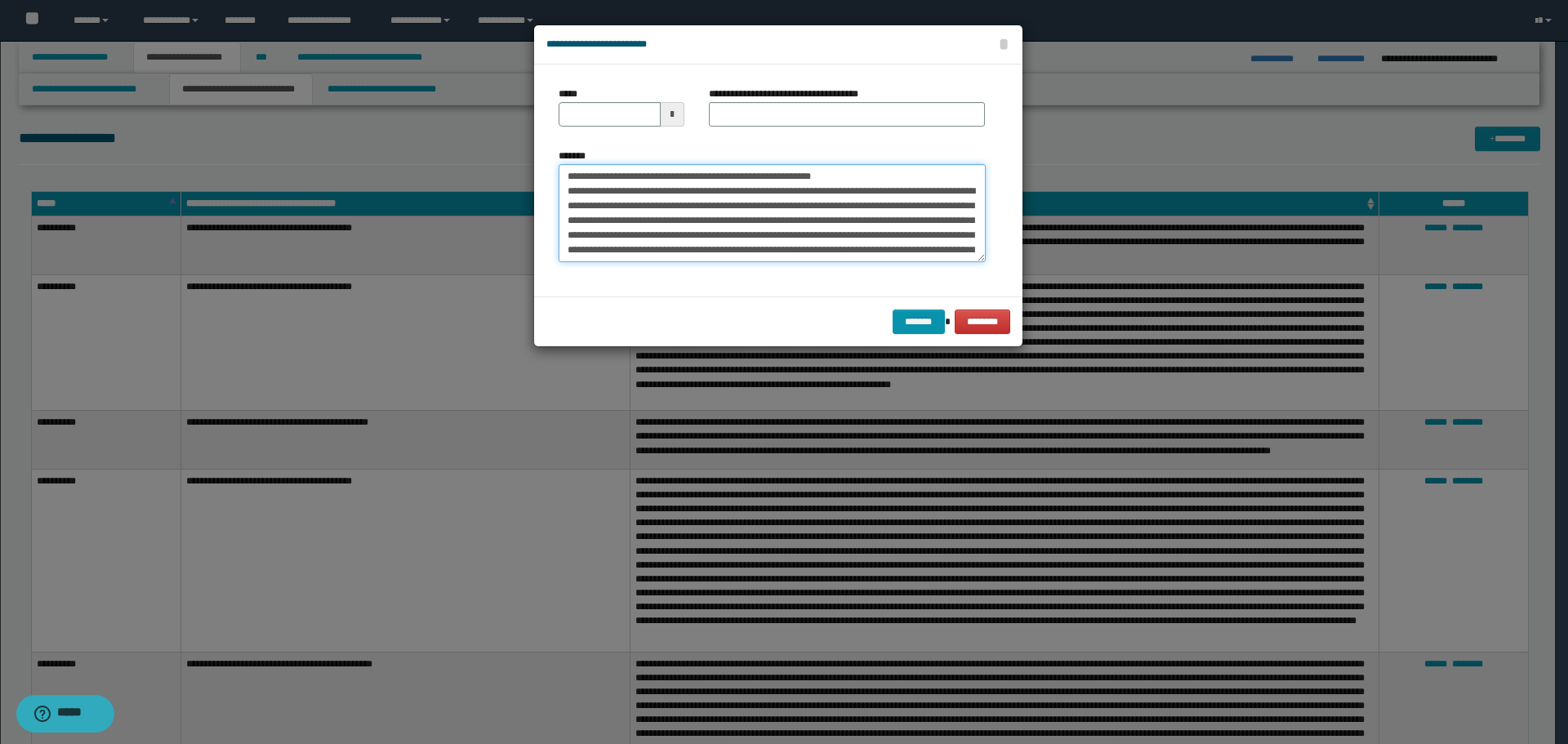 drag, startPoint x: 618, startPoint y: 176, endPoint x: 505, endPoint y: 175, distance: 113.00442 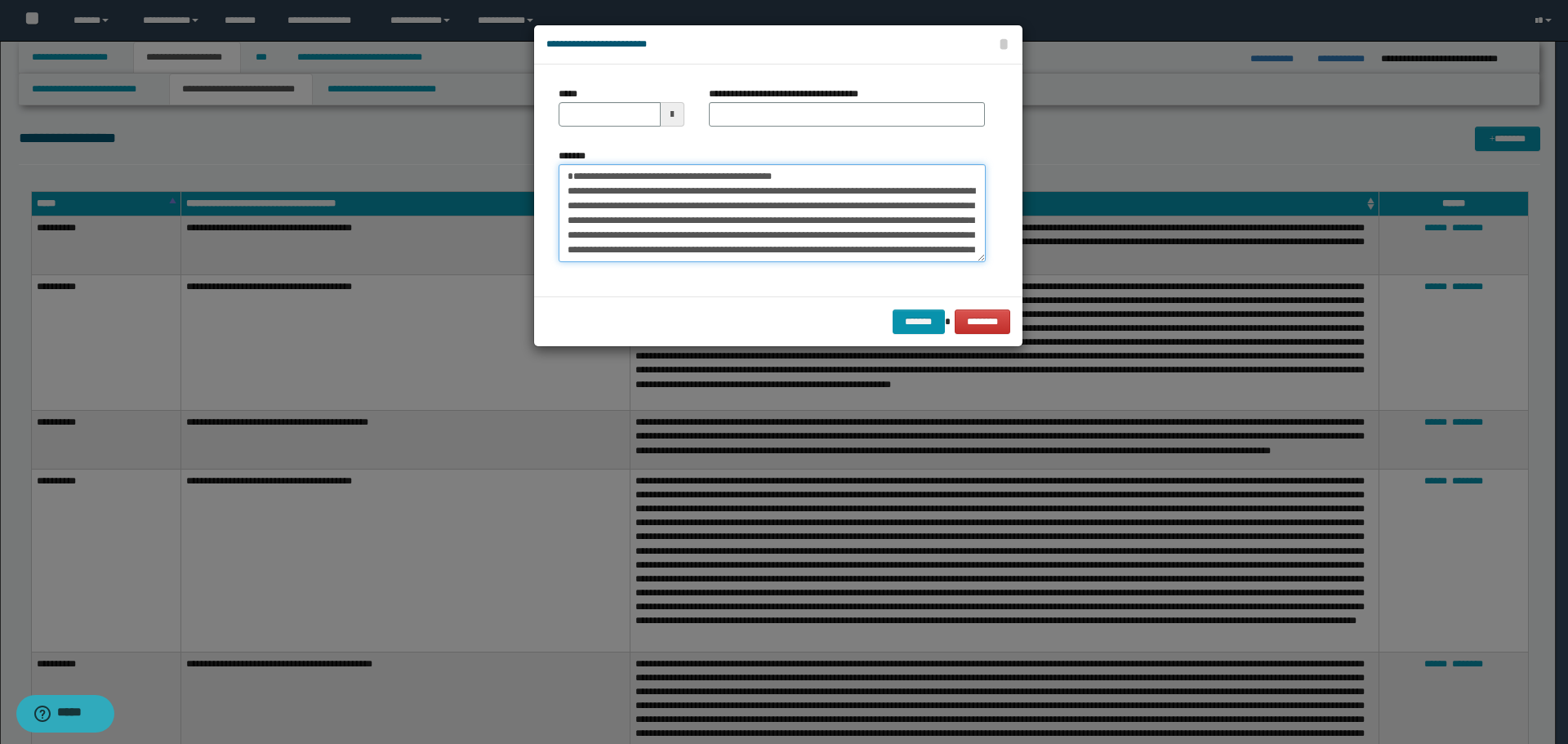 type 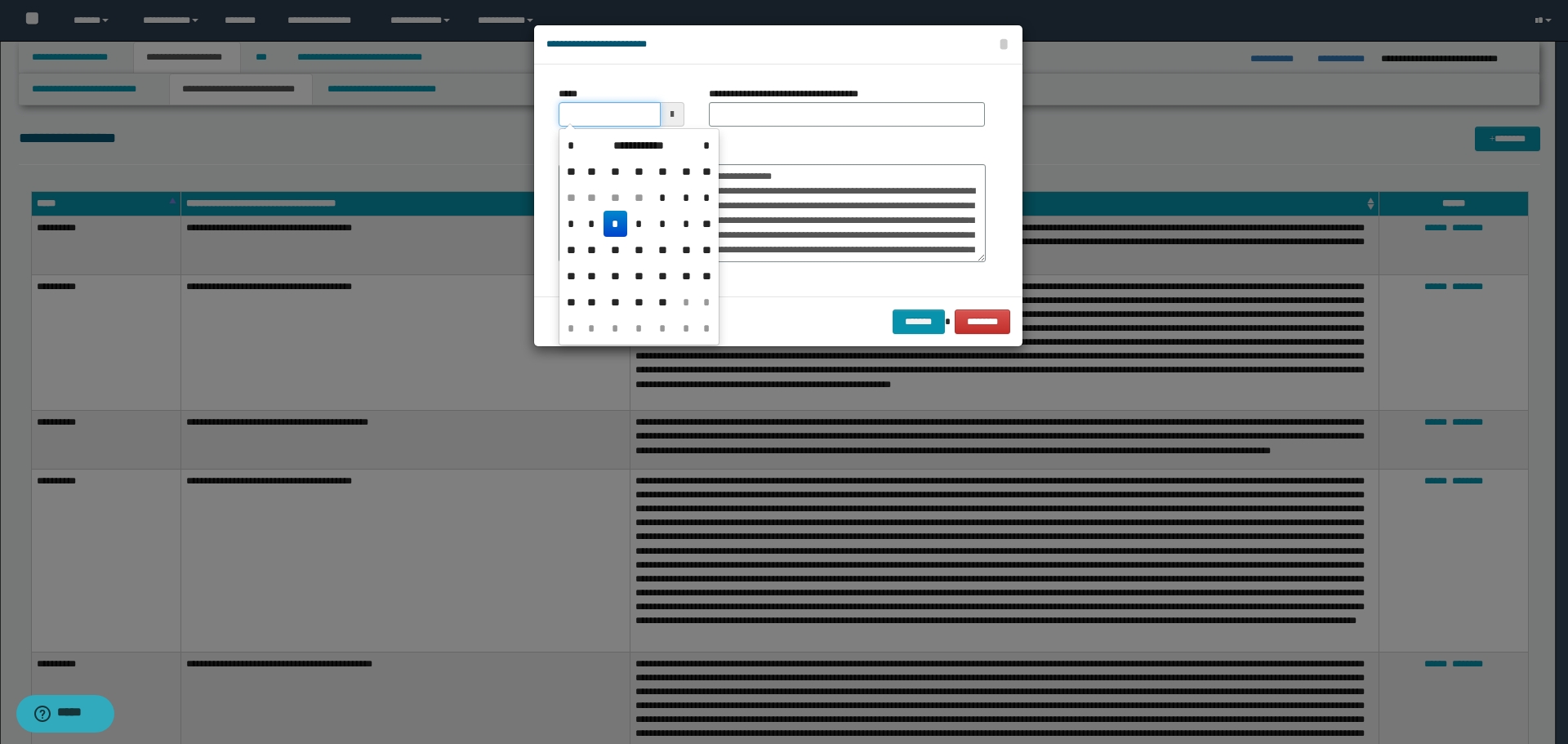click on "*****" at bounding box center (609, 114) 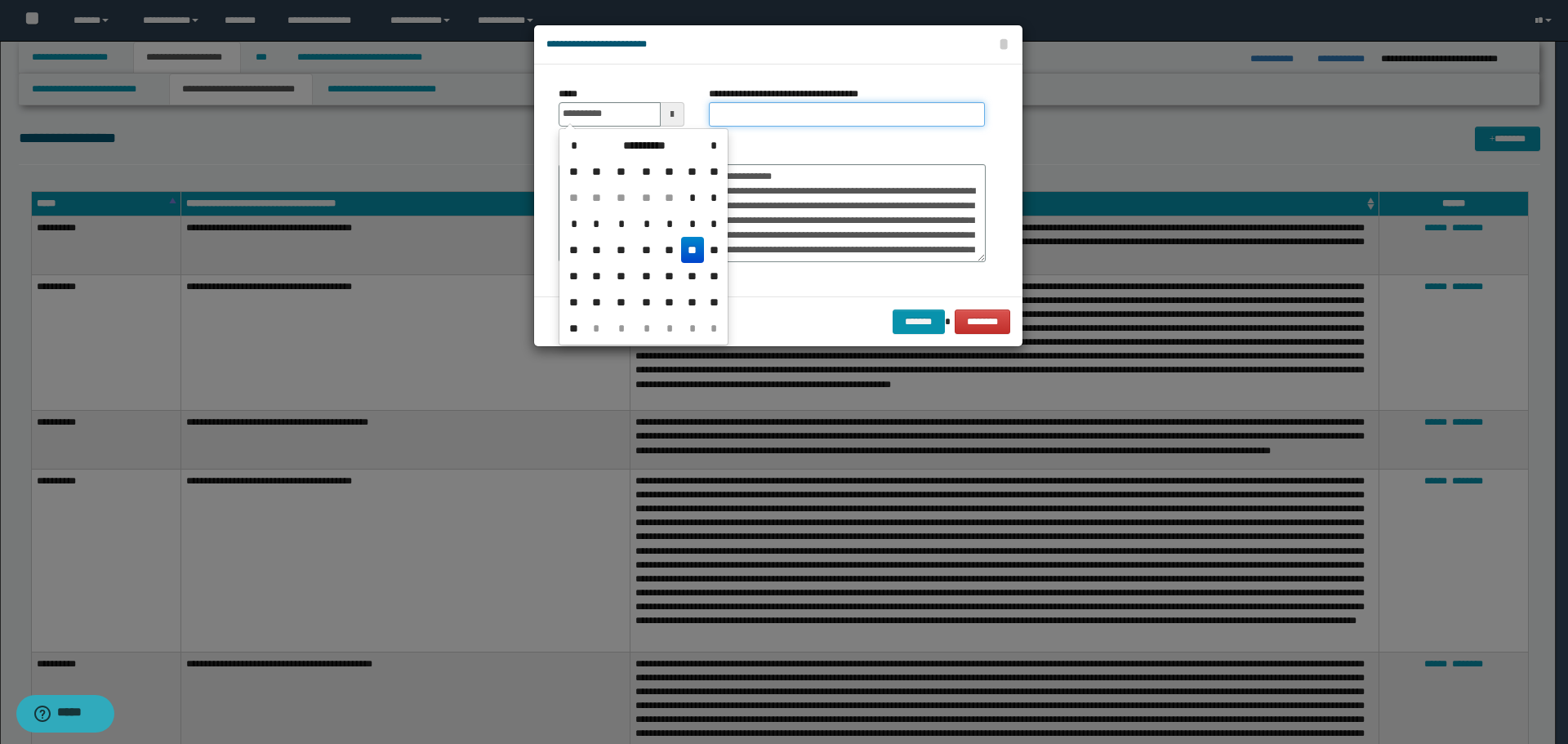 type on "**********" 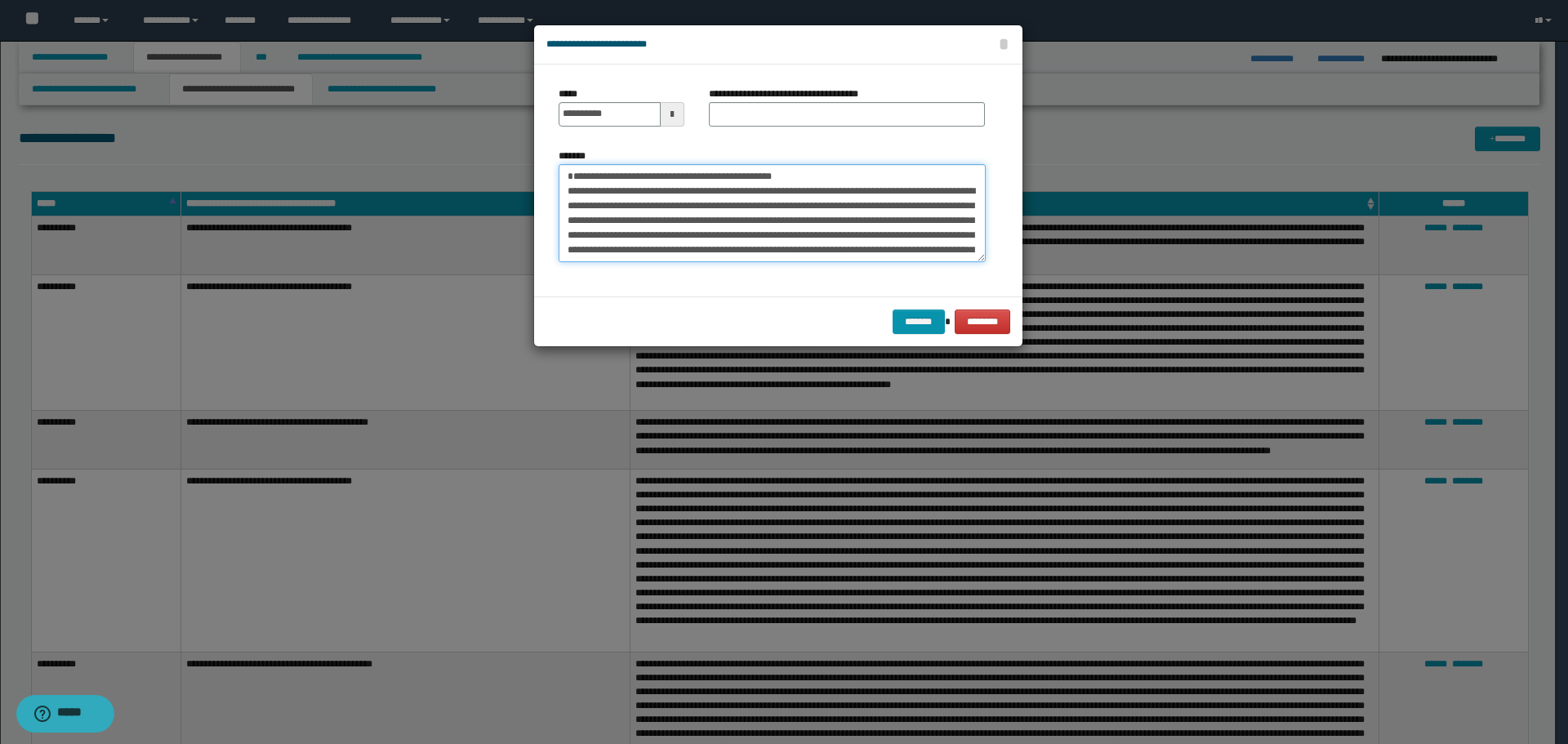 drag, startPoint x: 568, startPoint y: 173, endPoint x: 751, endPoint y: 172, distance: 183.00273 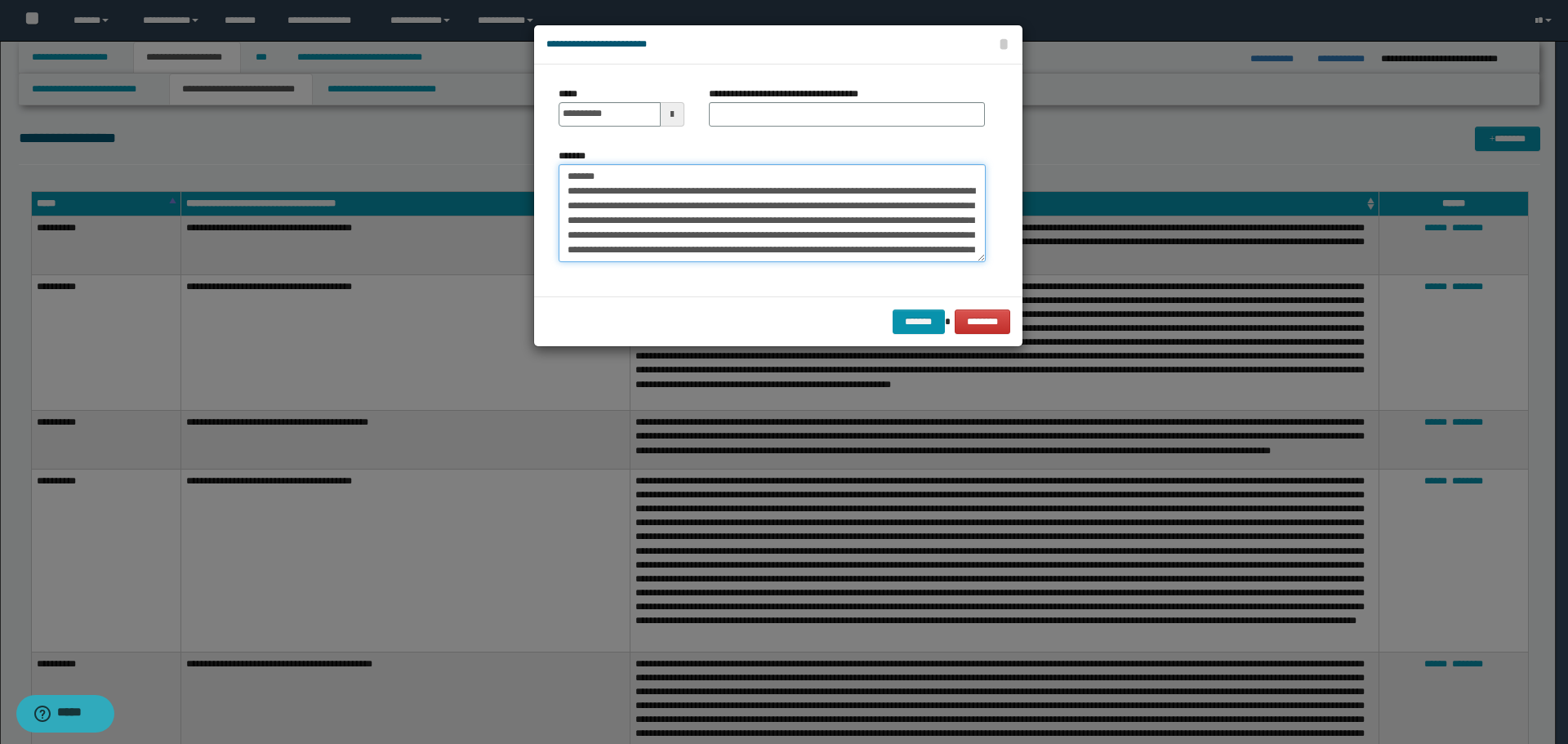 type on "**********" 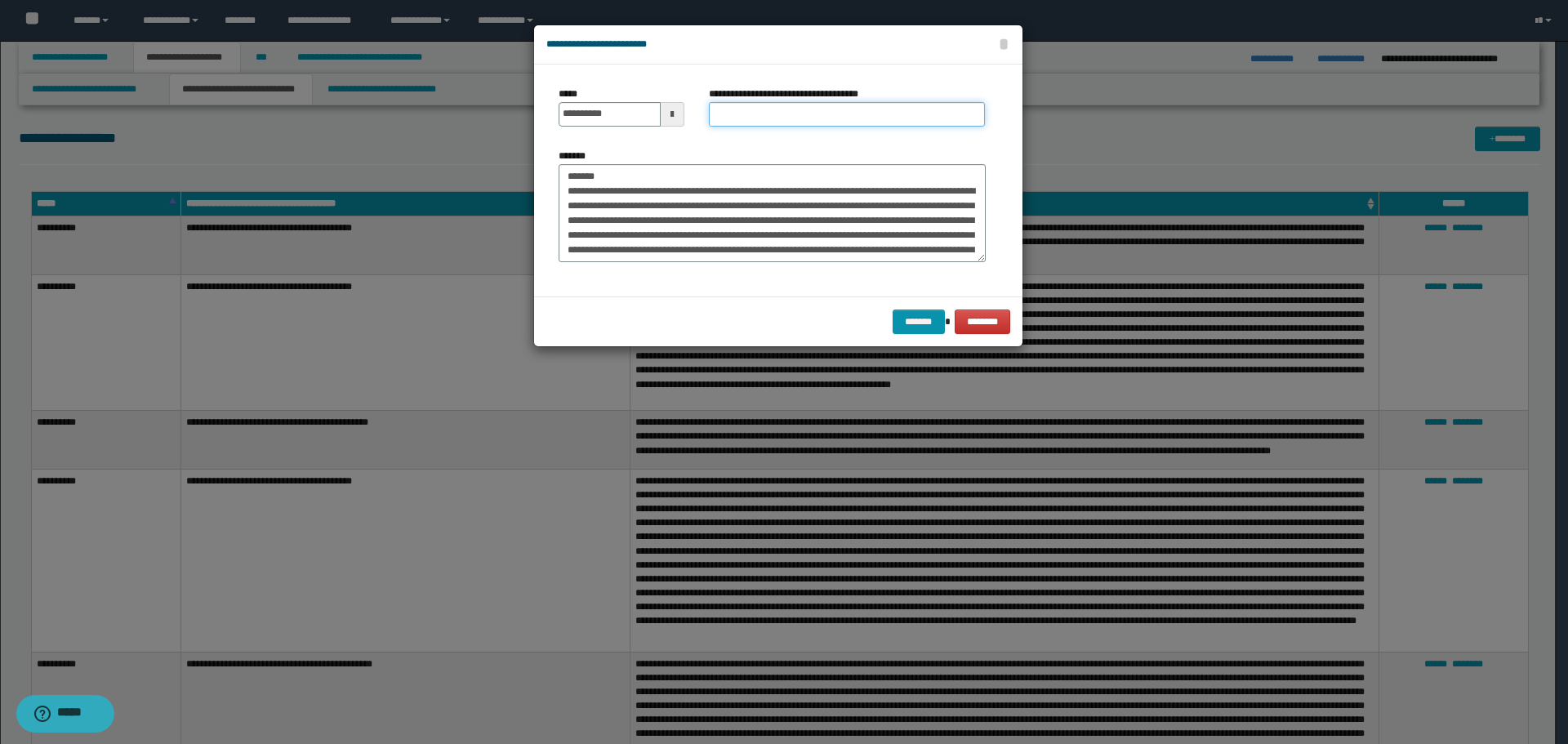 drag, startPoint x: 750, startPoint y: 118, endPoint x: 729, endPoint y: 120, distance: 21.095023 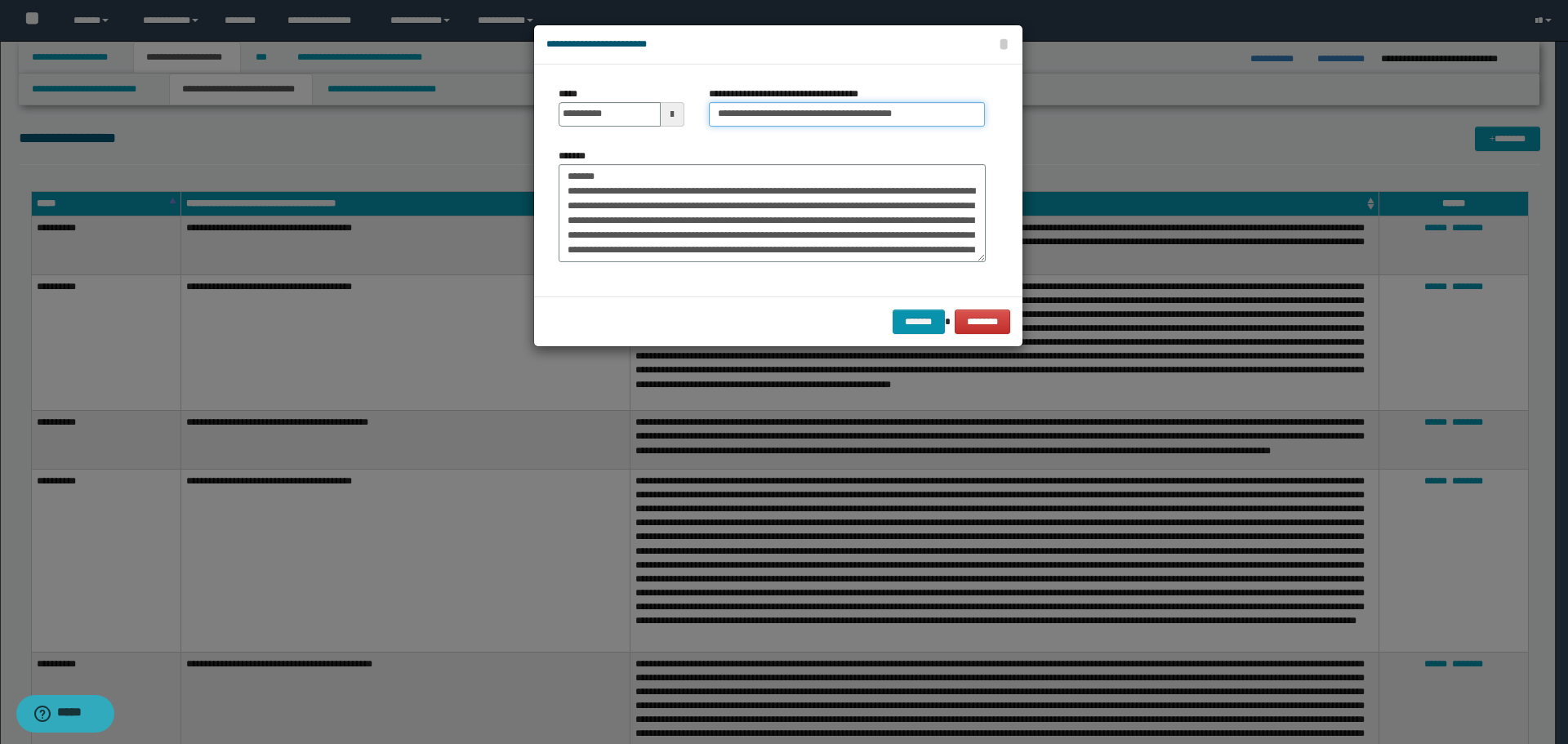 type on "**********" 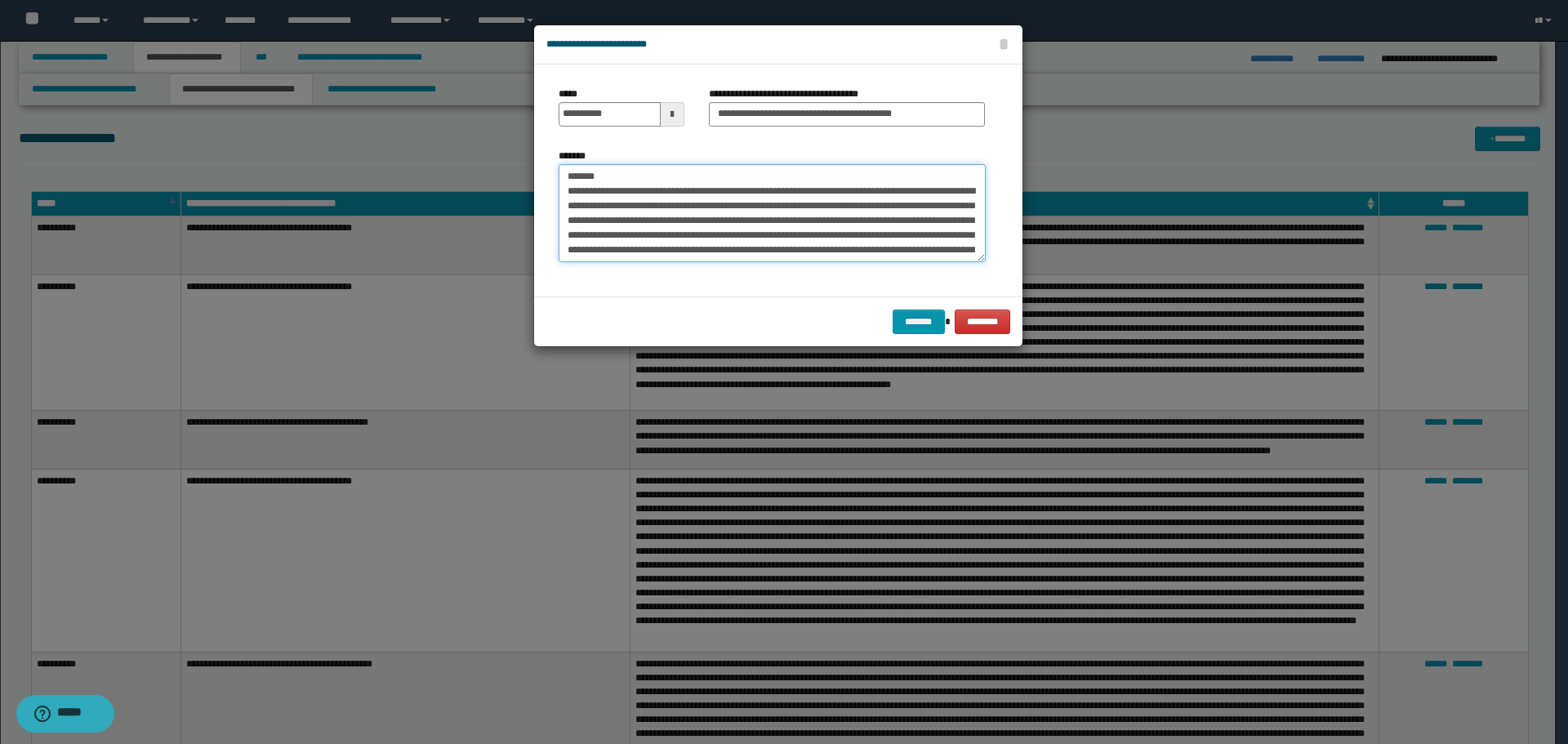 drag, startPoint x: 626, startPoint y: 175, endPoint x: 528, endPoint y: 175, distance: 98 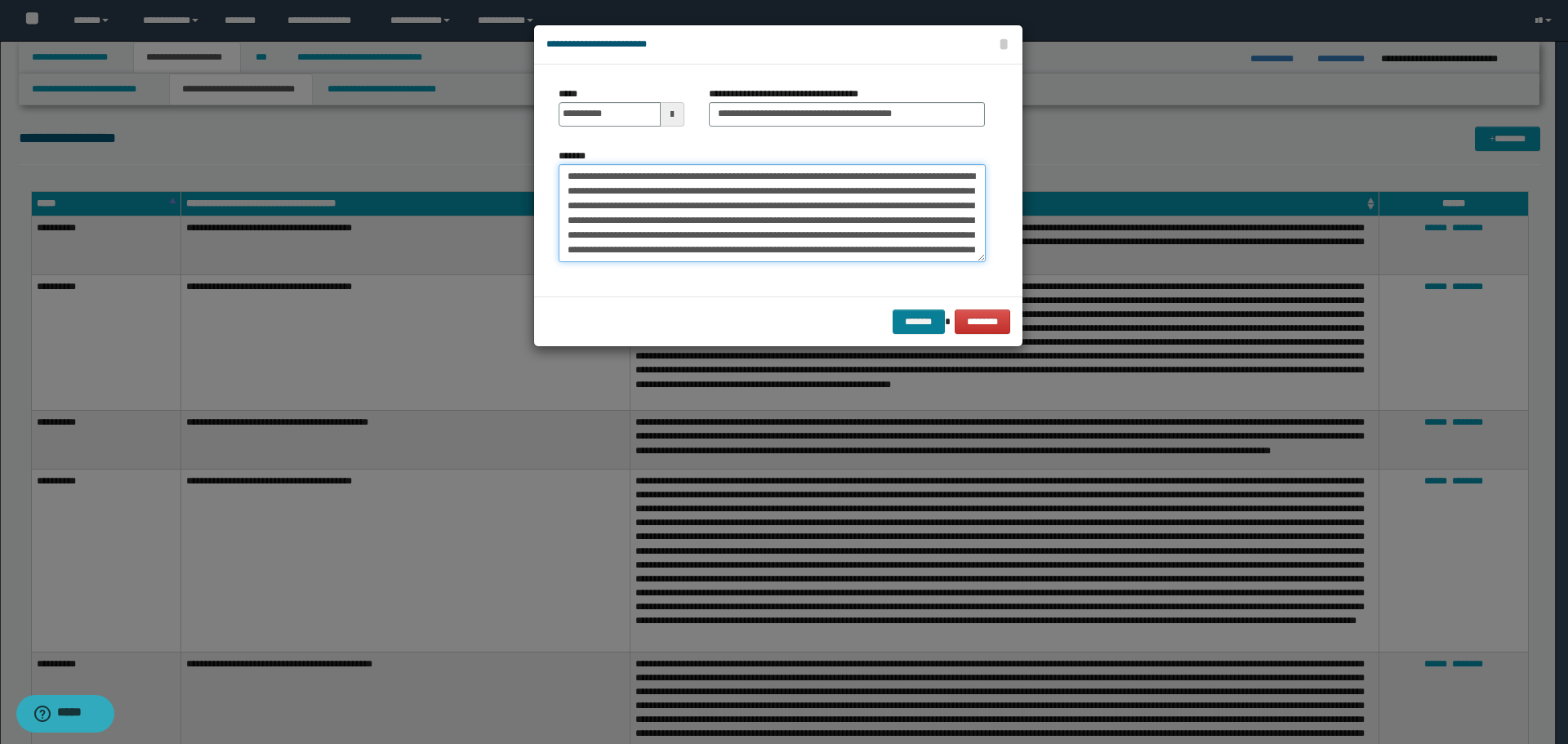 type on "**********" 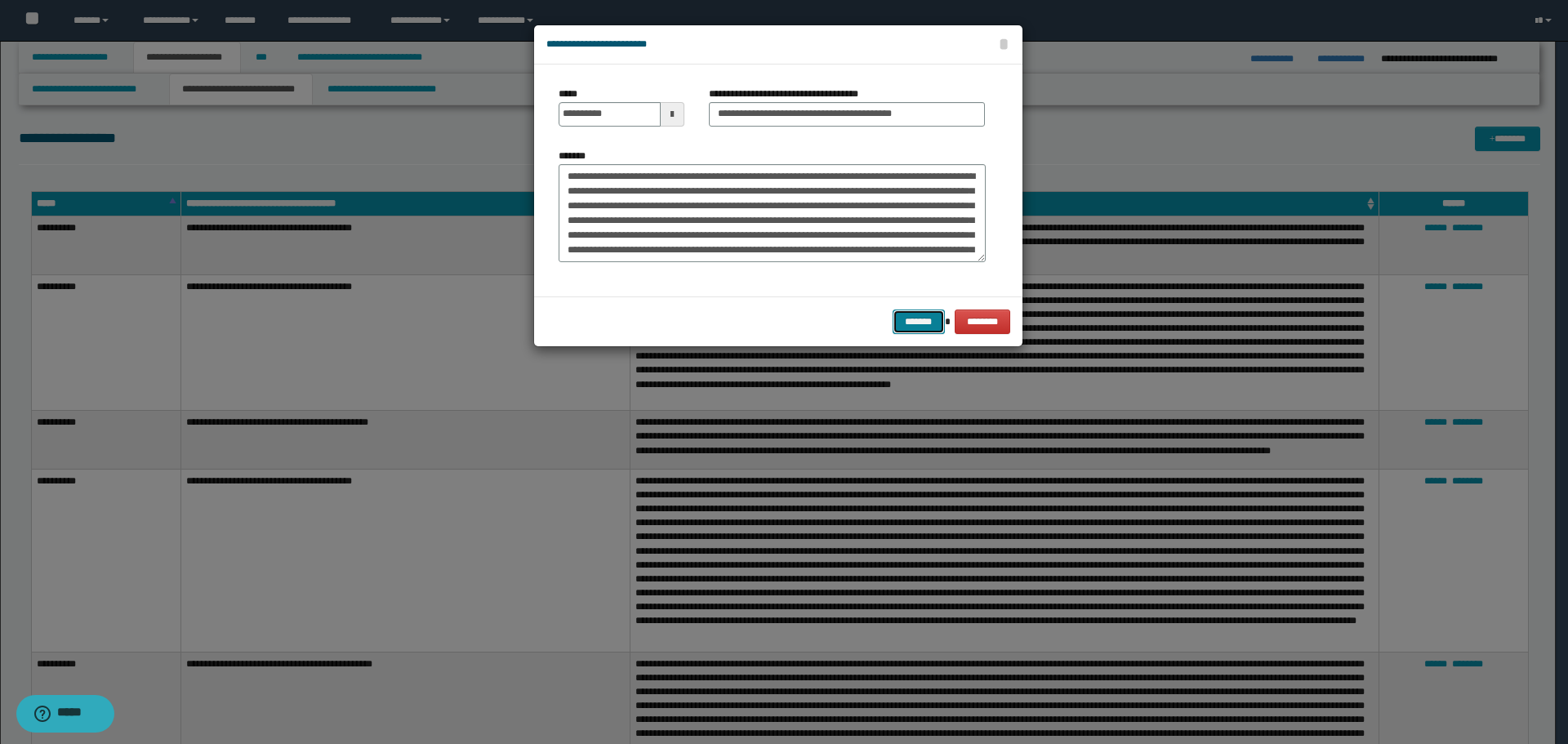 click on "*******" at bounding box center (919, 322) 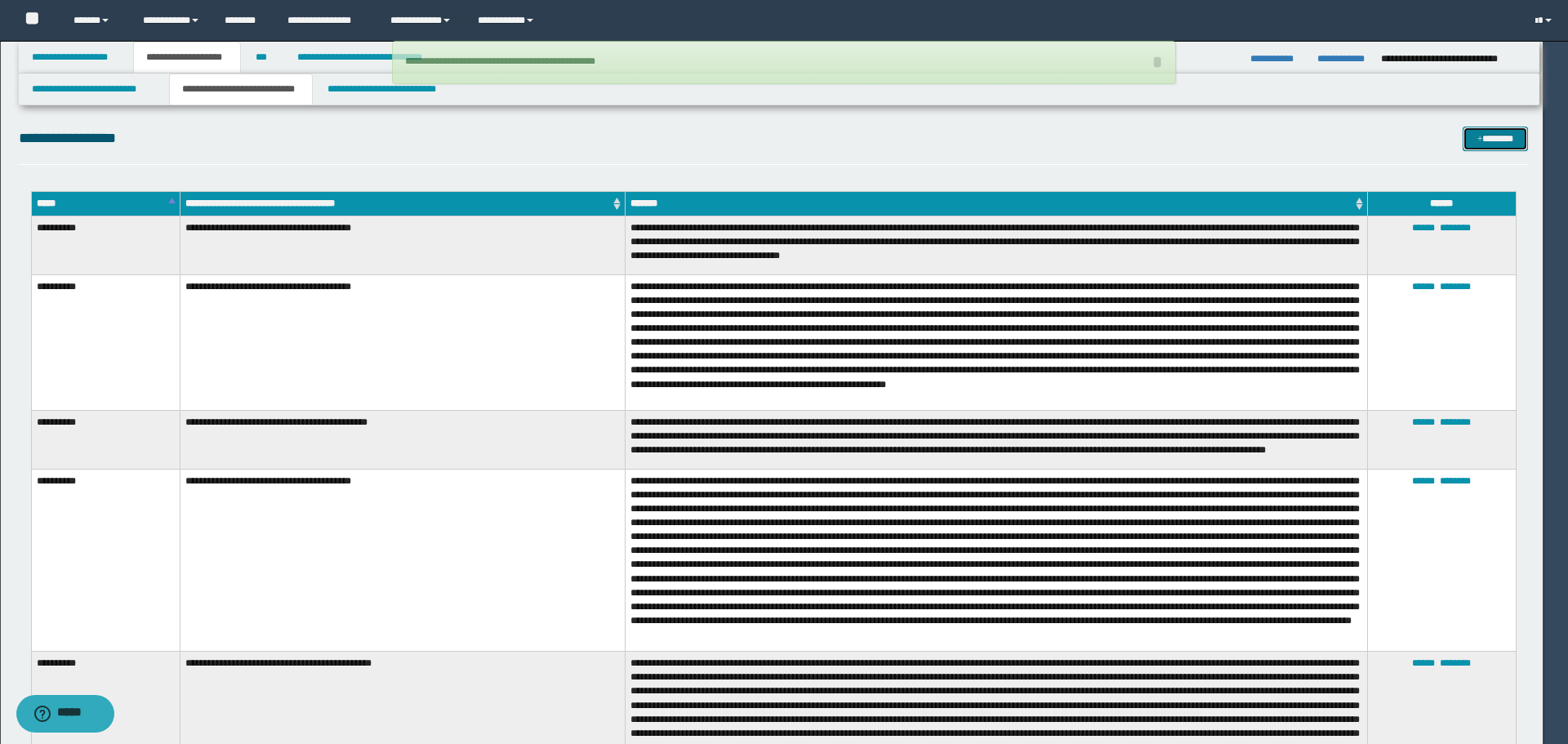 type 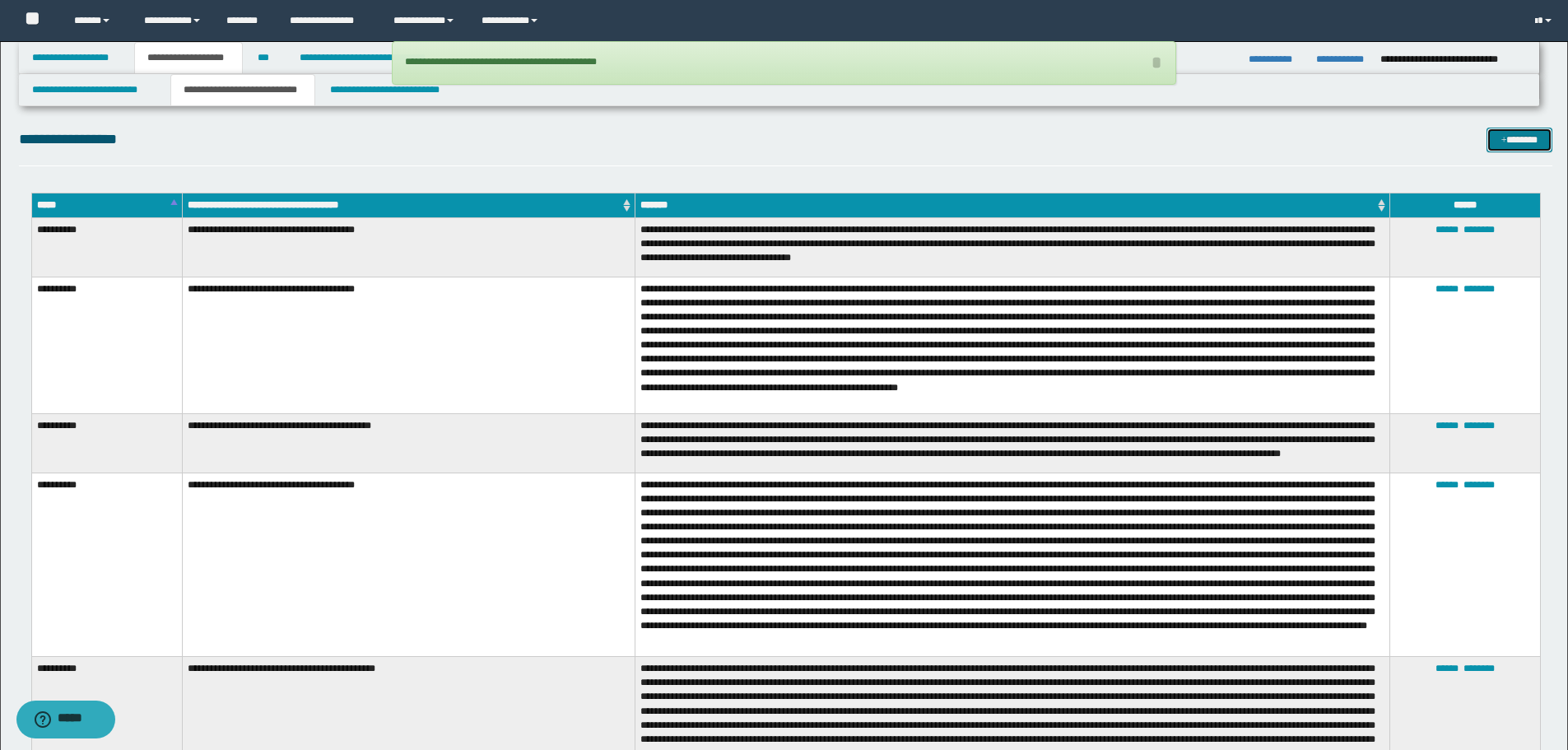 click on "*******" at bounding box center (1519, 140) 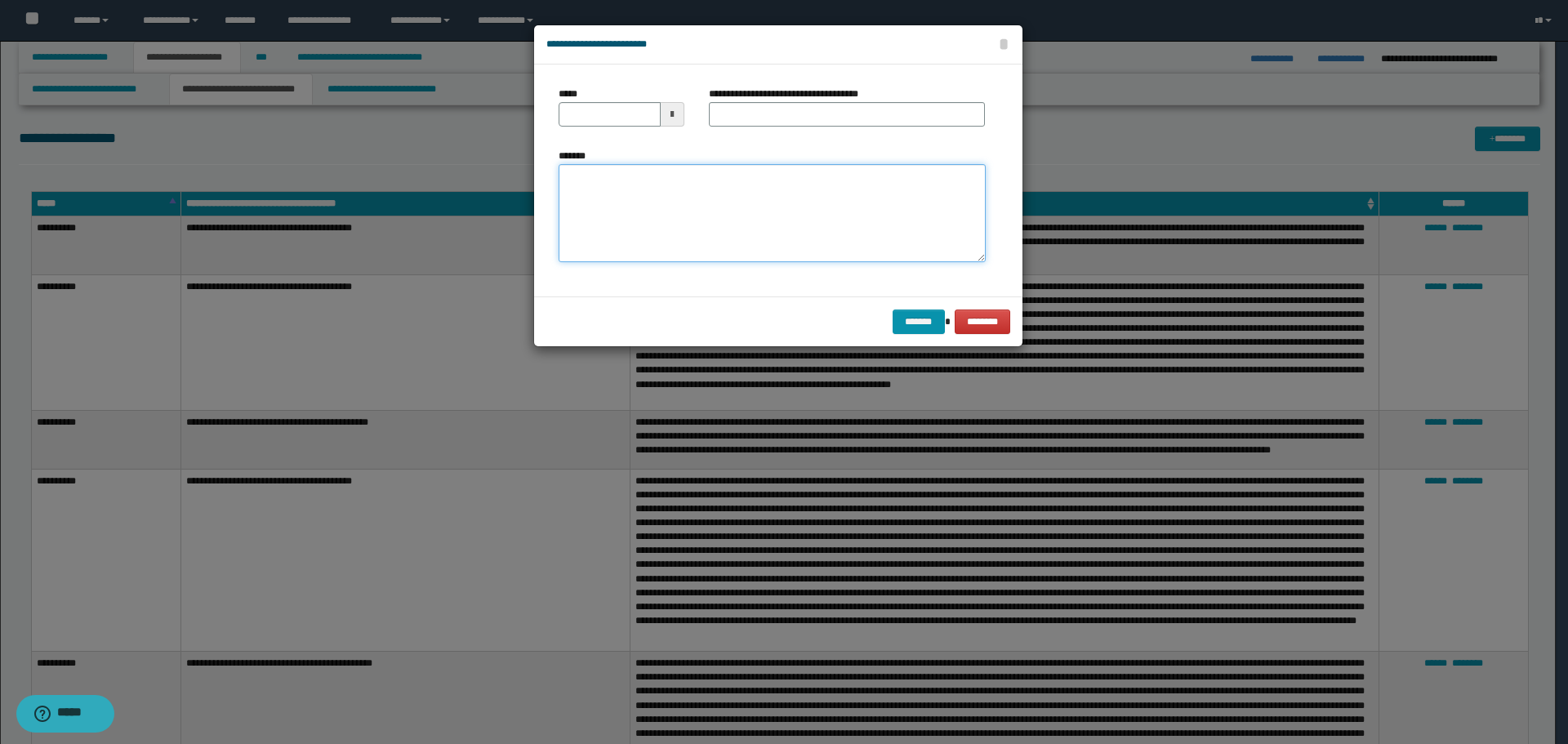 click on "*******" at bounding box center [772, 213] 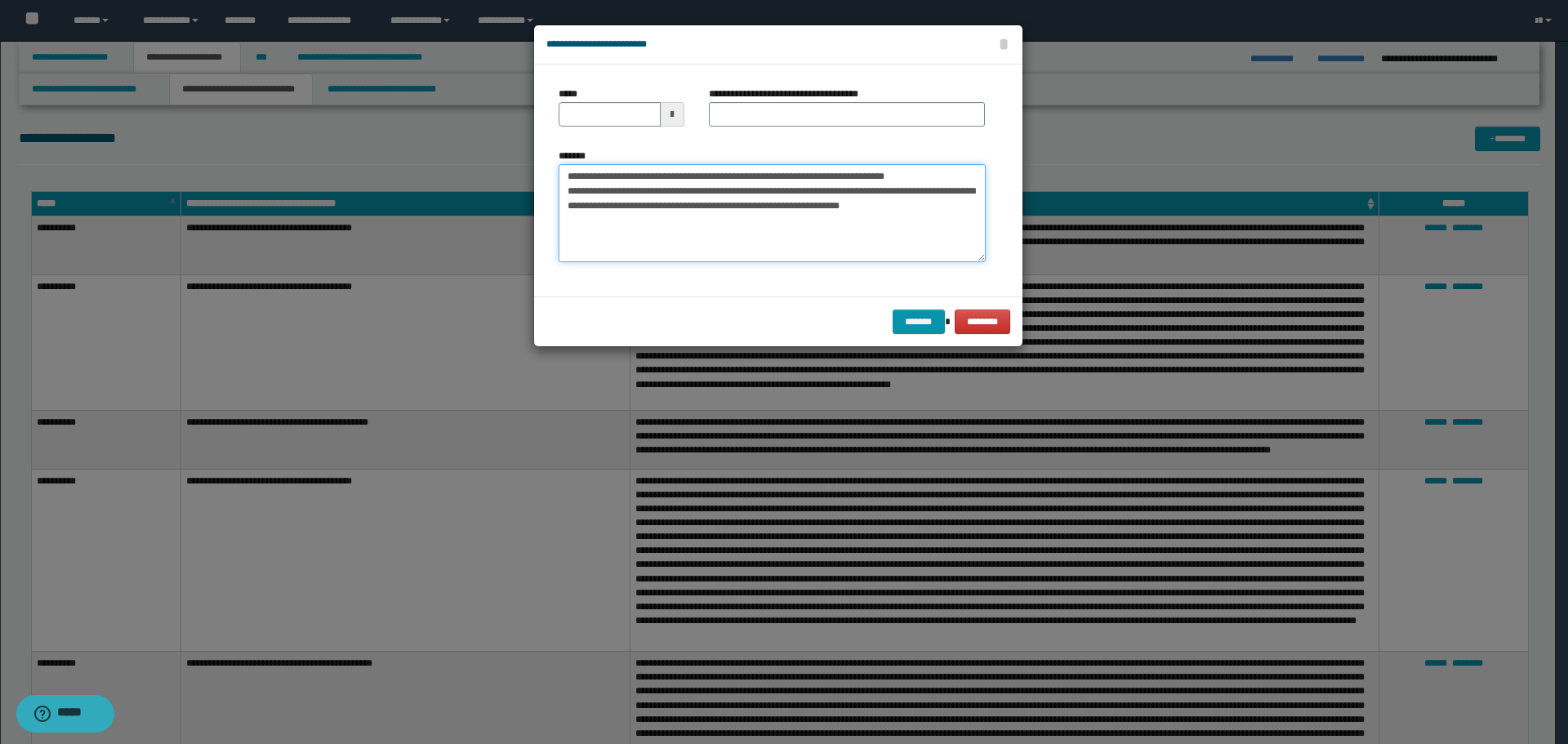 drag, startPoint x: 621, startPoint y: 172, endPoint x: 532, endPoint y: 177, distance: 89.14034 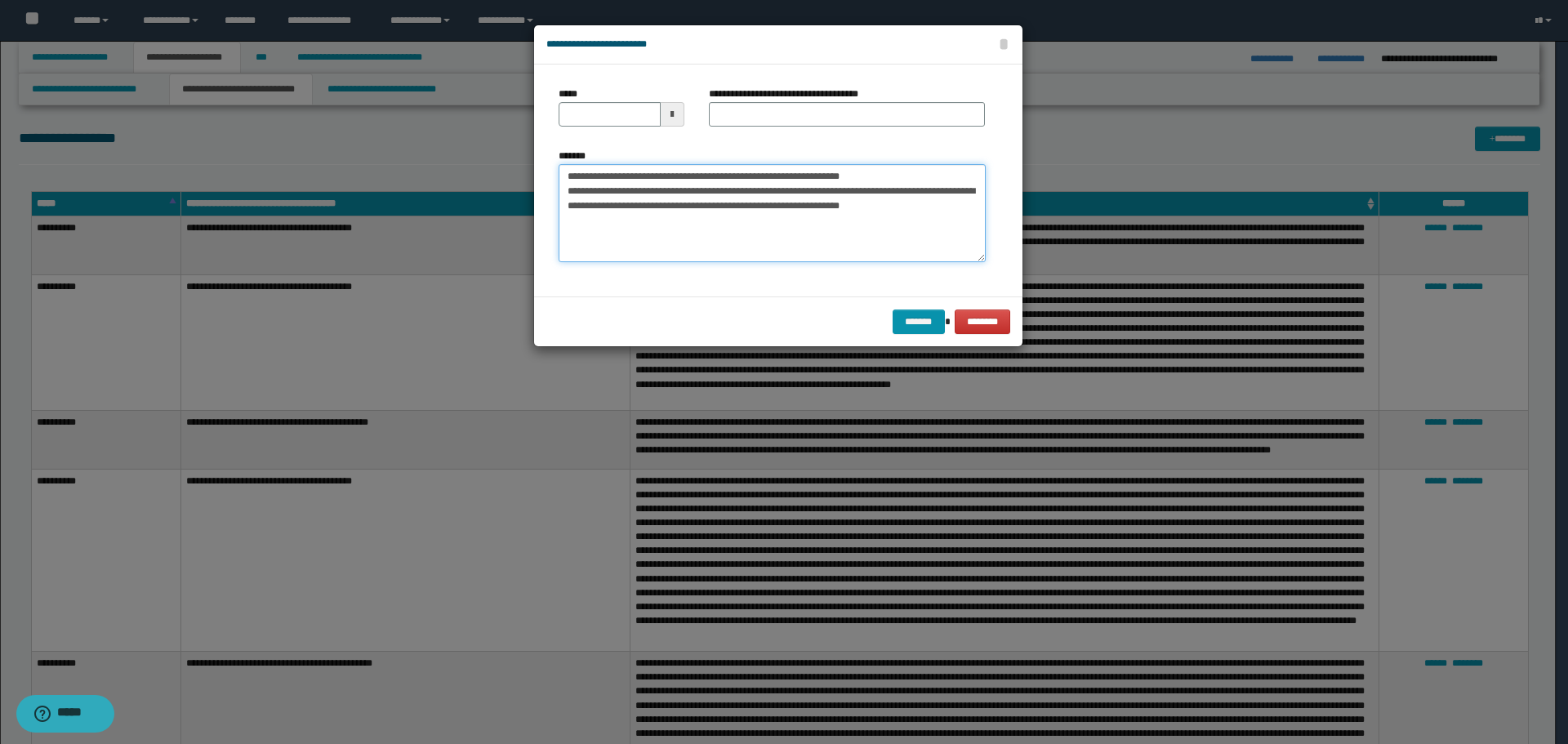 type 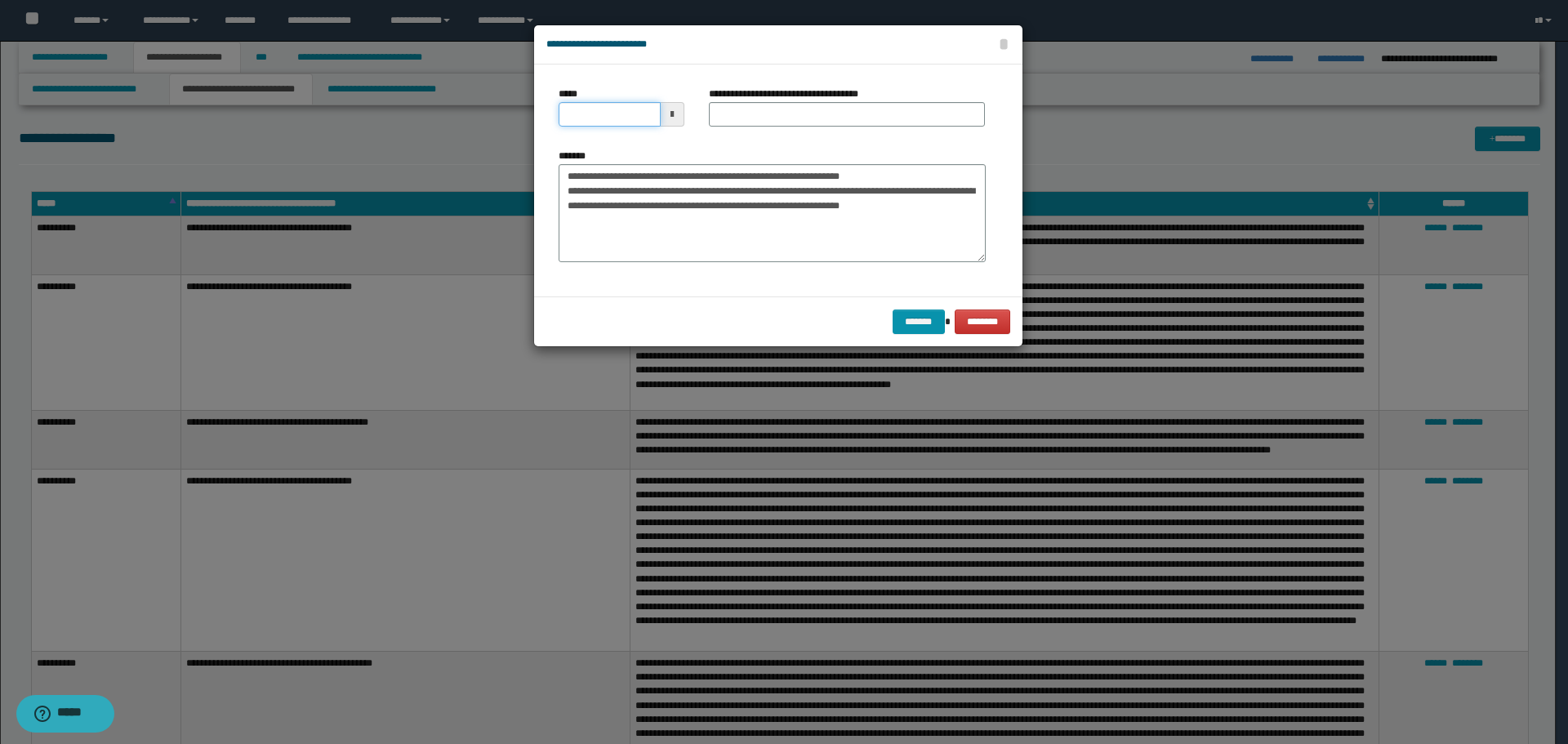 drag, startPoint x: 564, startPoint y: 114, endPoint x: 555, endPoint y: 118, distance: 9.848858 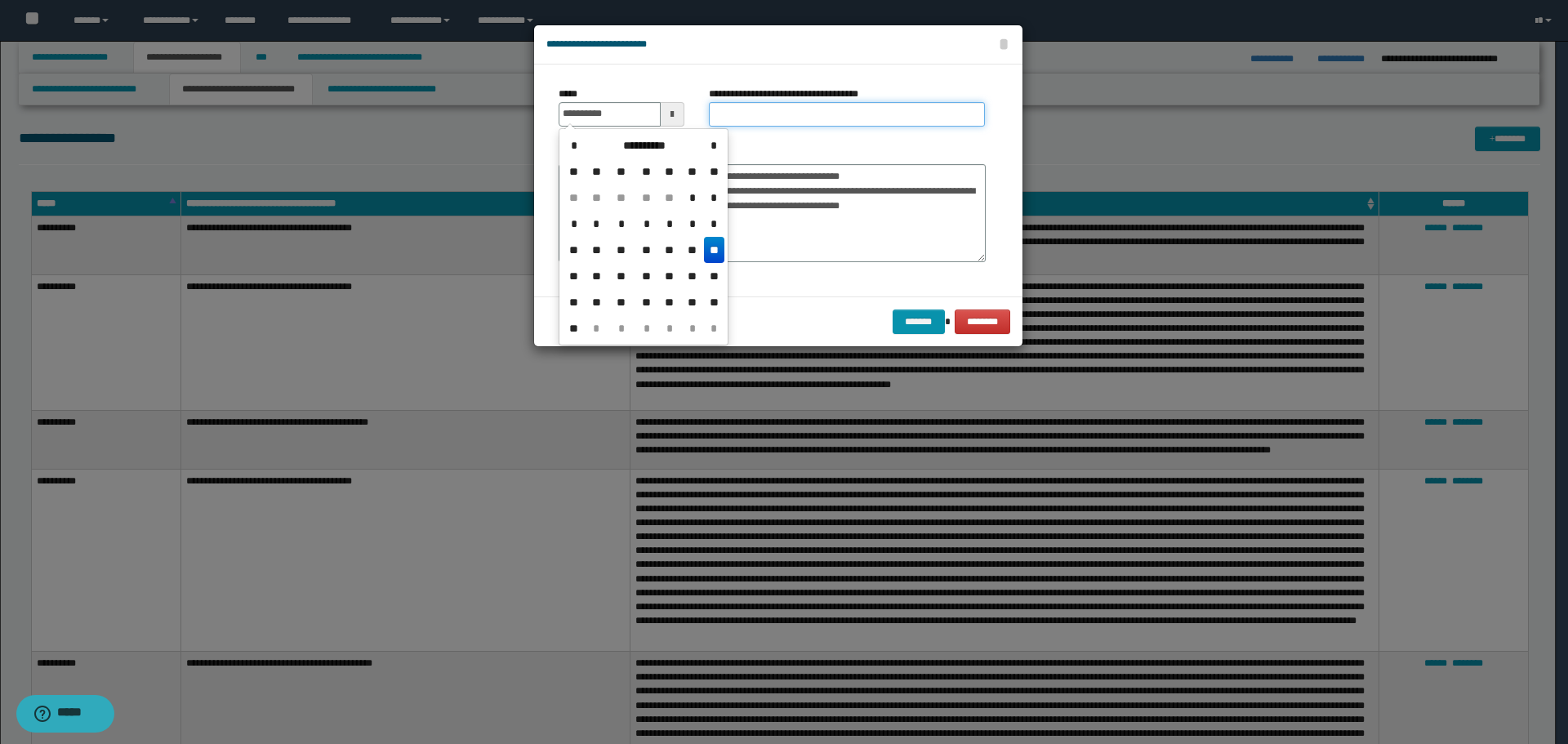 type on "**********" 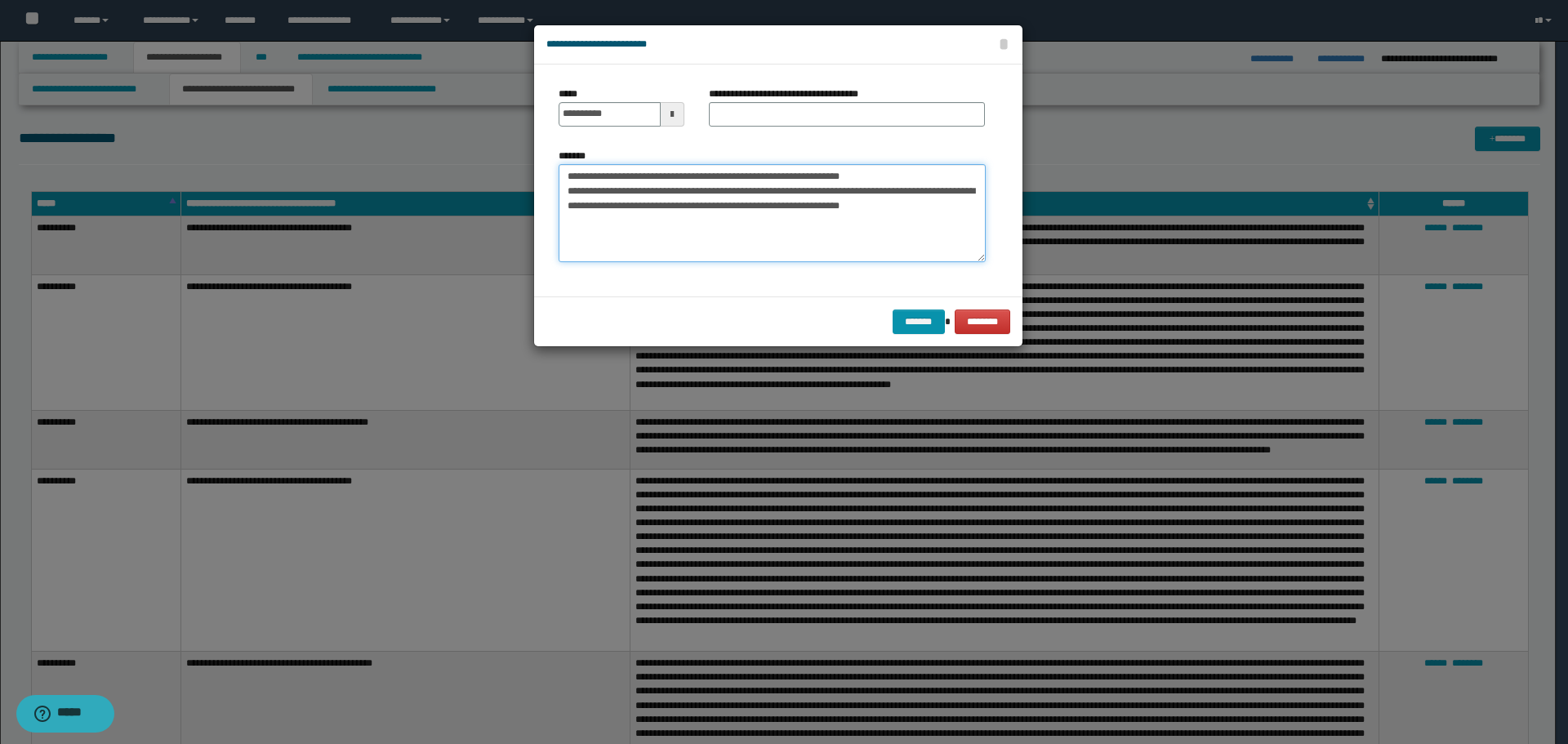 drag, startPoint x: 565, startPoint y: 176, endPoint x: 839, endPoint y: 174, distance: 274.0073 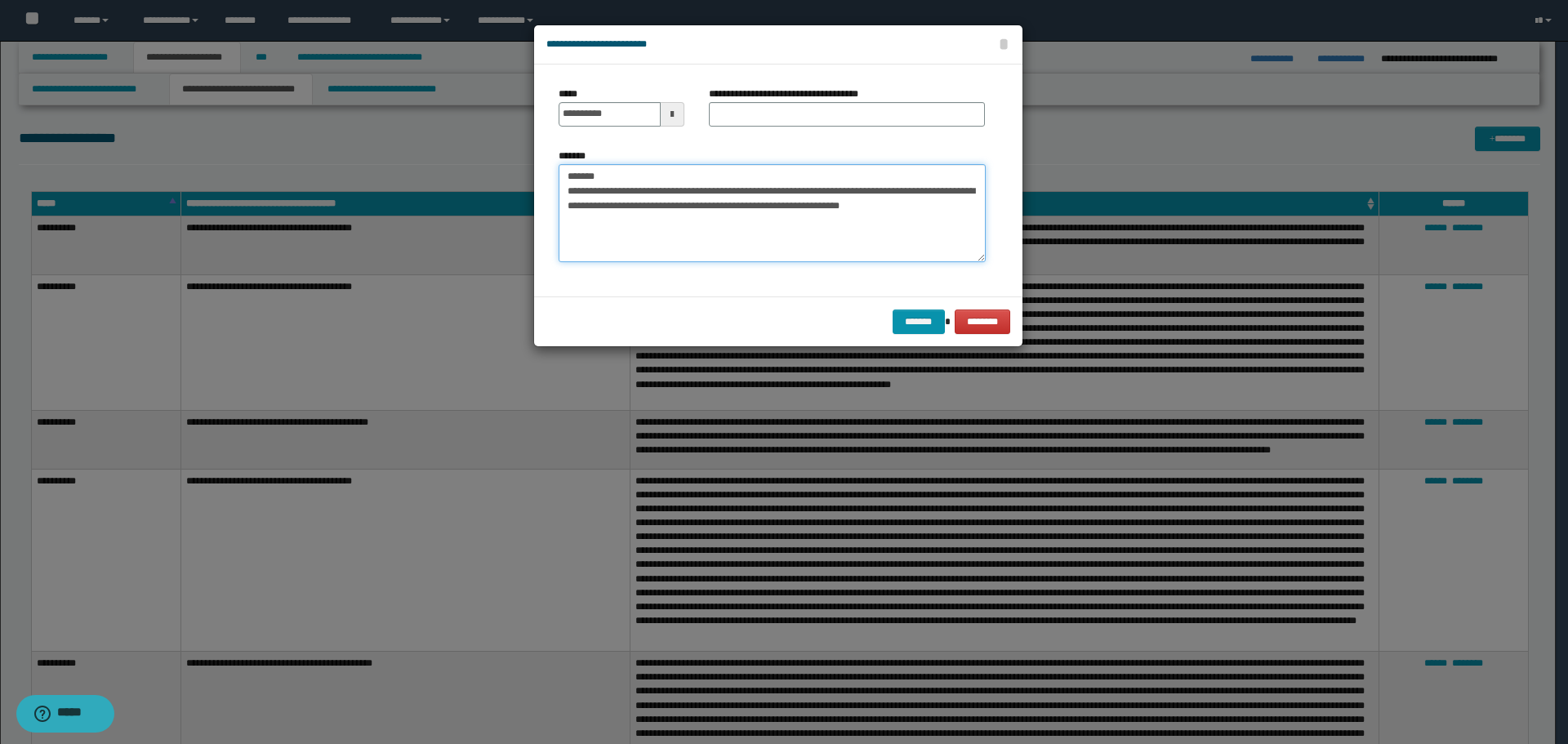 type on "**********" 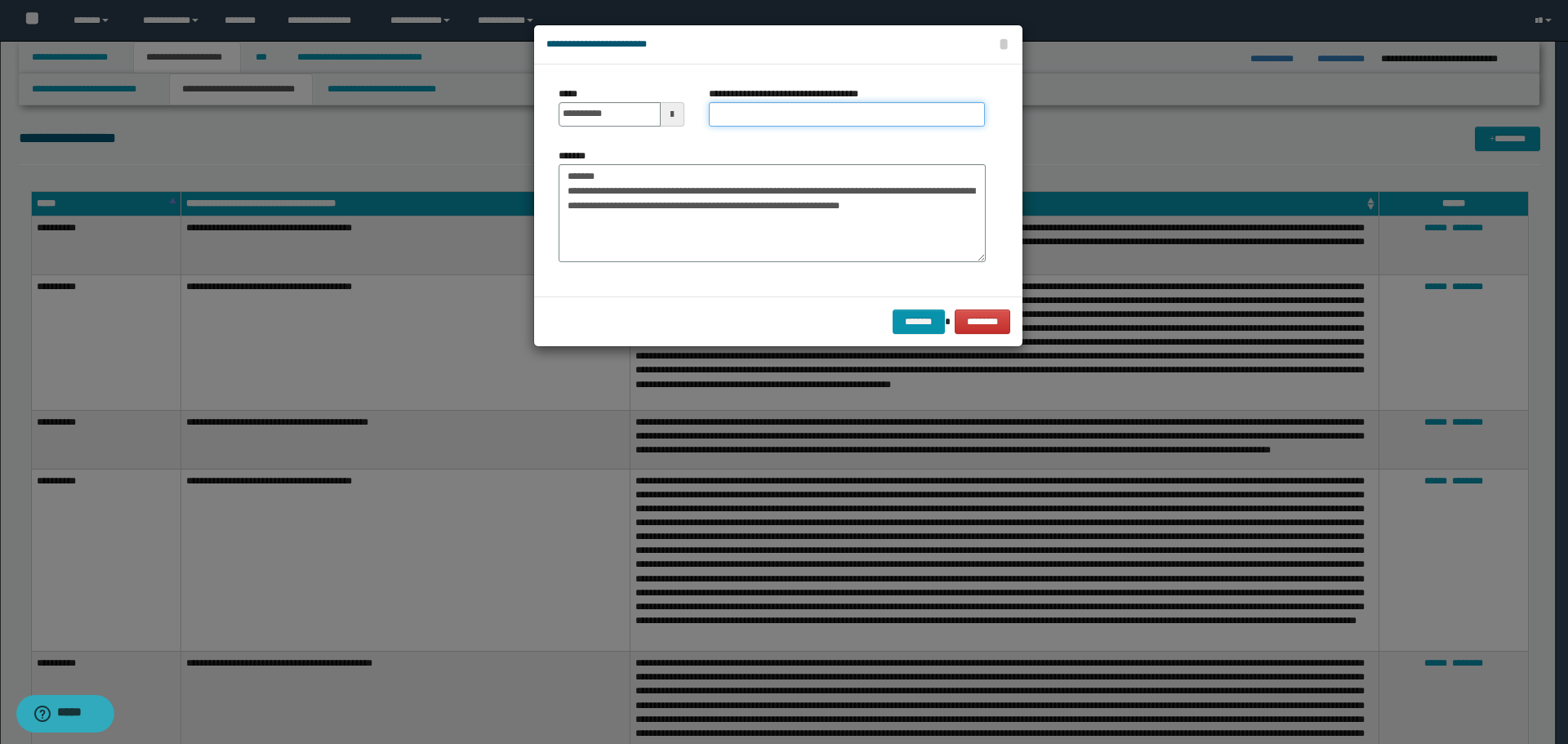 click on "**********" at bounding box center [847, 114] 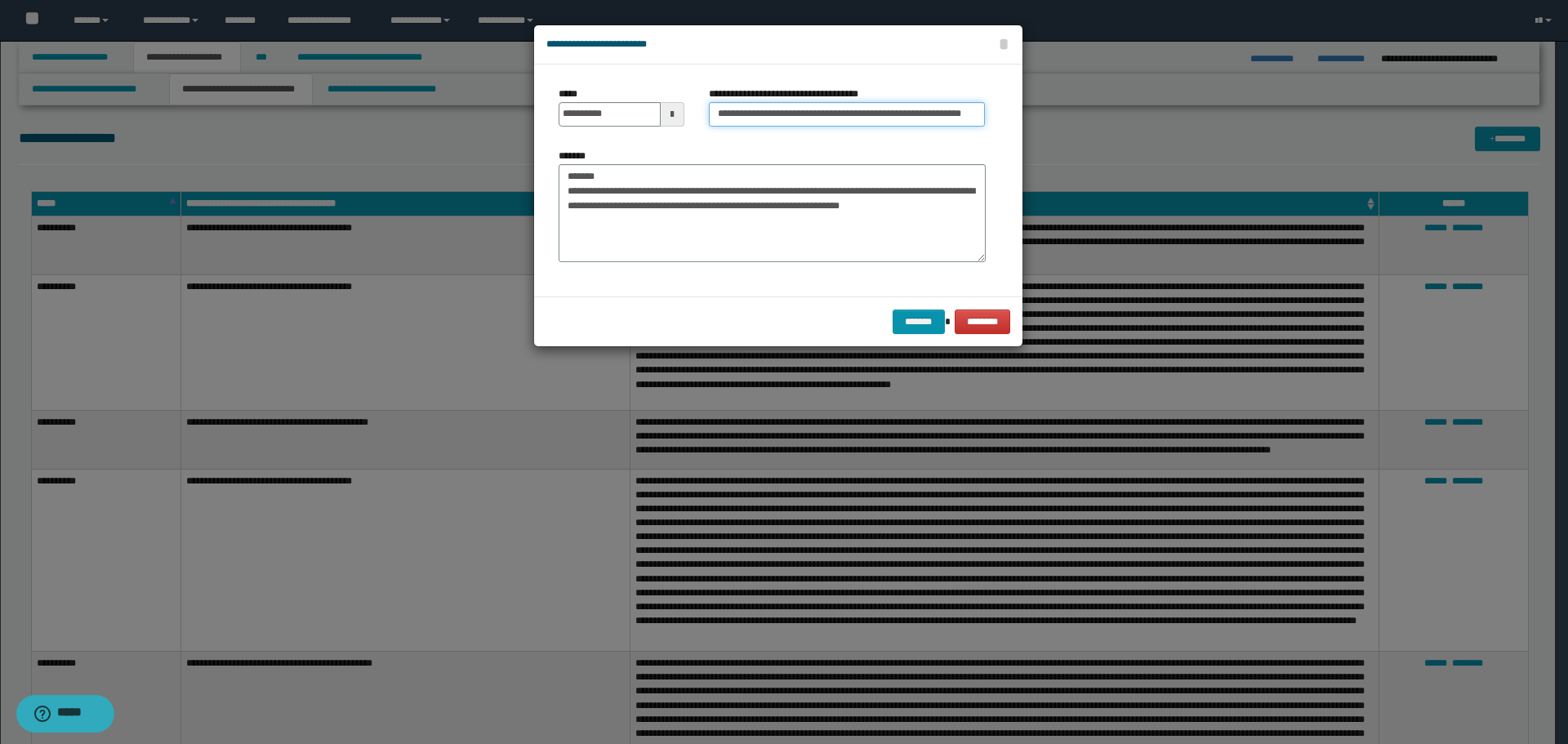 scroll, scrollTop: 0, scrollLeft: 11, axis: horizontal 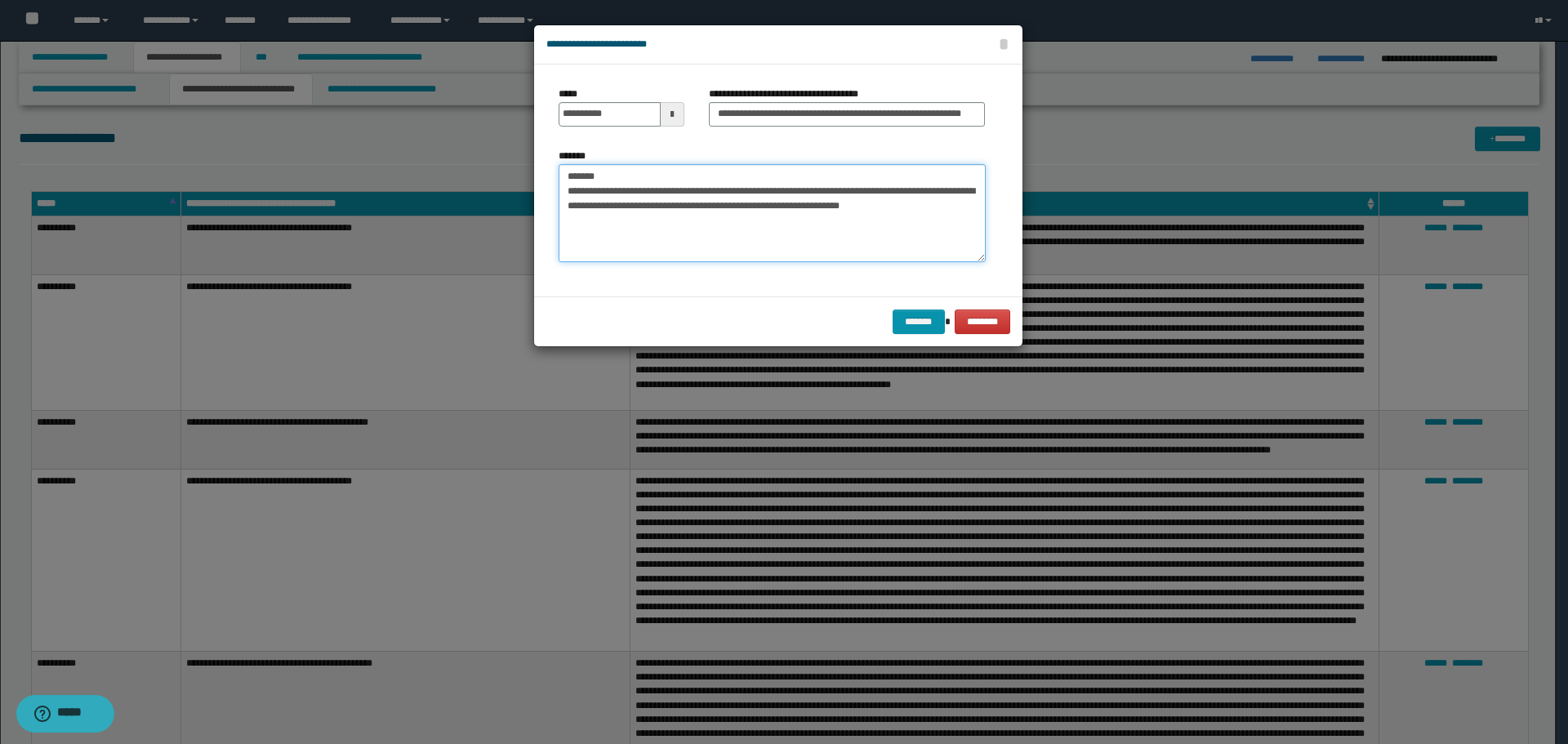 drag, startPoint x: 608, startPoint y: 172, endPoint x: 524, endPoint y: 177, distance: 84.148678 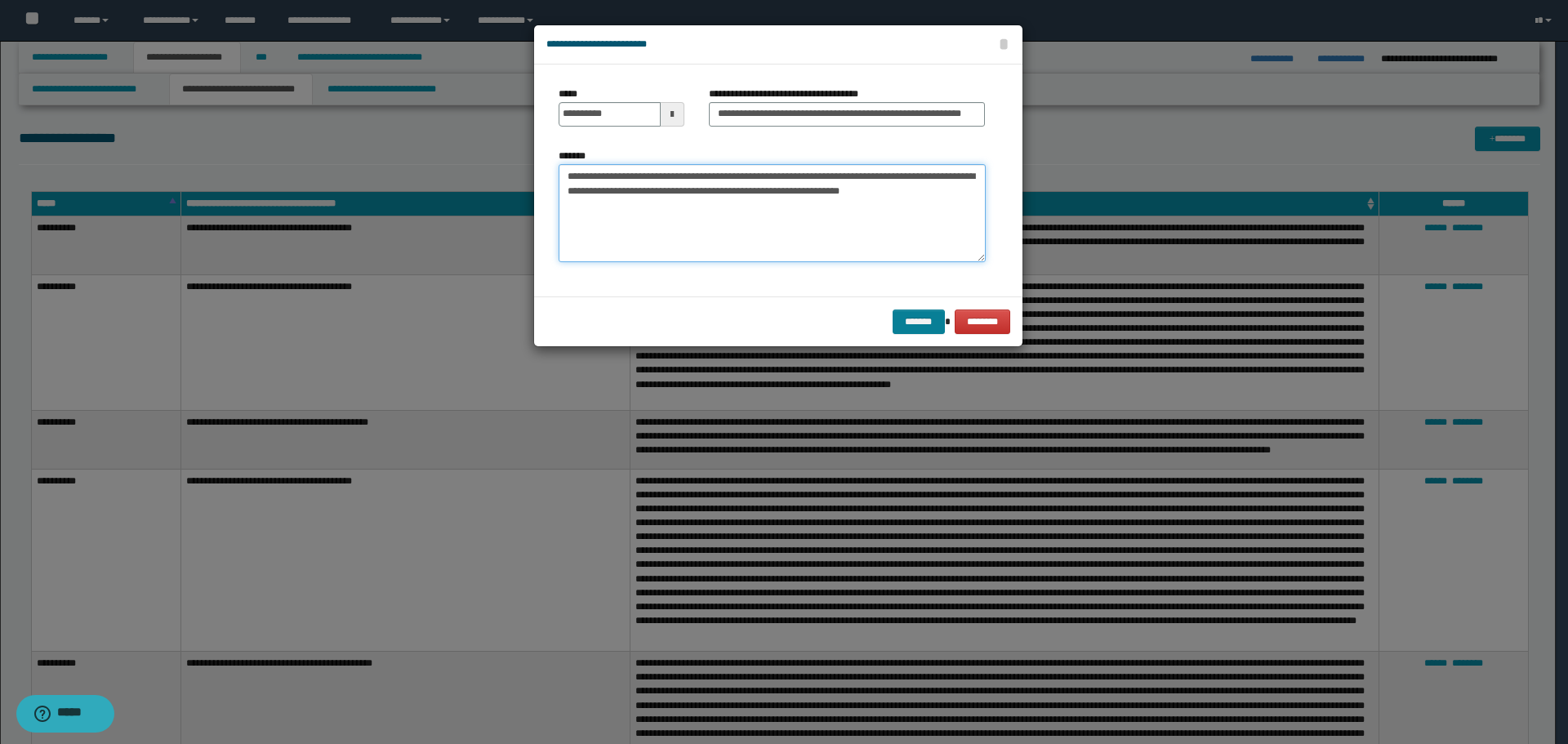 type on "**********" 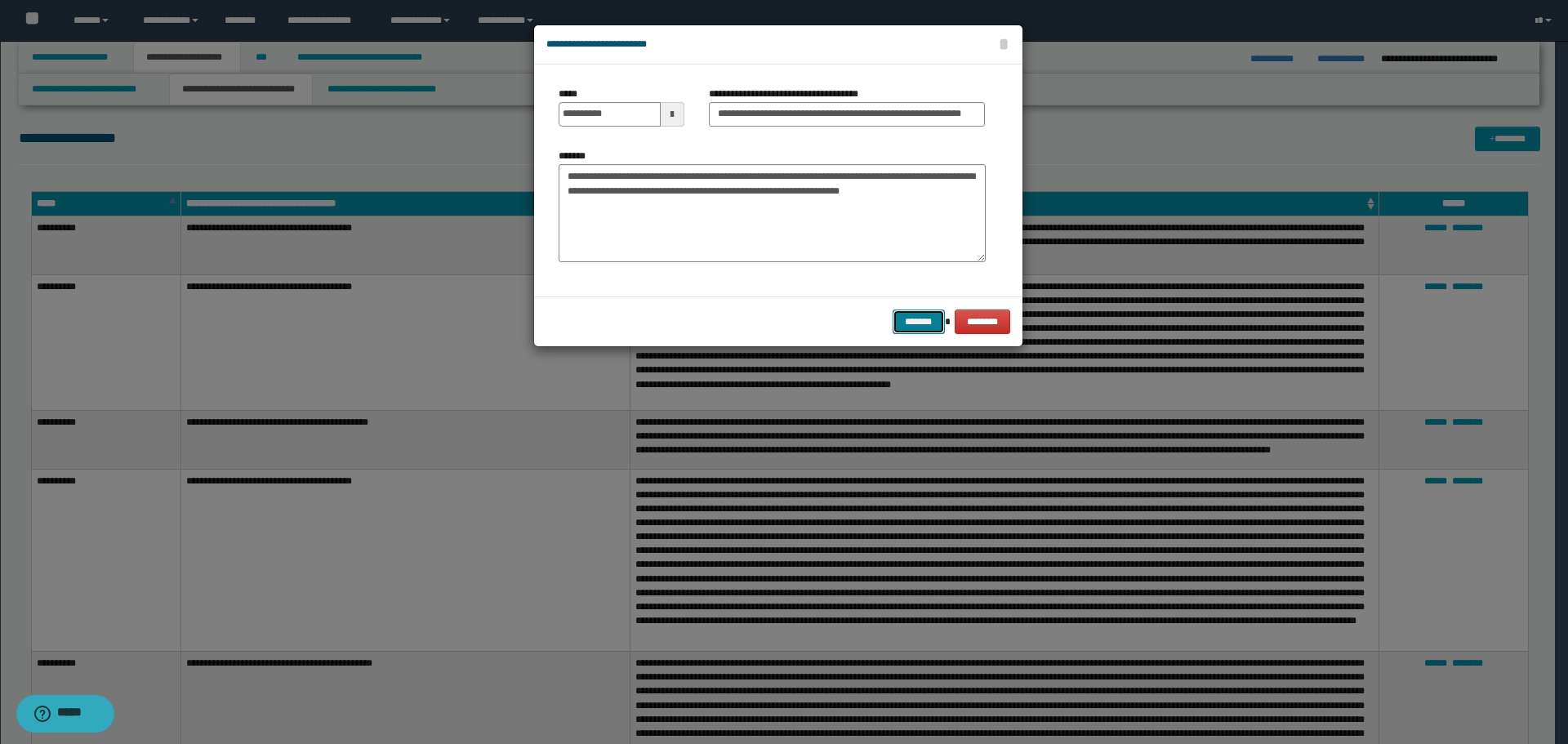 click on "*******" at bounding box center [919, 322] 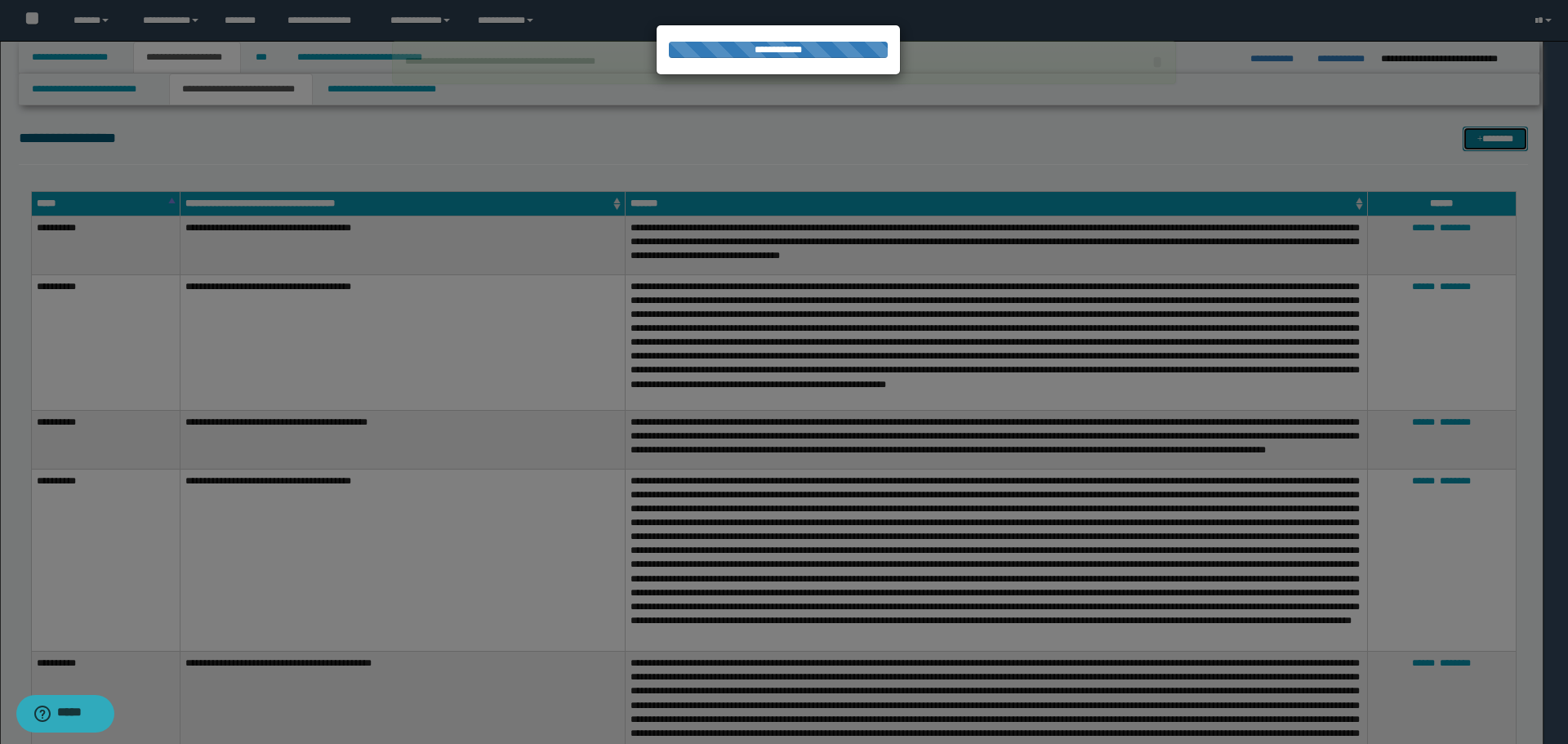 type 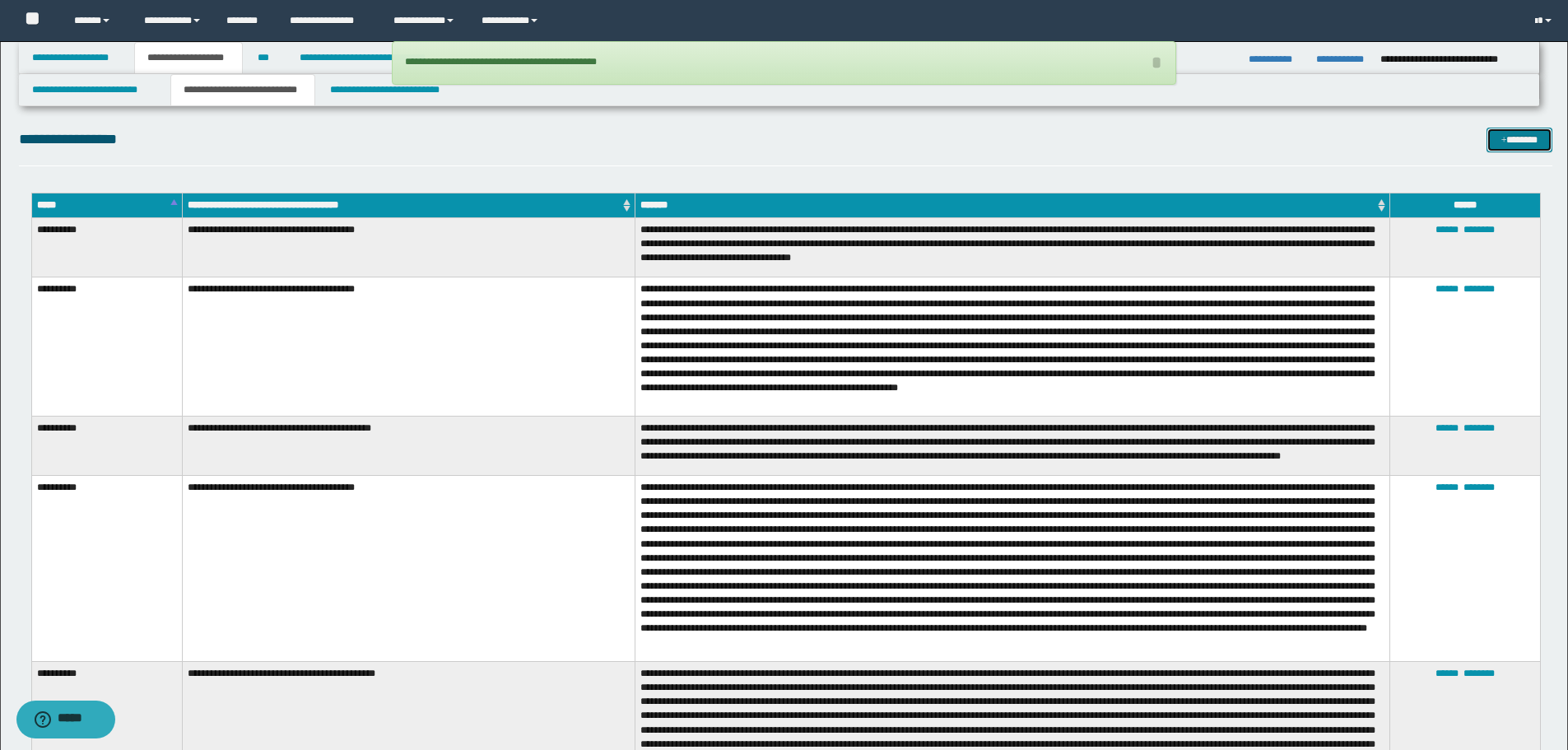 click on "*******" at bounding box center [1519, 140] 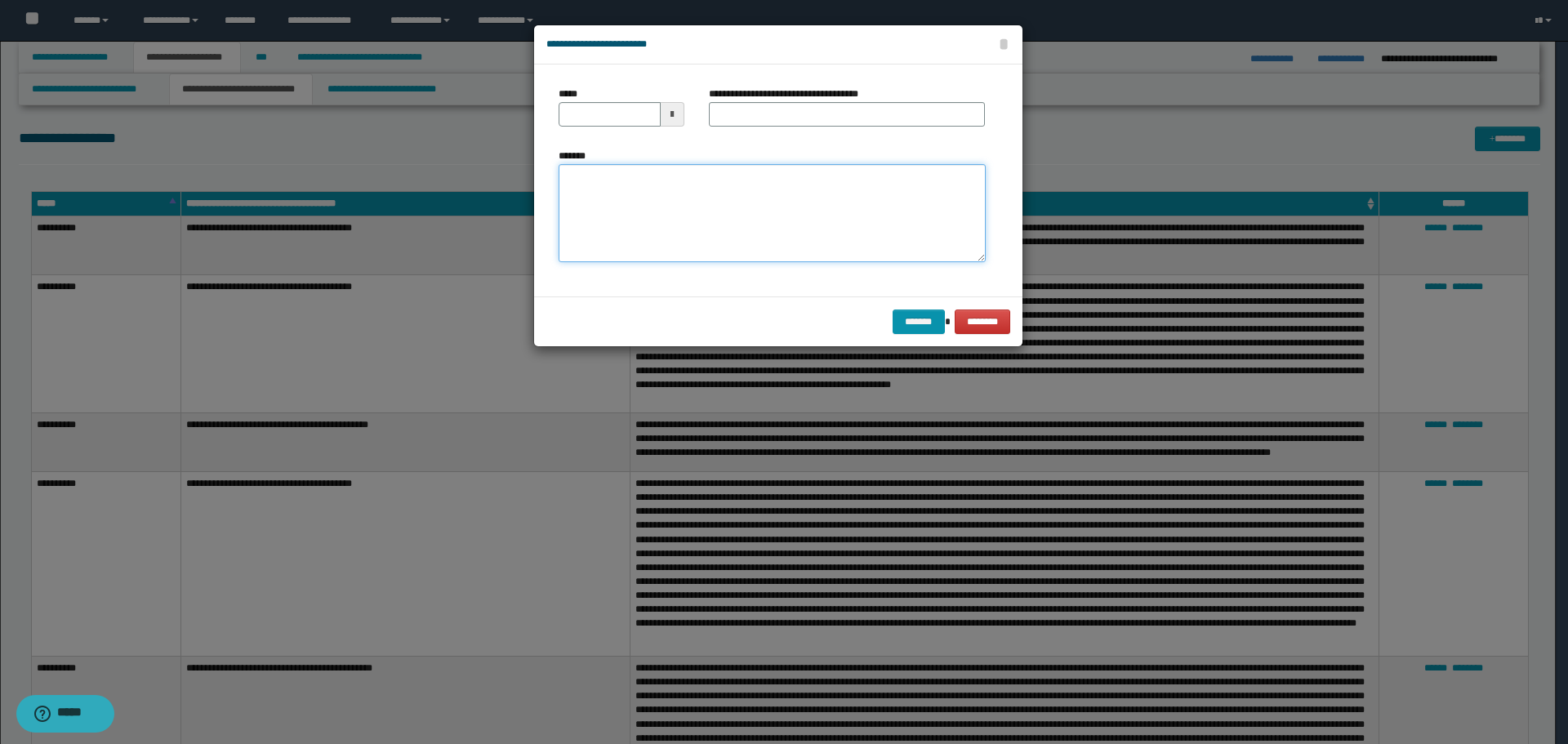 drag, startPoint x: 829, startPoint y: 218, endPoint x: 806, endPoint y: 214, distance: 23.345235 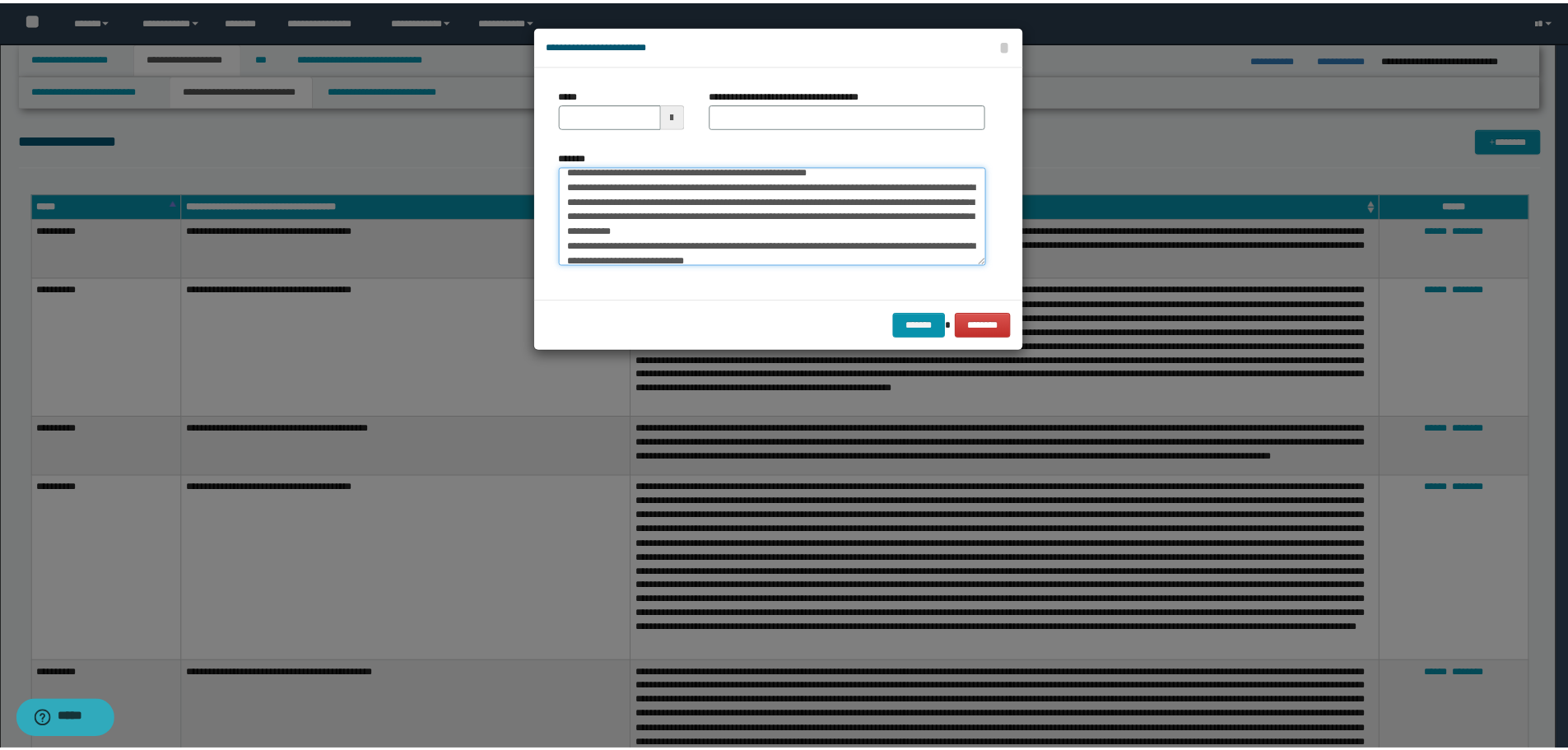 scroll, scrollTop: 0, scrollLeft: 0, axis: both 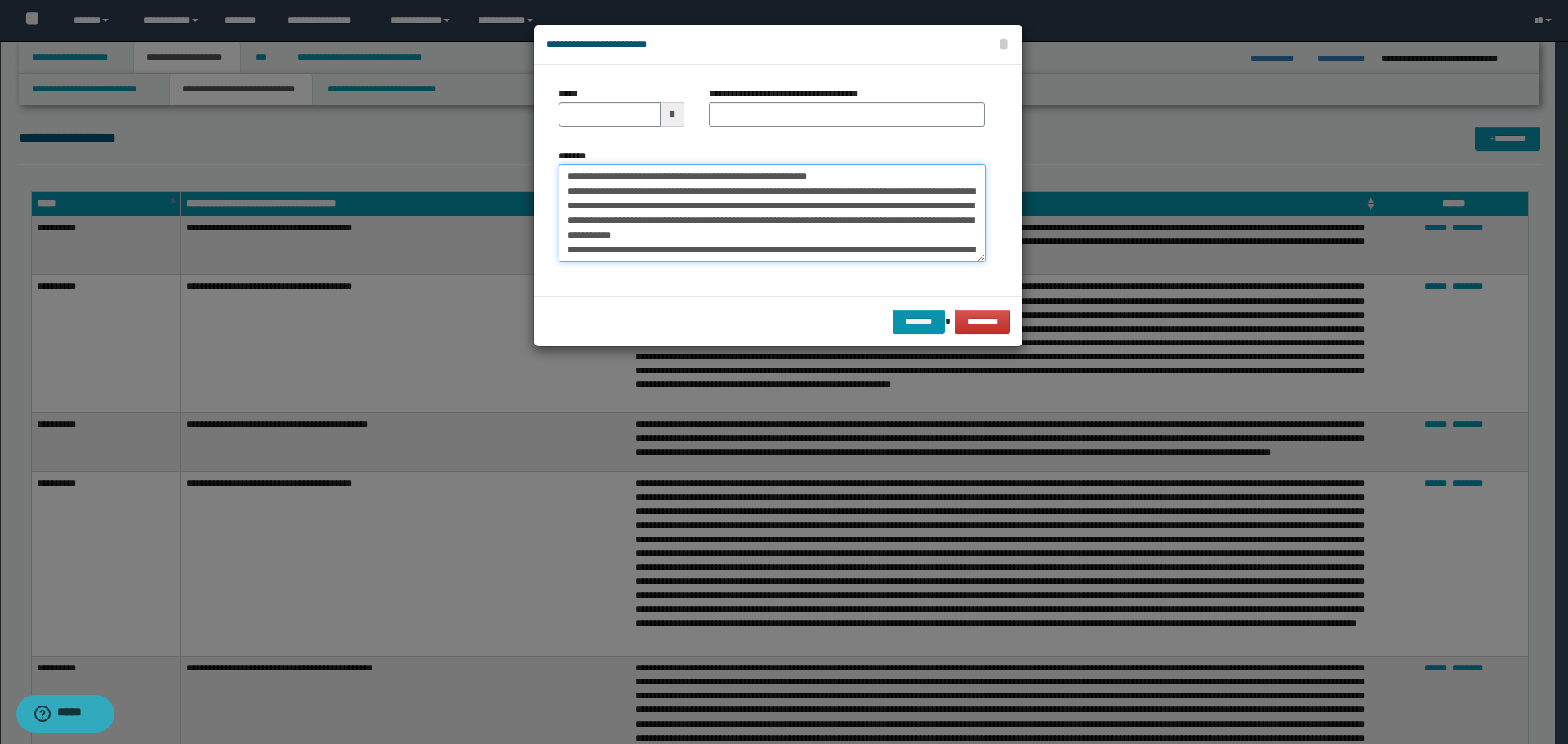 drag, startPoint x: 618, startPoint y: 176, endPoint x: 521, endPoint y: 176, distance: 97 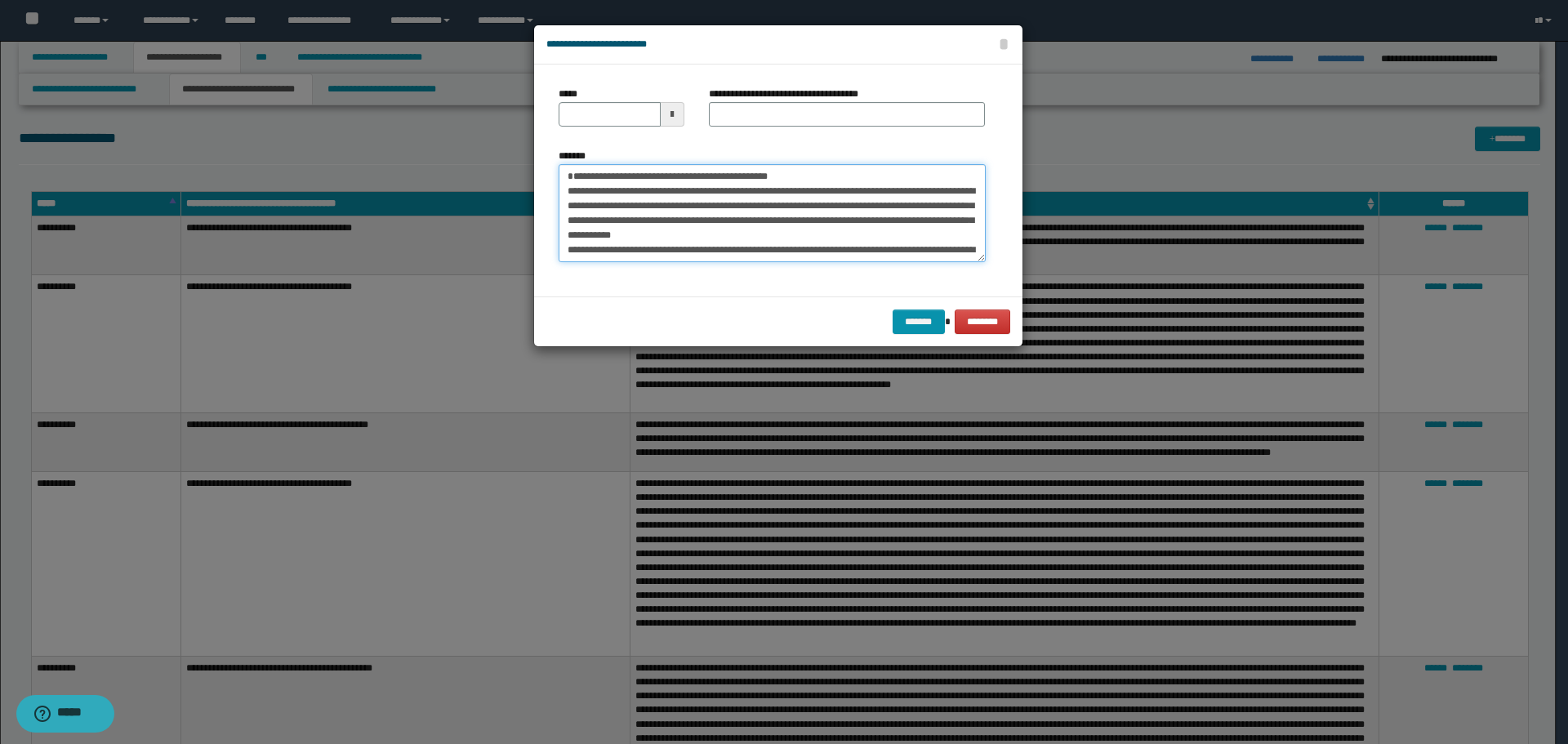 type 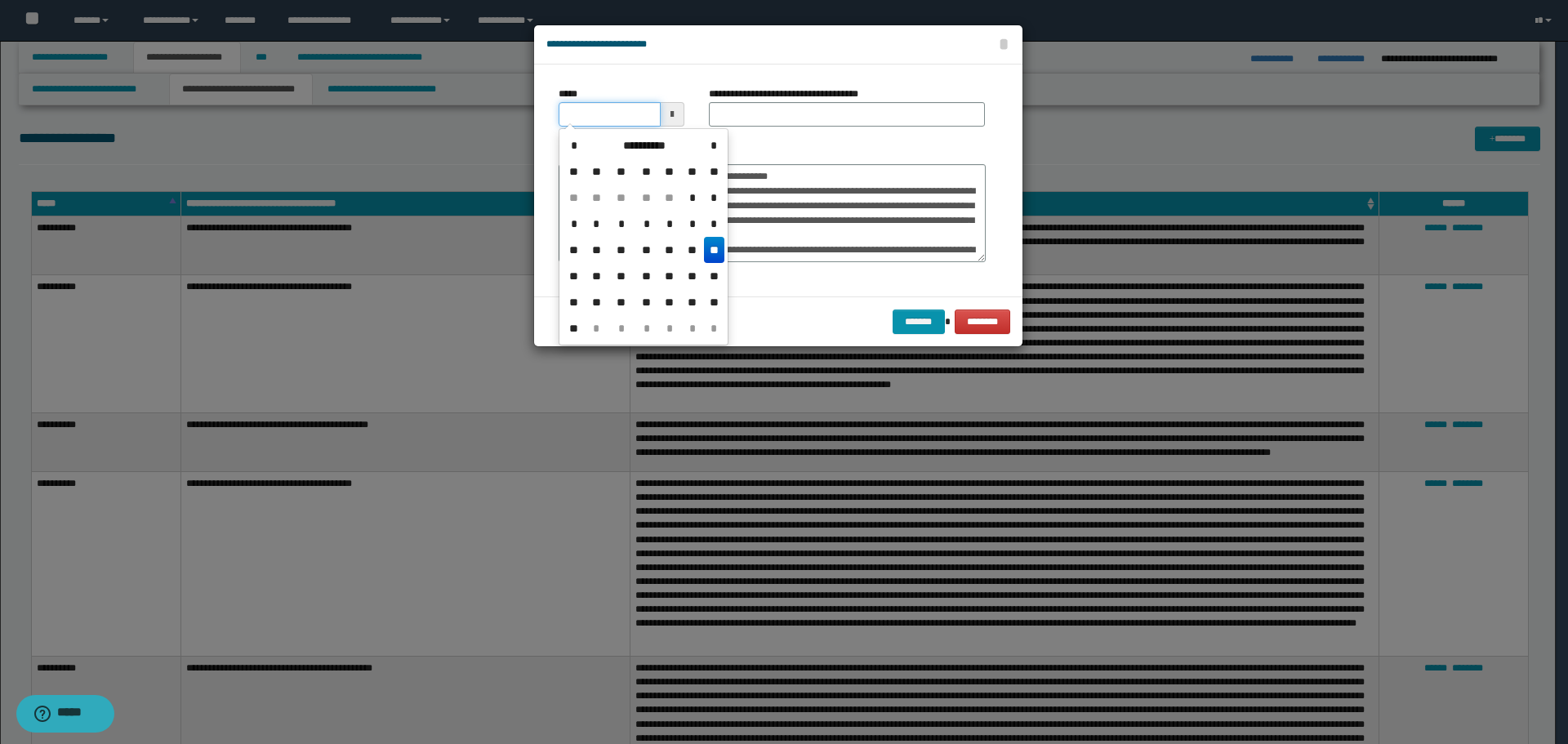 click on "*****" at bounding box center (609, 114) 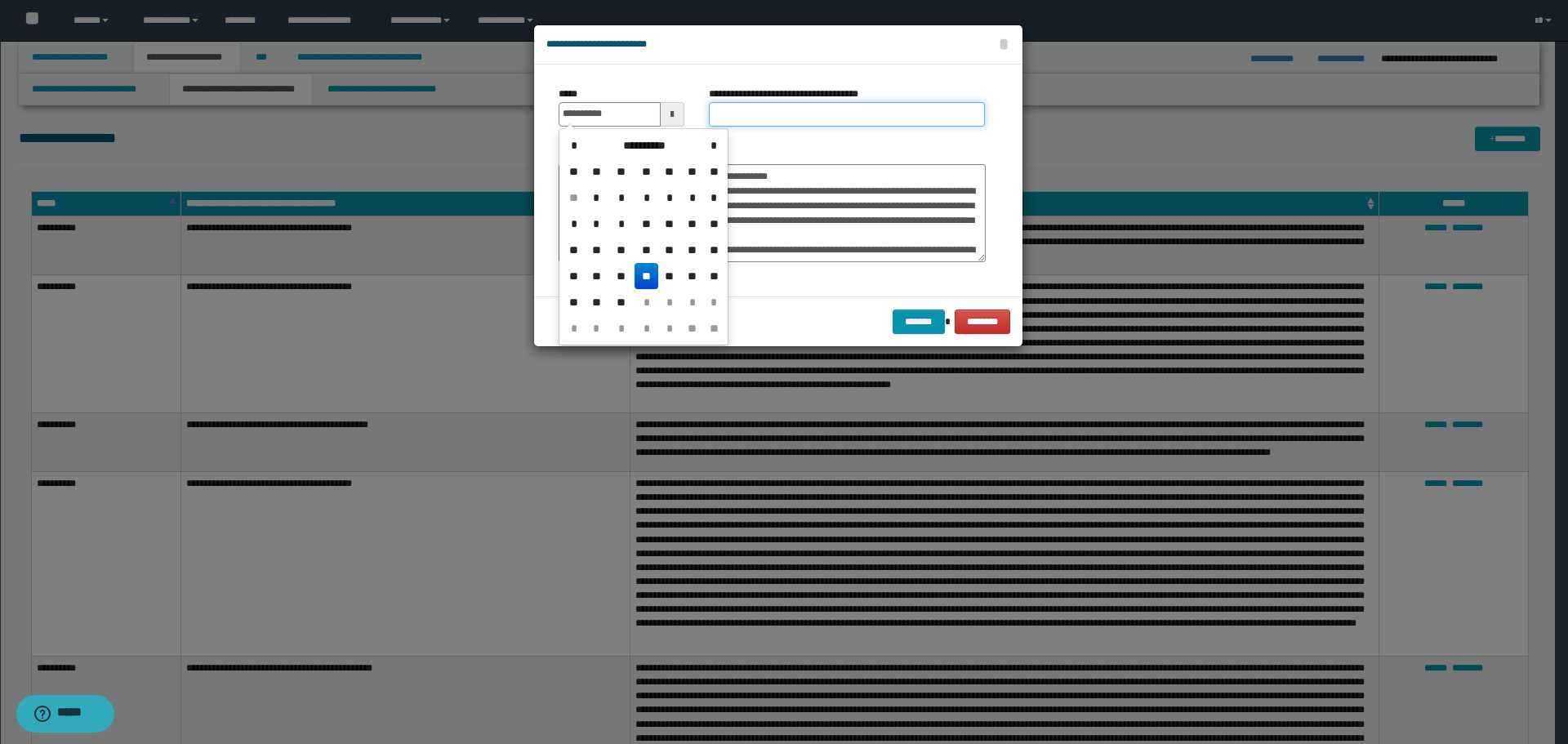 type on "**********" 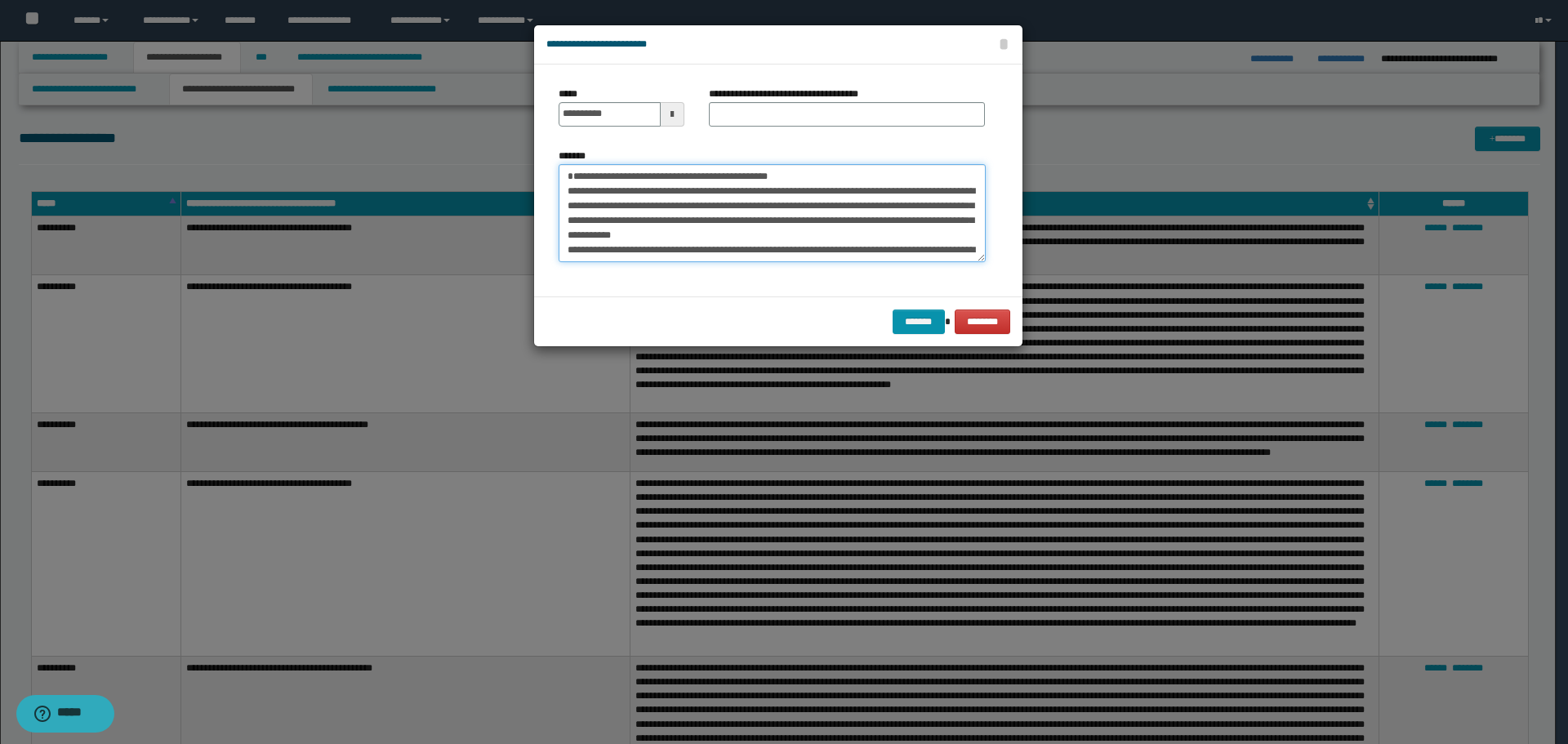 drag, startPoint x: 569, startPoint y: 176, endPoint x: 813, endPoint y: 169, distance: 244.10039 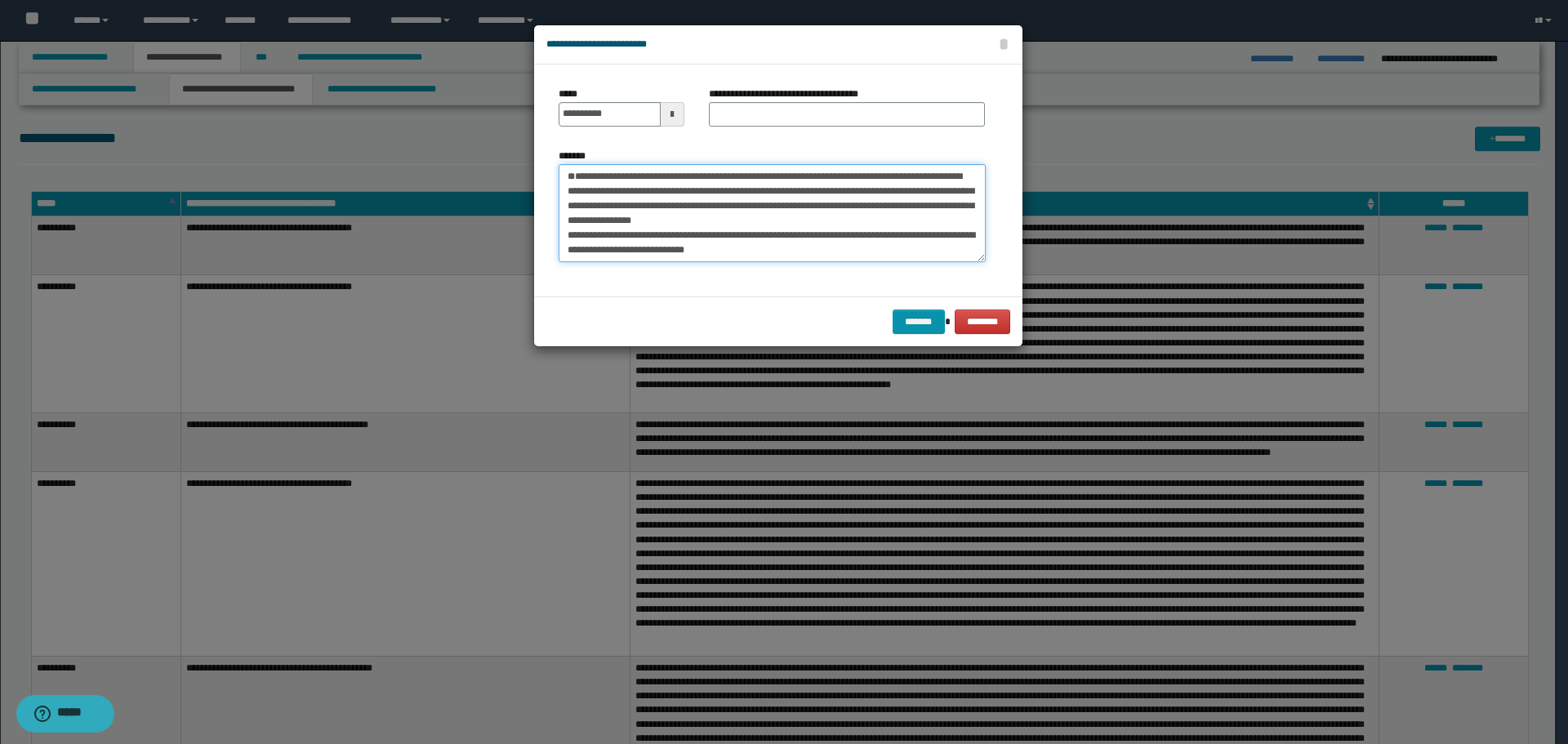 type on "**********" 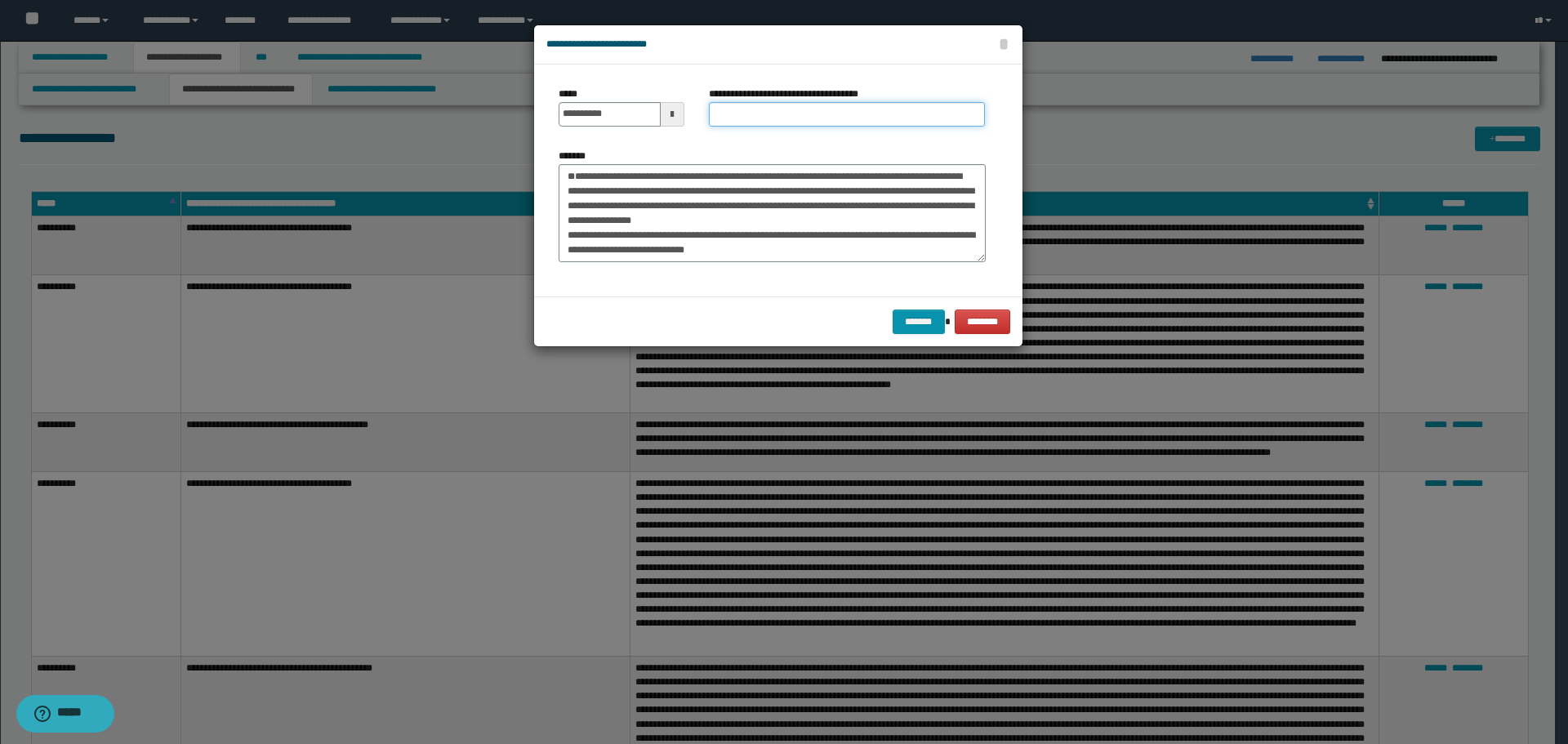 drag, startPoint x: 760, startPoint y: 122, endPoint x: 743, endPoint y: 120, distance: 17.11724 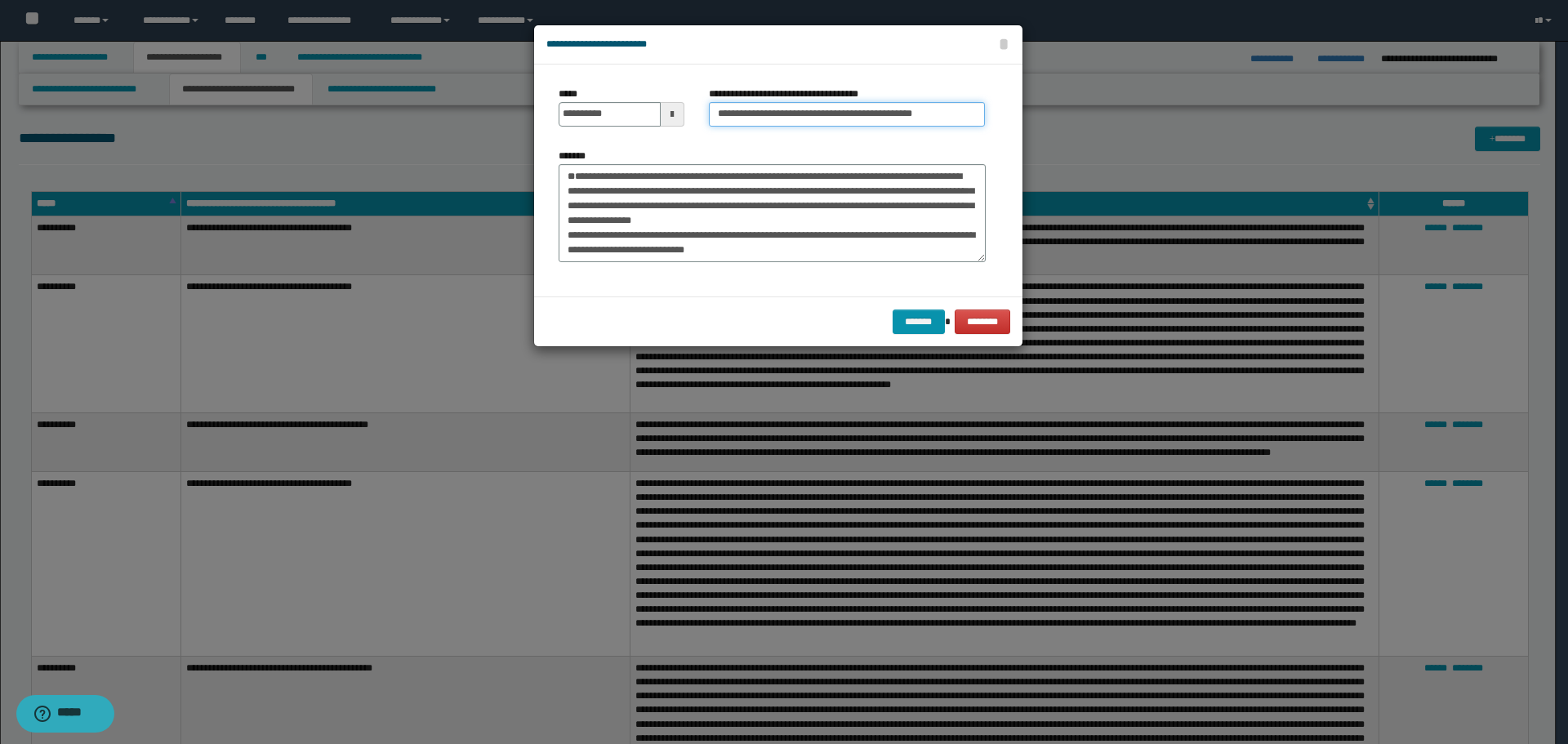 type on "**********" 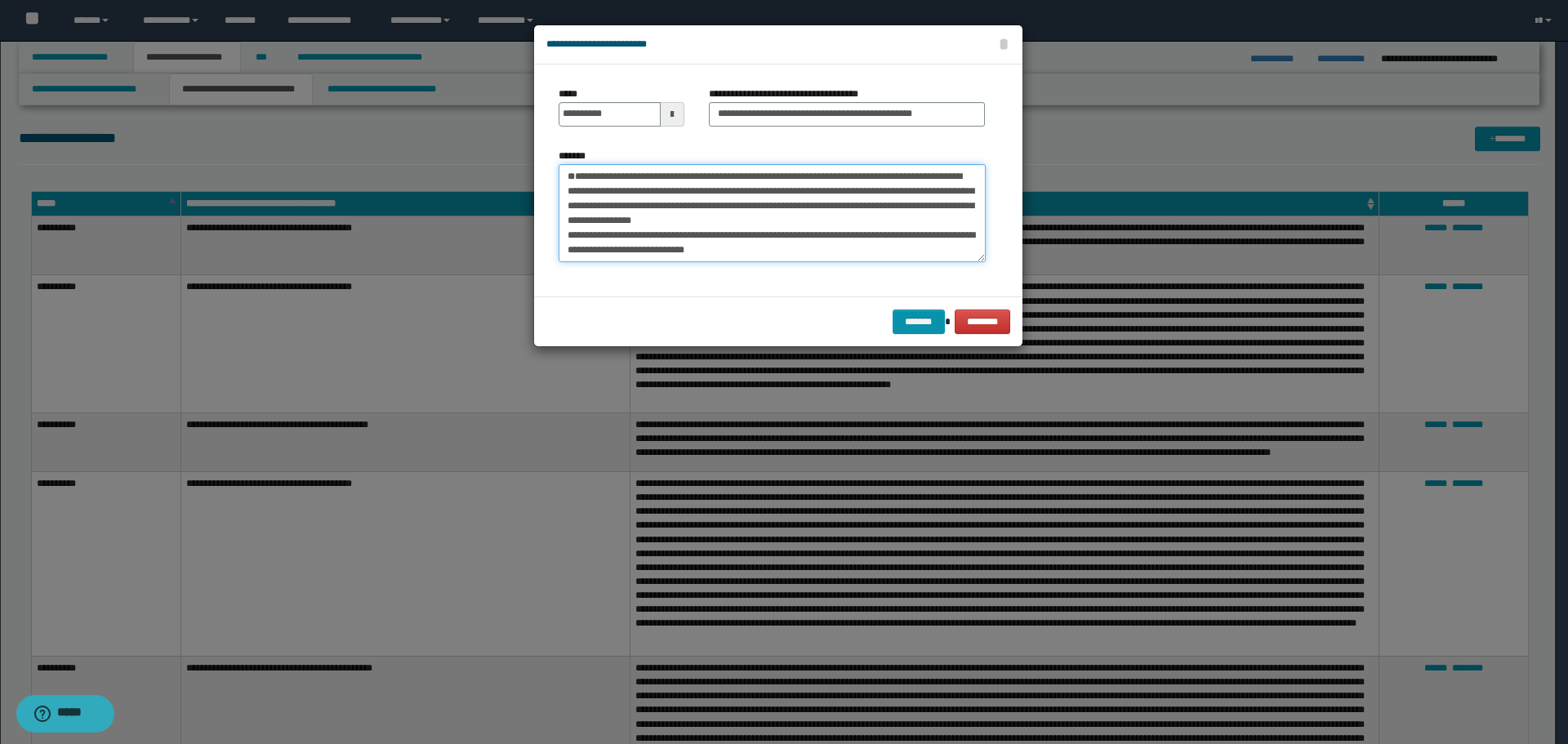 click on "**********" at bounding box center [772, 213] 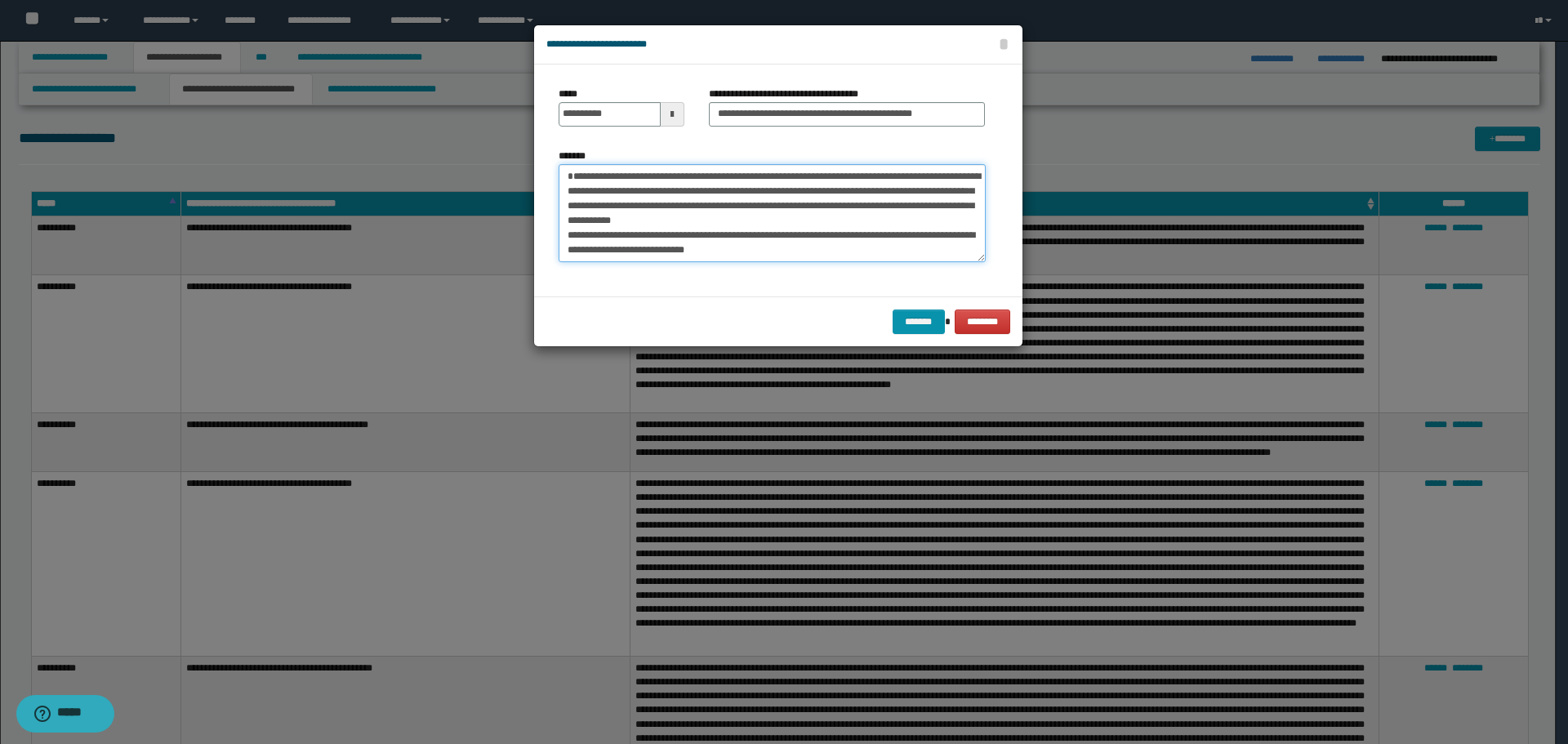 click on "**********" at bounding box center (772, 213) 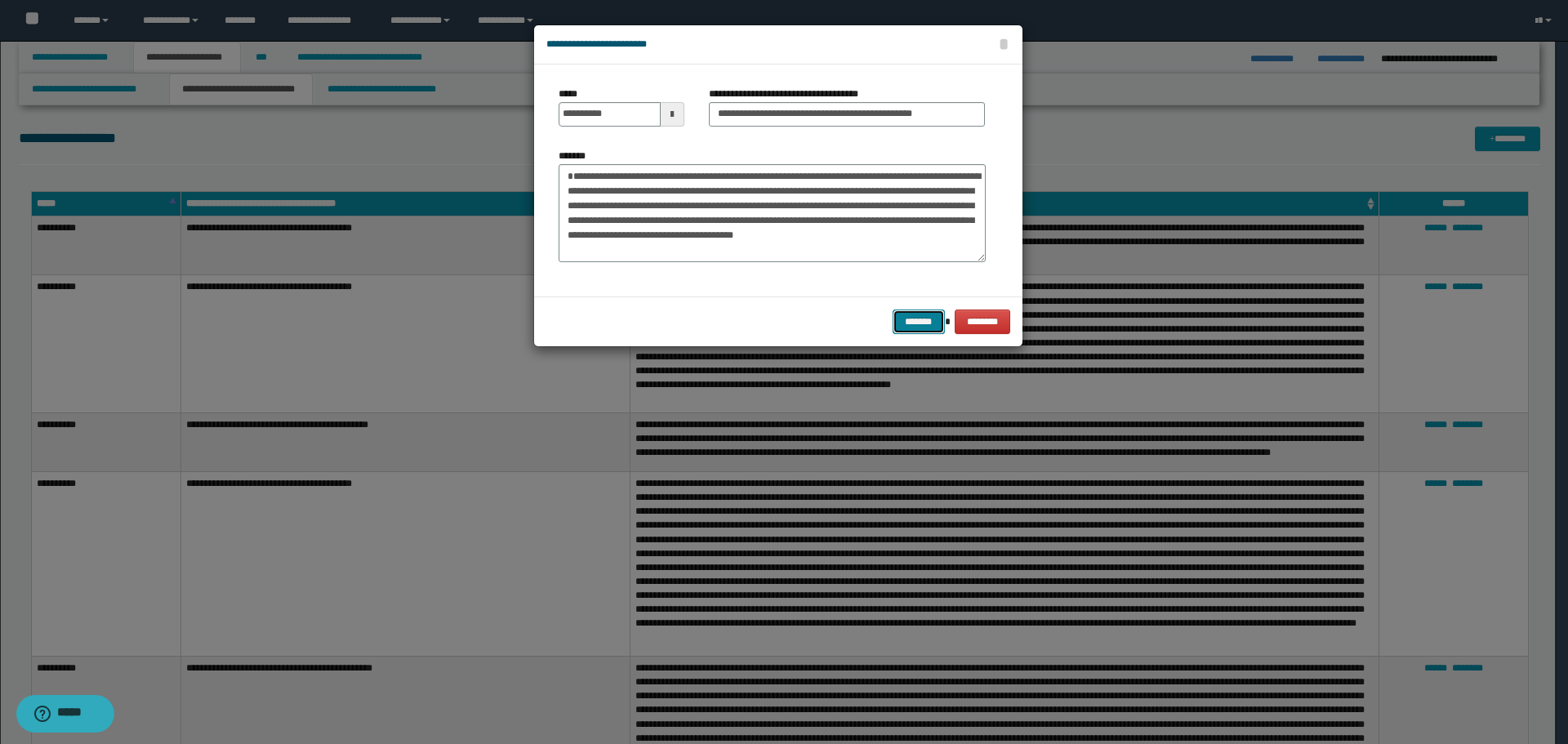 click on "*******" at bounding box center [919, 322] 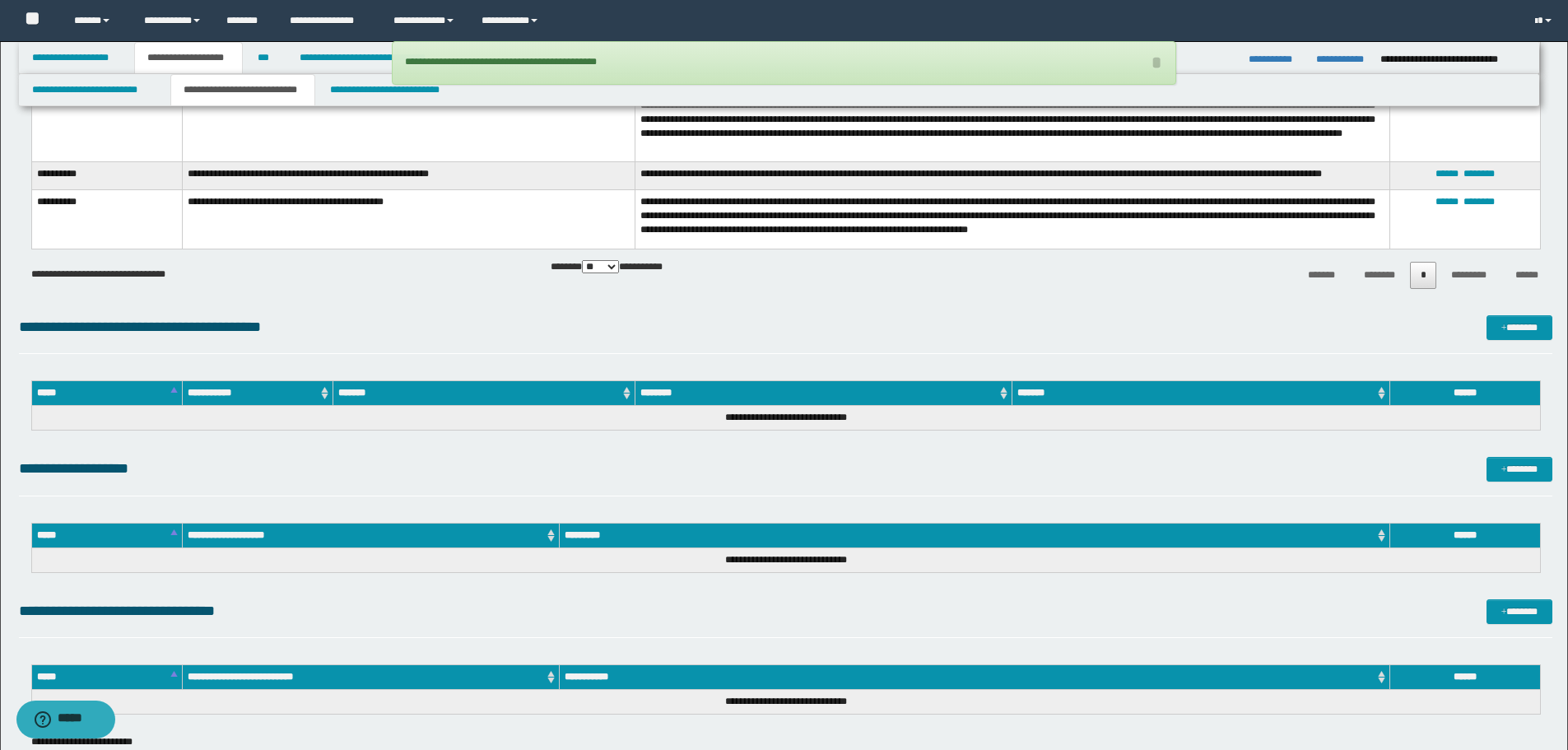 scroll, scrollTop: 3540, scrollLeft: 0, axis: vertical 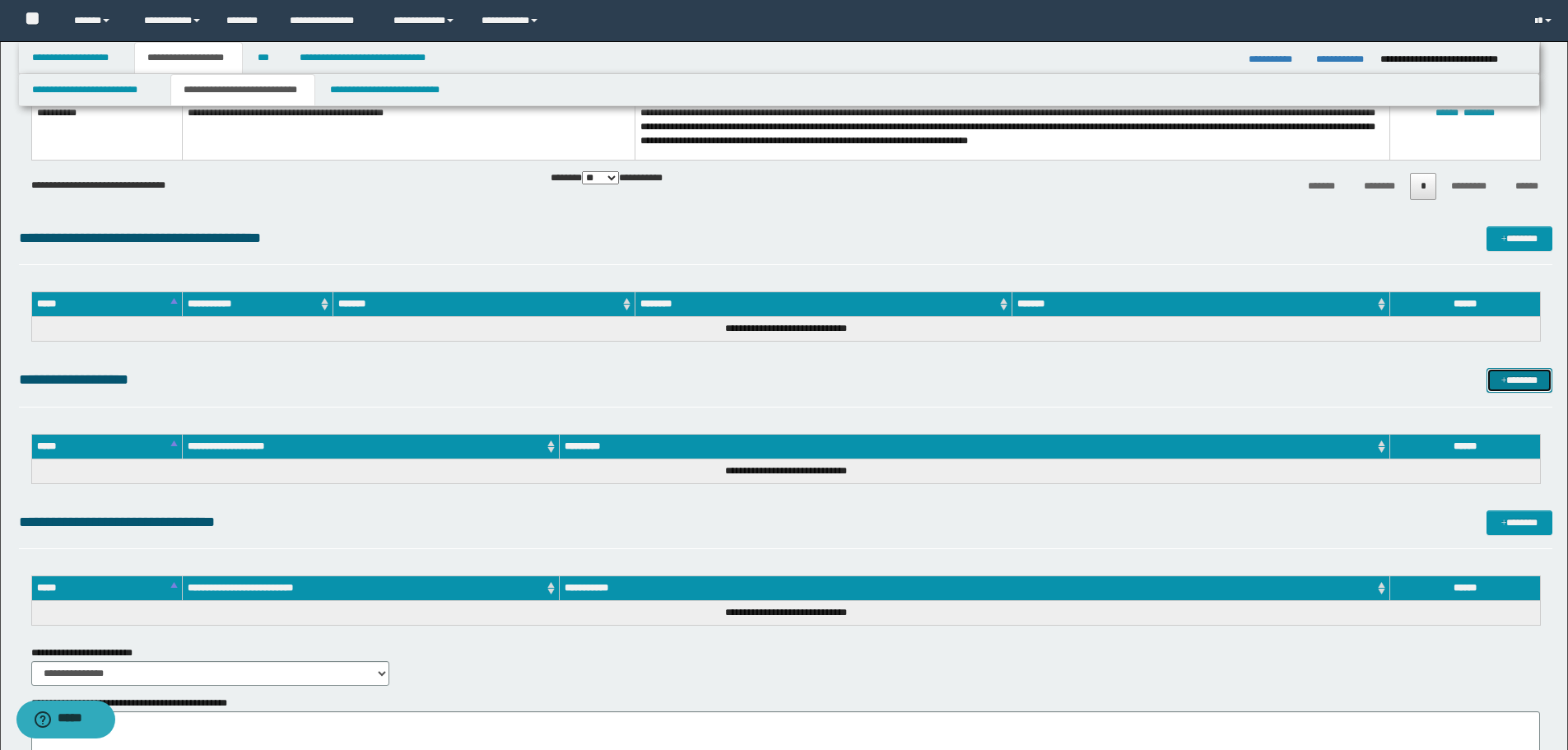 click at bounding box center [1504, 381] 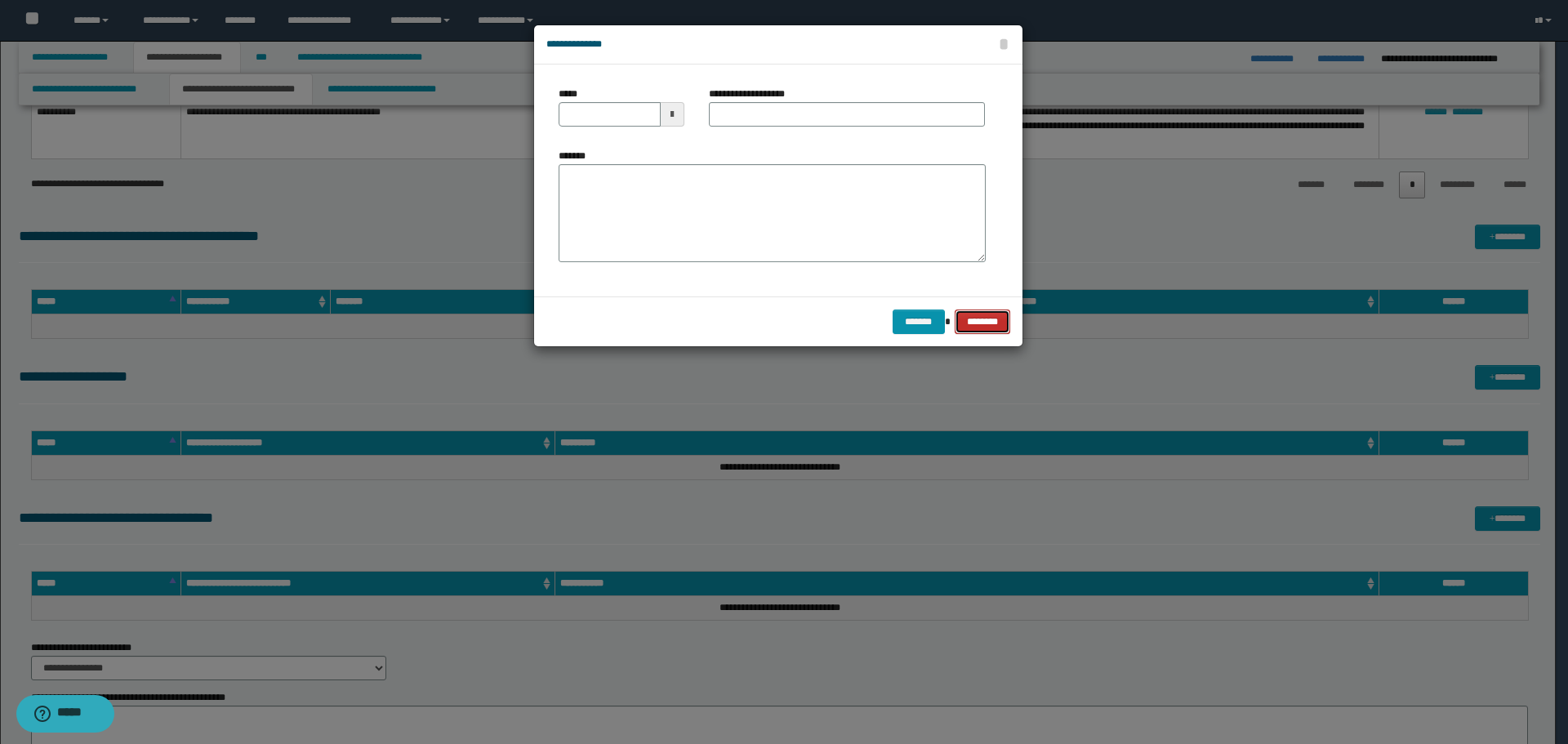 click on "********" at bounding box center [982, 322] 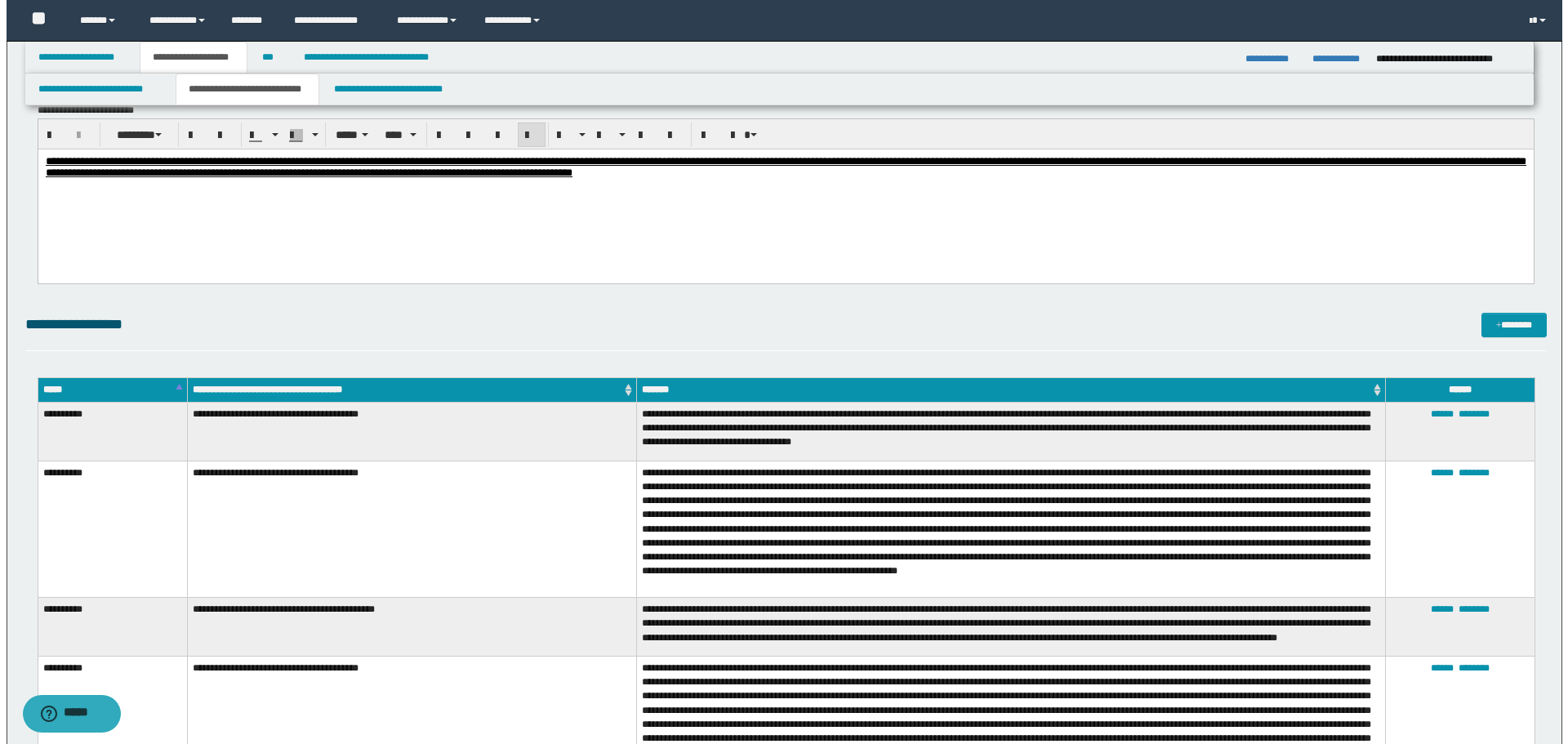 scroll, scrollTop: 2042, scrollLeft: 0, axis: vertical 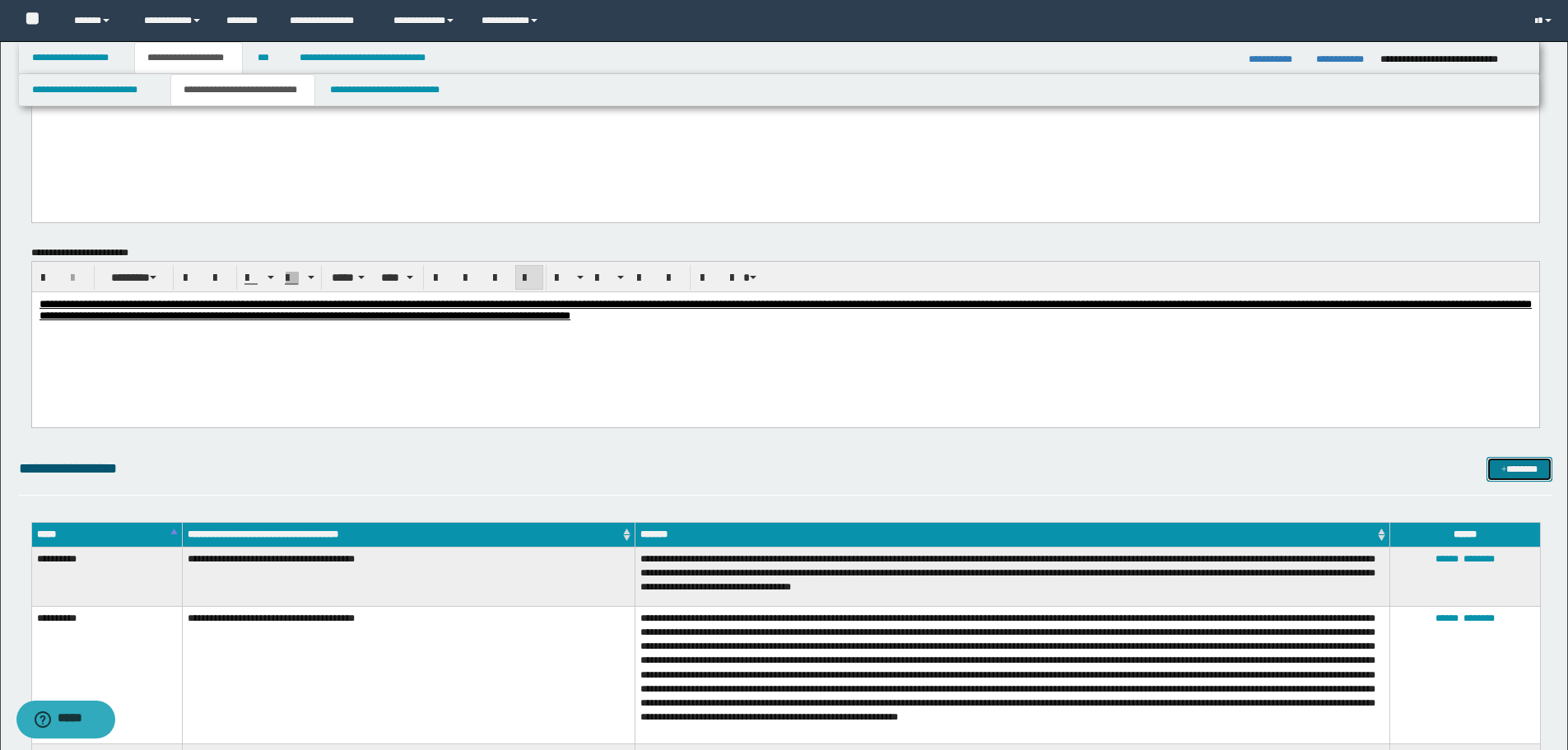 click on "*******" at bounding box center [1519, 469] 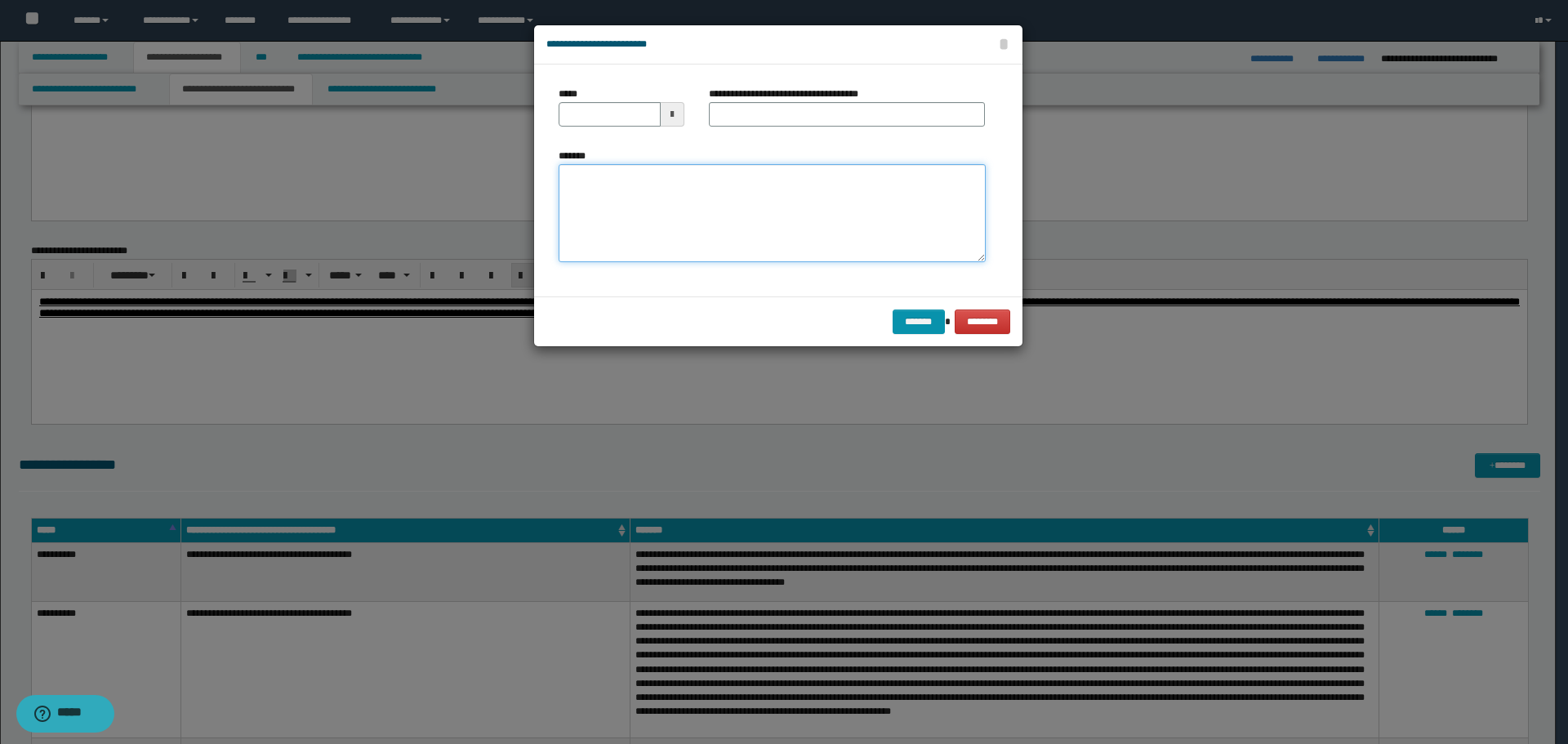 click on "*******" at bounding box center (772, 213) 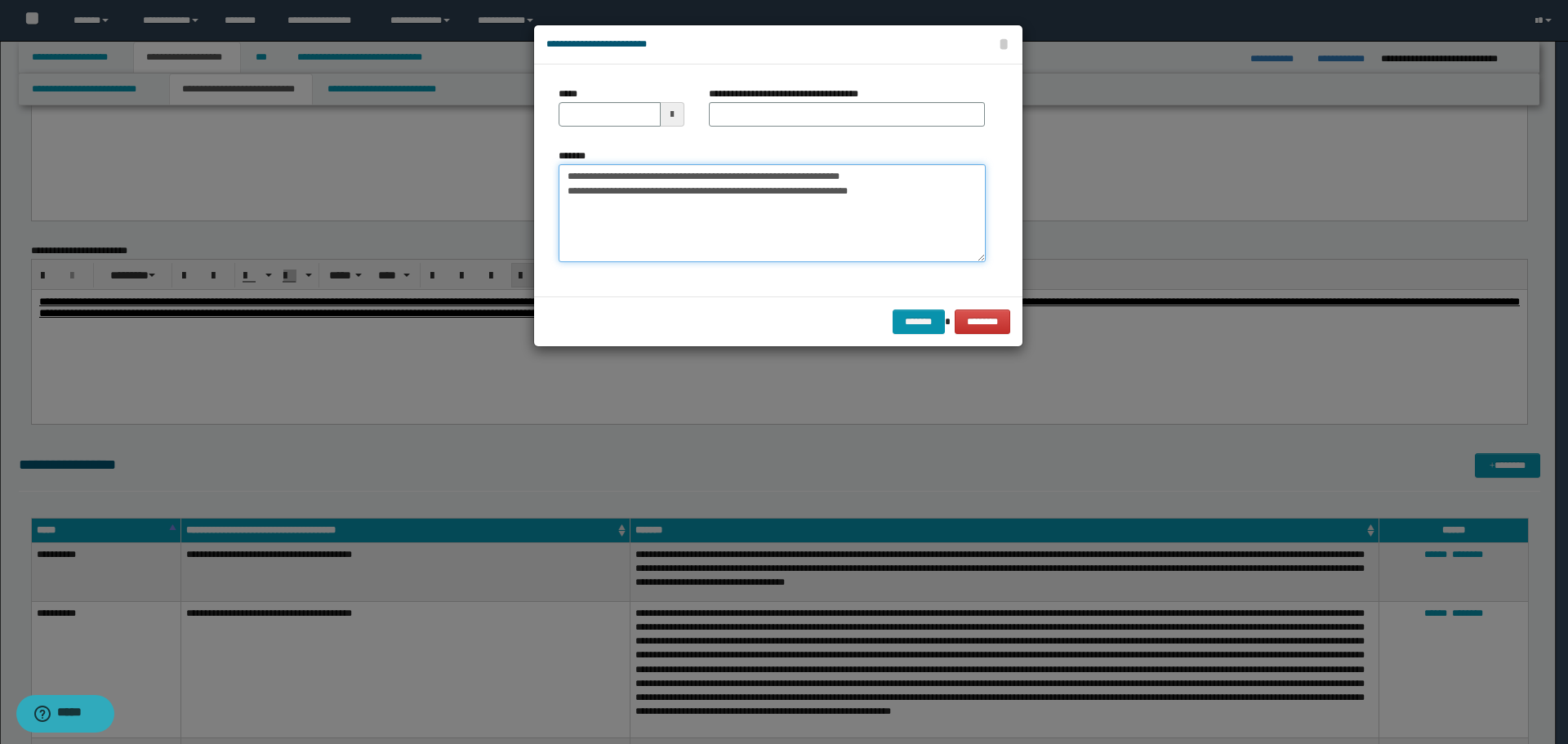 drag, startPoint x: 616, startPoint y: 176, endPoint x: 467, endPoint y: 177, distance: 149.00336 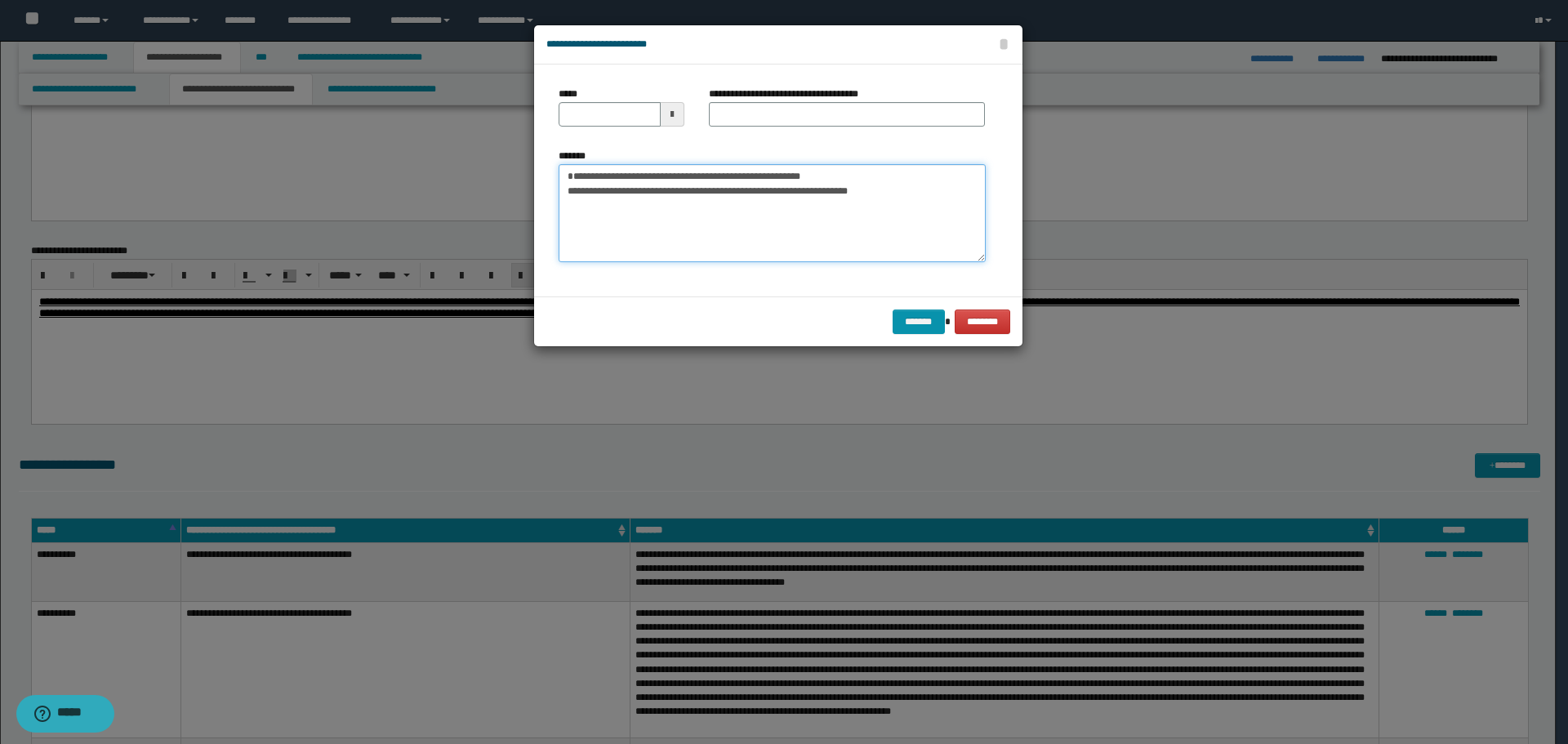 type 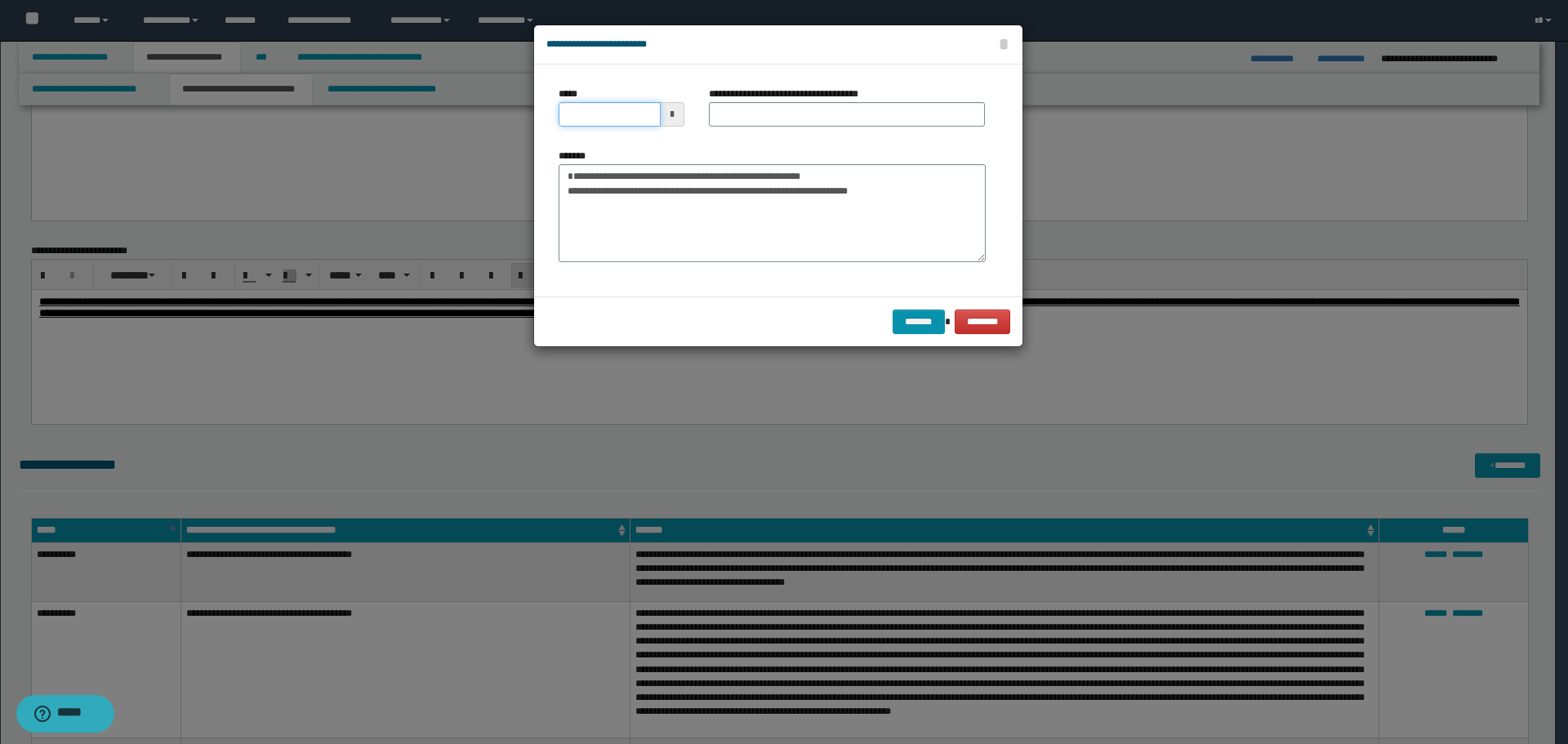 click on "*****" at bounding box center (609, 114) 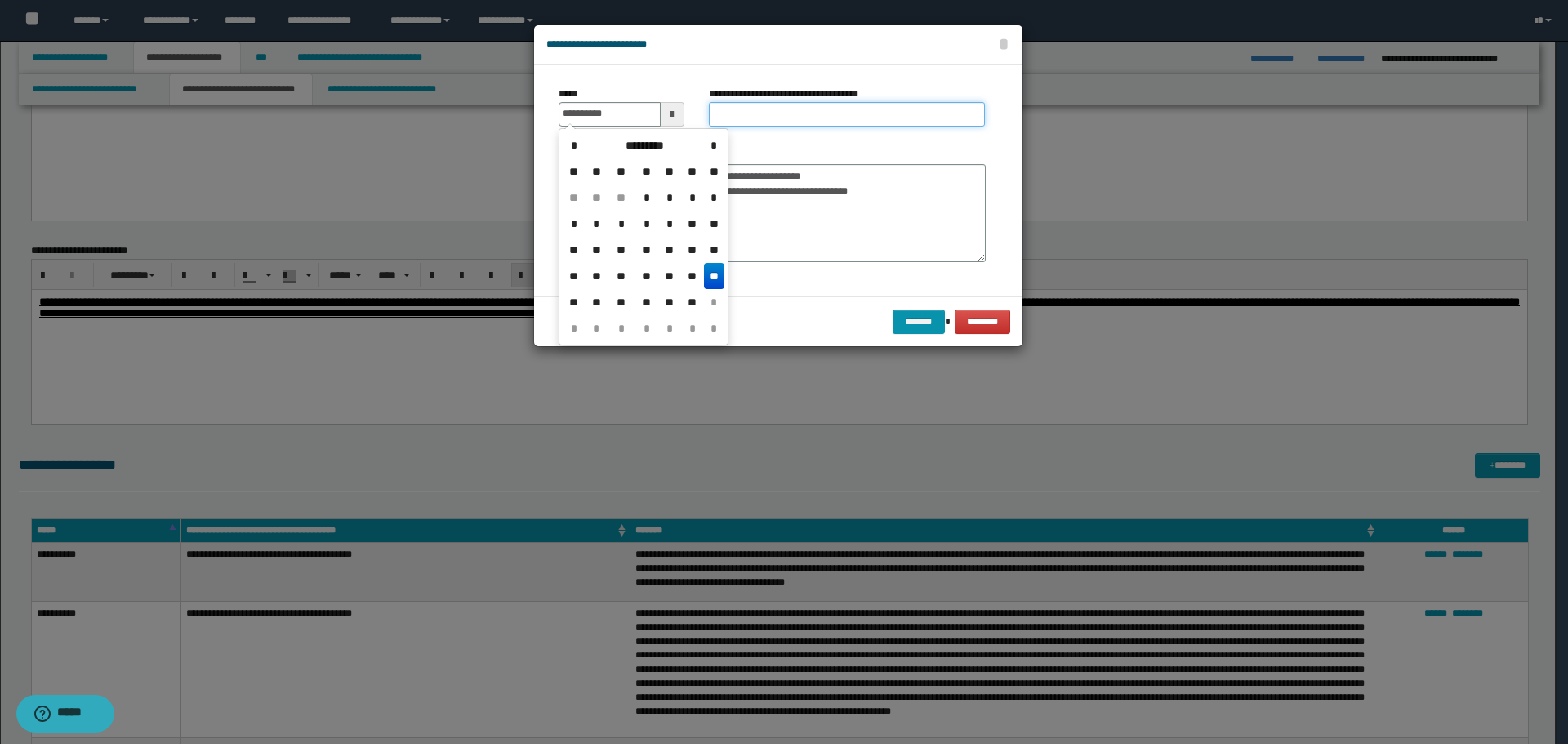 type on "**********" 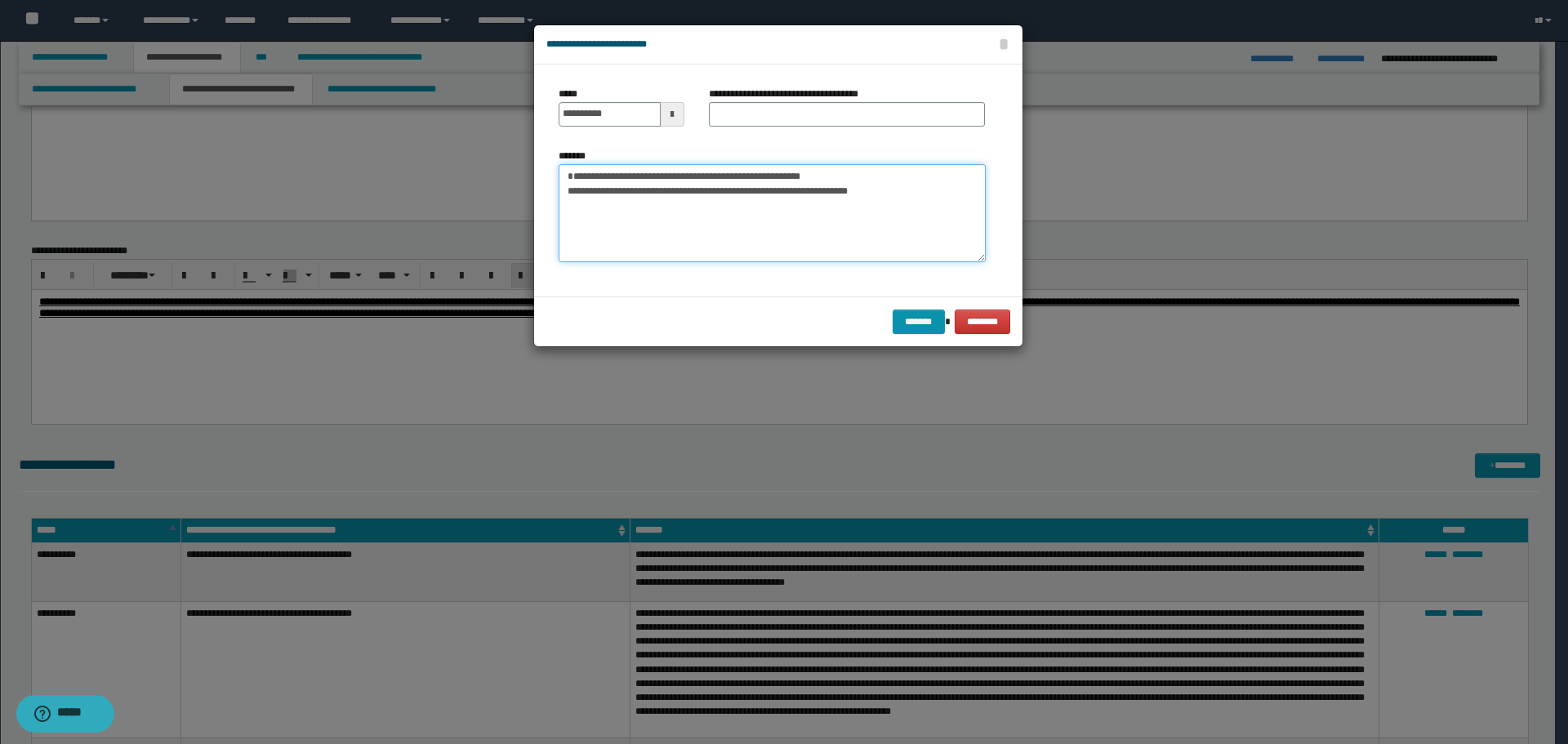 drag, startPoint x: 570, startPoint y: 178, endPoint x: 825, endPoint y: 174, distance: 255.03137 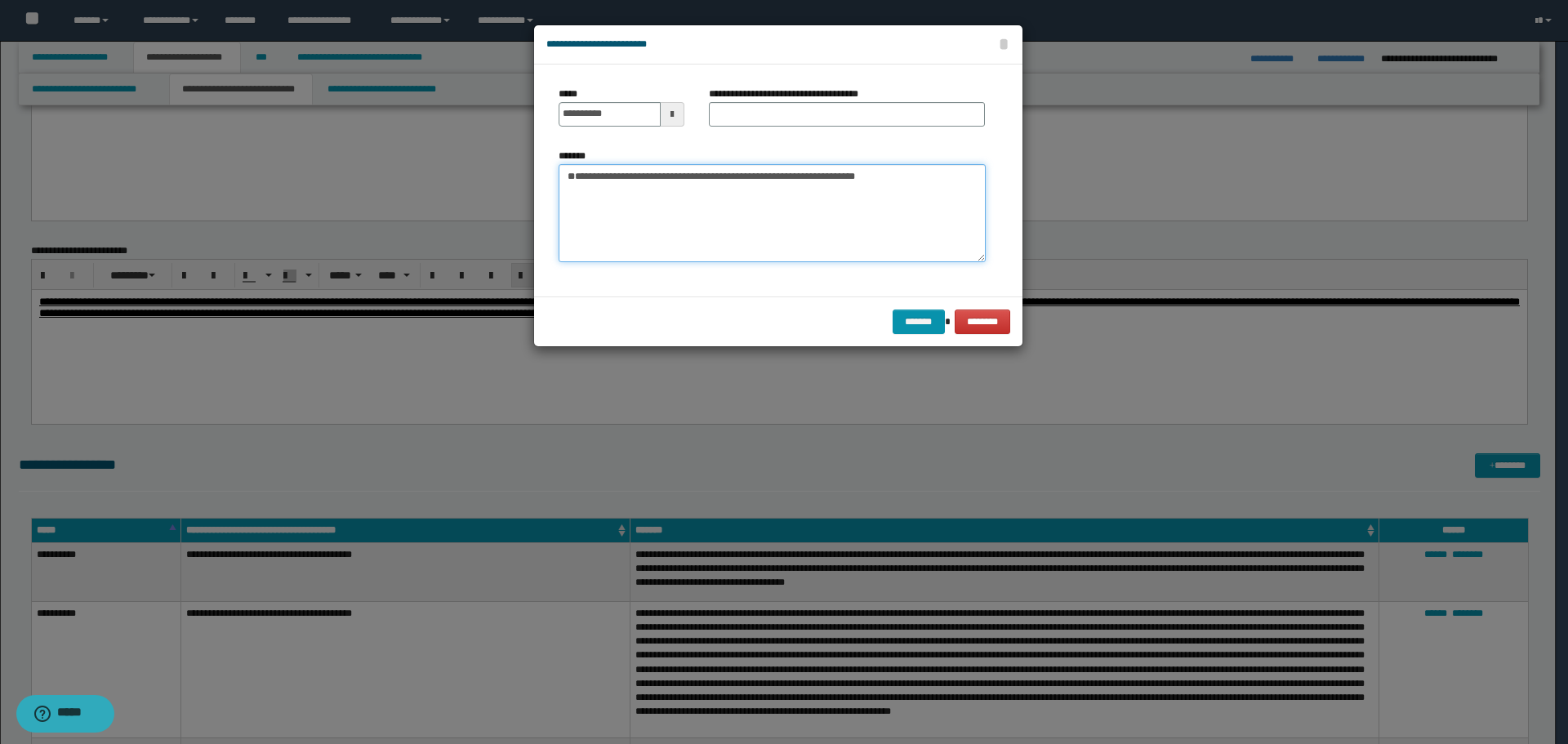 type on "**********" 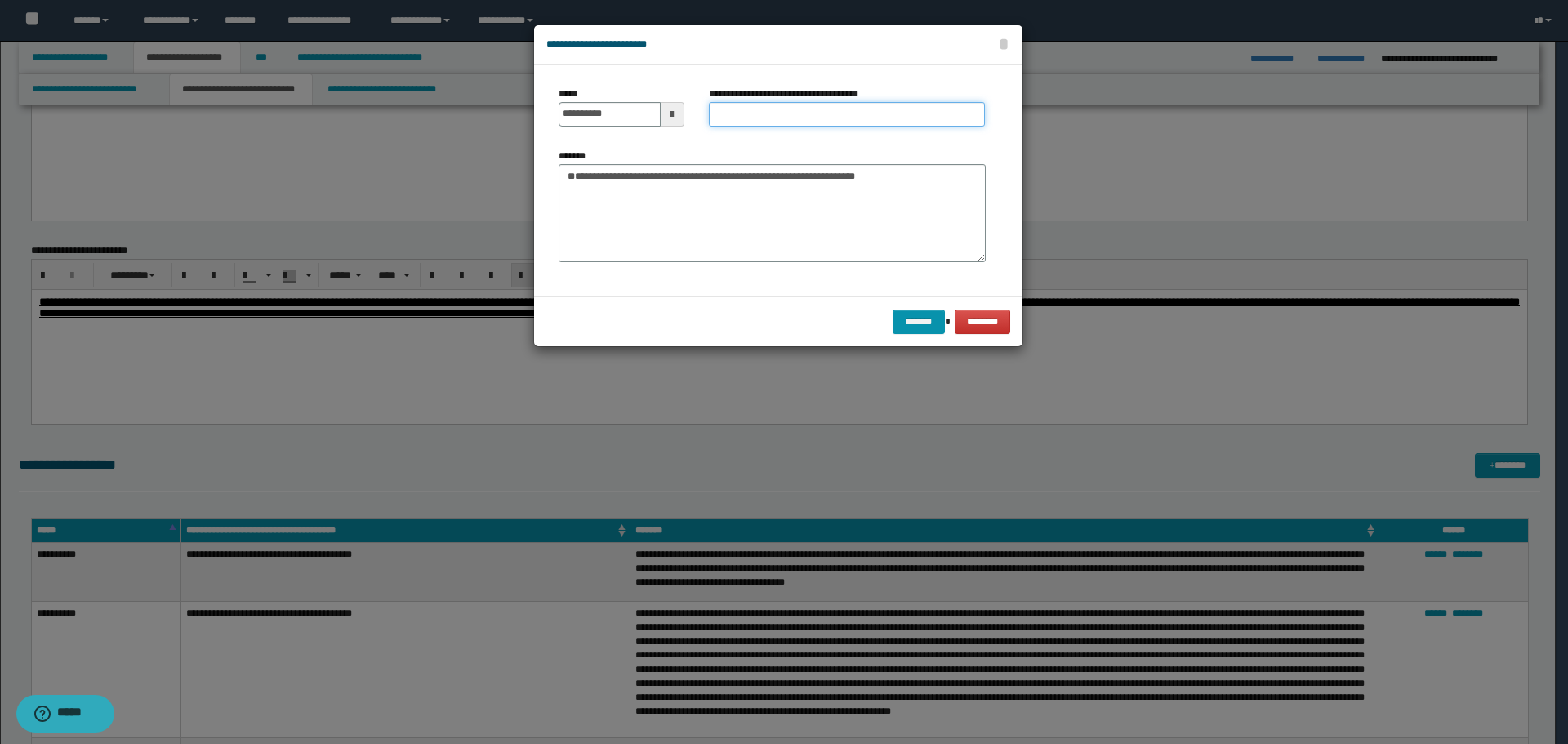 click on "**********" at bounding box center (847, 114) 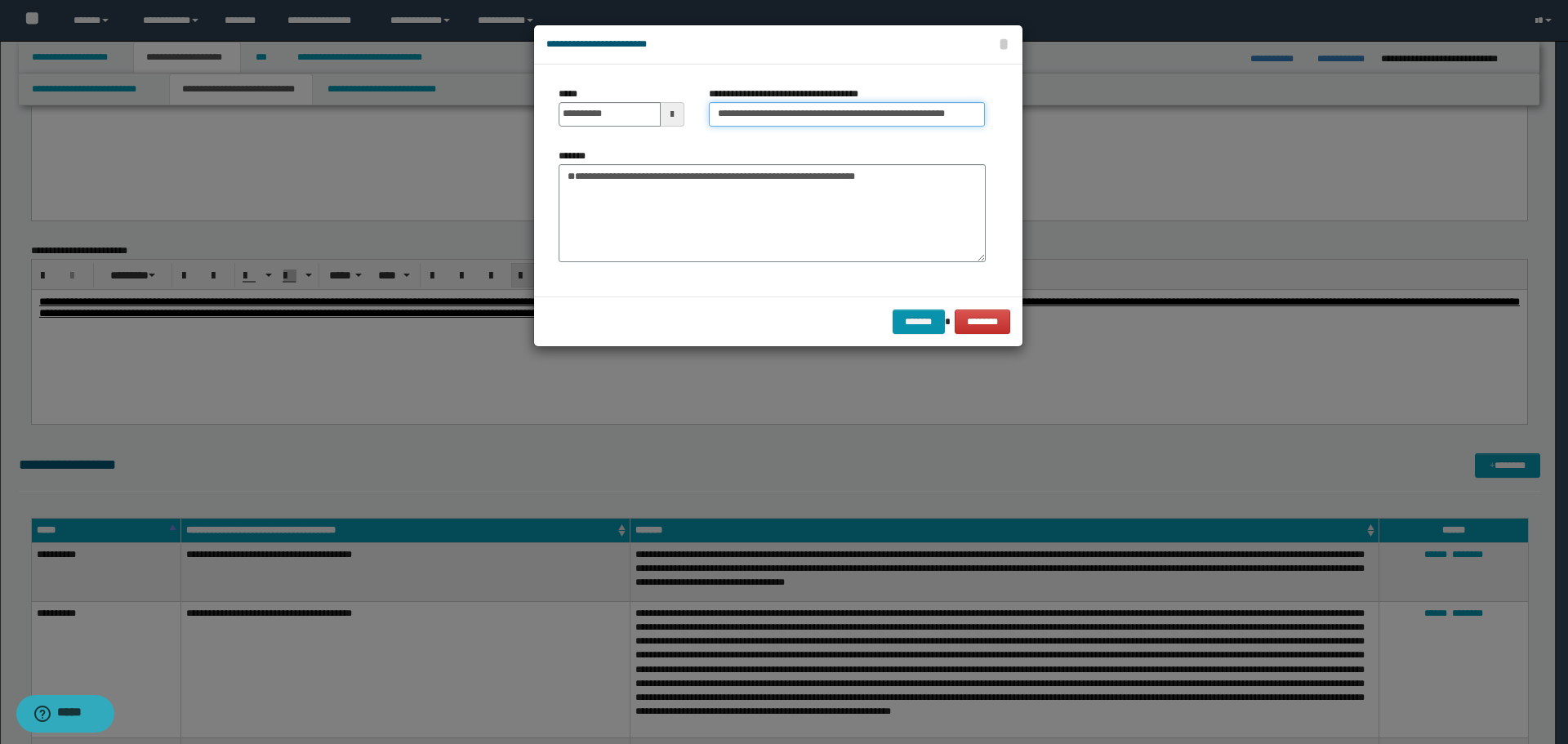 type on "**********" 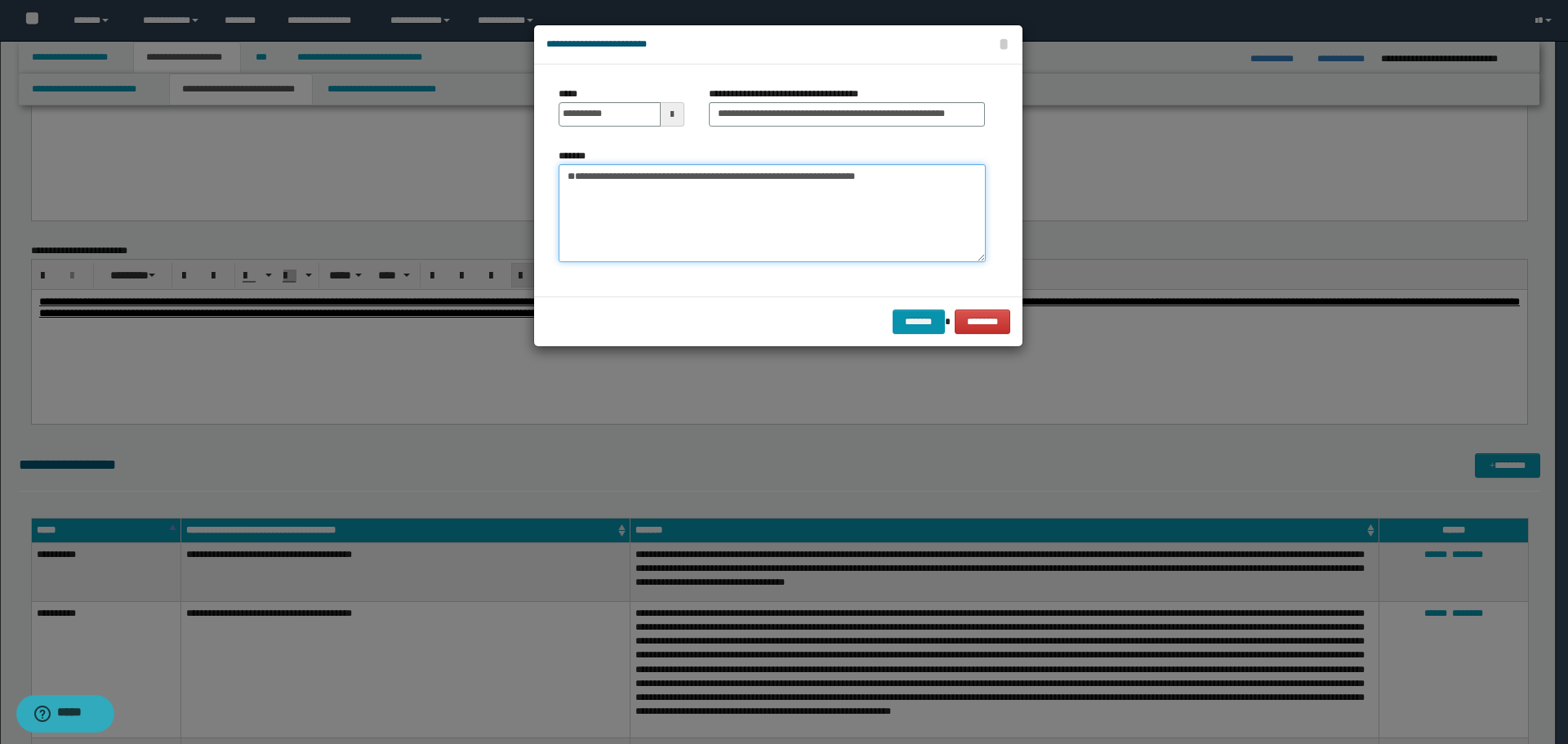 click on "**********" at bounding box center [772, 213] 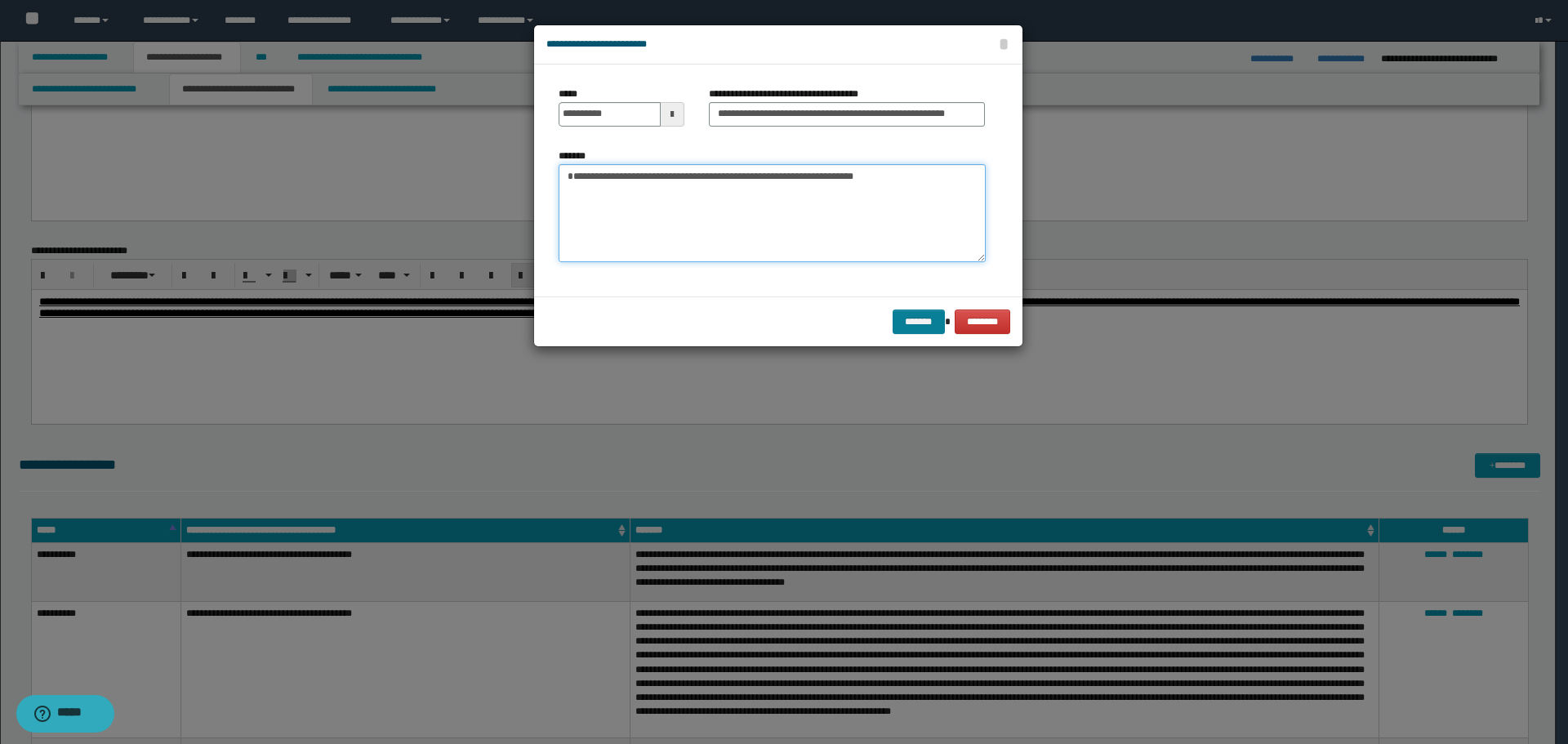 type on "**********" 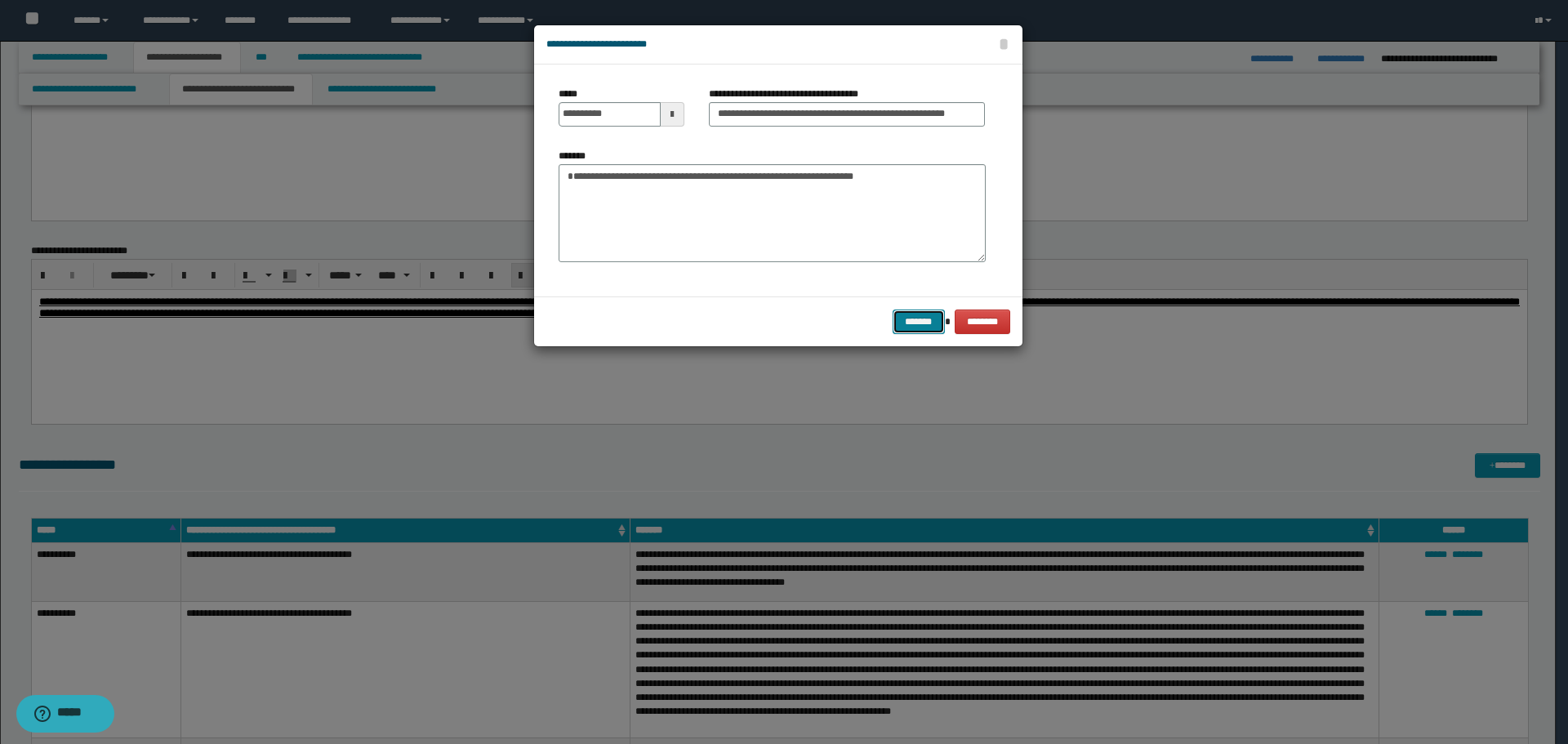 click on "*******" at bounding box center [919, 322] 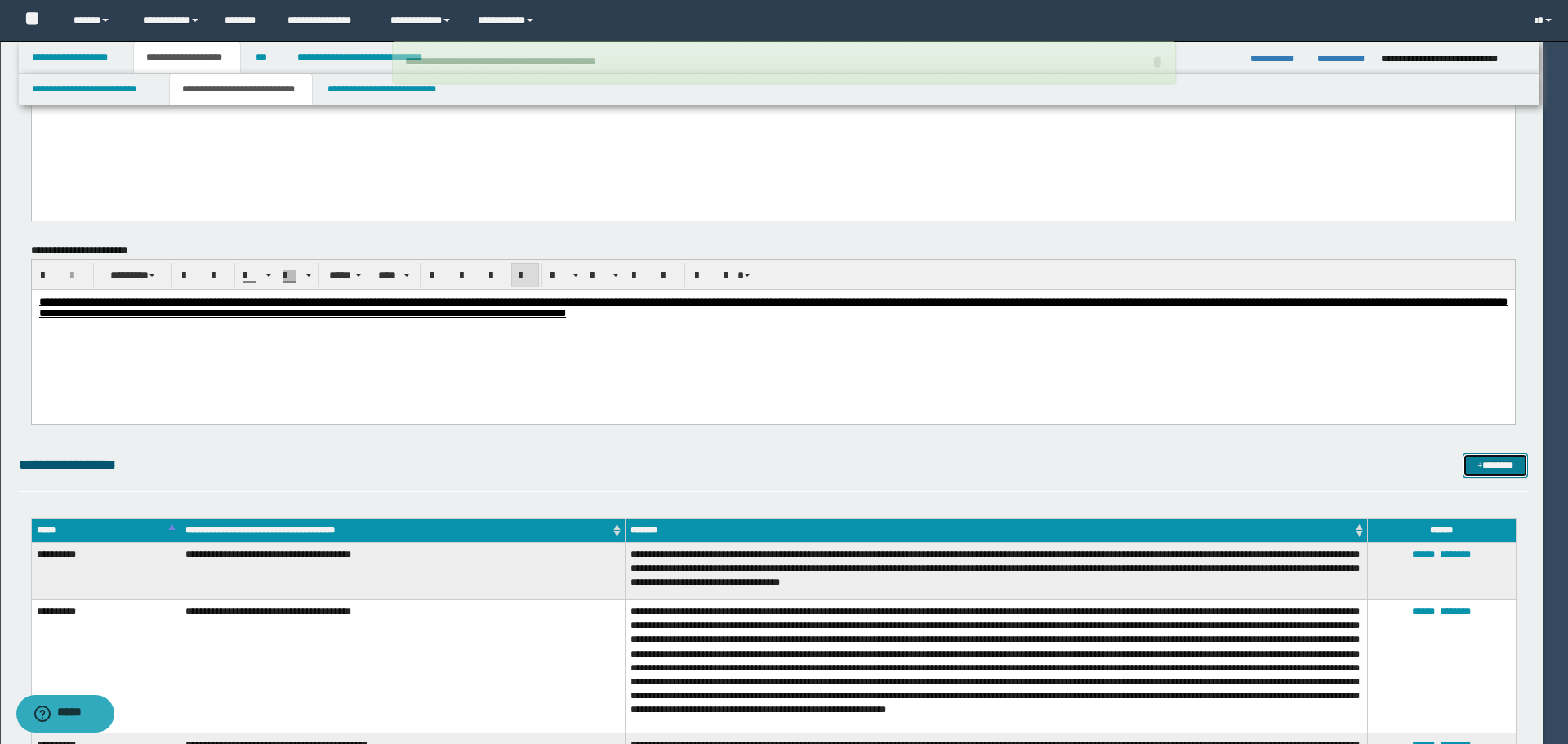 type 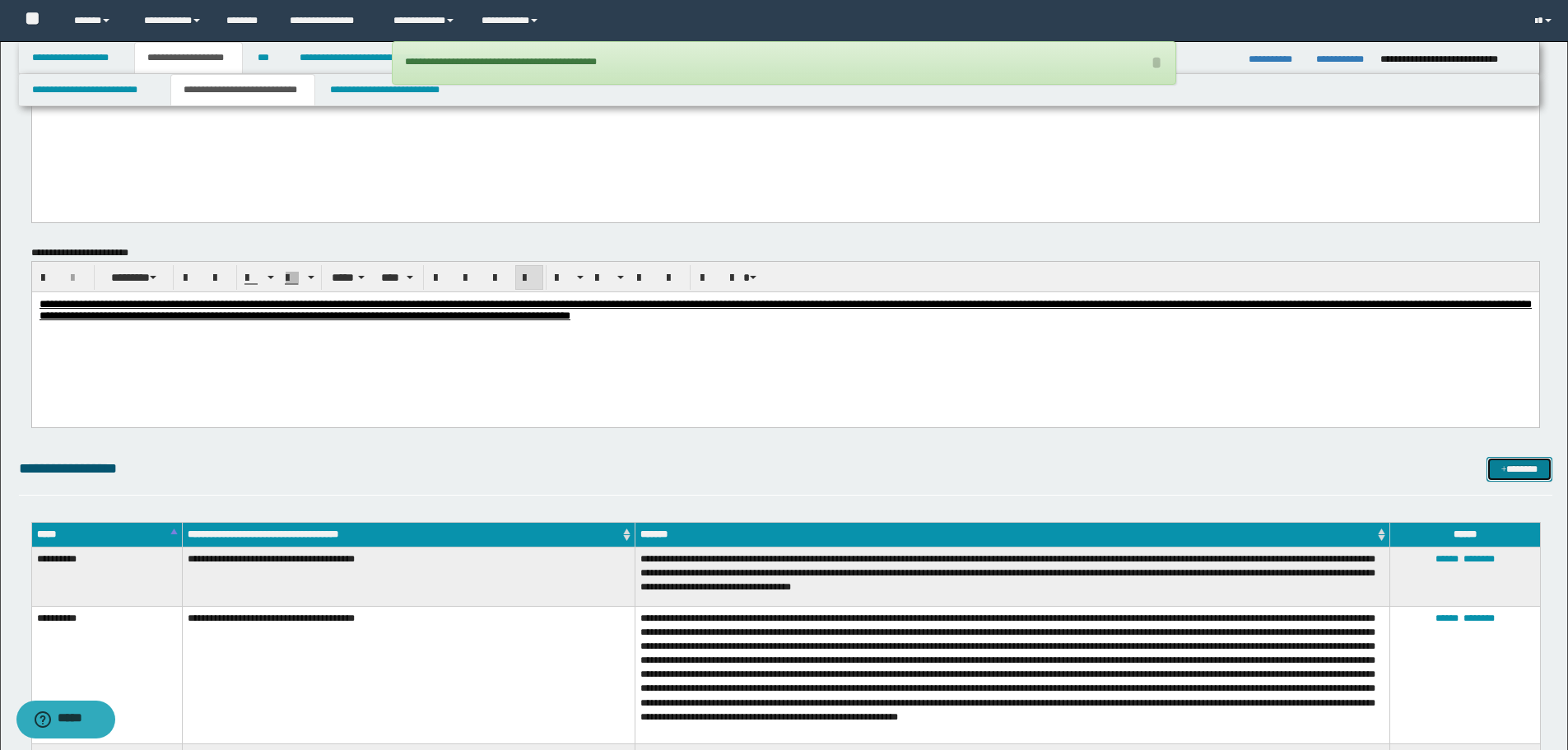 drag, startPoint x: 1510, startPoint y: 467, endPoint x: 1377, endPoint y: 607, distance: 193.1036 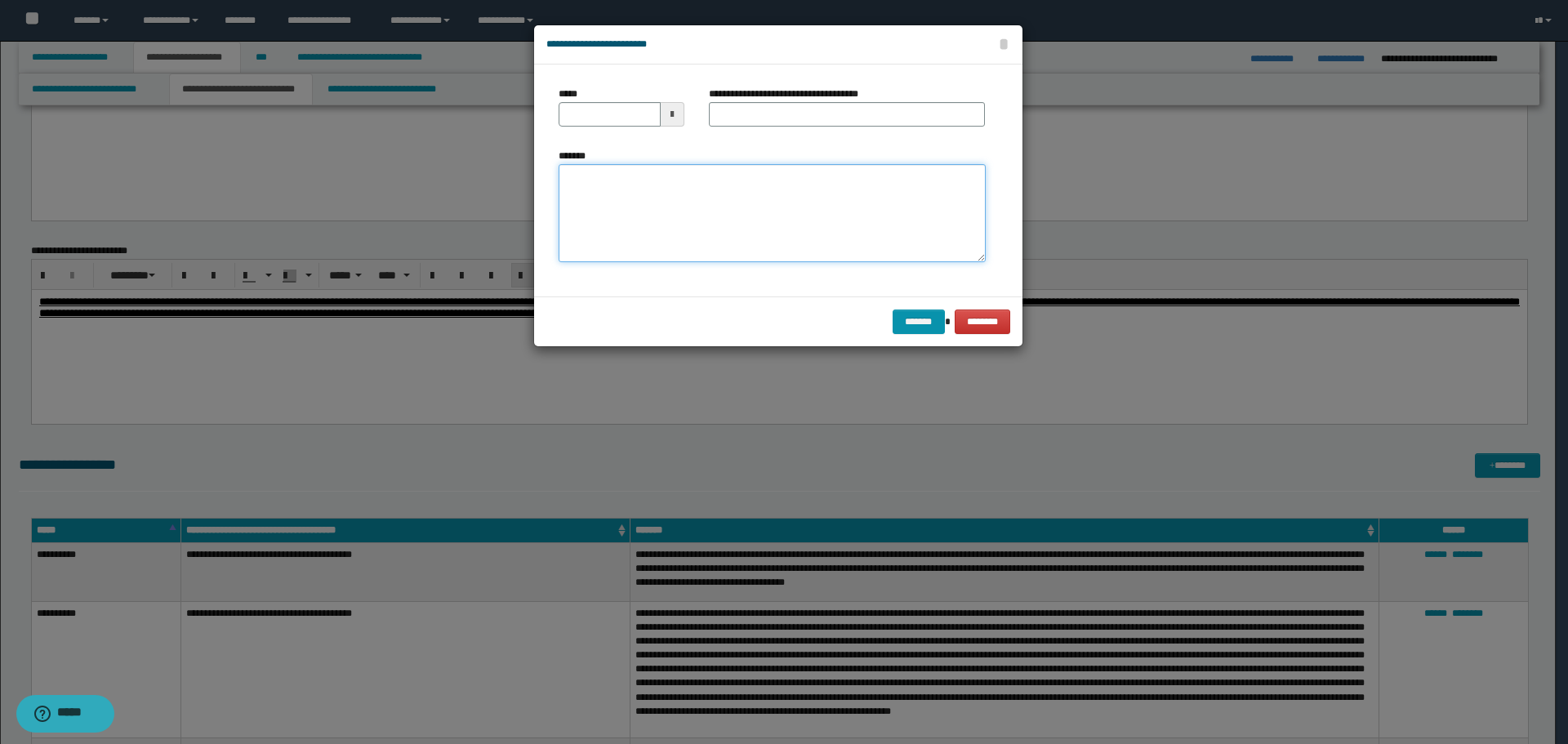 click on "*******" at bounding box center [772, 213] 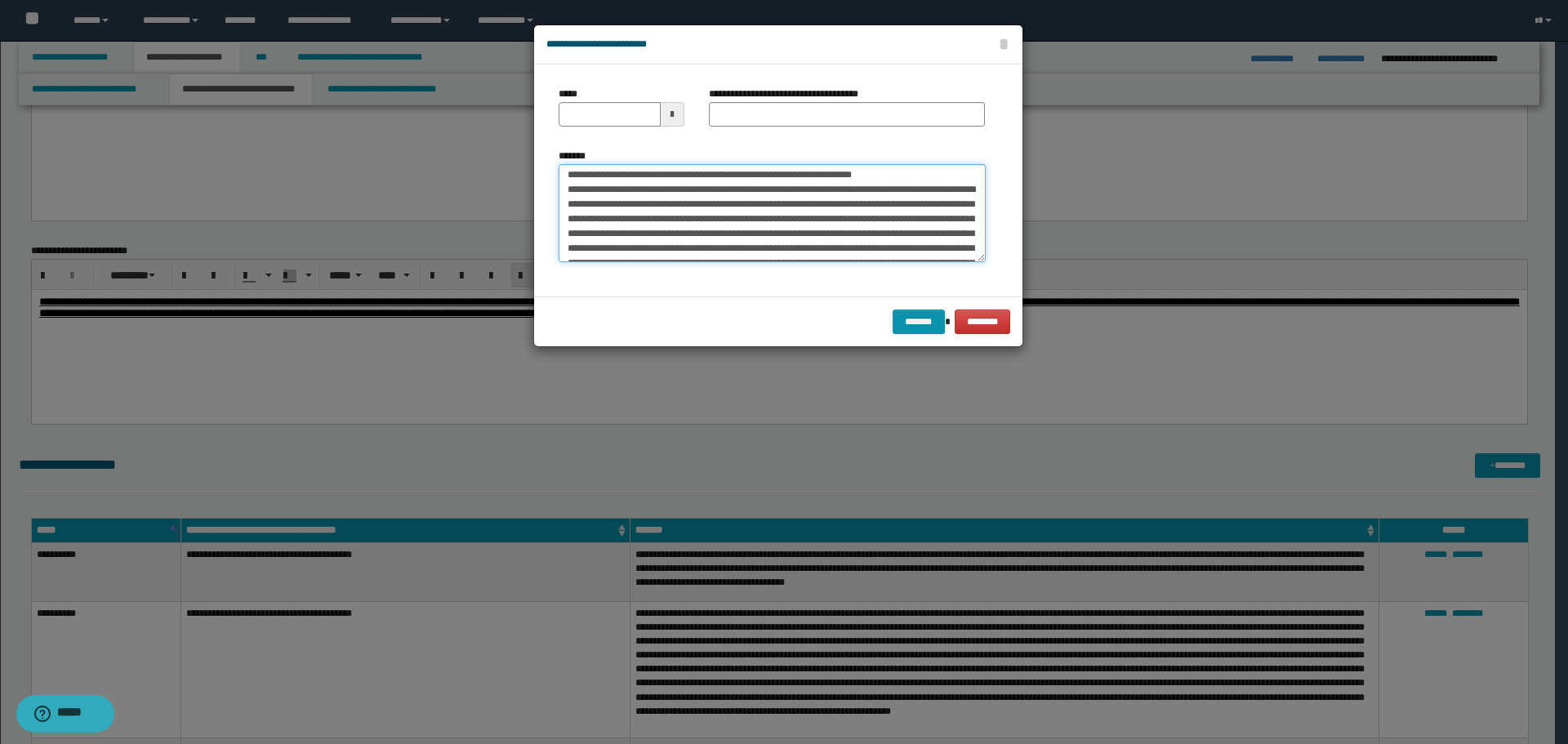 scroll, scrollTop: 0, scrollLeft: 0, axis: both 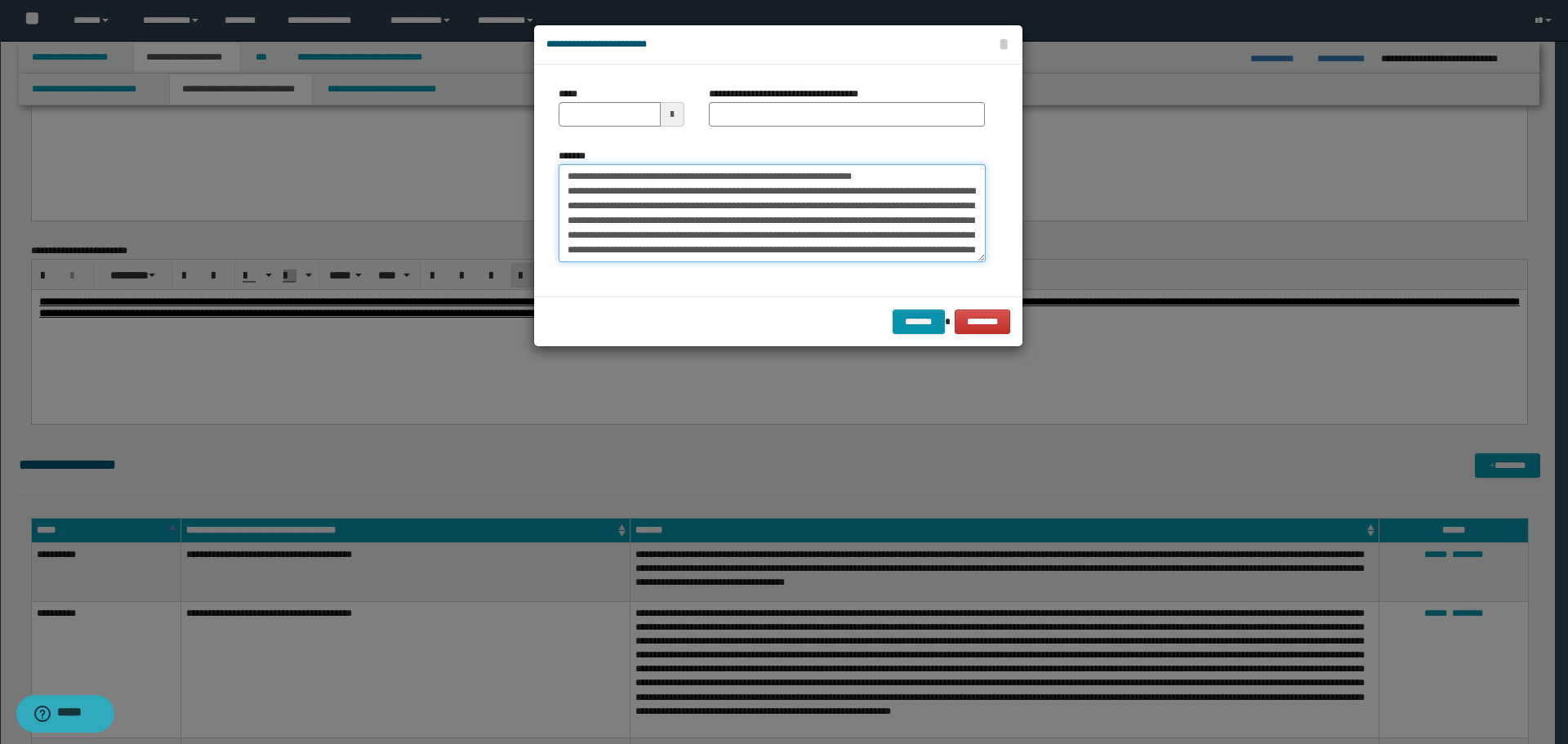 drag, startPoint x: 621, startPoint y: 173, endPoint x: 545, endPoint y: 173, distance: 76 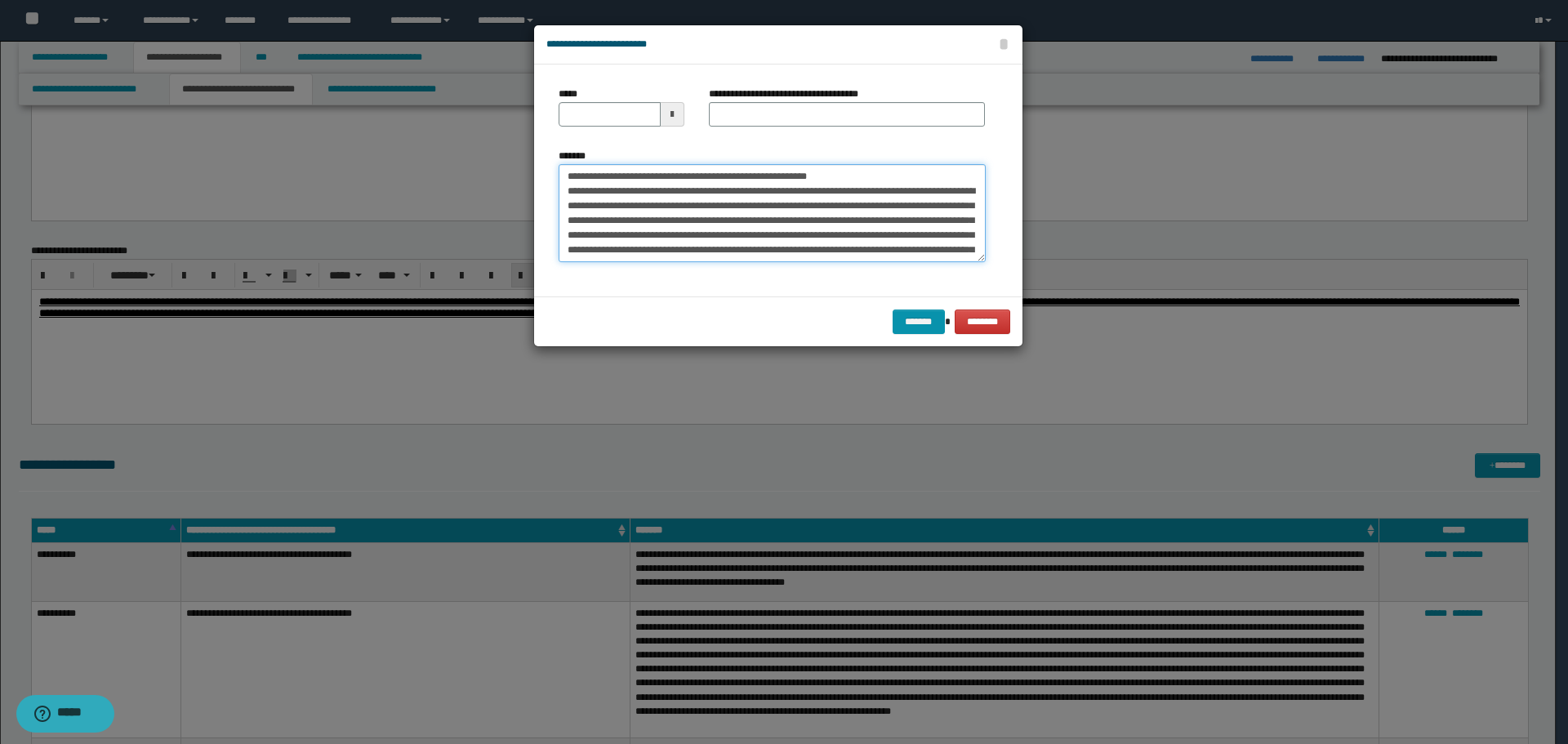 type 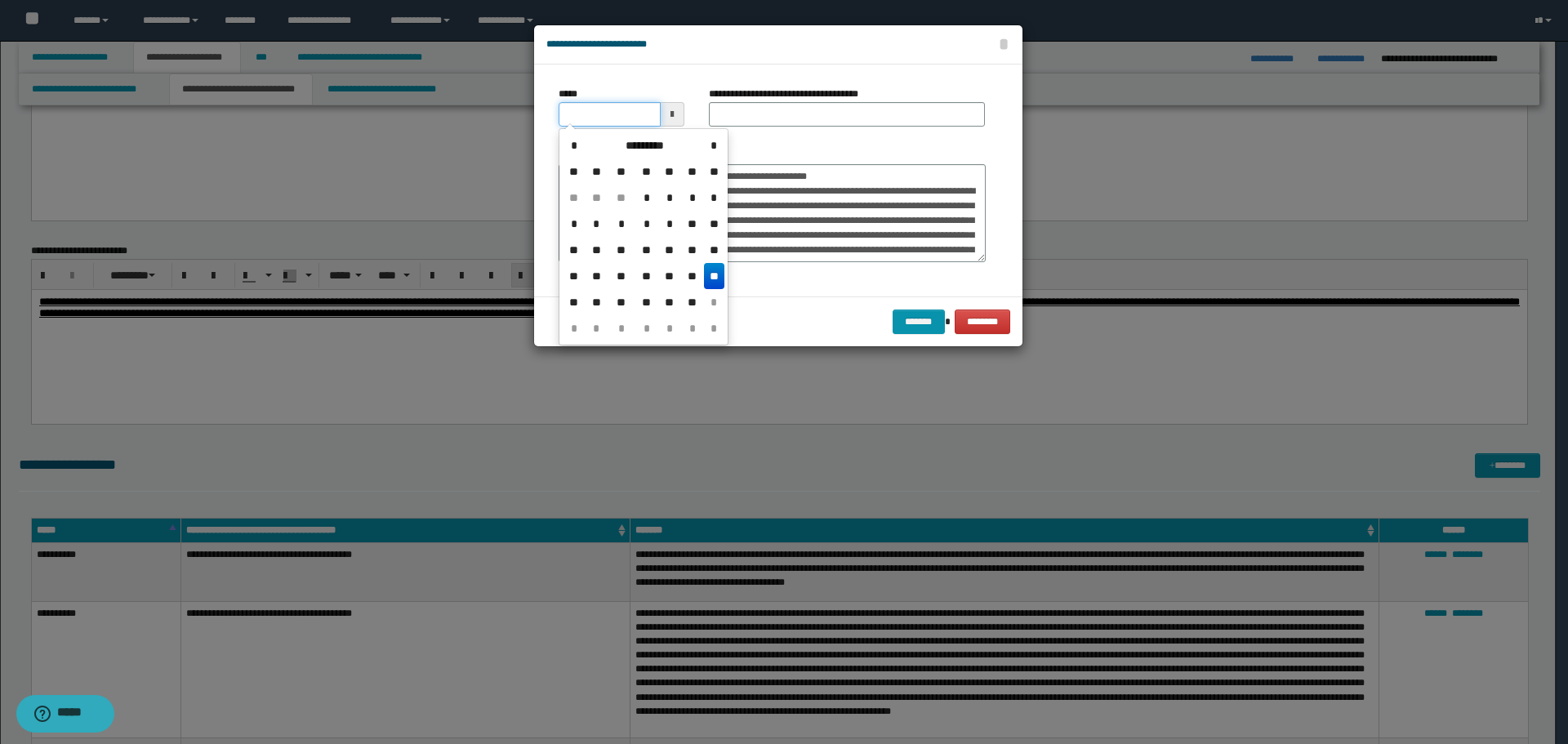 click on "*****" at bounding box center (621, 113) 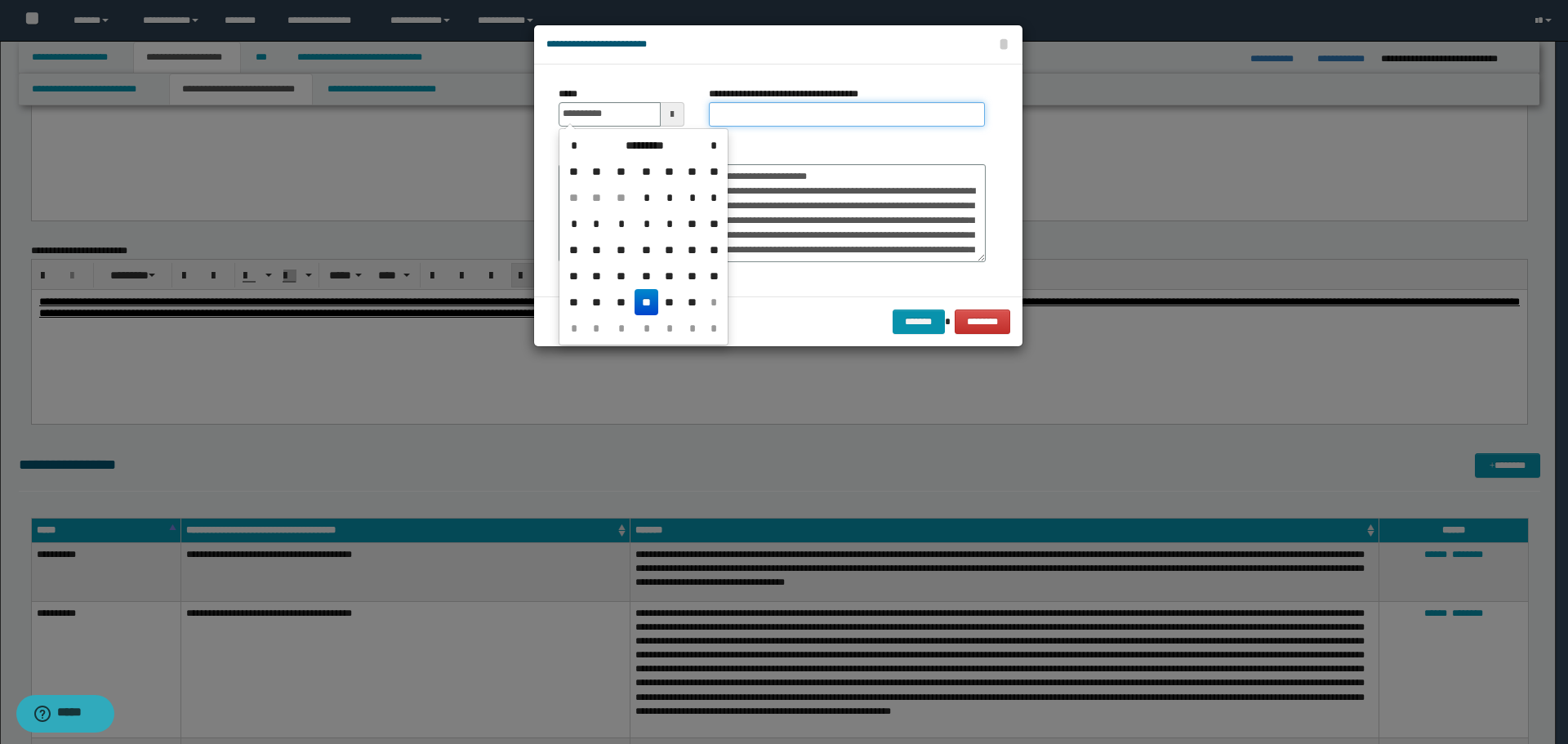 type on "**********" 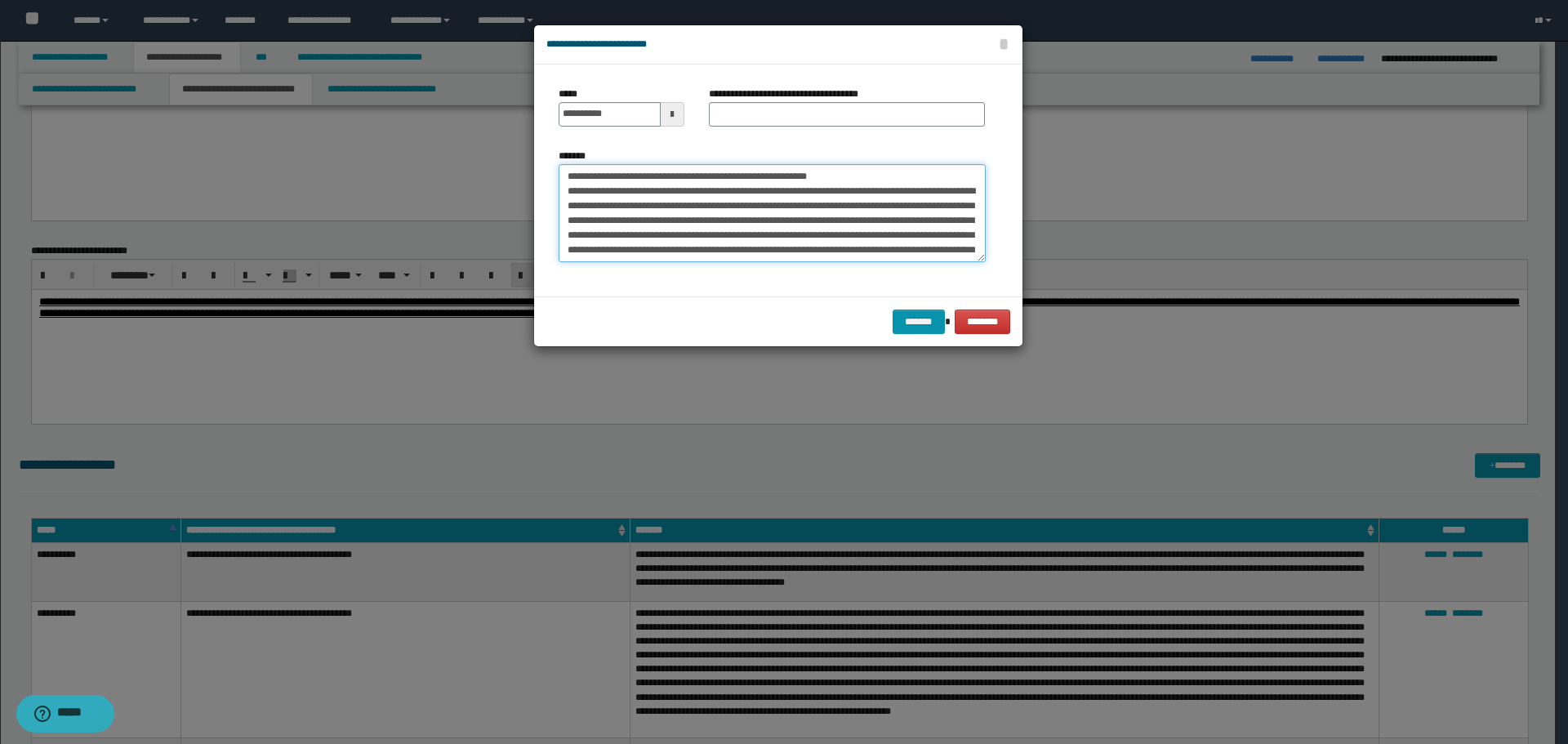drag, startPoint x: 567, startPoint y: 175, endPoint x: 839, endPoint y: 173, distance: 272.007 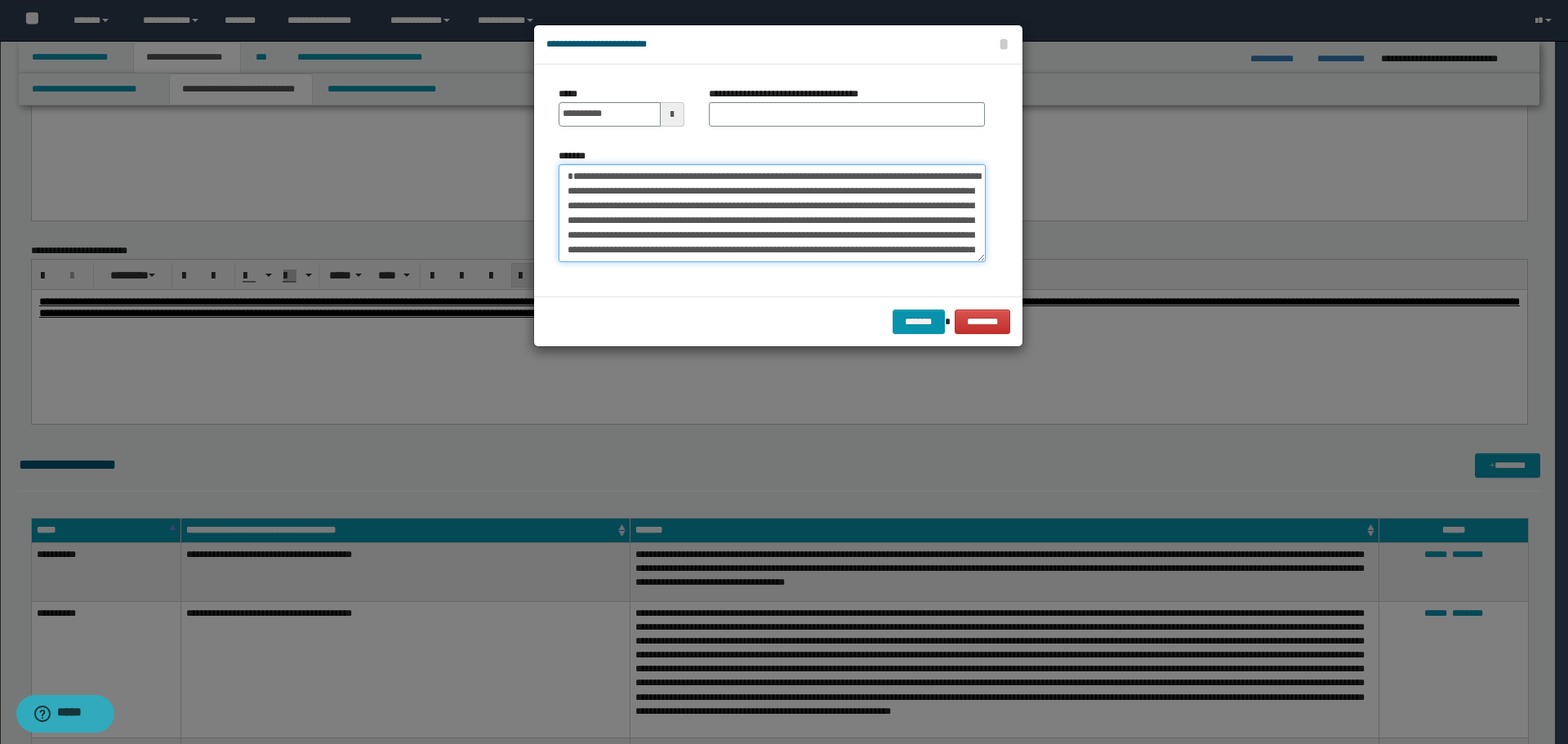 type on "**********" 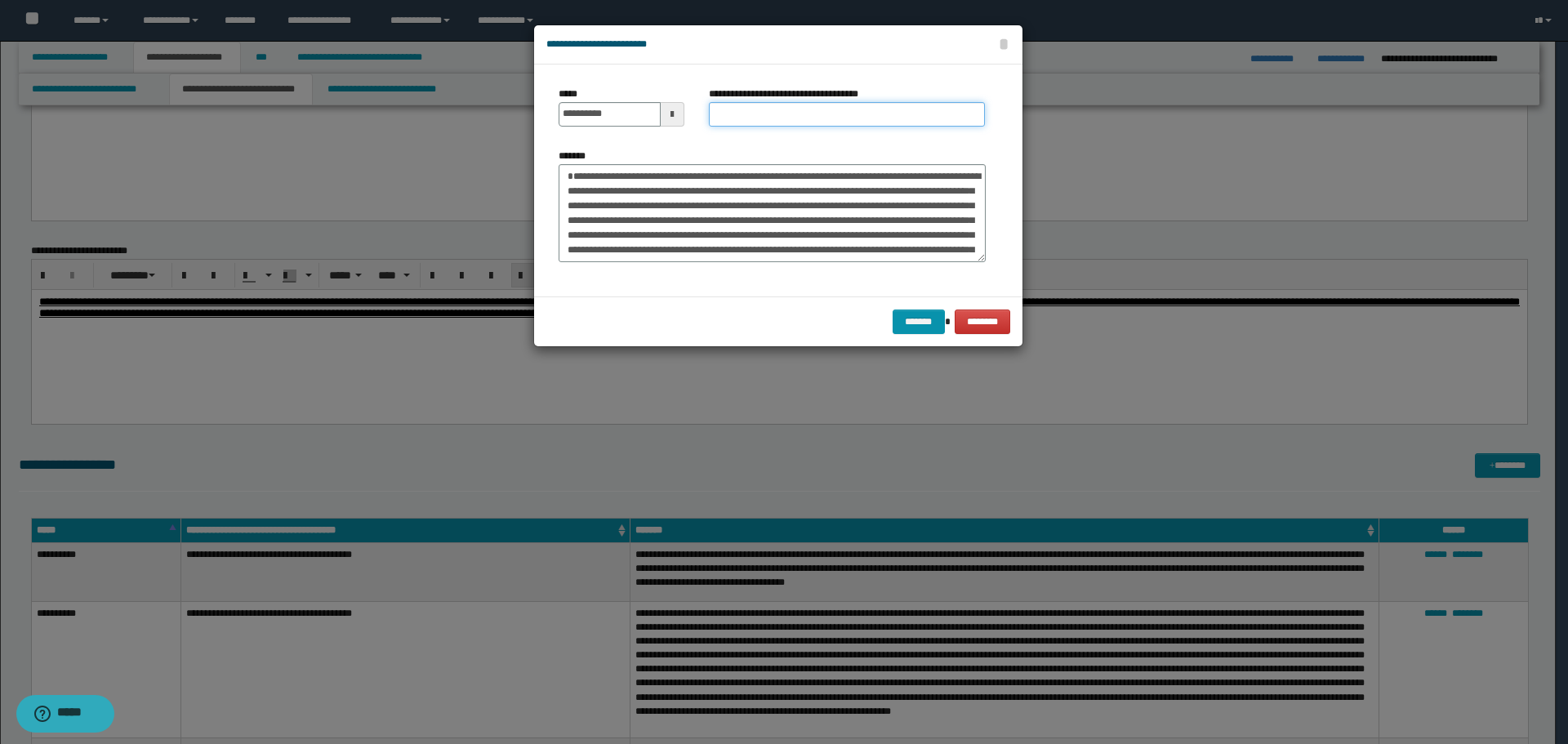 click on "**********" at bounding box center (847, 114) 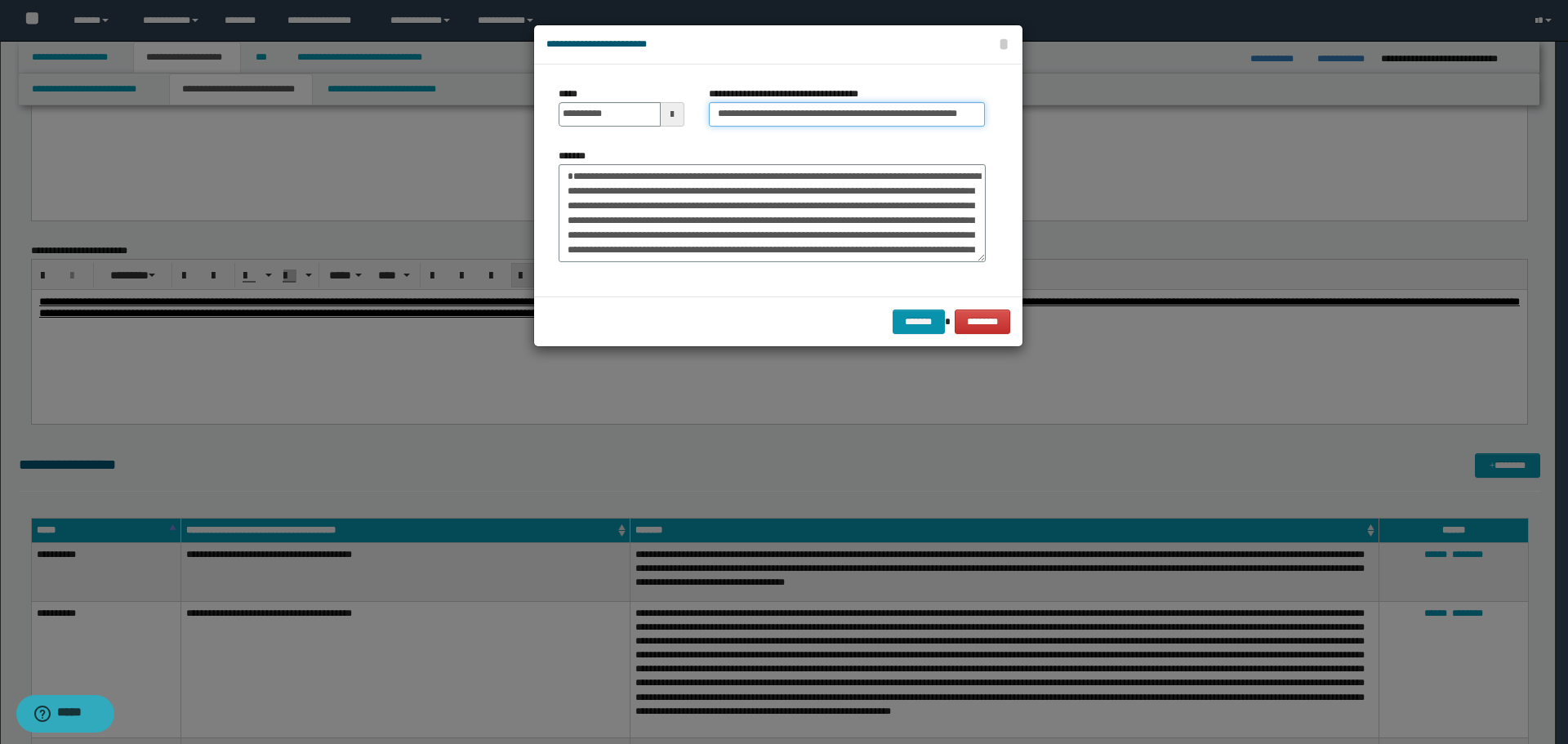 scroll, scrollTop: 0, scrollLeft: 11, axis: horizontal 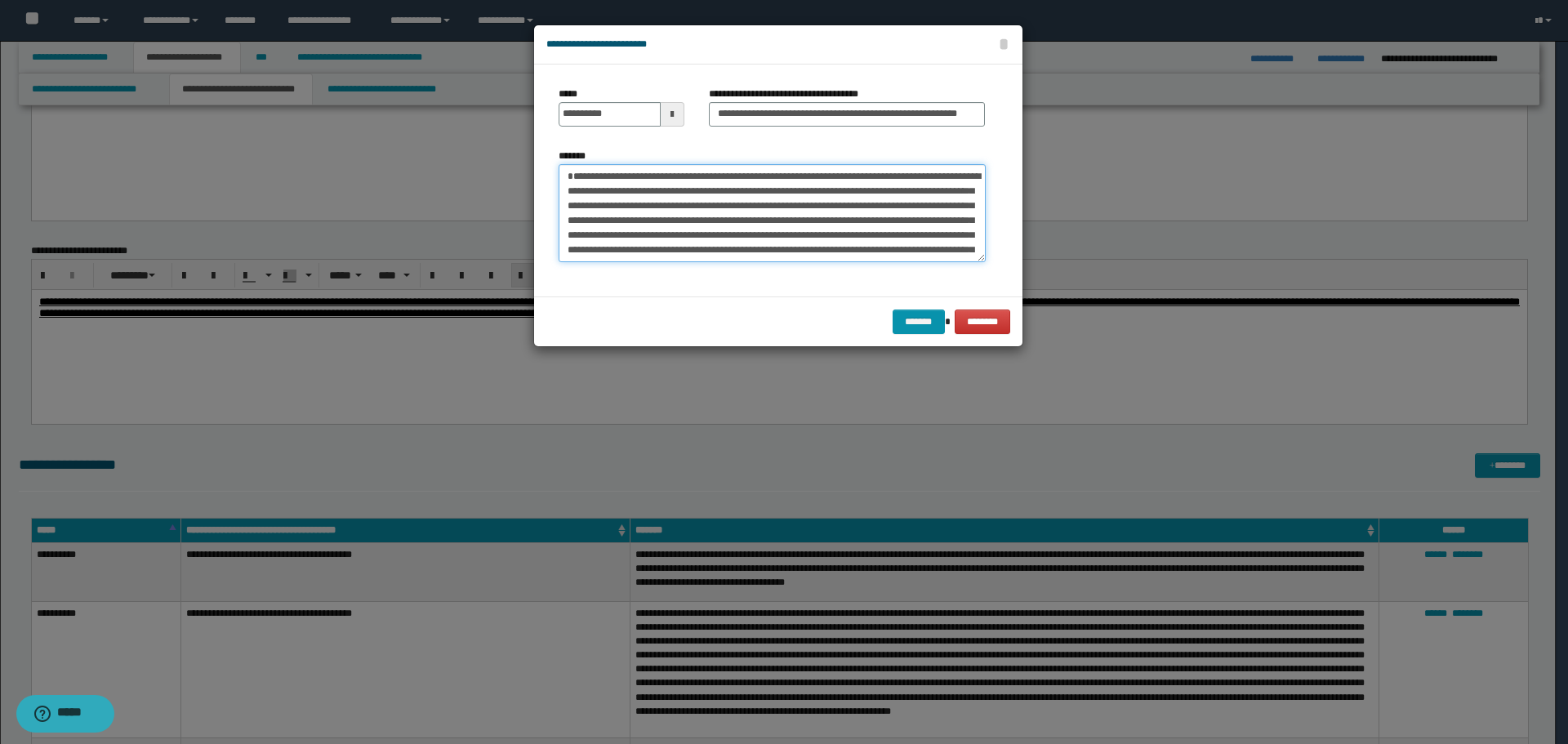 click on "*******" at bounding box center (772, 213) 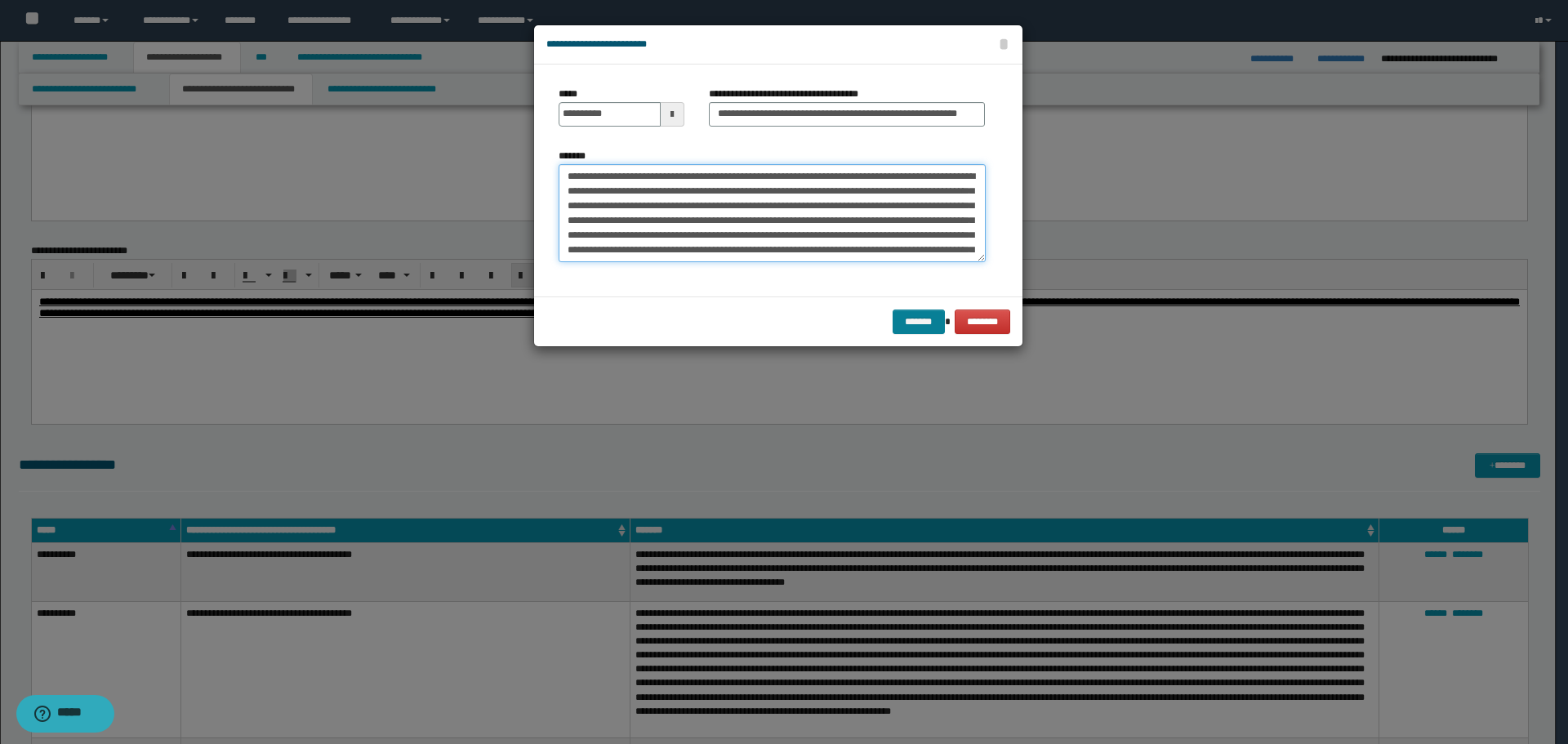 type on "**********" 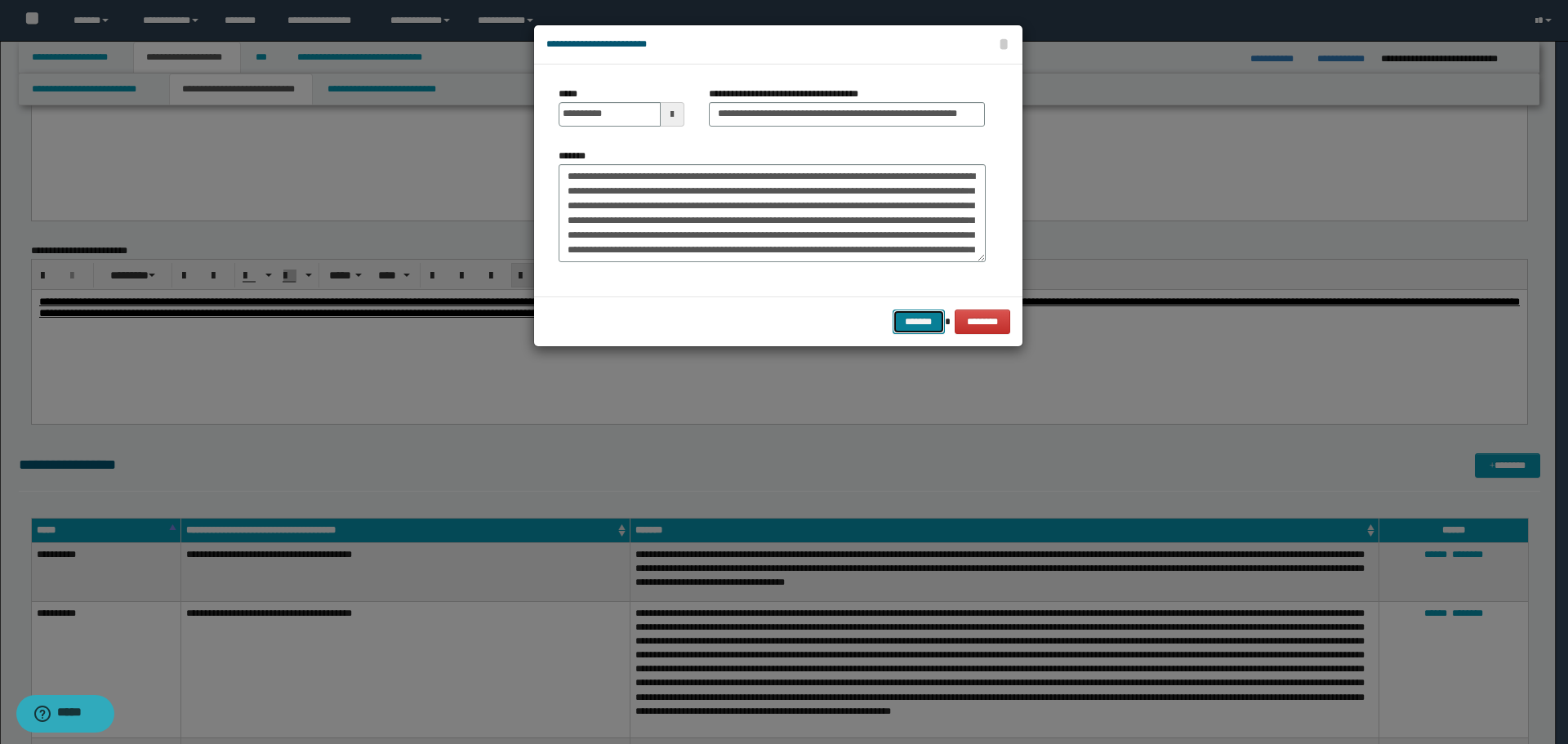 click on "*******" at bounding box center (919, 322) 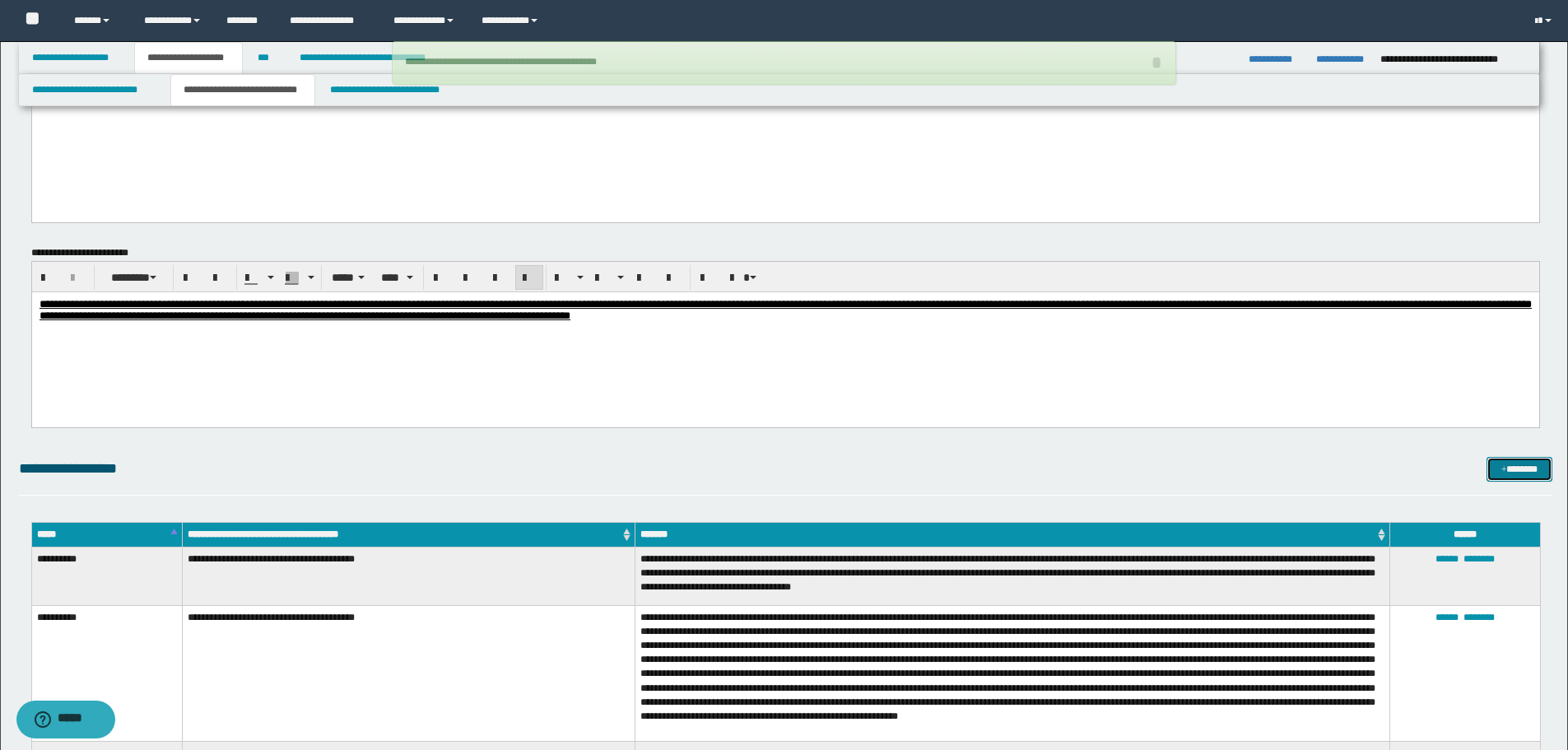 type 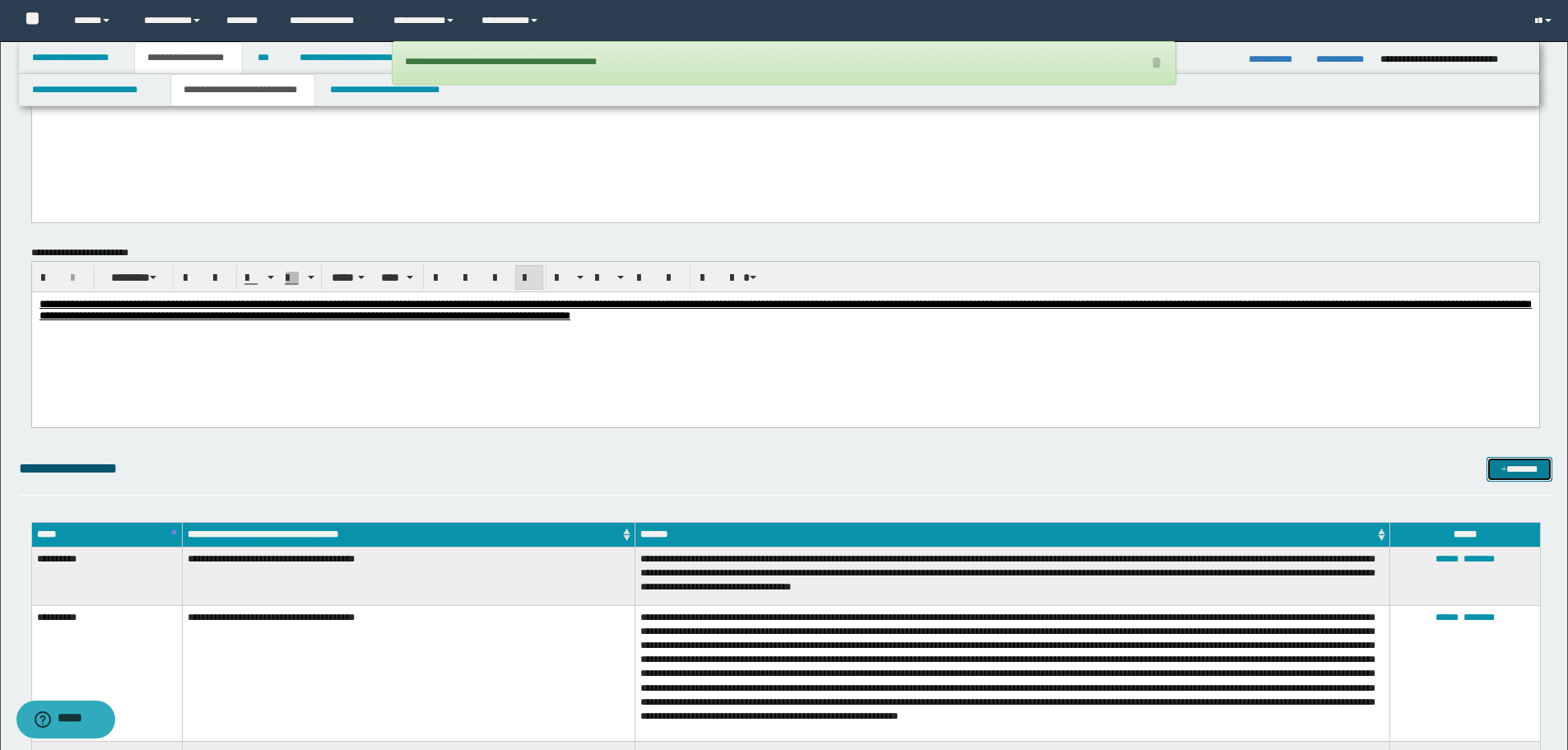click on "*******" at bounding box center [1519, 469] 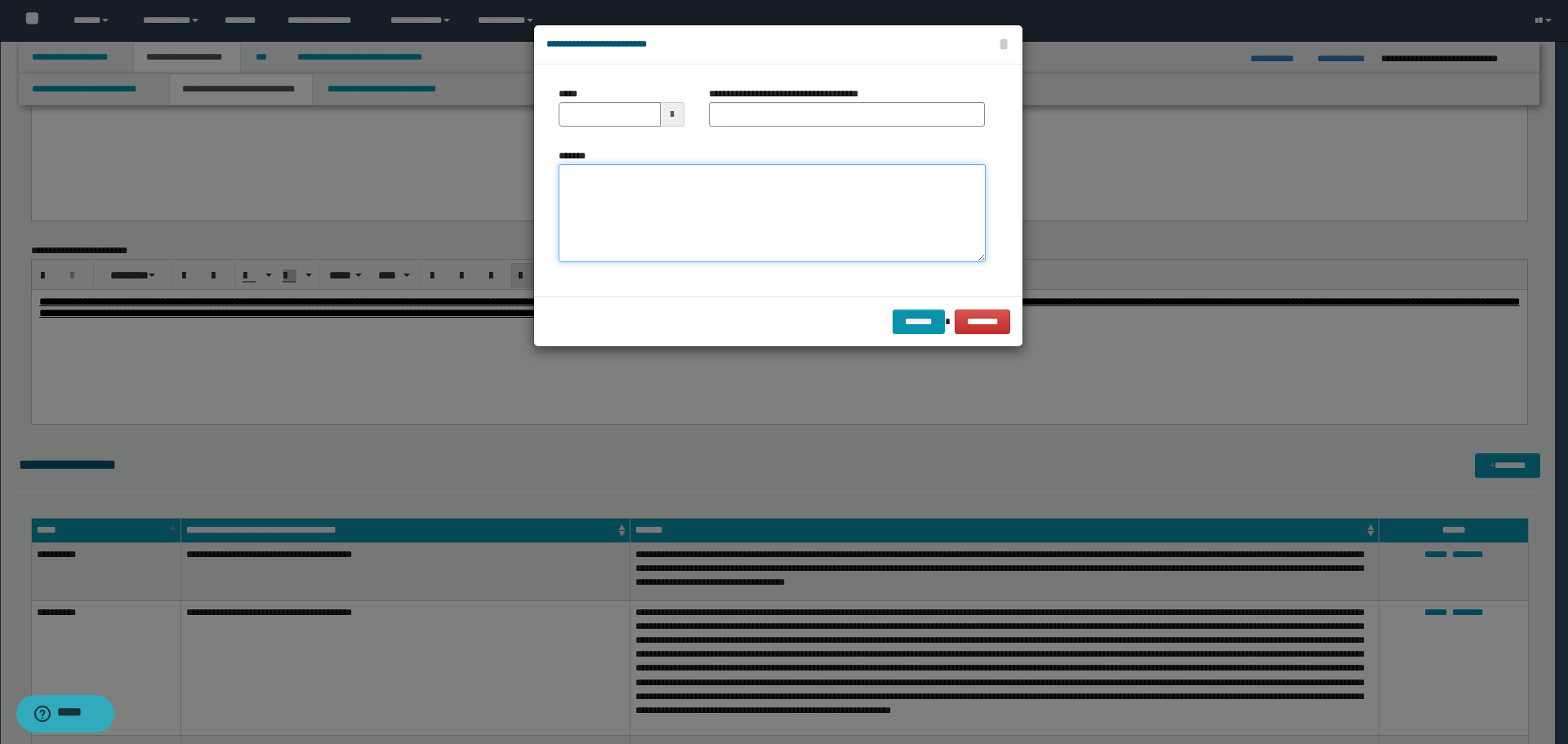 click on "*******" at bounding box center [772, 213] 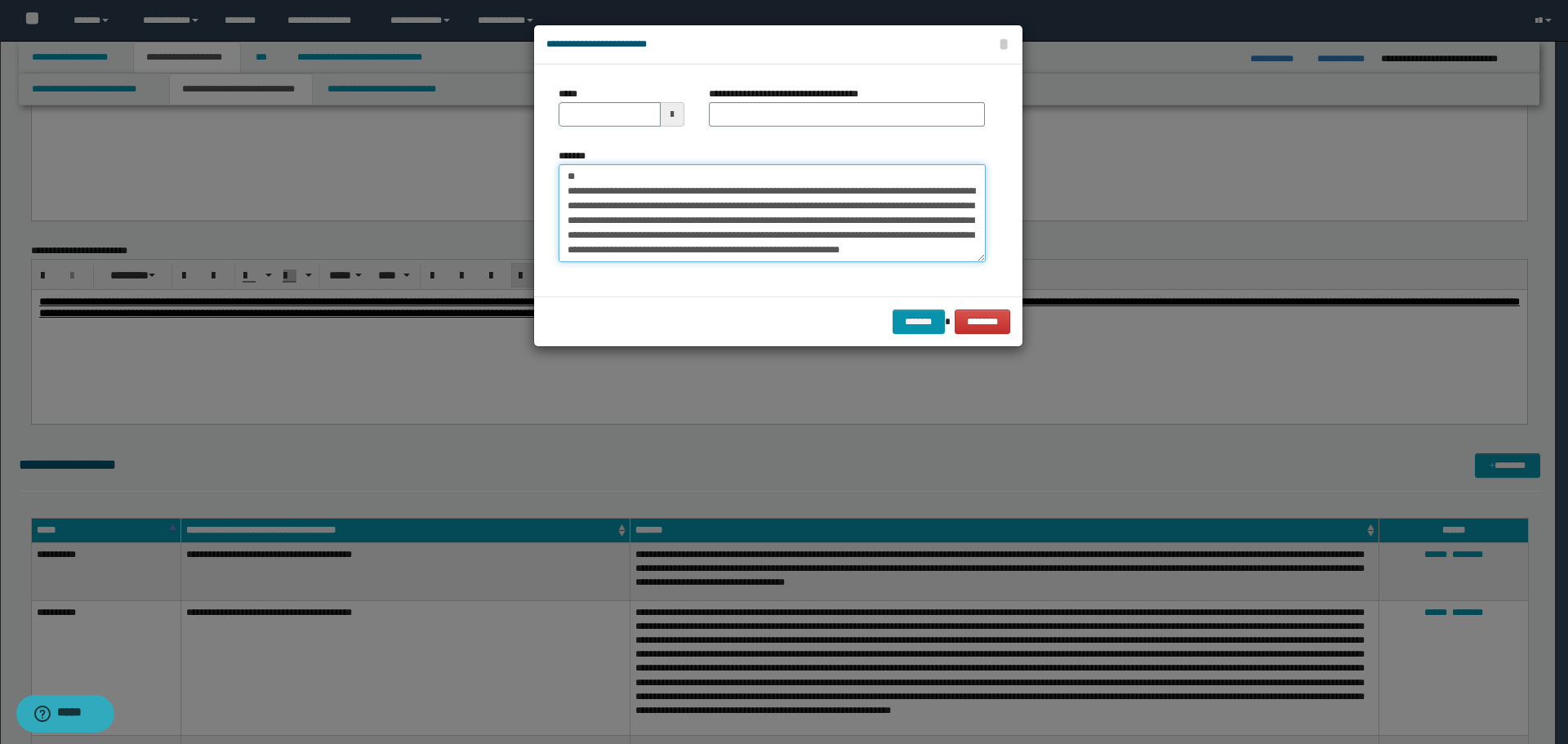 scroll, scrollTop: 0, scrollLeft: 0, axis: both 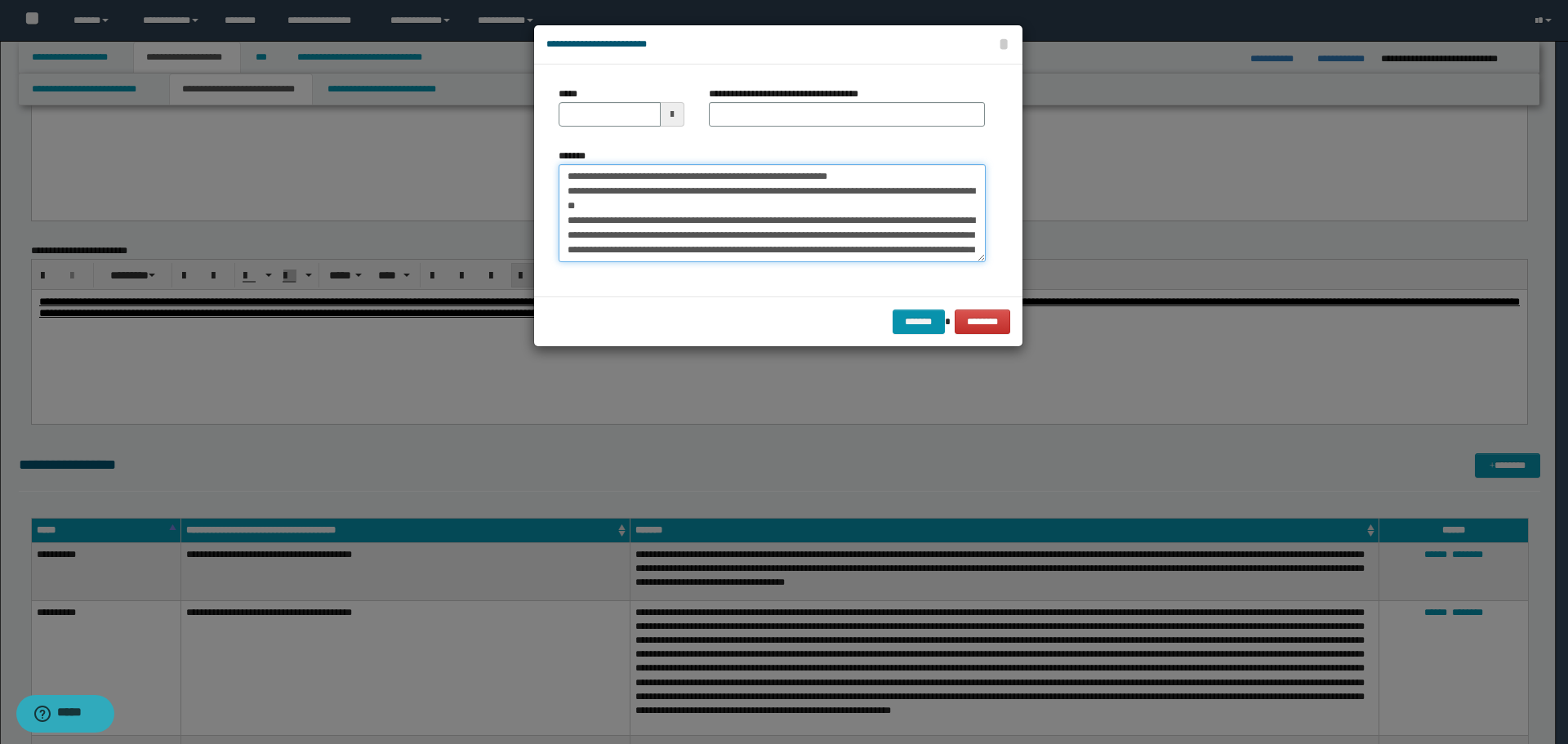 drag, startPoint x: 619, startPoint y: 174, endPoint x: 456, endPoint y: 170, distance: 163.04907 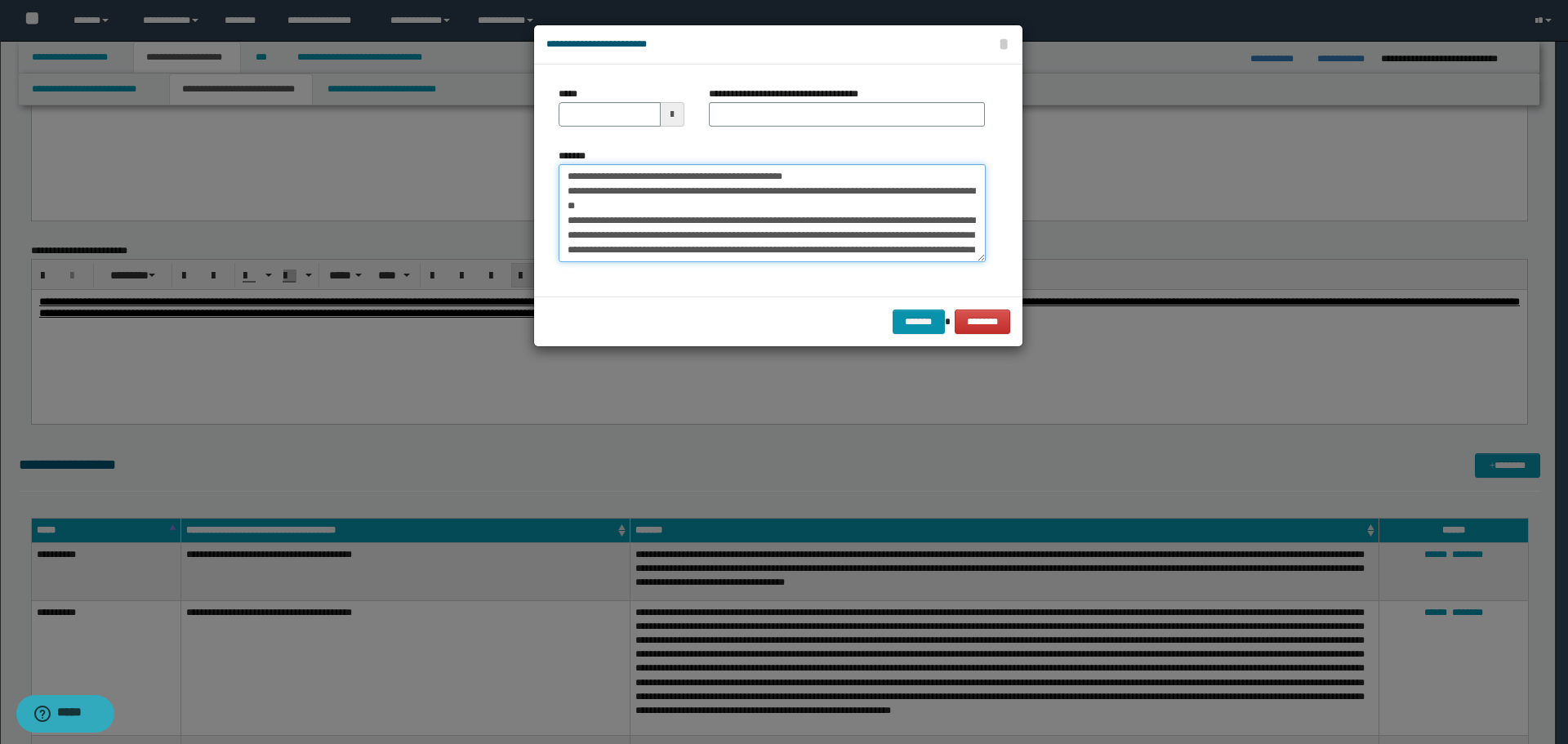 type 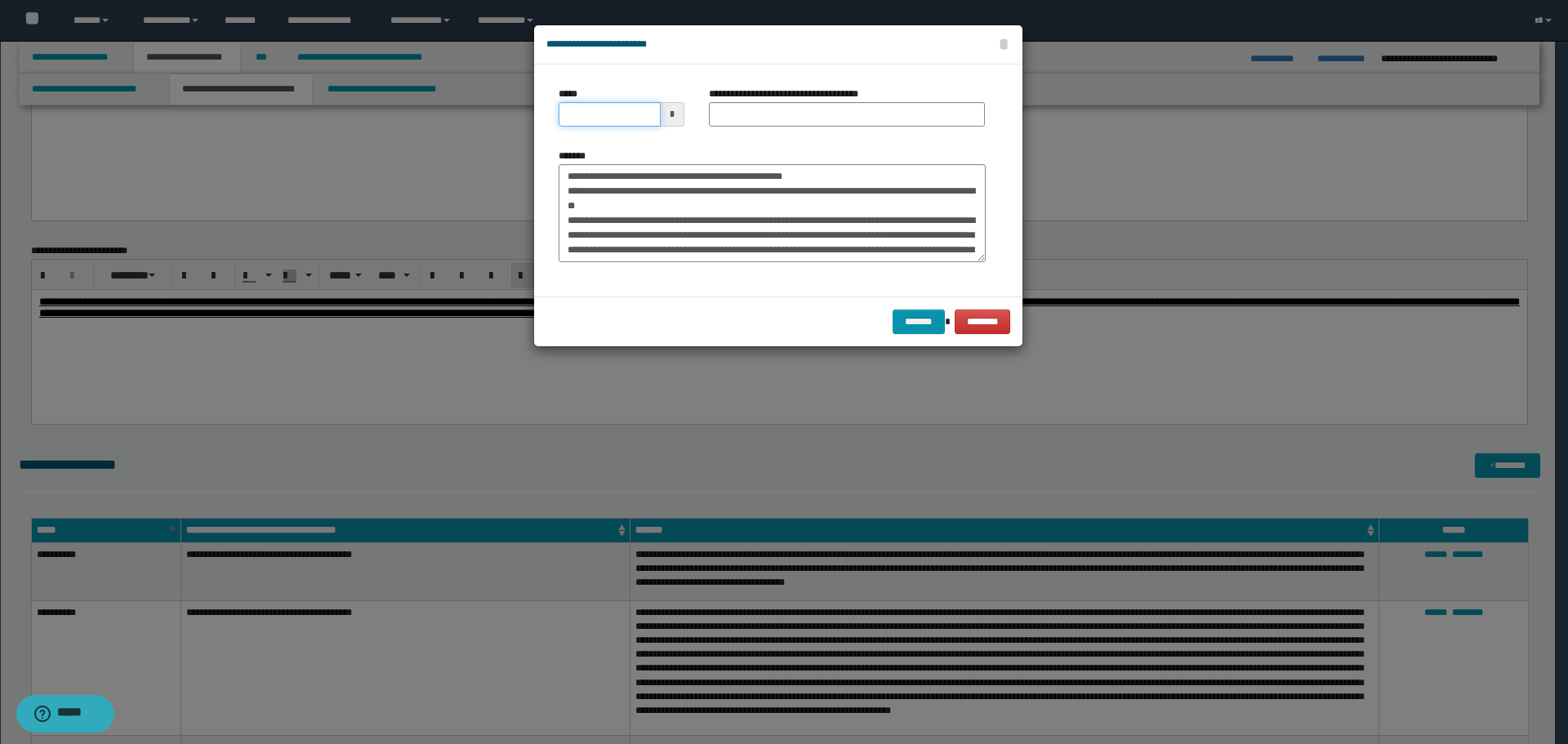 click on "*****" at bounding box center [609, 114] 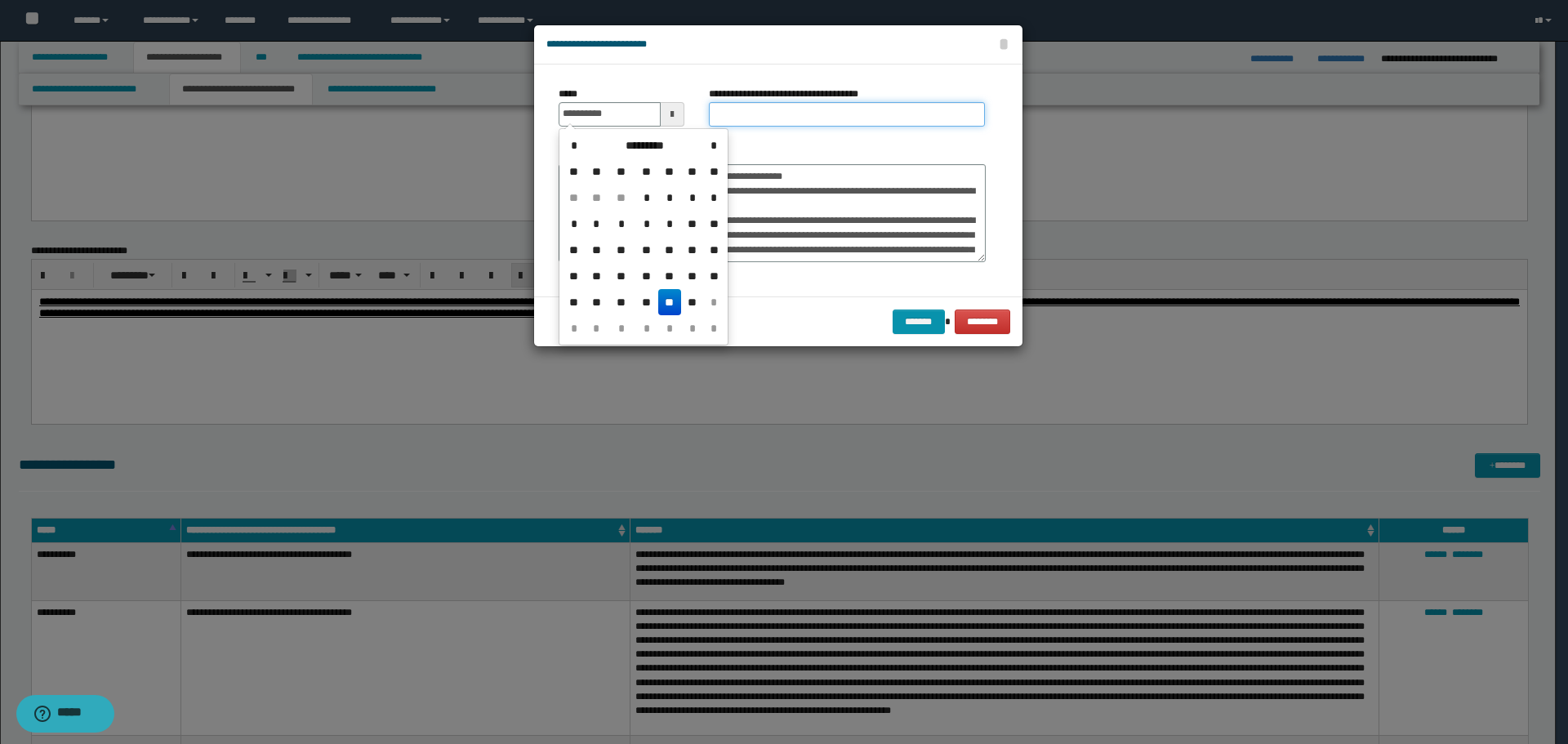 type on "**********" 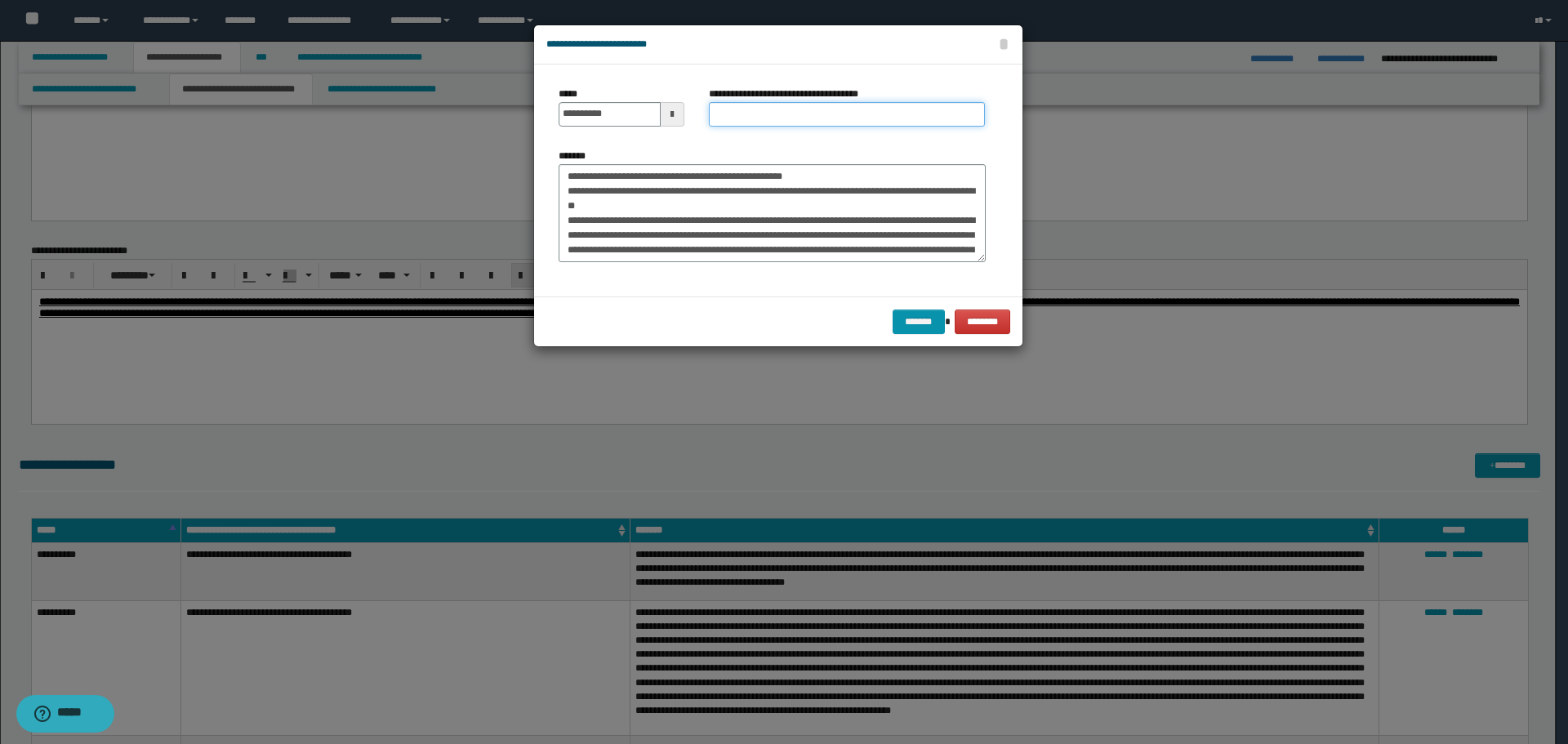 drag, startPoint x: 751, startPoint y: 109, endPoint x: 664, endPoint y: 148, distance: 95.34149 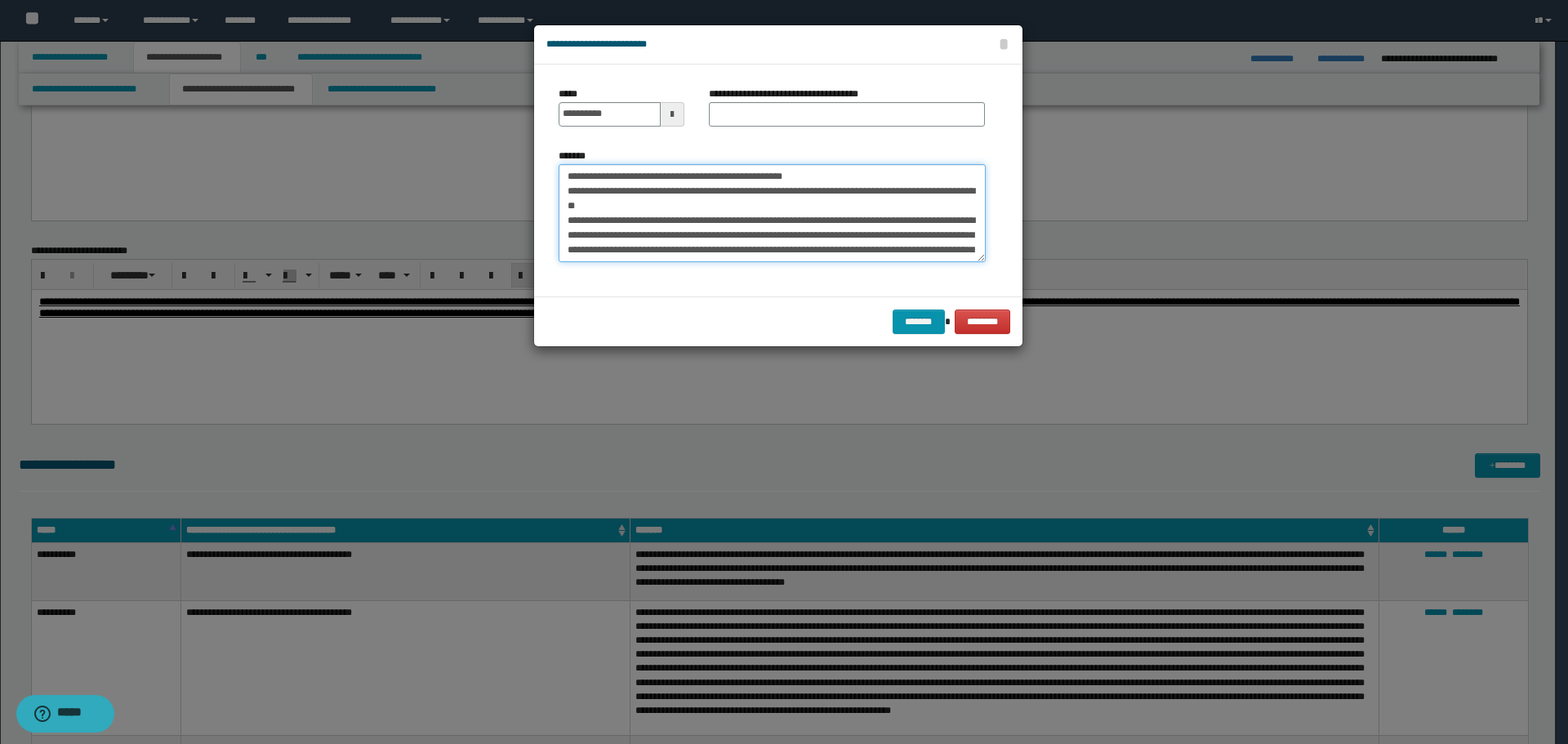 drag, startPoint x: 567, startPoint y: 172, endPoint x: 773, endPoint y: 170, distance: 206.00971 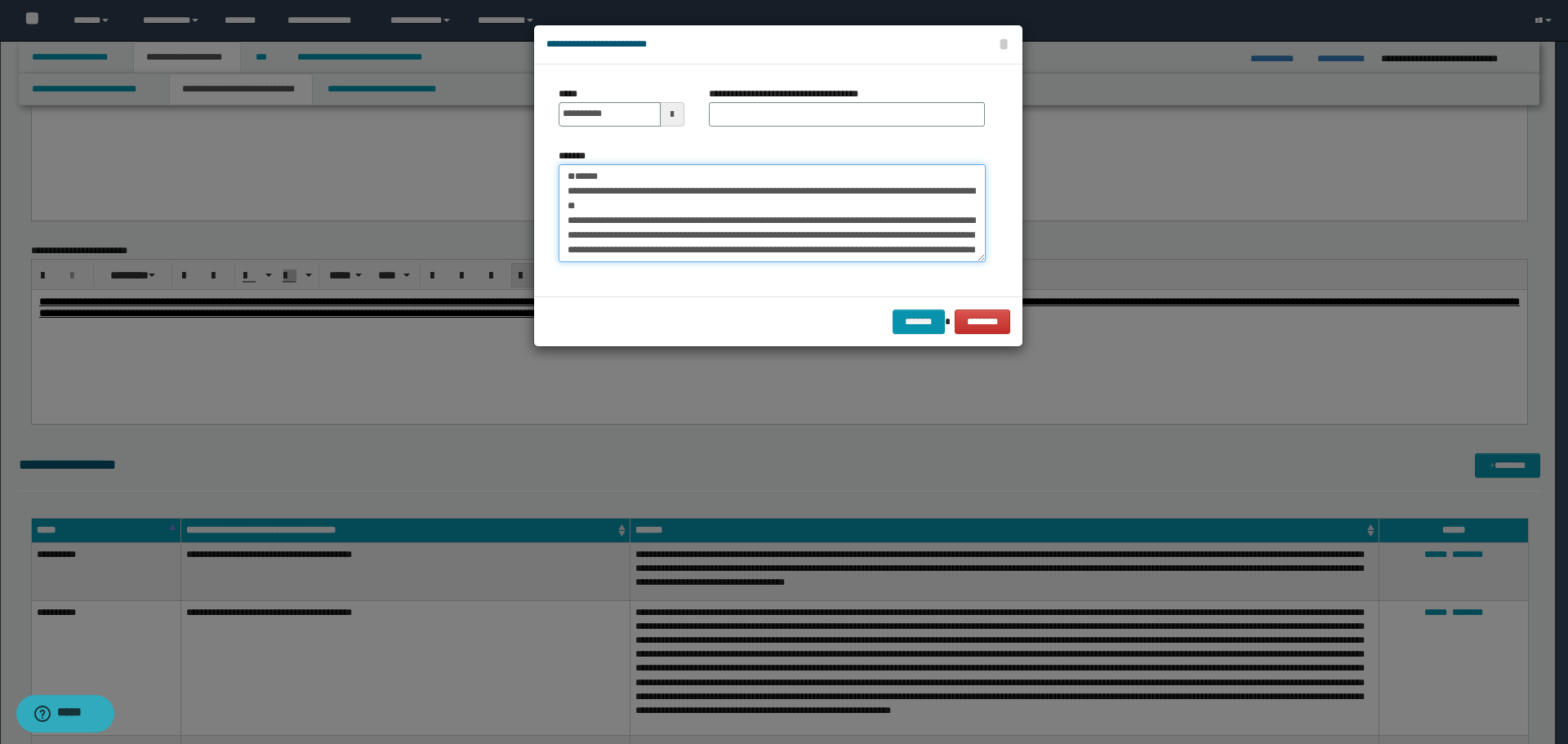 type on "**********" 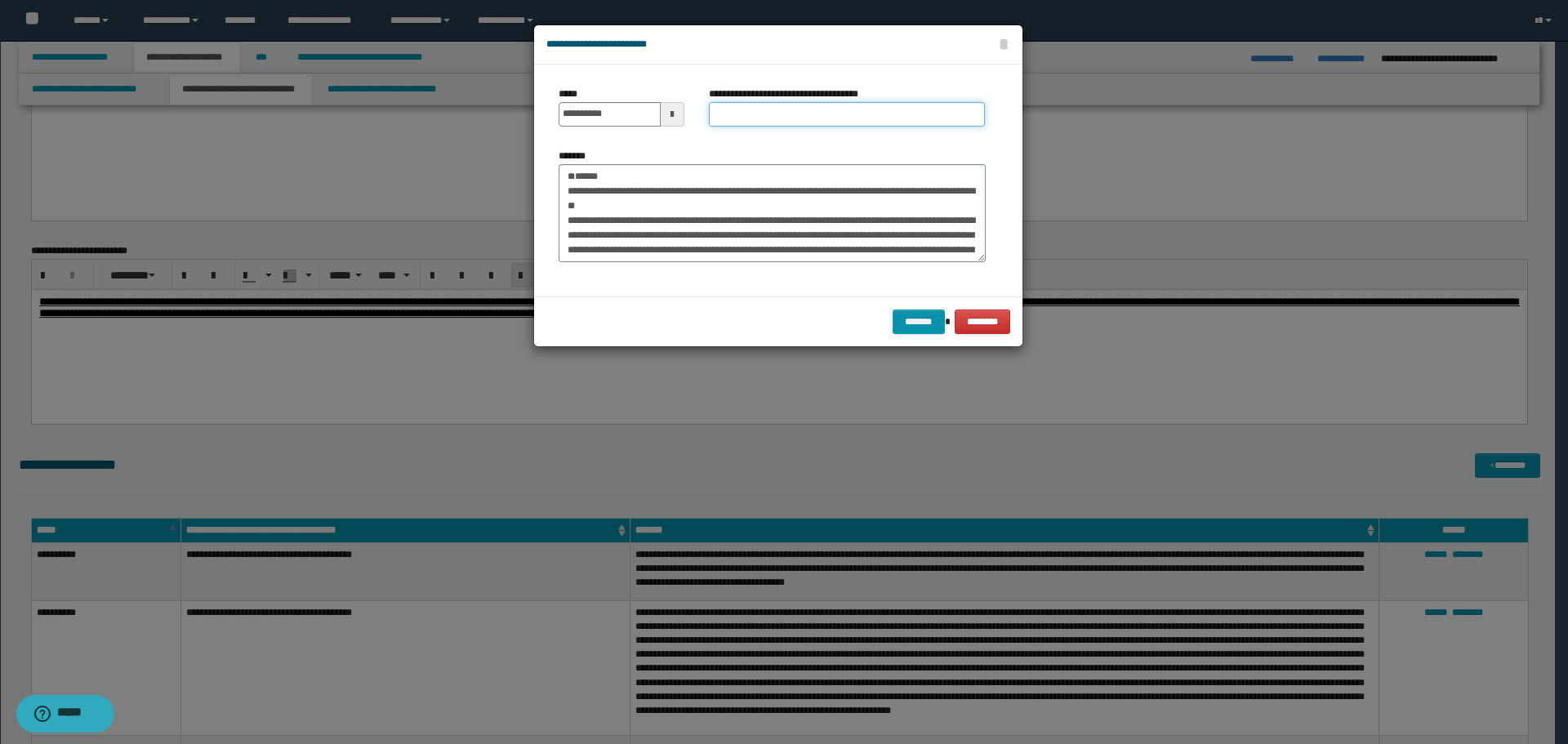 click on "**********" at bounding box center [847, 114] 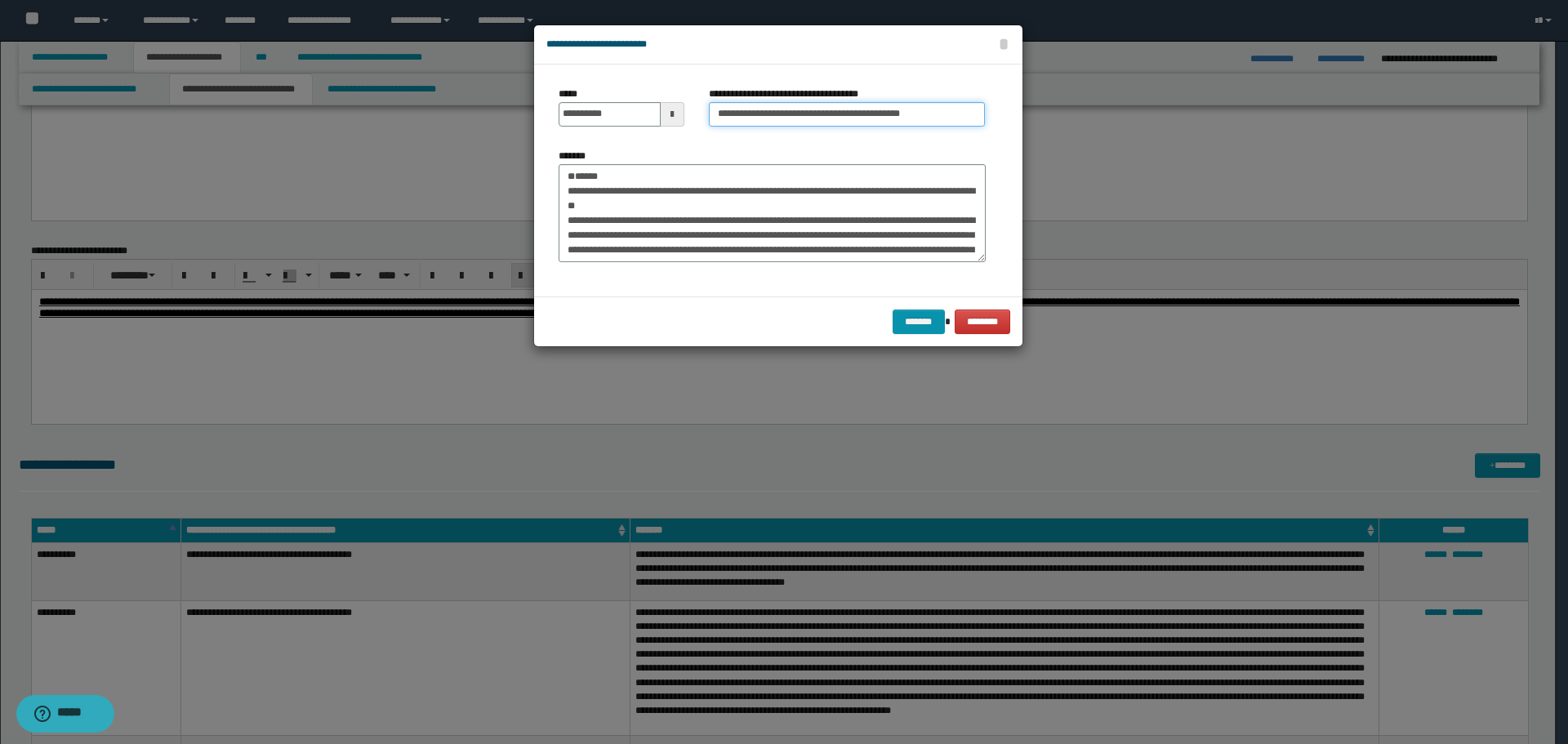type on "**********" 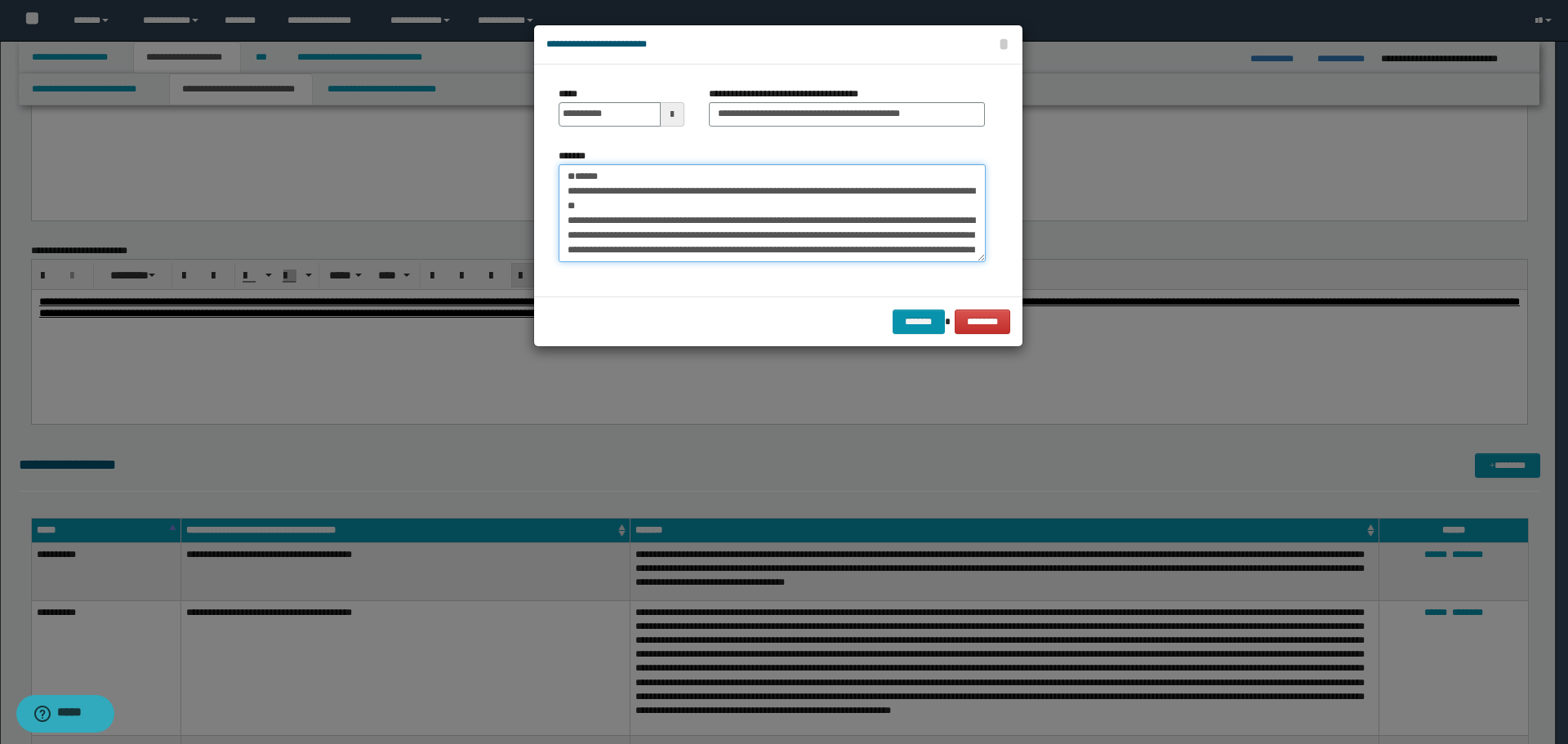 drag, startPoint x: 645, startPoint y: 169, endPoint x: 506, endPoint y: 179, distance: 139.35925 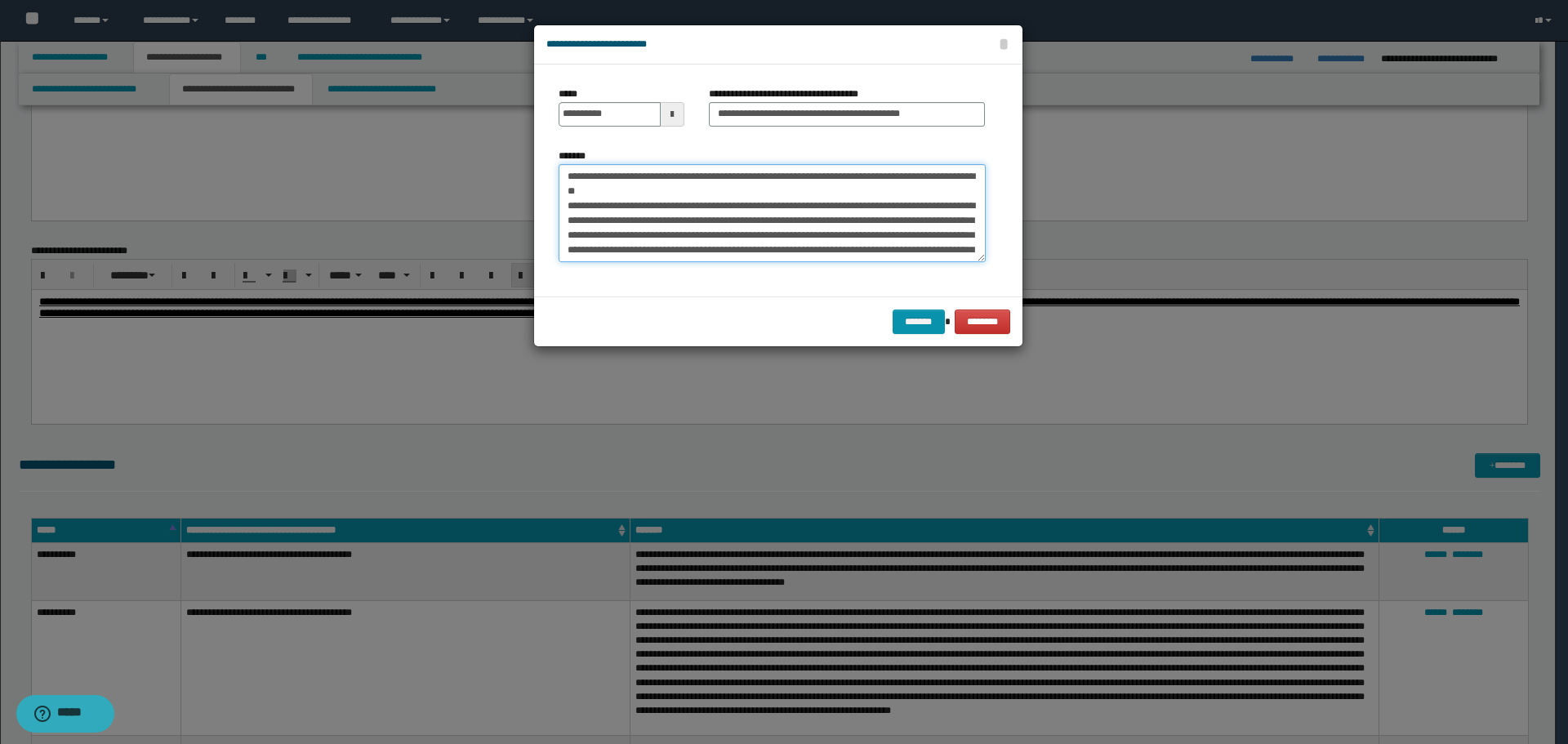 click on "**********" at bounding box center [772, 213] 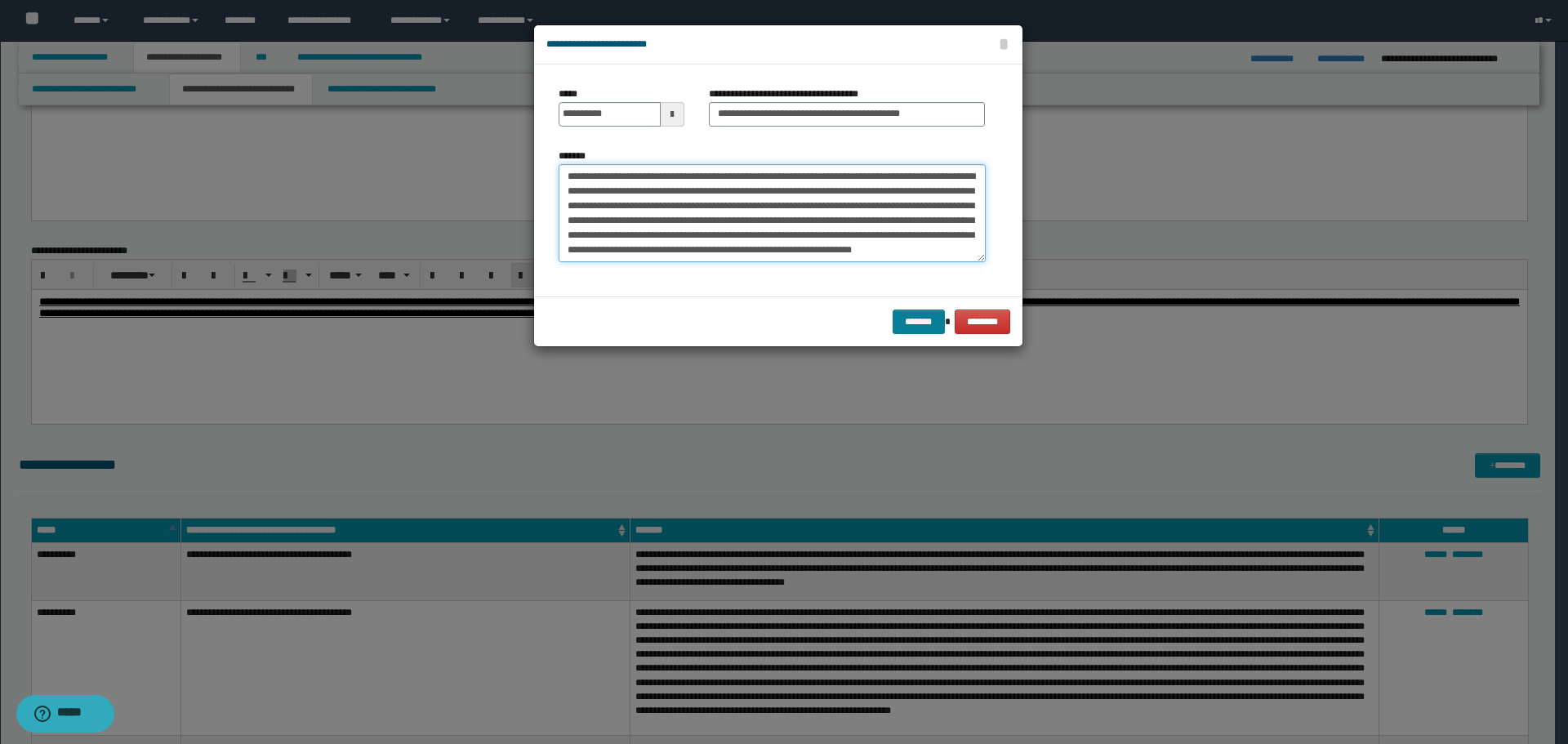 type on "**********" 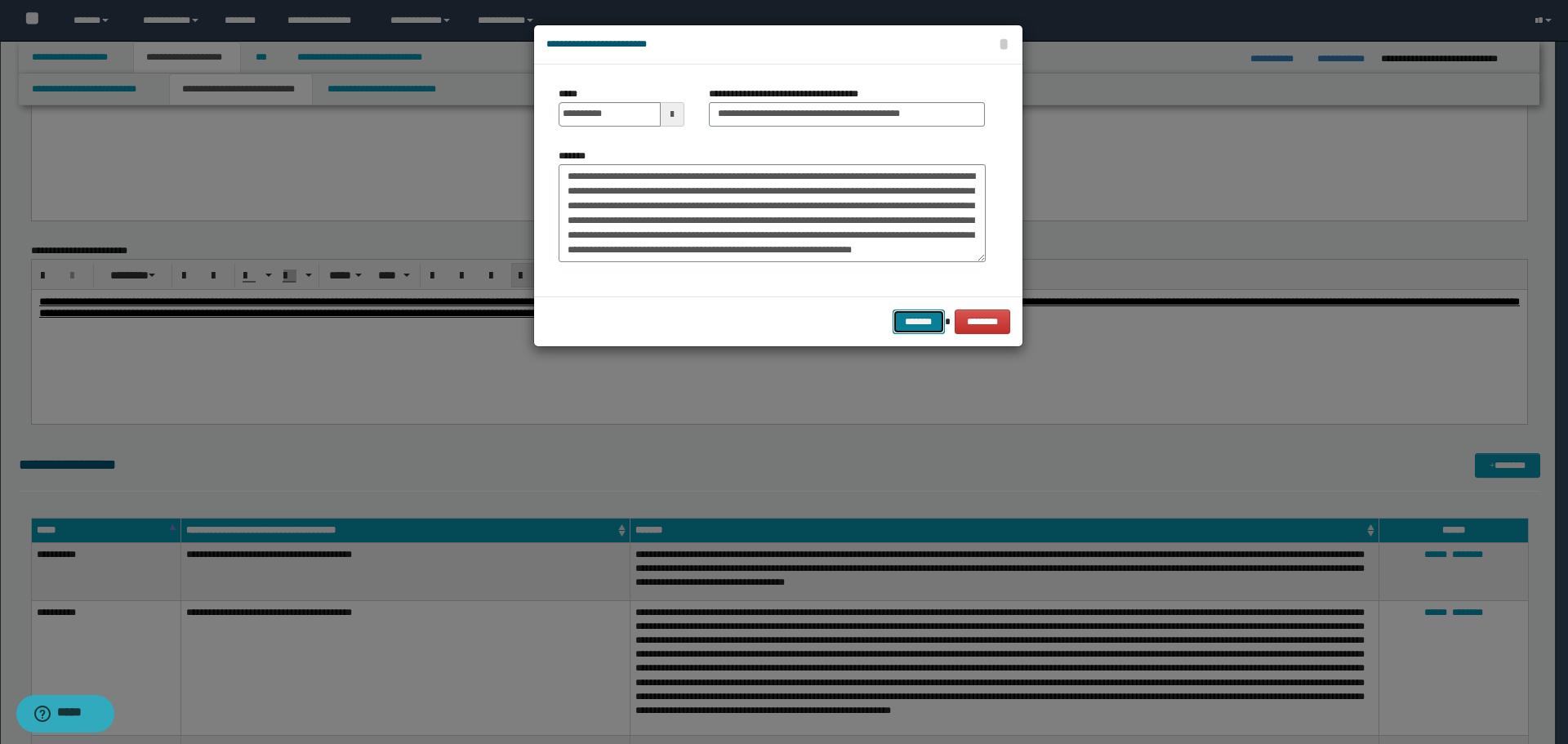 click on "*******" at bounding box center [919, 322] 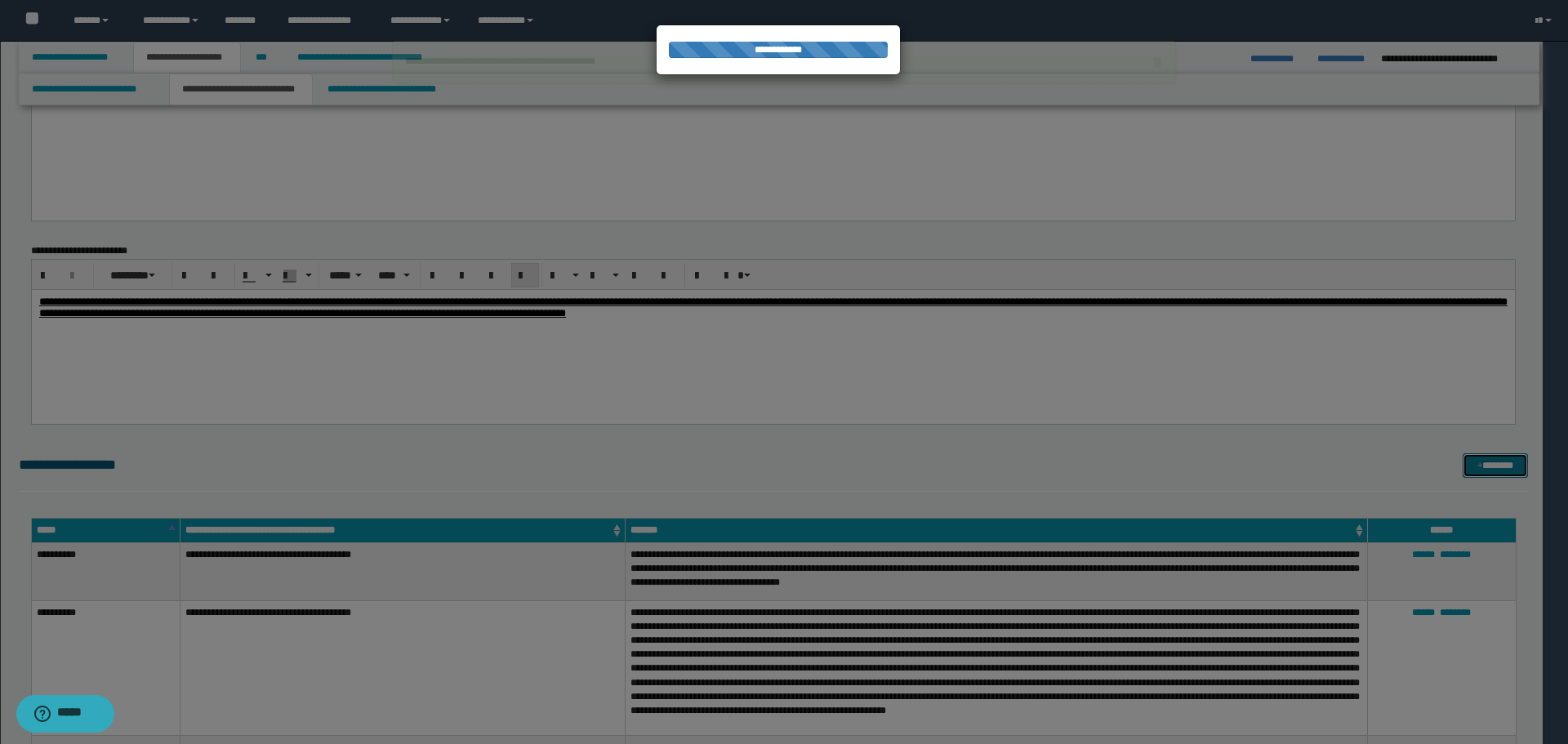 type 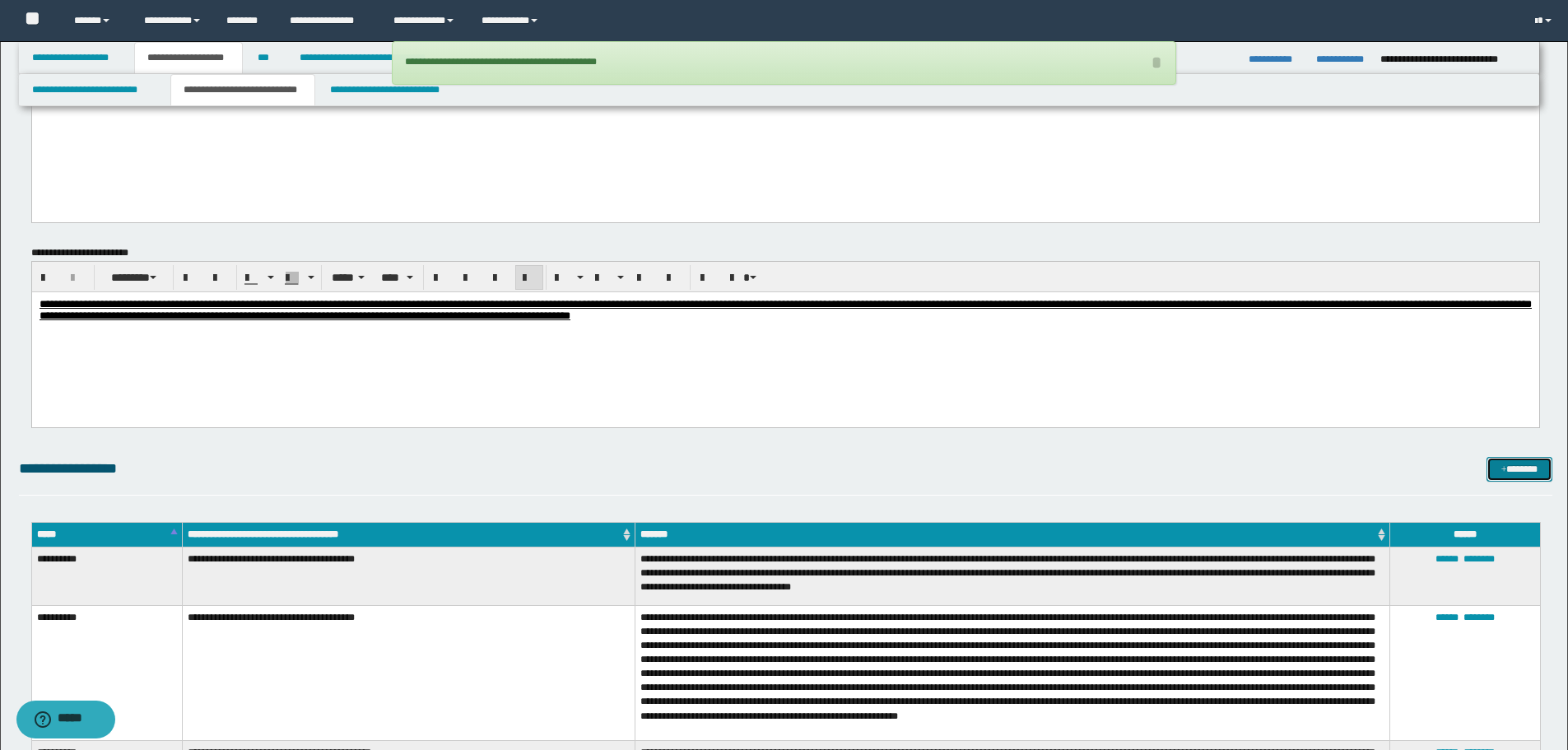 click on "*******" at bounding box center (1519, 469) 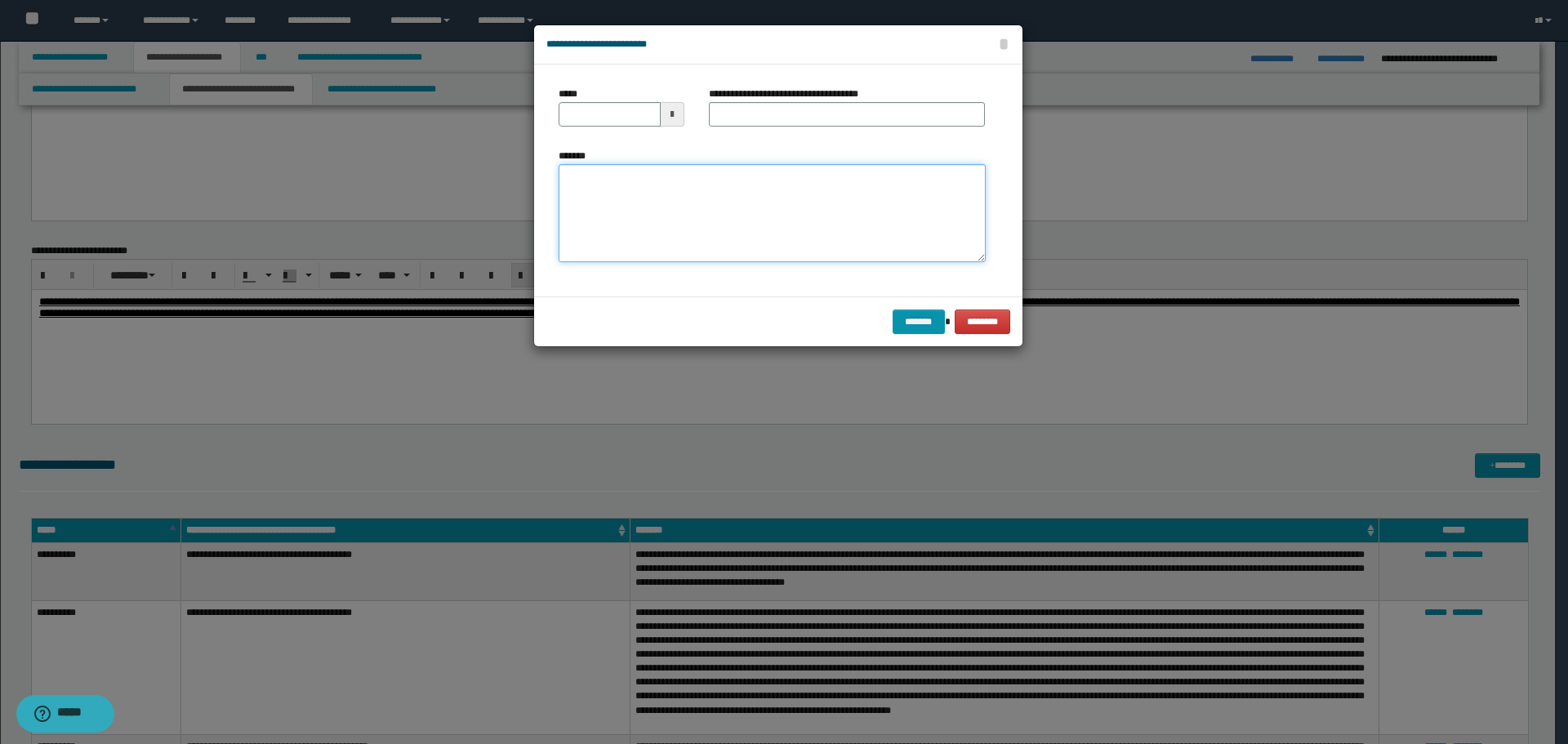 click on "*******" at bounding box center [772, 213] 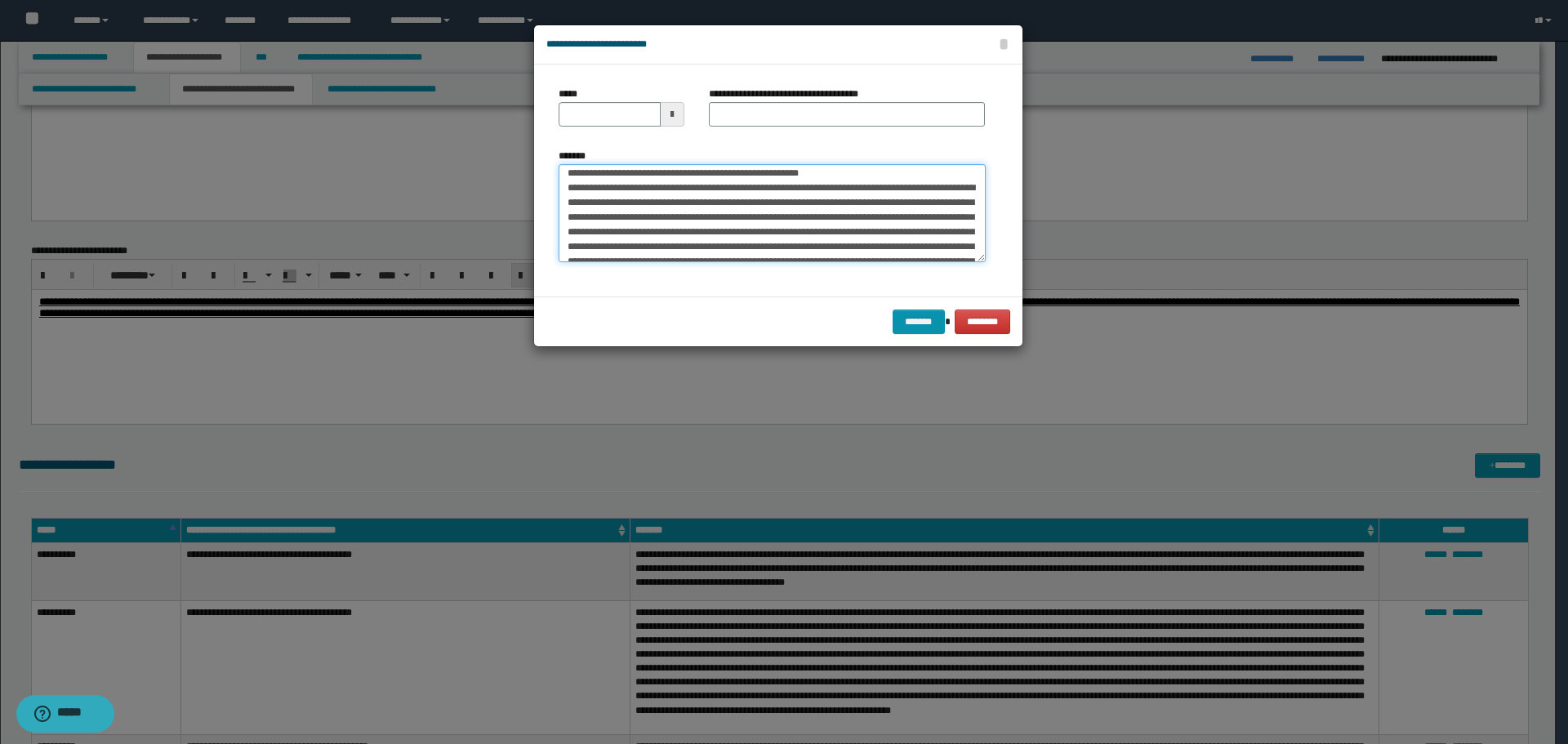 scroll, scrollTop: 0, scrollLeft: 0, axis: both 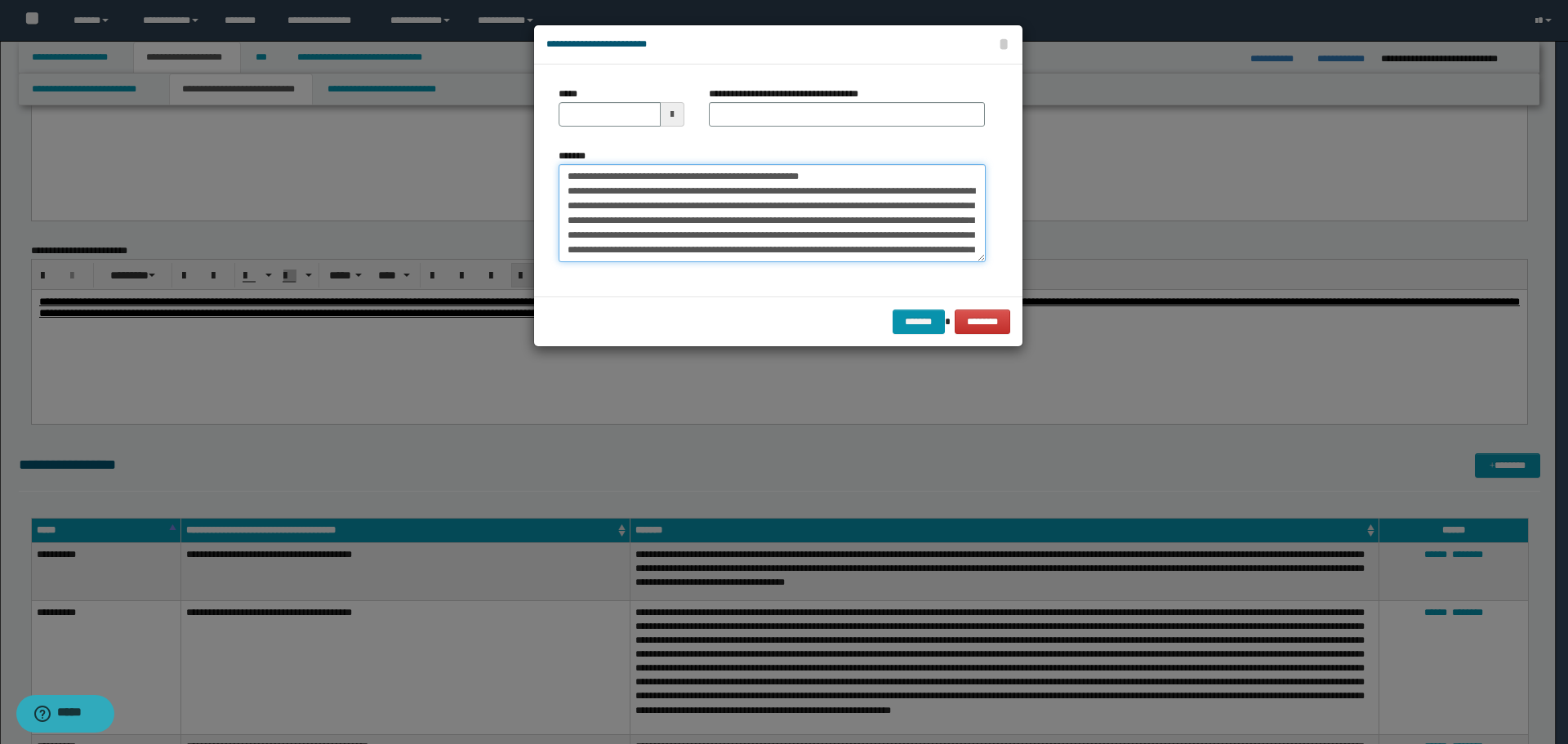 drag, startPoint x: 617, startPoint y: 174, endPoint x: 541, endPoint y: 183, distance: 76.53104 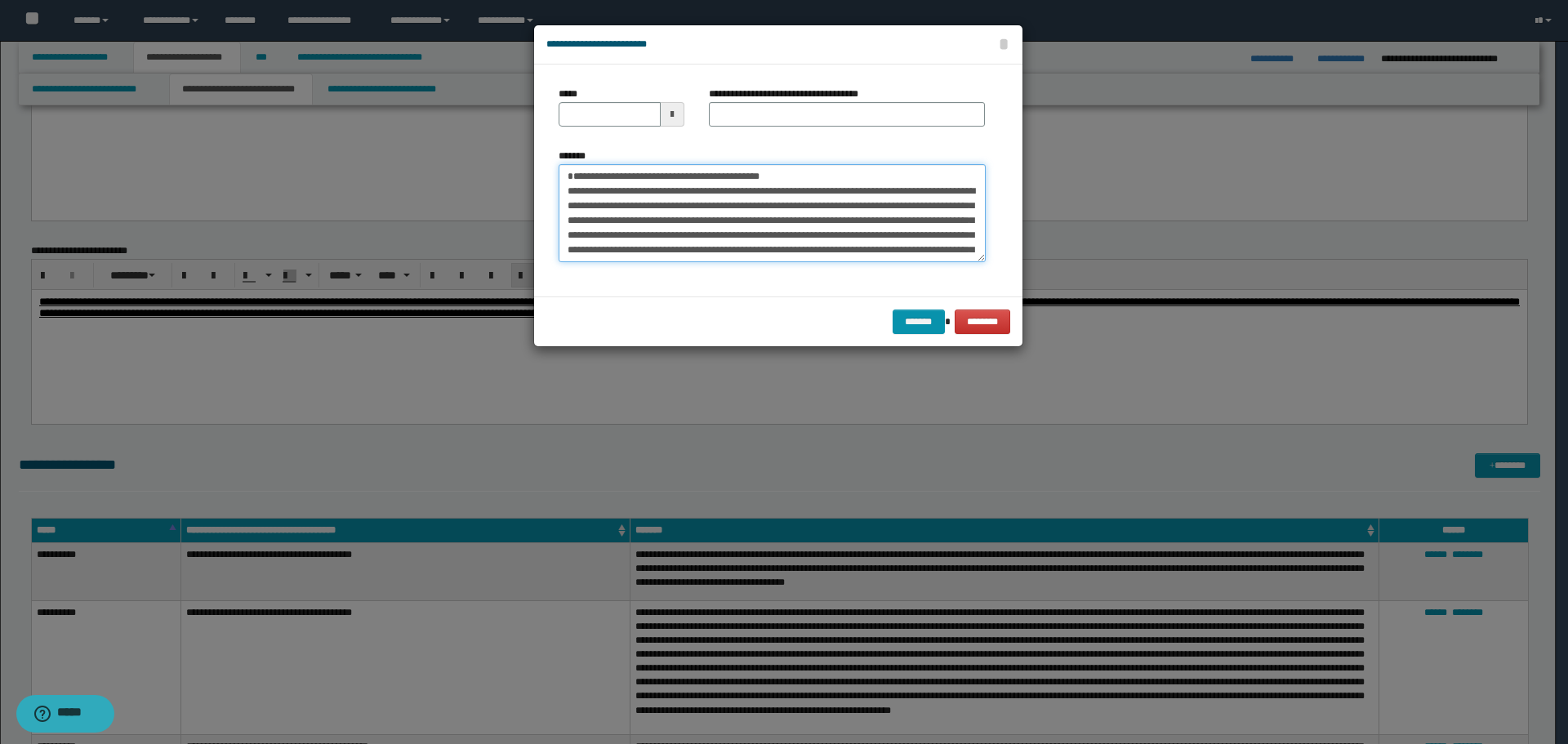 type 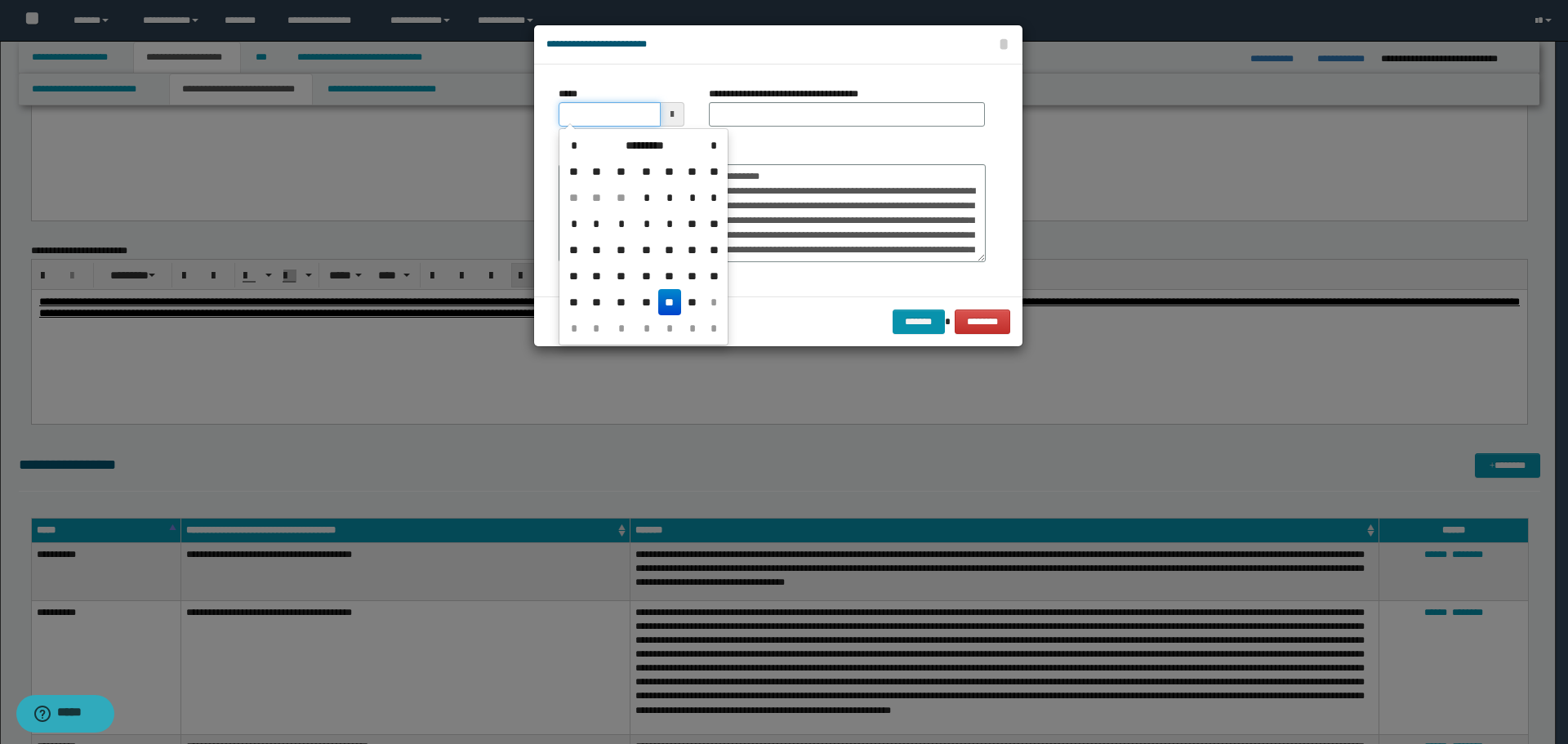 click on "*****" at bounding box center [609, 114] 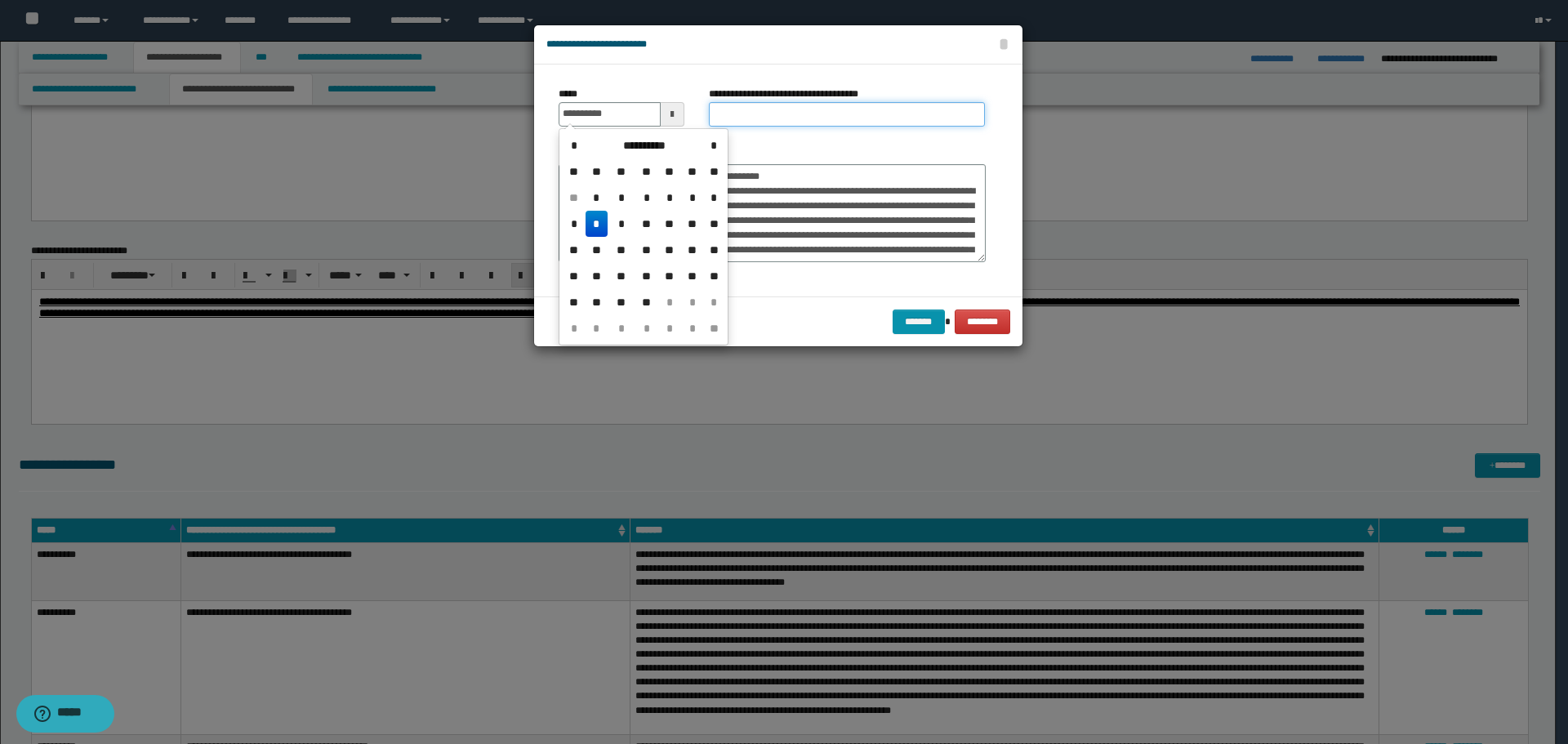 type on "**********" 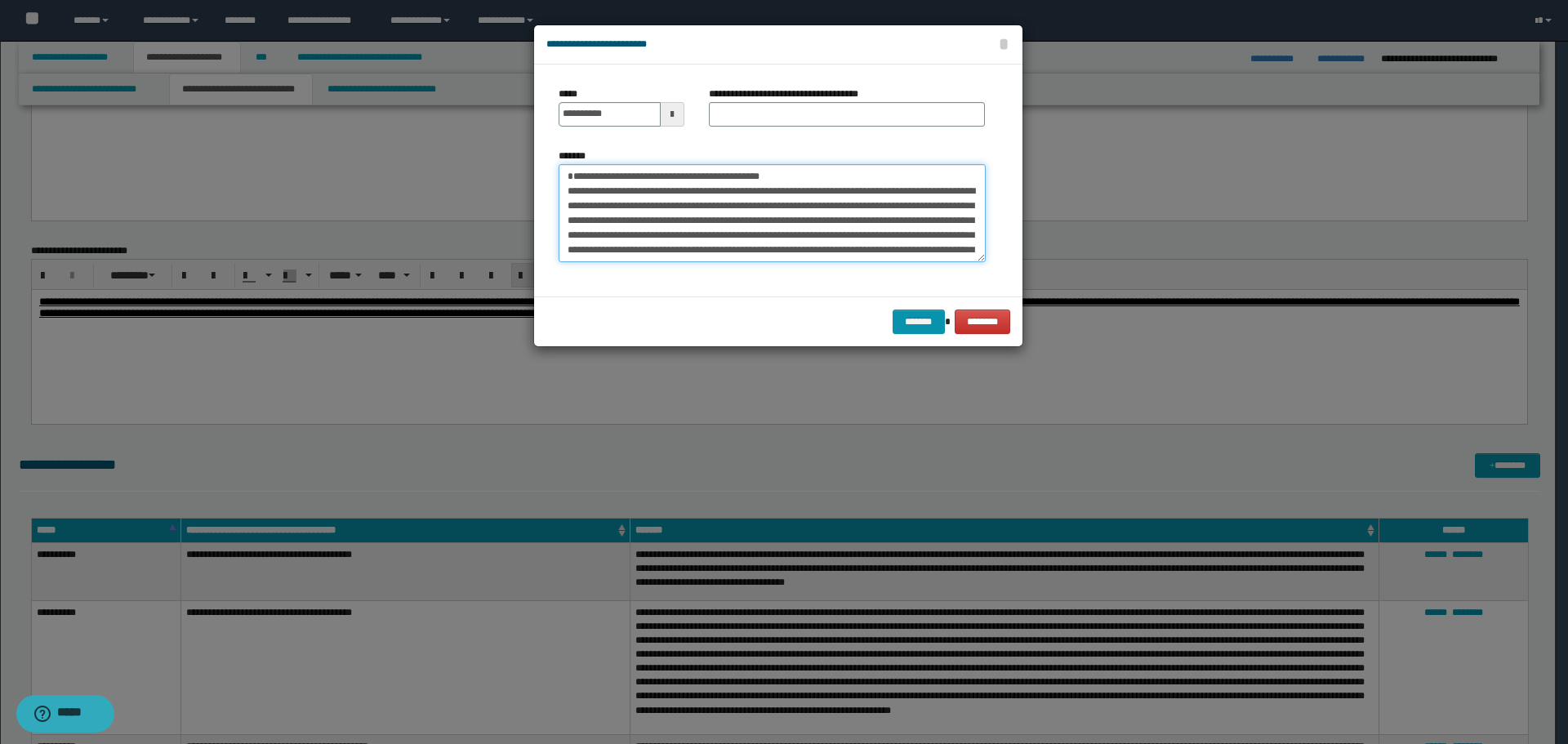 drag, startPoint x: 569, startPoint y: 176, endPoint x: 789, endPoint y: 167, distance: 220.18401 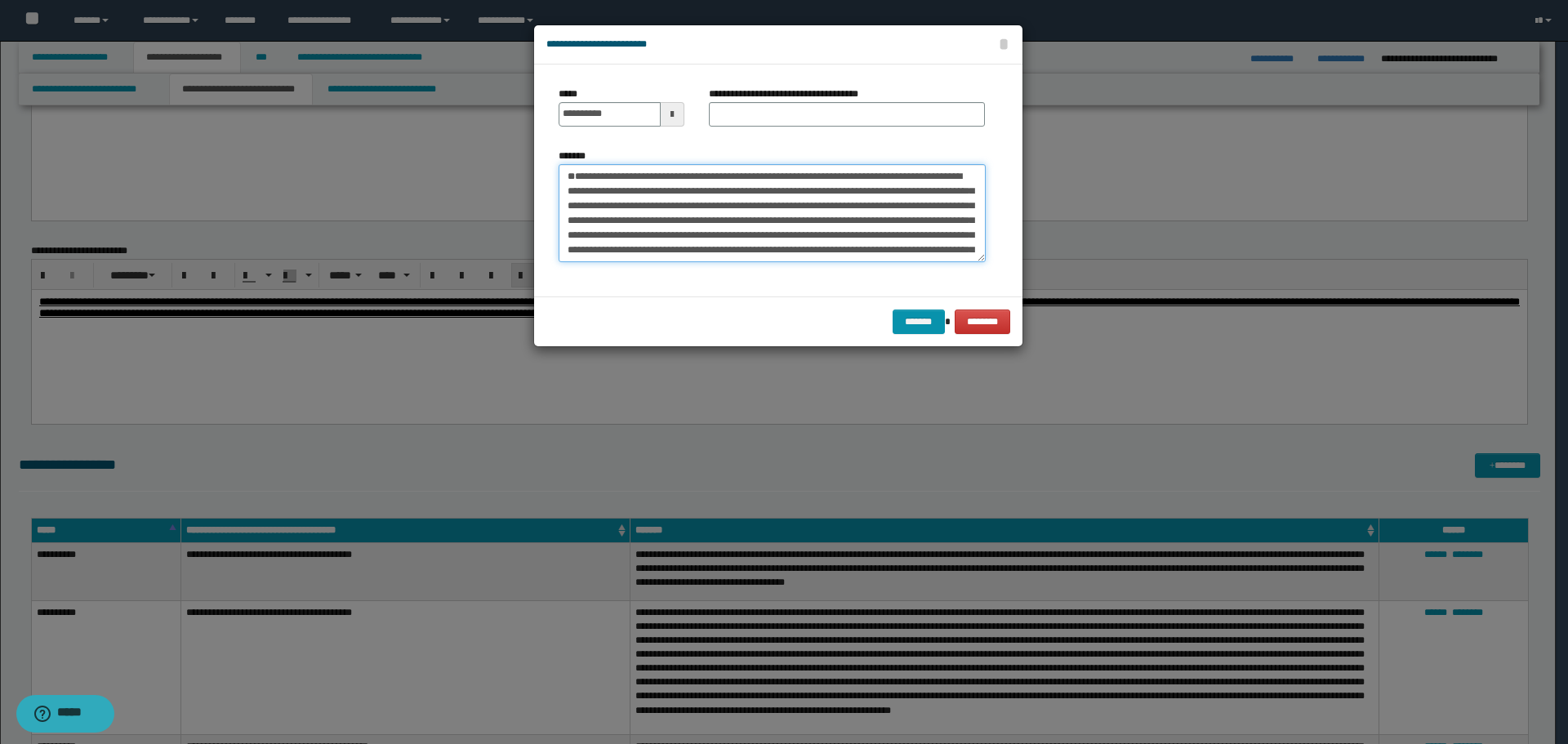type on "**********" 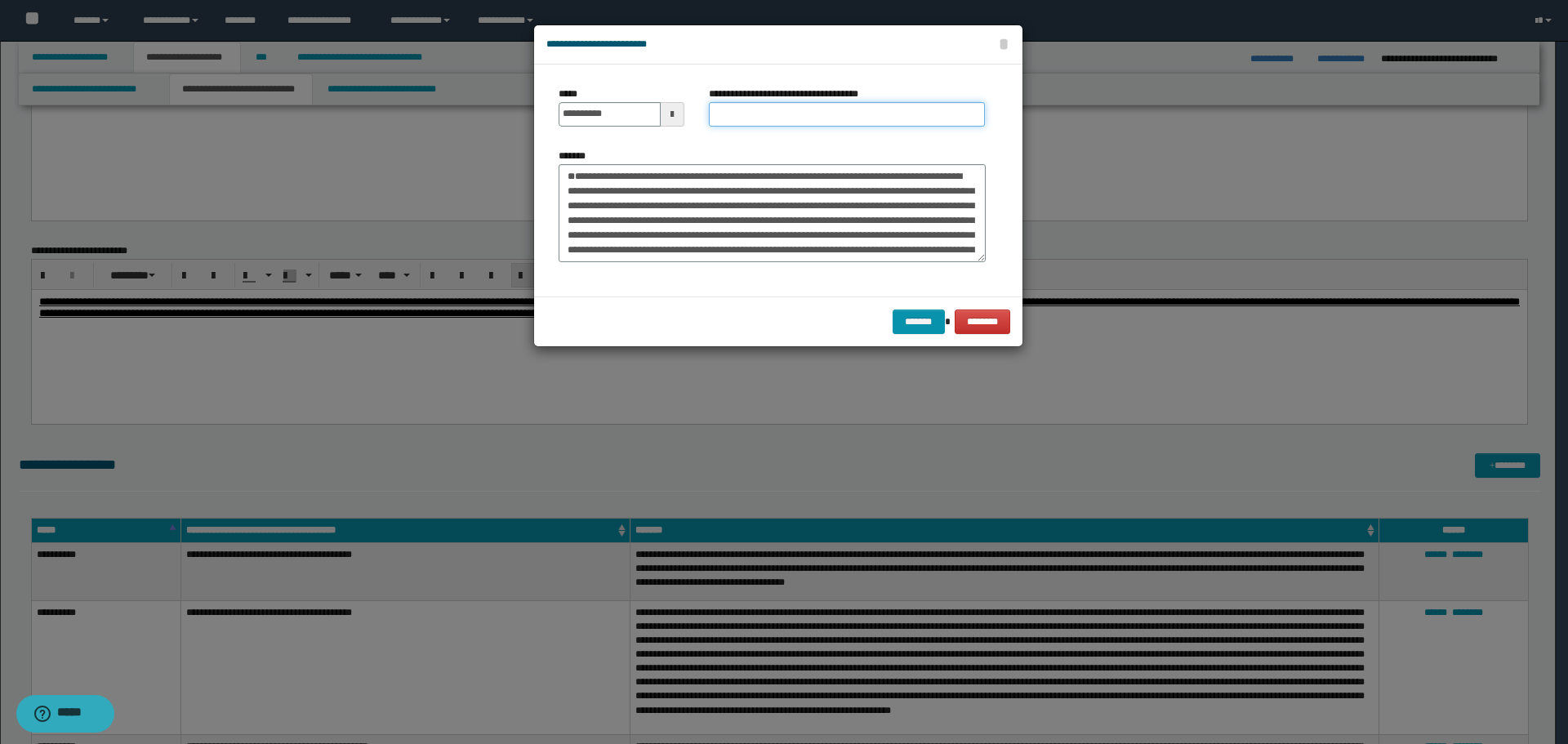 click on "**********" at bounding box center [847, 114] 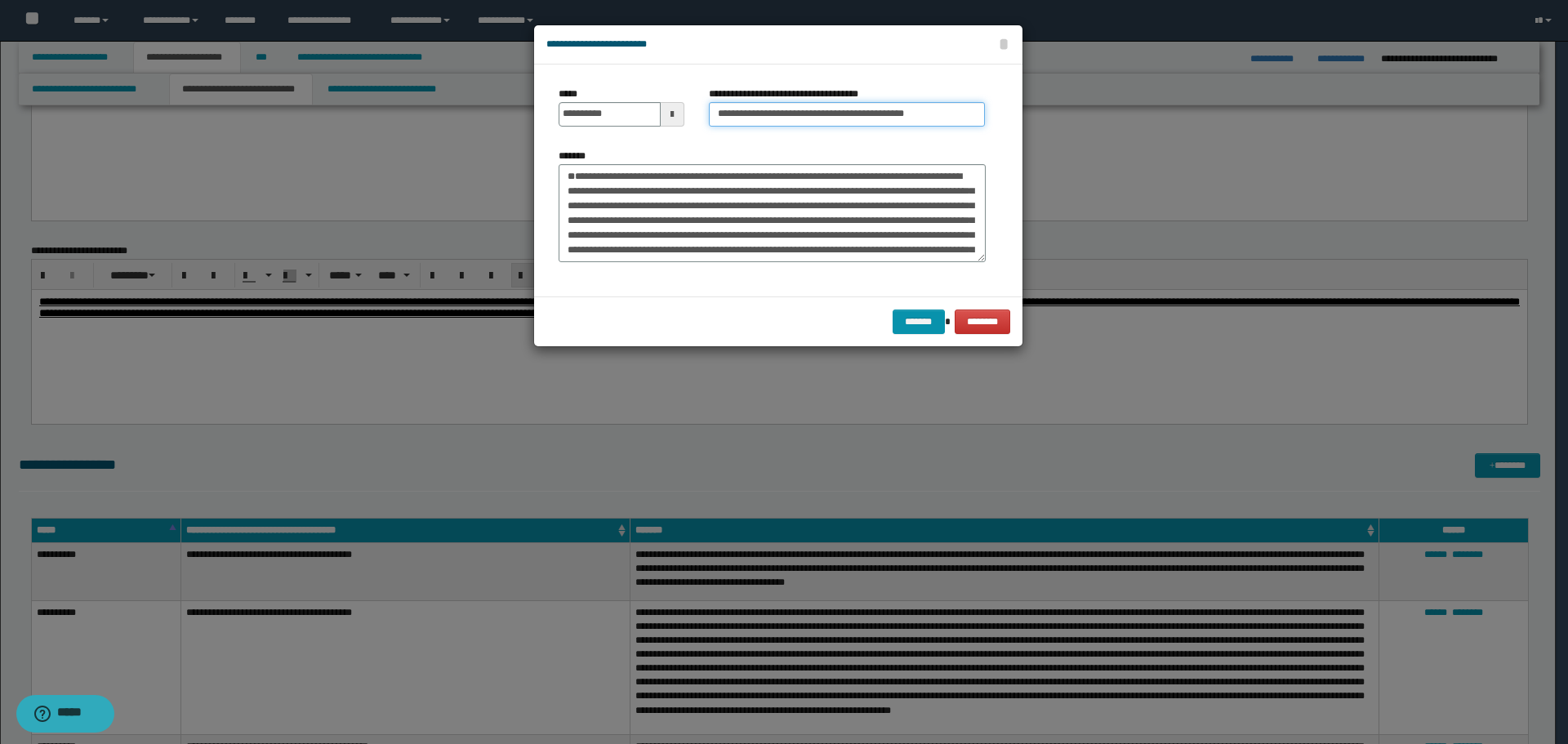 type on "**********" 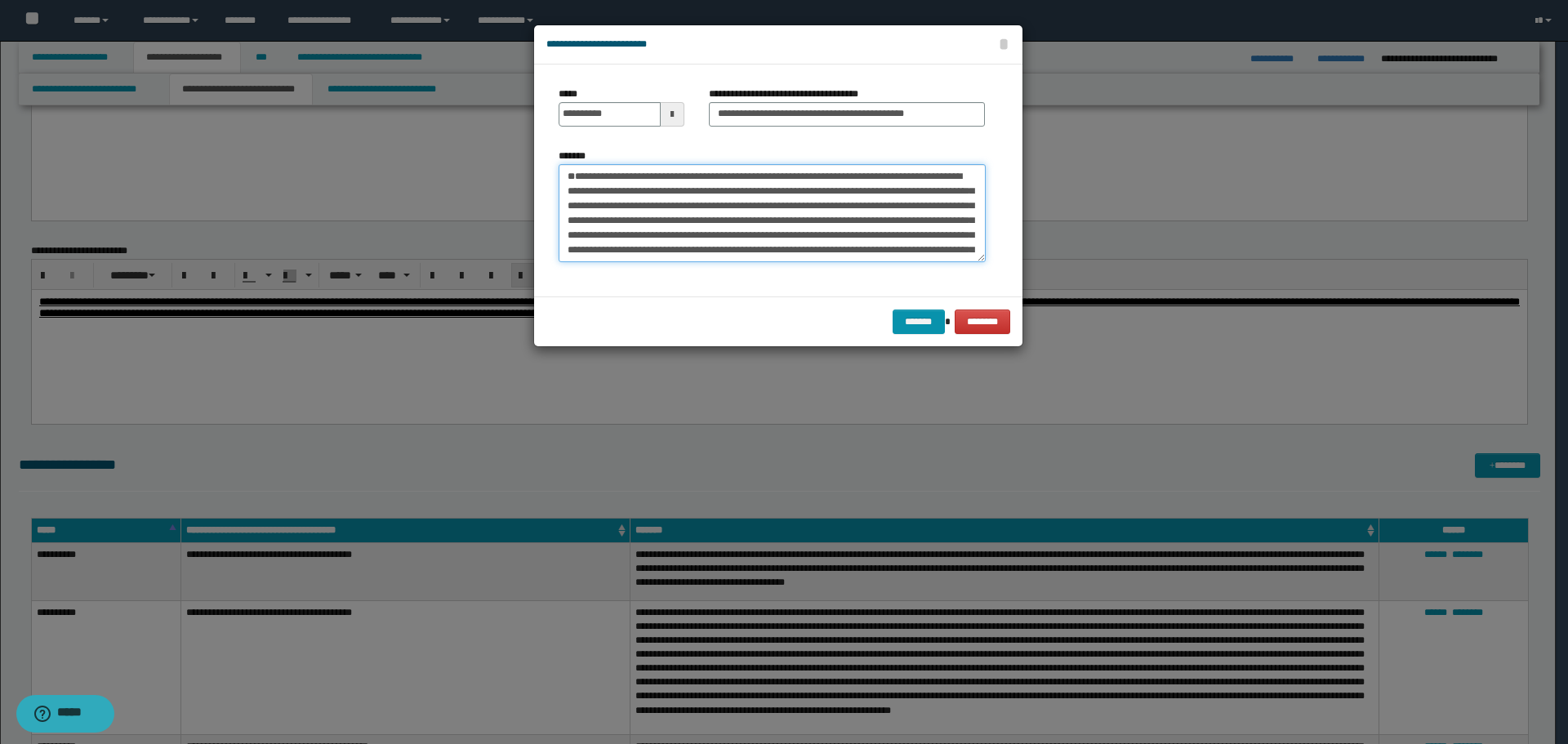 click on "**********" at bounding box center (772, 213) 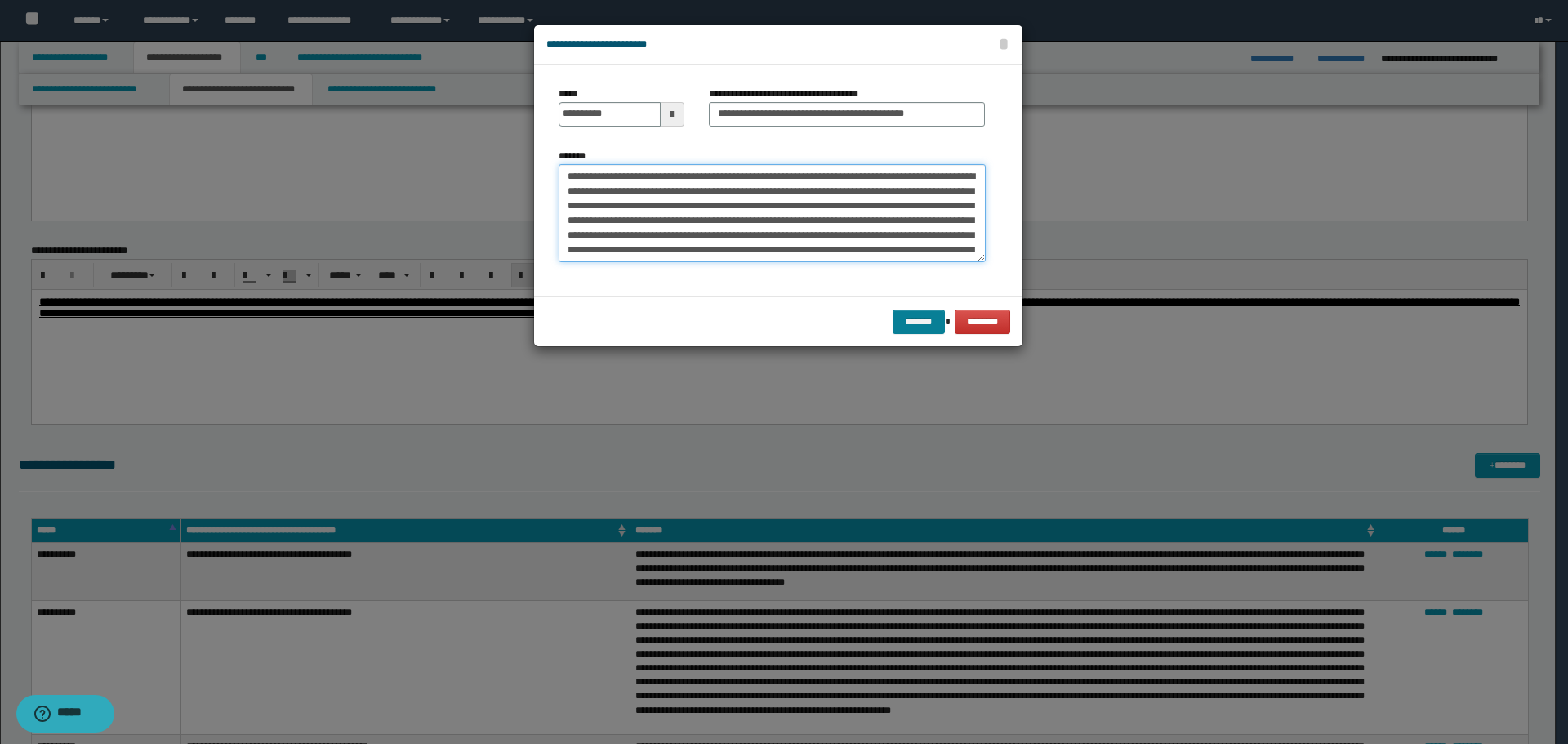 type on "**********" 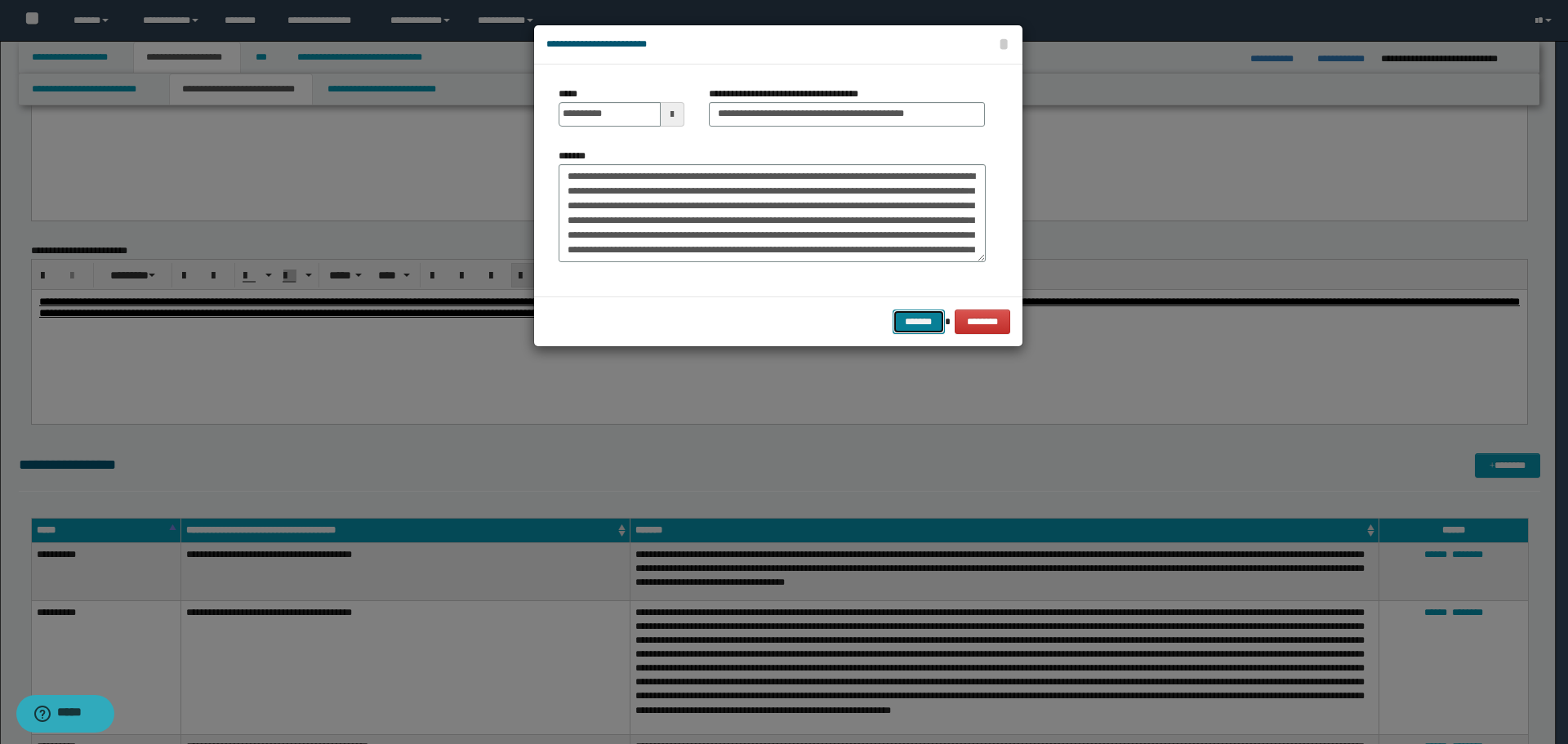 click on "*******" at bounding box center (919, 322) 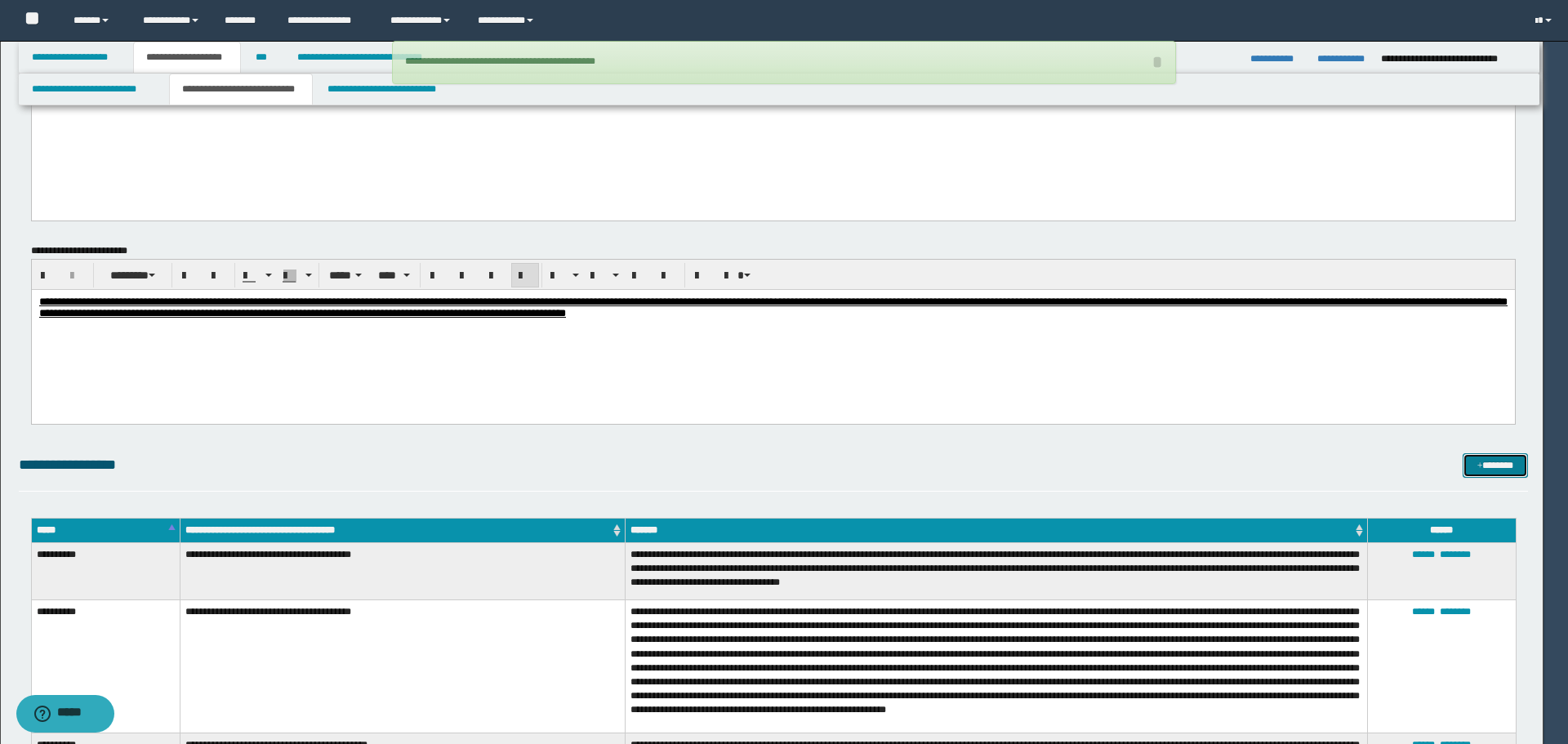 type 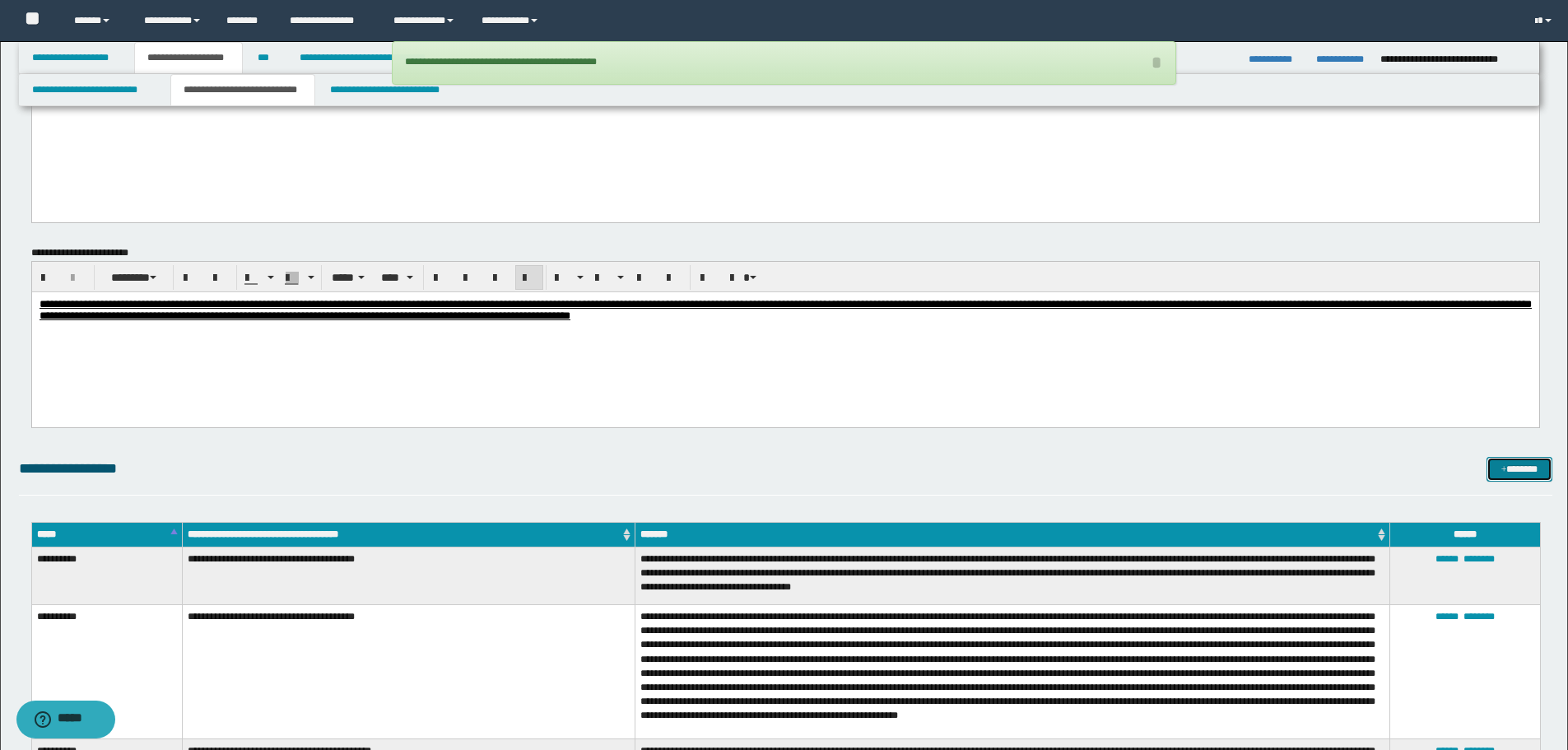 click on "*******" at bounding box center [1519, 469] 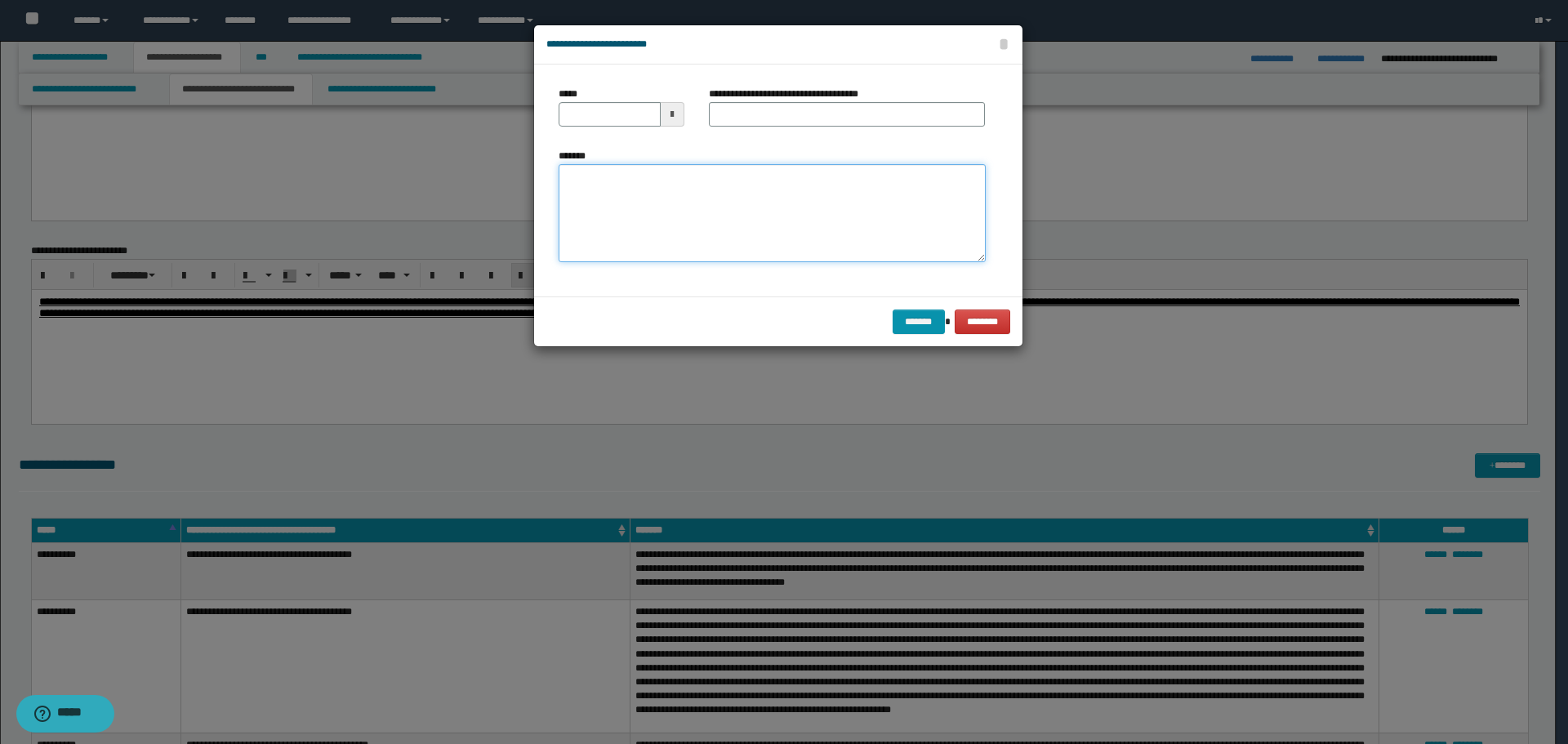 click on "*******" at bounding box center (772, 213) 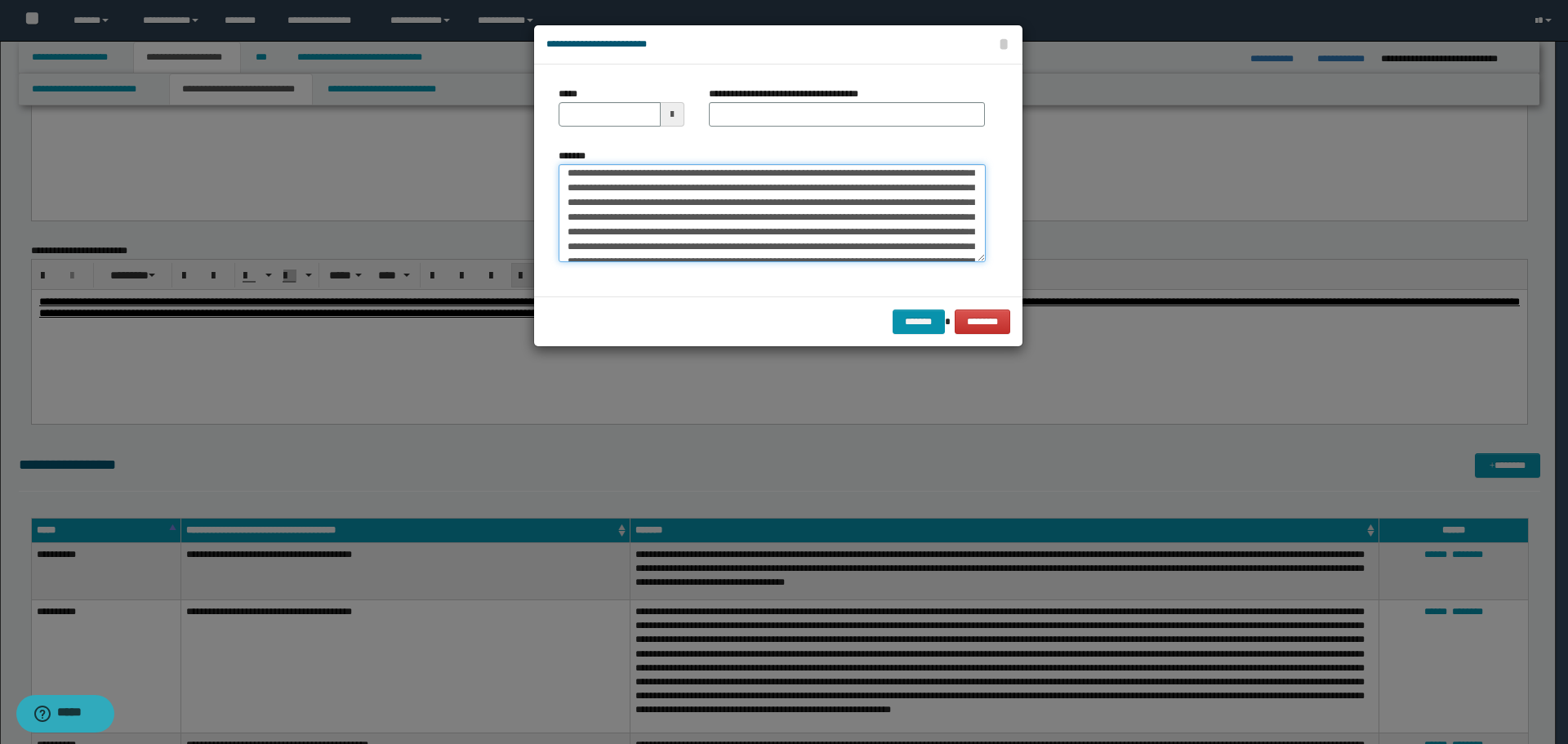 scroll, scrollTop: 0, scrollLeft: 0, axis: both 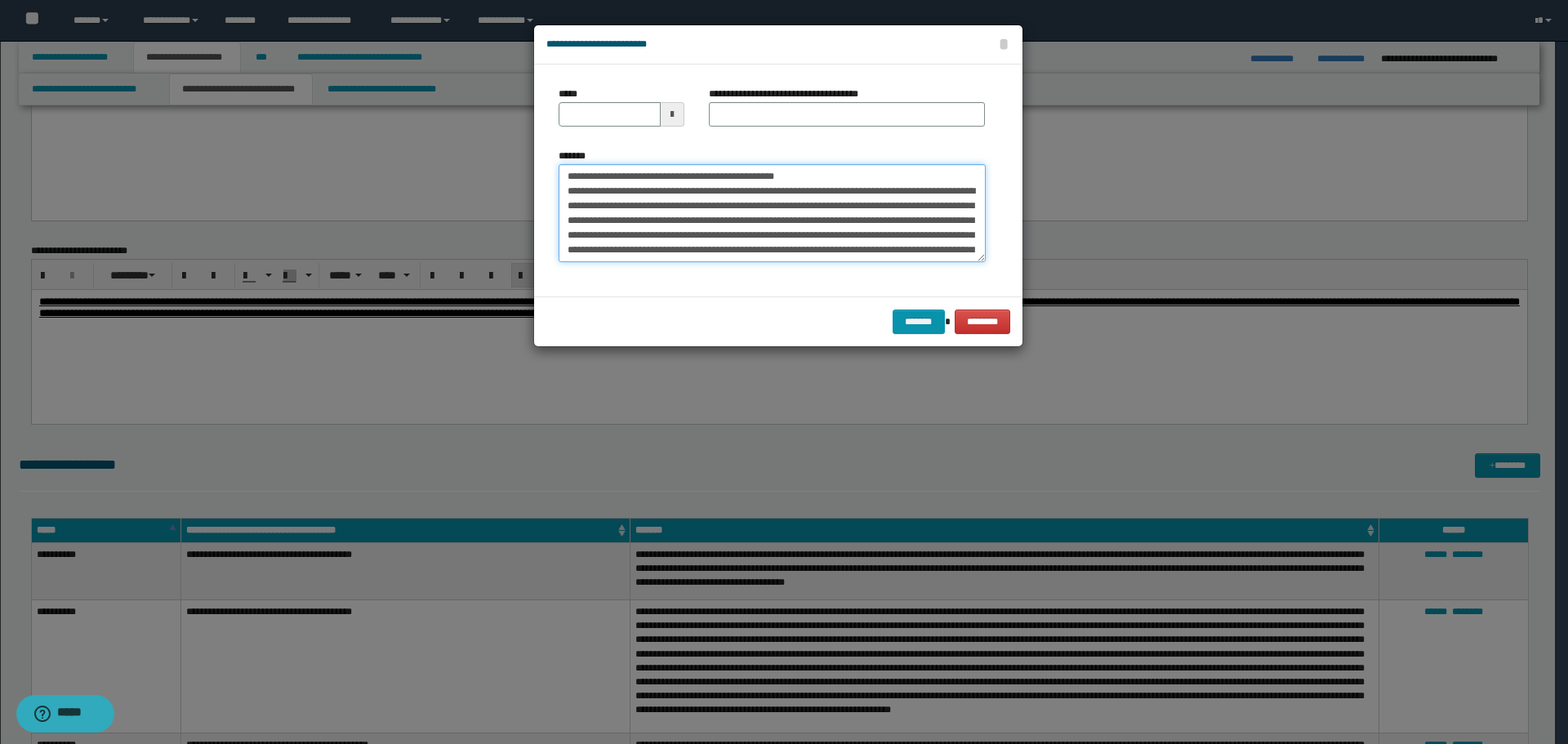 drag, startPoint x: 618, startPoint y: 173, endPoint x: 513, endPoint y: 178, distance: 105.11898 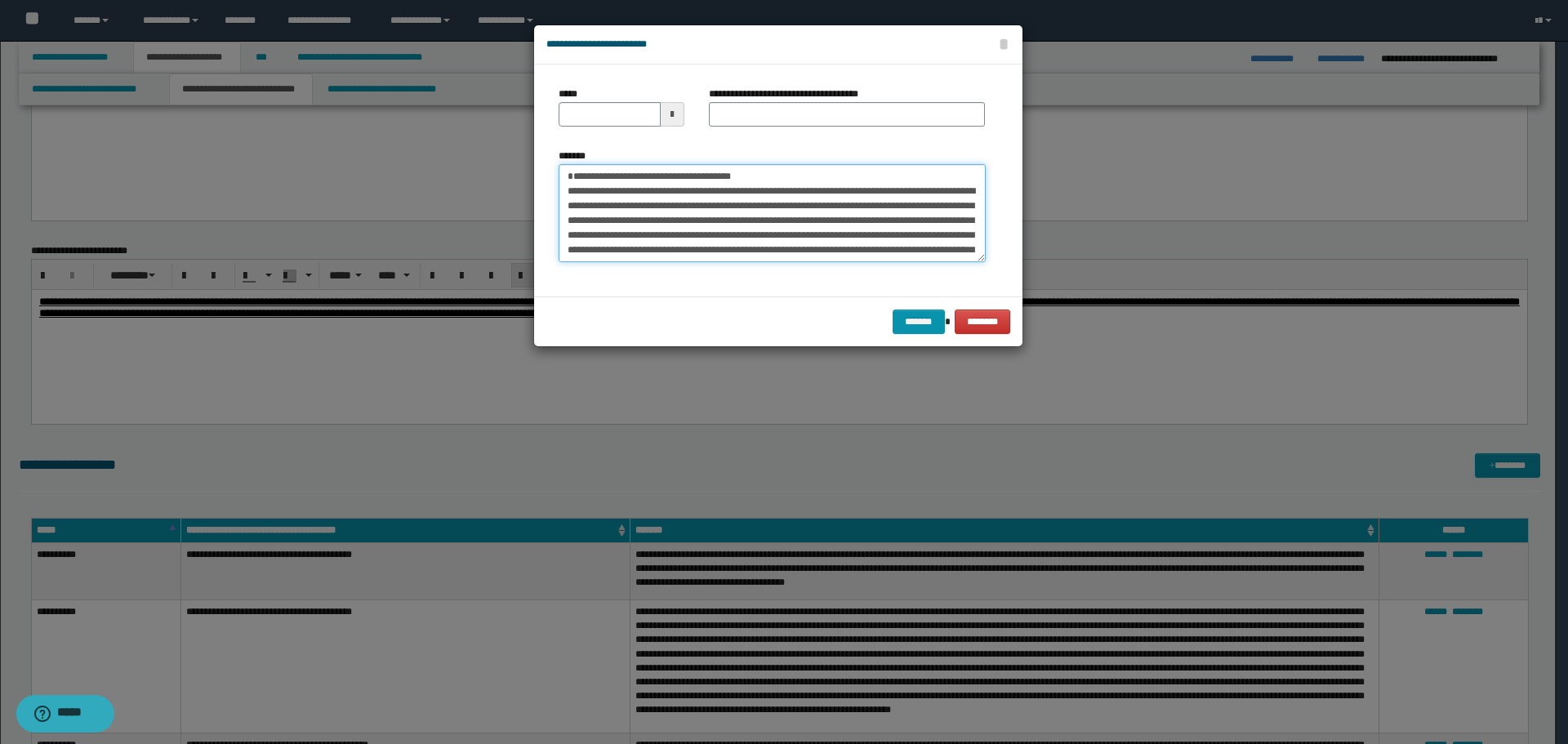type 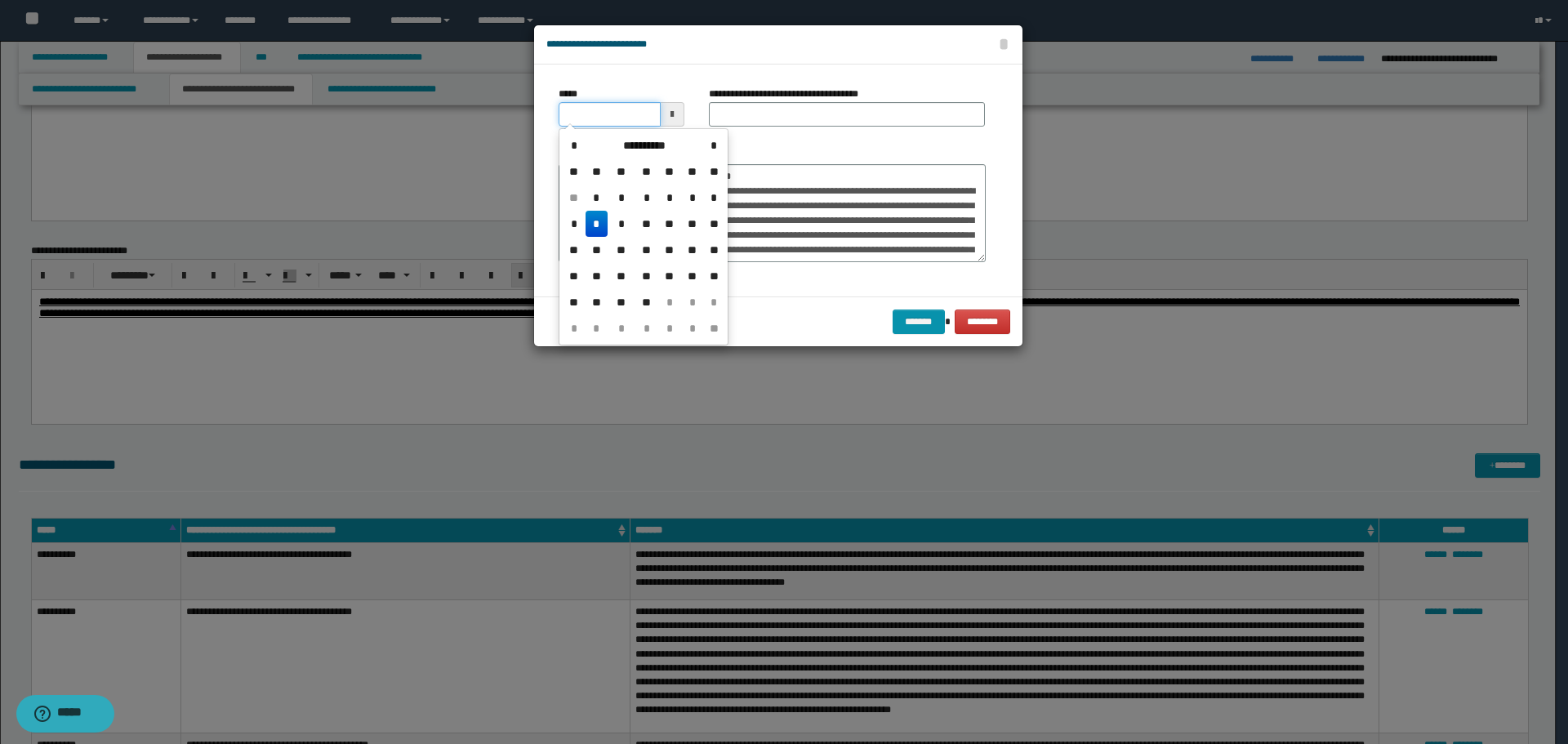 click on "*****" at bounding box center (609, 114) 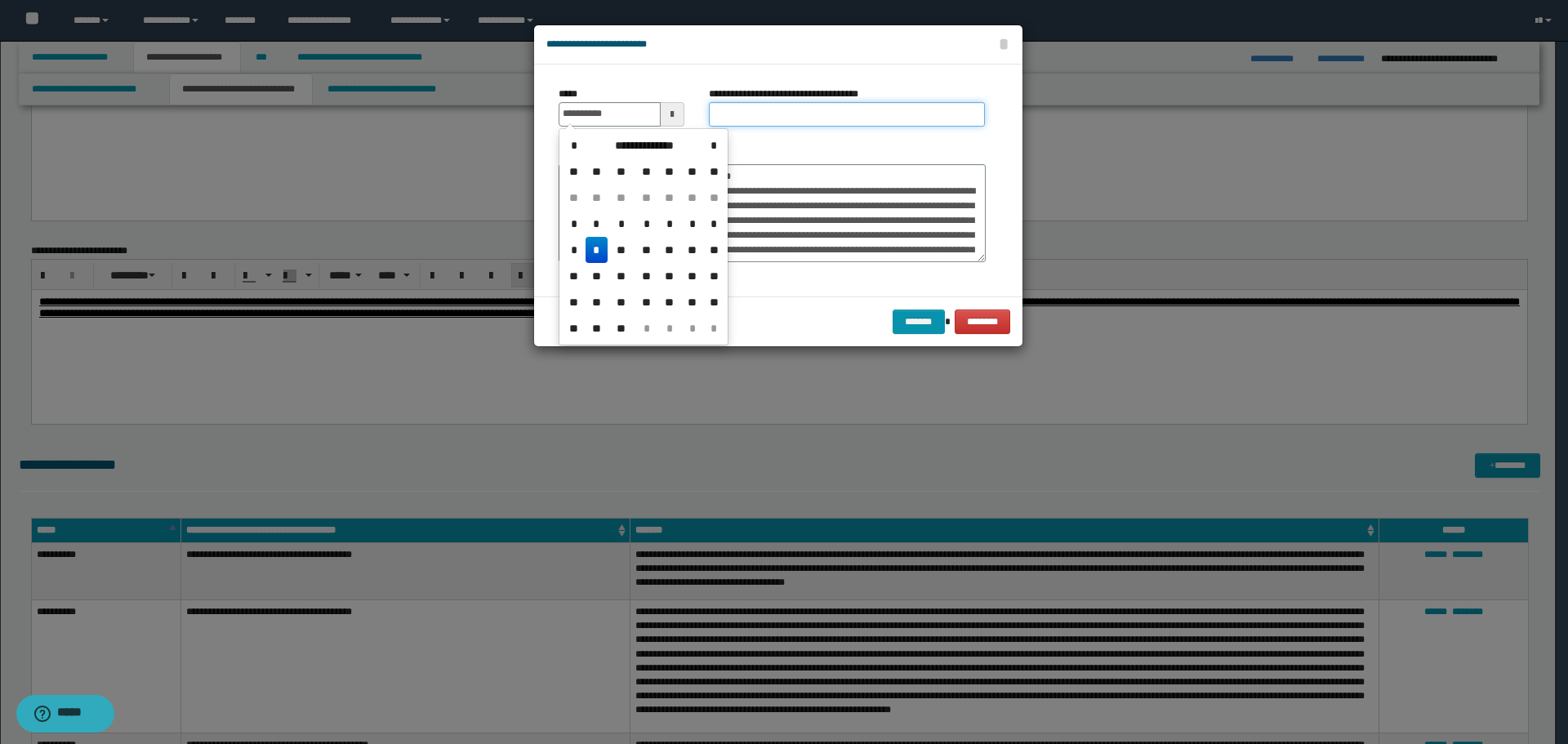 type on "**********" 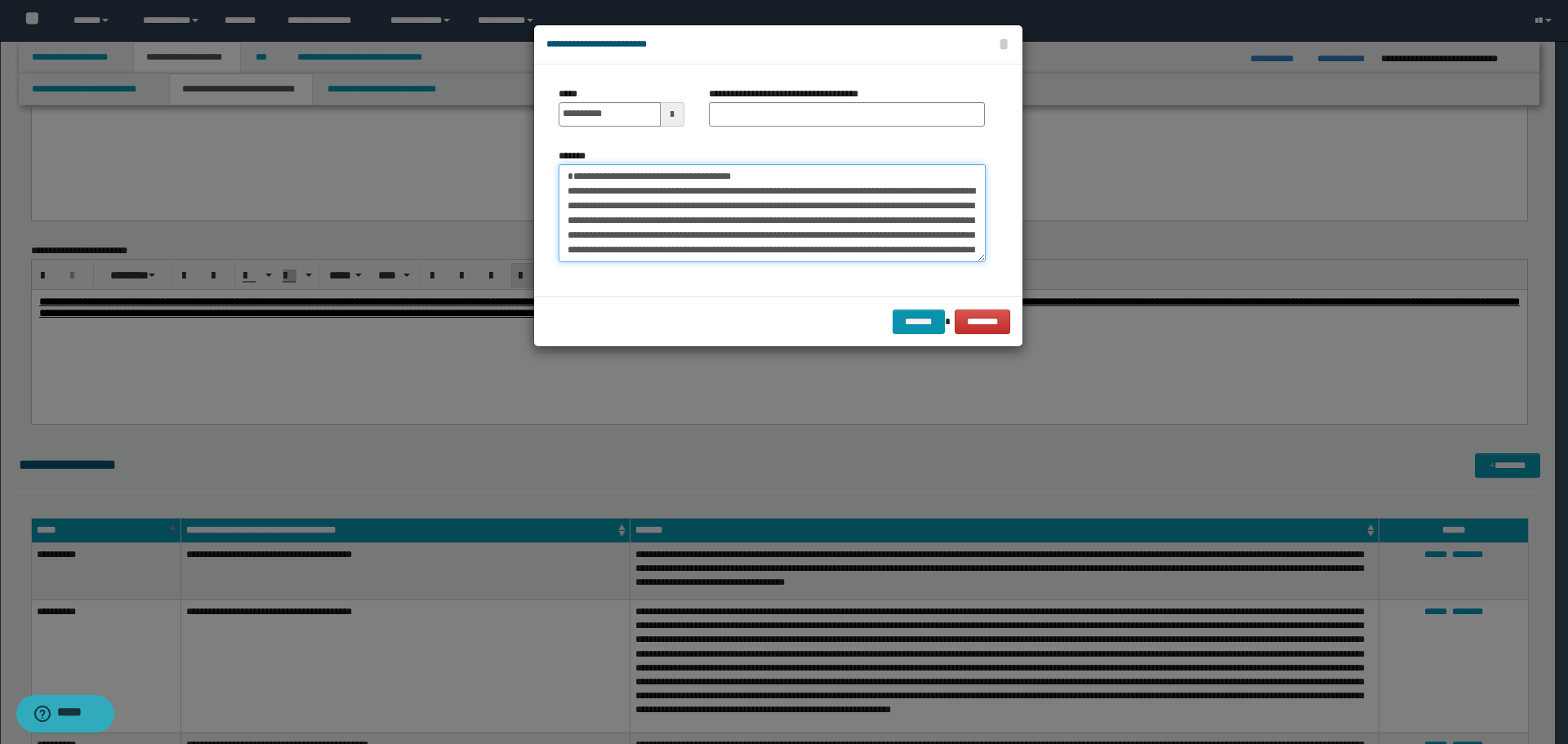 drag, startPoint x: 568, startPoint y: 176, endPoint x: 797, endPoint y: 169, distance: 229.107 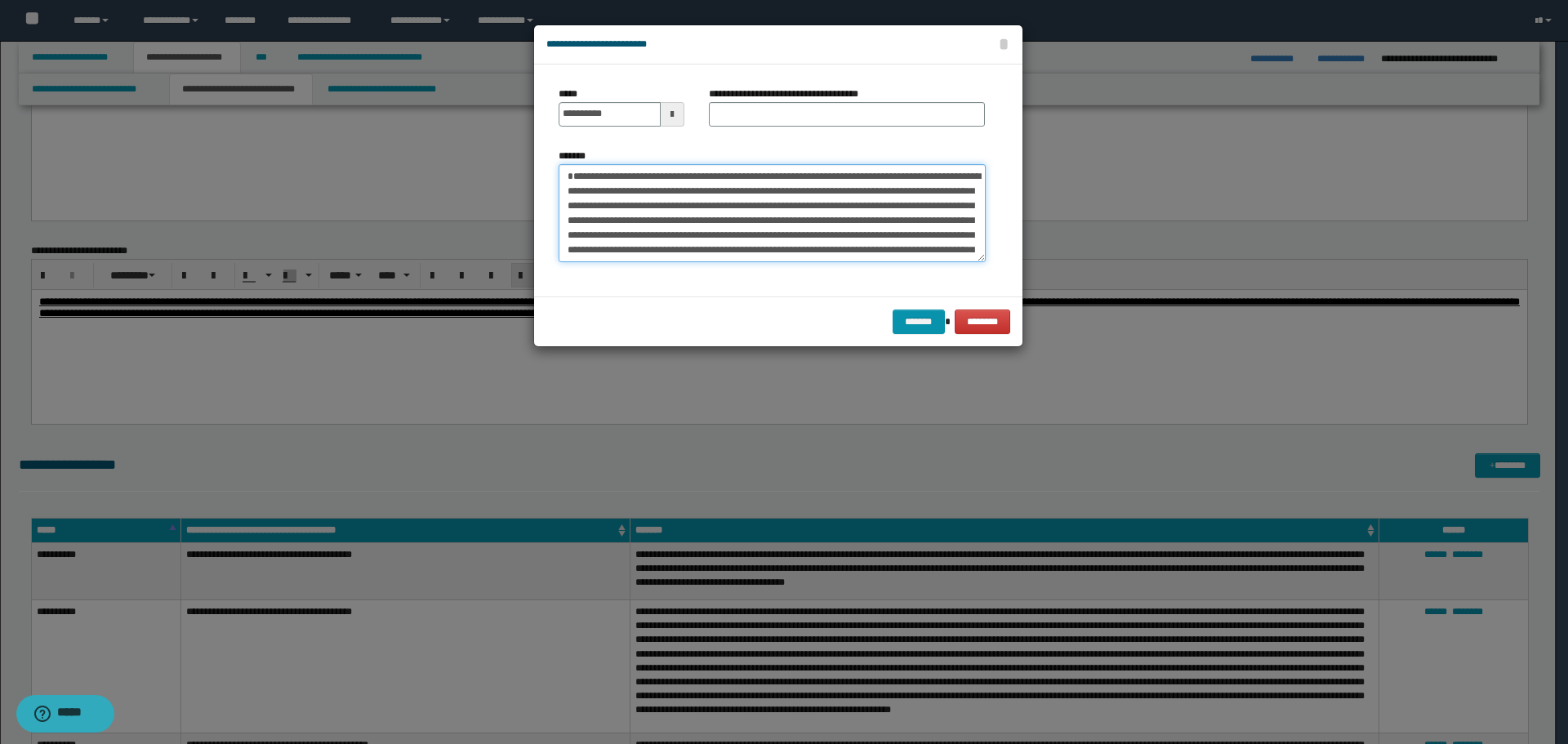 type on "**********" 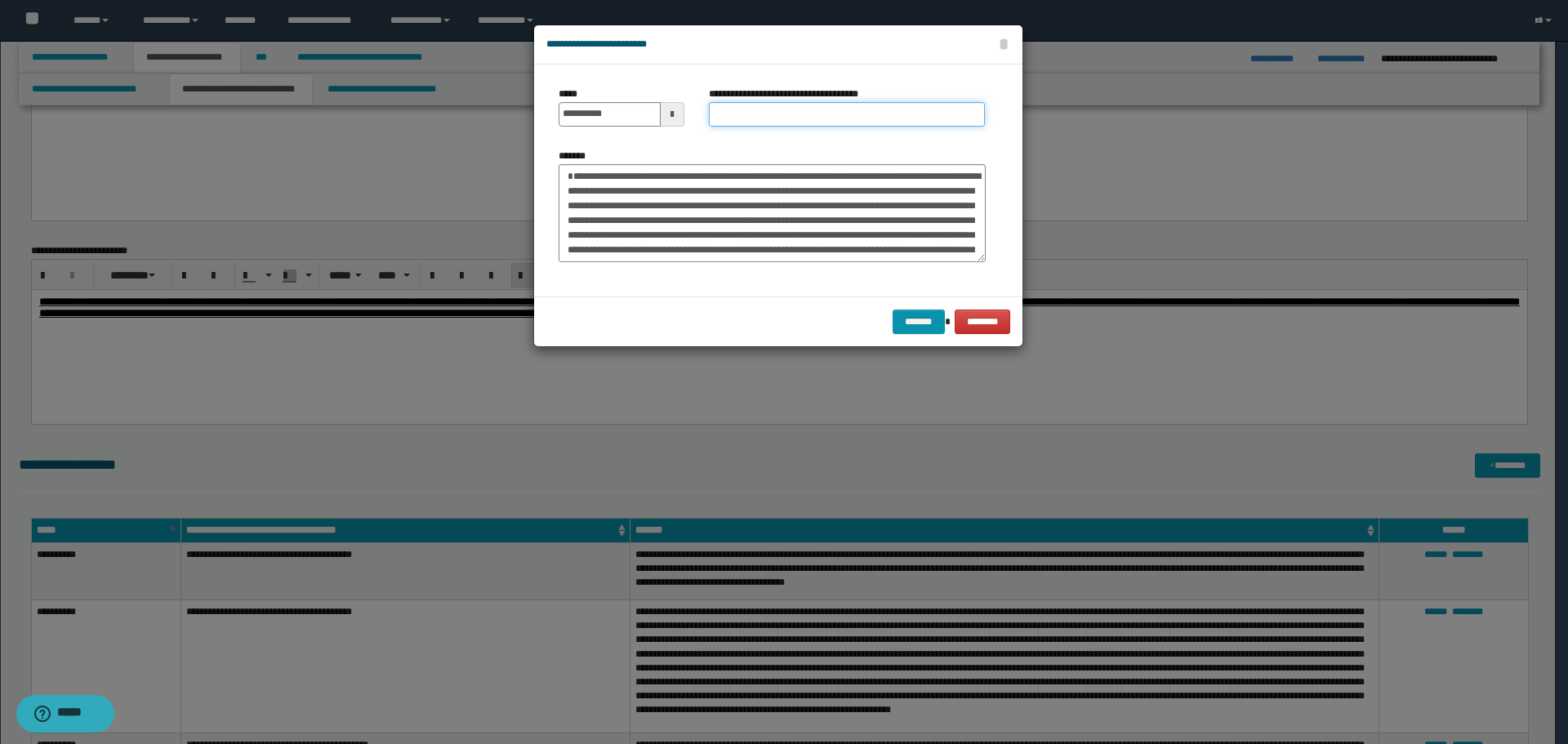 click on "**********" at bounding box center (847, 114) 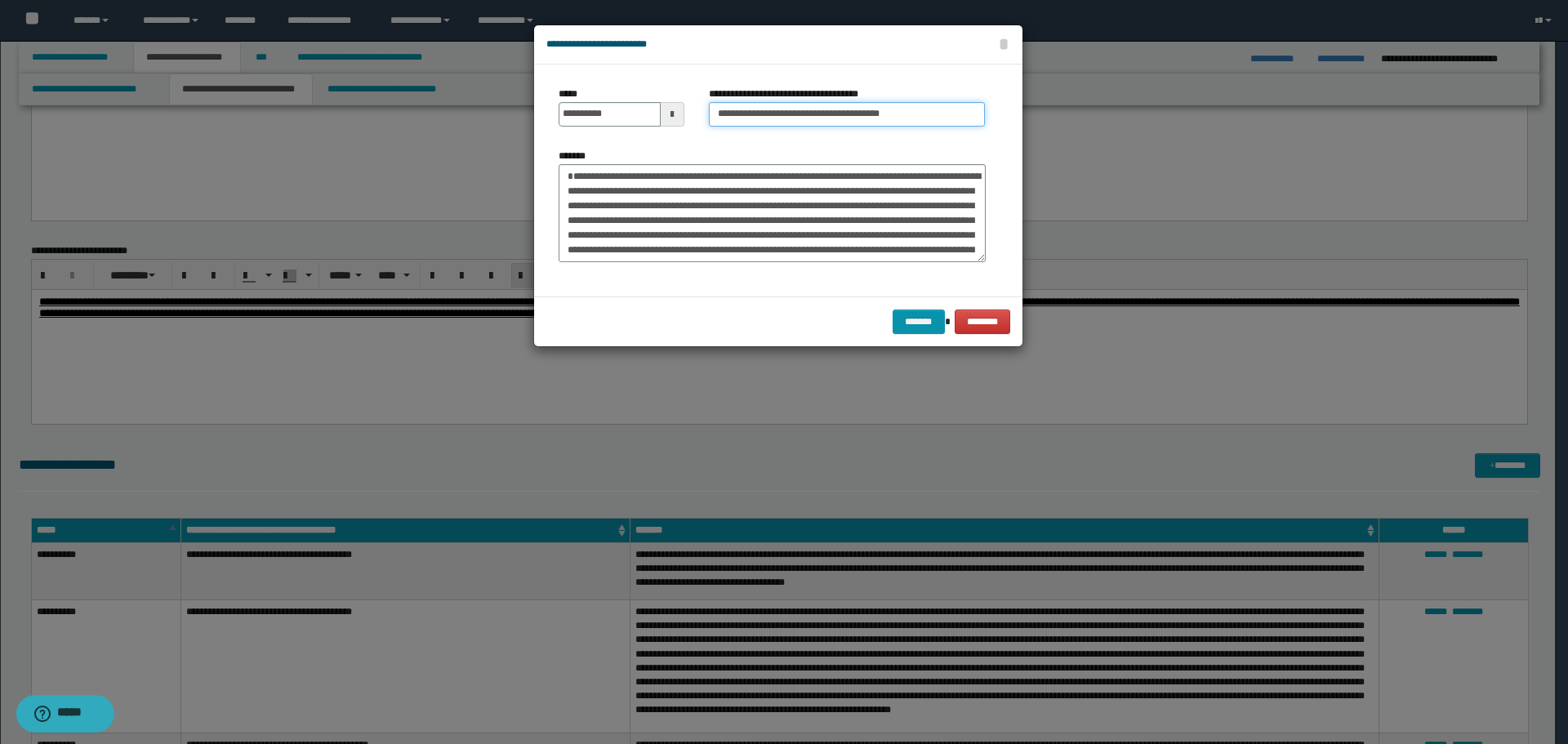 type on "**********" 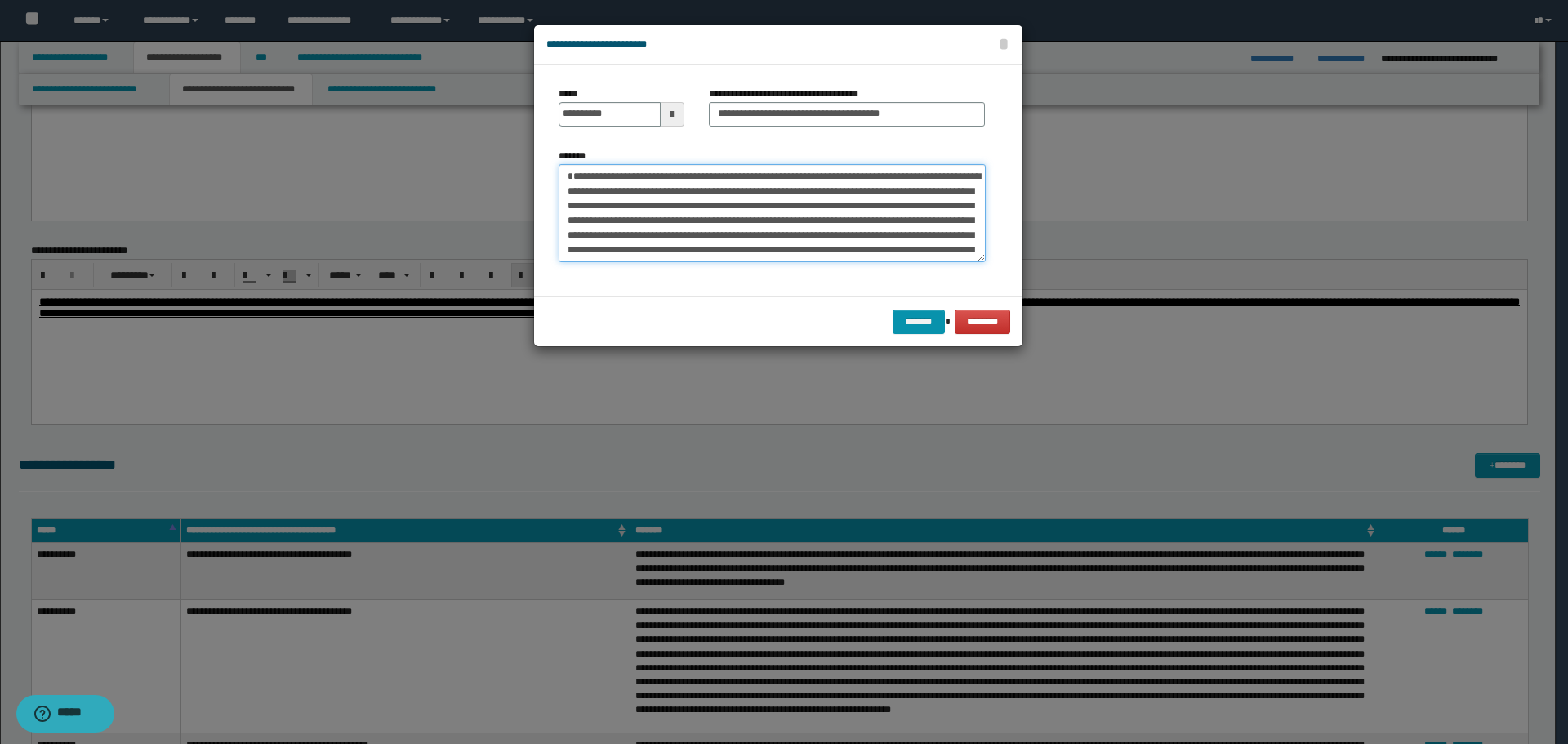 click on "*******" at bounding box center (772, 213) 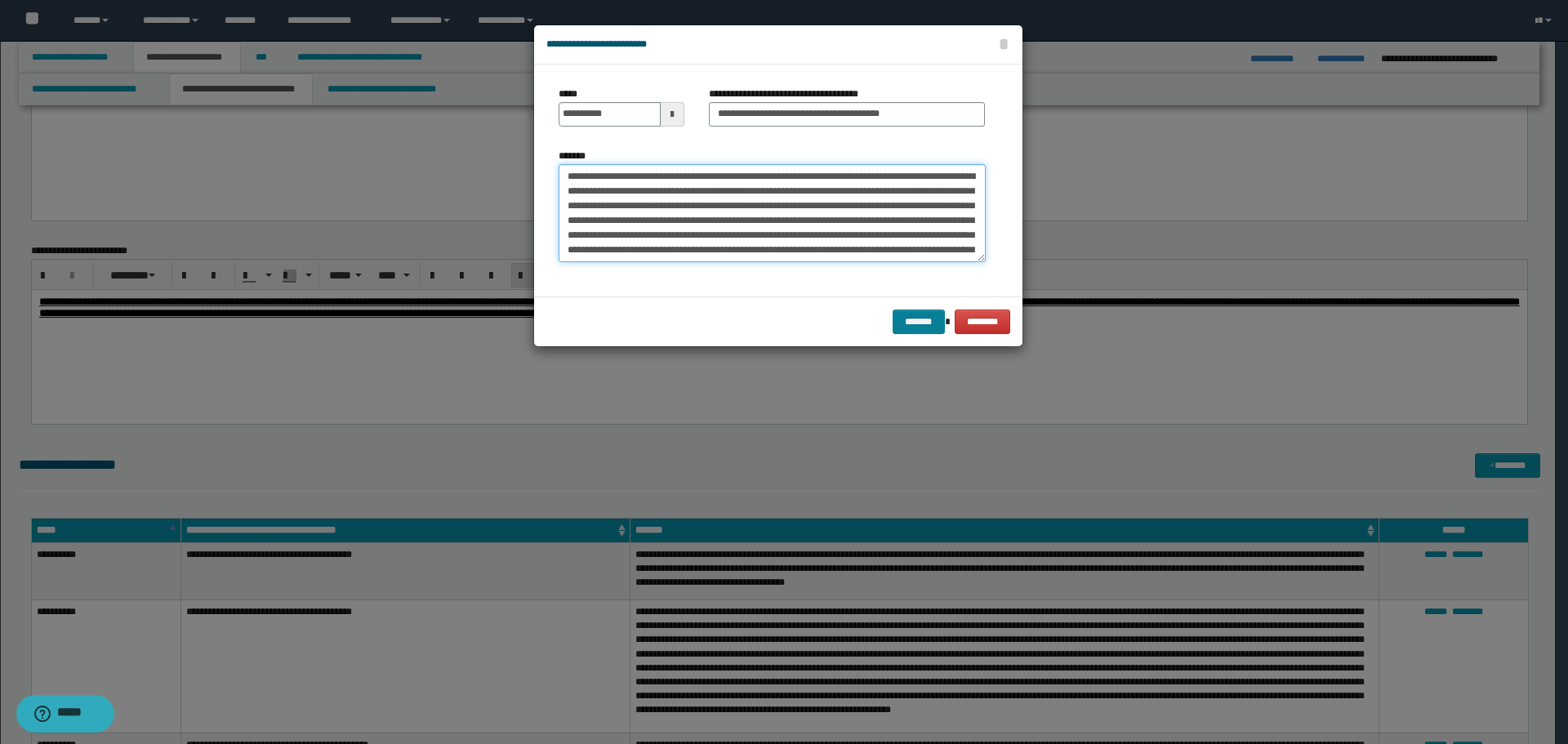type on "**********" 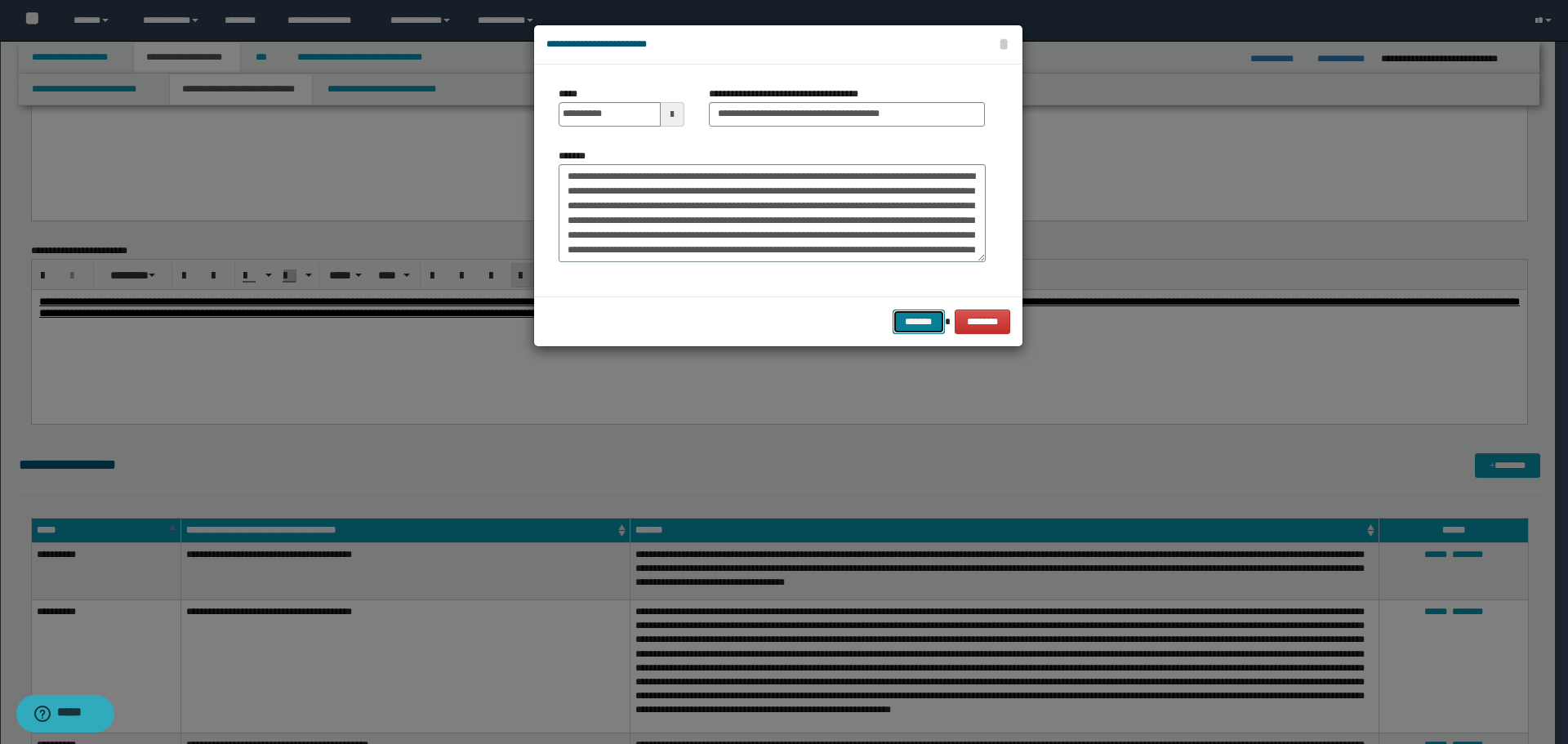 click on "*******" at bounding box center [919, 322] 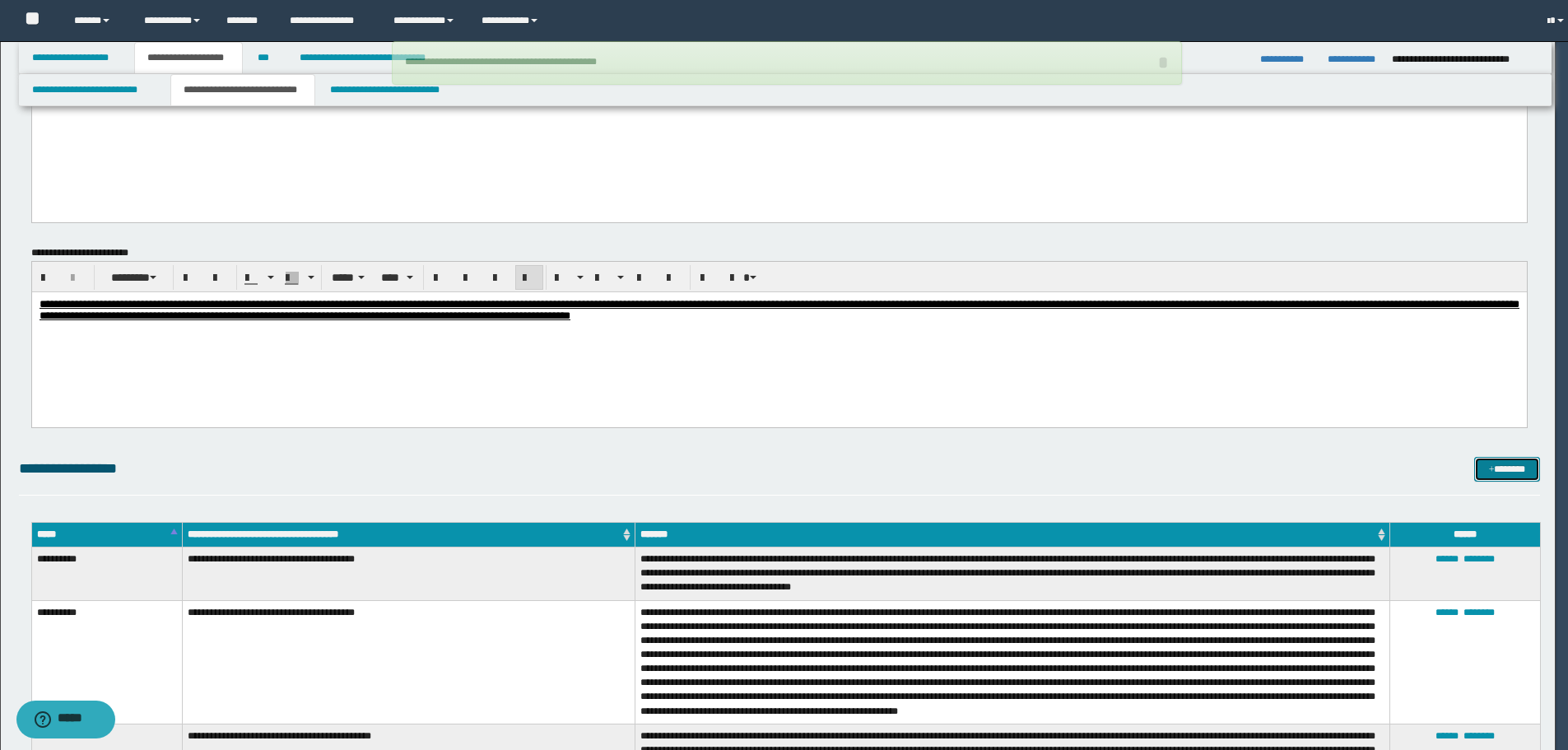 type 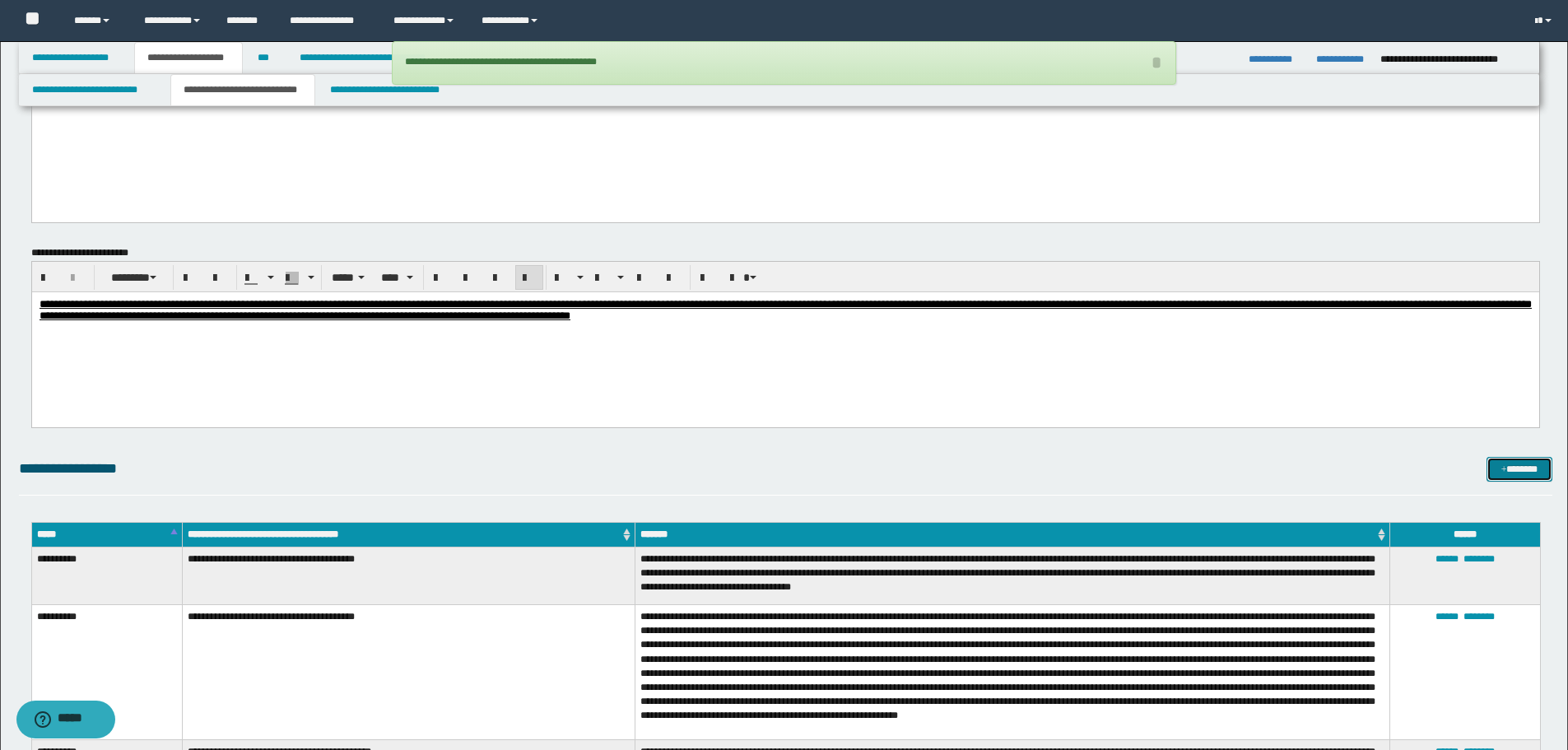 click on "*******" at bounding box center [1519, 469] 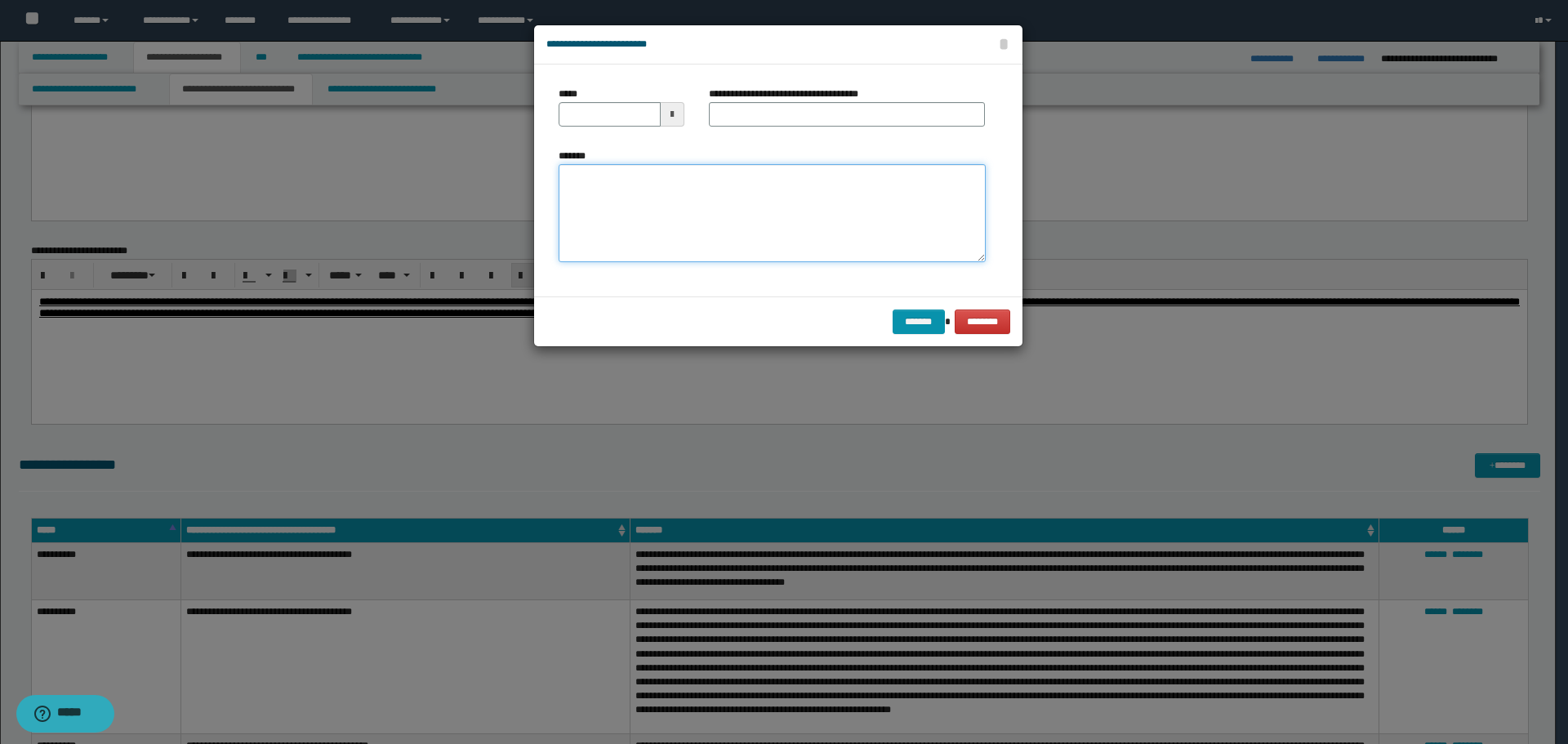 click on "*******" at bounding box center [772, 213] 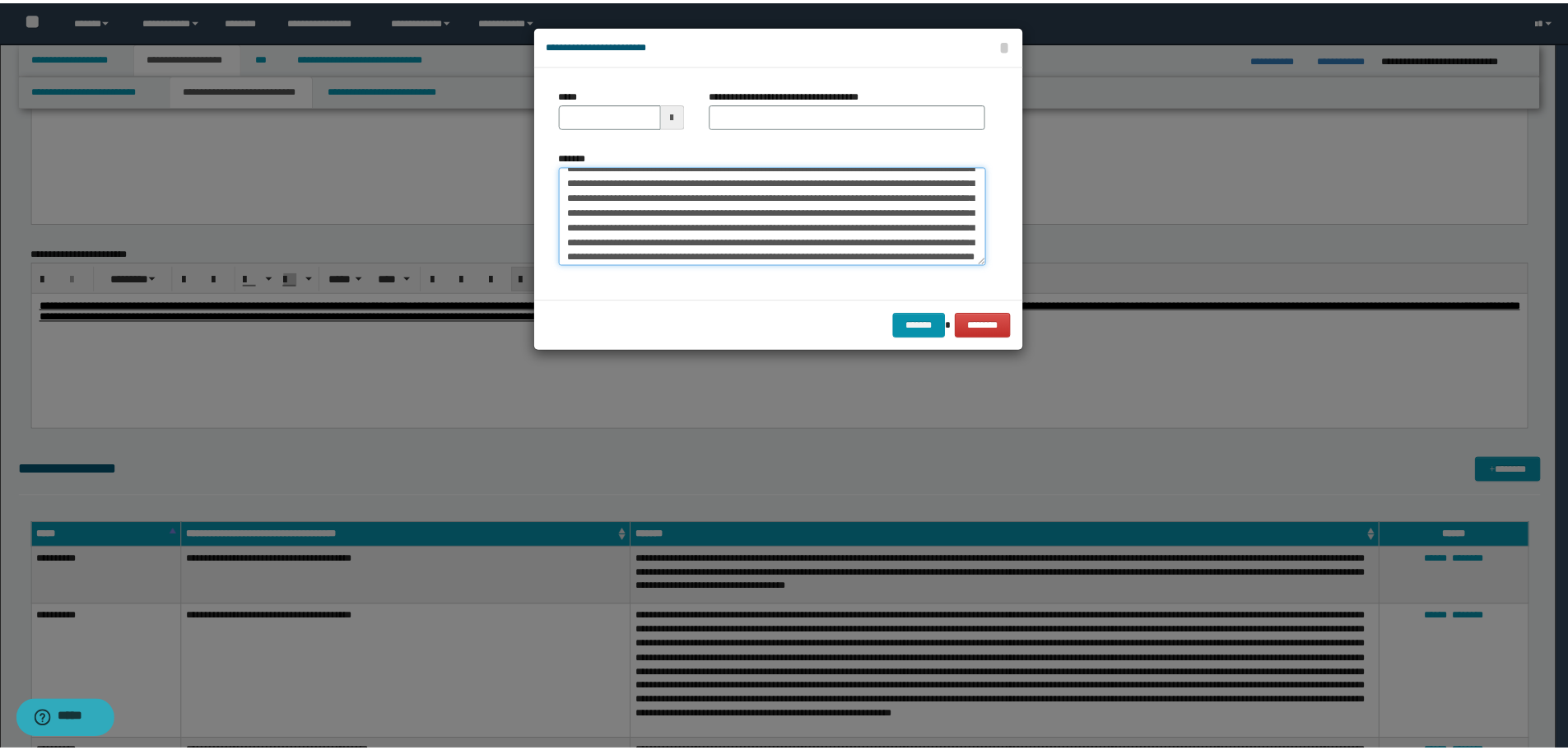 scroll, scrollTop: 0, scrollLeft: 0, axis: both 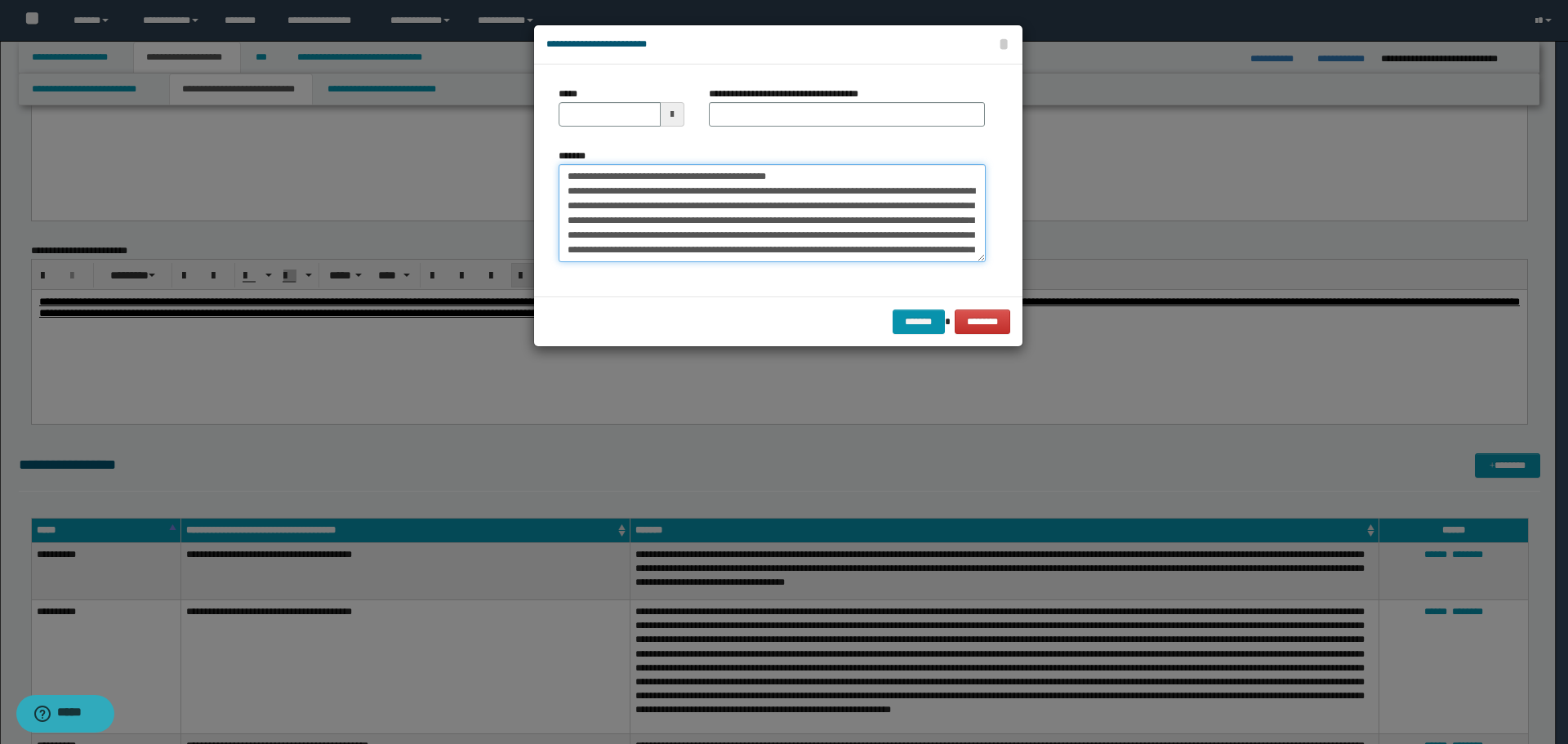 drag, startPoint x: 617, startPoint y: 172, endPoint x: 428, endPoint y: 179, distance: 189.1296 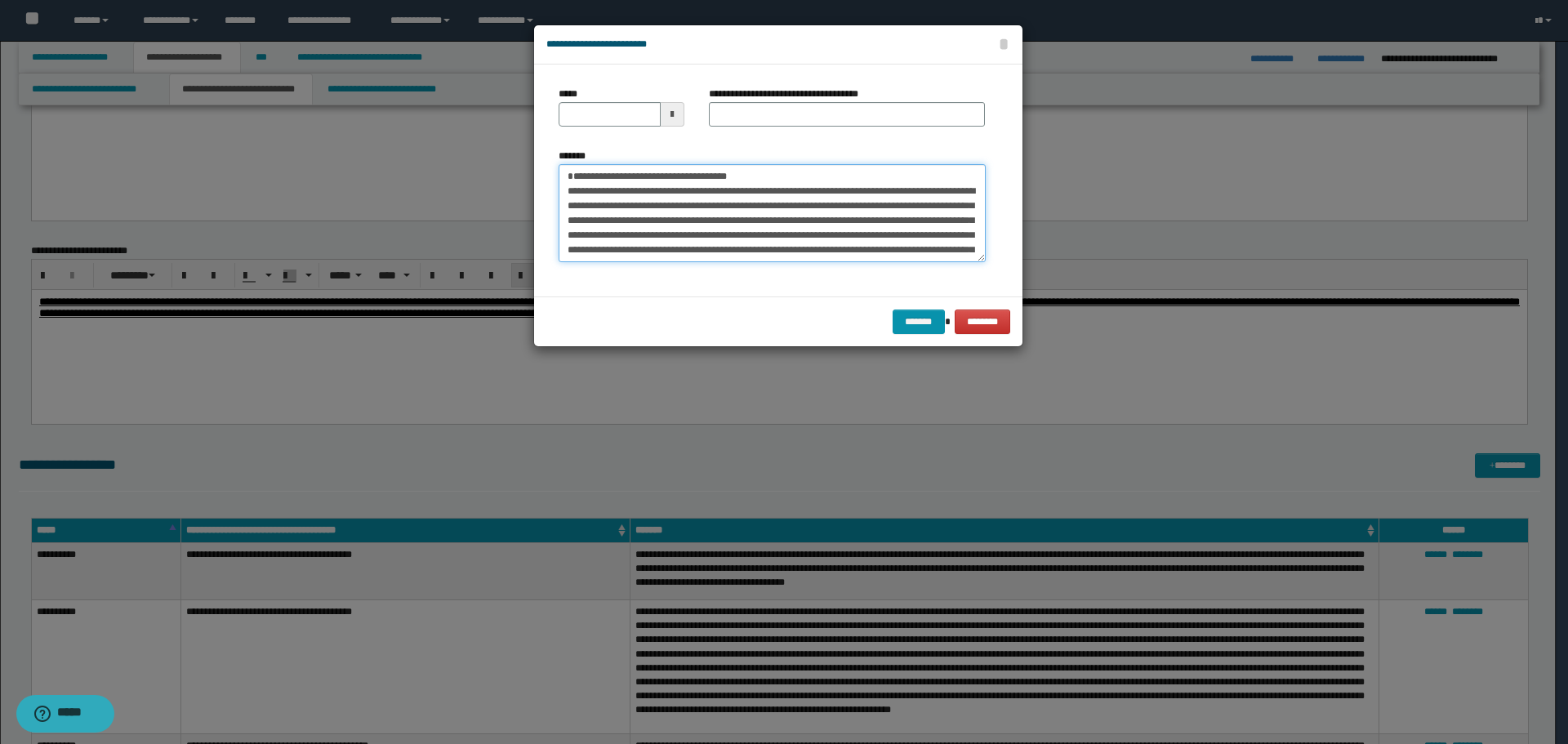 type 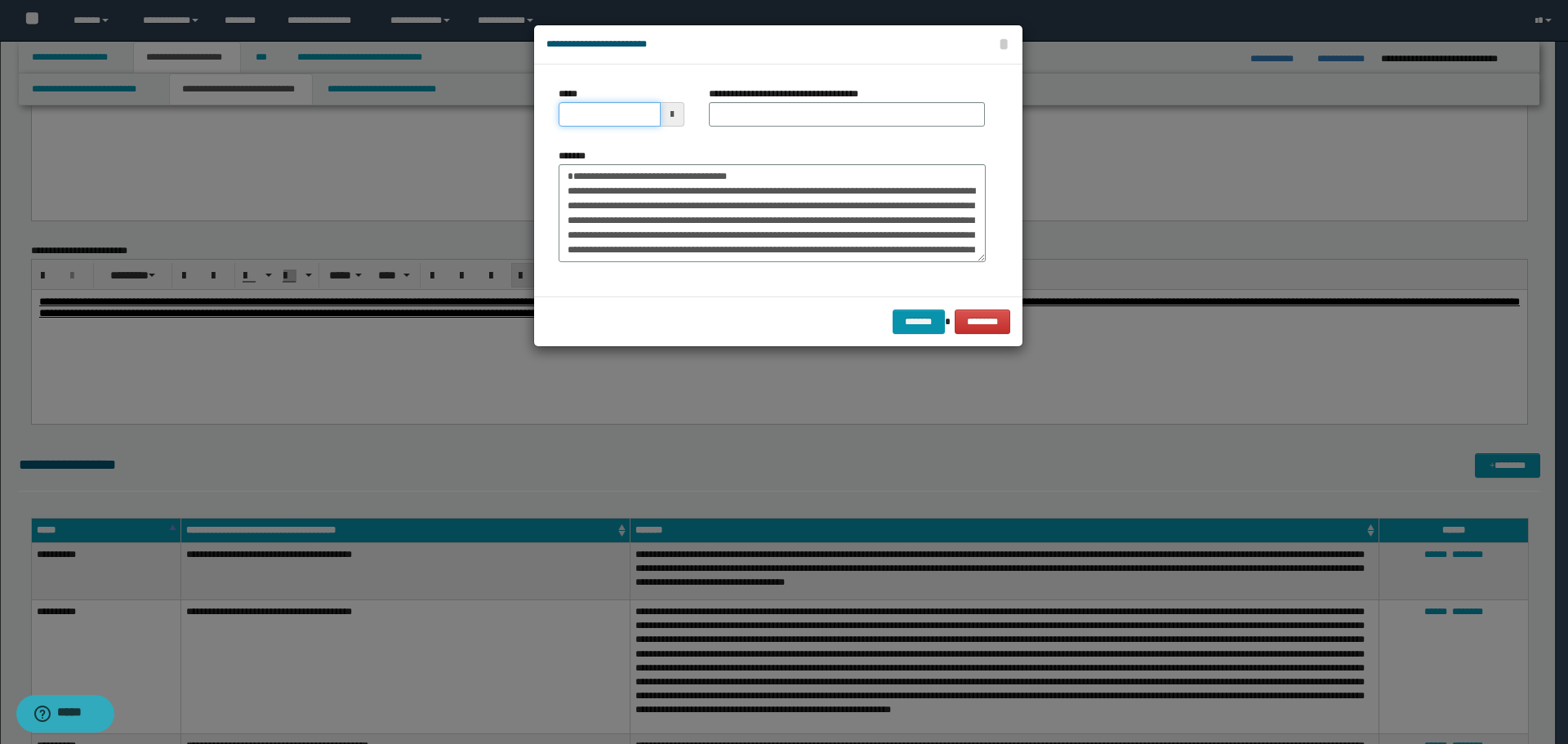 click on "*****" at bounding box center [609, 114] 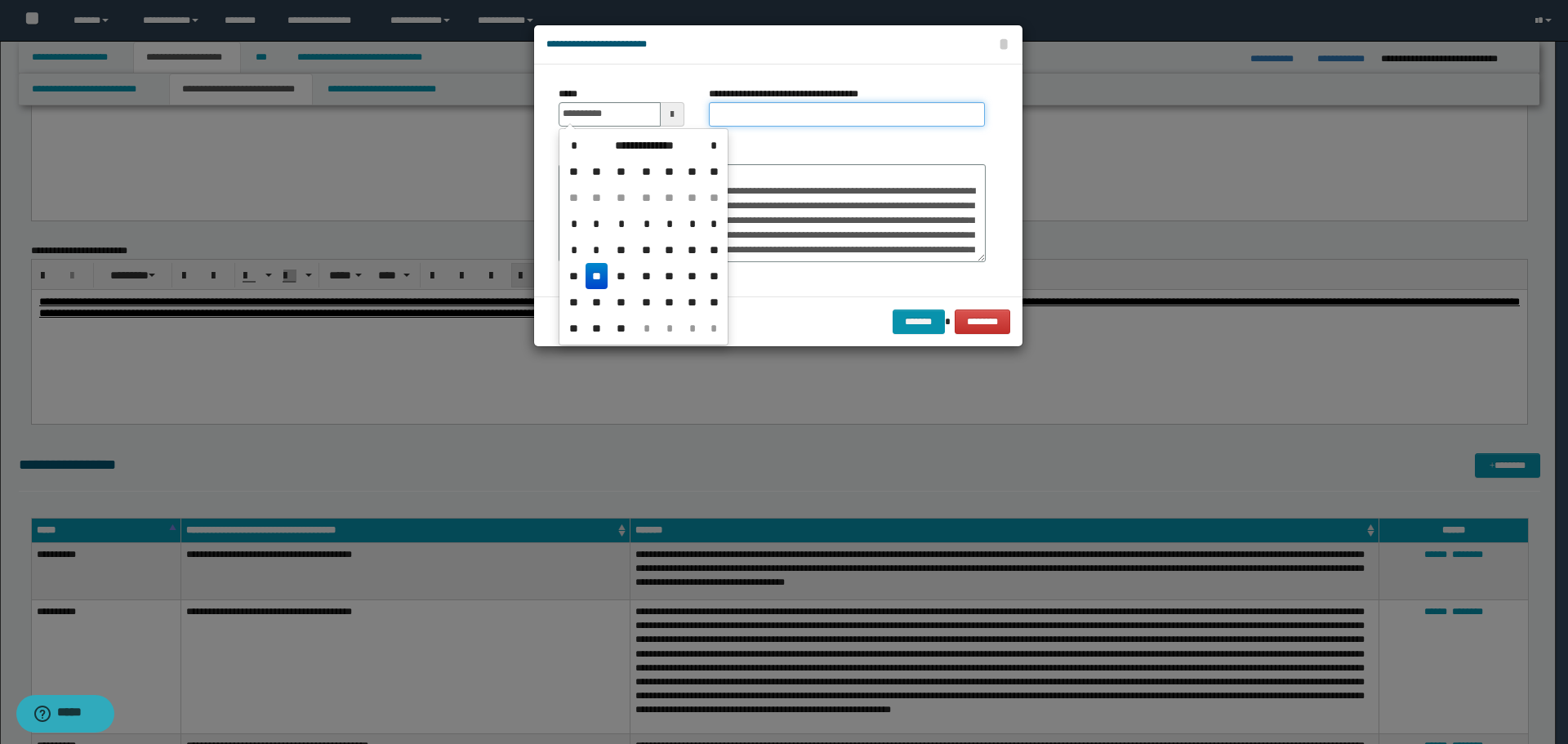 type on "**********" 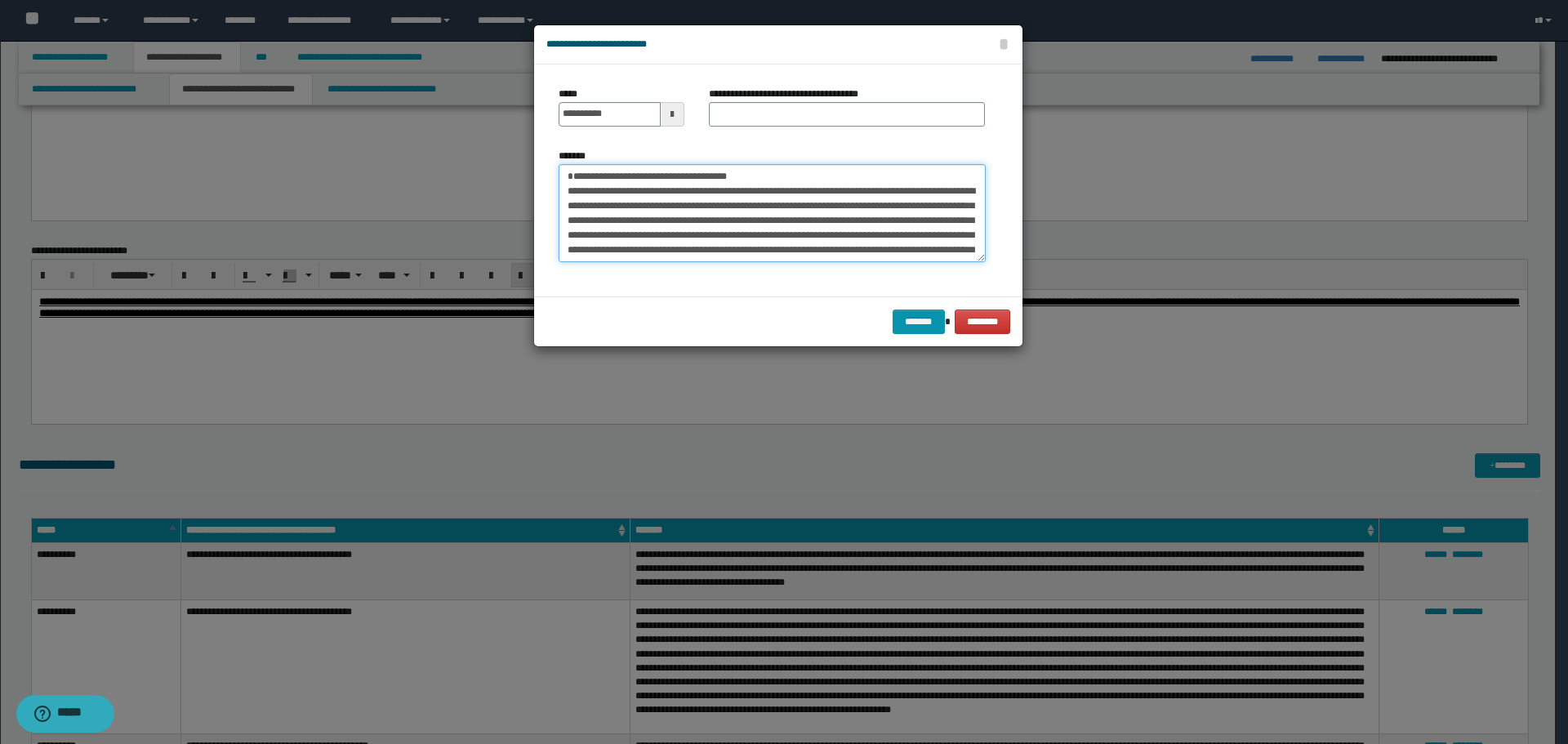 drag, startPoint x: 569, startPoint y: 176, endPoint x: 742, endPoint y: 176, distance: 173 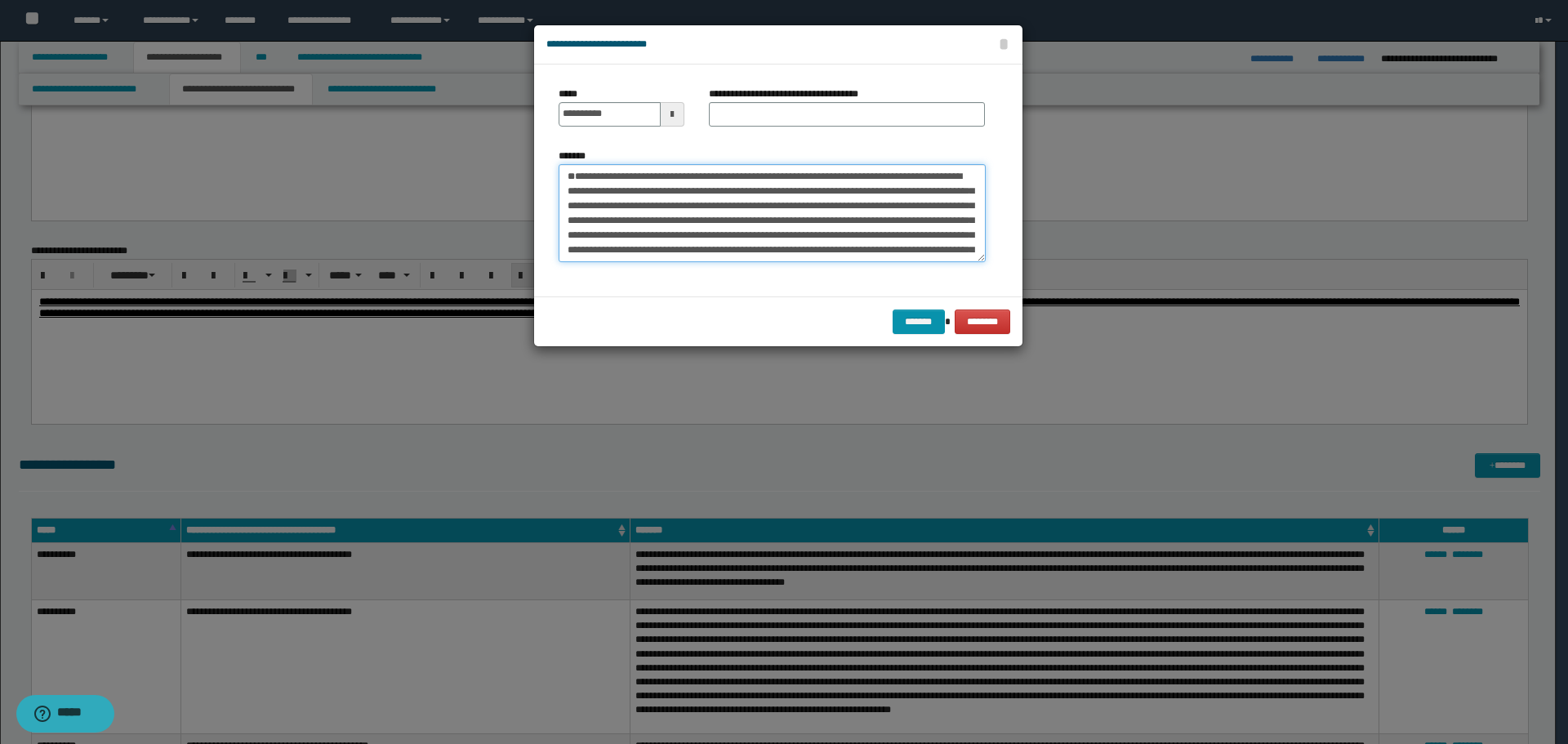 type on "**********" 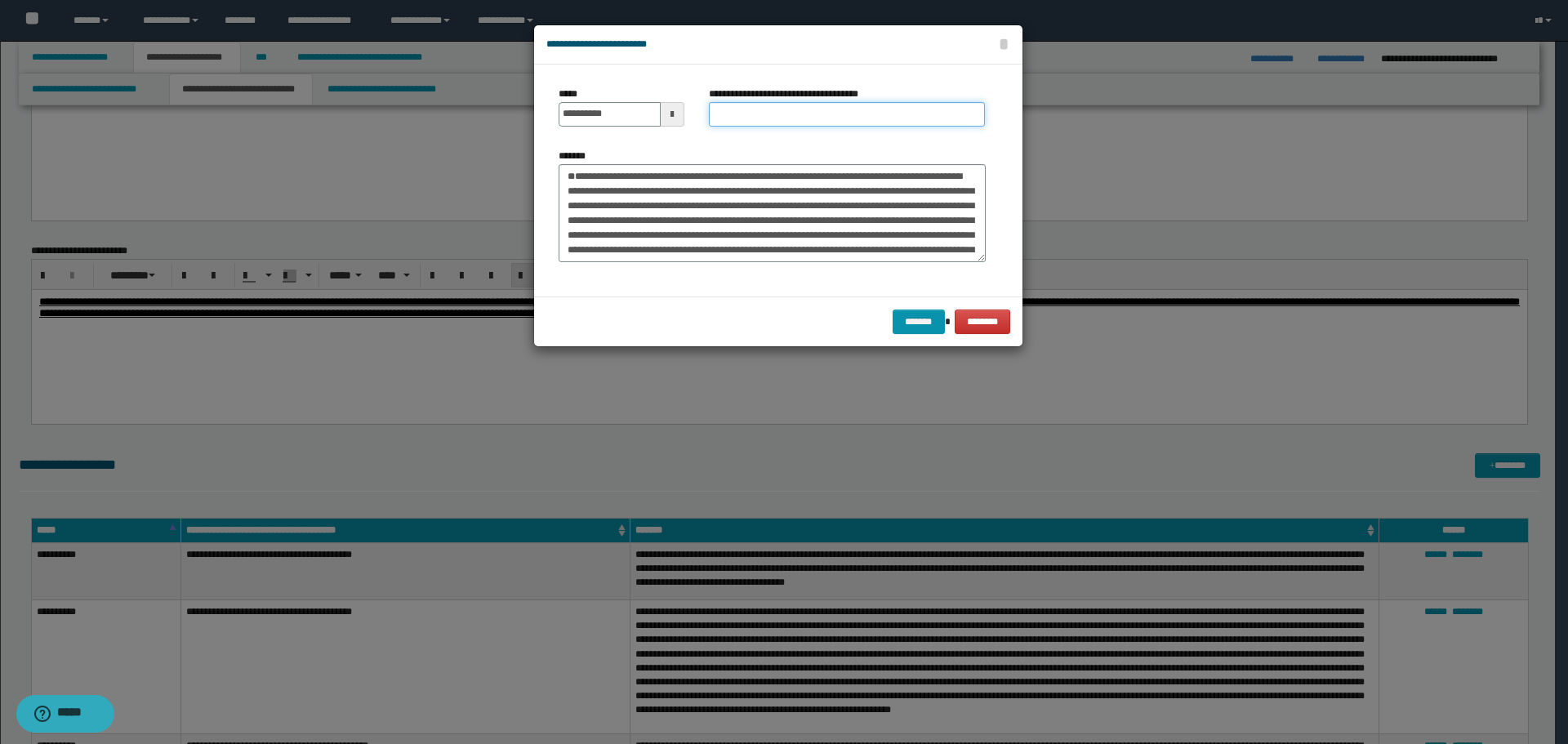 click on "**********" at bounding box center (847, 114) 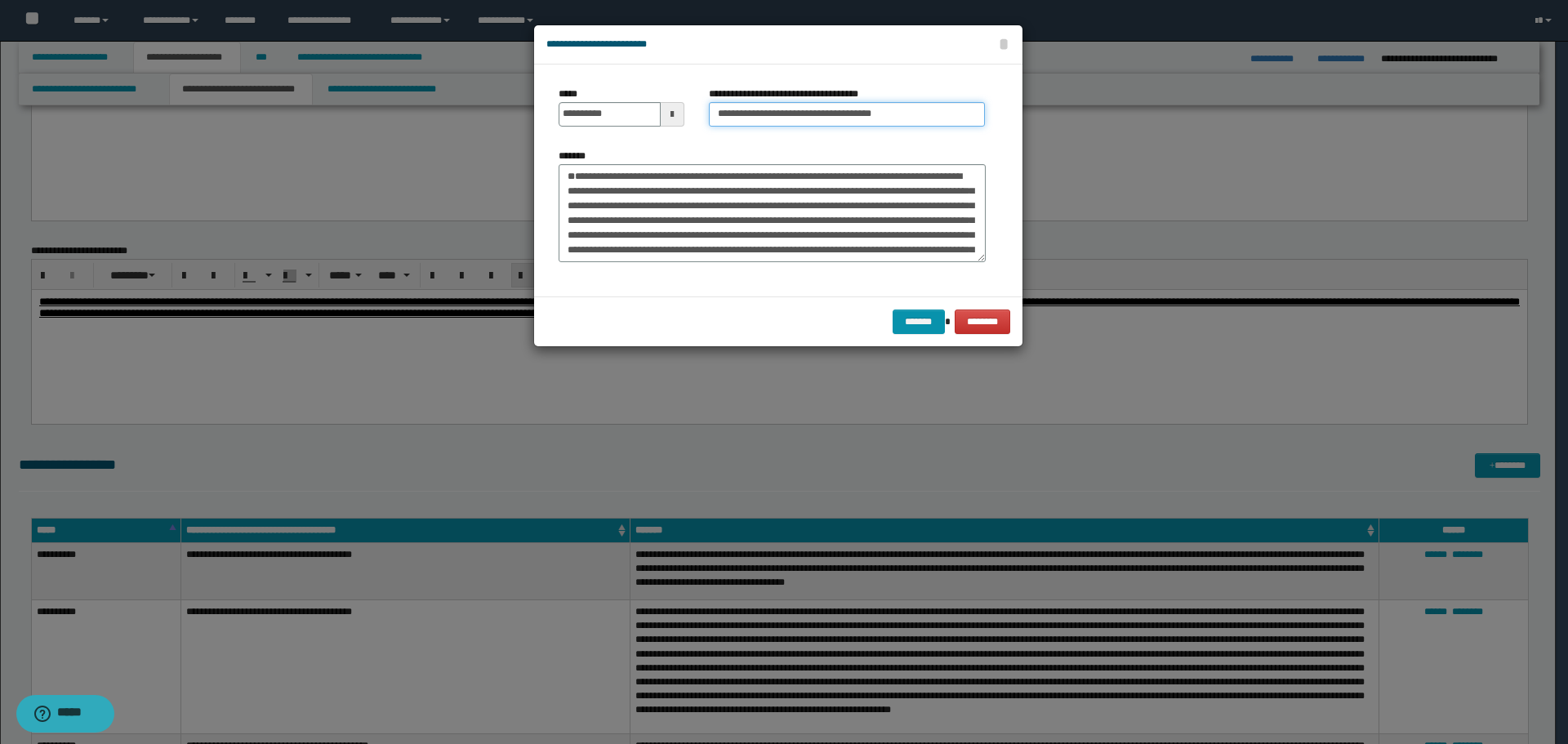 type on "**********" 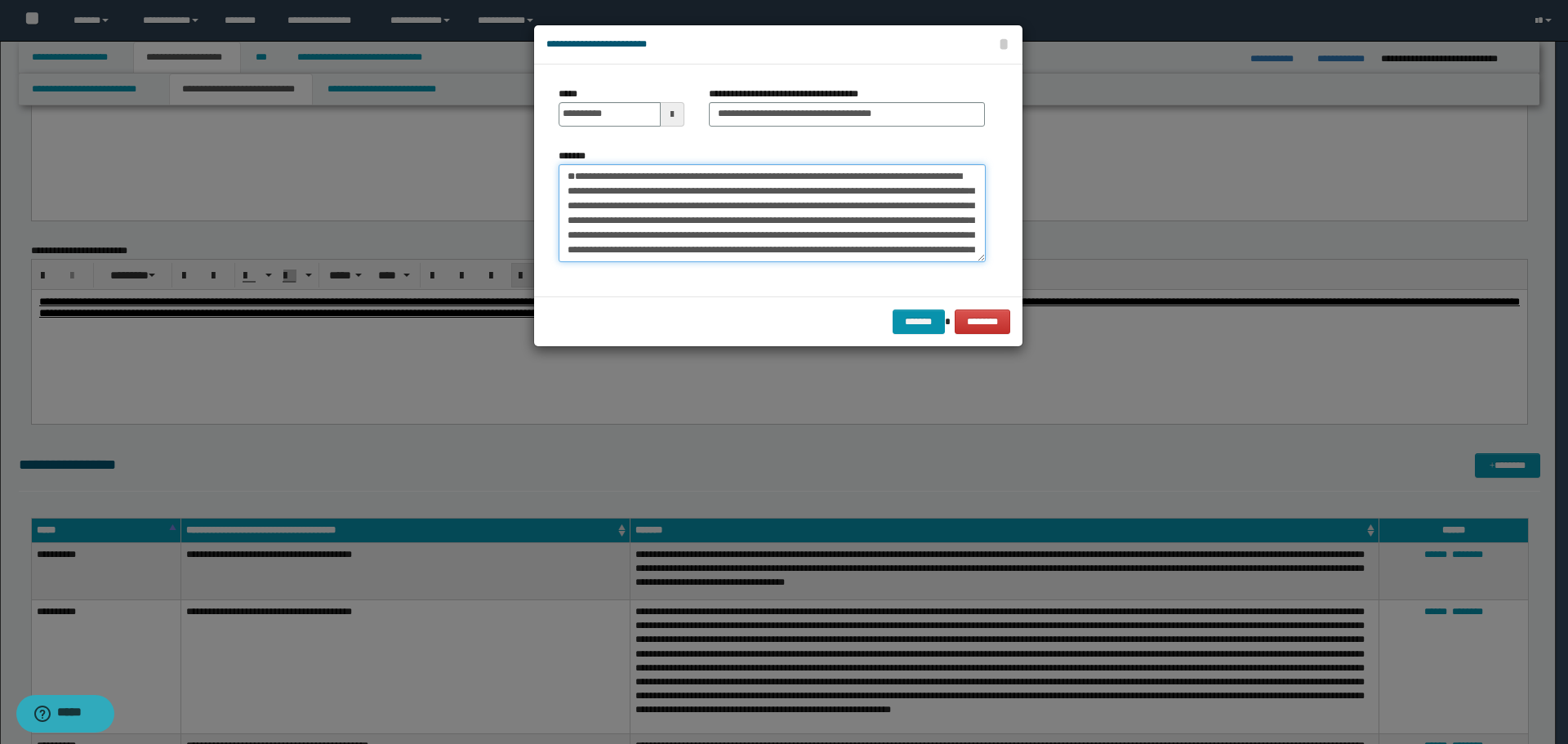 click on "**********" at bounding box center [772, 213] 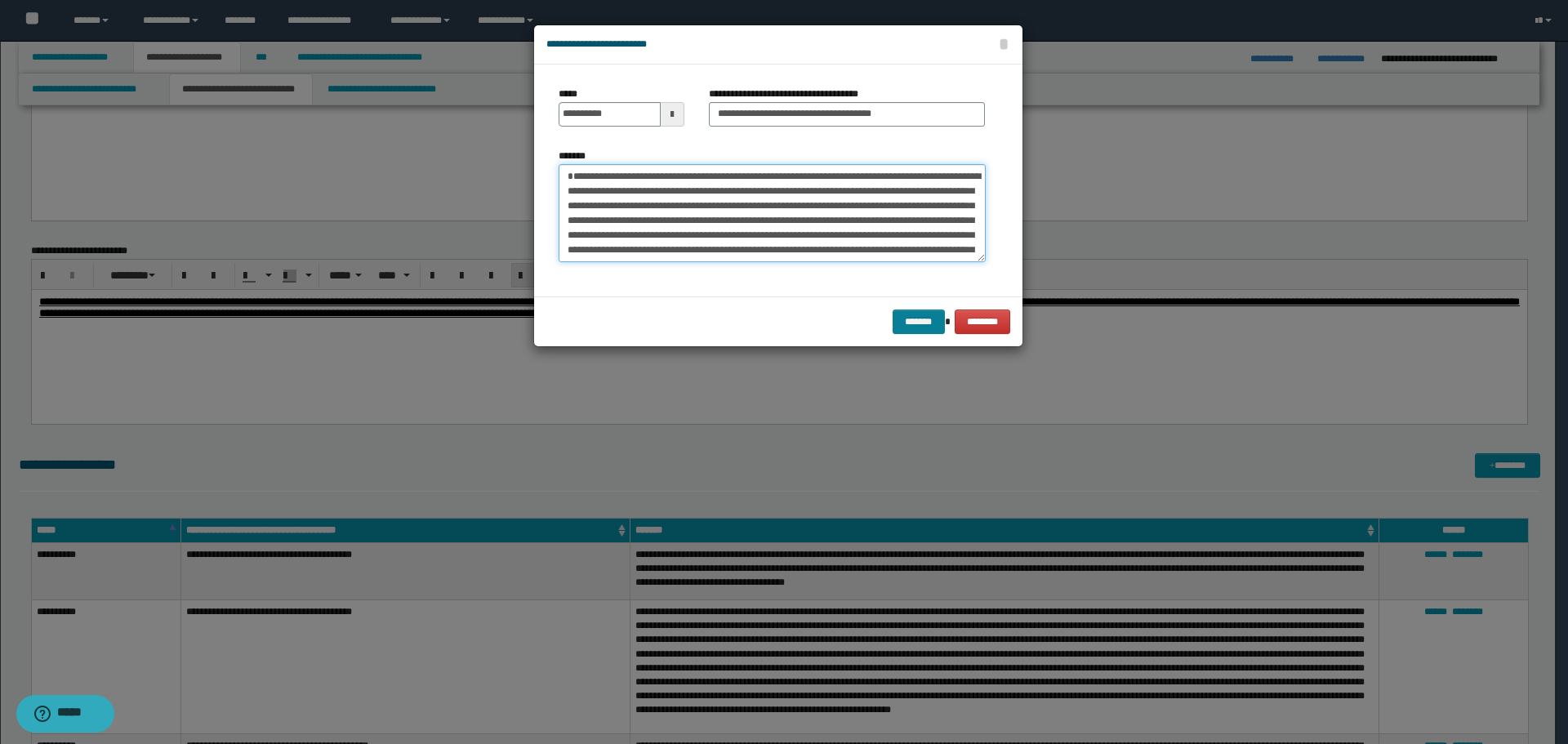 type on "**********" 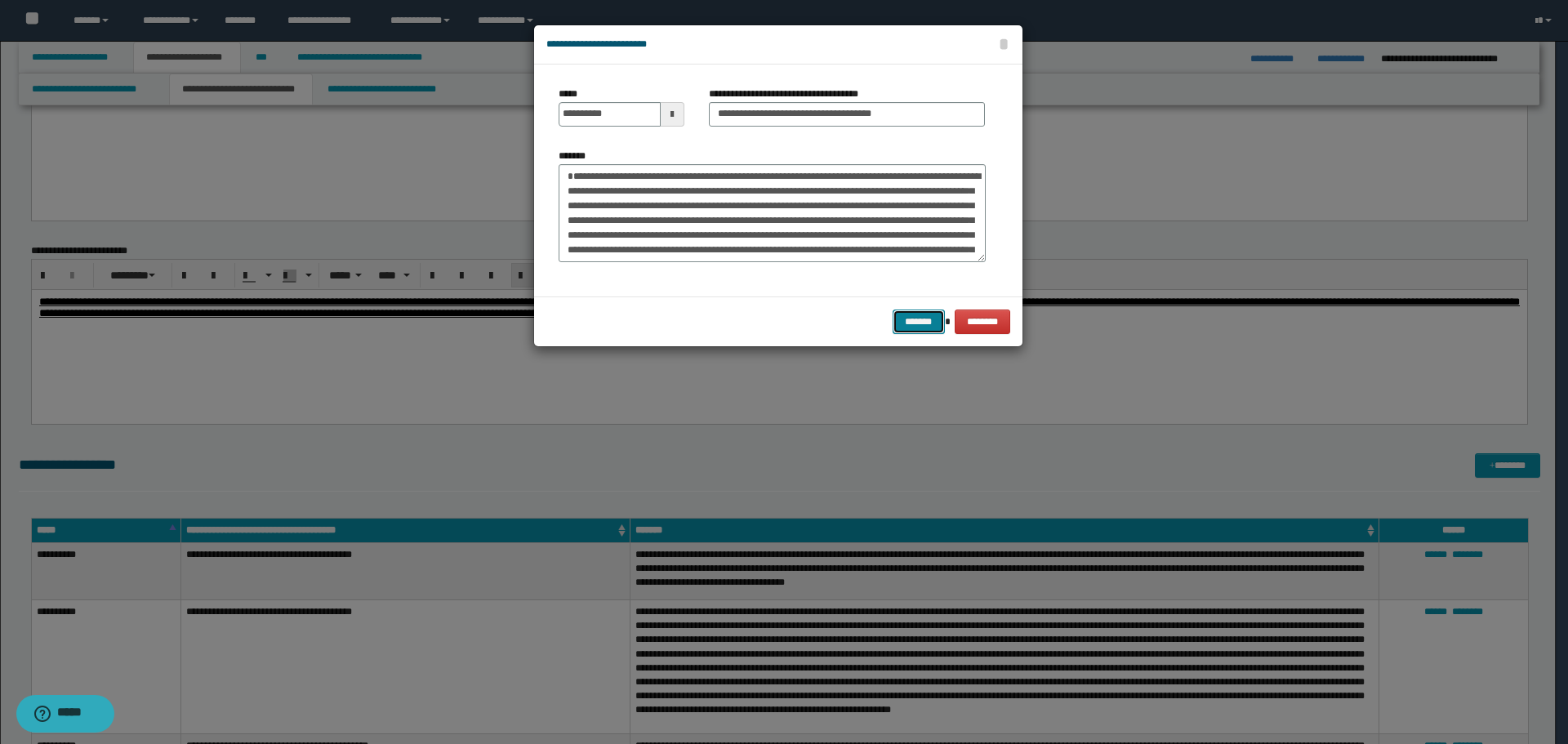click on "*******" at bounding box center [919, 322] 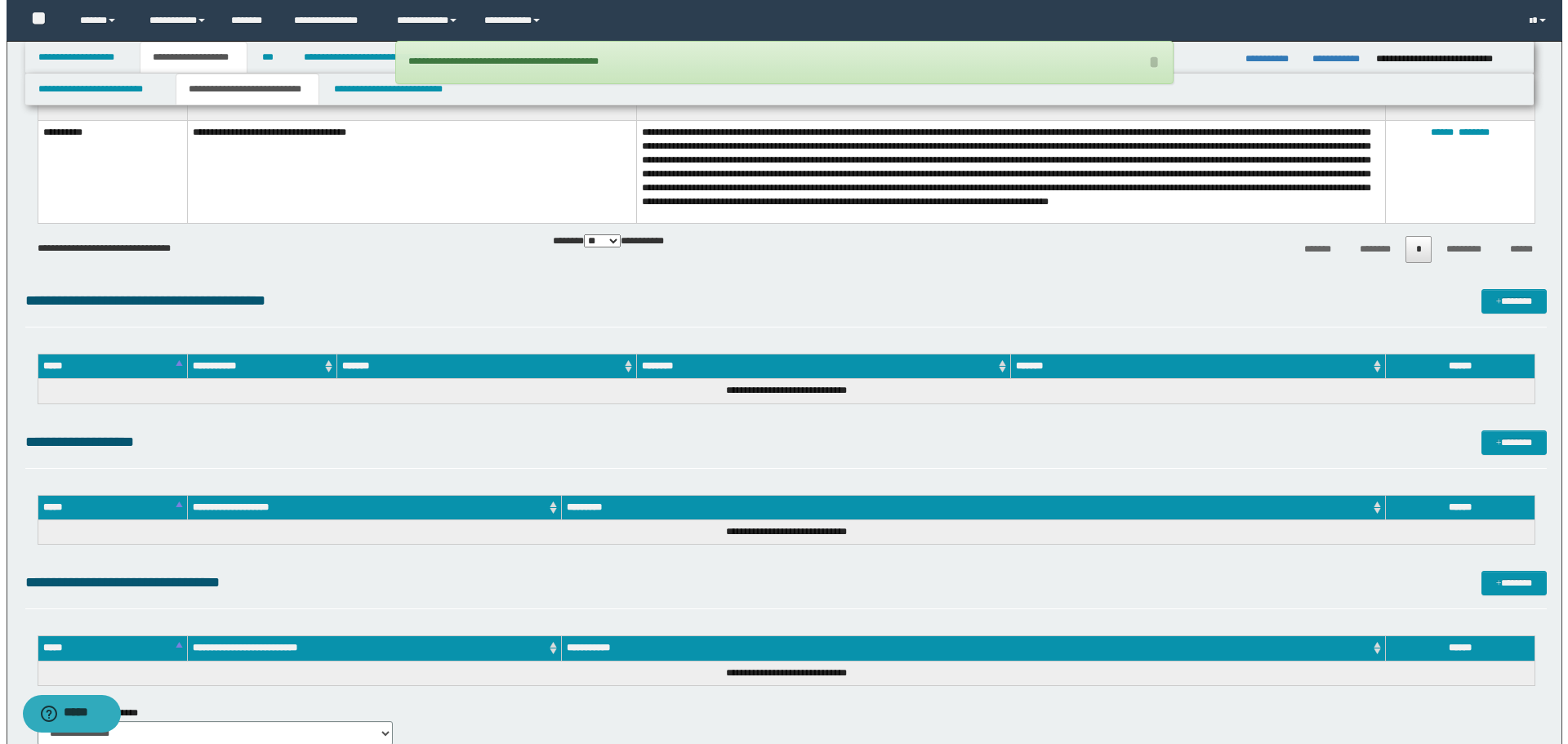 scroll, scrollTop: 4165, scrollLeft: 0, axis: vertical 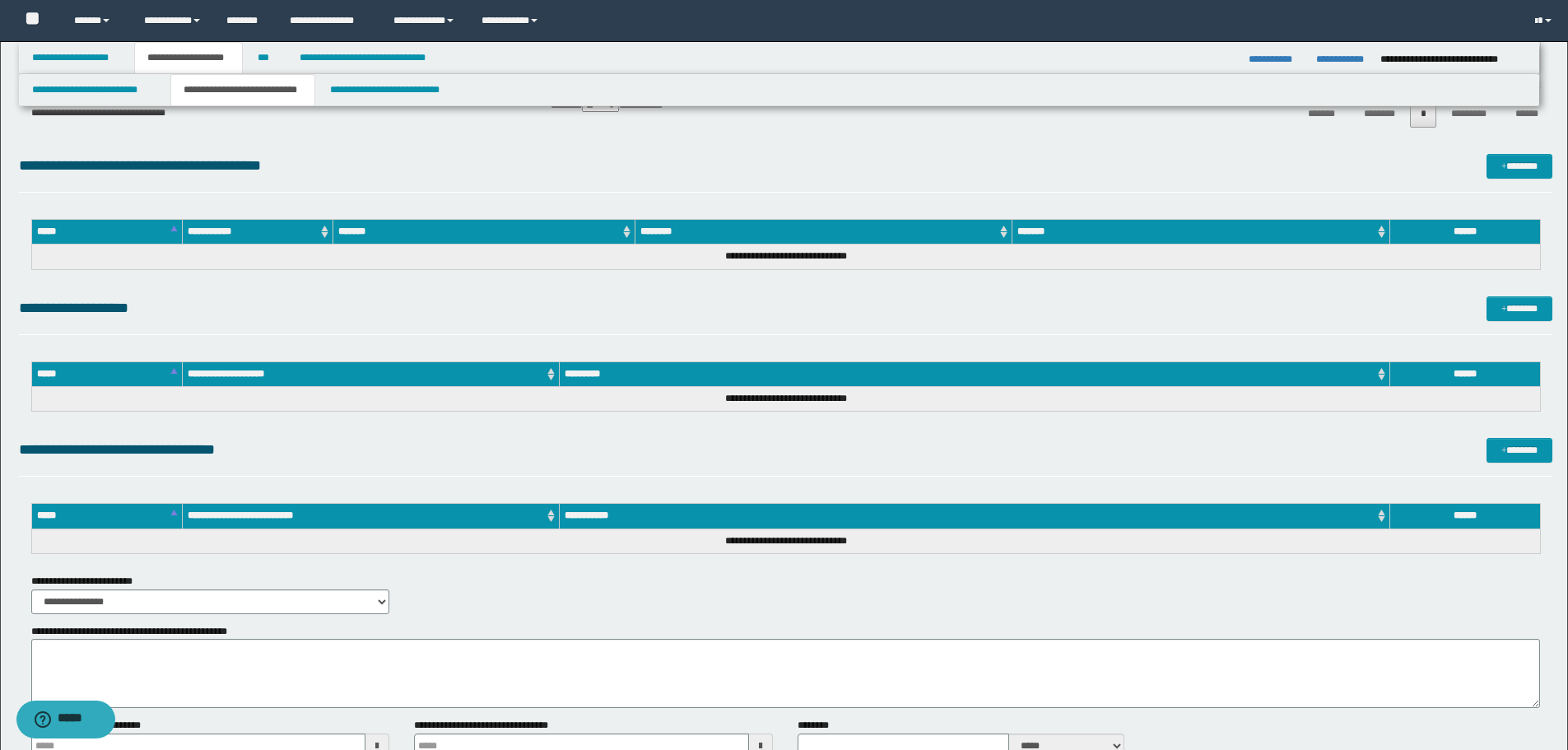 drag, startPoint x: 1250, startPoint y: 489, endPoint x: 793, endPoint y: 449, distance: 458.7472 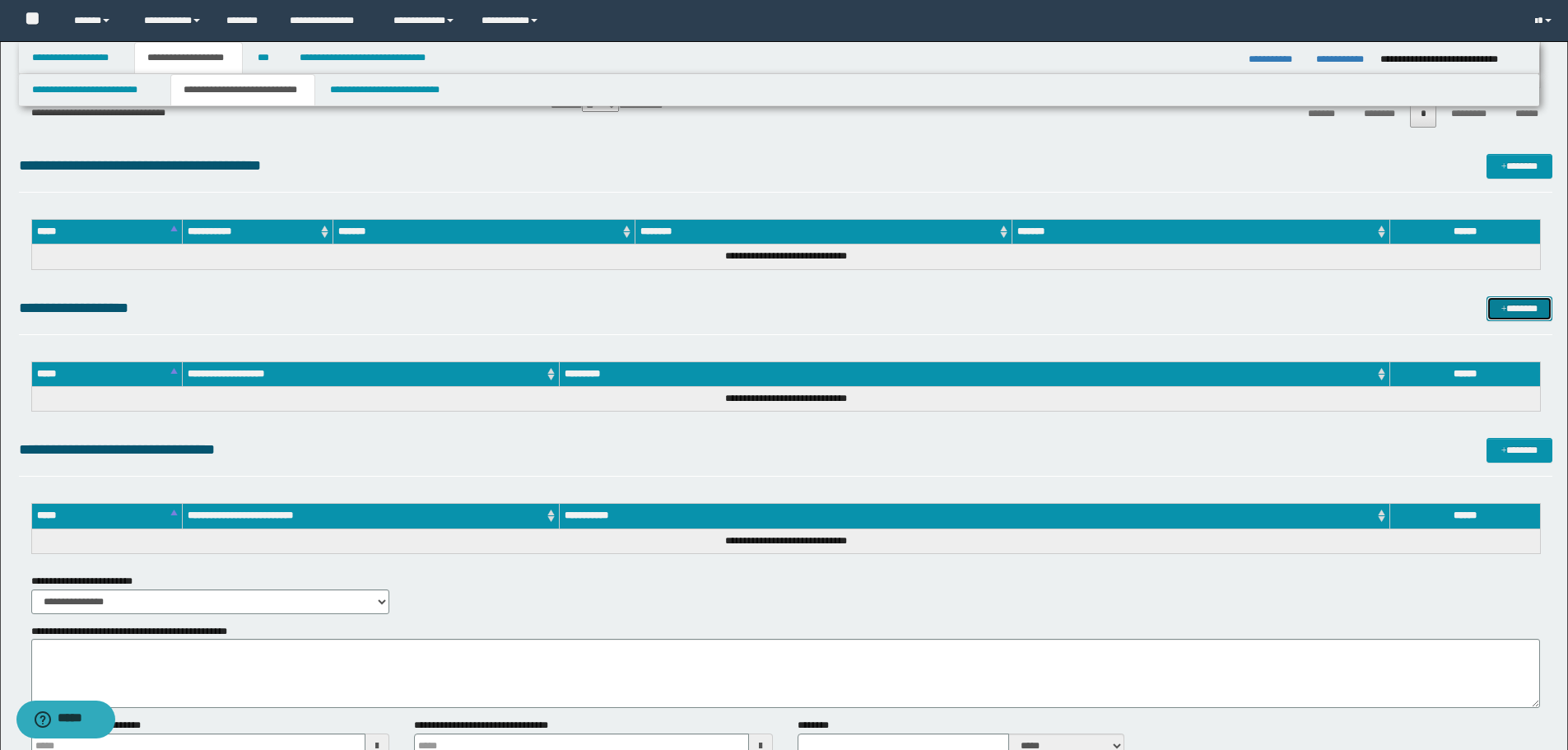 click on "*******" at bounding box center (1519, 309) 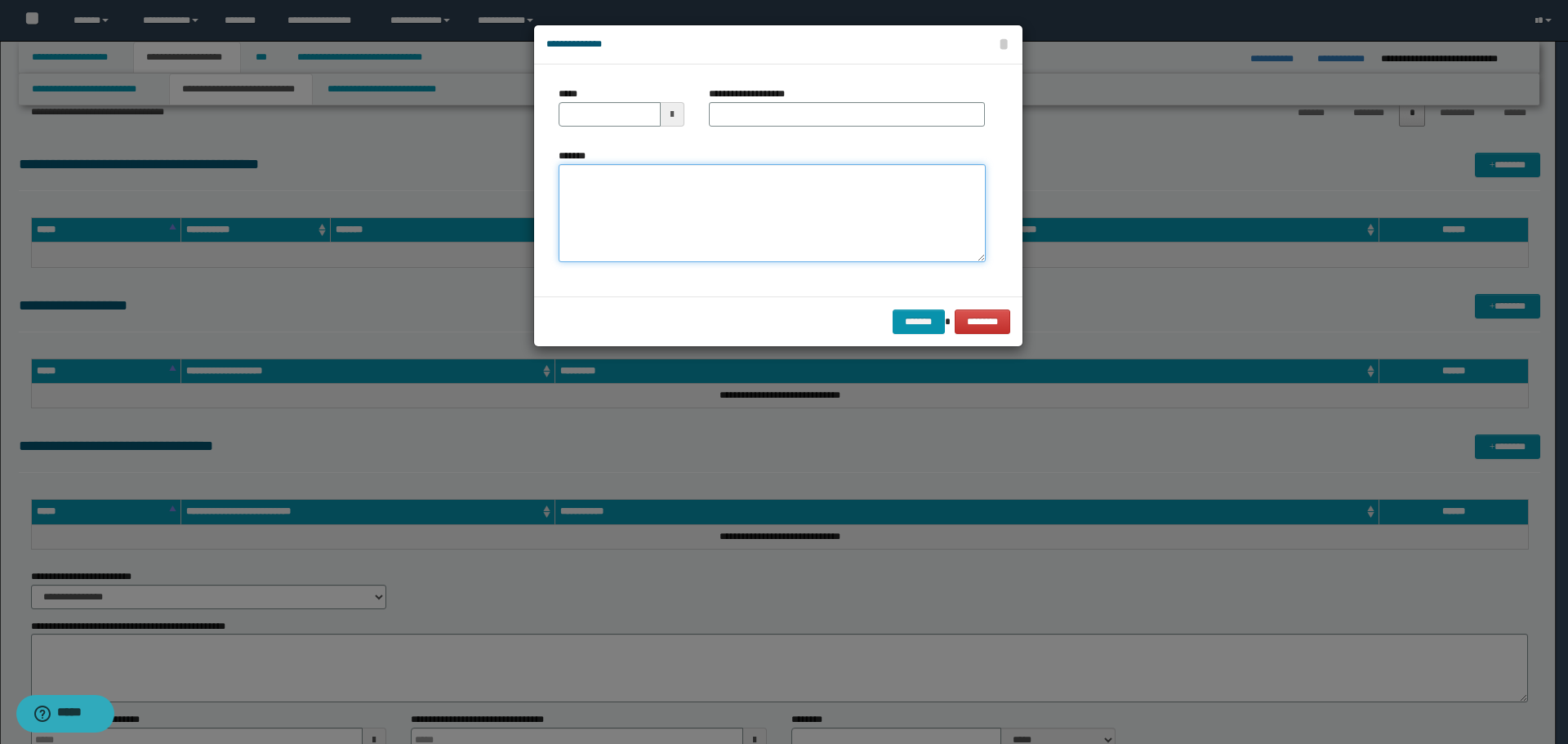 click on "*******" at bounding box center (772, 213) 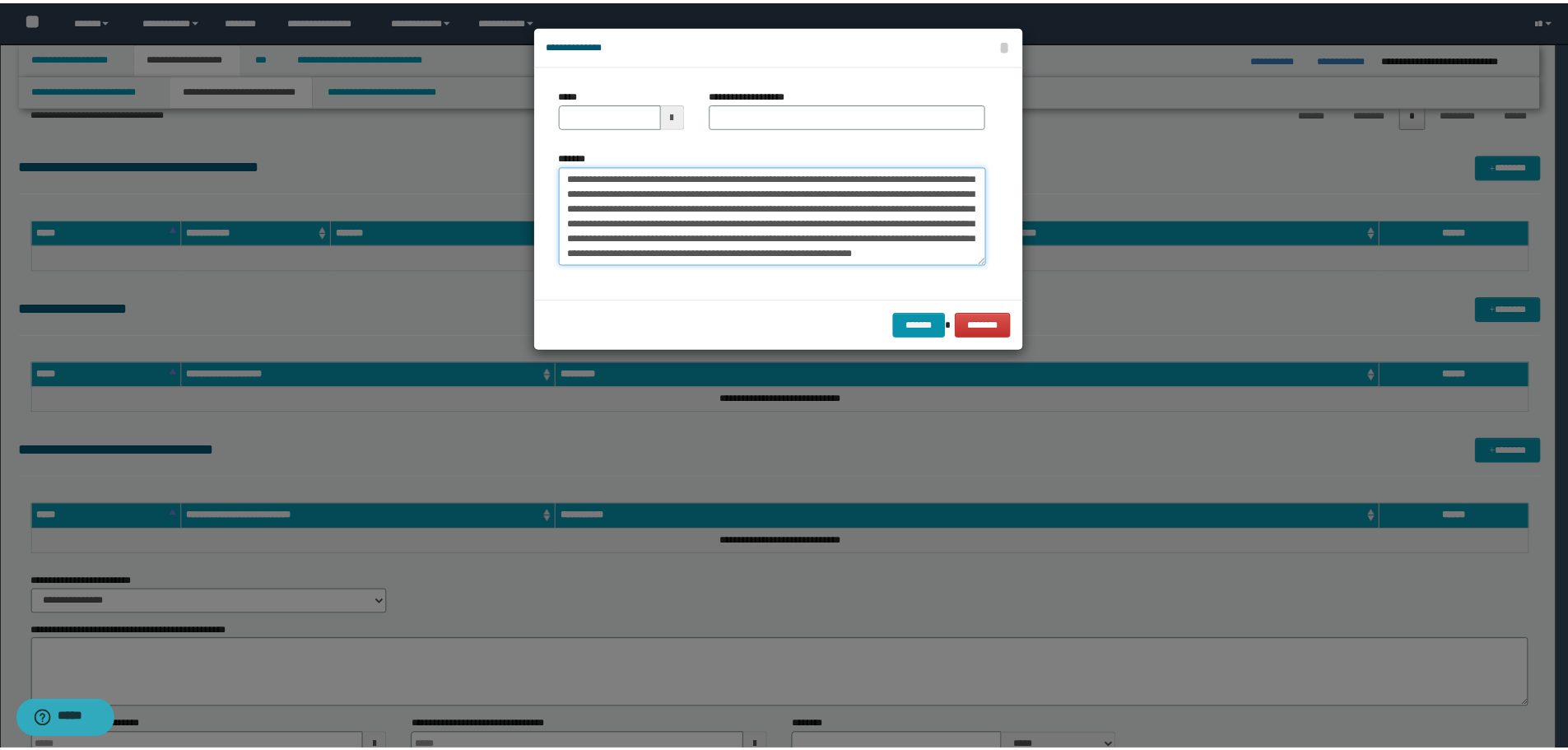 scroll, scrollTop: 0, scrollLeft: 0, axis: both 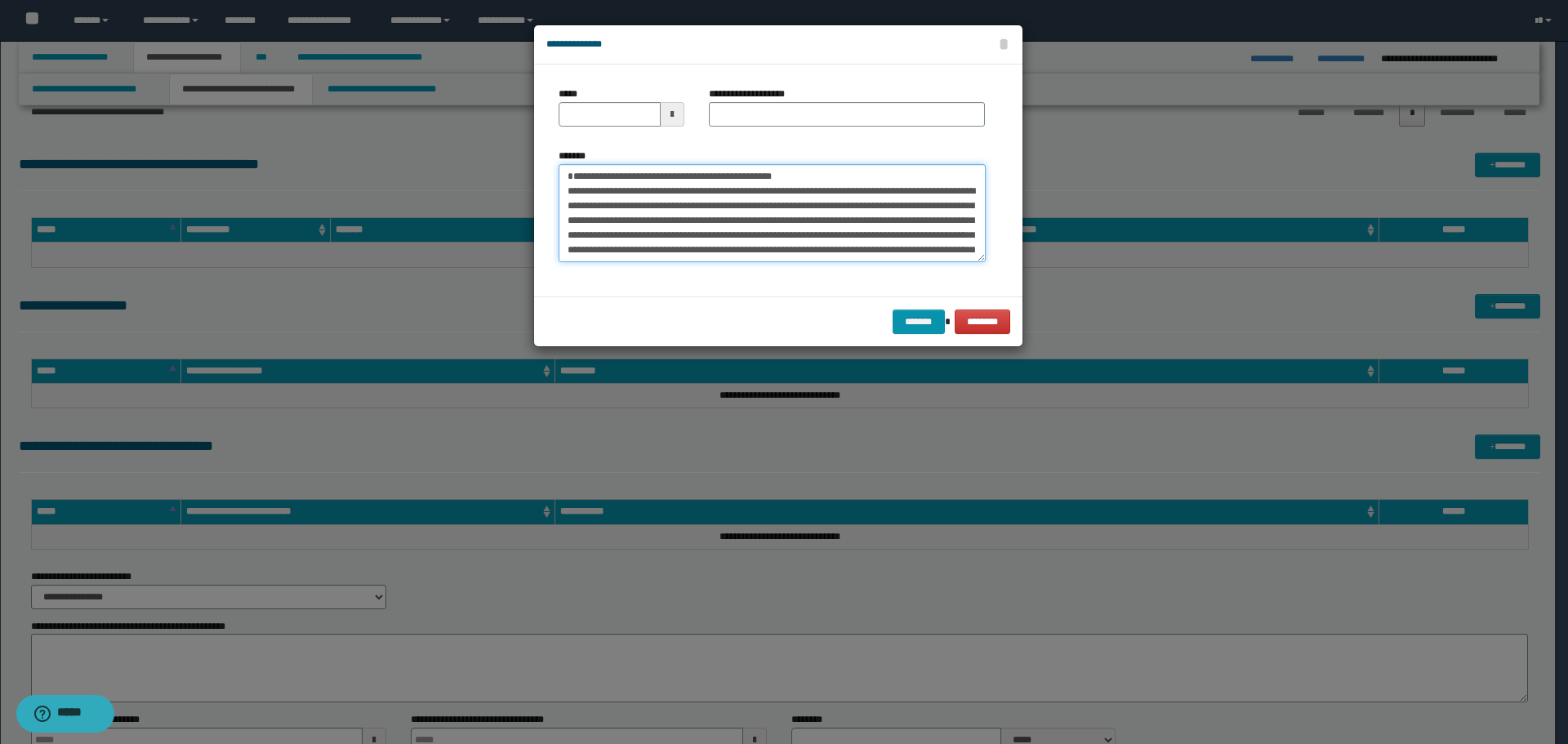 drag, startPoint x: 618, startPoint y: 177, endPoint x: 470, endPoint y: 161, distance: 148.86235 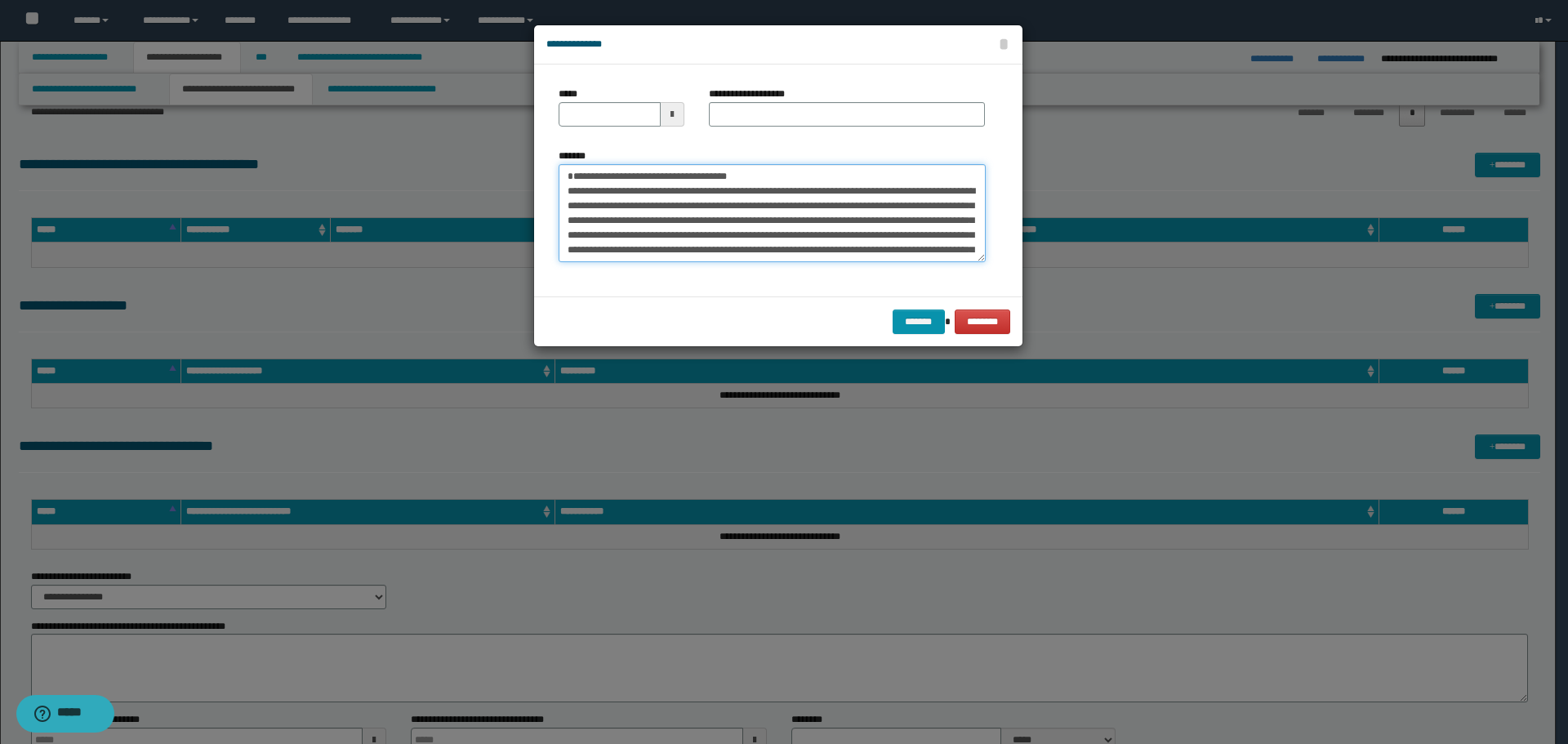 type 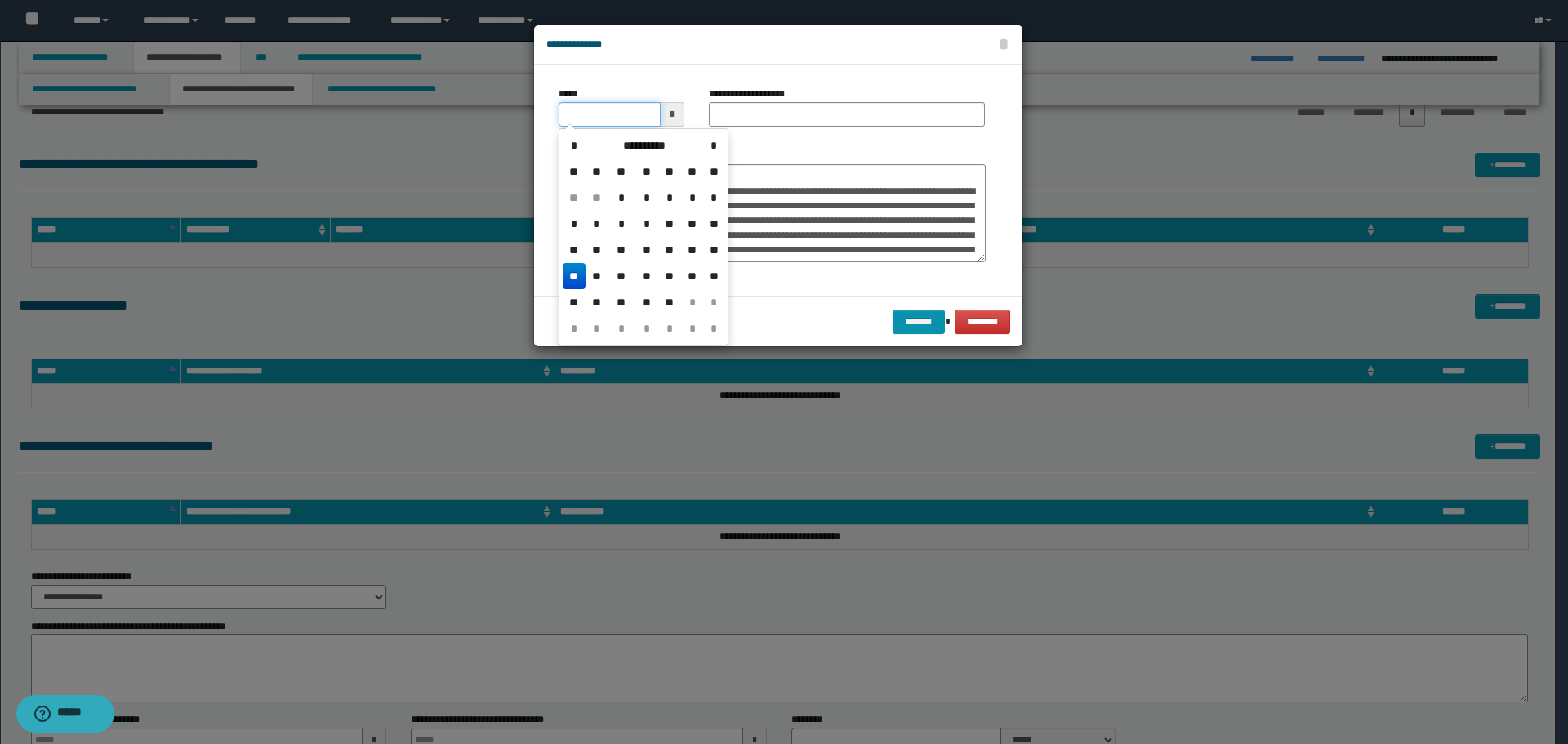 click on "*****" at bounding box center (609, 114) 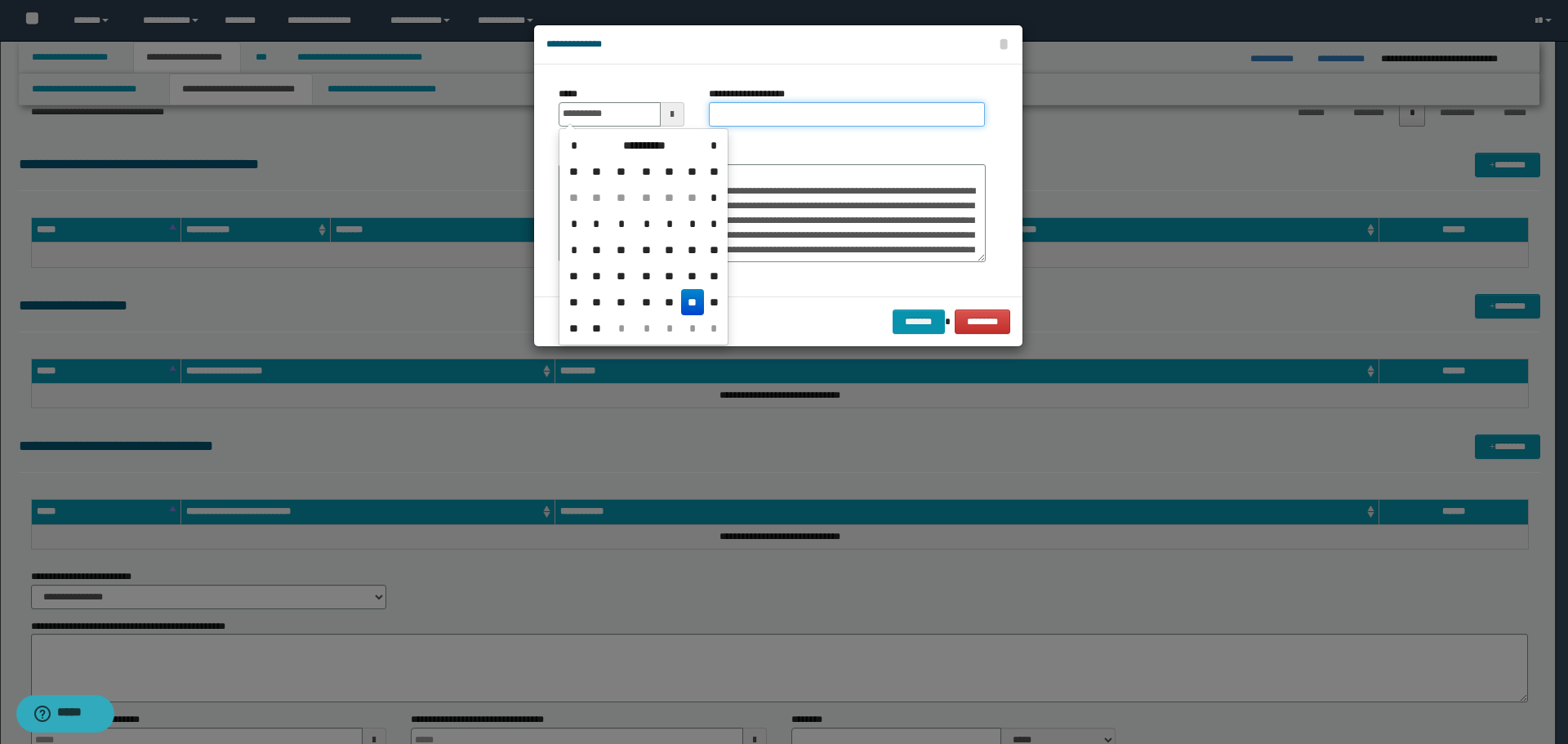 type on "**********" 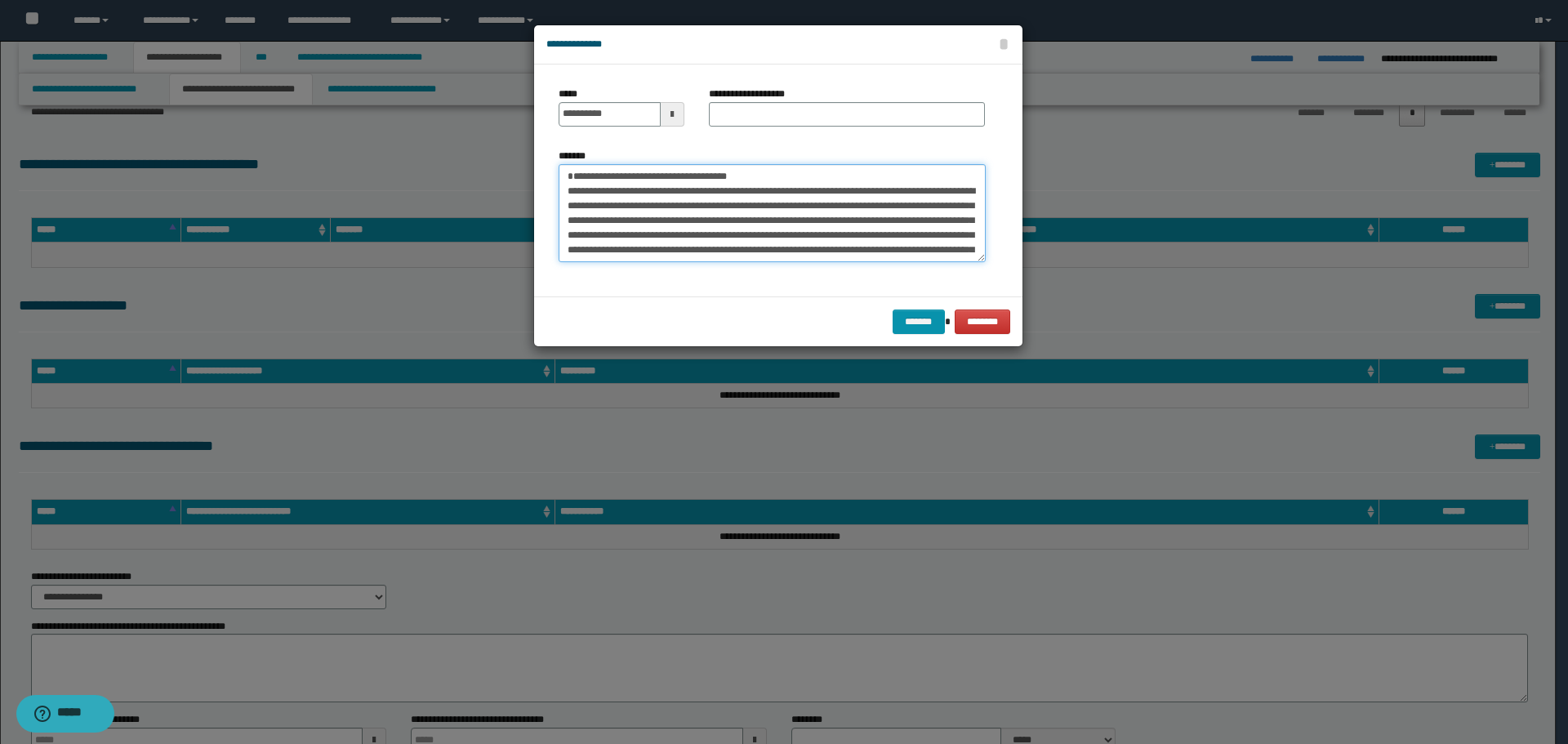 drag, startPoint x: 565, startPoint y: 179, endPoint x: 725, endPoint y: 167, distance: 160.44937 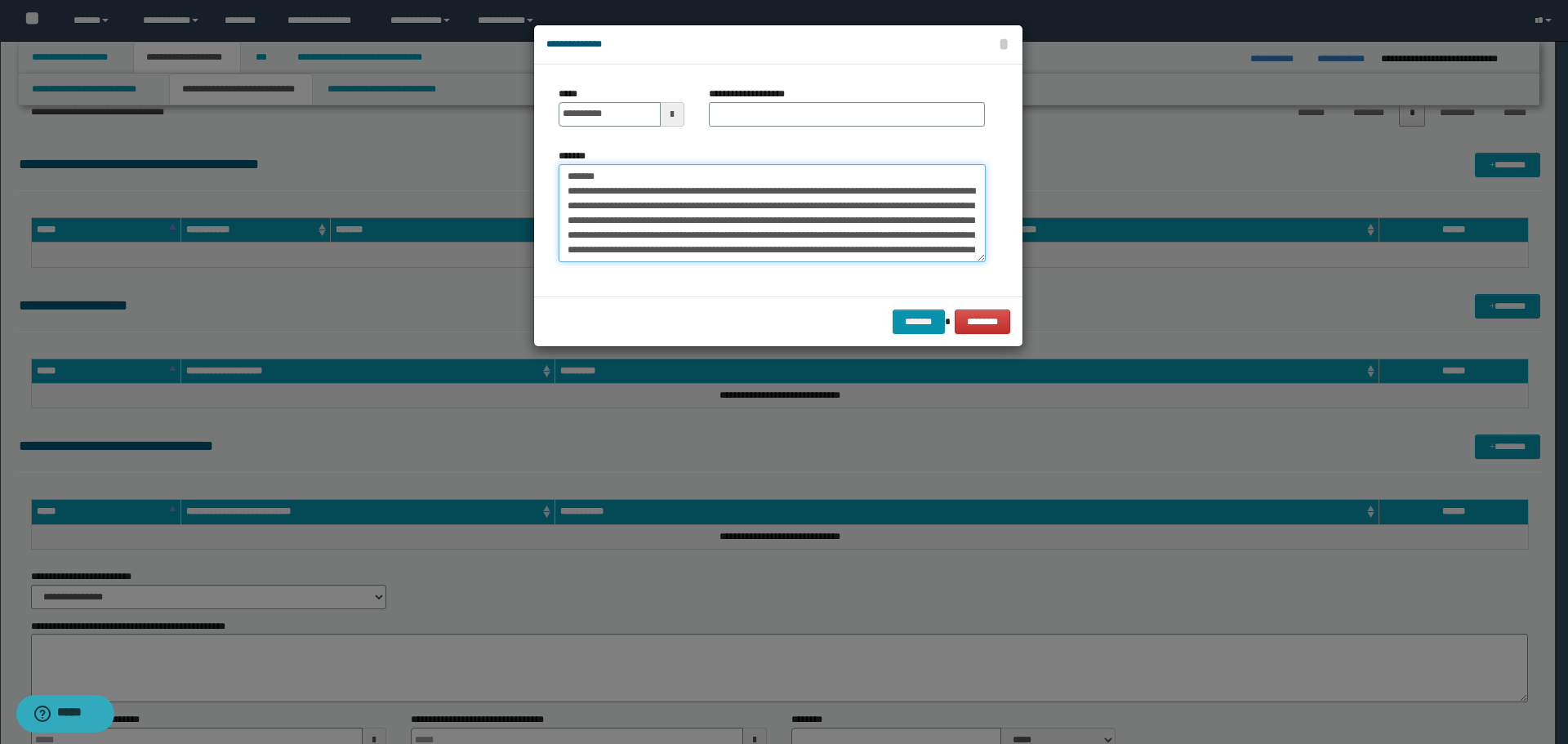 type on "**********" 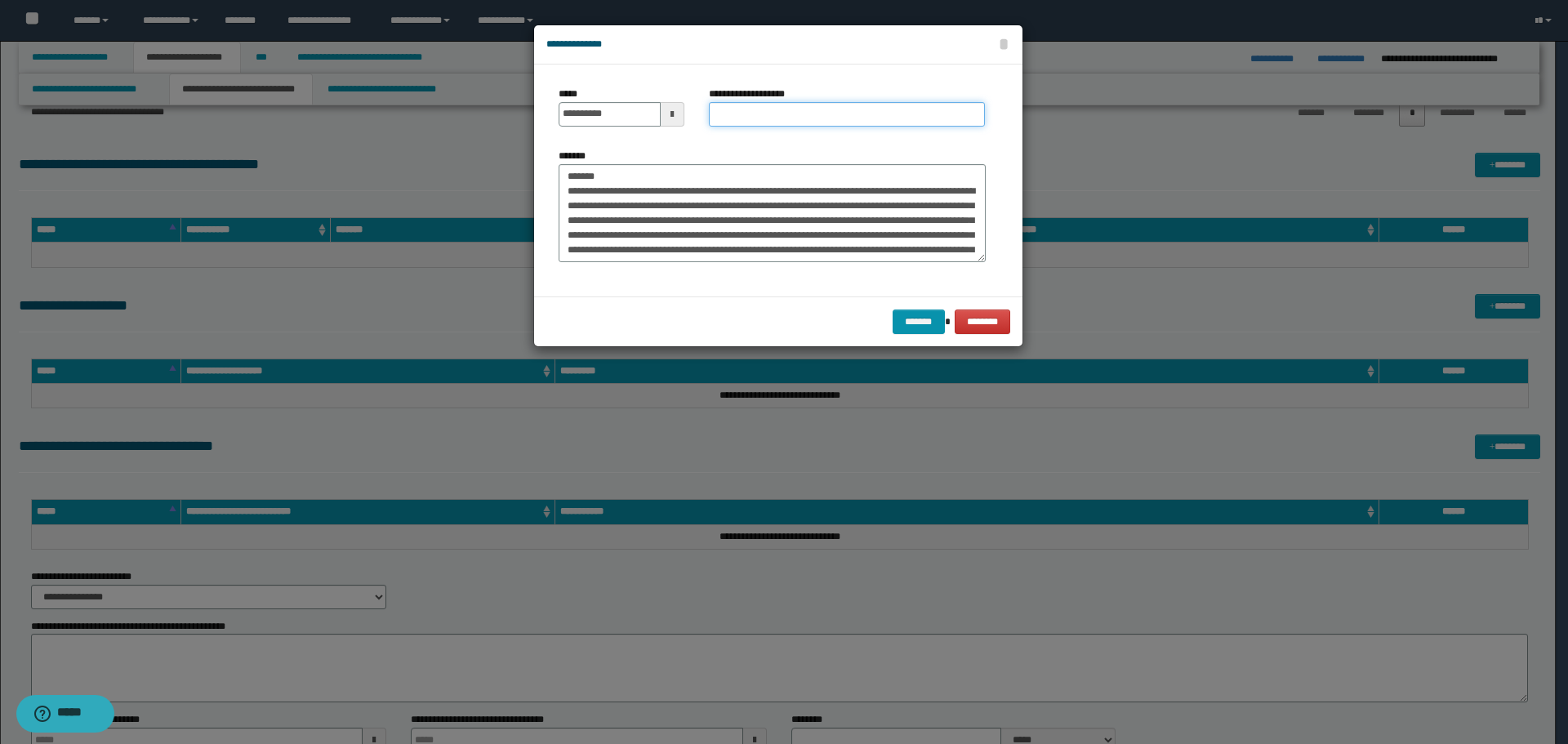 drag, startPoint x: 731, startPoint y: 114, endPoint x: 710, endPoint y: 119, distance: 21.587033 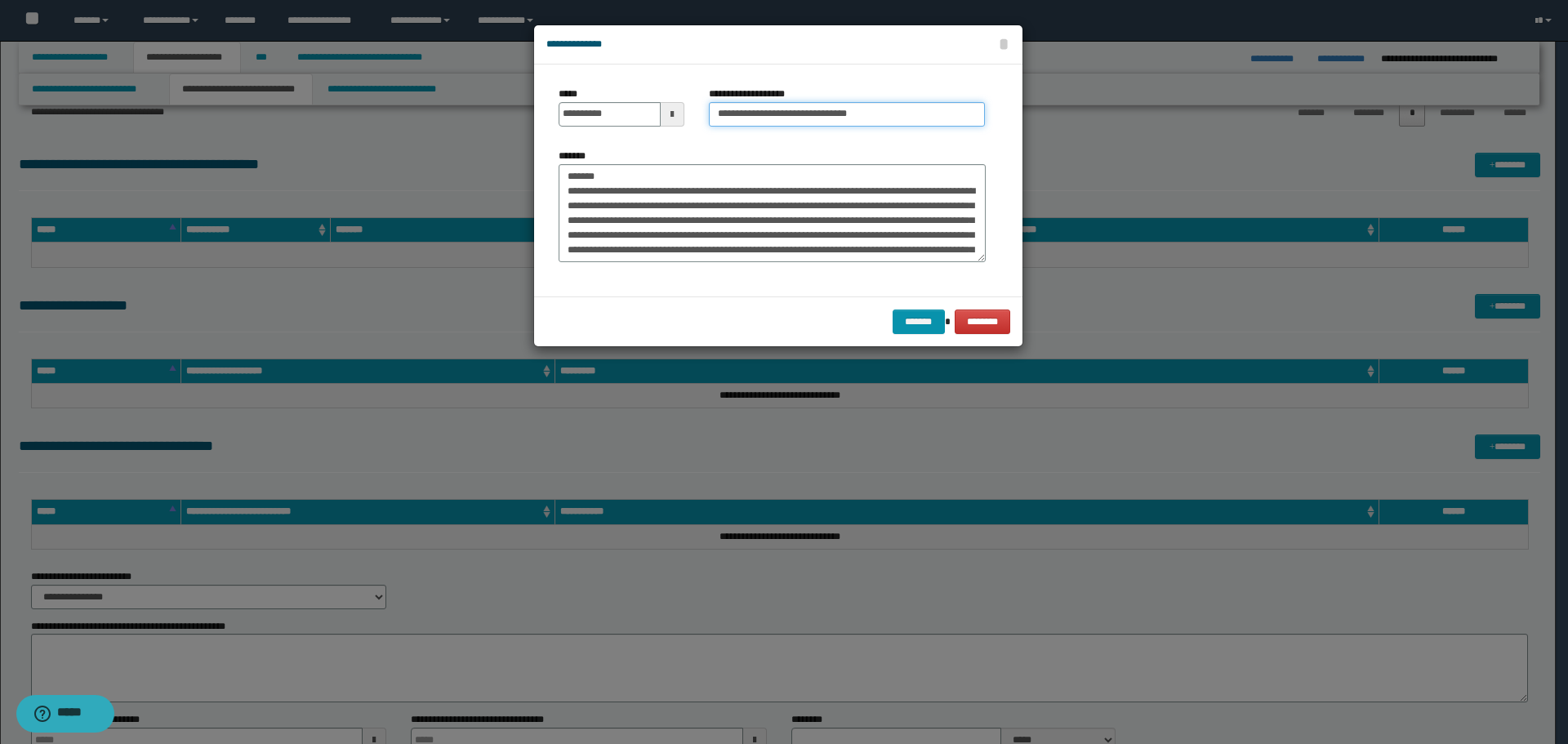 type on "**********" 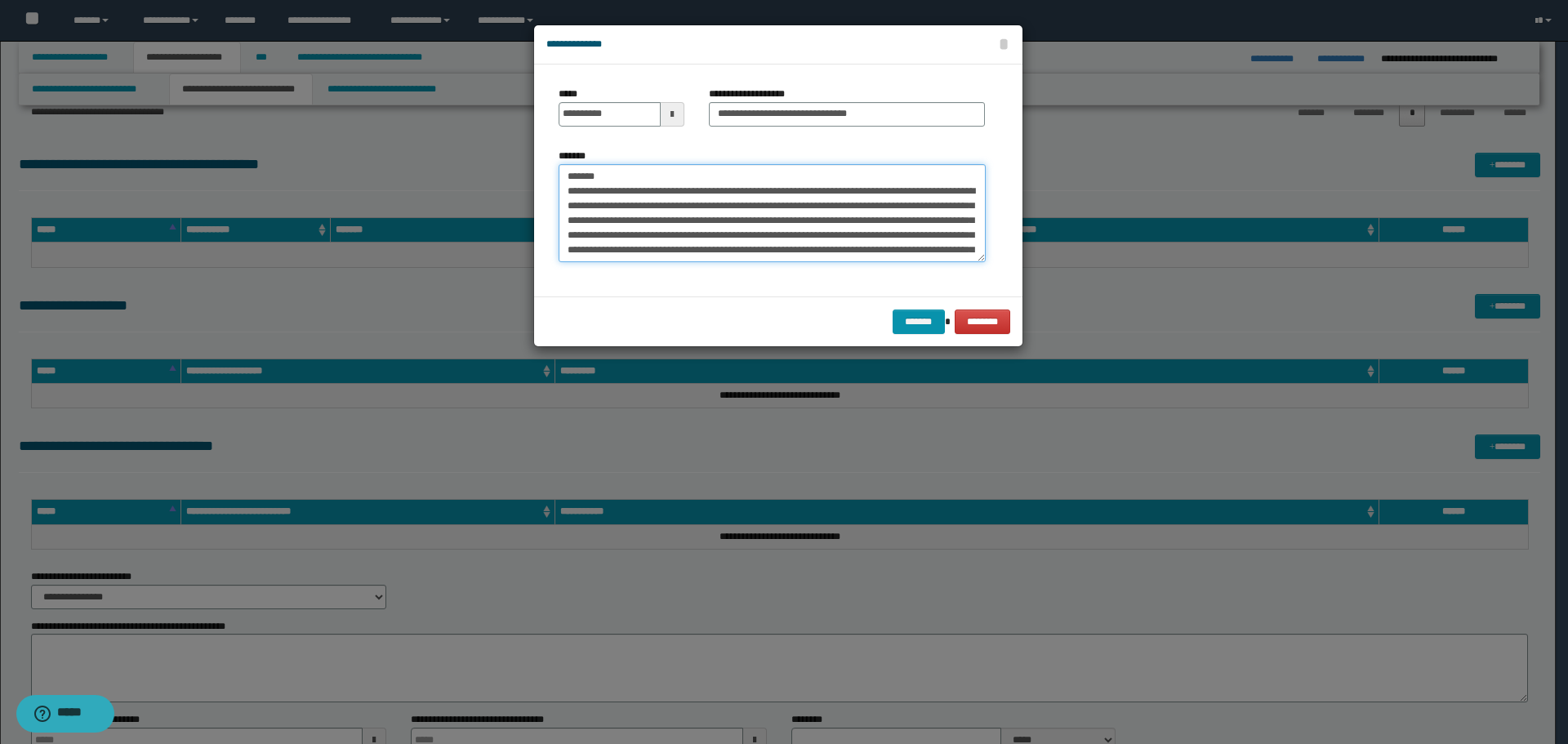 drag, startPoint x: 621, startPoint y: 176, endPoint x: 500, endPoint y: 174, distance: 121.0165 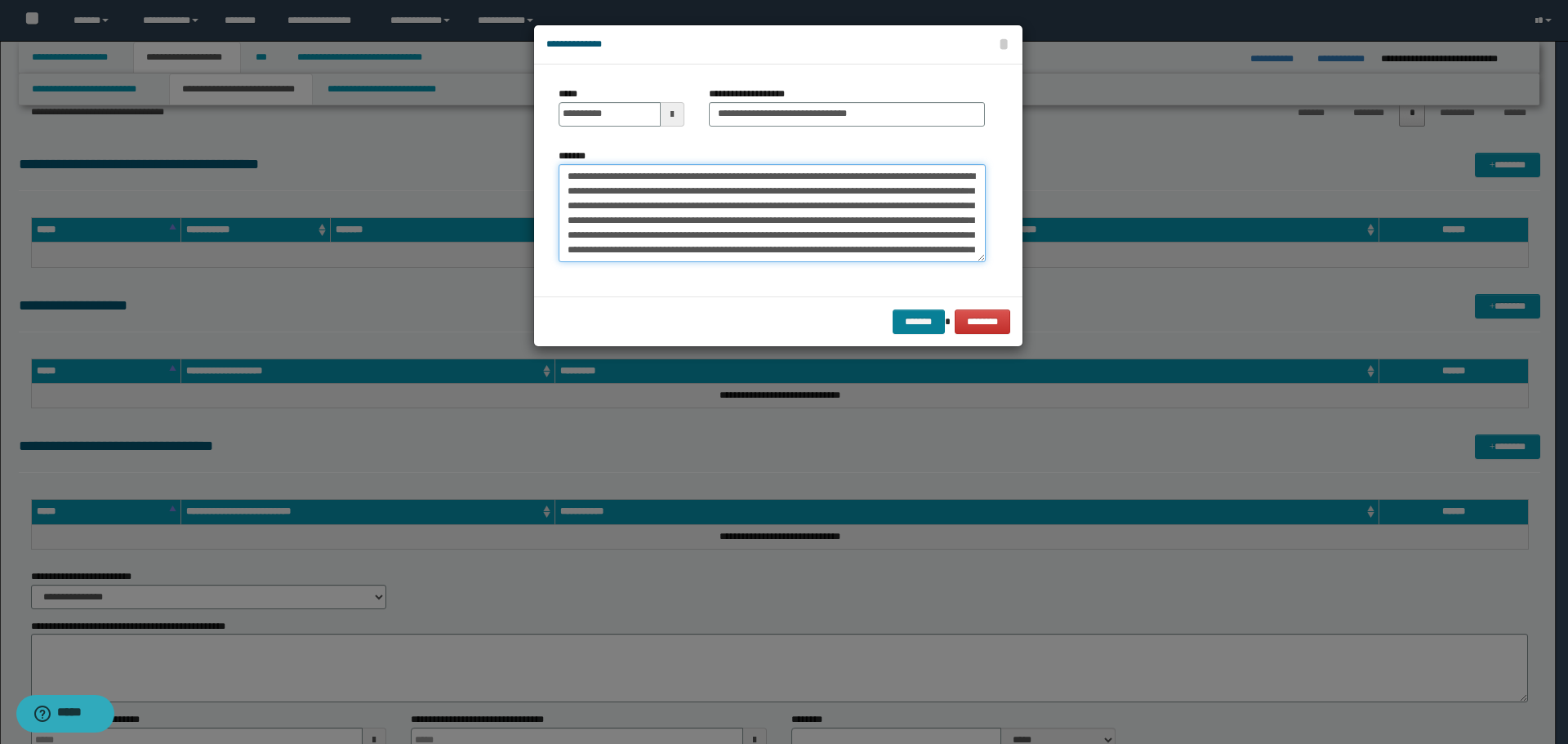 type on "**********" 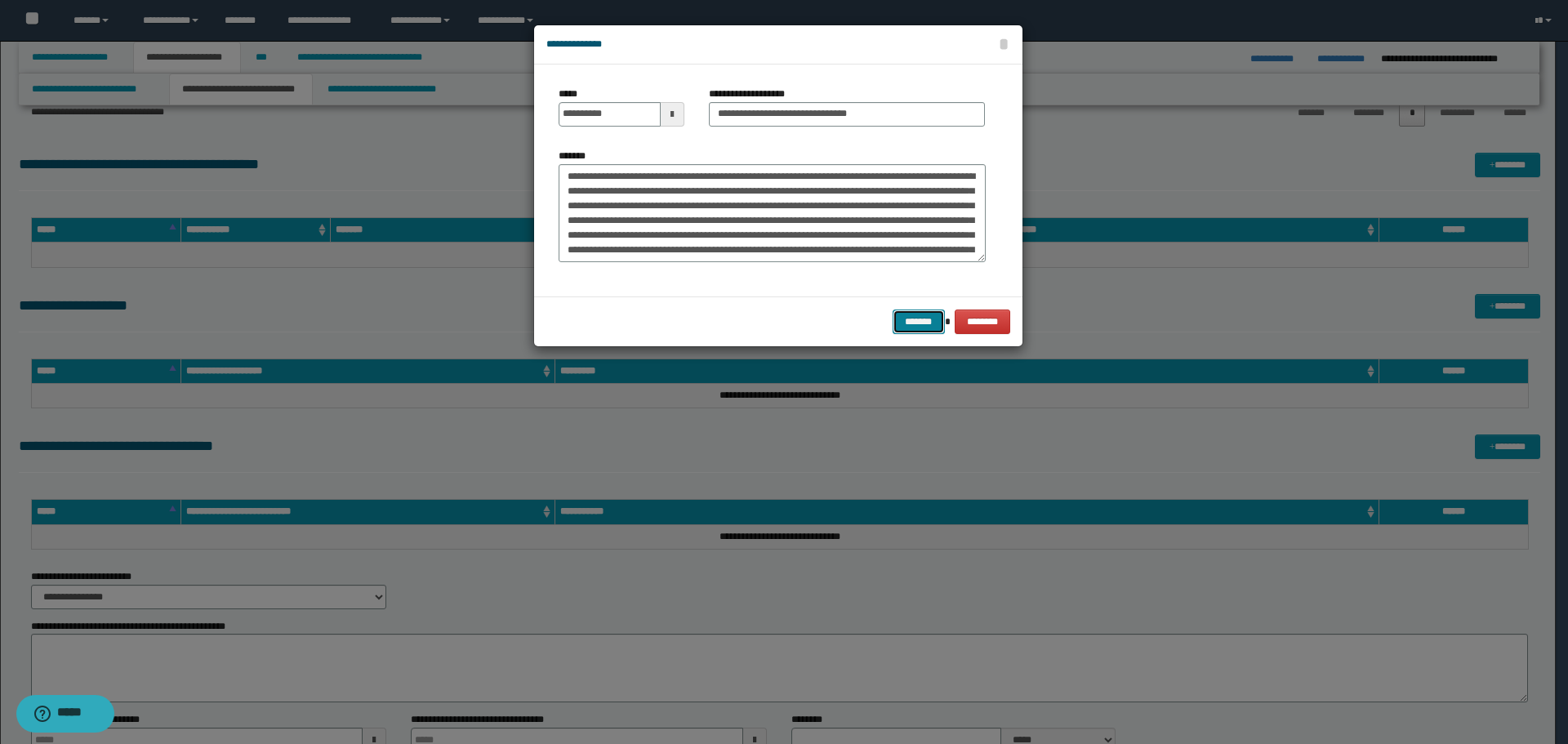 click on "*******" at bounding box center (919, 322) 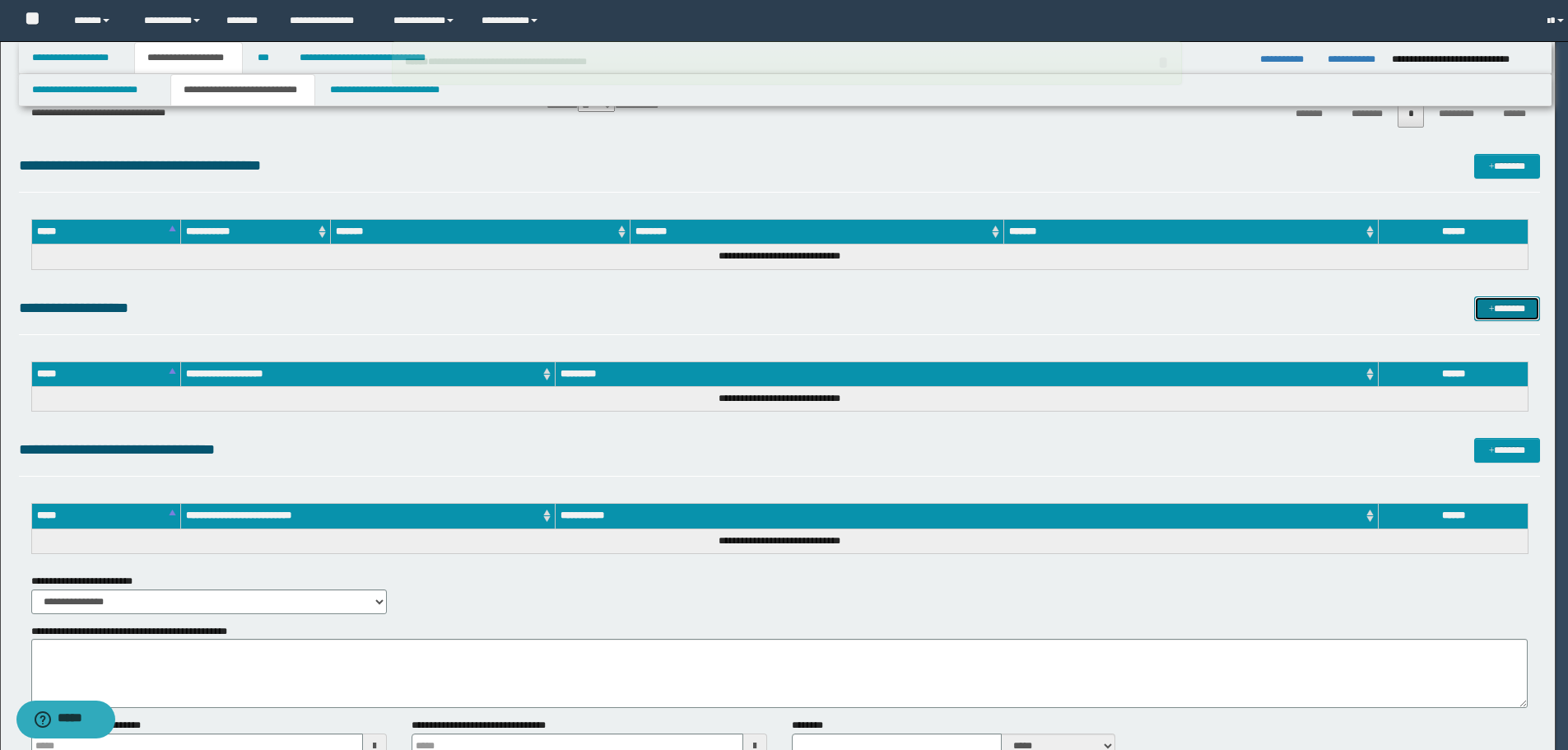 type 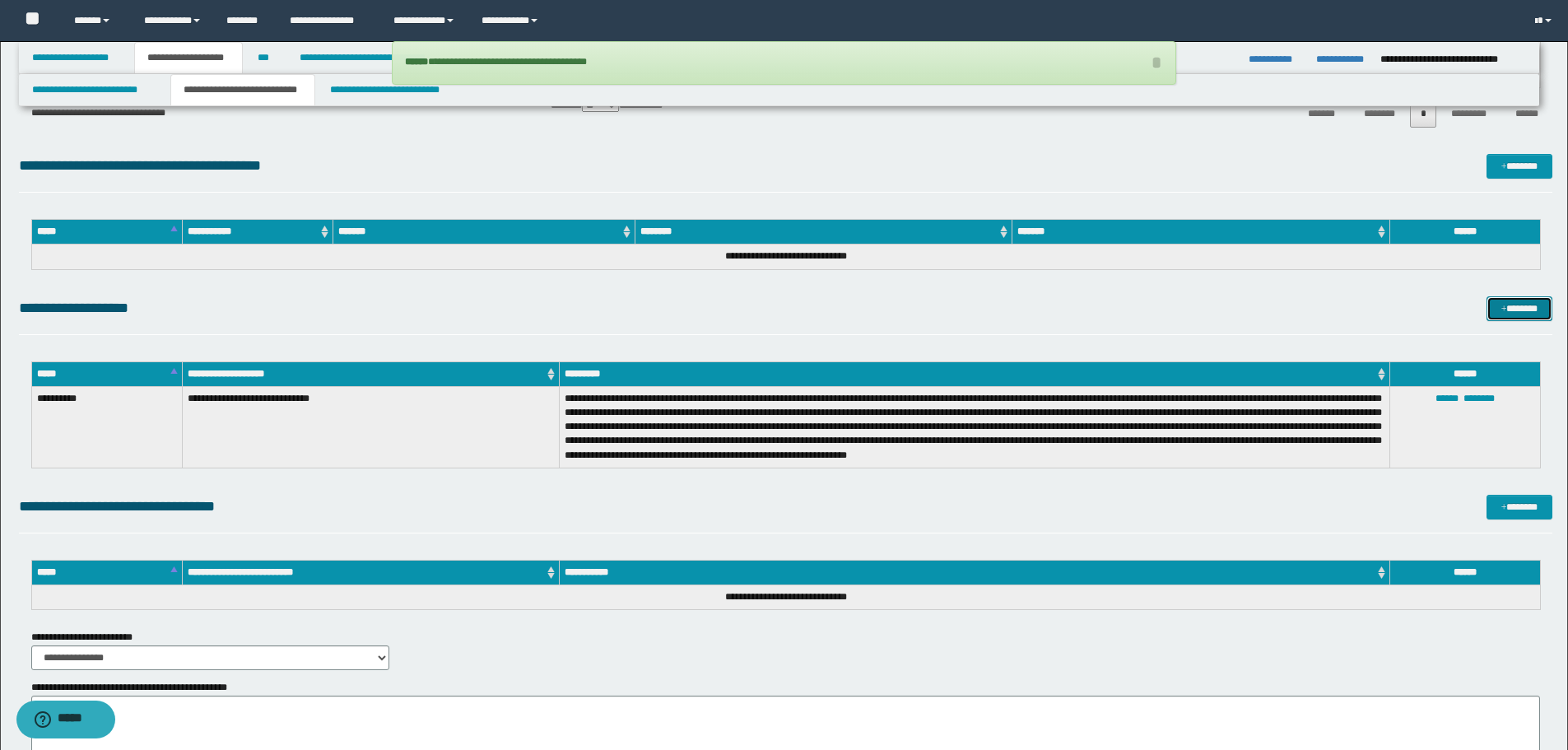 click at bounding box center [1504, 310] 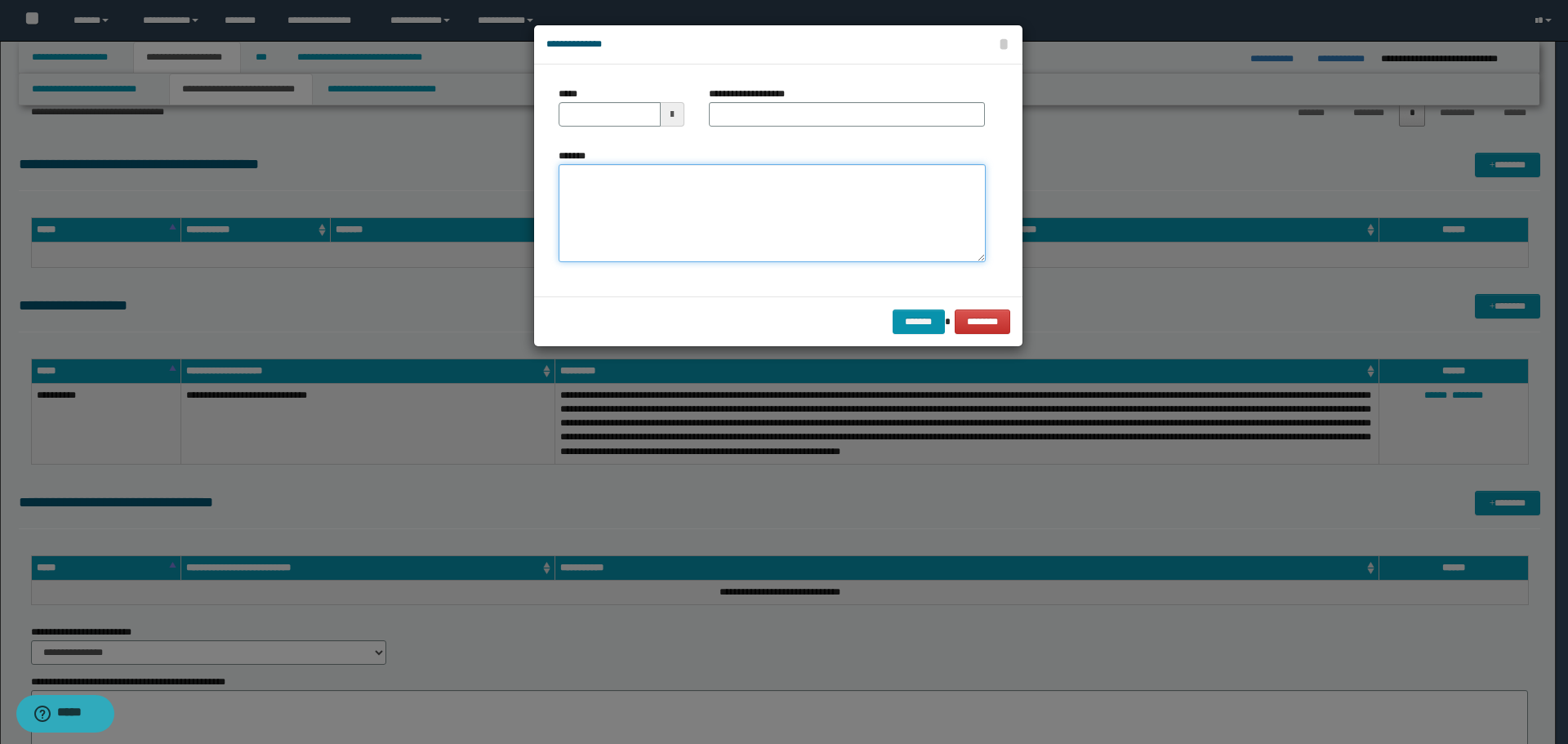 click on "*******" at bounding box center (772, 213) 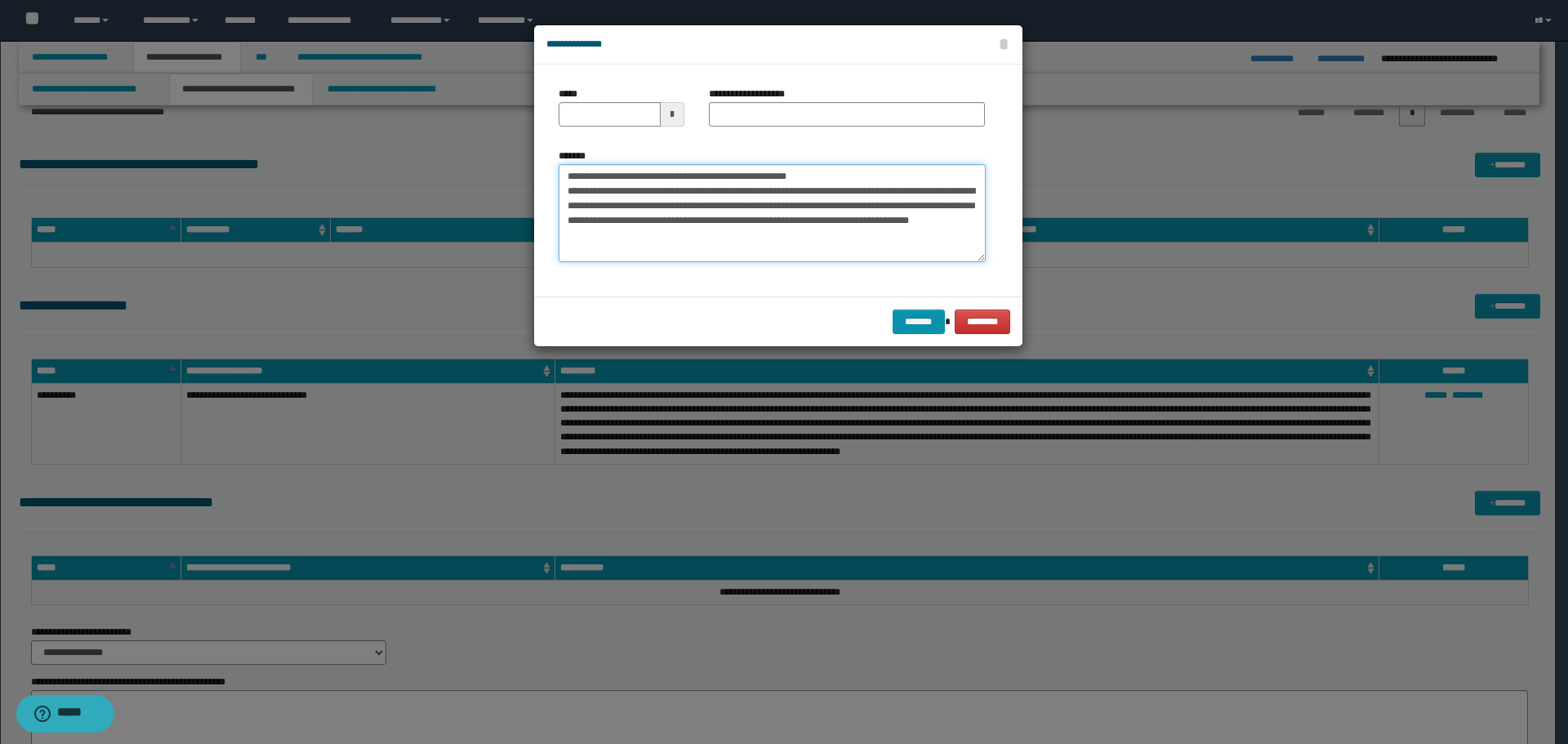 drag, startPoint x: 617, startPoint y: 170, endPoint x: 510, endPoint y: 178, distance: 107.29865 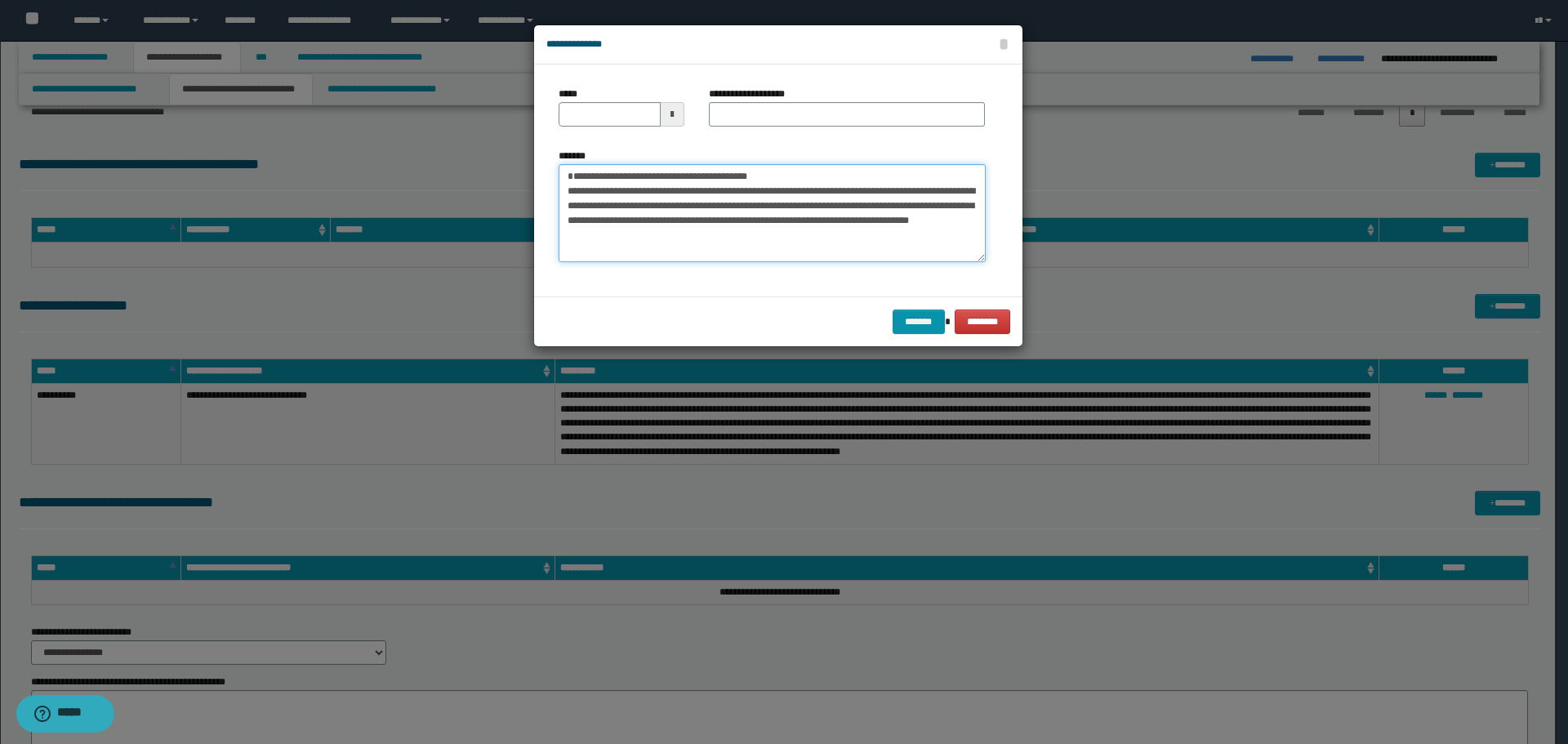 type 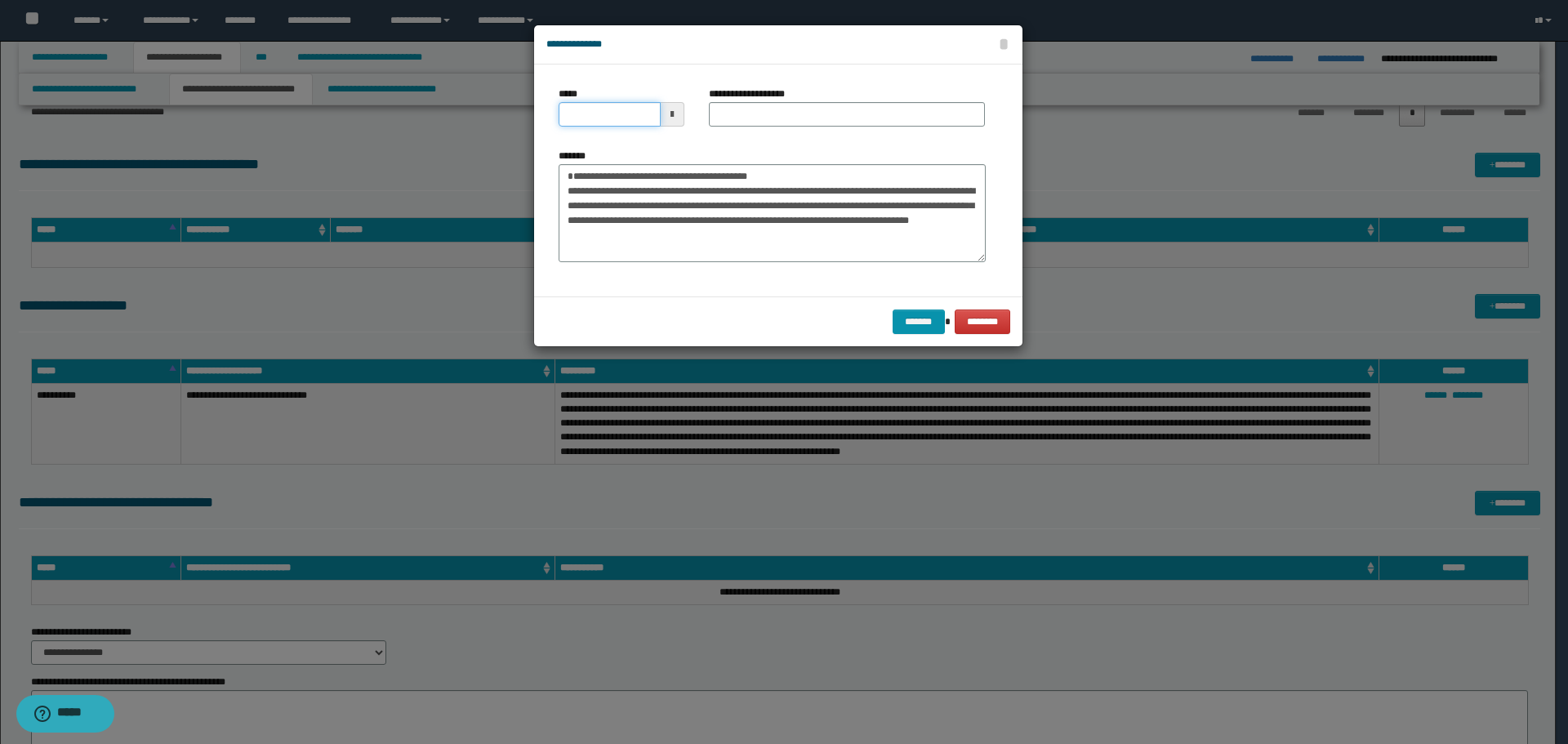 click on "*****" at bounding box center (609, 114) 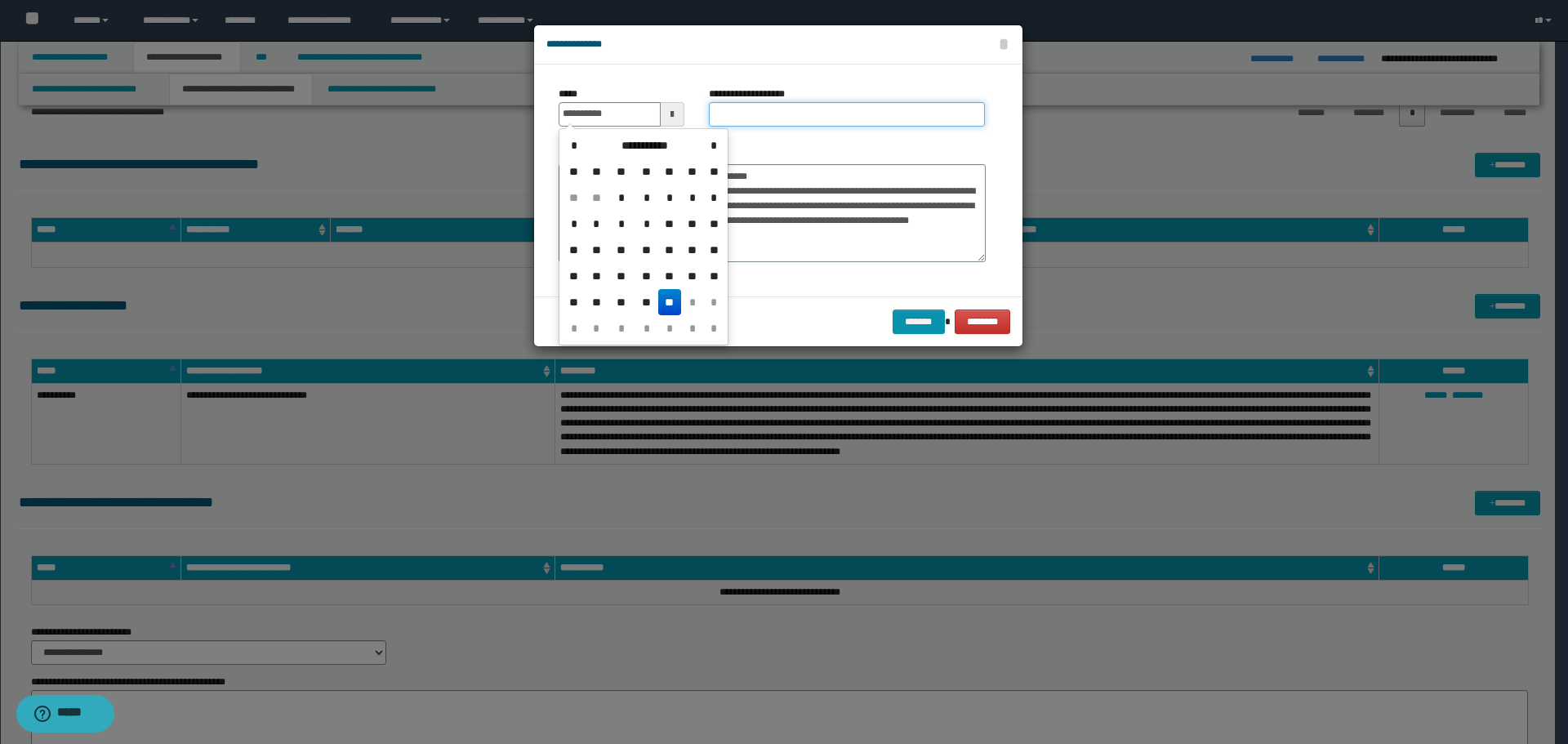type on "**********" 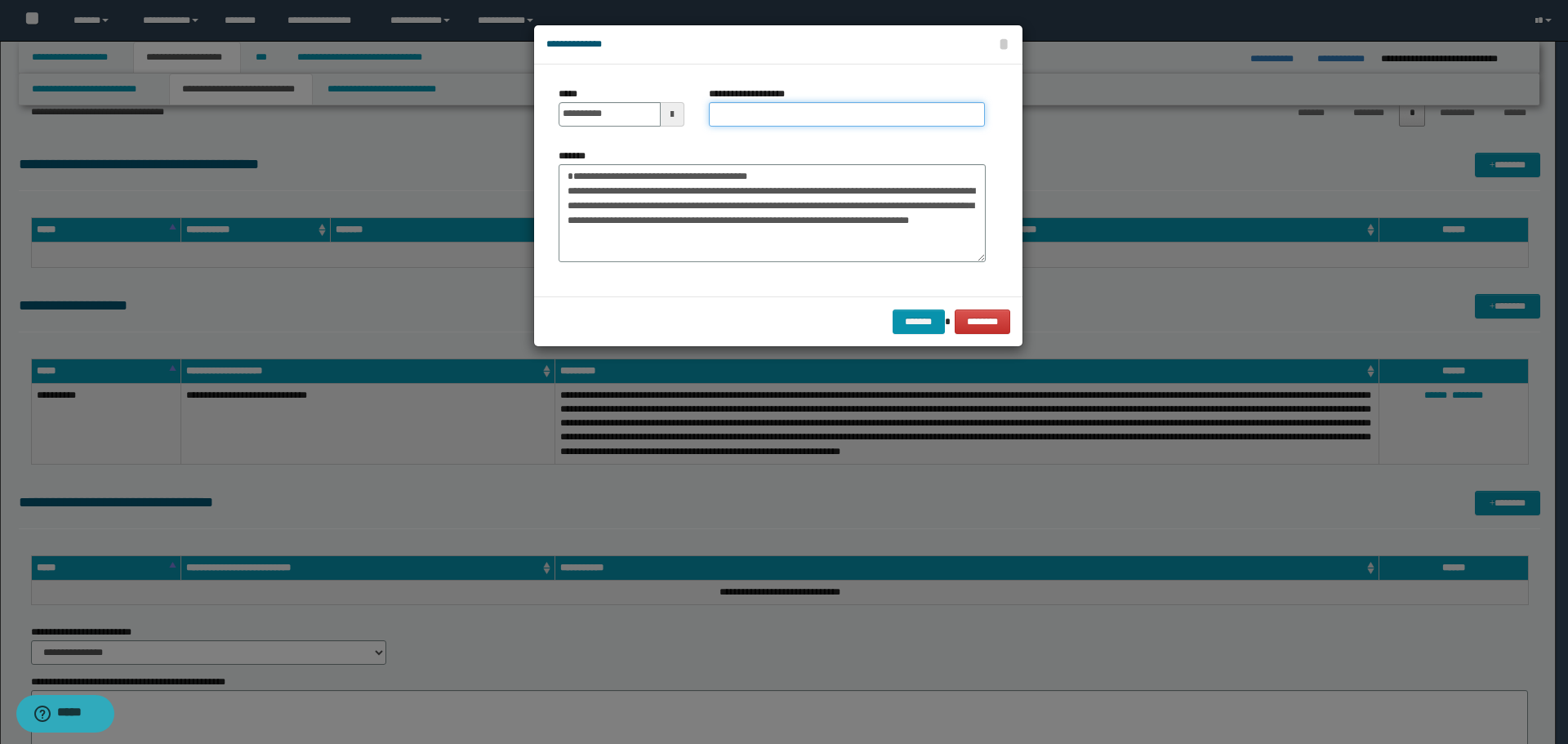 click on "**********" at bounding box center [847, 114] 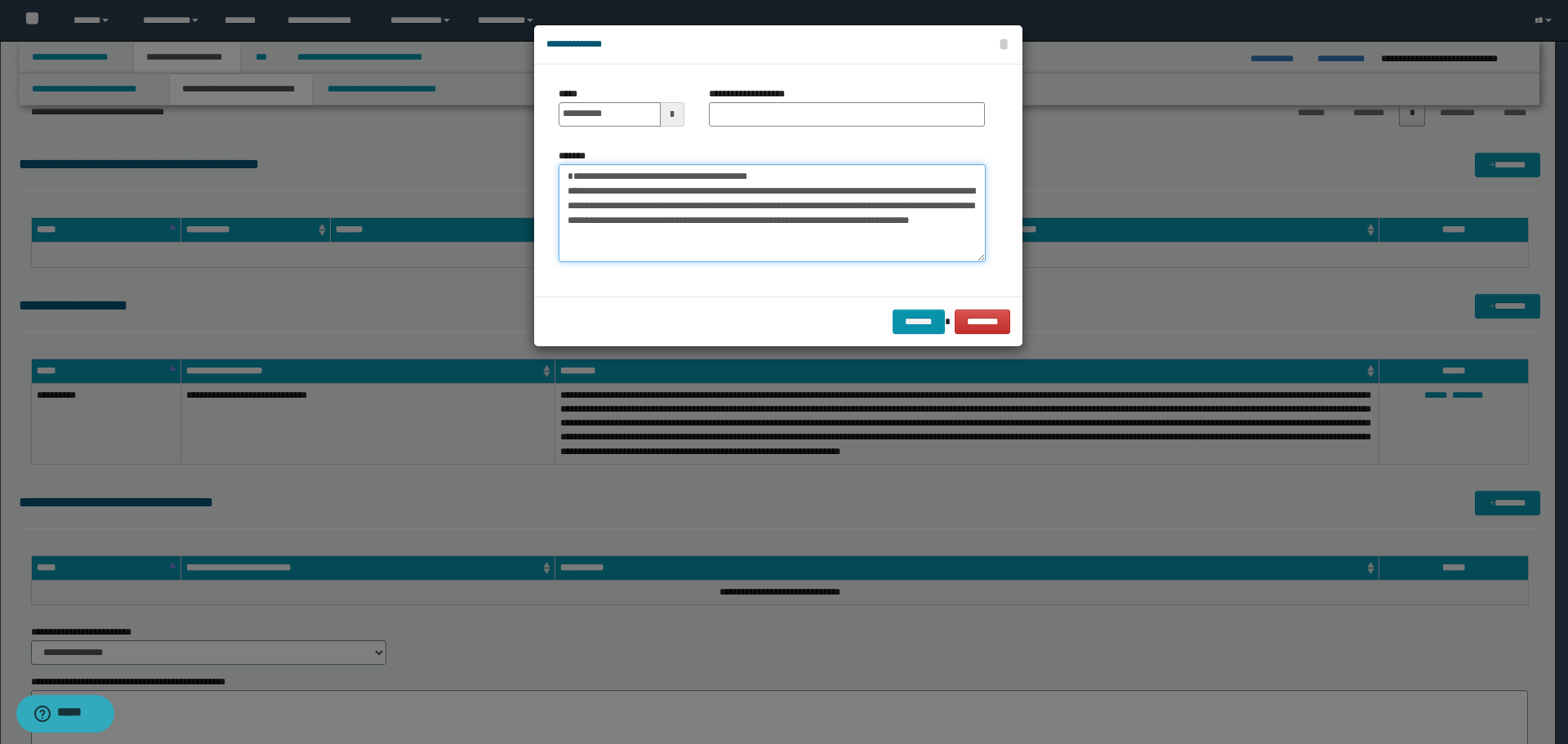 drag, startPoint x: 568, startPoint y: 178, endPoint x: 722, endPoint y: 172, distance: 154.11684 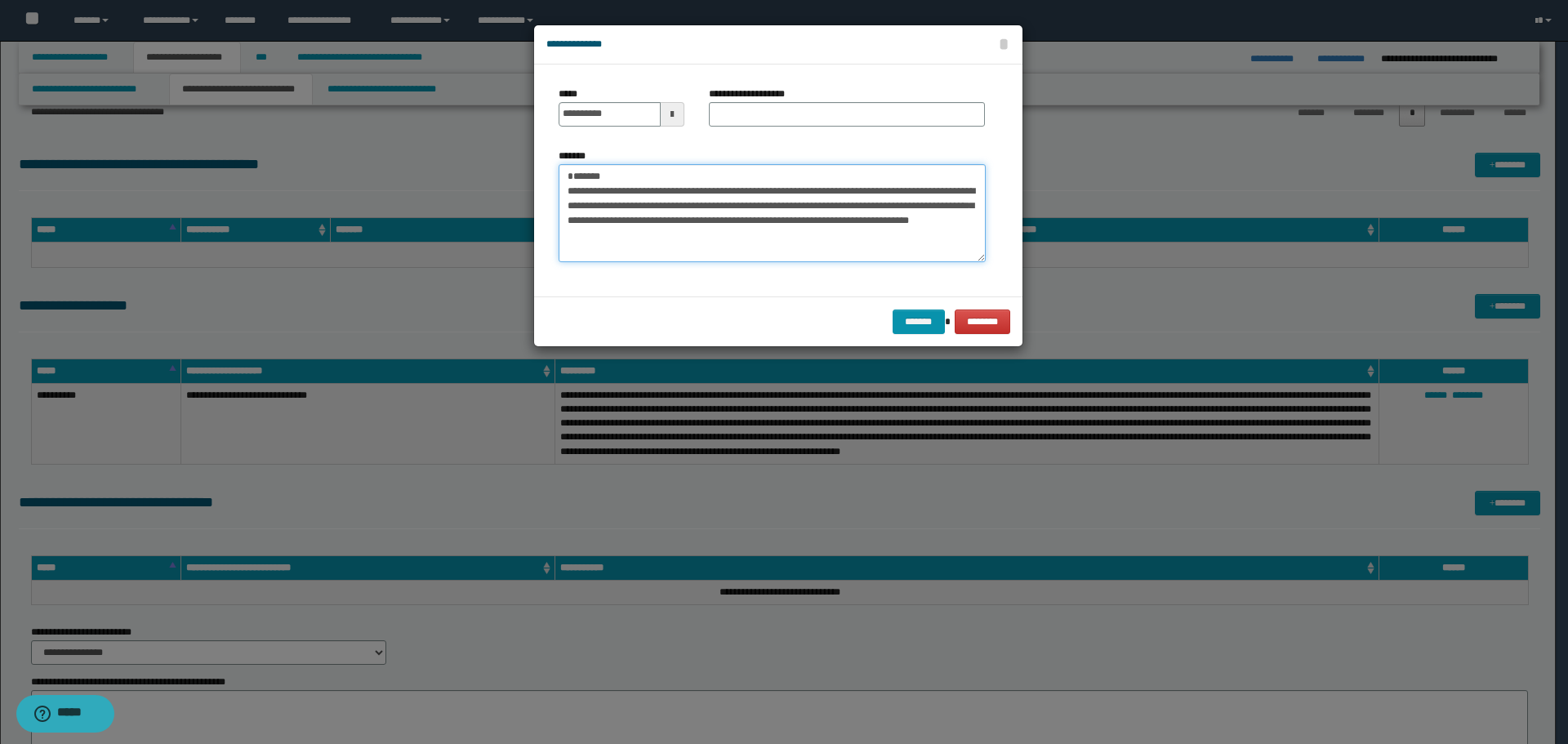 type on "**********" 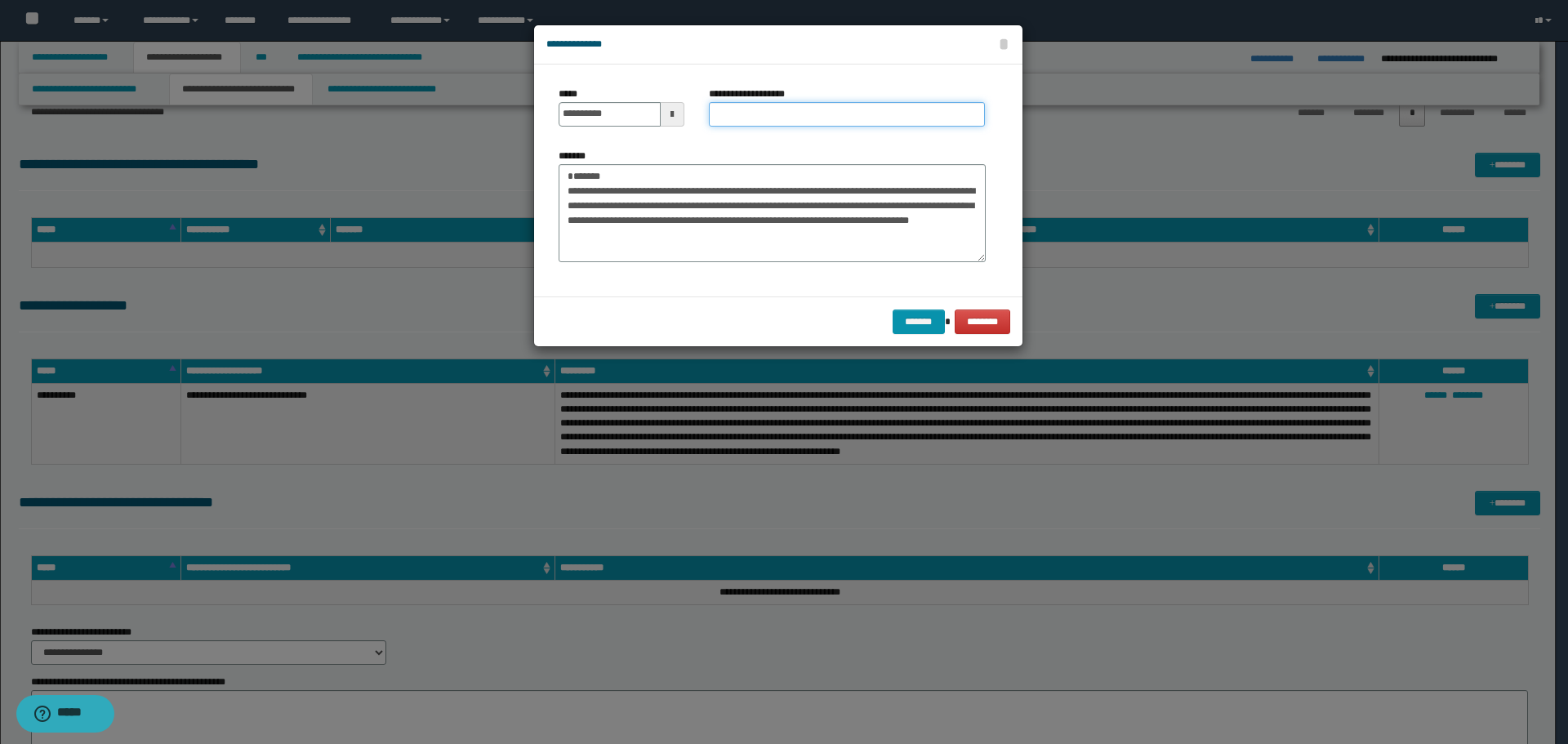 drag, startPoint x: 742, startPoint y: 110, endPoint x: 688, endPoint y: 126, distance: 56.32051 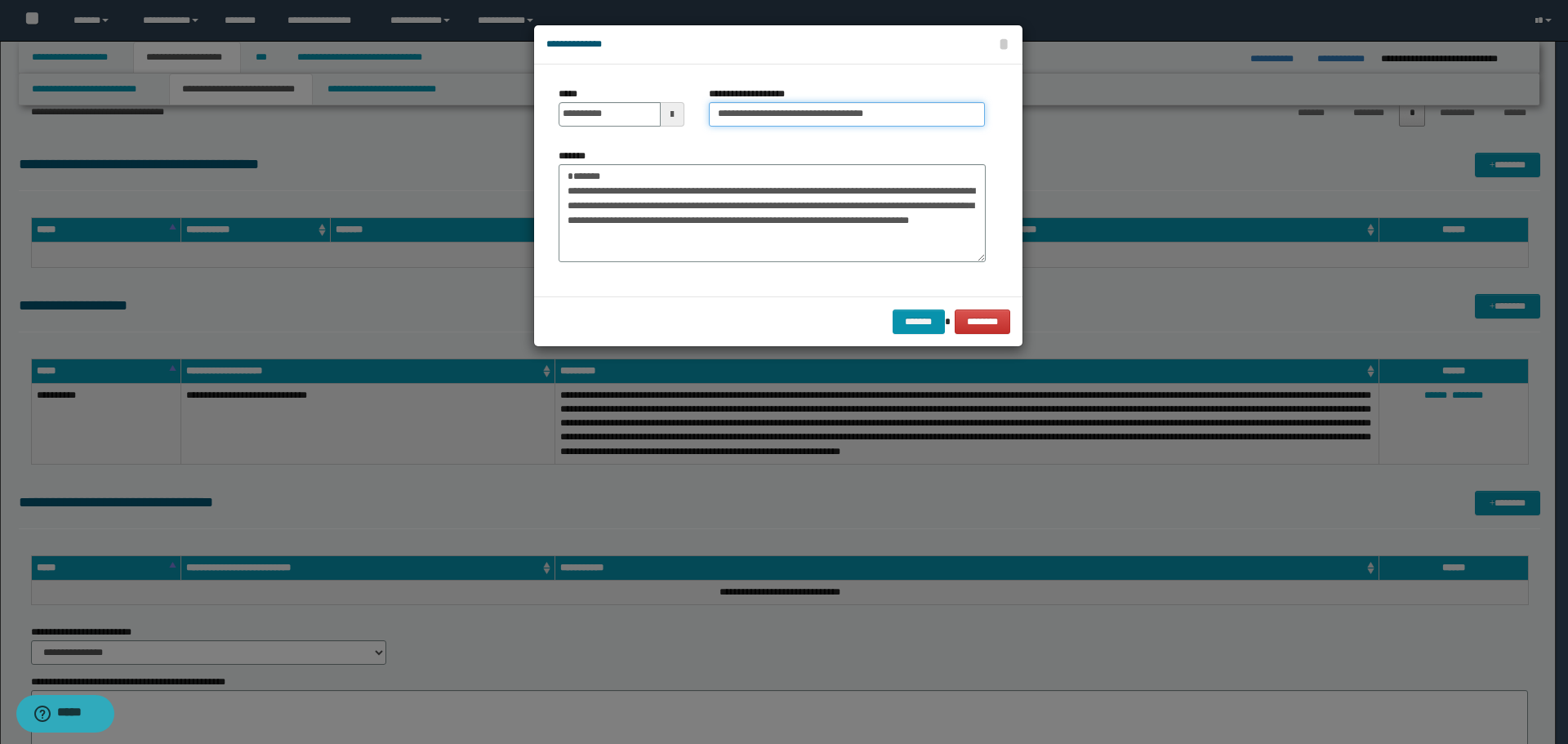 type on "**********" 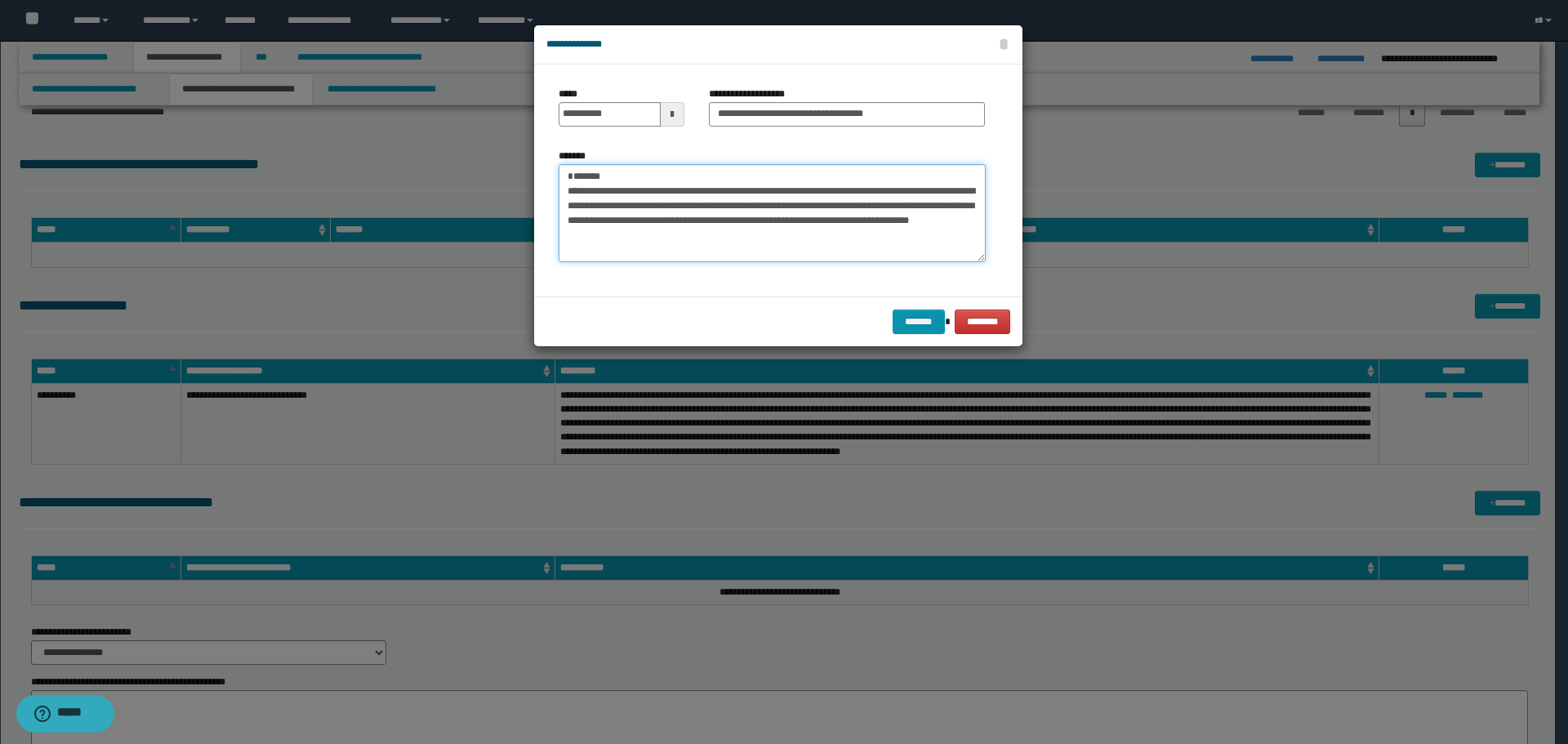 drag, startPoint x: 608, startPoint y: 172, endPoint x: 479, endPoint y: 185, distance: 129.65338 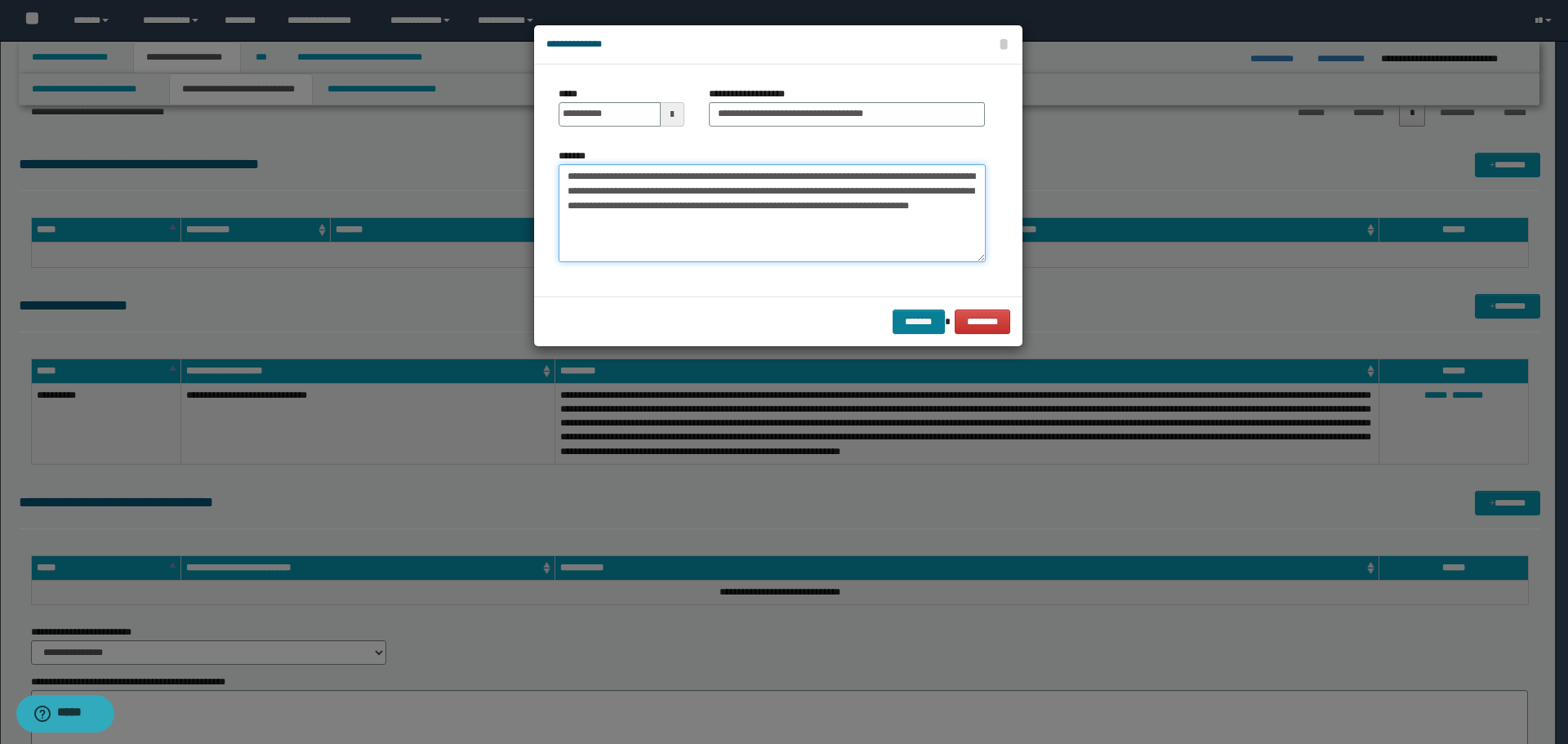 type on "**********" 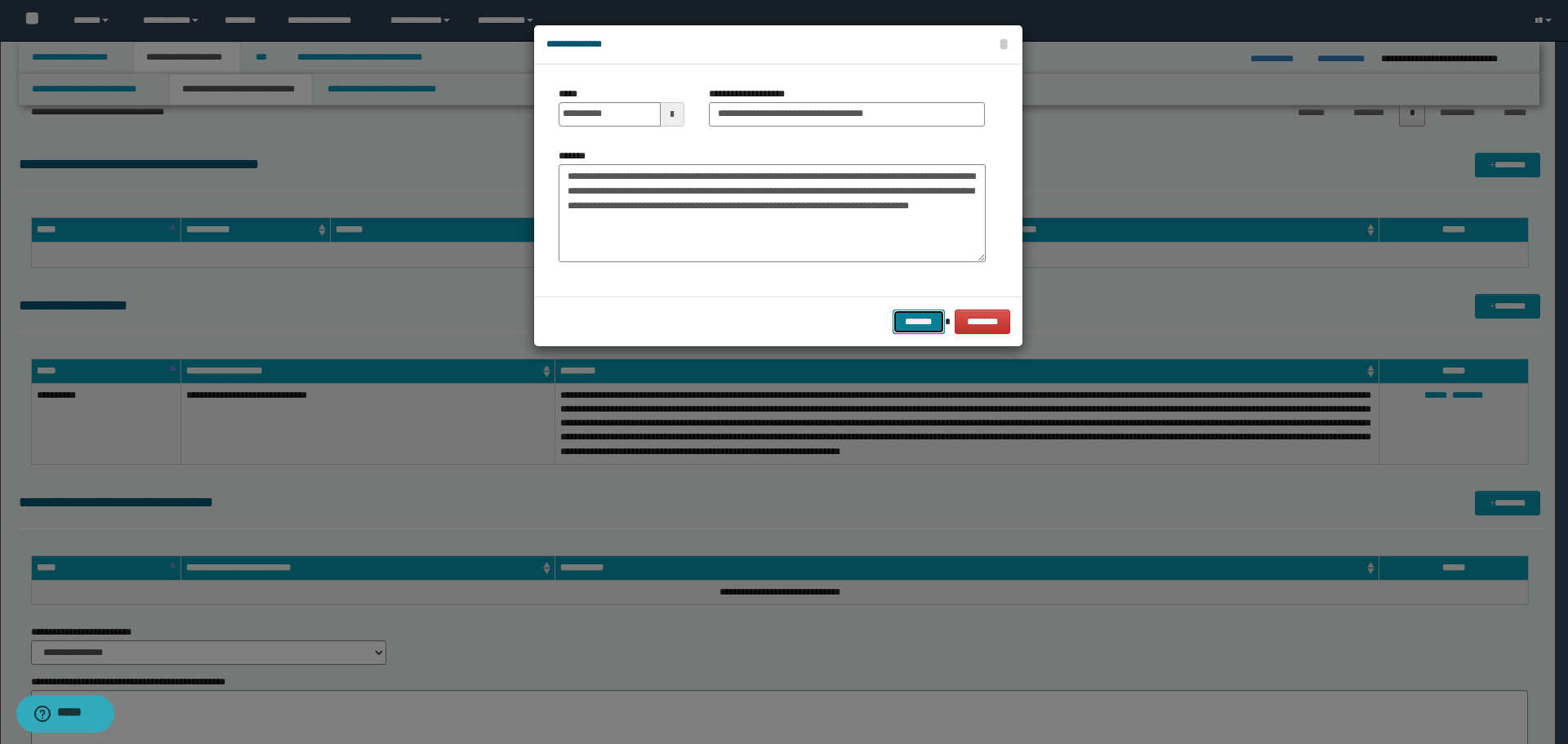 click on "*******" at bounding box center [919, 322] 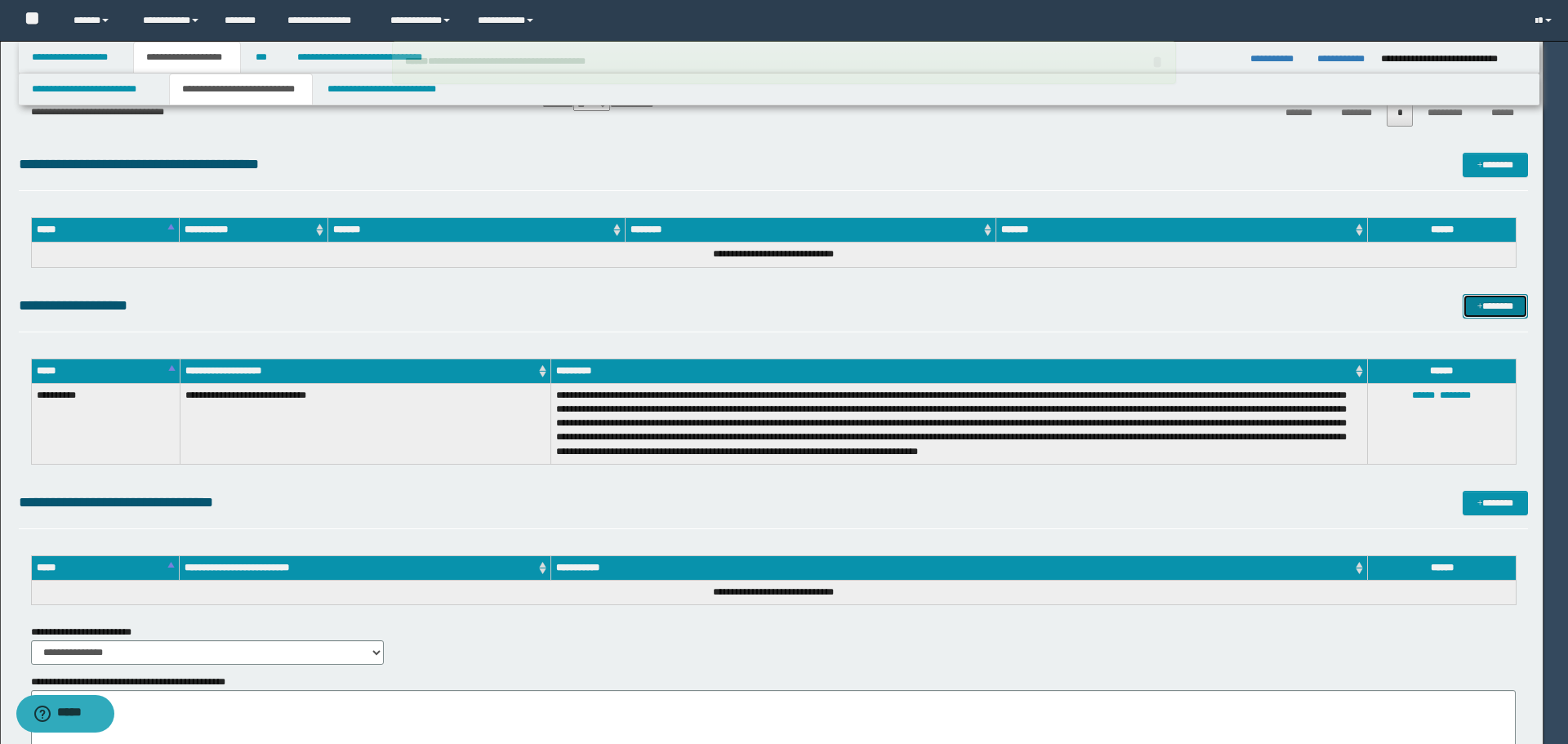 type 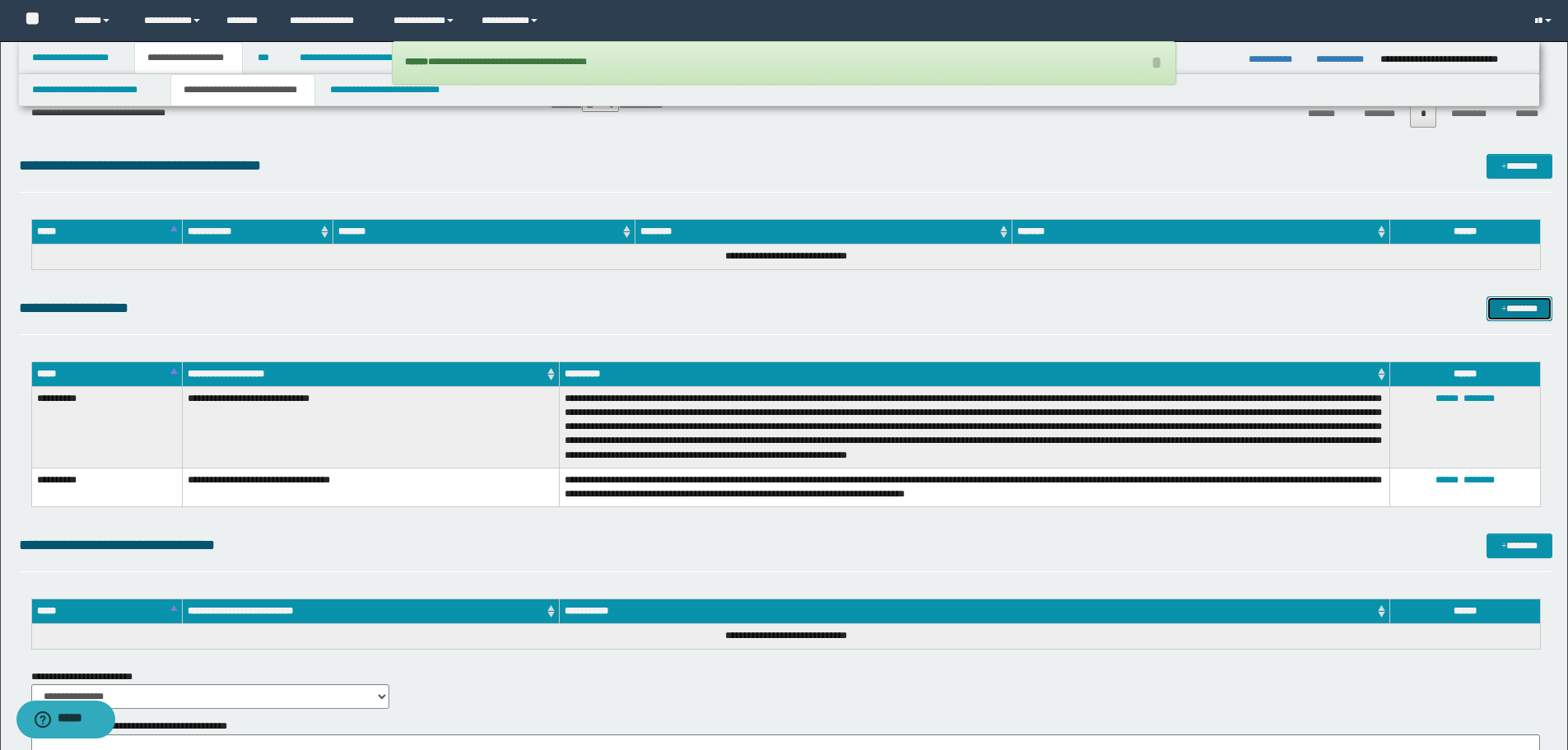 click on "*******" at bounding box center [1519, 309] 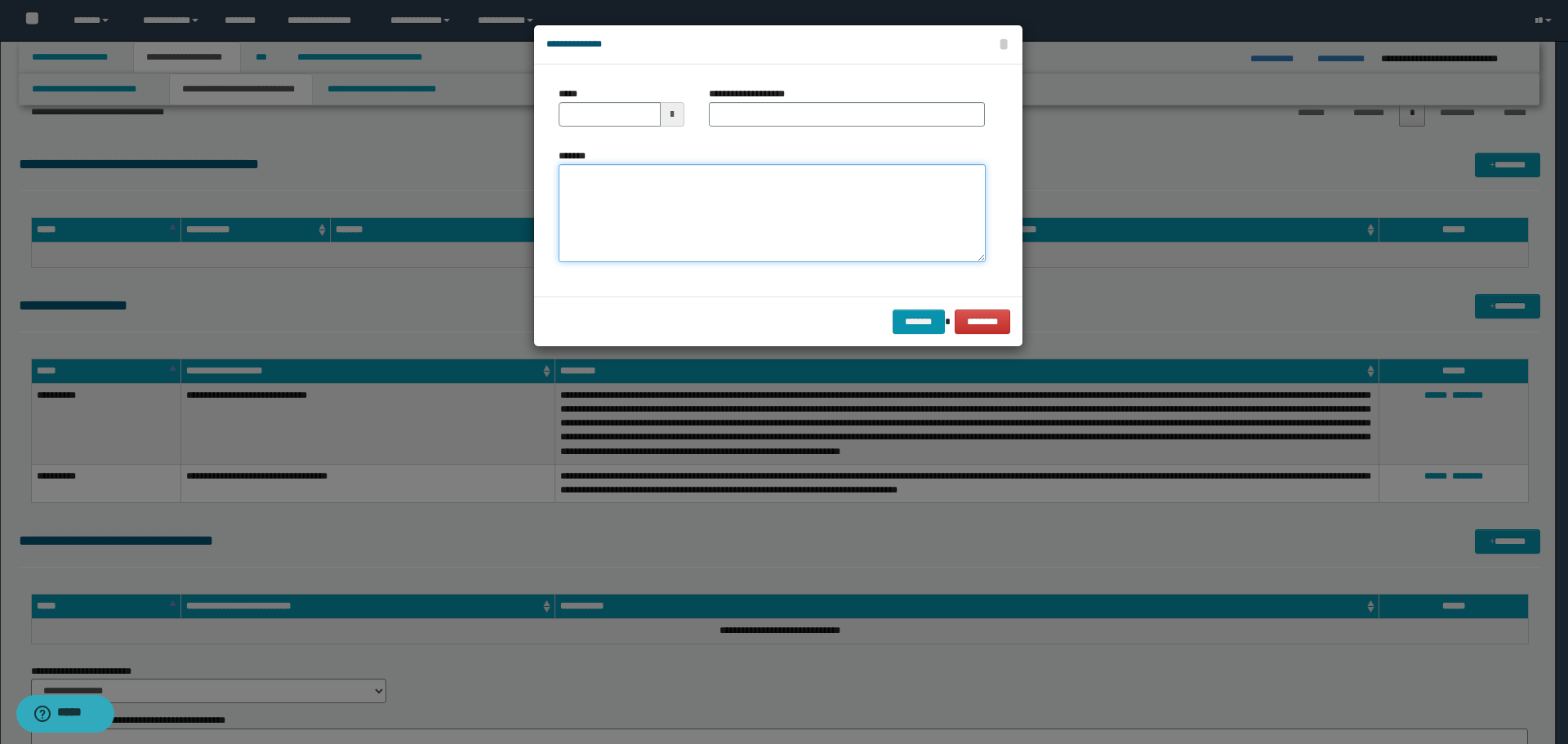 click on "*******" at bounding box center (772, 213) 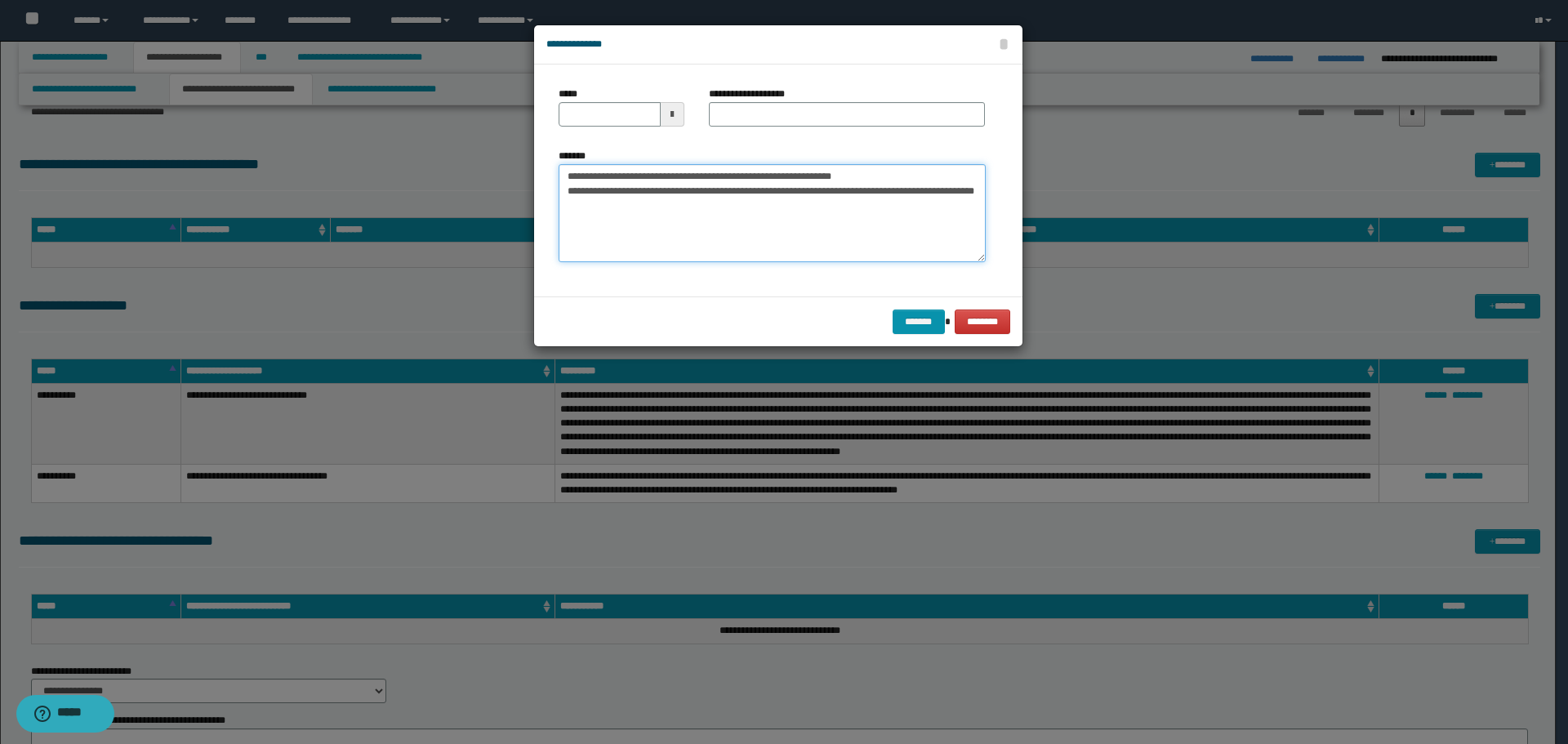 drag, startPoint x: 617, startPoint y: 177, endPoint x: 523, endPoint y: 176, distance: 94.00532 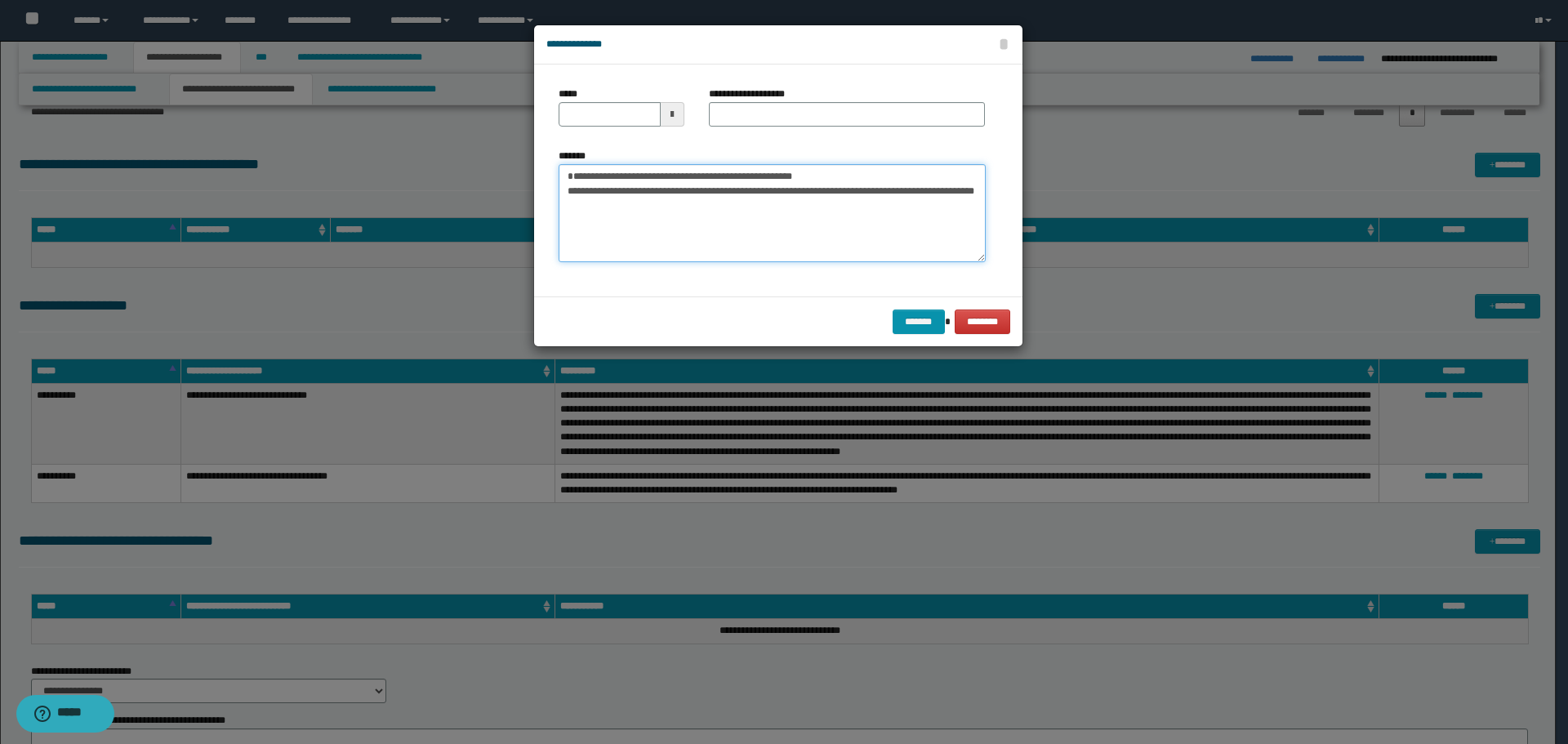 type 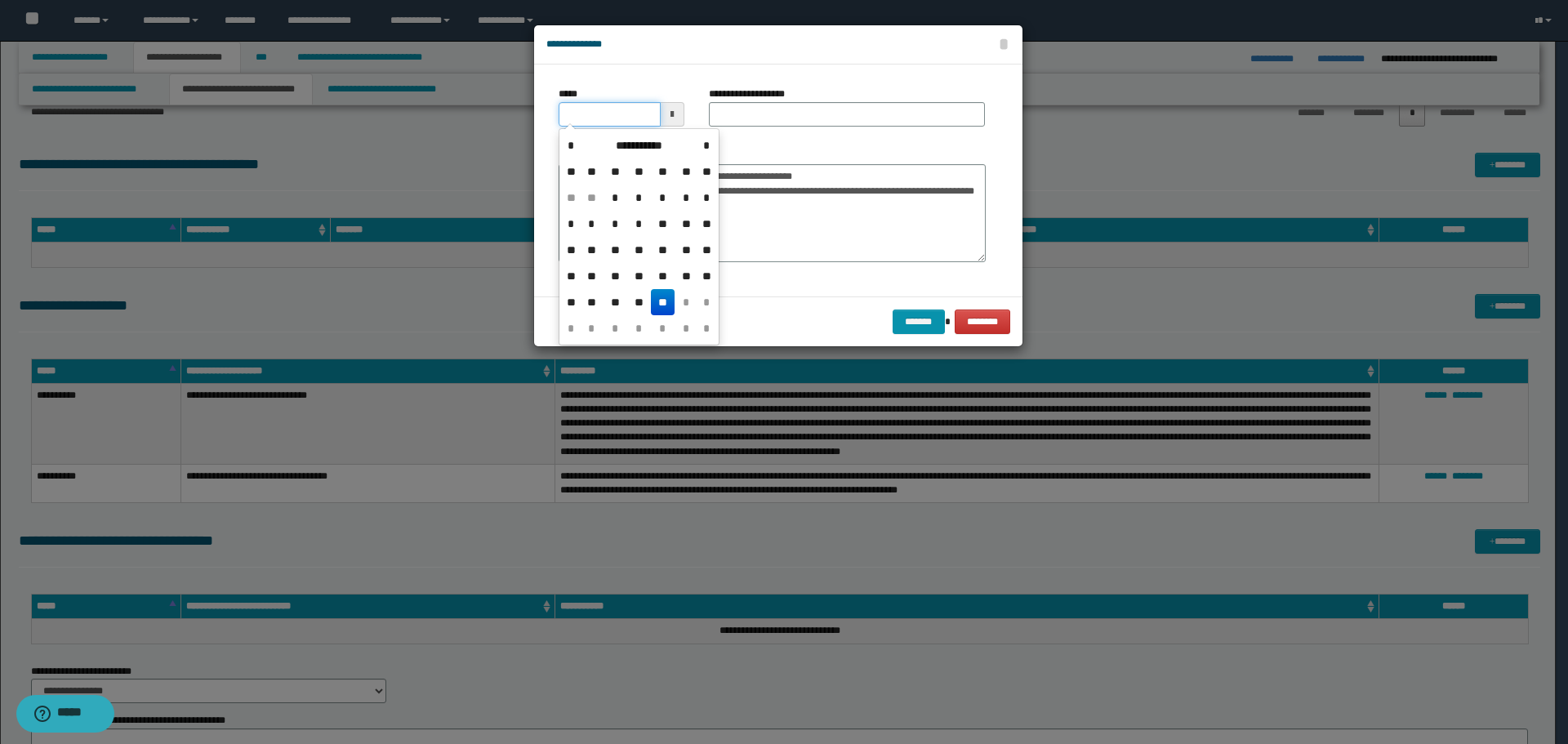 click on "*****" at bounding box center [609, 114] 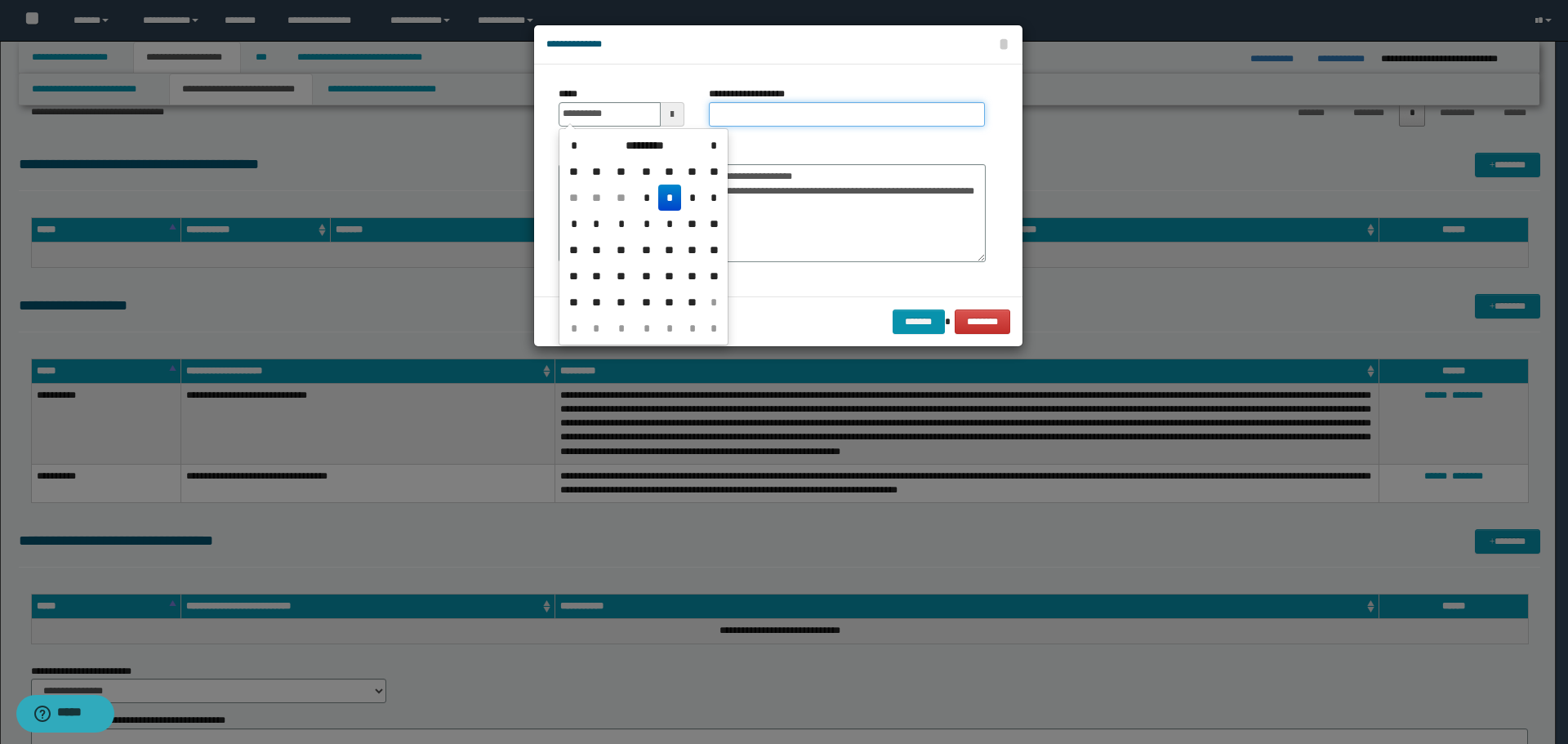 type on "**********" 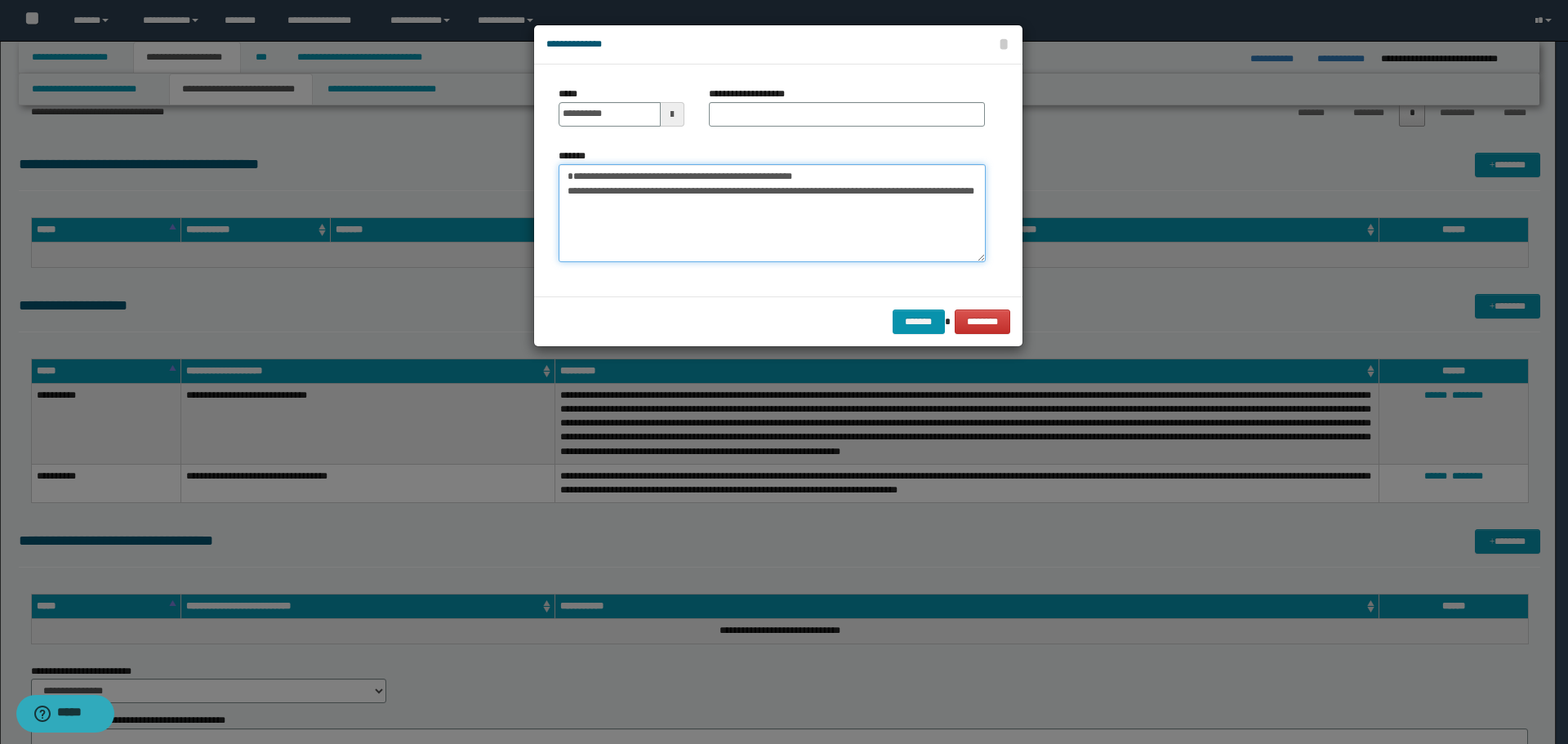 drag, startPoint x: 567, startPoint y: 178, endPoint x: 789, endPoint y: 168, distance: 222.2251 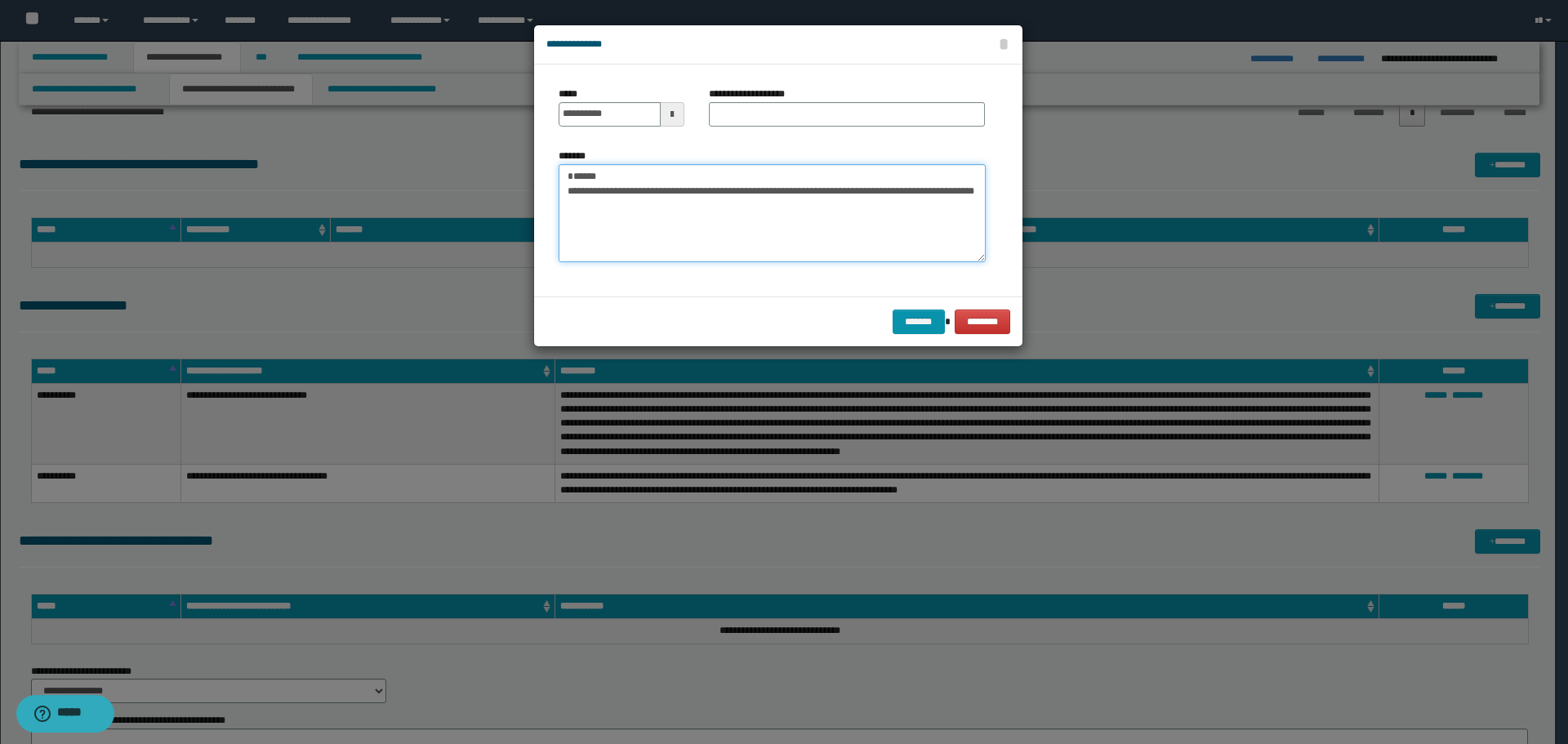 type on "**********" 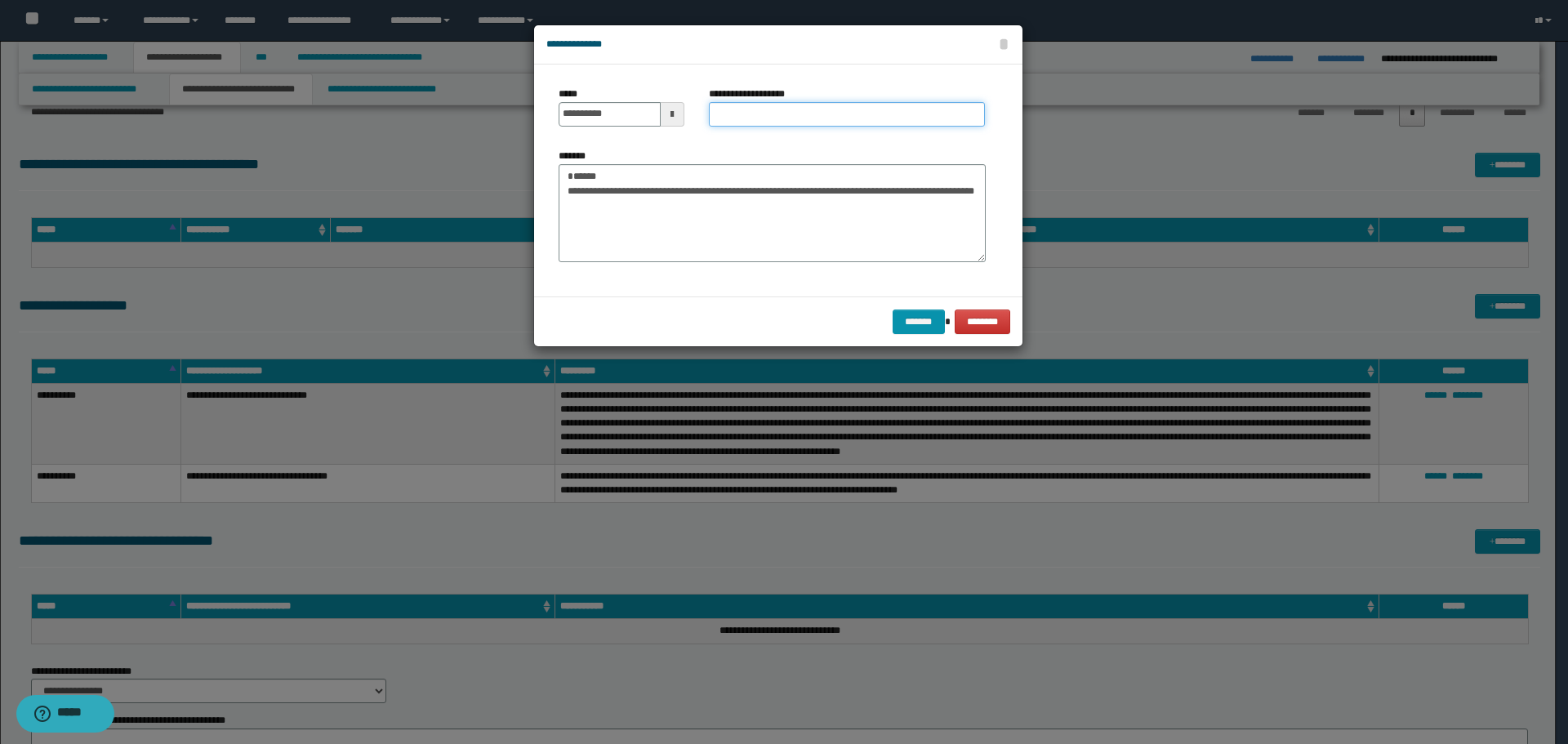 drag, startPoint x: 766, startPoint y: 118, endPoint x: 684, endPoint y: 135, distance: 83.74366 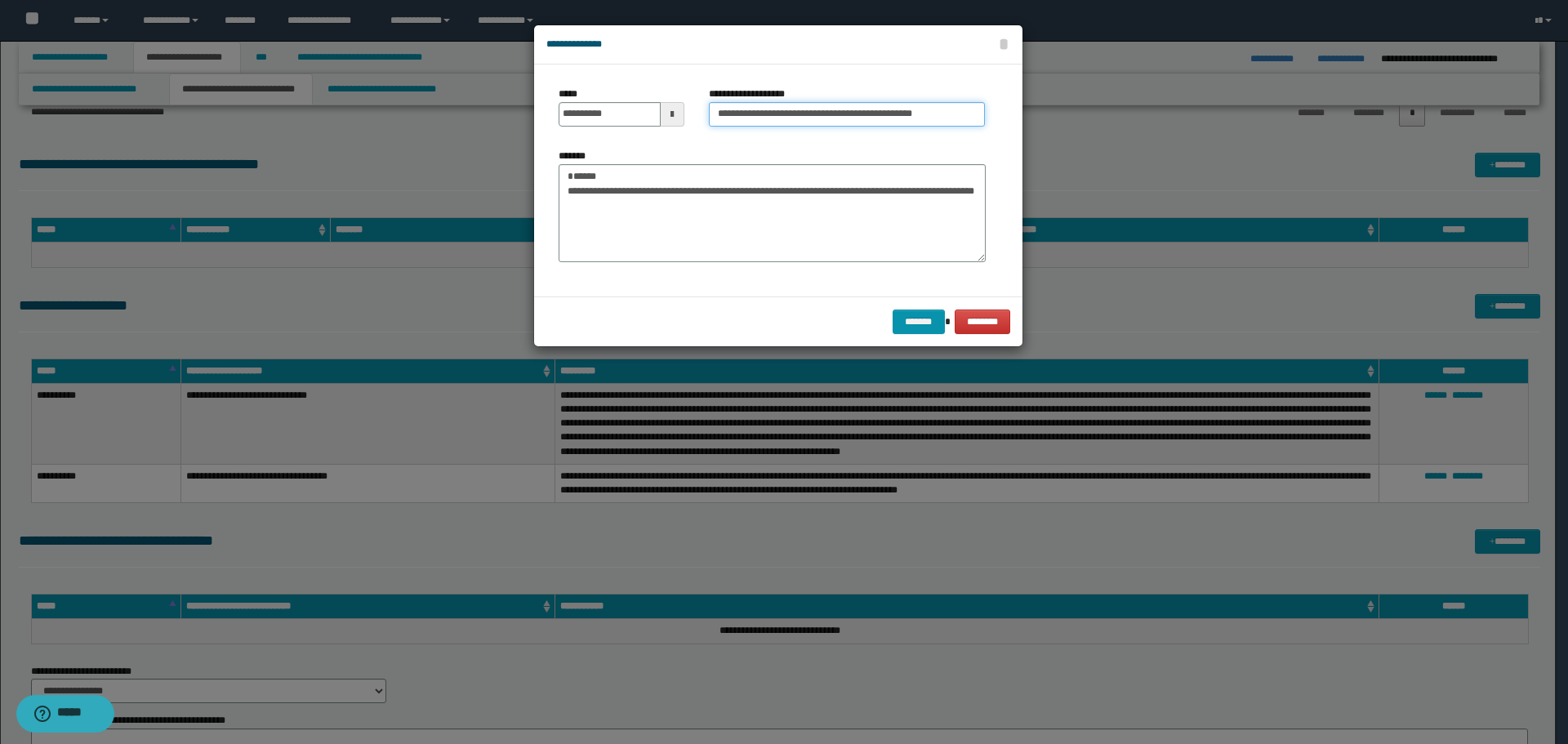 type on "**********" 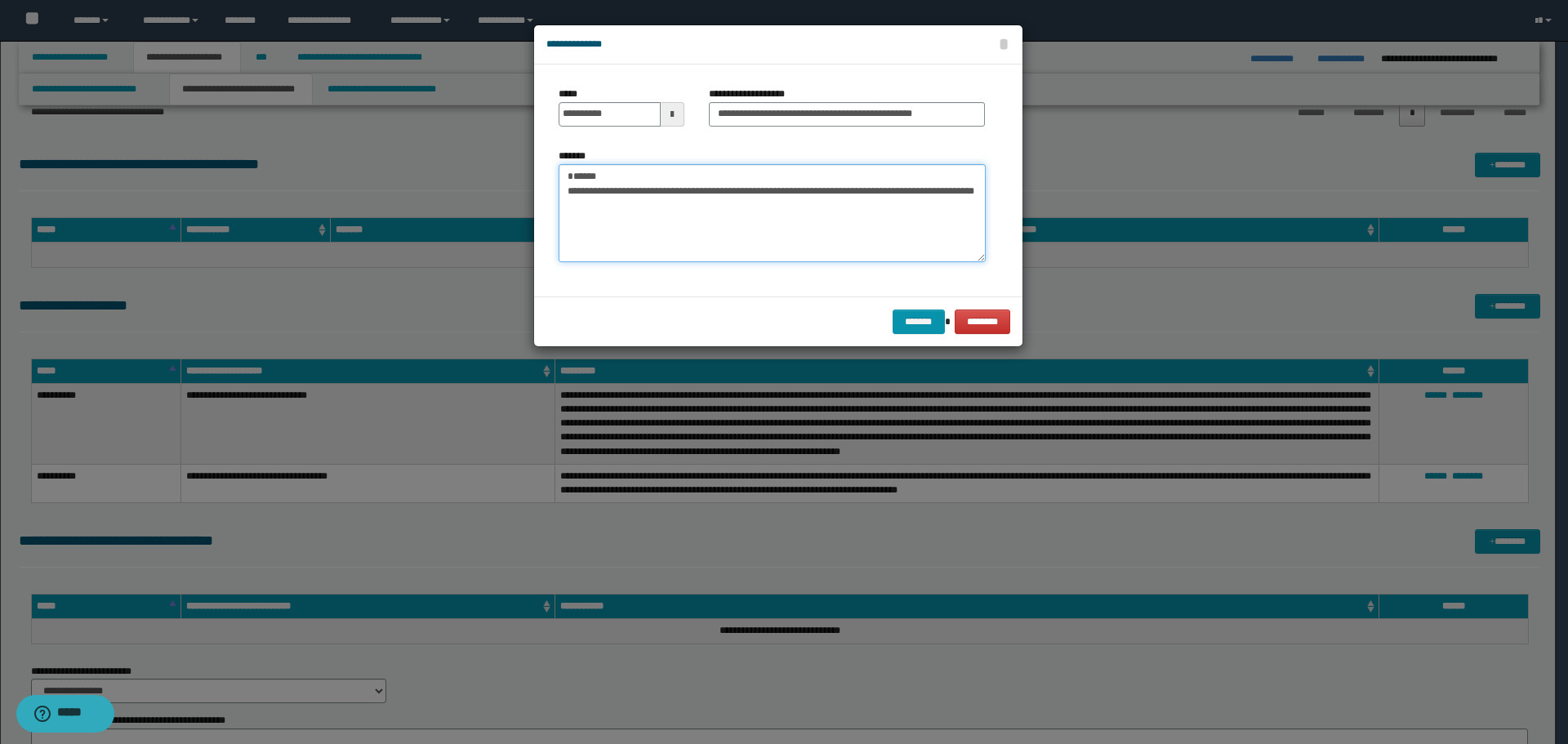 drag, startPoint x: 639, startPoint y: 172, endPoint x: 513, endPoint y: 177, distance: 126.09917 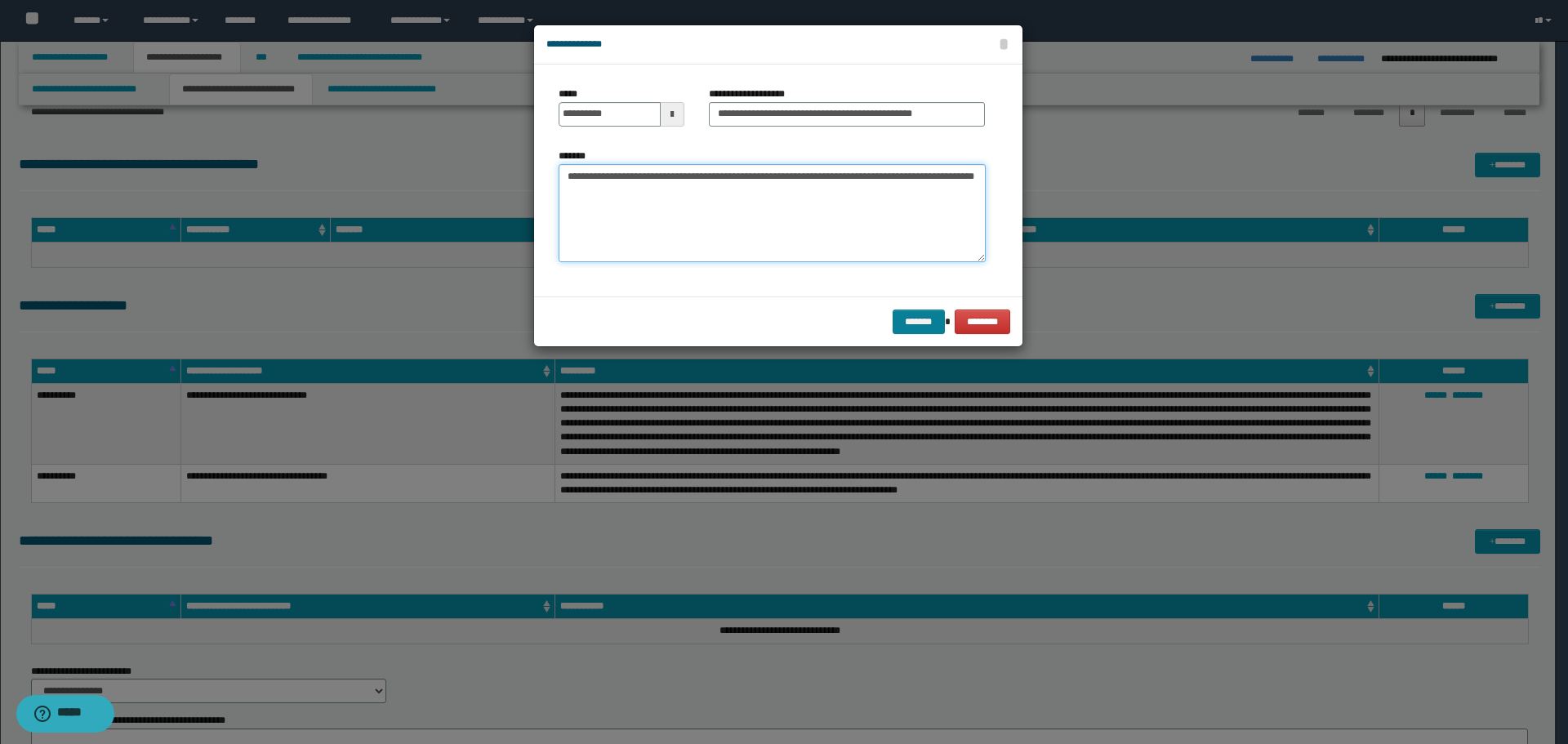type on "**********" 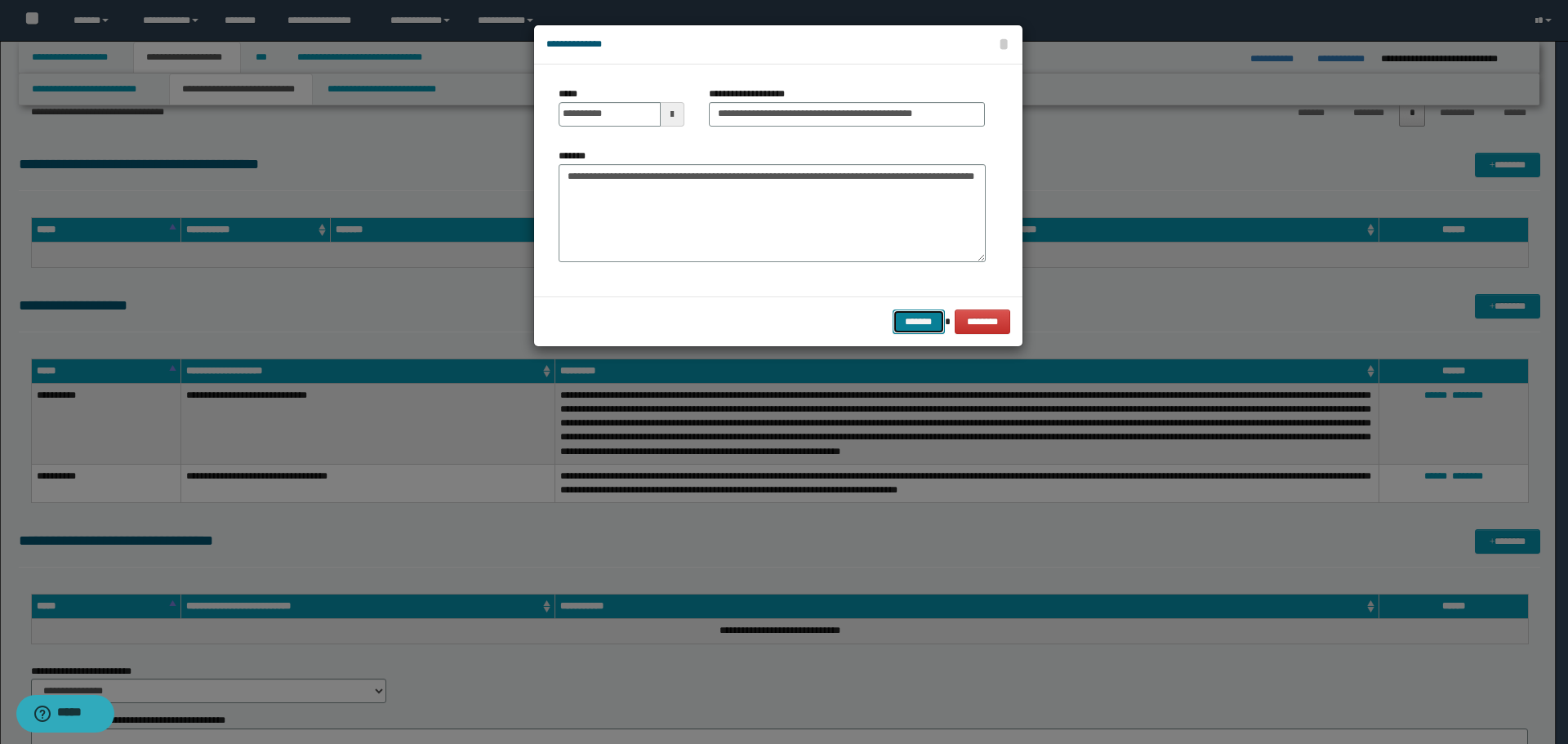 click on "*******" at bounding box center [919, 322] 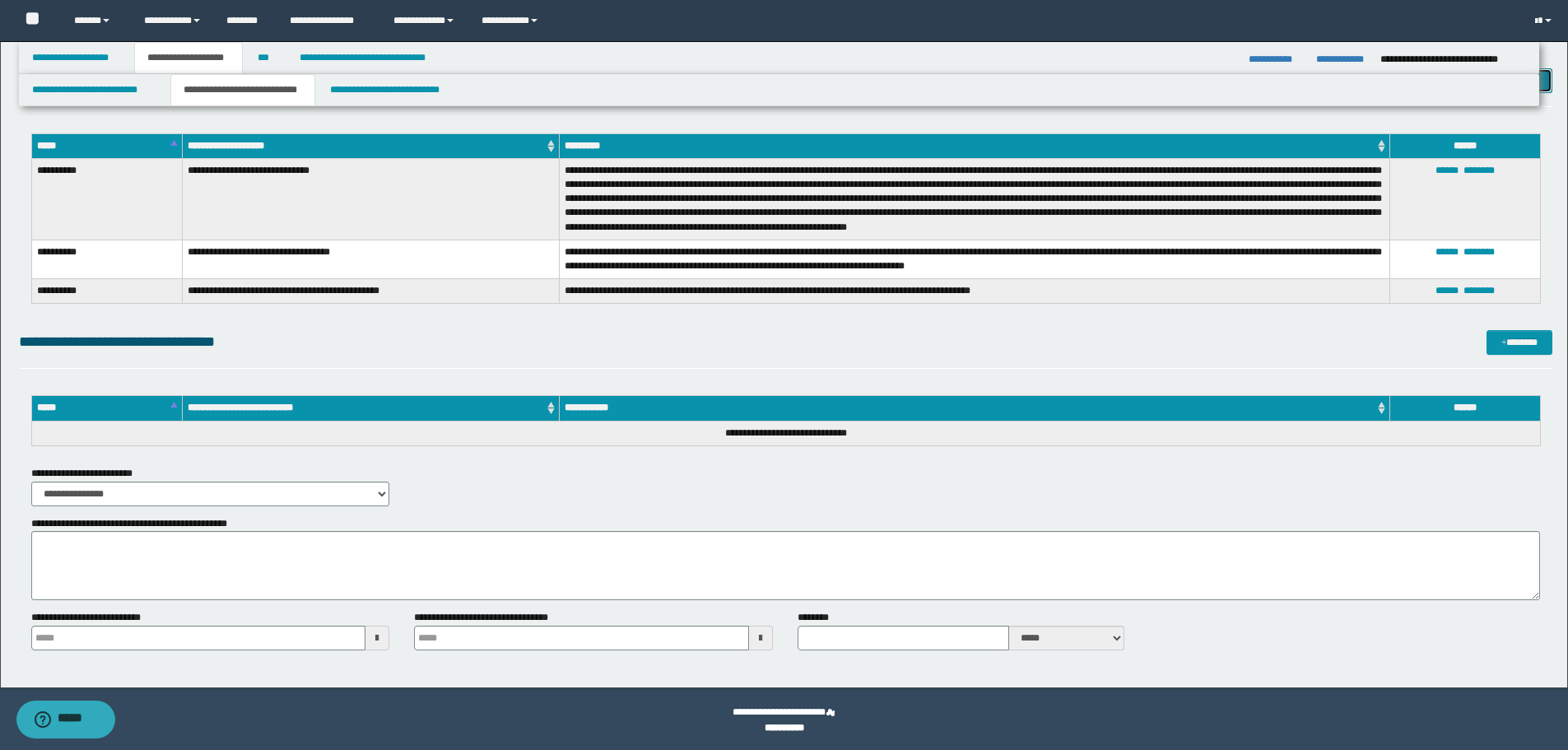 scroll, scrollTop: 4429, scrollLeft: 0, axis: vertical 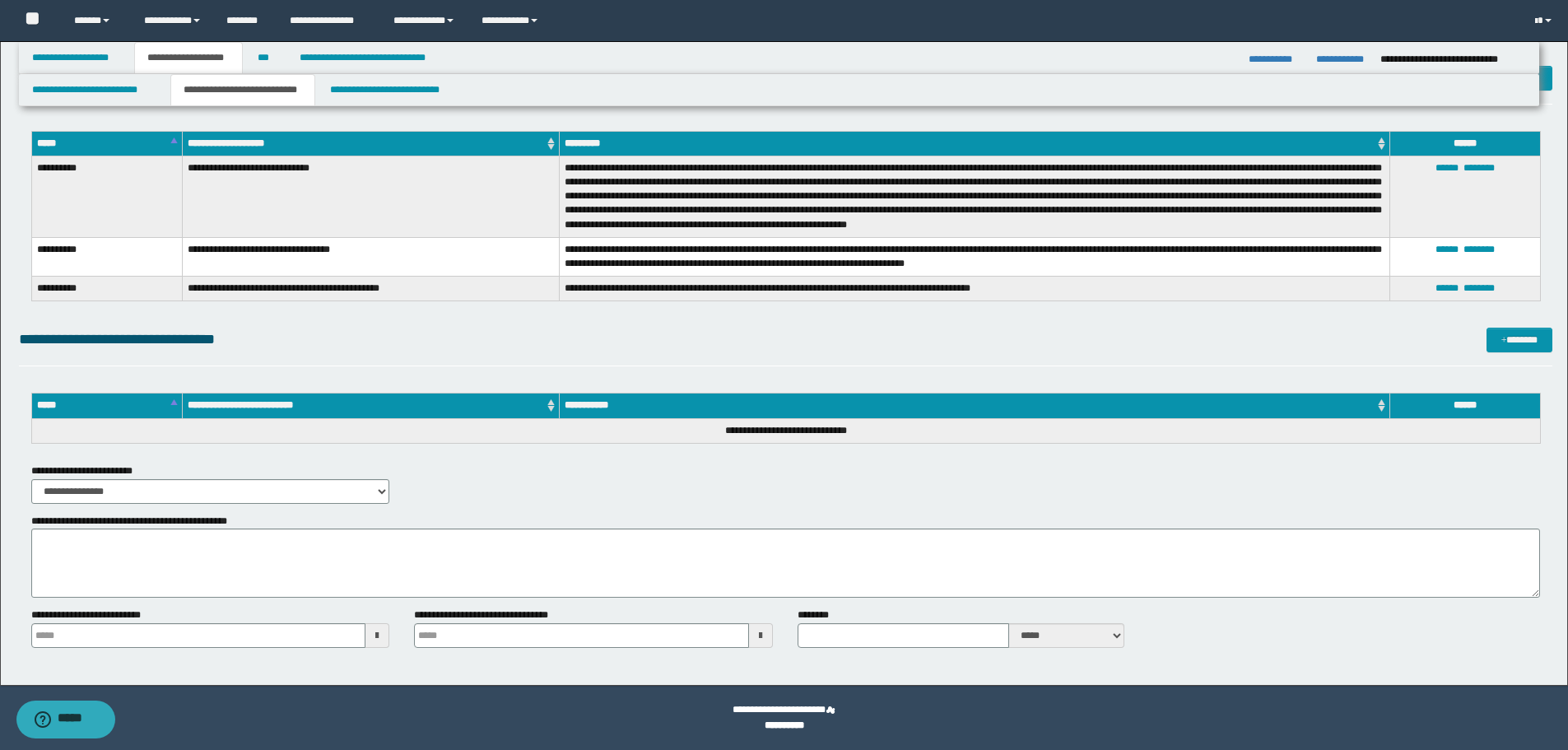 click on "**********" at bounding box center (975, 256) 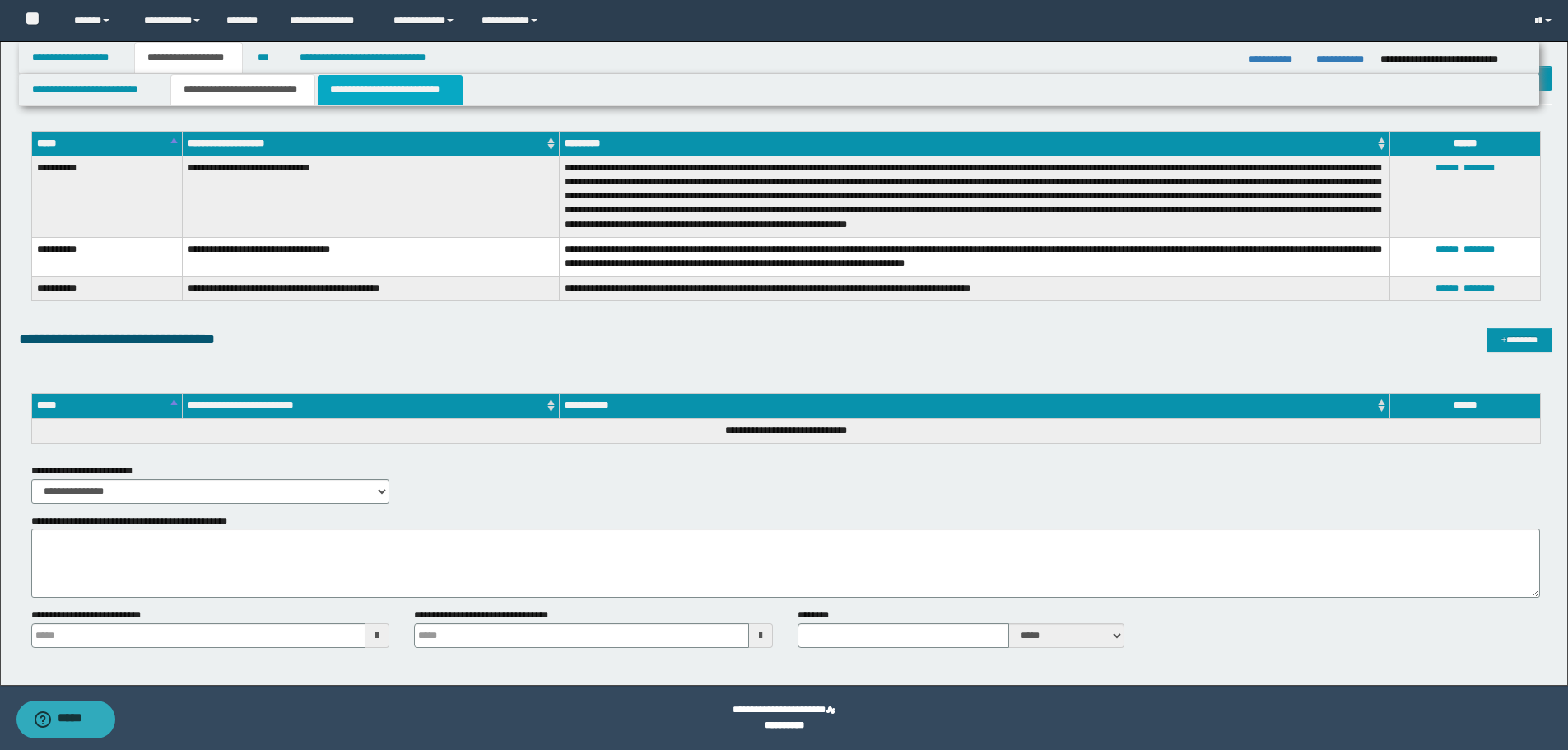 click on "**********" at bounding box center [390, 90] 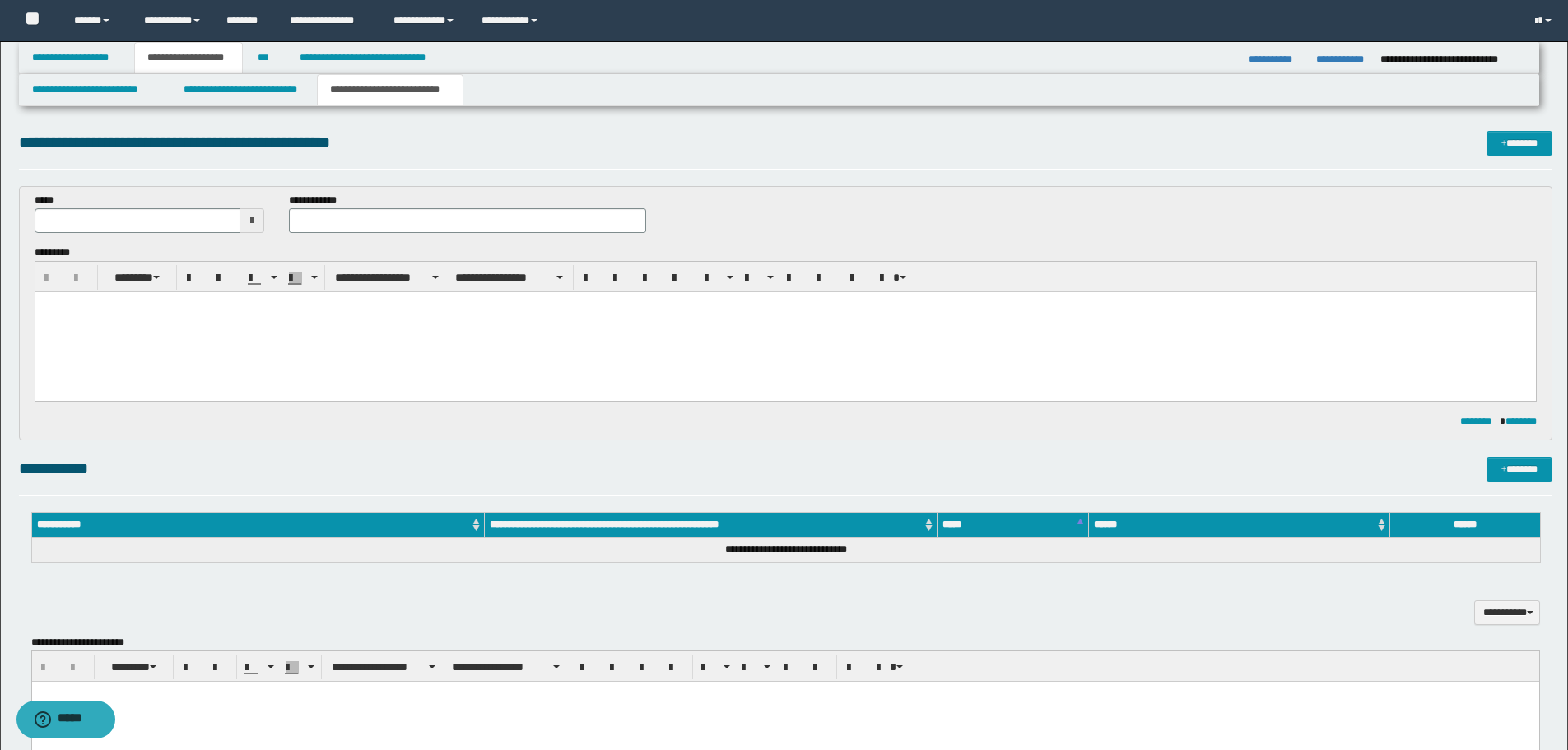 scroll, scrollTop: 0, scrollLeft: 0, axis: both 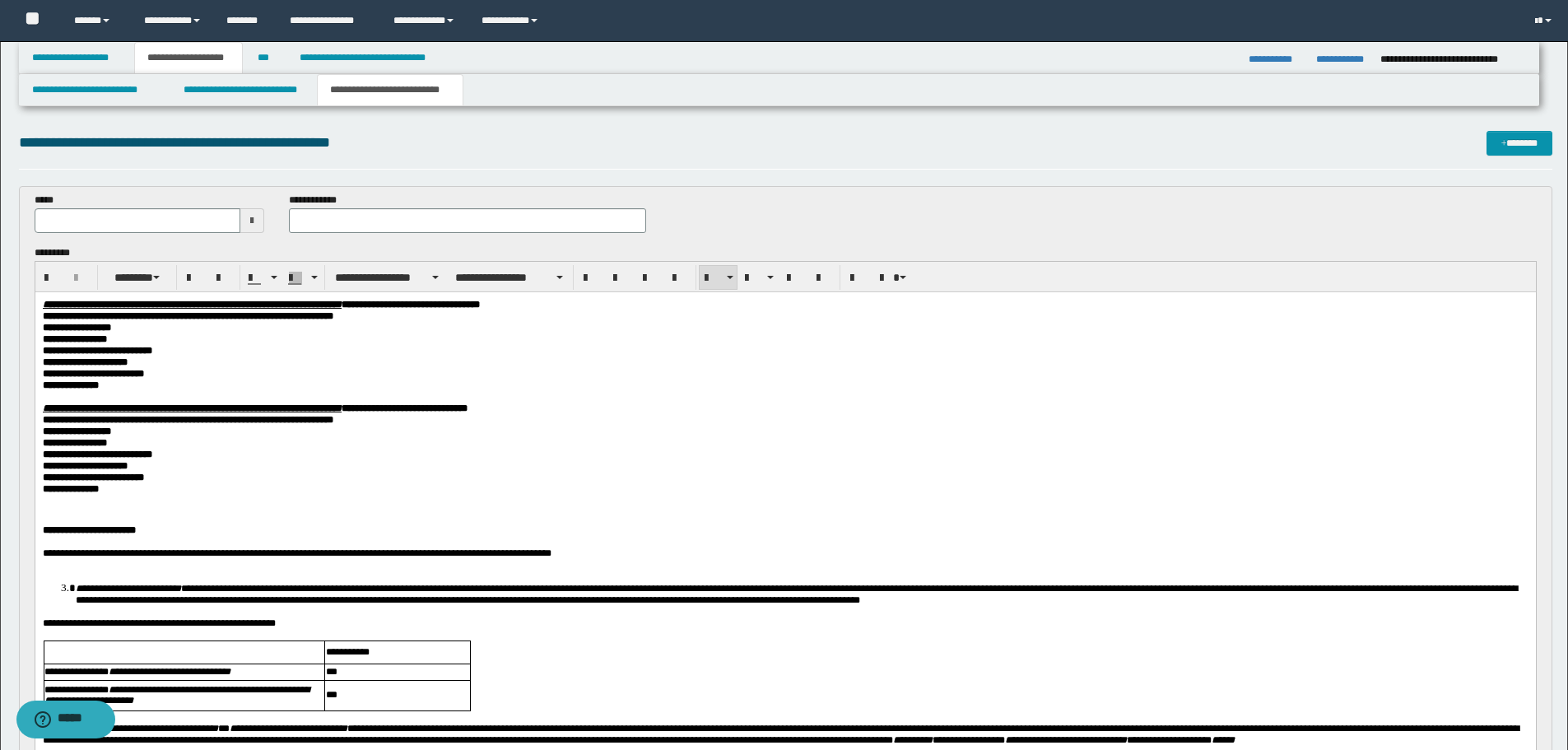 click at bounding box center (252, 221) 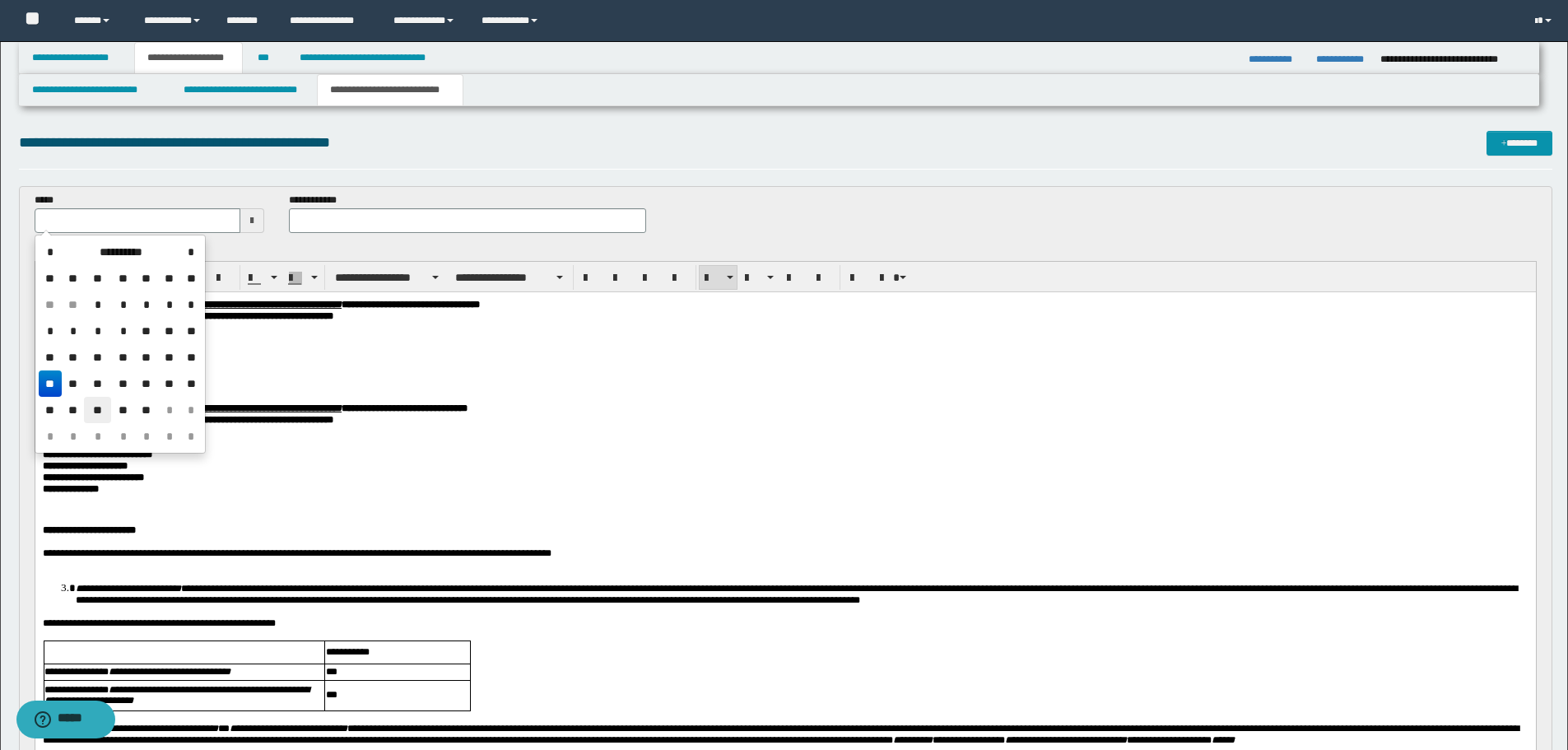 click on "**" at bounding box center [97, 410] 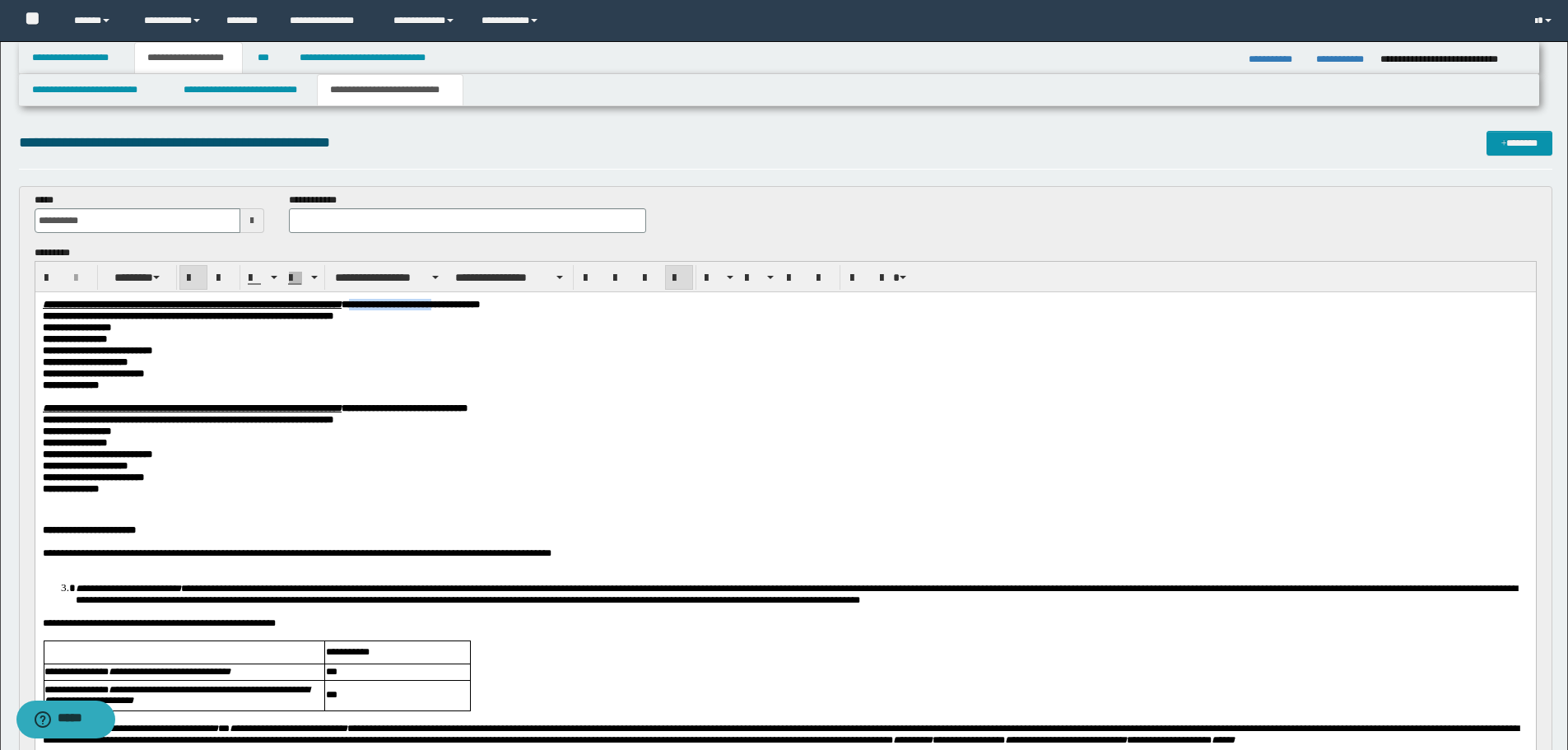 drag, startPoint x: 467, startPoint y: 304, endPoint x: 556, endPoint y: 307, distance: 89.05055 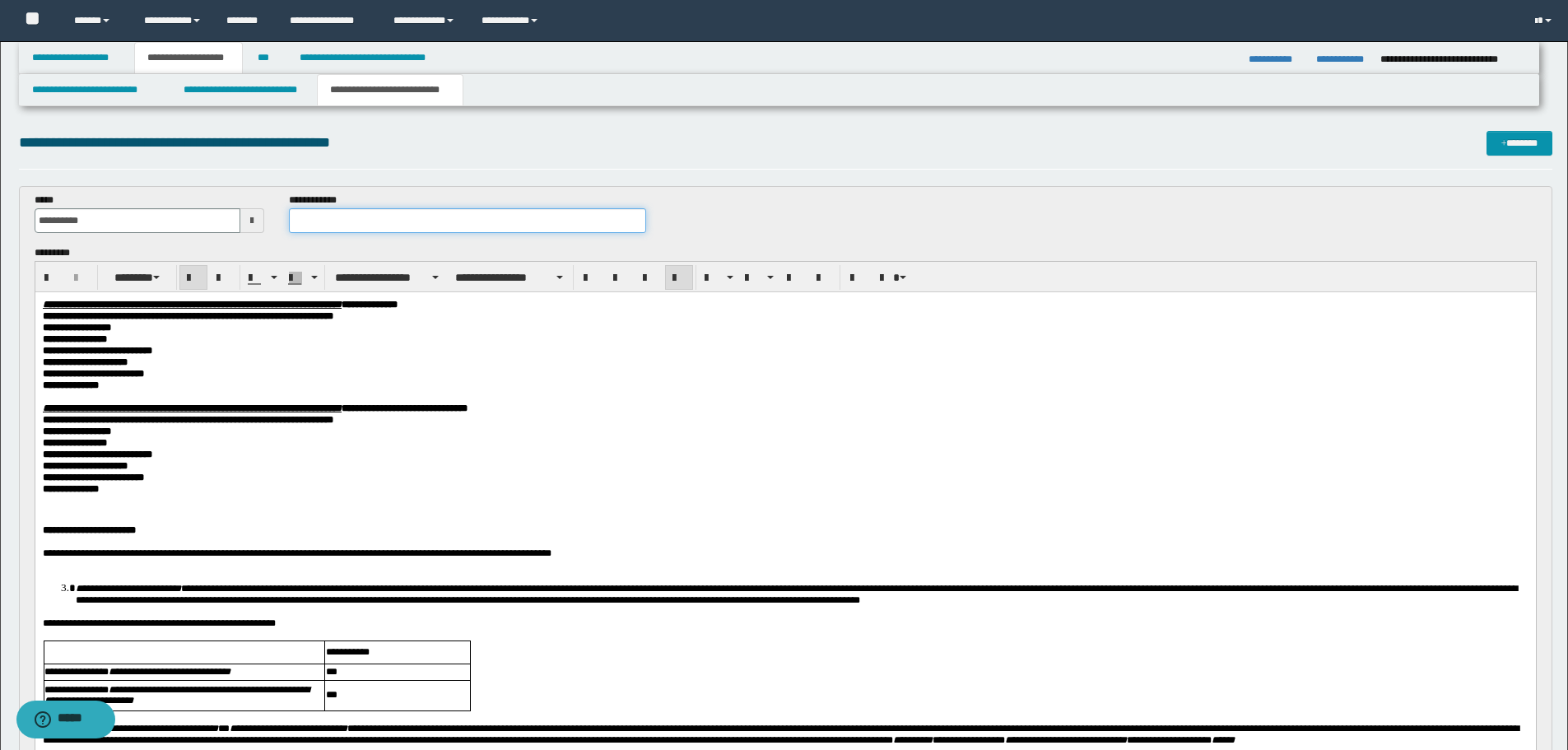click at bounding box center [468, 221] 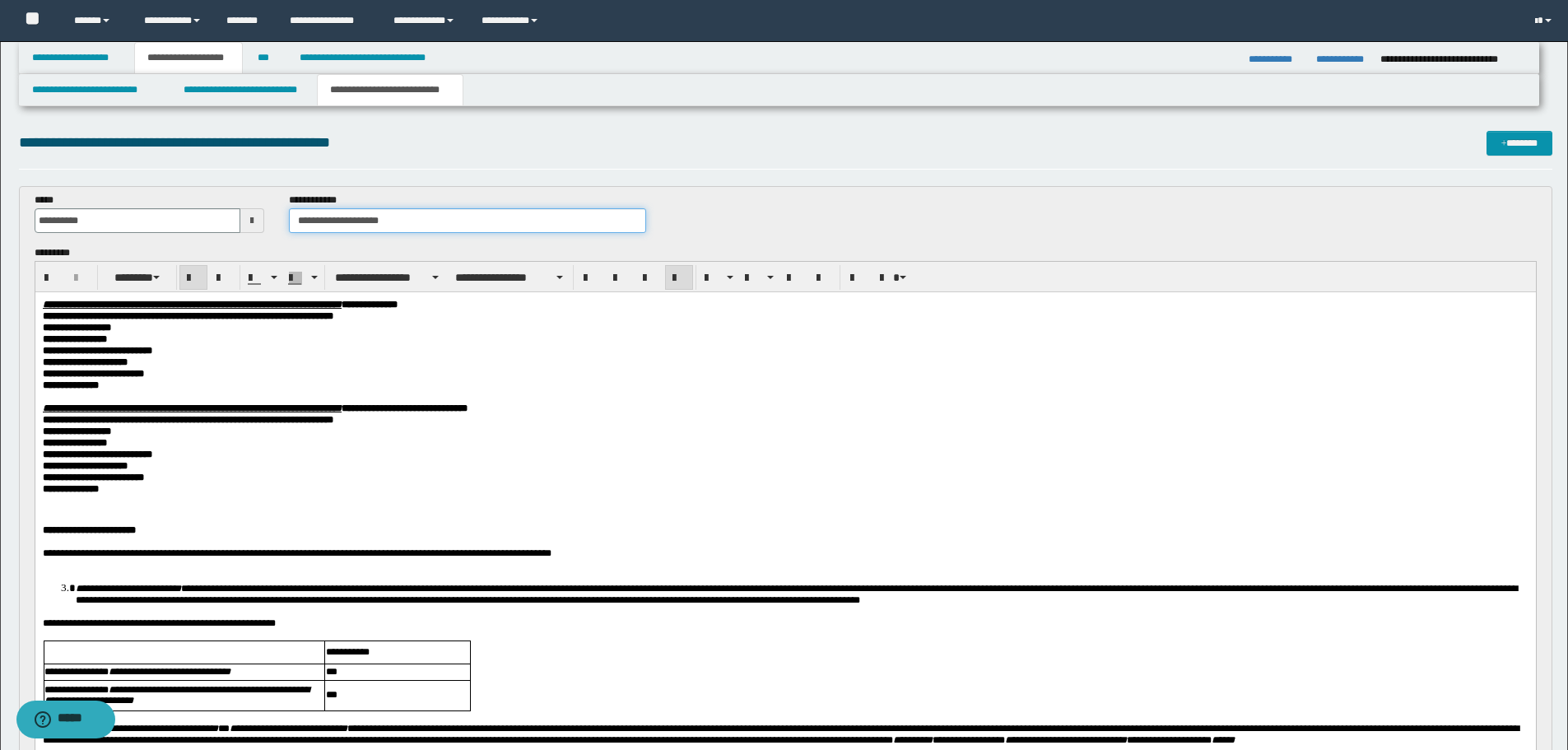 type on "**********" 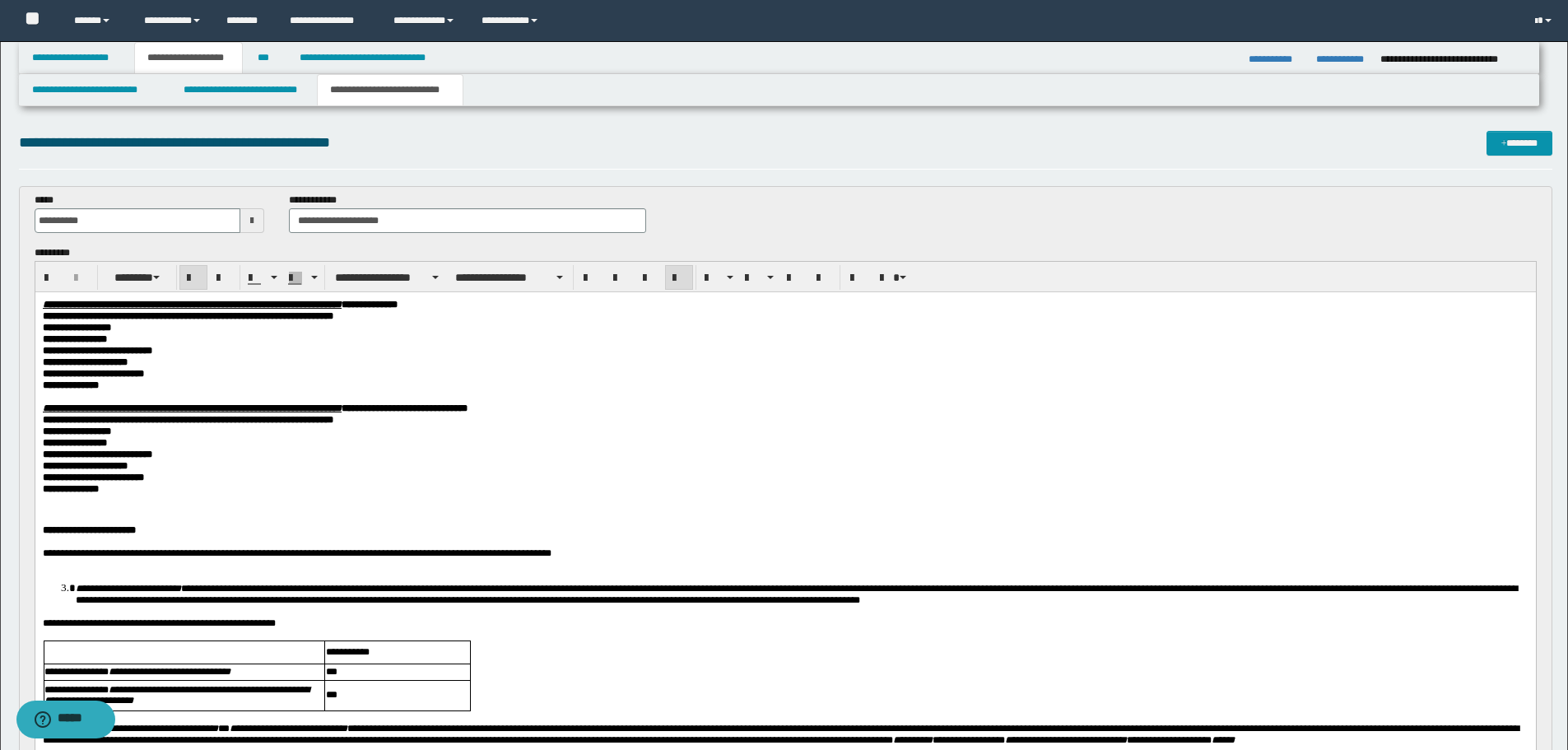 click on "**********" at bounding box center [784, 328] 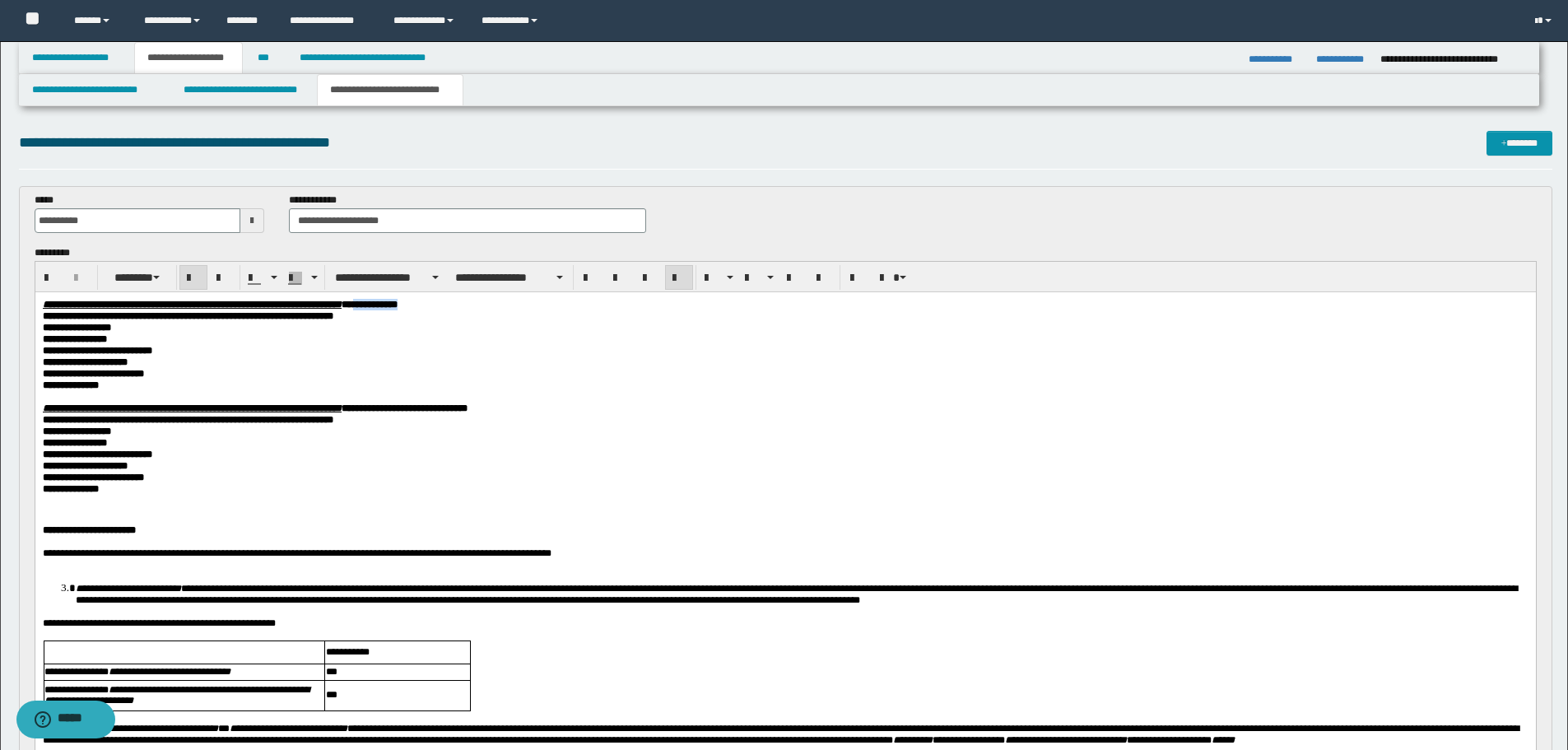 drag, startPoint x: 466, startPoint y: 305, endPoint x: 588, endPoint y: 304, distance: 122.0041 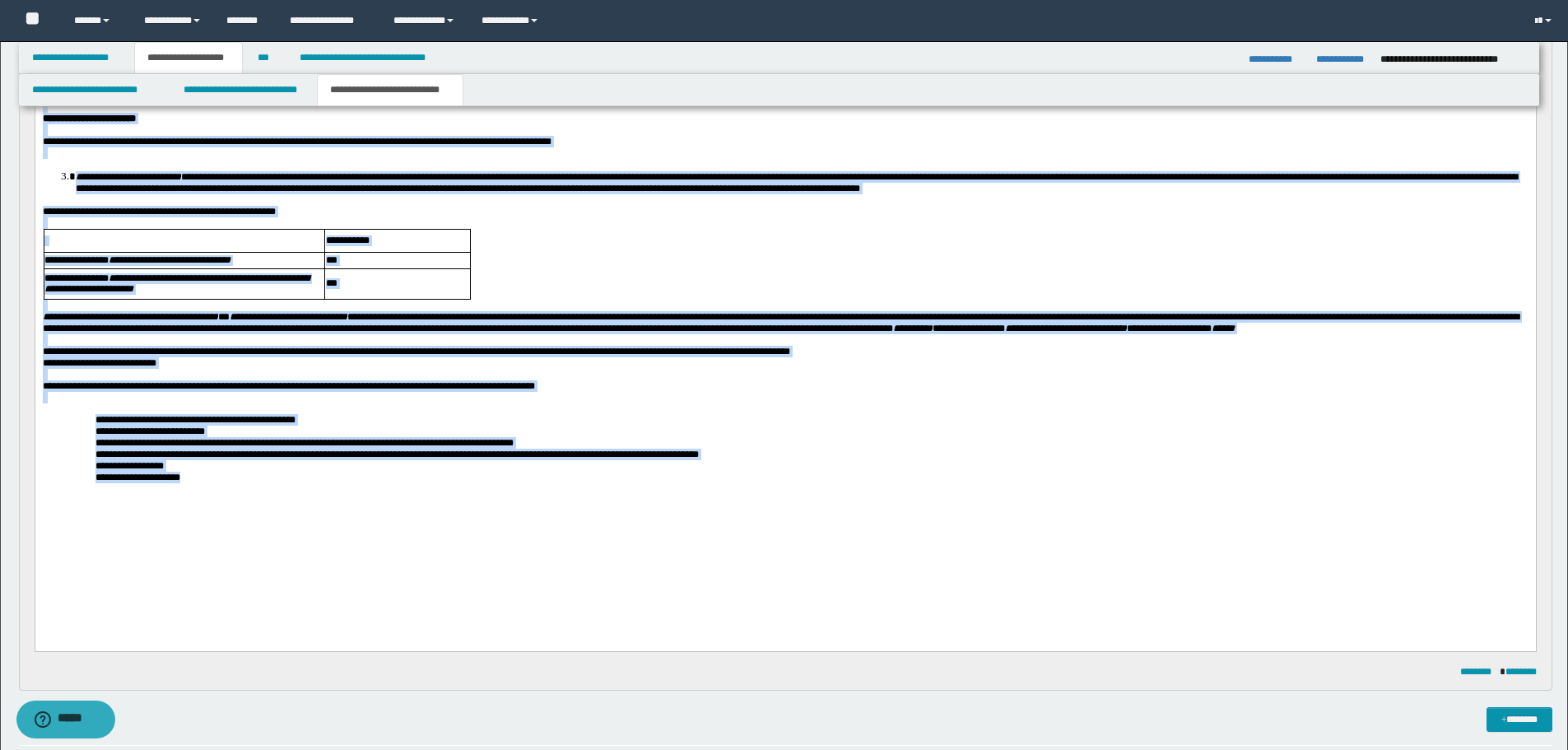 drag, startPoint x: 43, startPoint y: -106, endPoint x: 299, endPoint y: 575, distance: 727.528 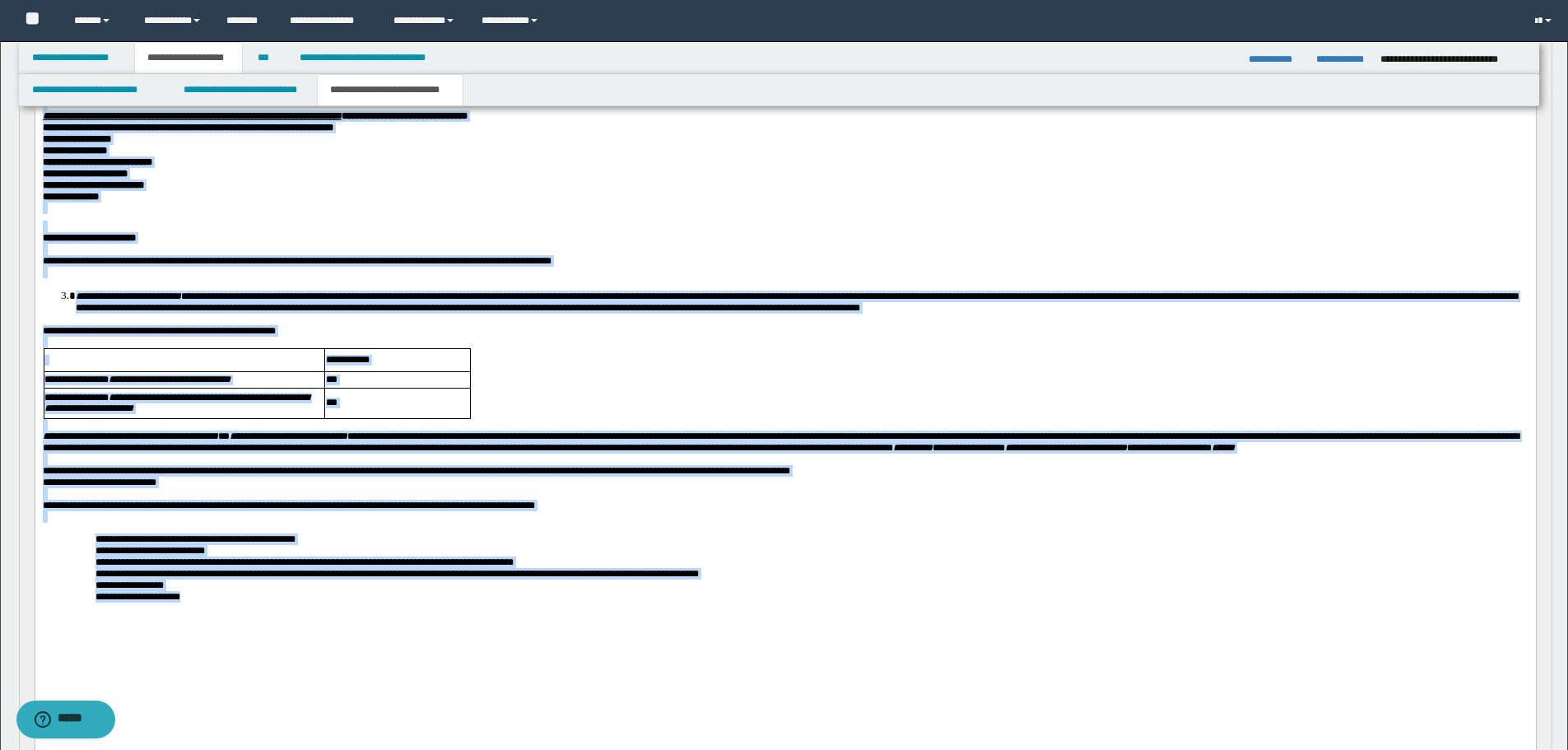 scroll, scrollTop: 82, scrollLeft: 0, axis: vertical 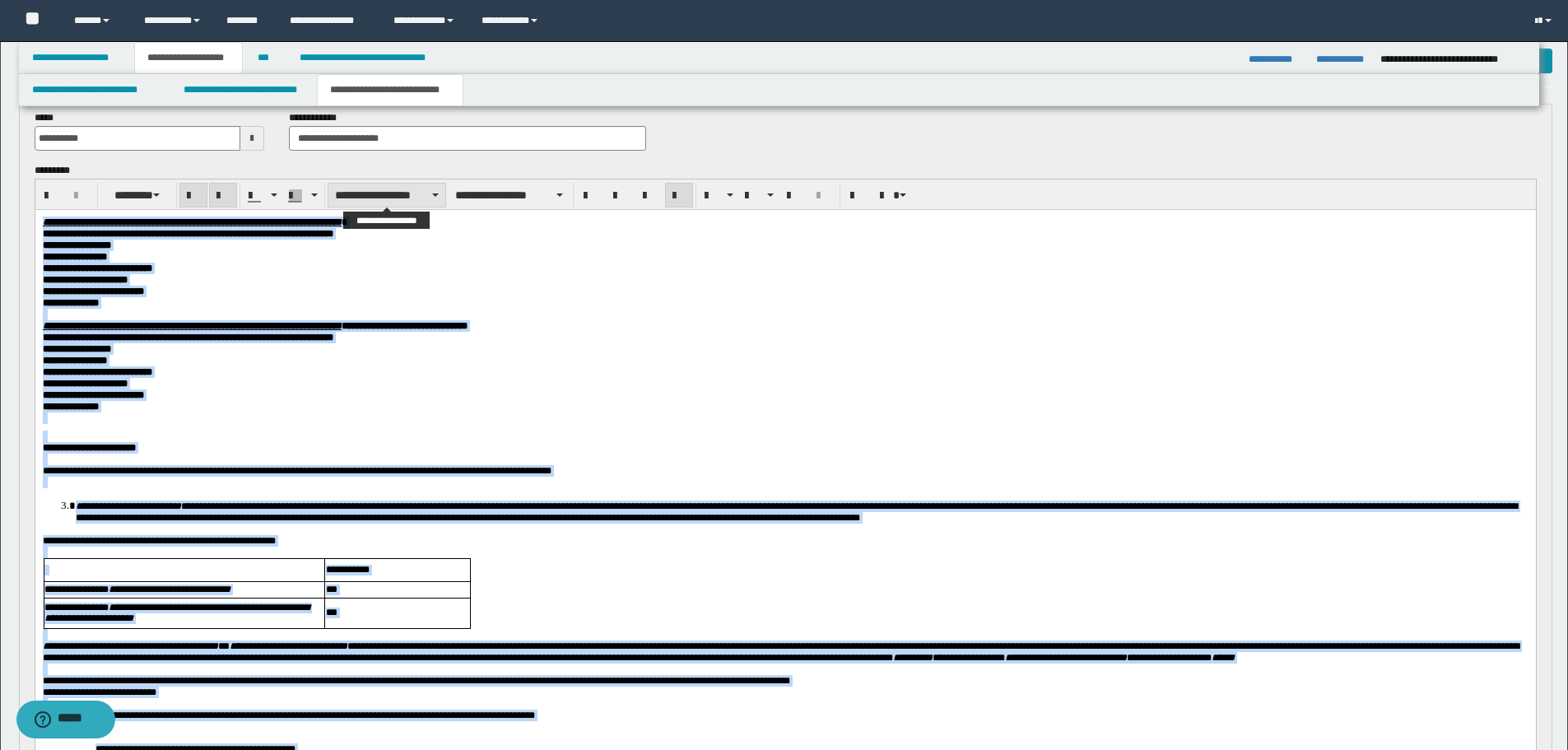 click on "**********" at bounding box center (387, 195) 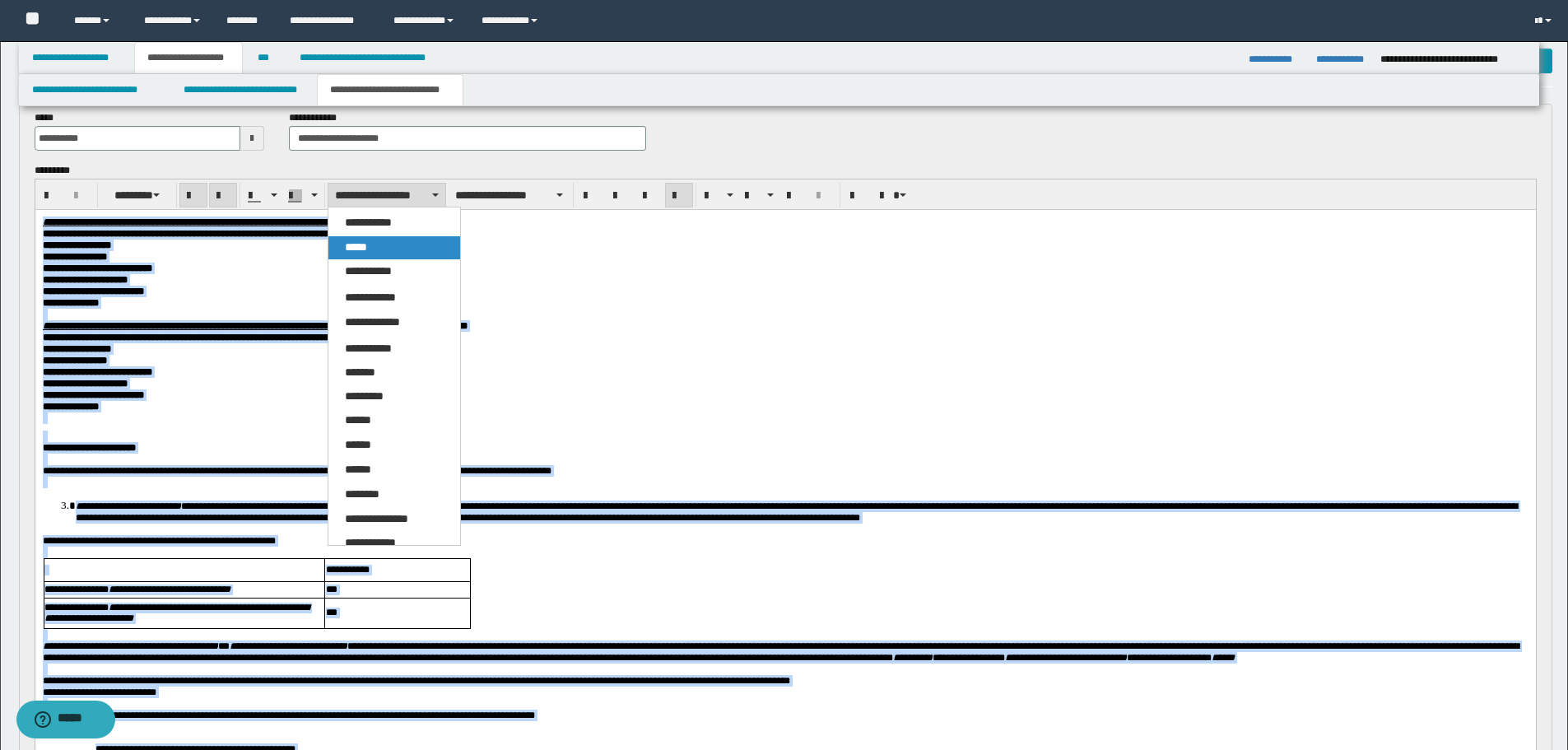 drag, startPoint x: 365, startPoint y: 243, endPoint x: 359, endPoint y: 4, distance: 239.0753 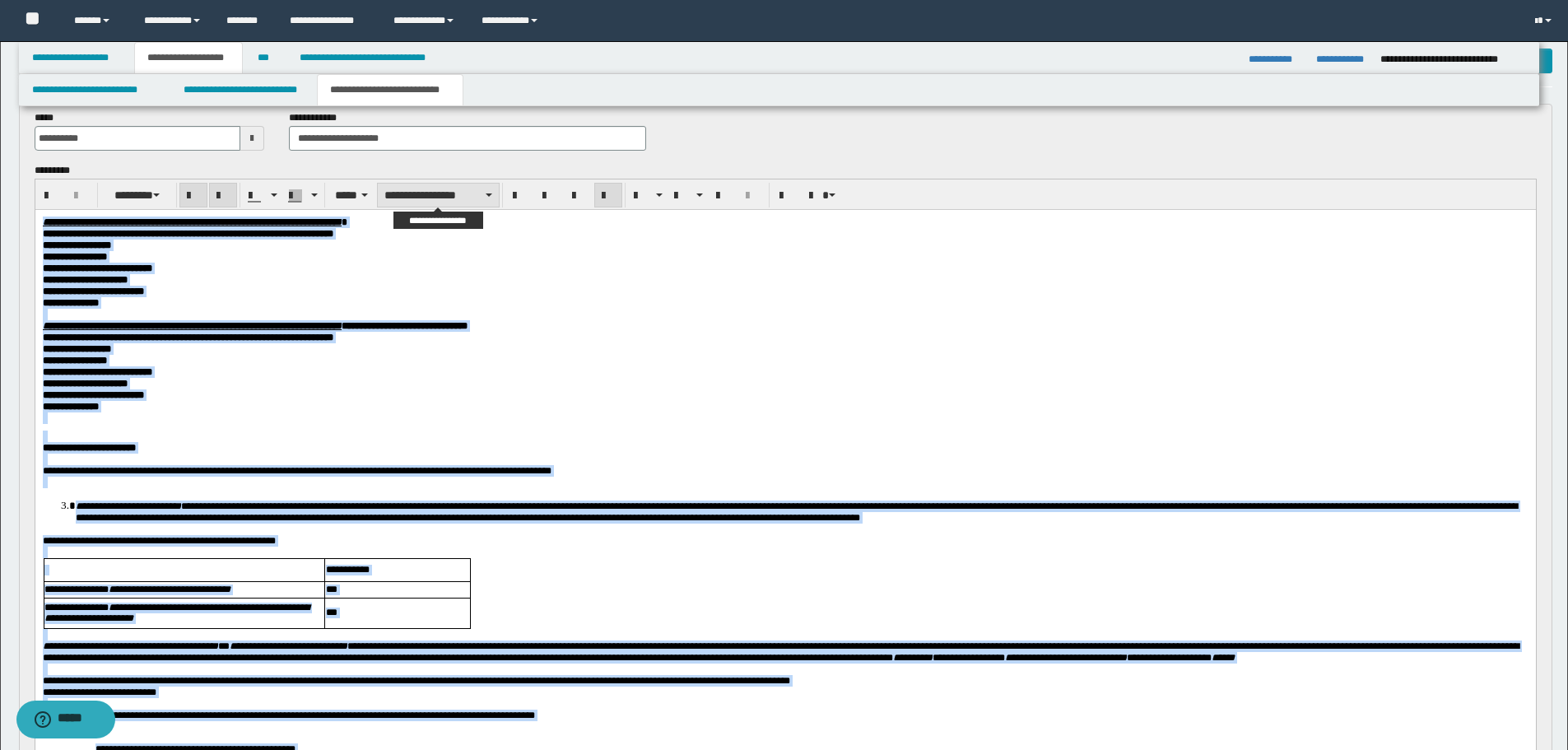 click on "**********" at bounding box center [438, 195] 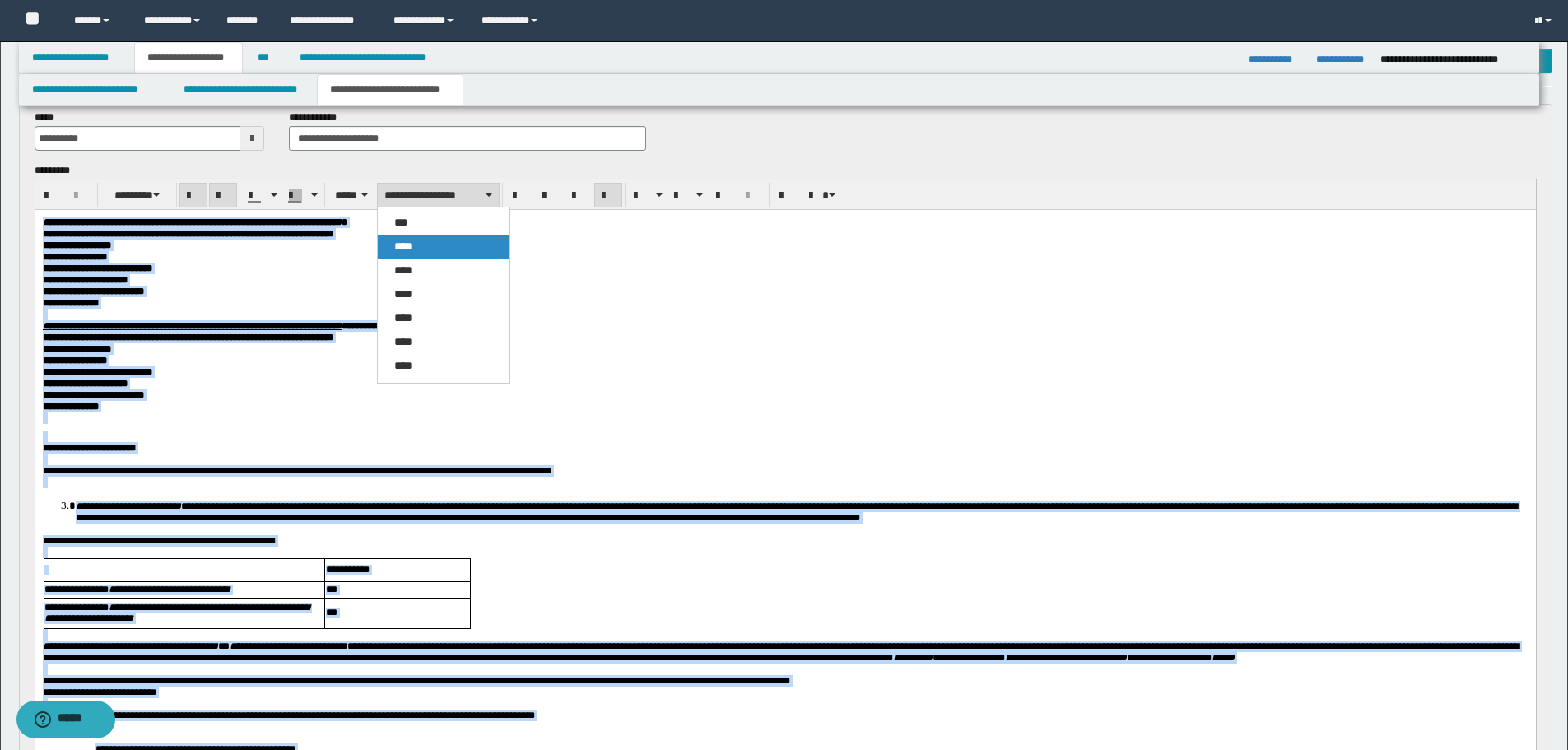 click on "****" at bounding box center [403, 246] 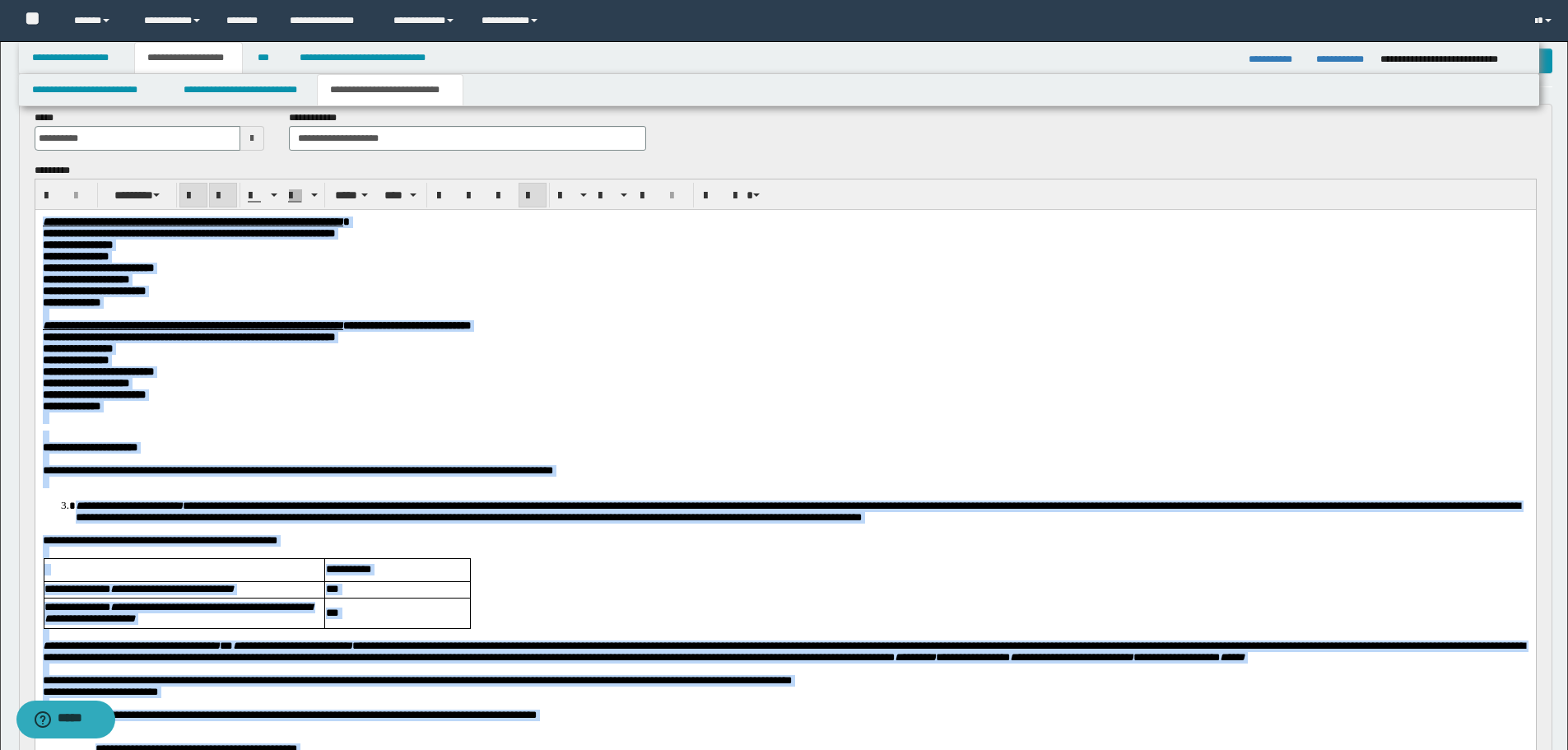 click on "**********" at bounding box center [784, 303] 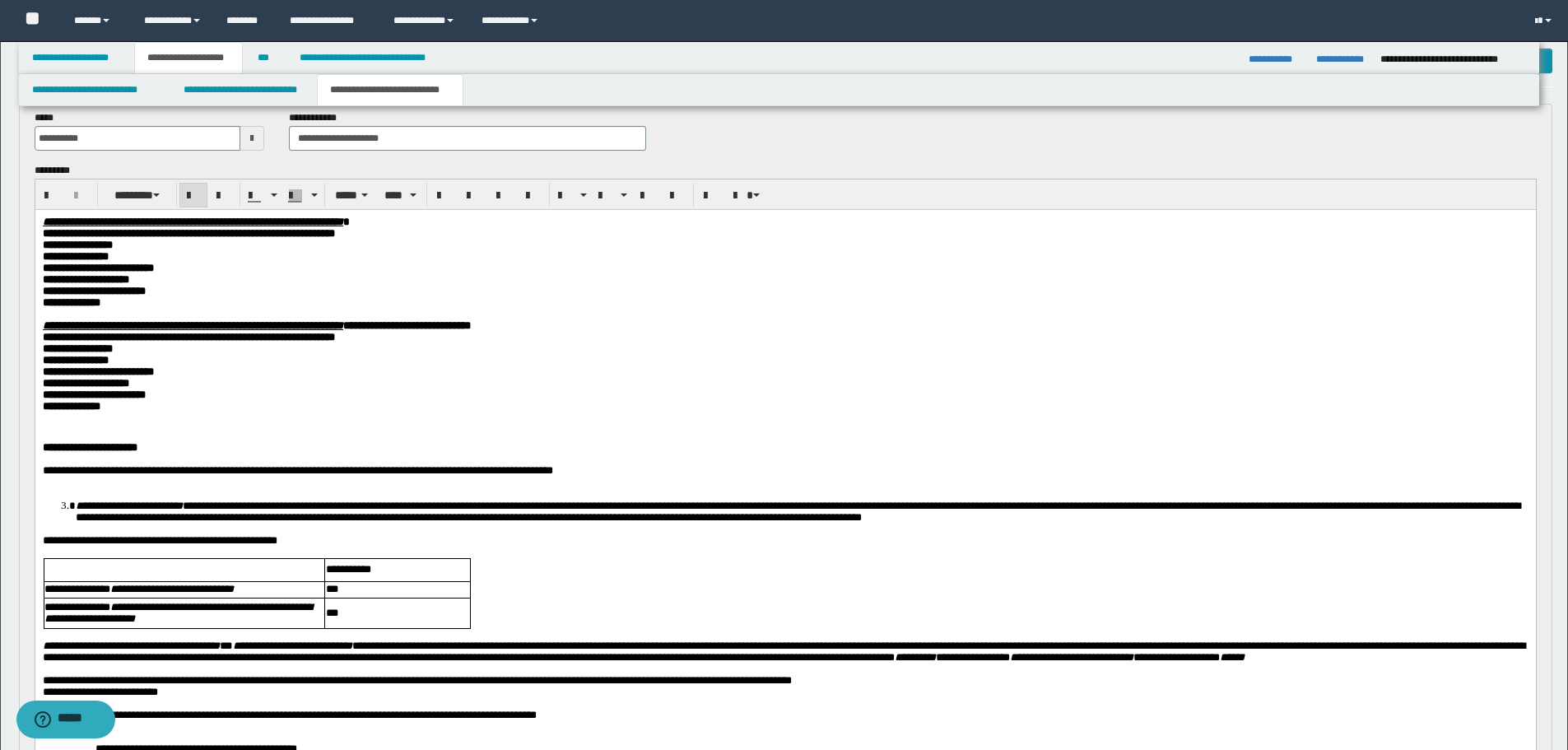 drag, startPoint x: 40, startPoint y: 475, endPoint x: 91, endPoint y: 488, distance: 53 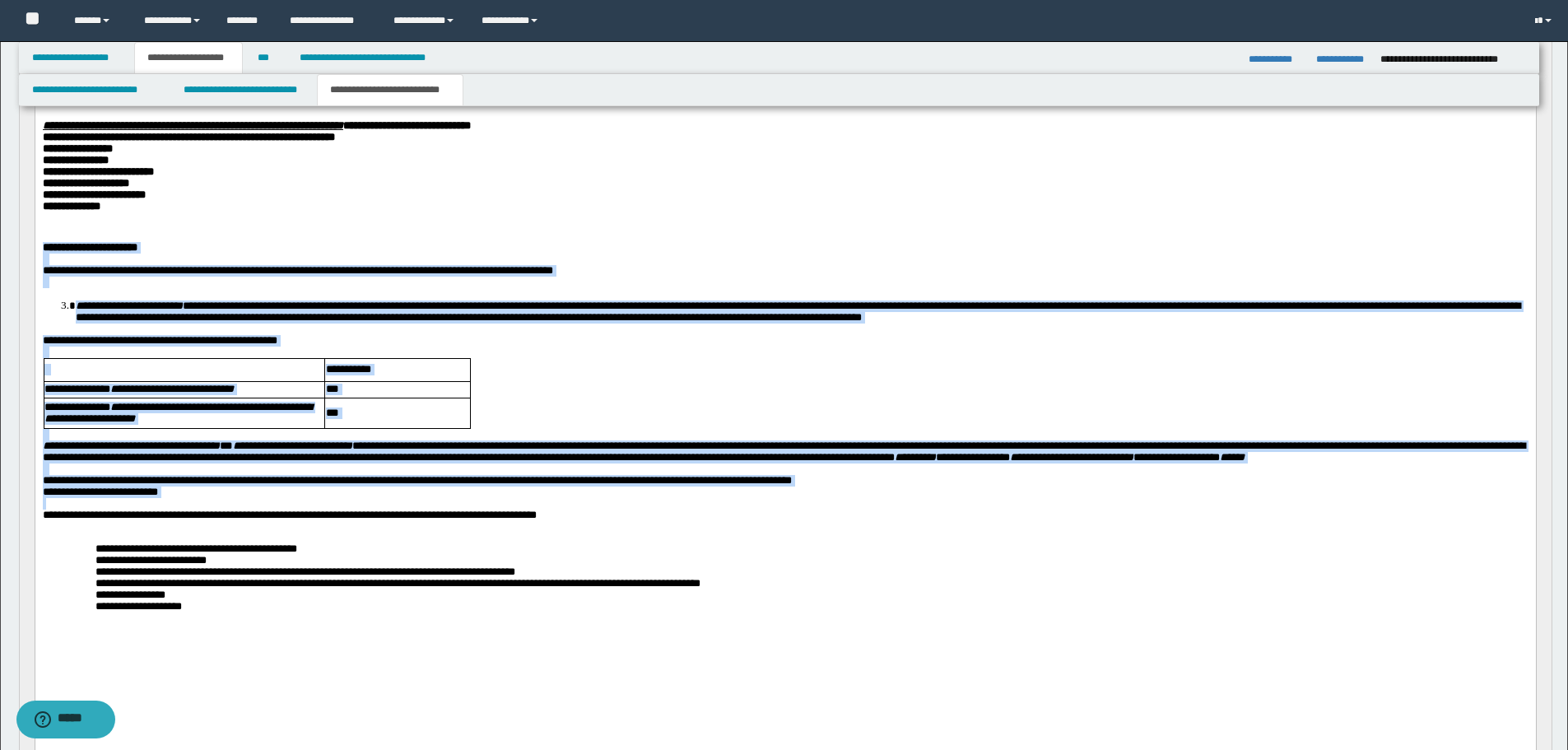 scroll, scrollTop: 412, scrollLeft: 0, axis: vertical 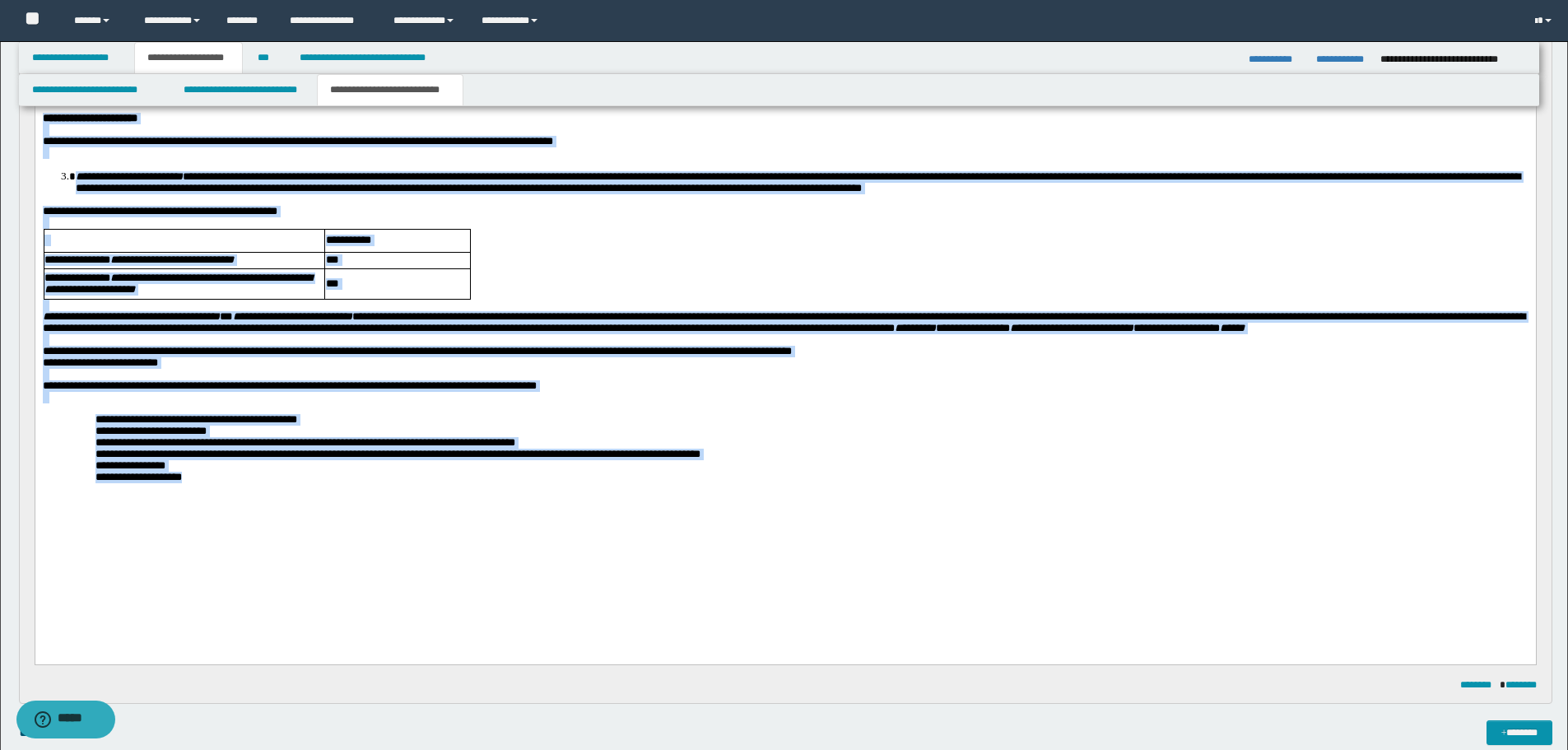 drag, startPoint x: 44, startPoint y: 149, endPoint x: 297, endPoint y: 589, distance: 507.552 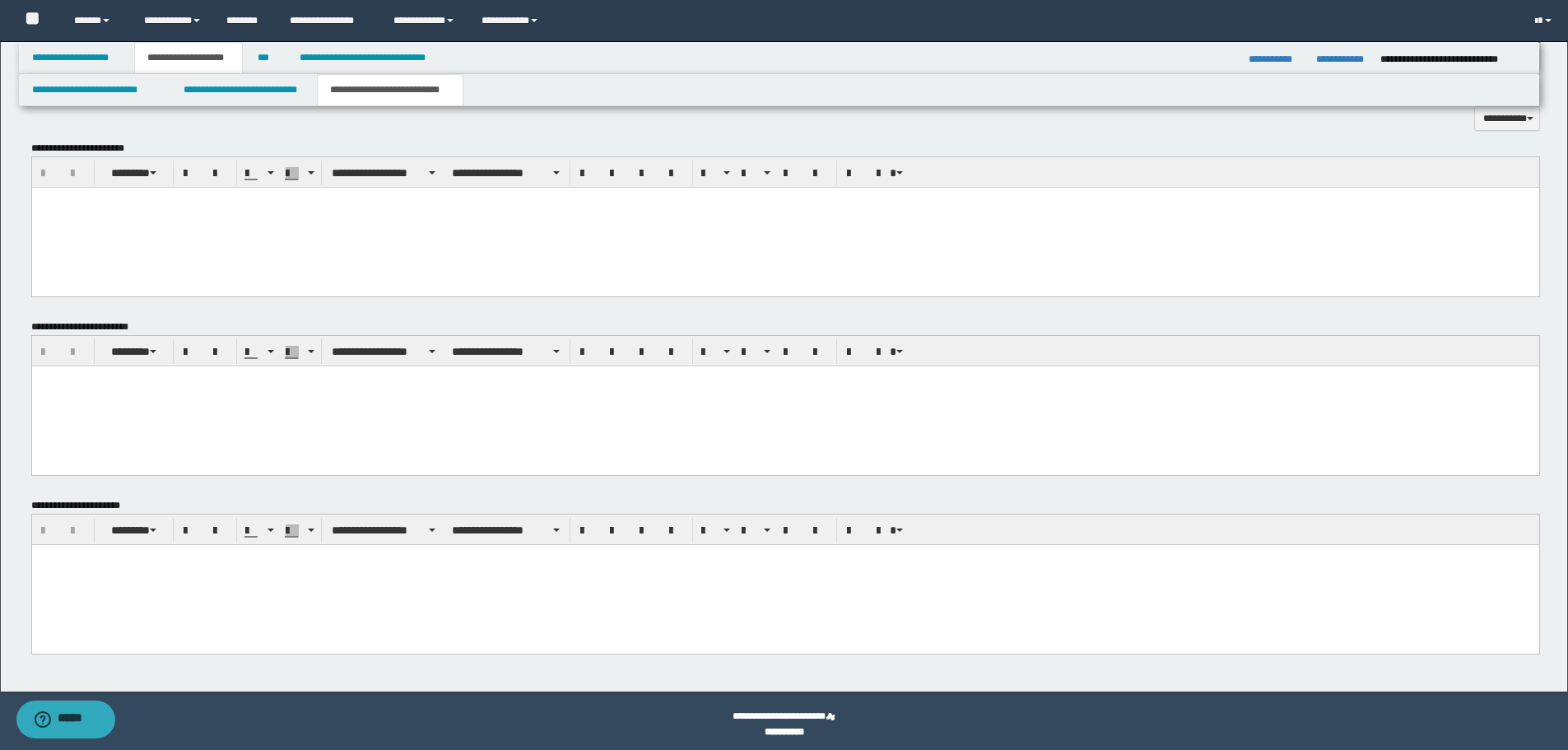scroll, scrollTop: 757, scrollLeft: 0, axis: vertical 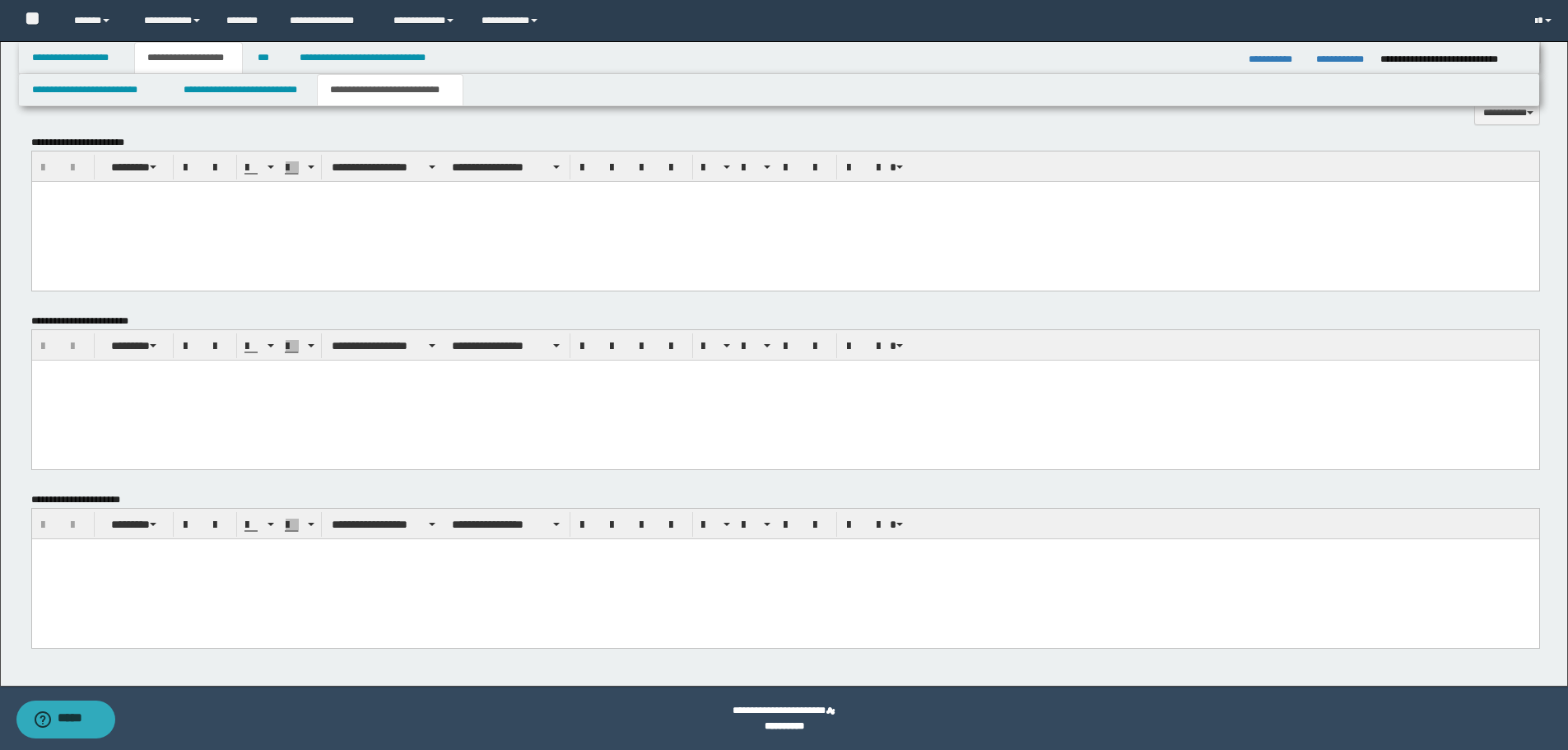 click at bounding box center (784, 571) 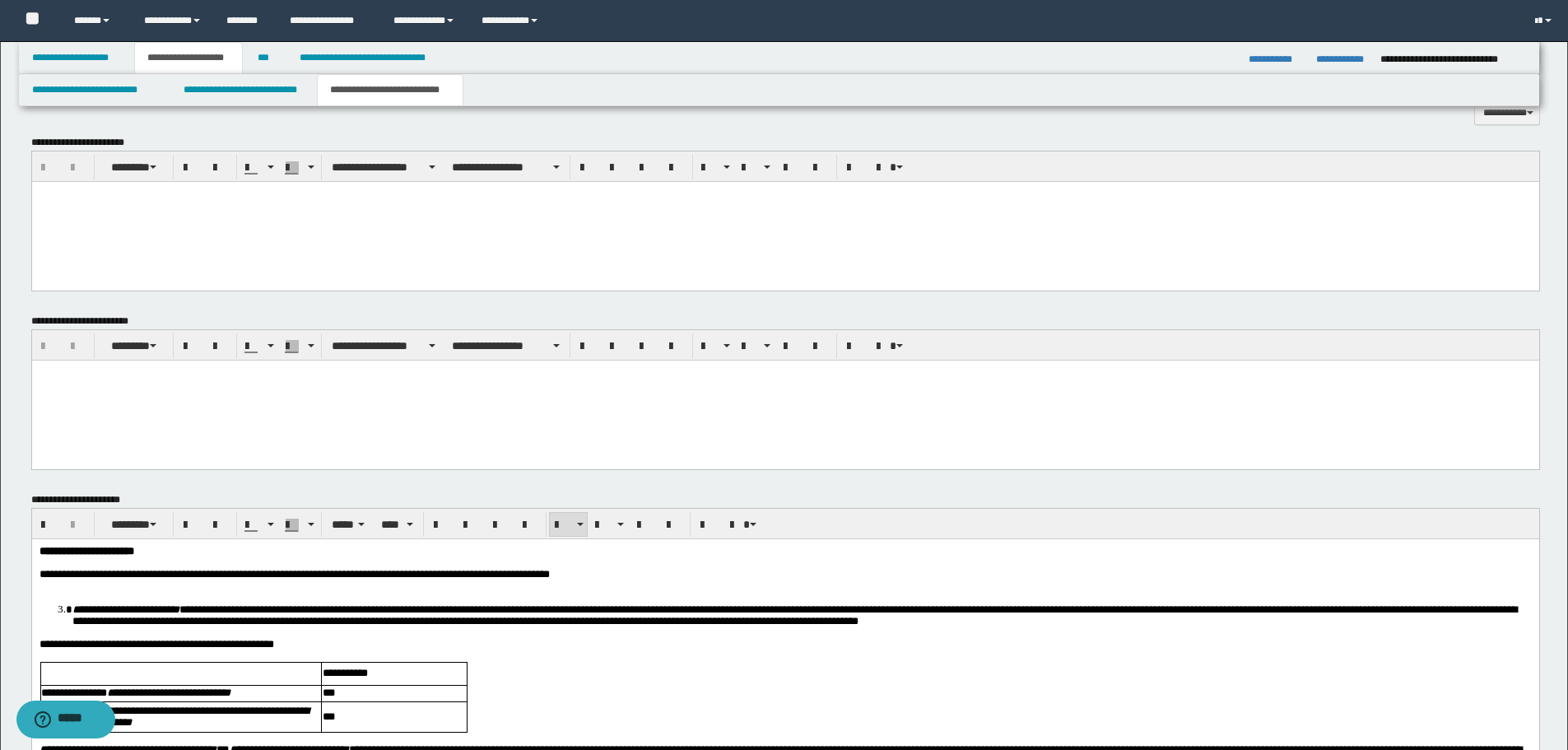 drag, startPoint x: 361, startPoint y: 516, endPoint x: 351, endPoint y: 470, distance: 47.074409 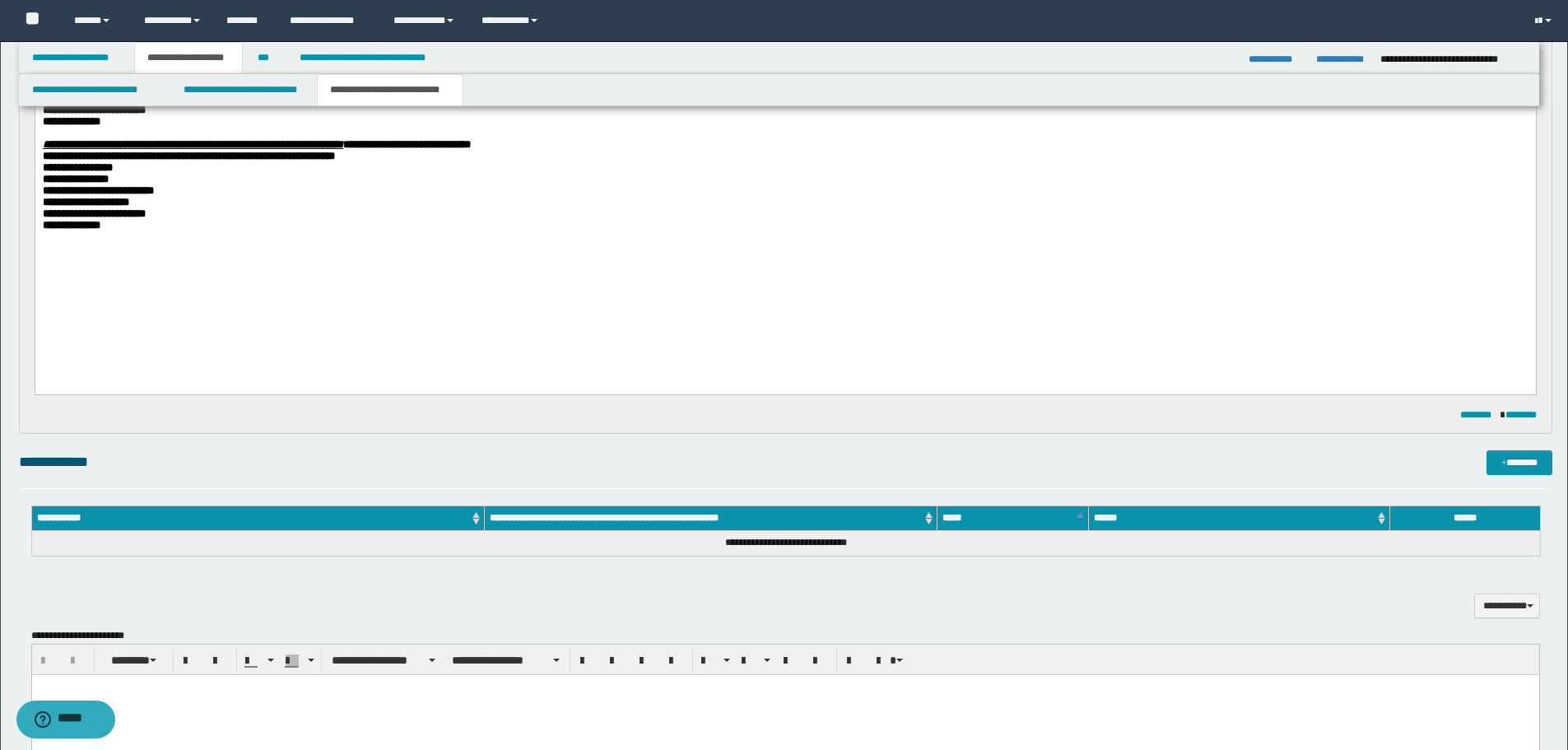 scroll, scrollTop: 263, scrollLeft: 0, axis: vertical 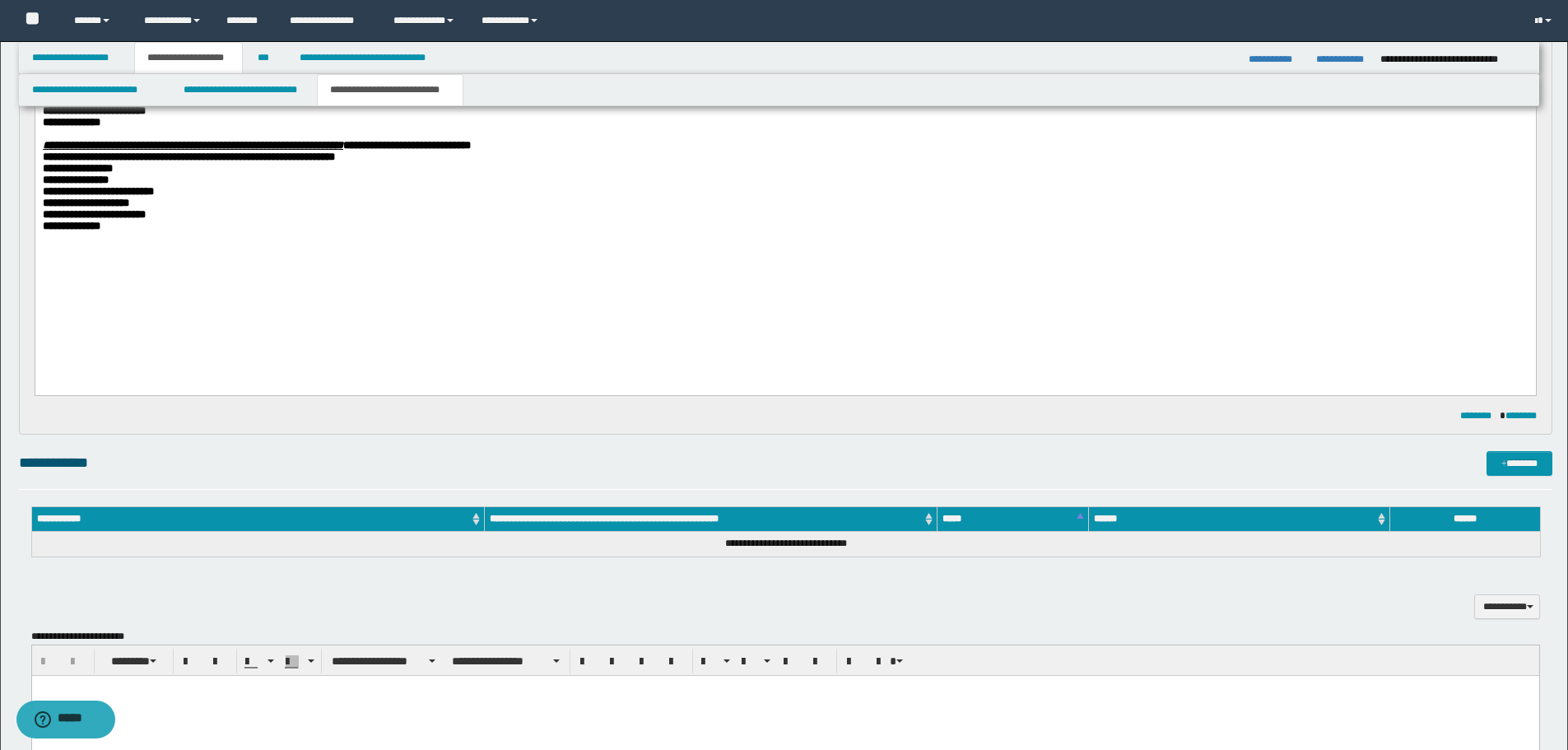 drag, startPoint x: 40, startPoint y: 157, endPoint x: 184, endPoint y: 279, distance: 188.73262 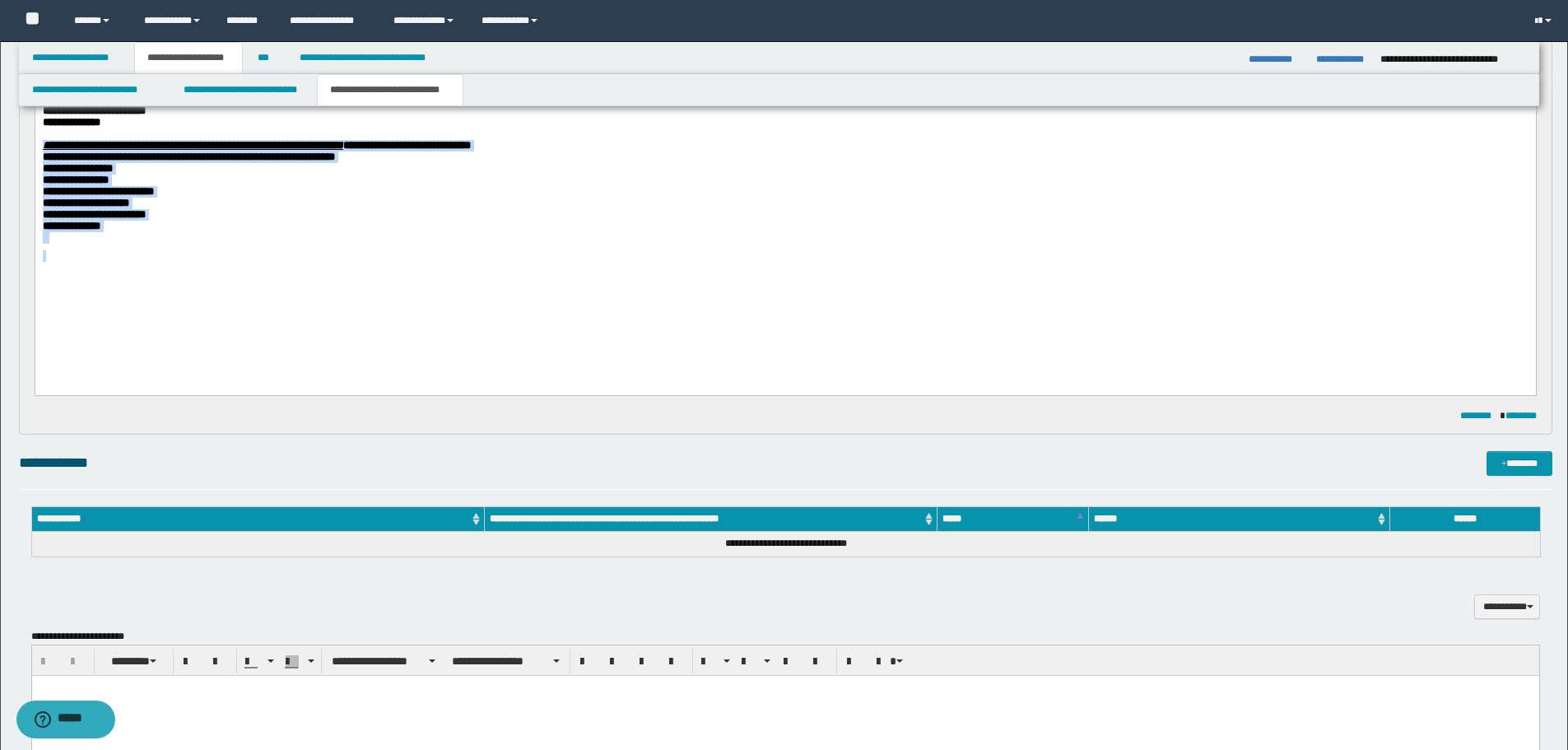 drag, startPoint x: 44, startPoint y: 161, endPoint x: 179, endPoint y: 285, distance: 183.30576 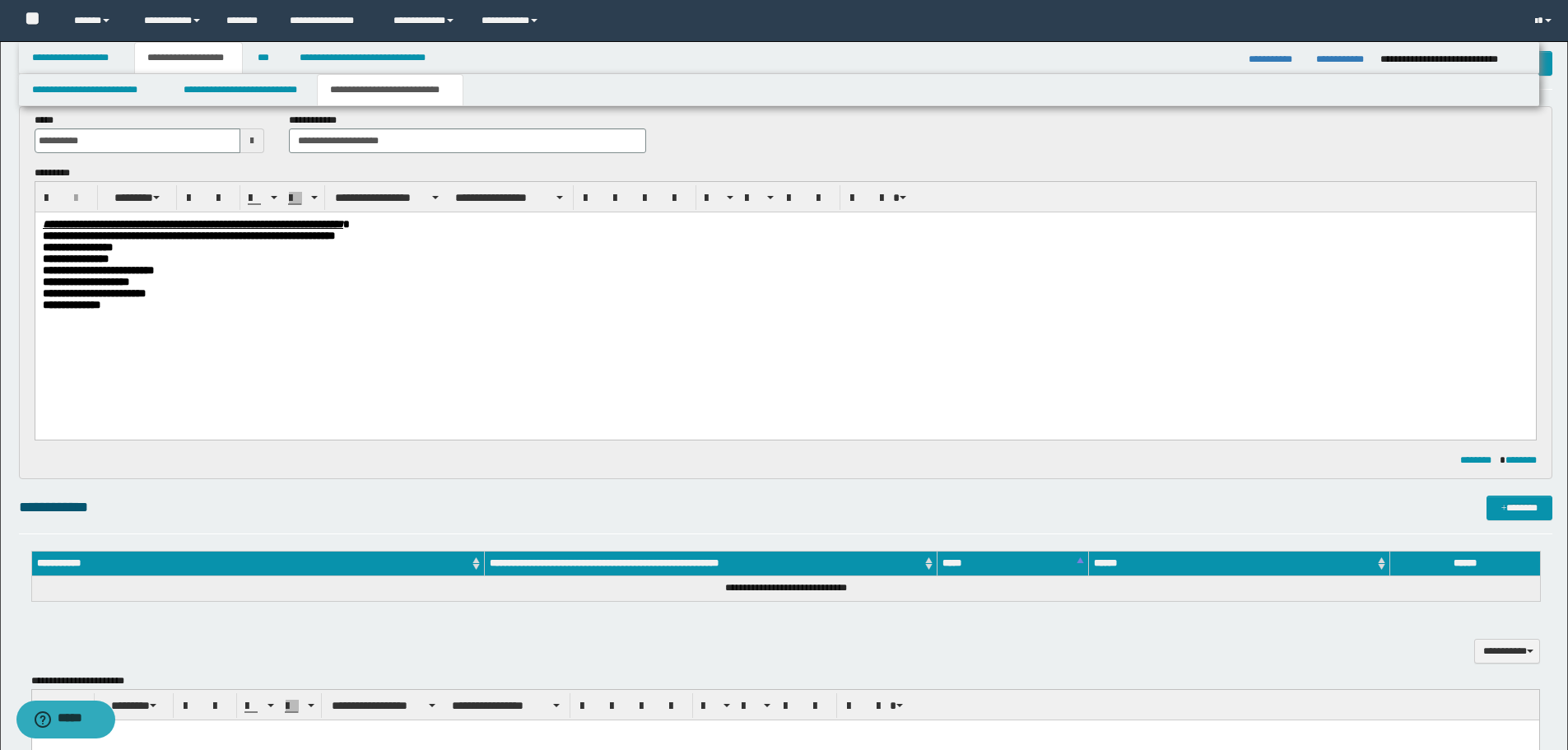 scroll, scrollTop: 0, scrollLeft: 0, axis: both 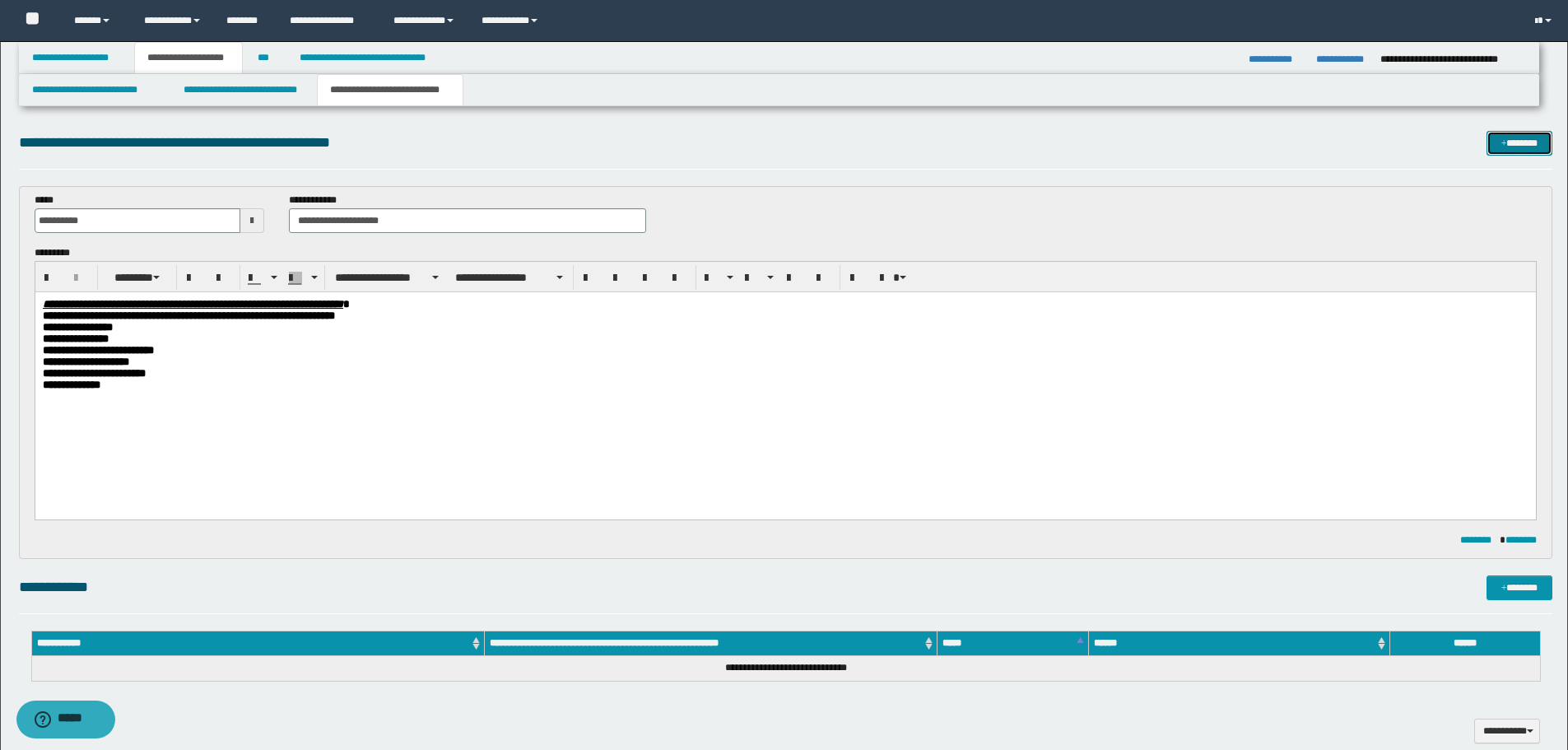 click on "*******" at bounding box center (1519, 143) 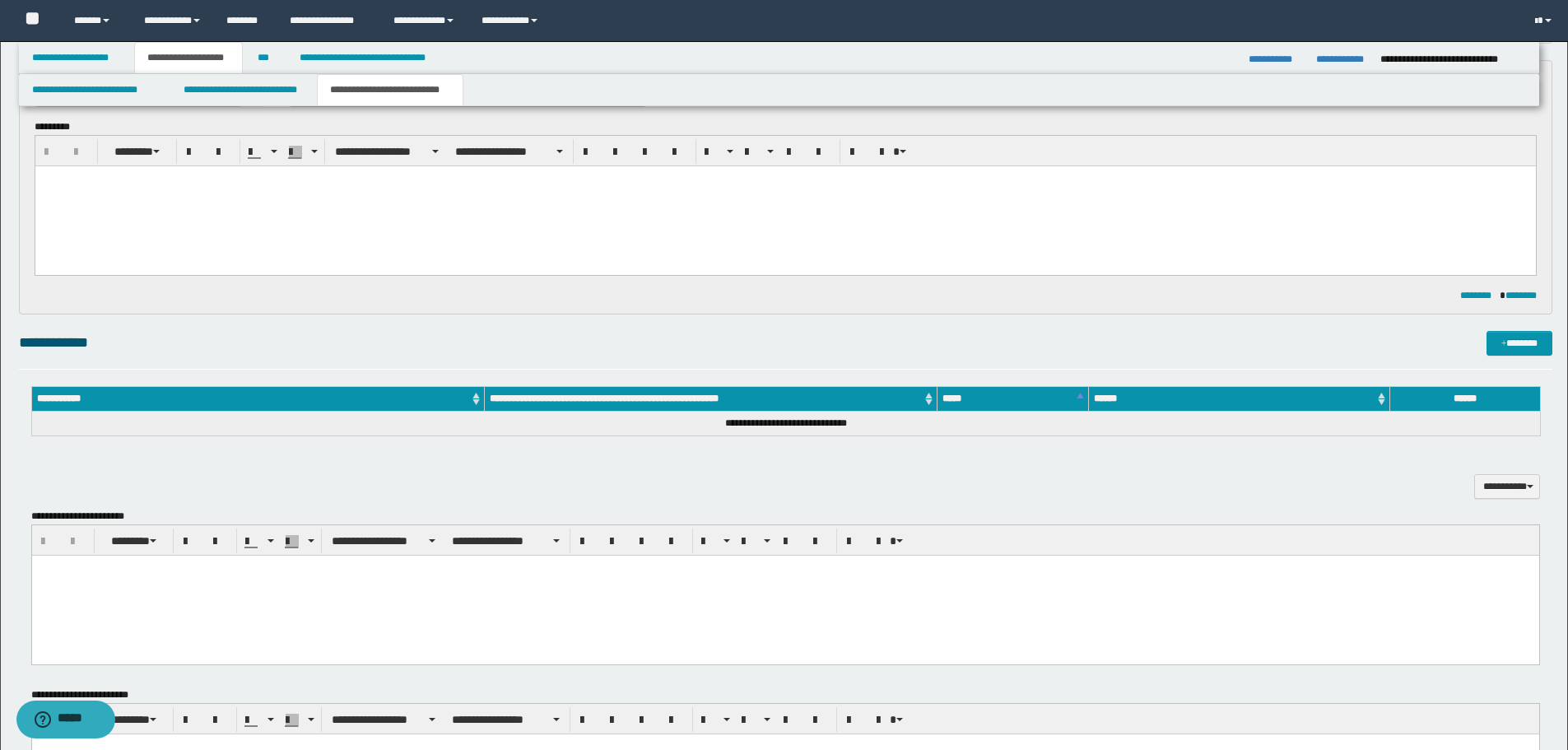 scroll, scrollTop: 0, scrollLeft: 0, axis: both 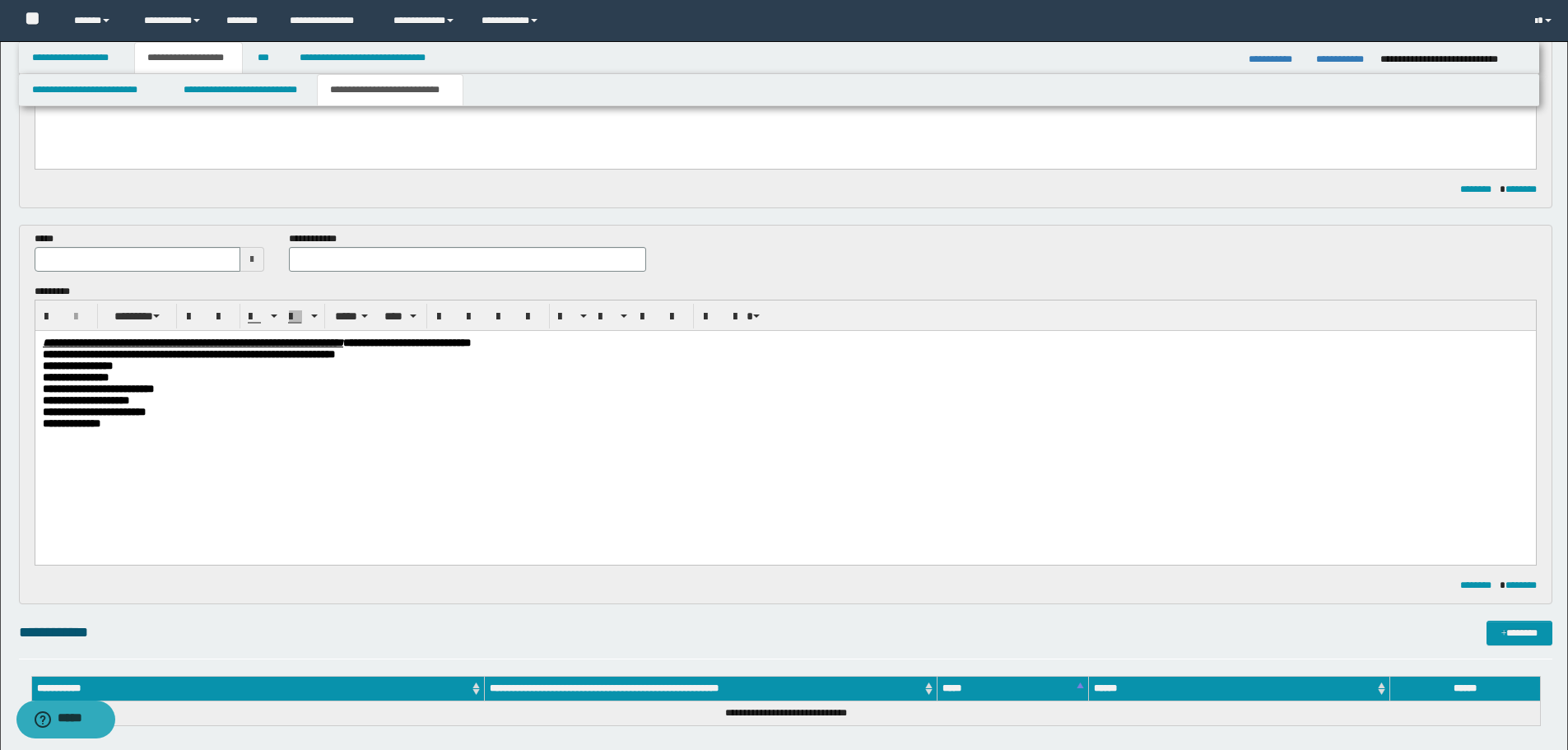 click at bounding box center (252, 259) 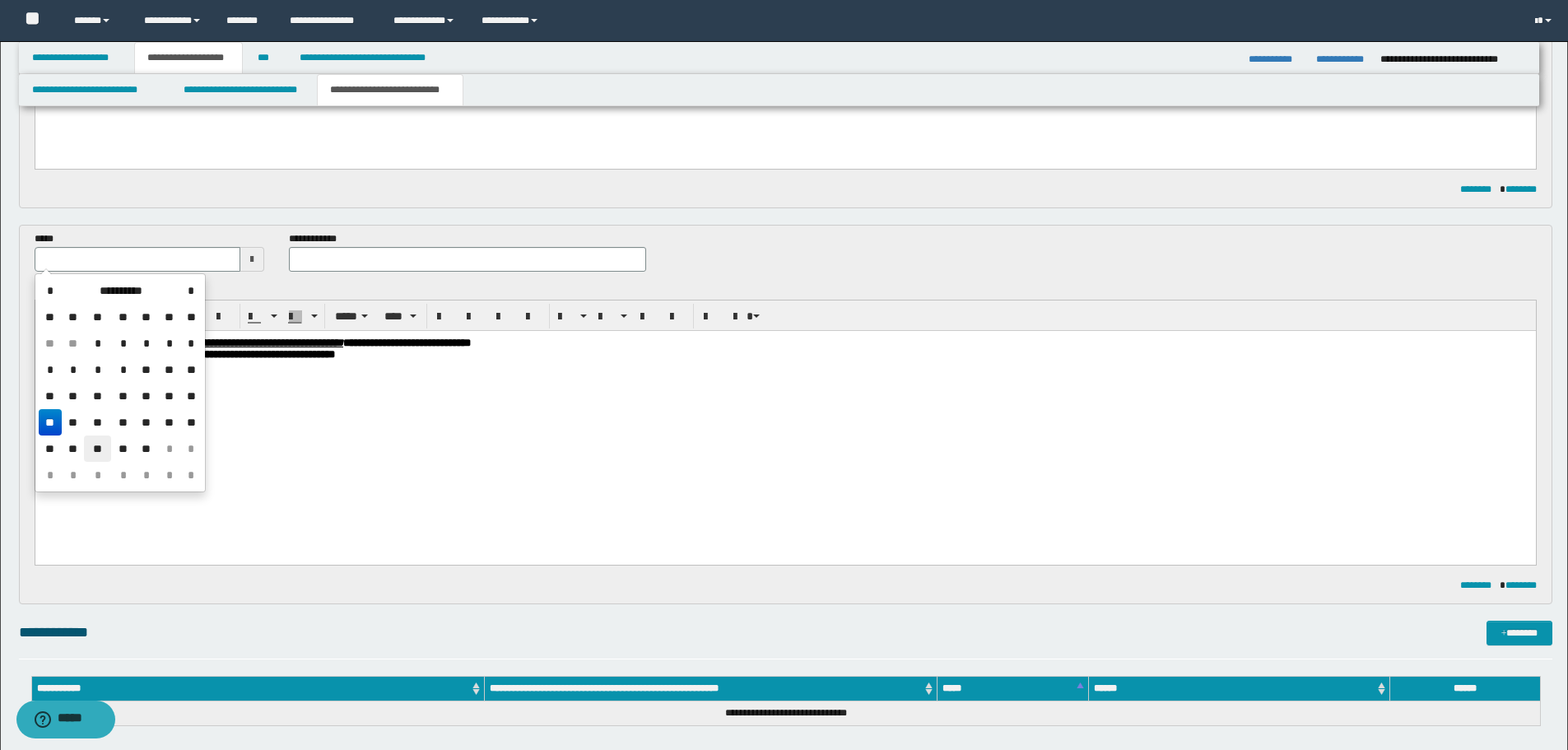 click on "**" at bounding box center (97, 449) 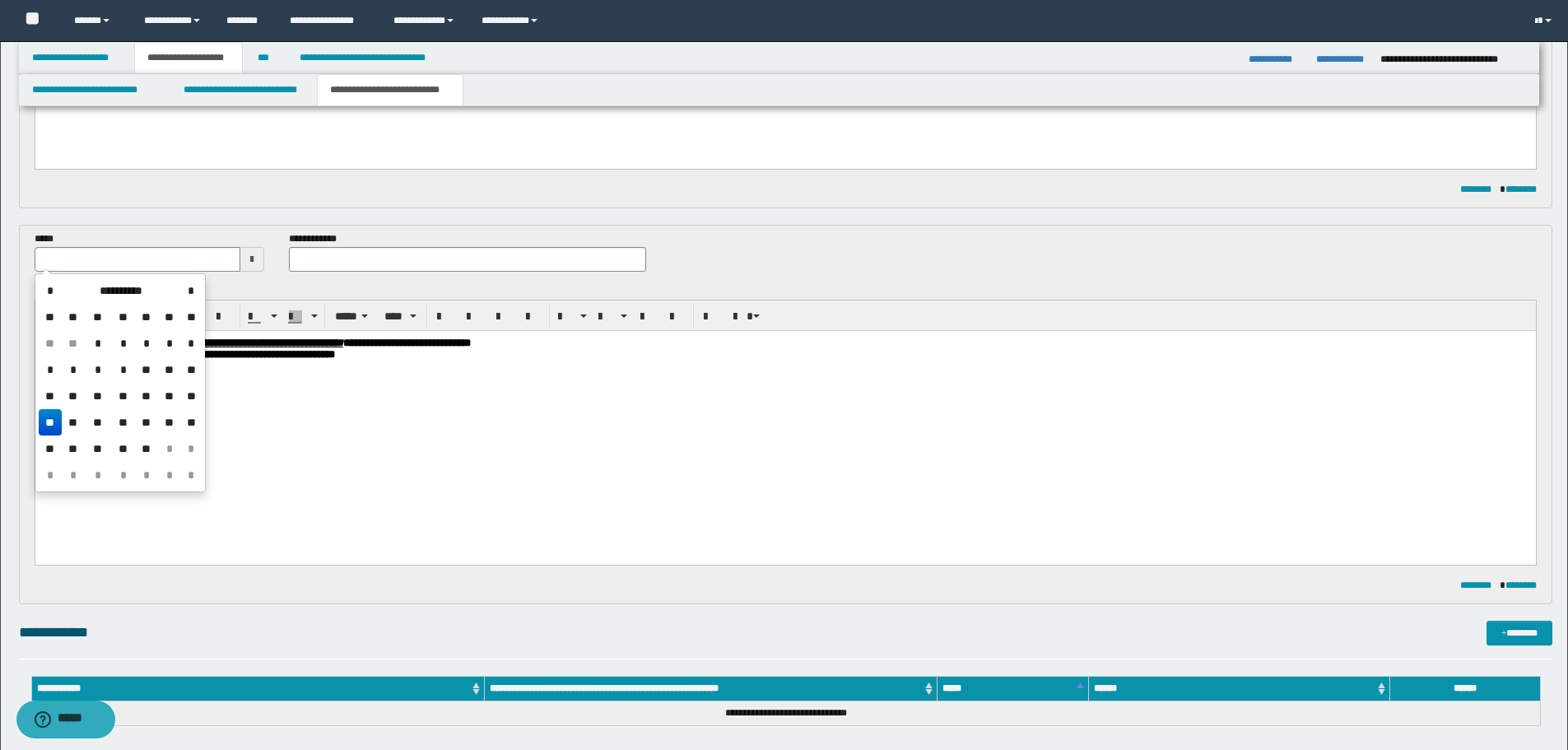 type on "**********" 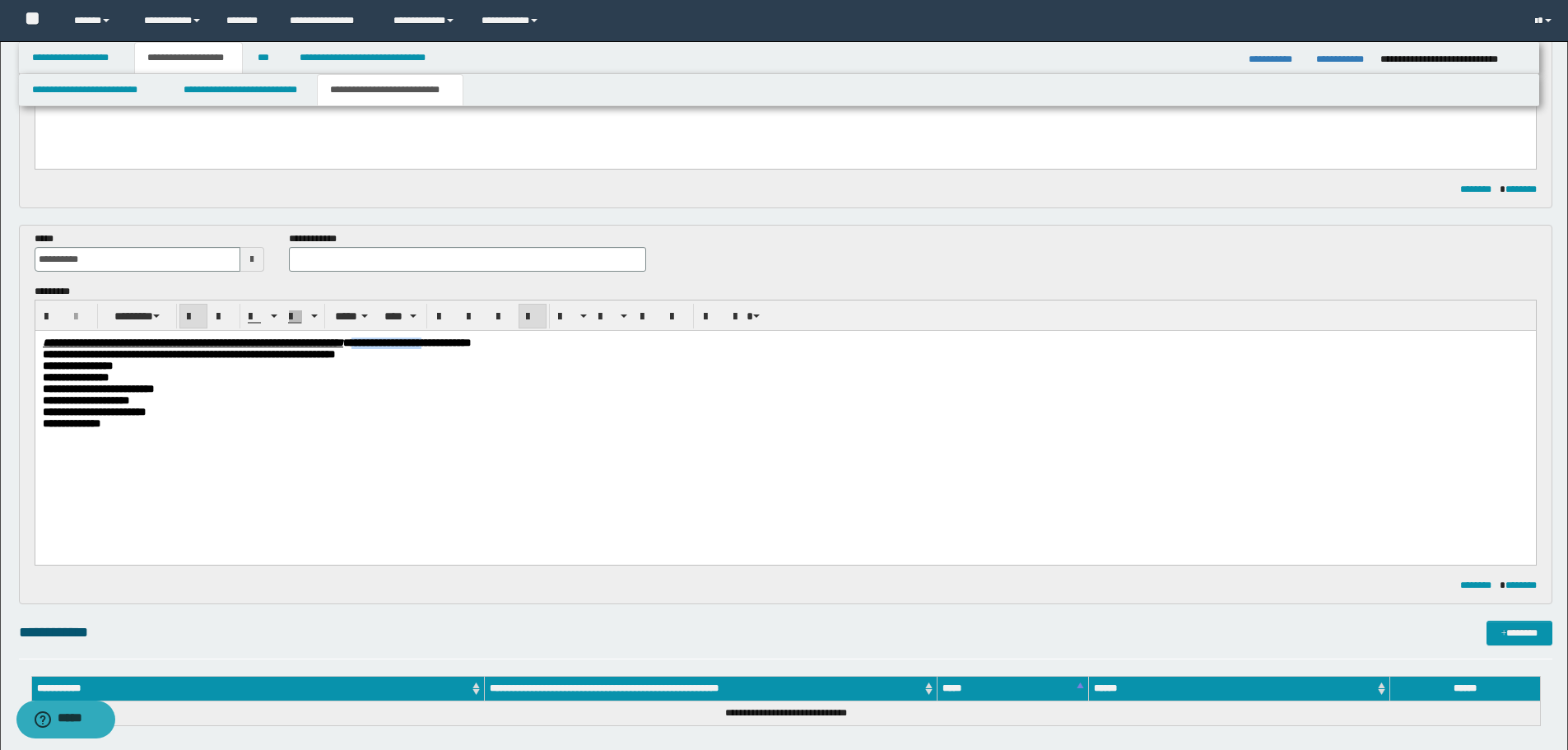 drag, startPoint x: 517, startPoint y: 340, endPoint x: 607, endPoint y: 343, distance: 90.04999 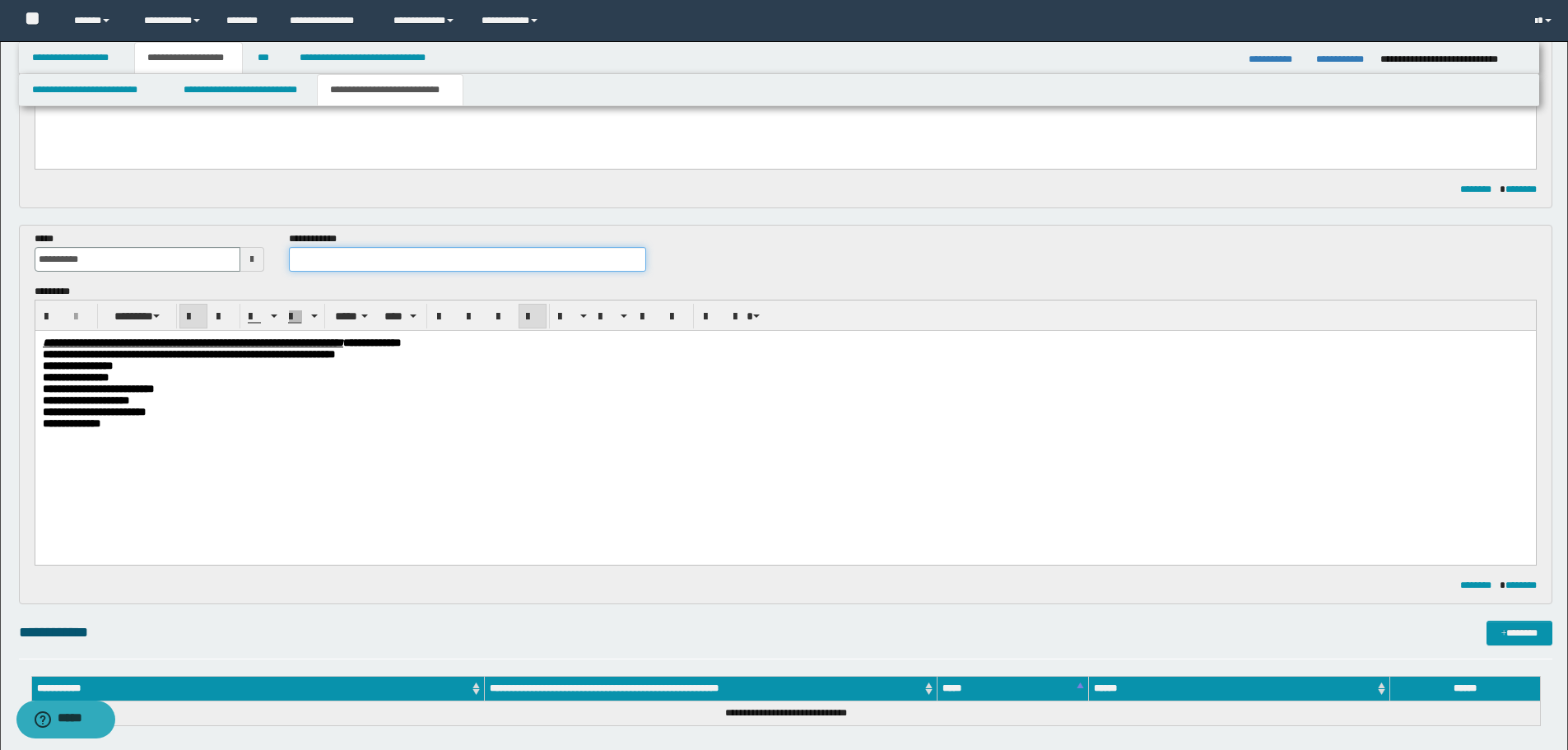 click at bounding box center [468, 259] 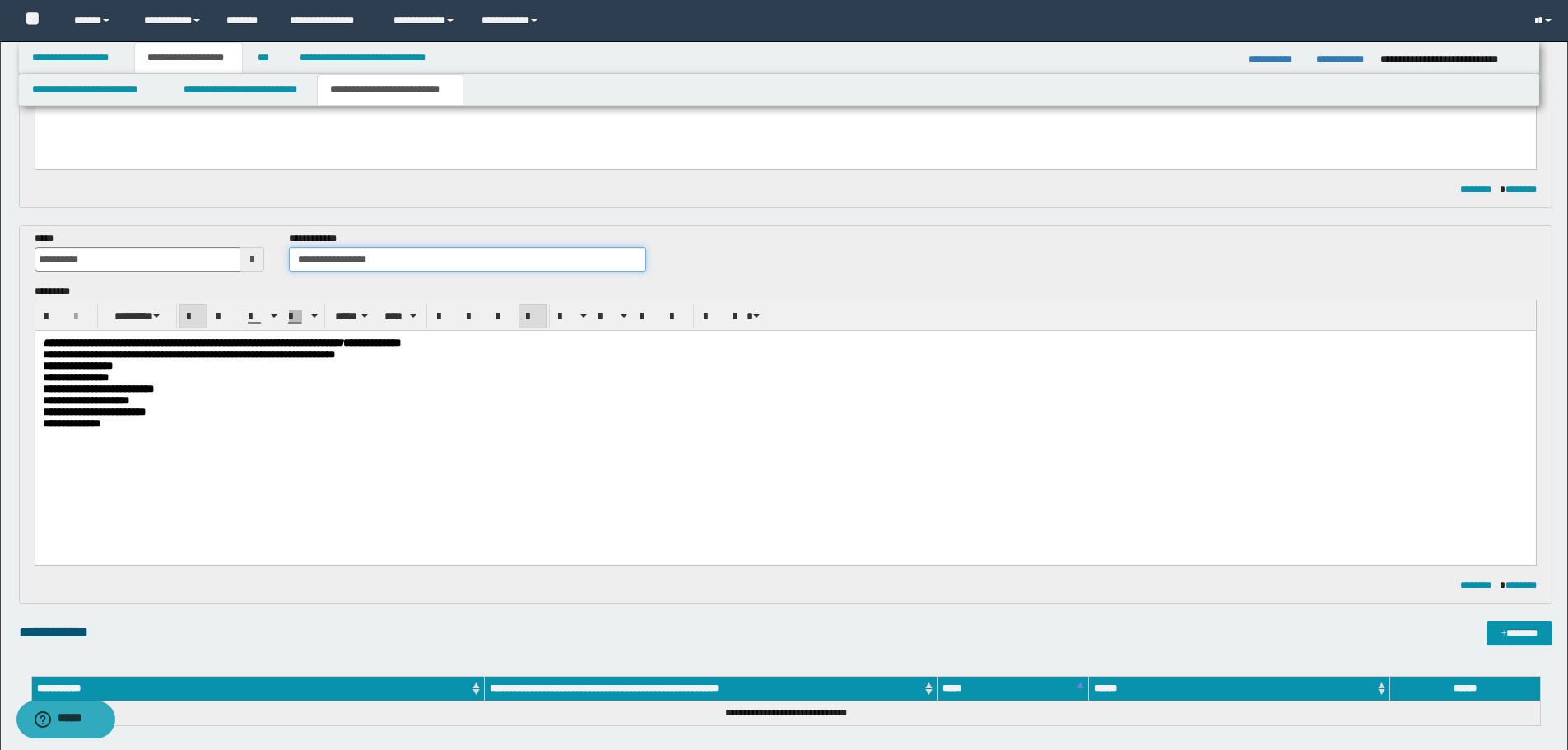 type on "**********" 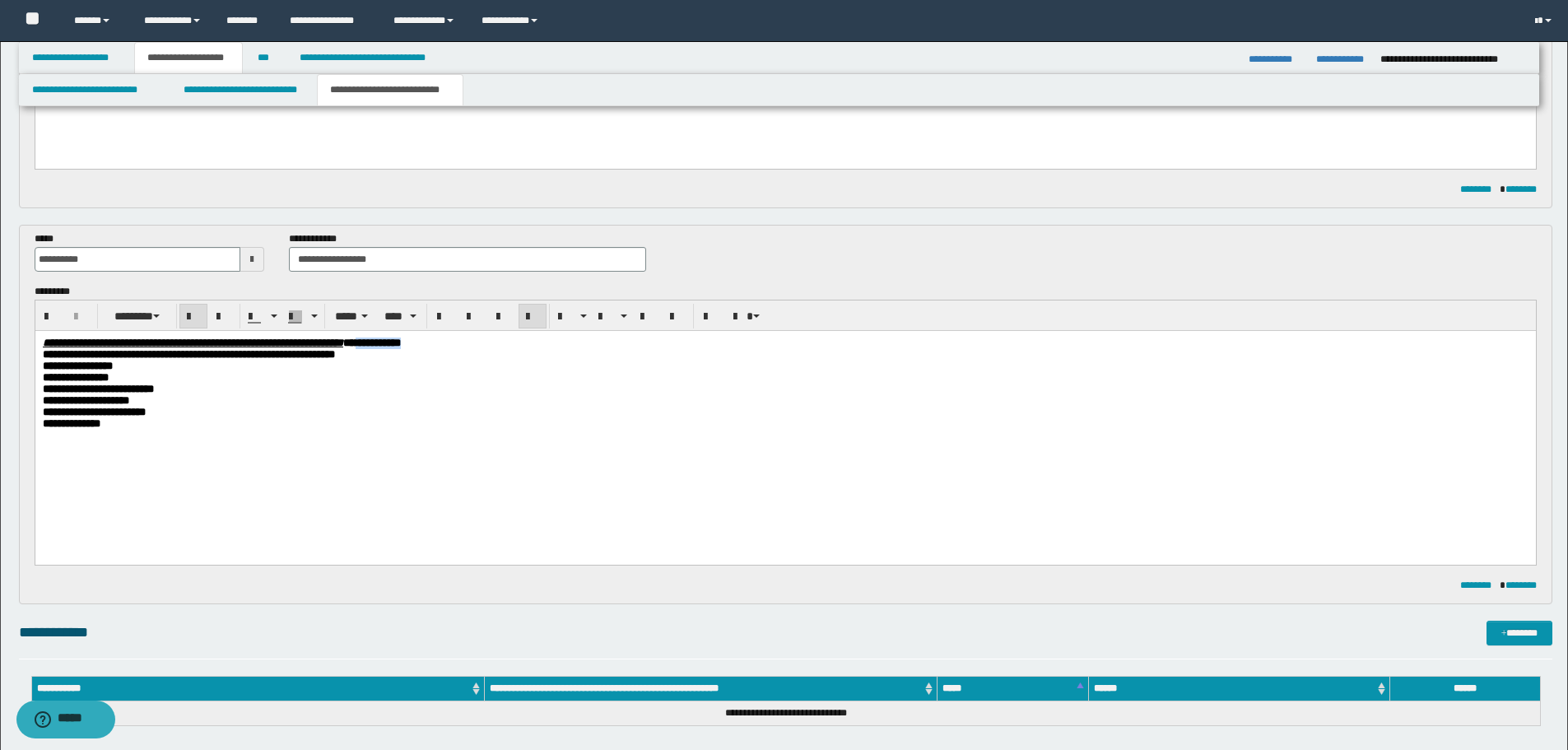 drag, startPoint x: 518, startPoint y: 343, endPoint x: 600, endPoint y: 344, distance: 82.006 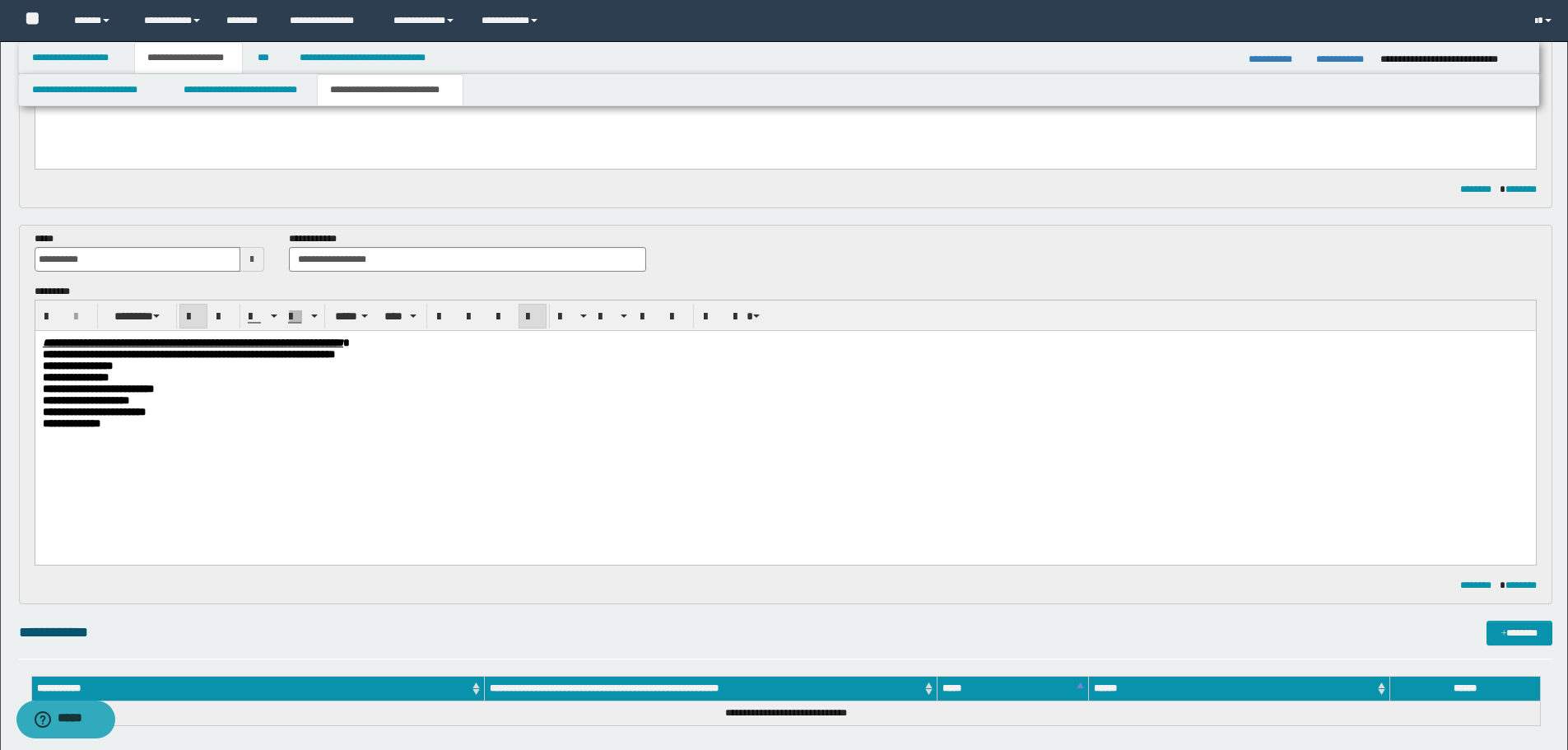 scroll, scrollTop: 762, scrollLeft: 0, axis: vertical 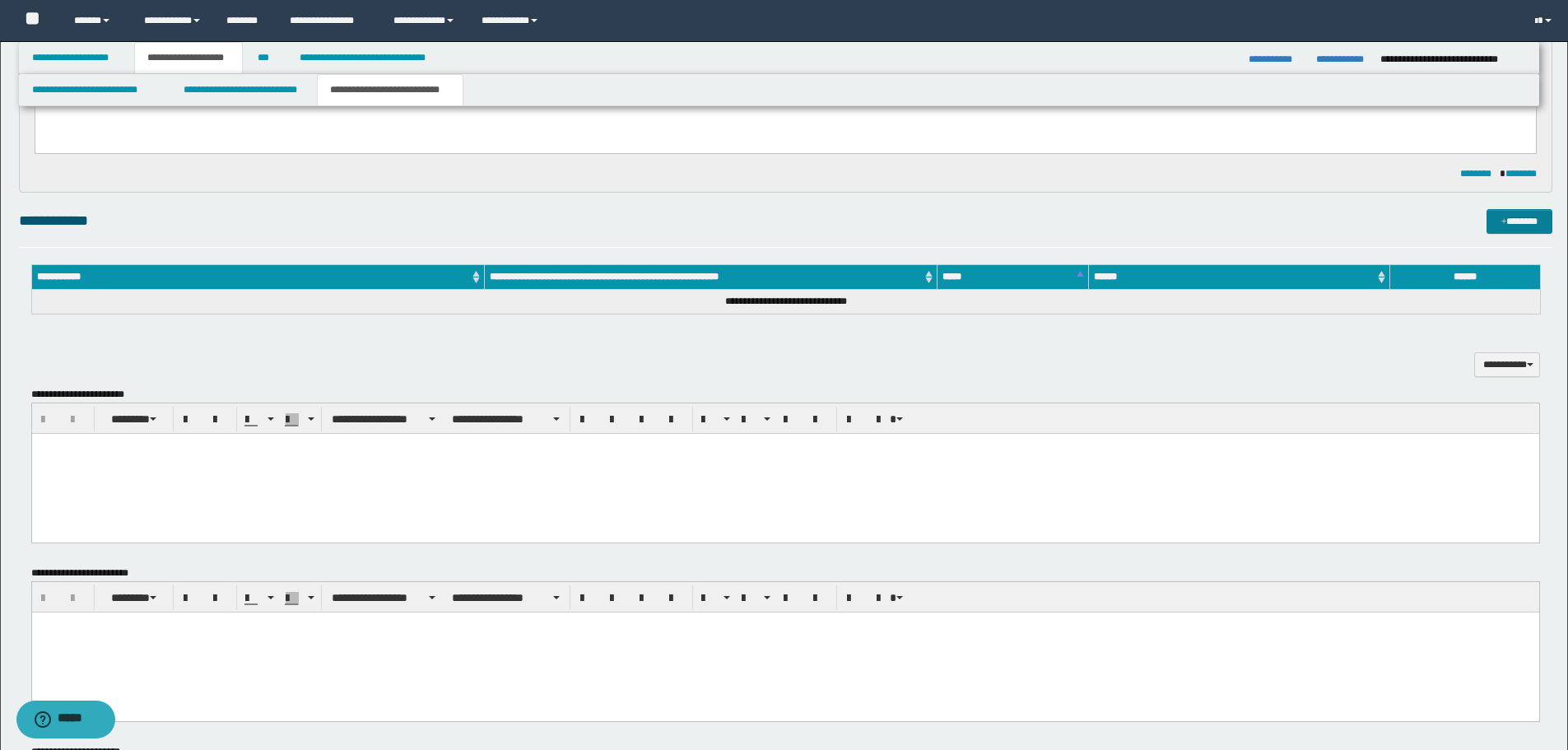 click on "*******" at bounding box center (1519, 221) 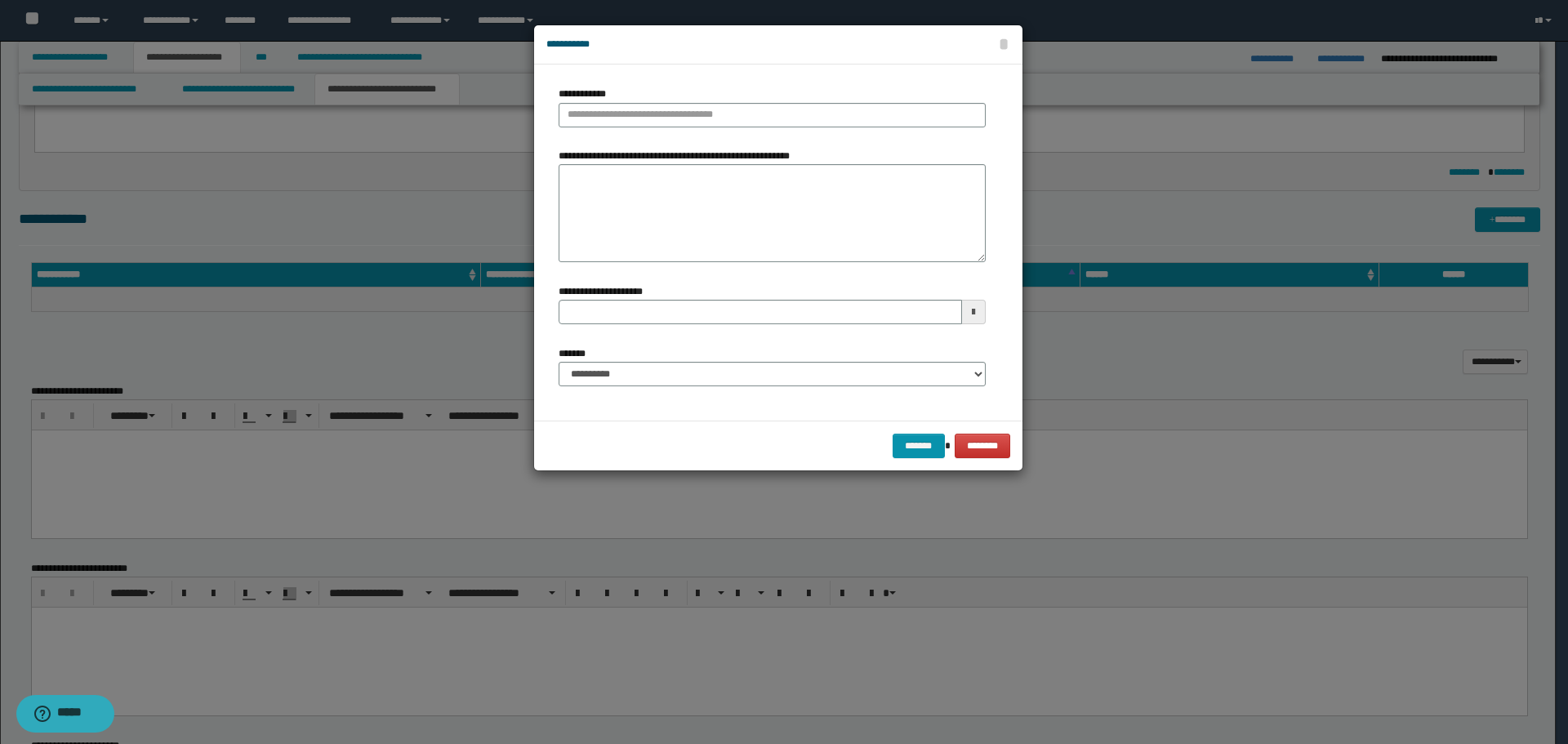 type 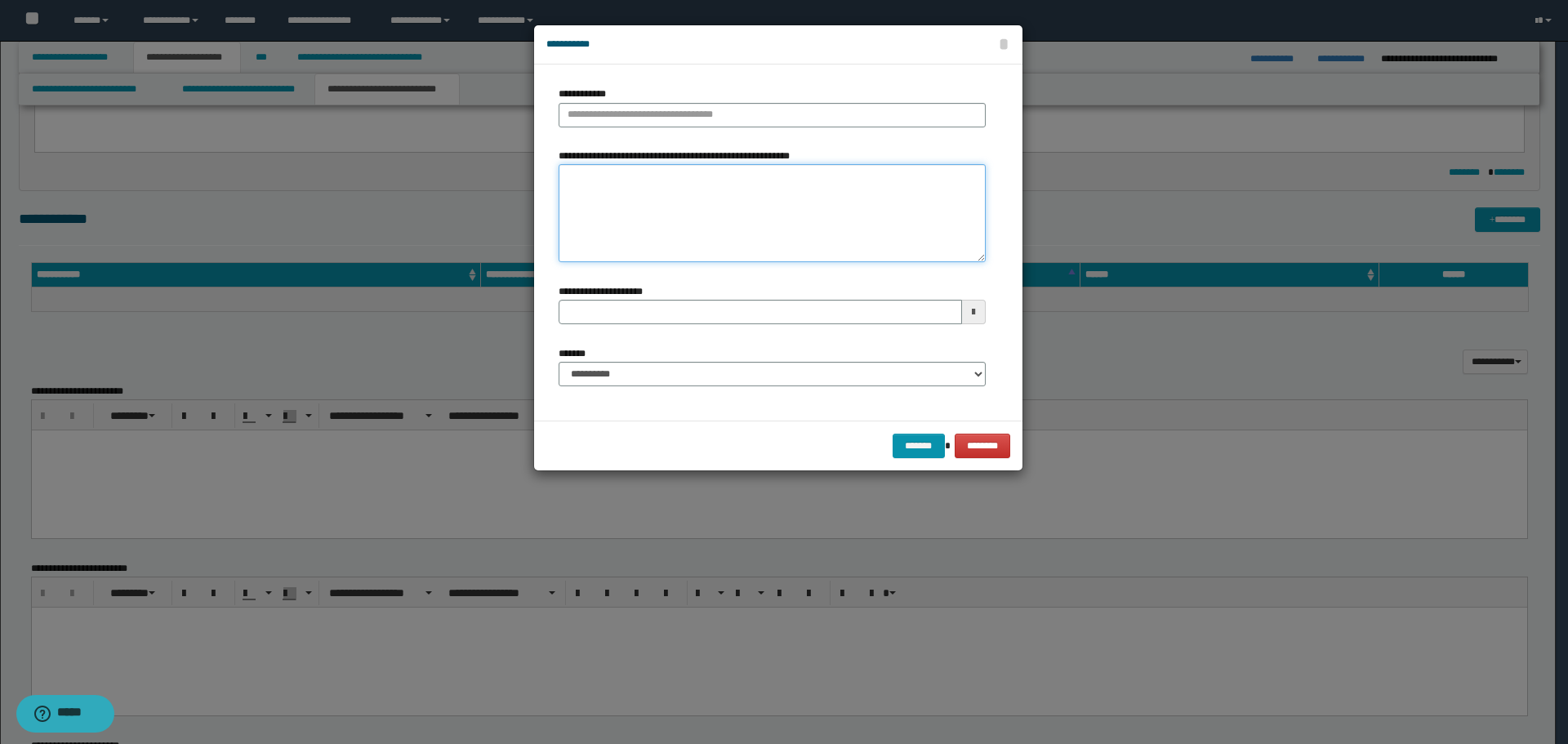 click on "**********" at bounding box center (772, 213) 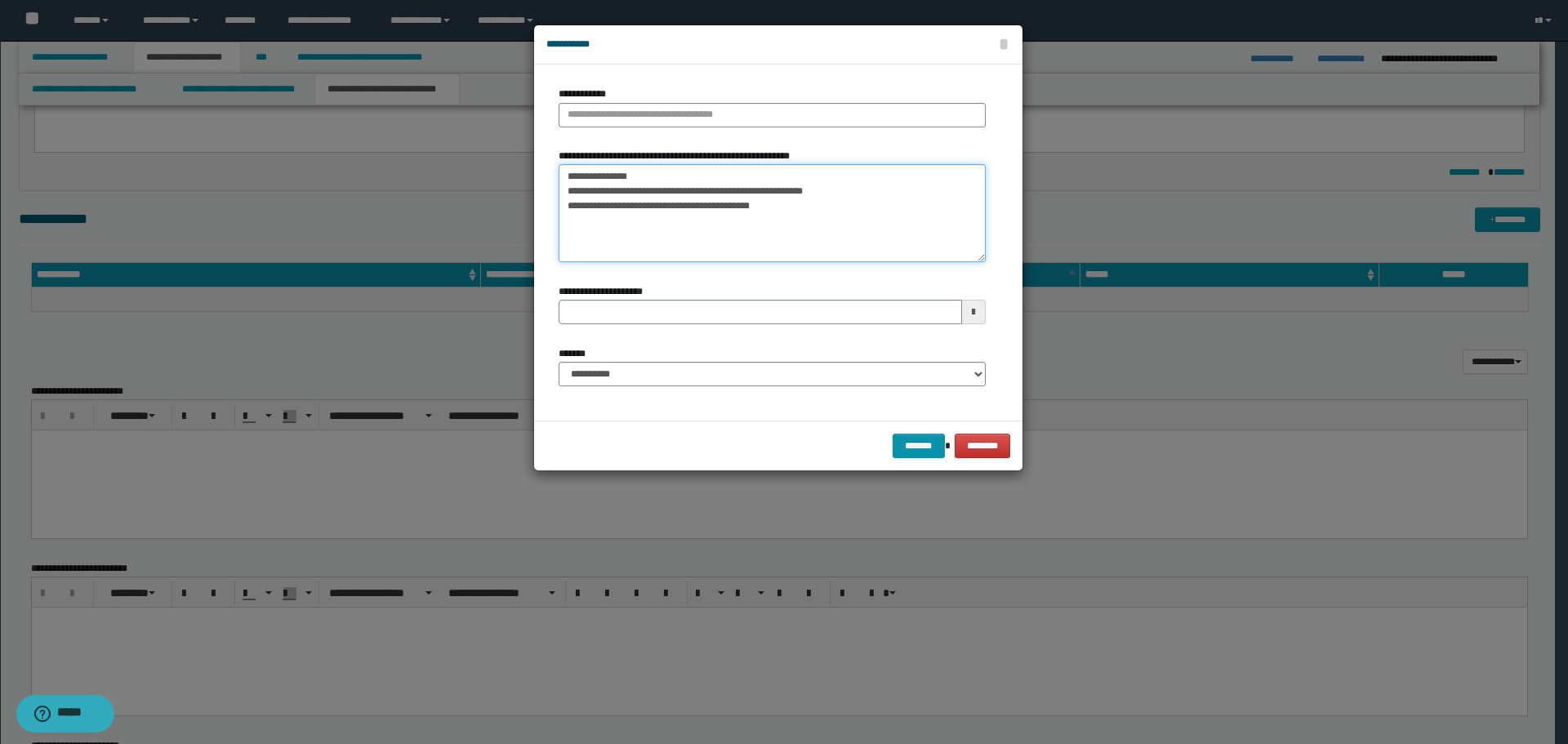 type on "**********" 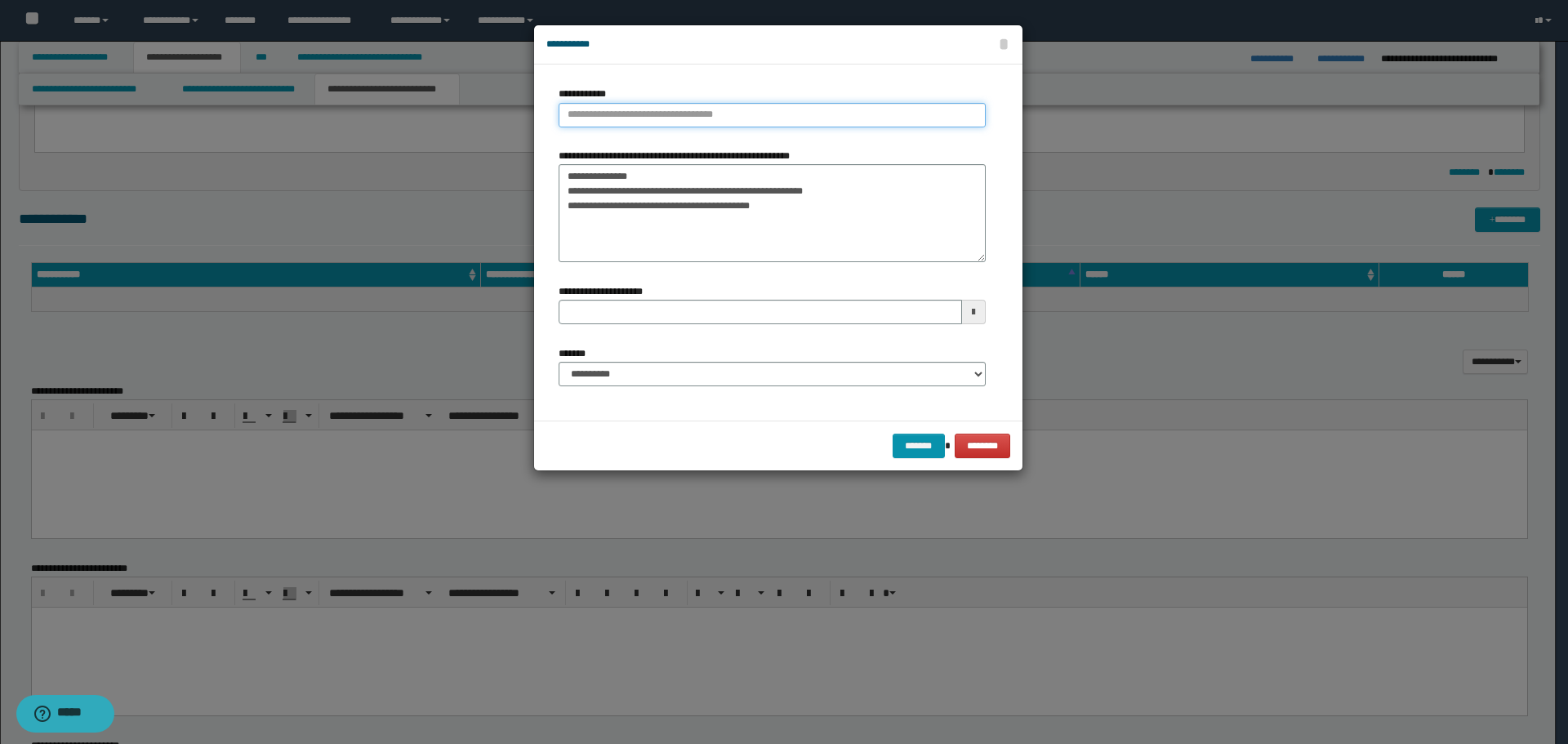 click on "**********" at bounding box center (772, 115) 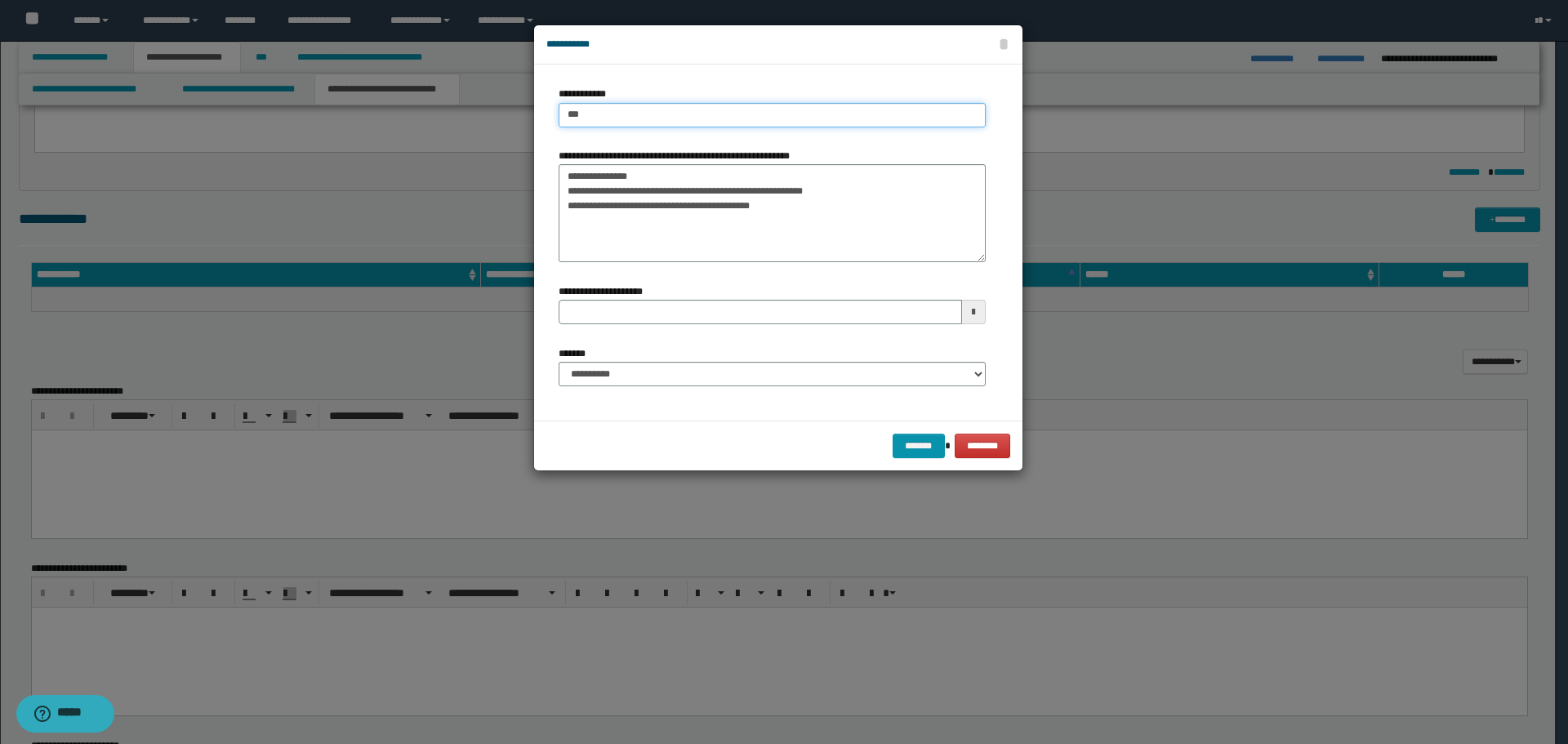 type on "****" 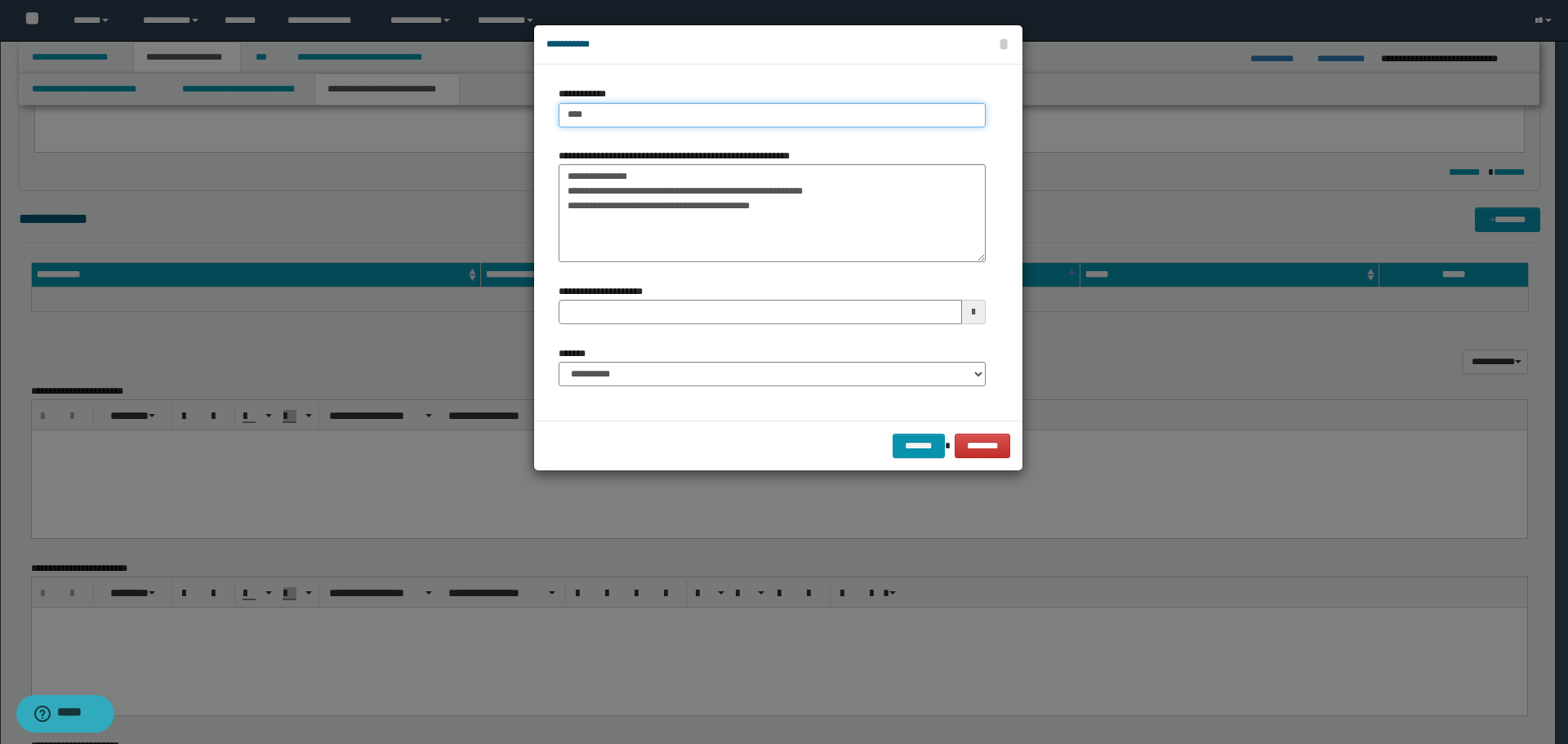 type on "****" 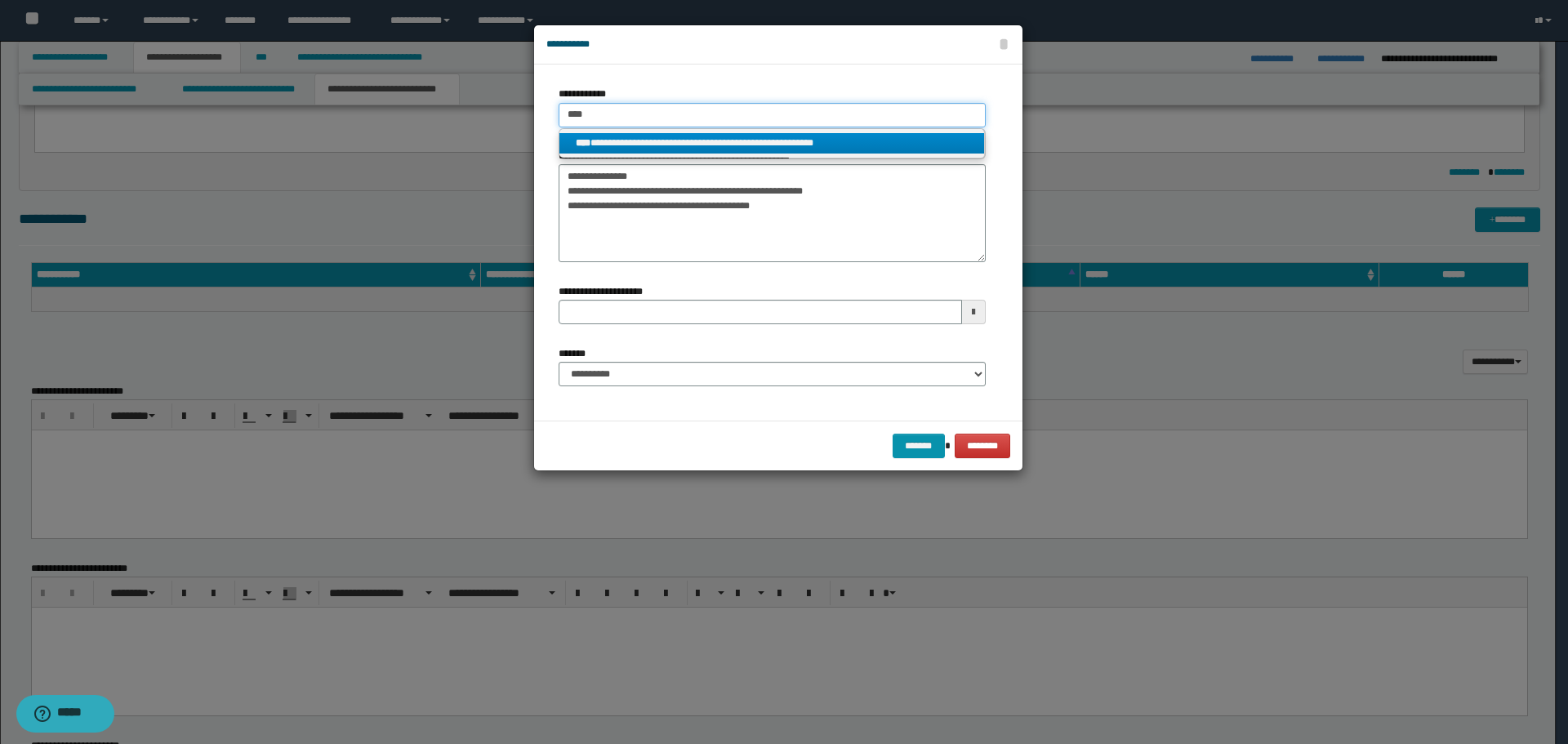 type on "****" 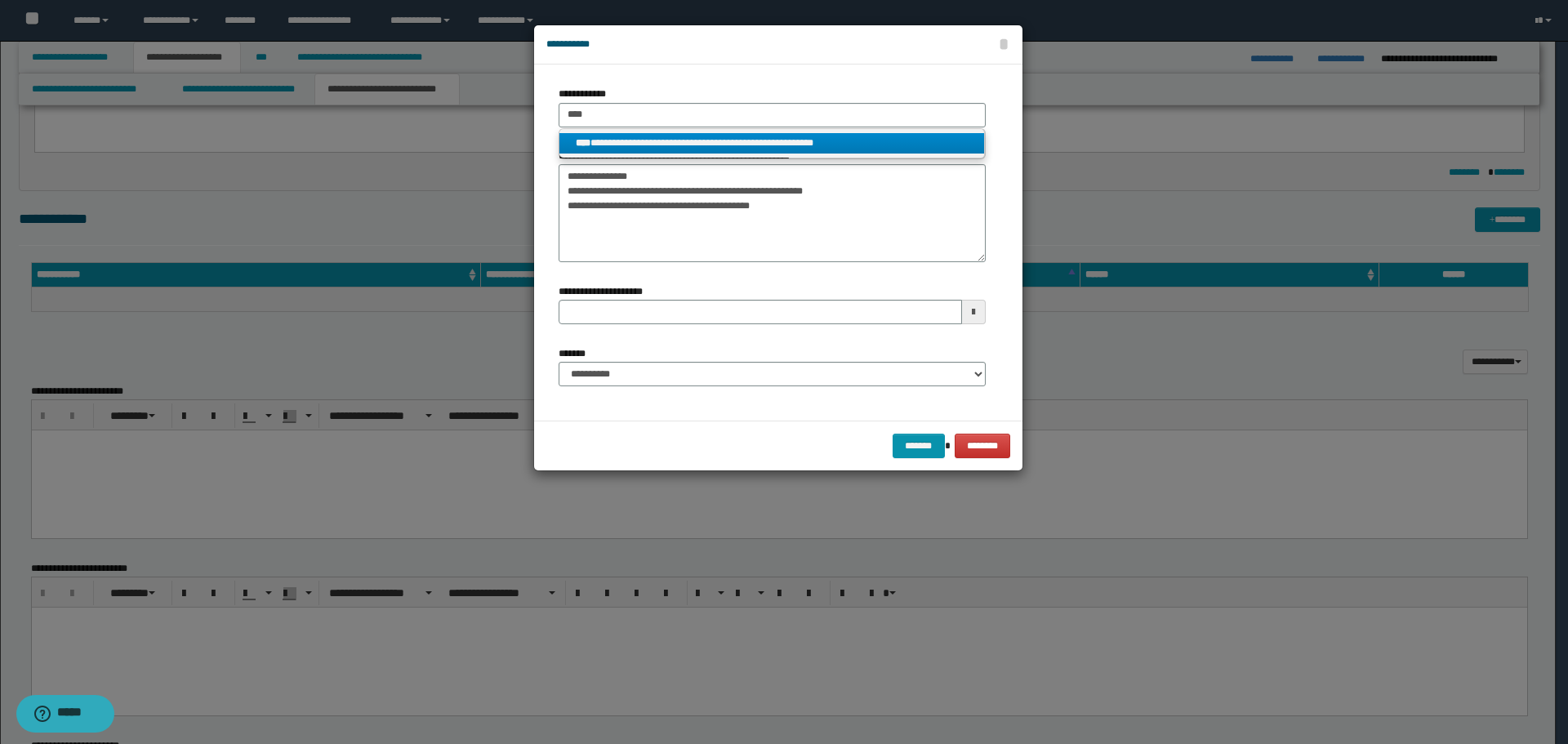 click on "****" at bounding box center [583, 143] 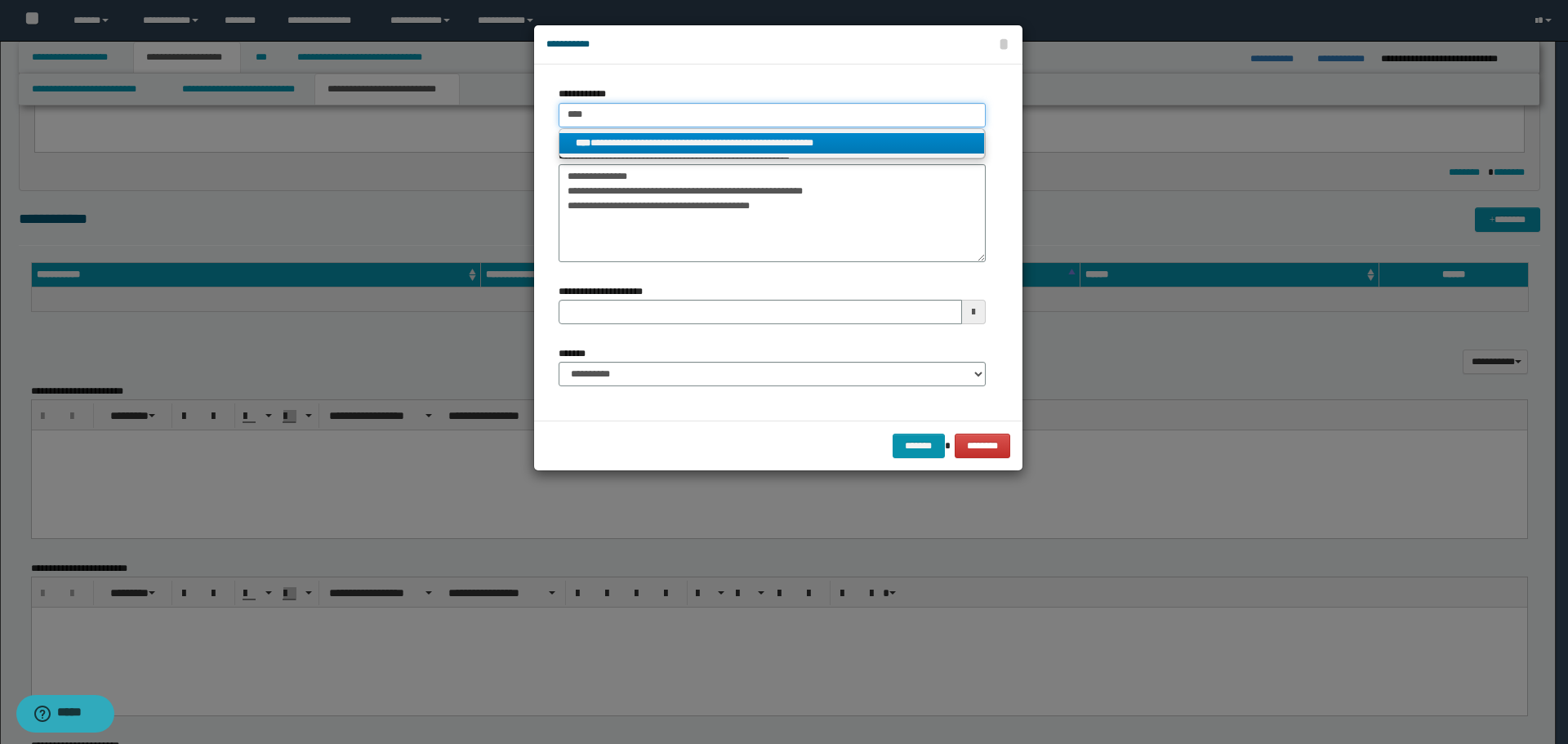 type 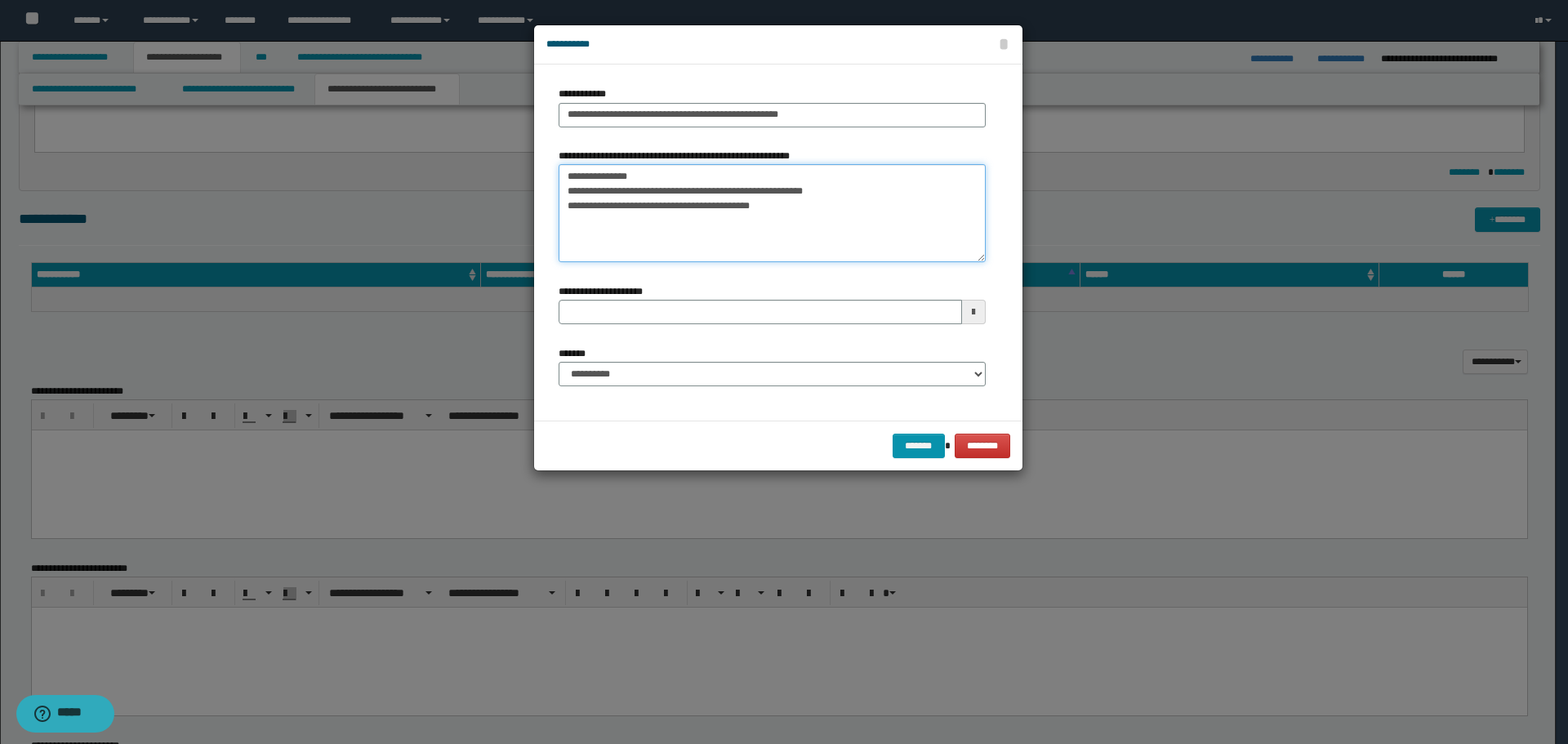 drag, startPoint x: 566, startPoint y: 172, endPoint x: 821, endPoint y: 189, distance: 255.566 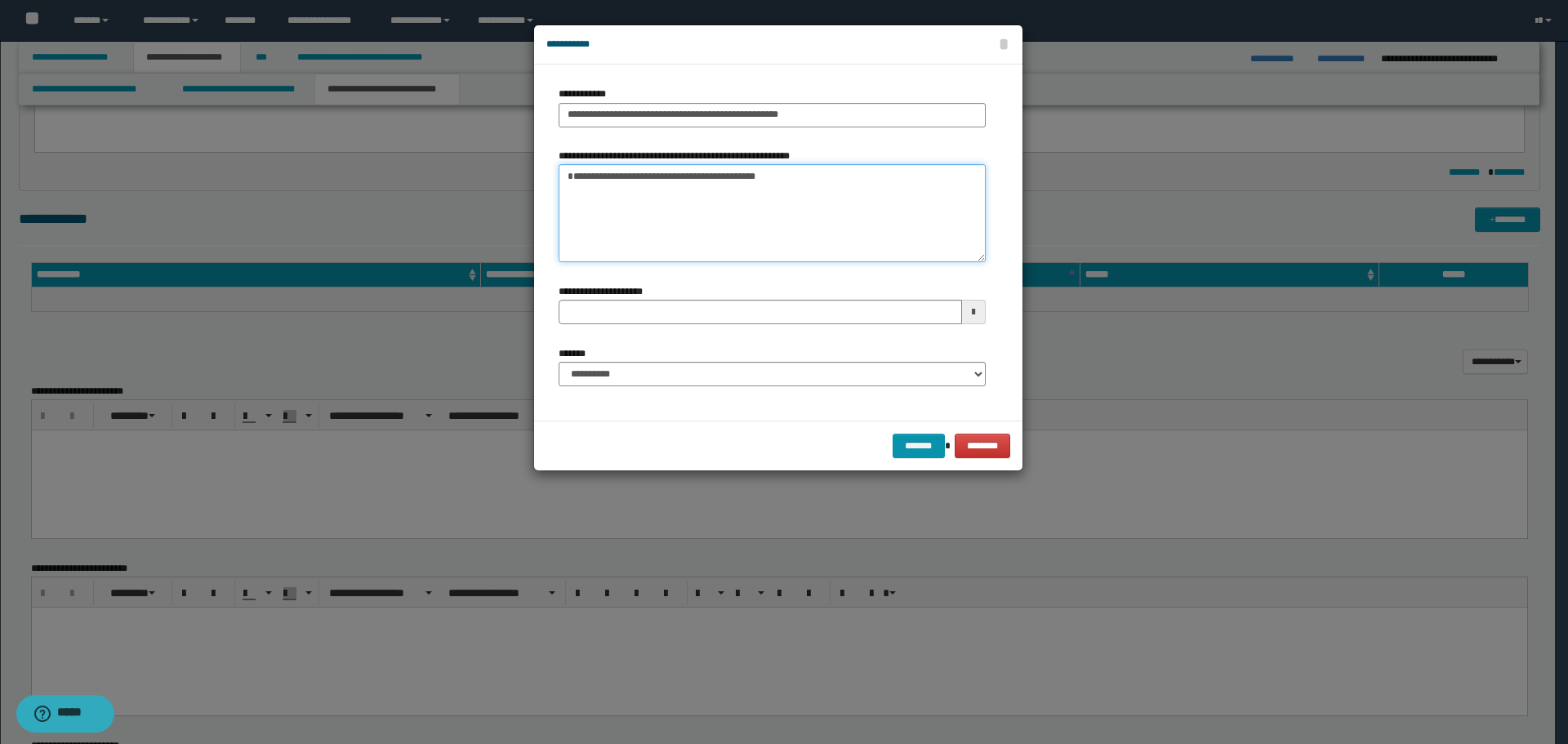 type 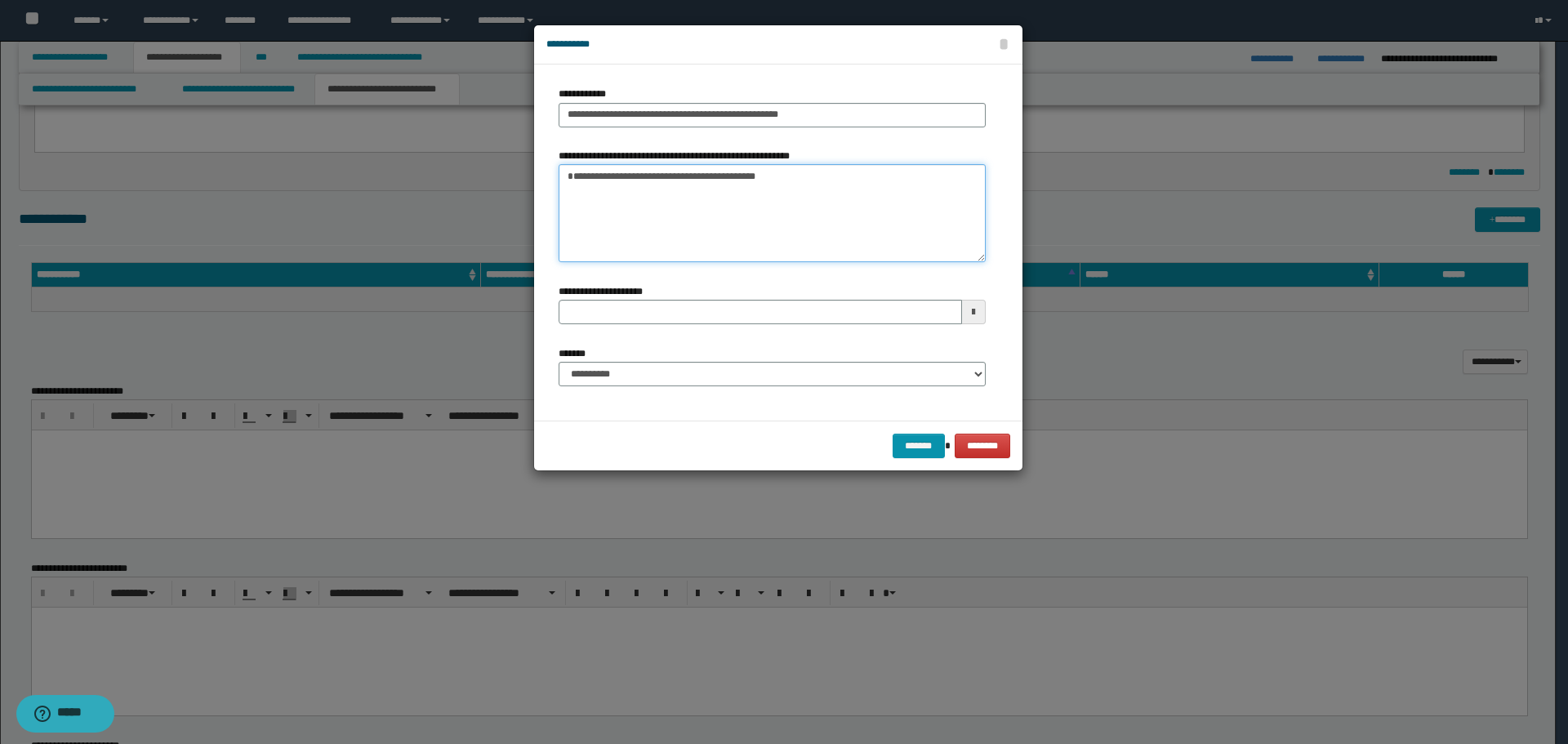 type on "**********" 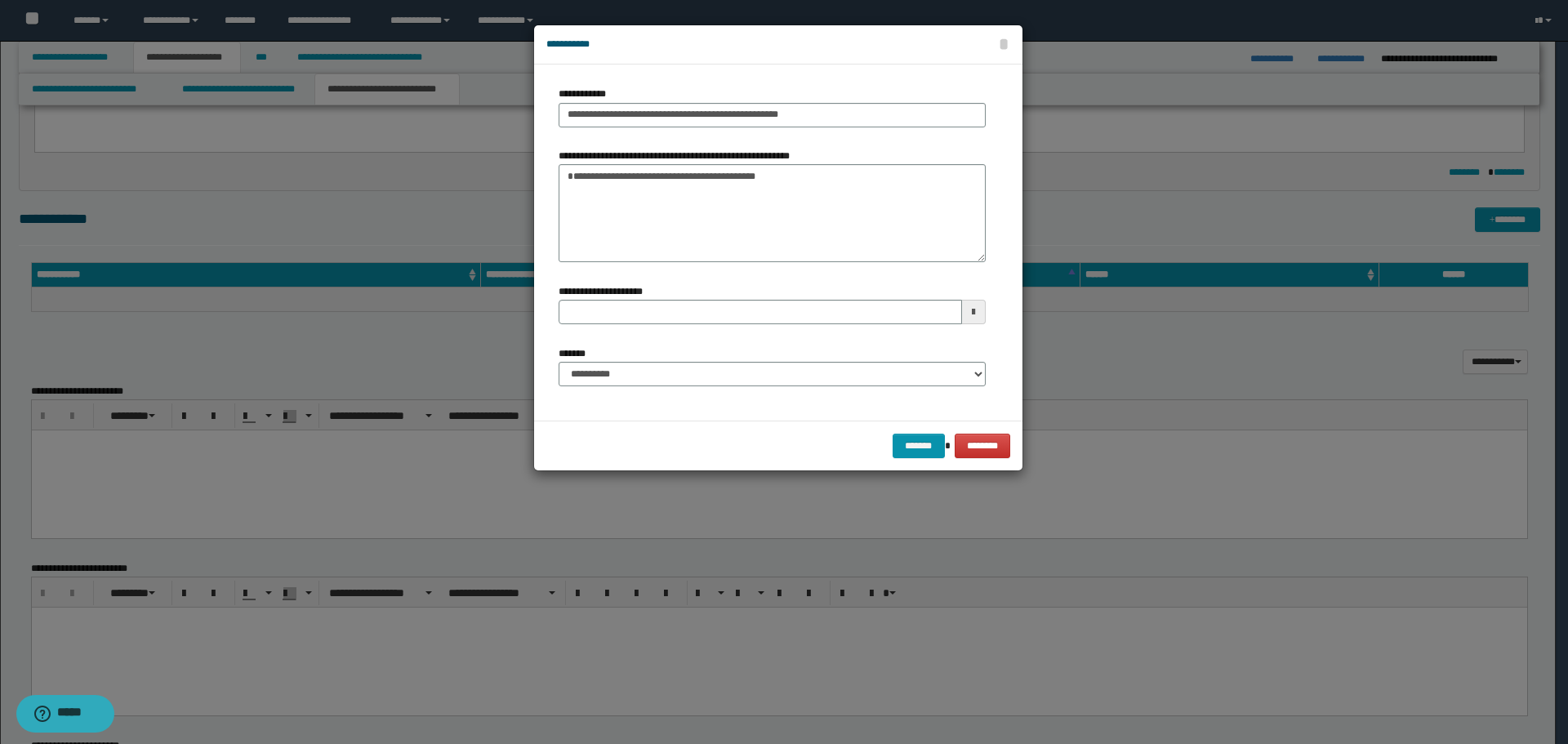 type 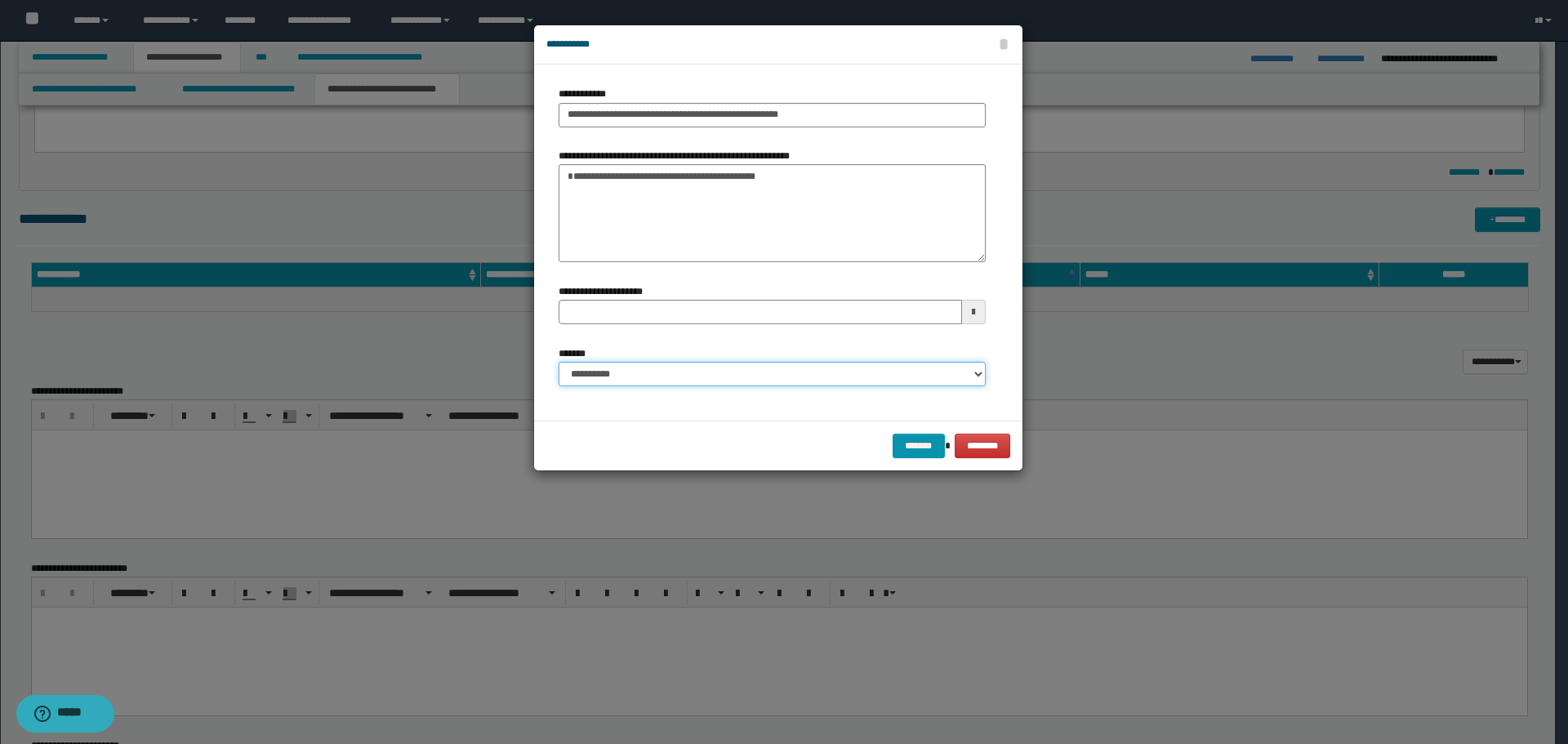 click on "**********" at bounding box center (772, 374) 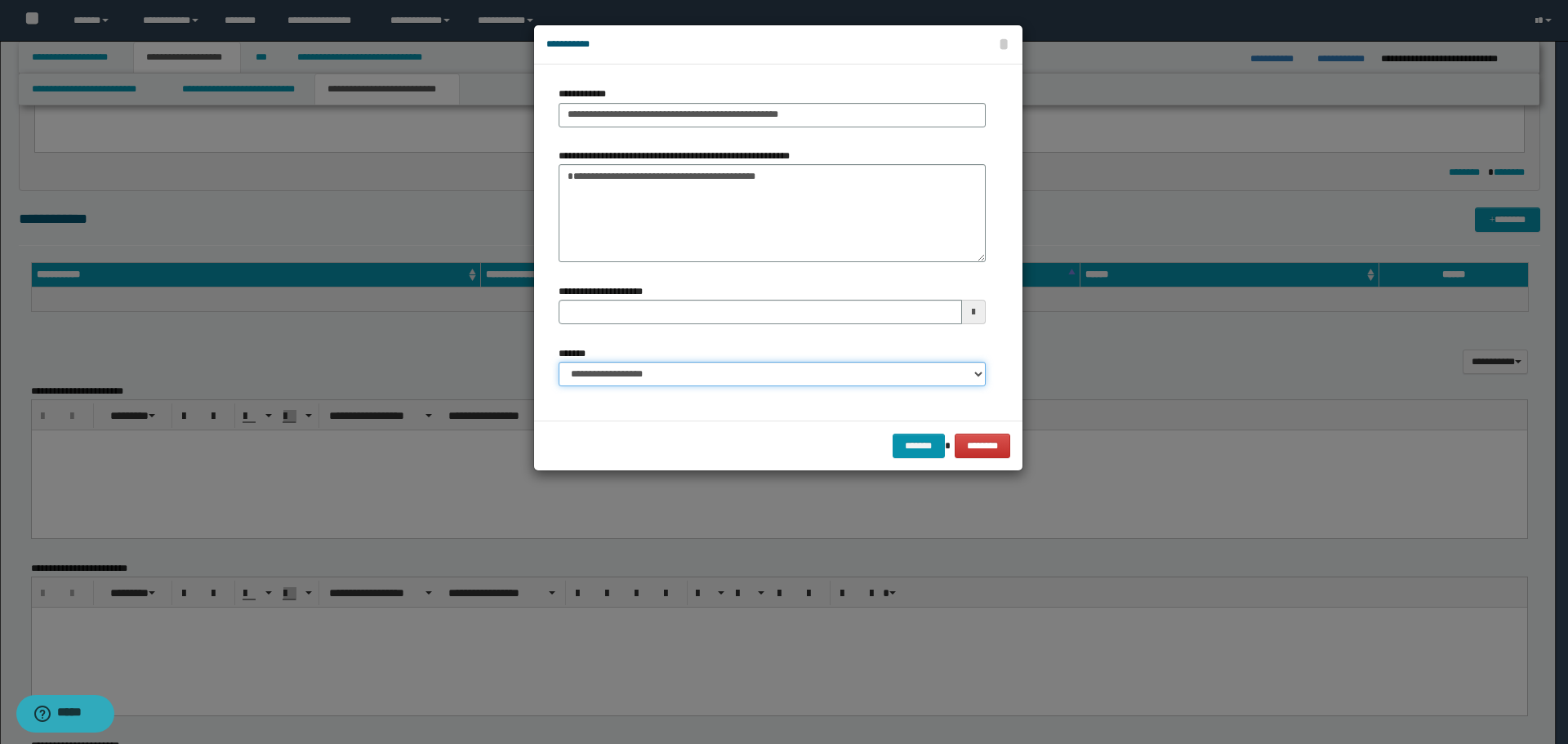 click on "**********" at bounding box center (772, 374) 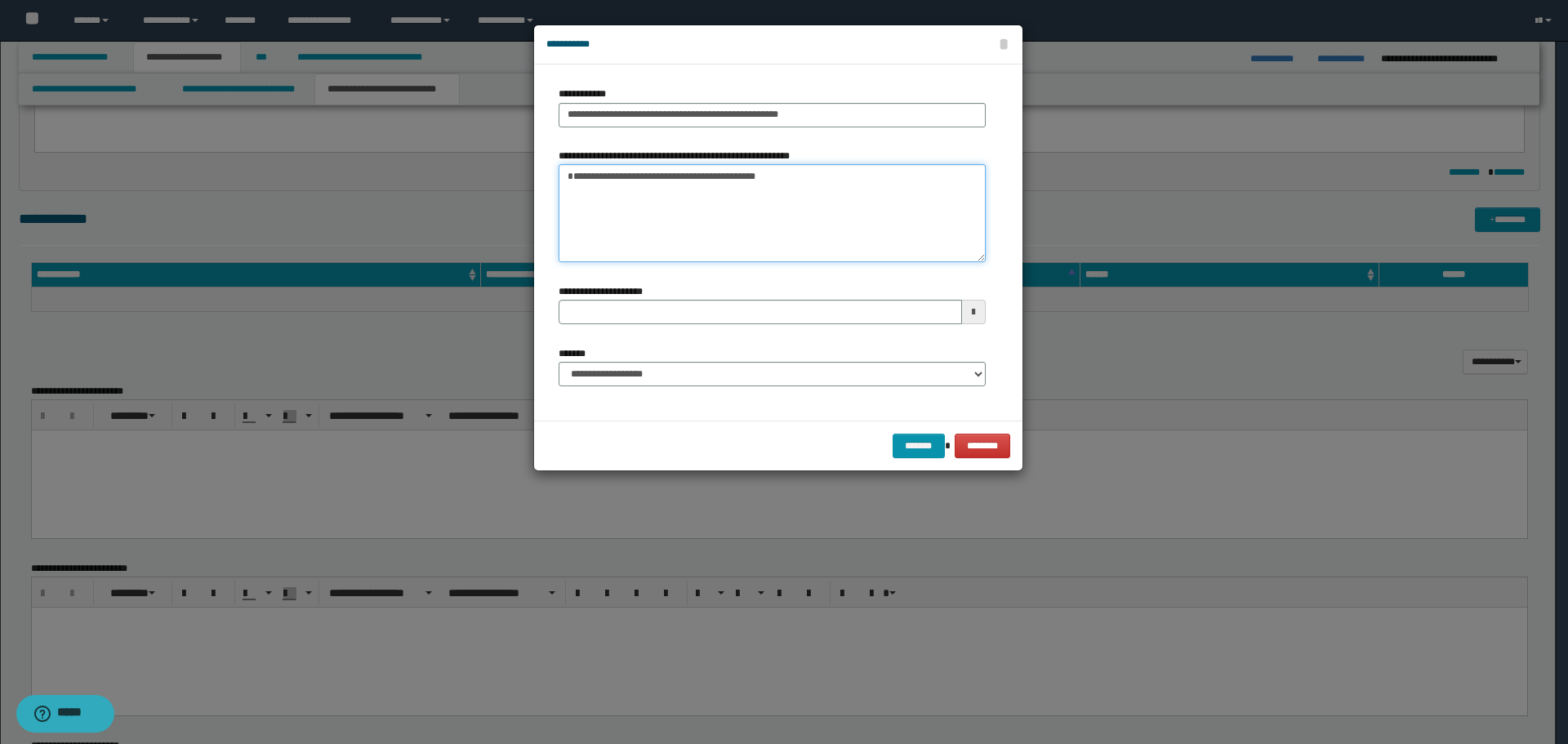 drag, startPoint x: 568, startPoint y: 187, endPoint x: 846, endPoint y: 194, distance: 278.08812 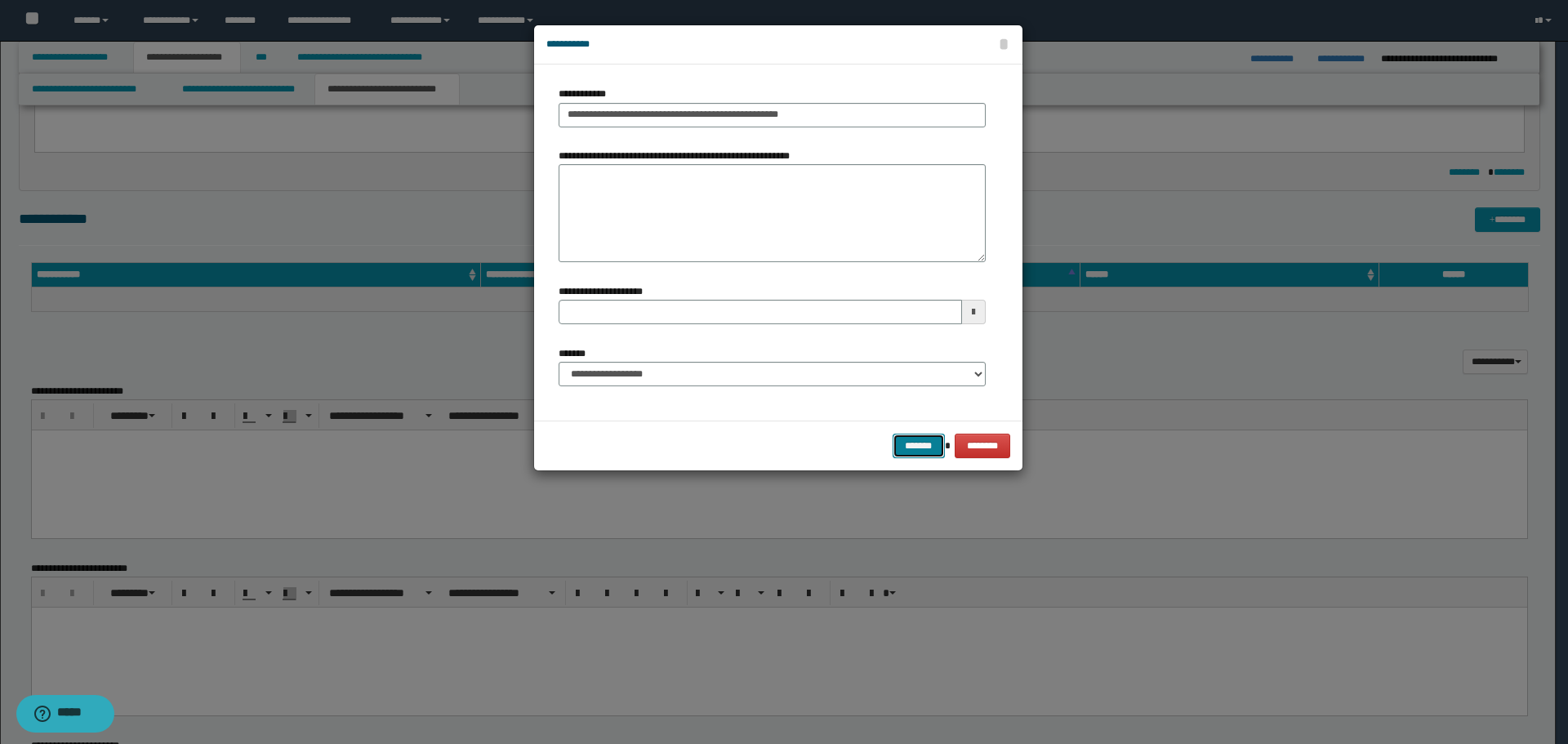 click on "*******" at bounding box center [919, 446] 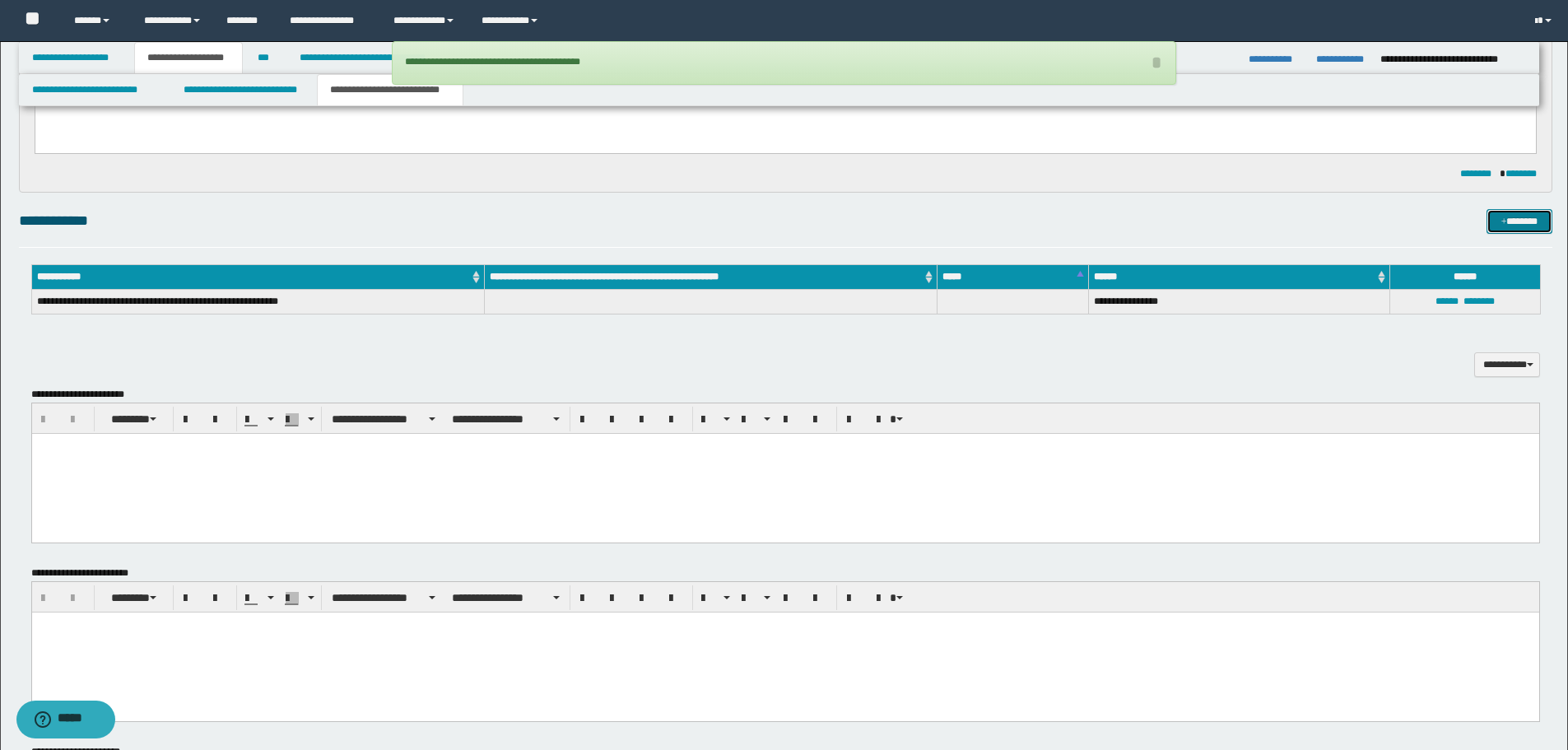 click on "*******" at bounding box center (1519, 221) 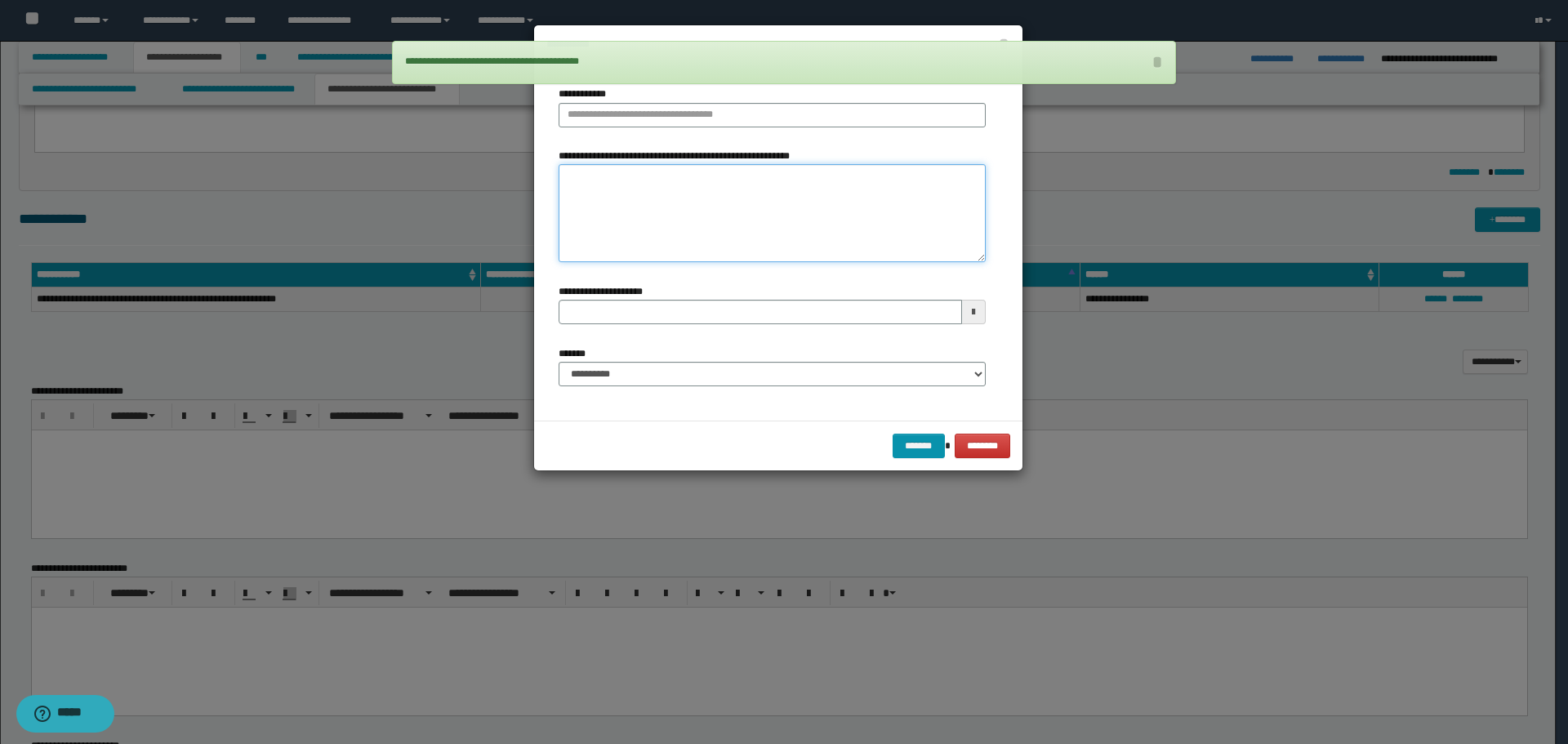 click on "**********" at bounding box center [772, 213] 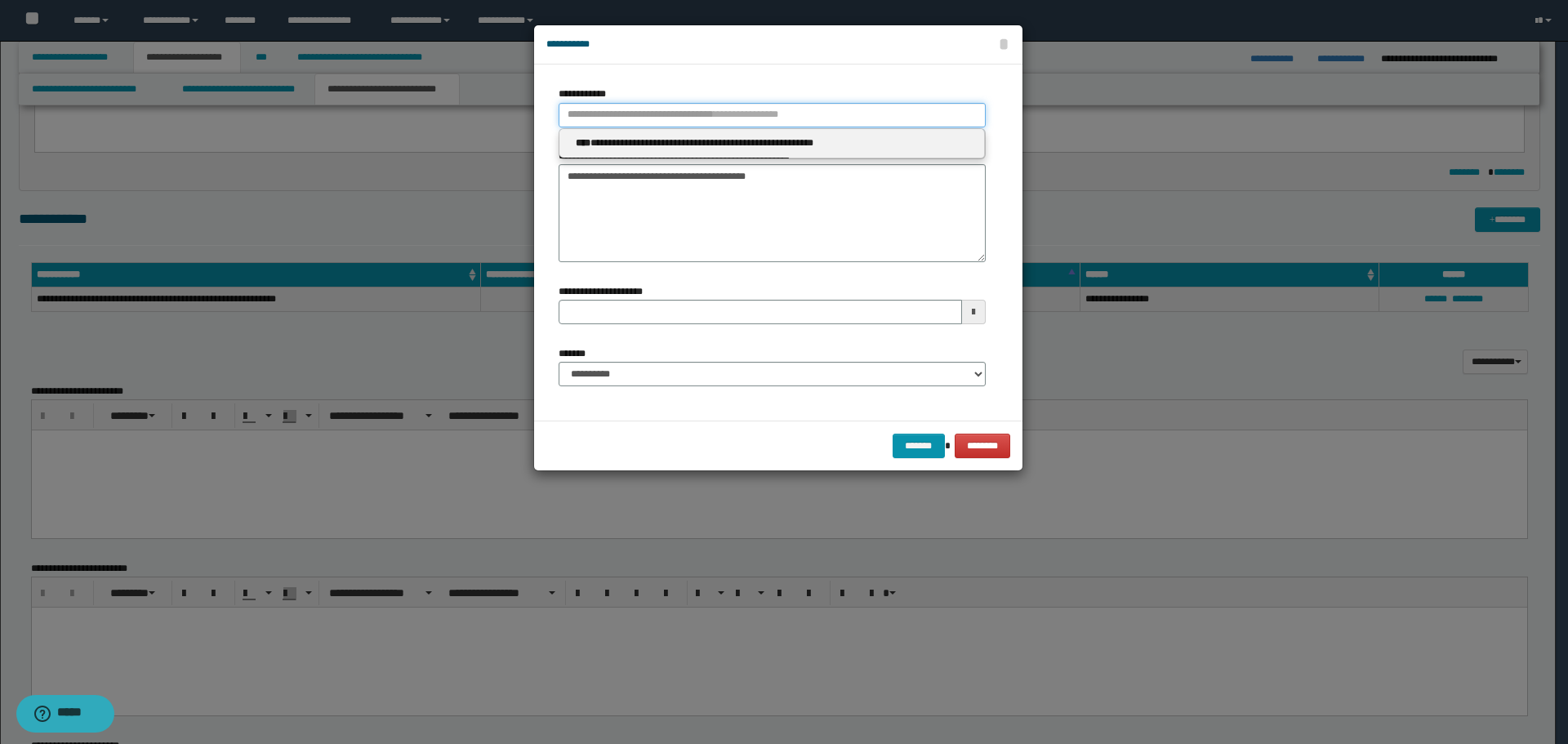 click on "**********" at bounding box center (772, 115) 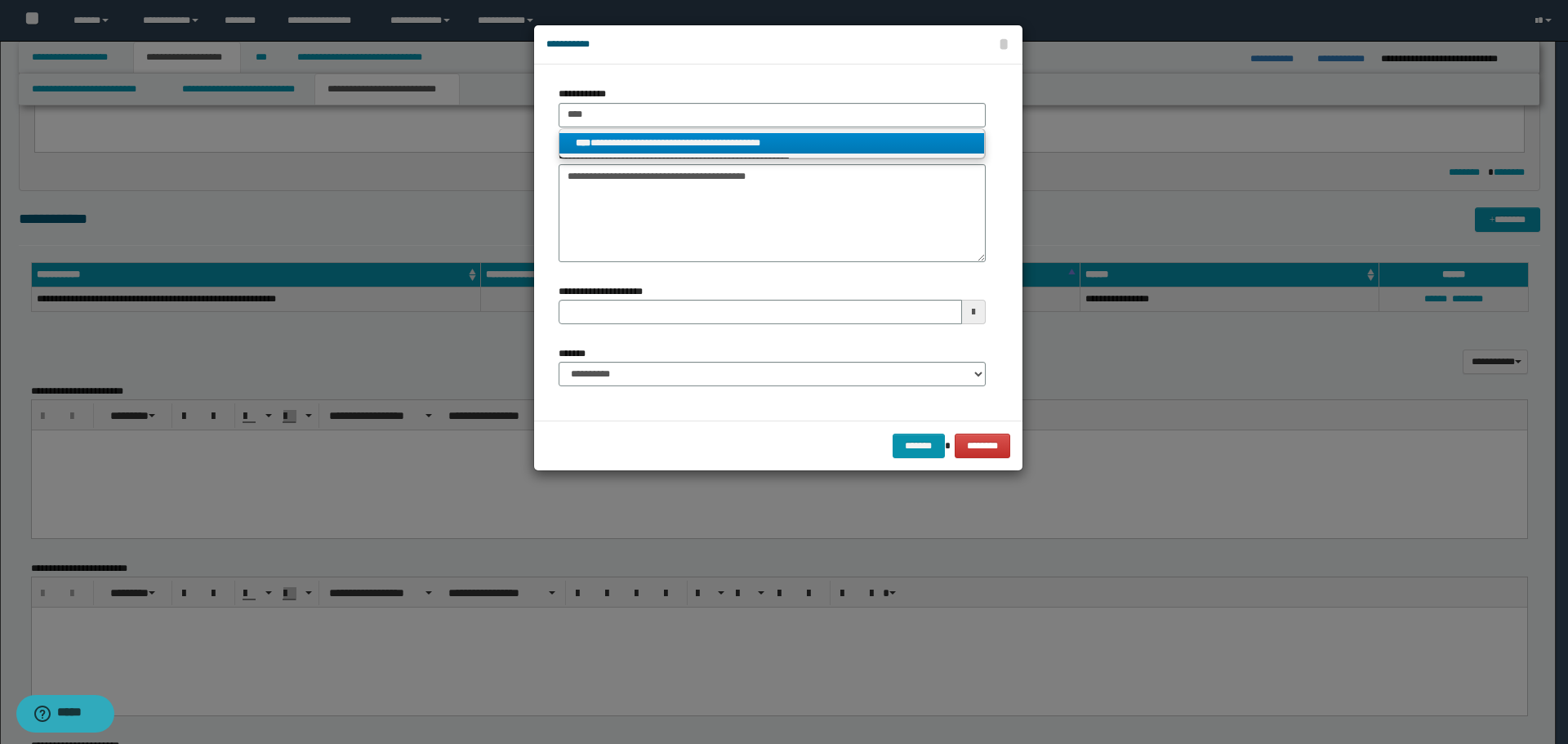 click on "****" at bounding box center (583, 143) 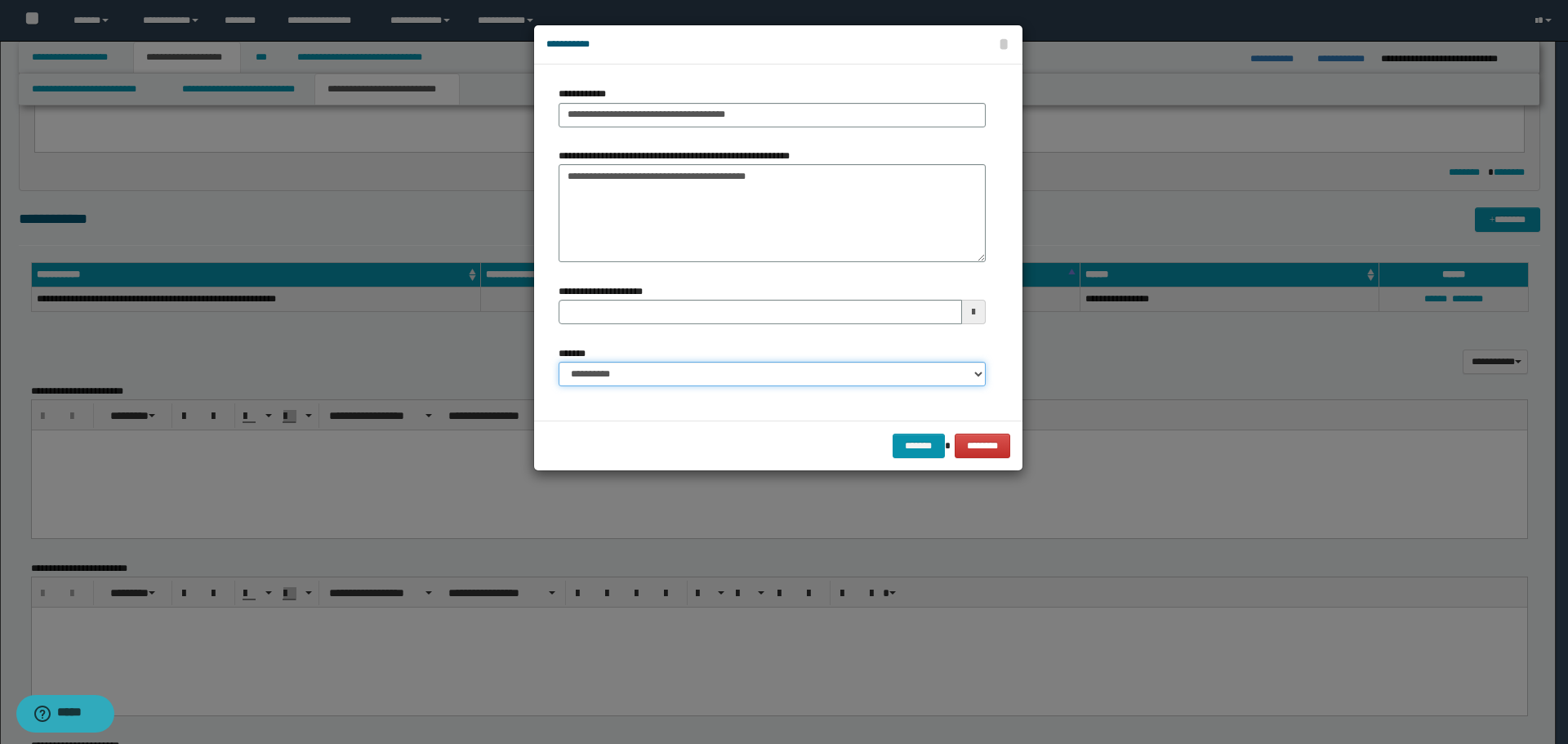 click on "**********" at bounding box center (772, 374) 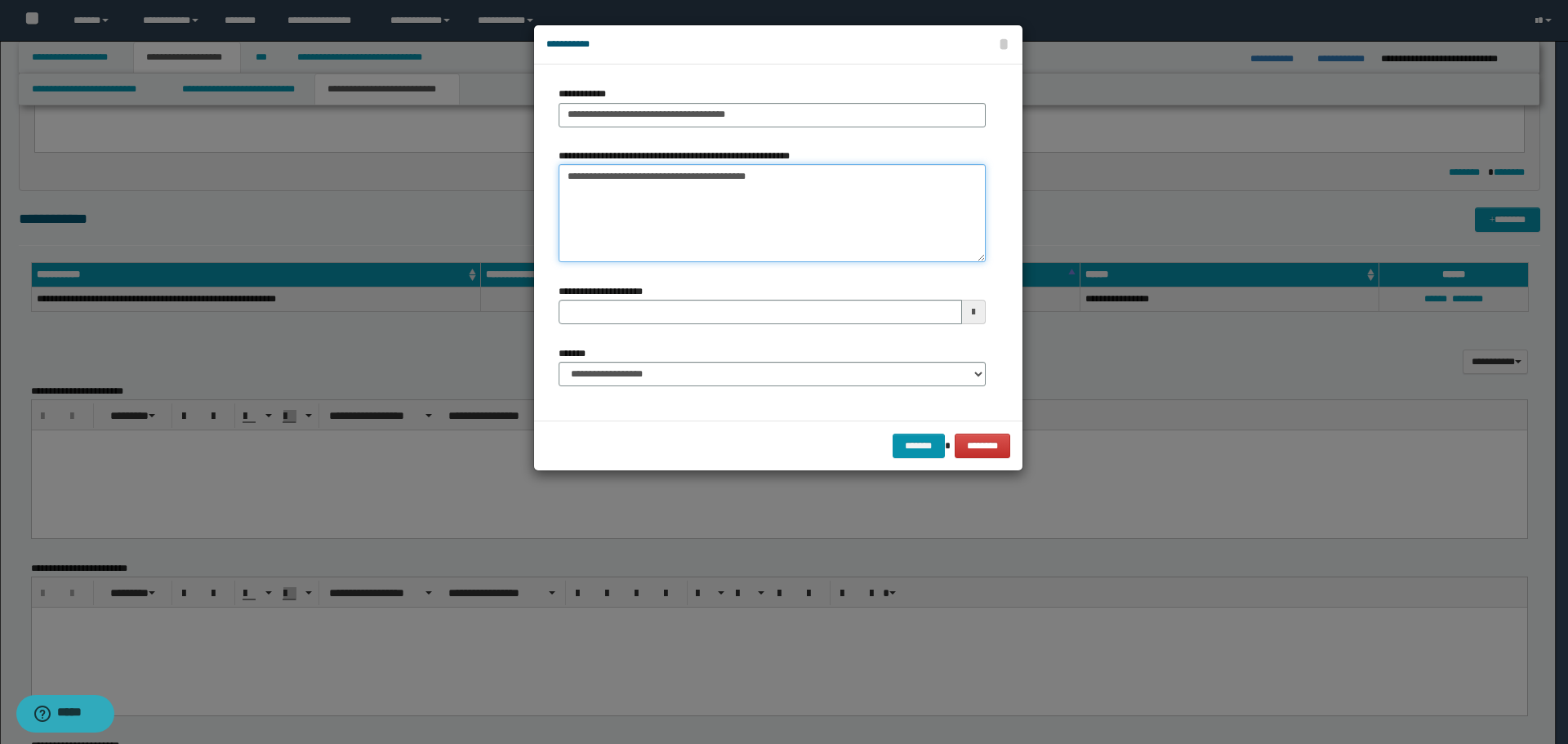 drag, startPoint x: 566, startPoint y: 180, endPoint x: 874, endPoint y: 186, distance: 308.05844 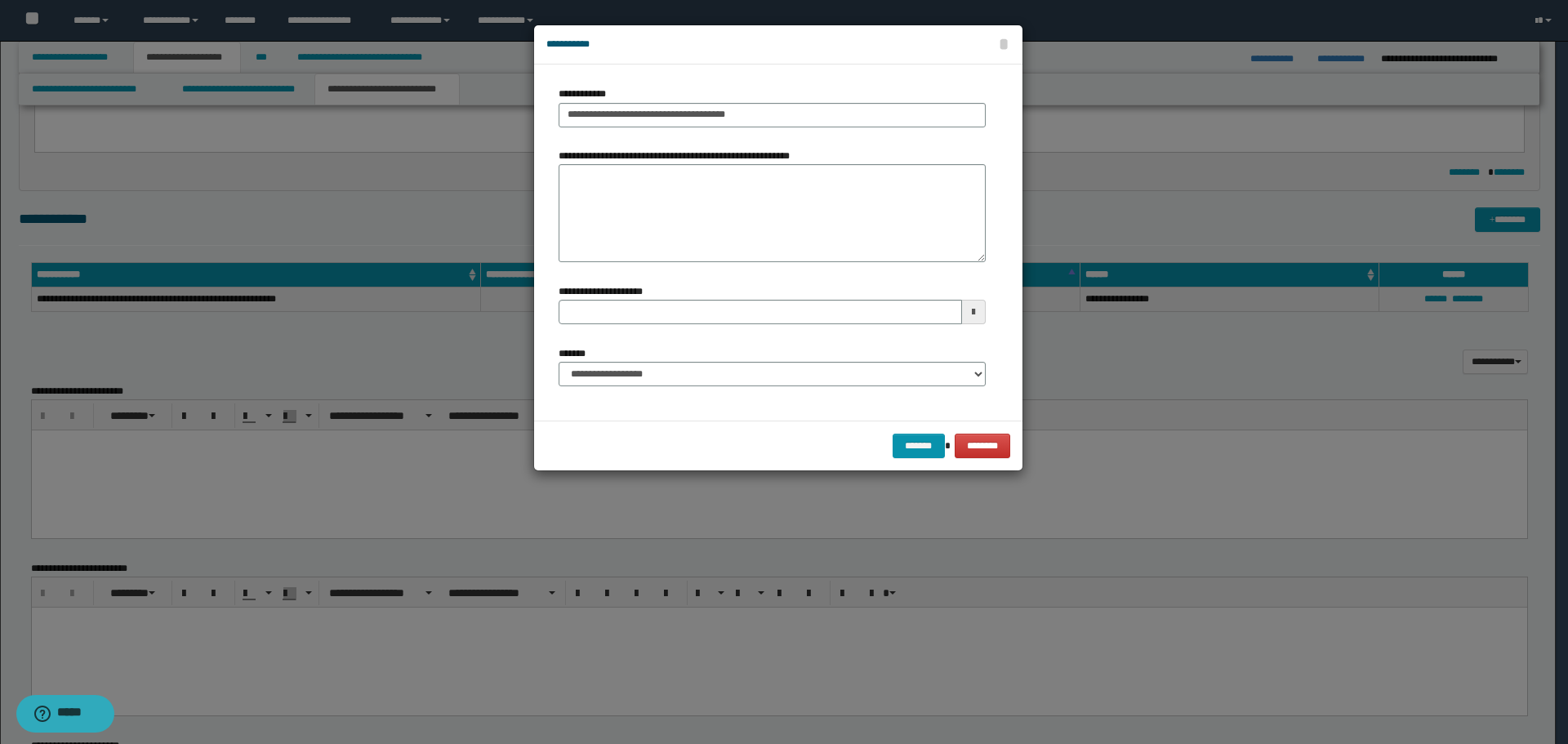 drag, startPoint x: 387, startPoint y: 228, endPoint x: 514, endPoint y: 223, distance: 127.09839 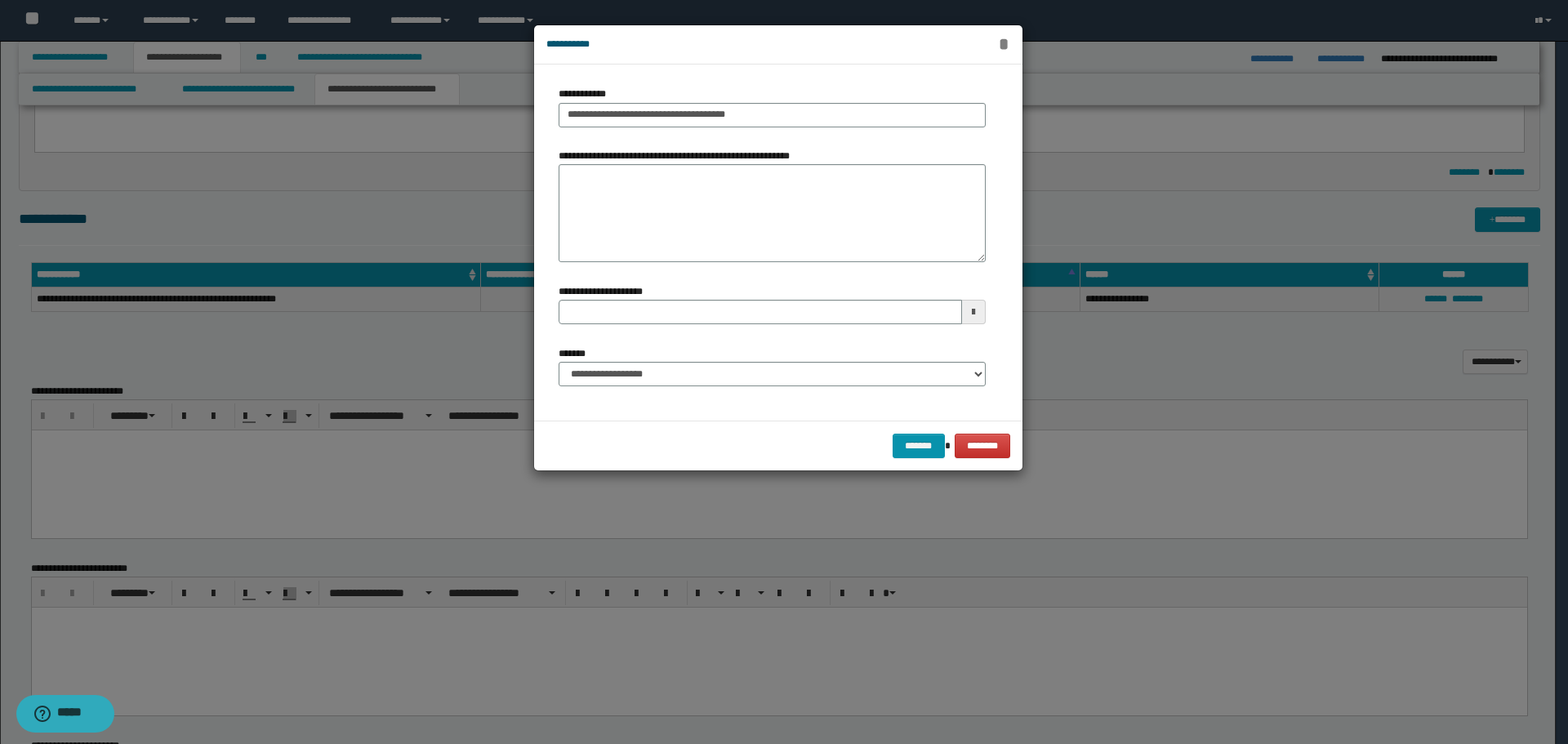click on "*" at bounding box center [1004, 44] 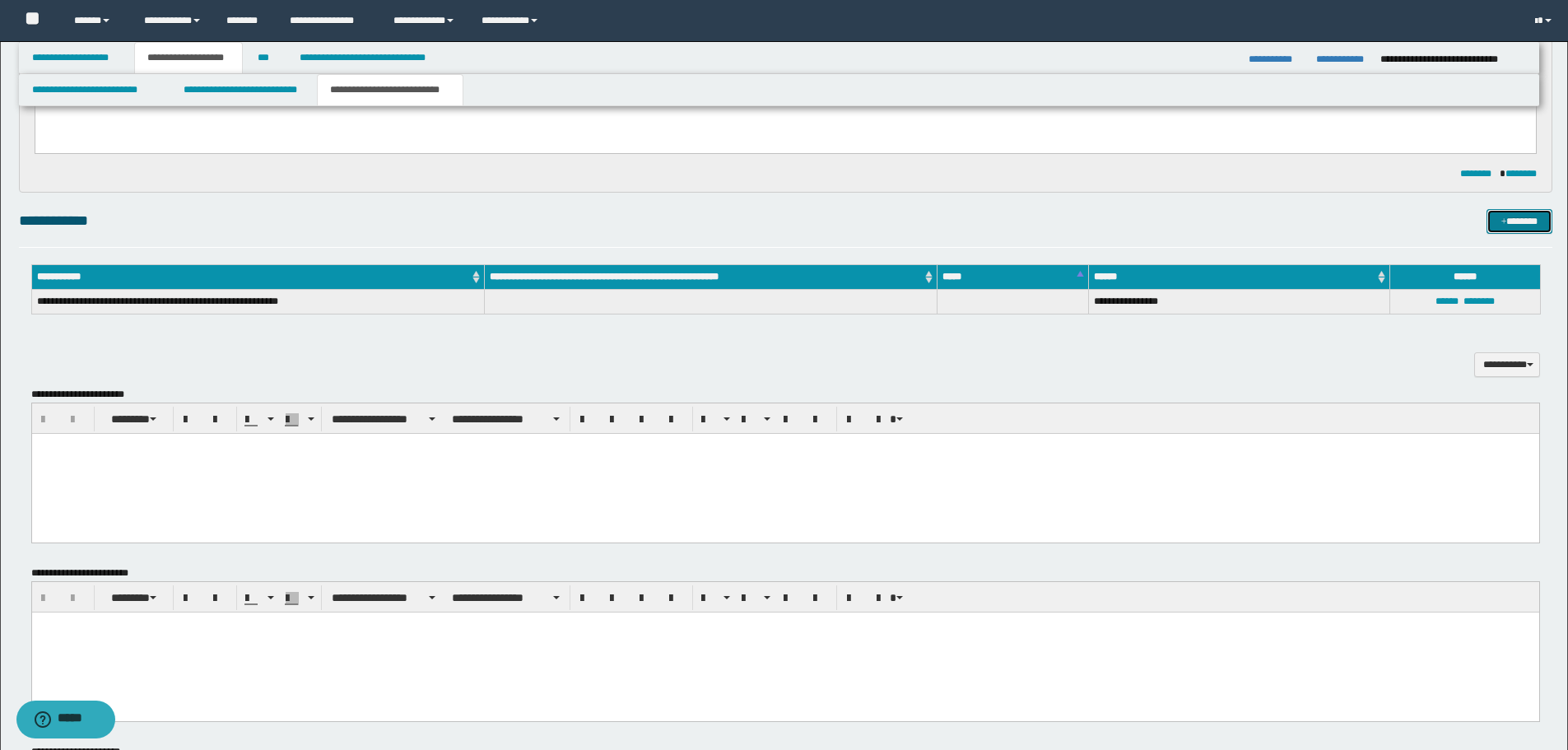 click on "*******" at bounding box center [1519, 221] 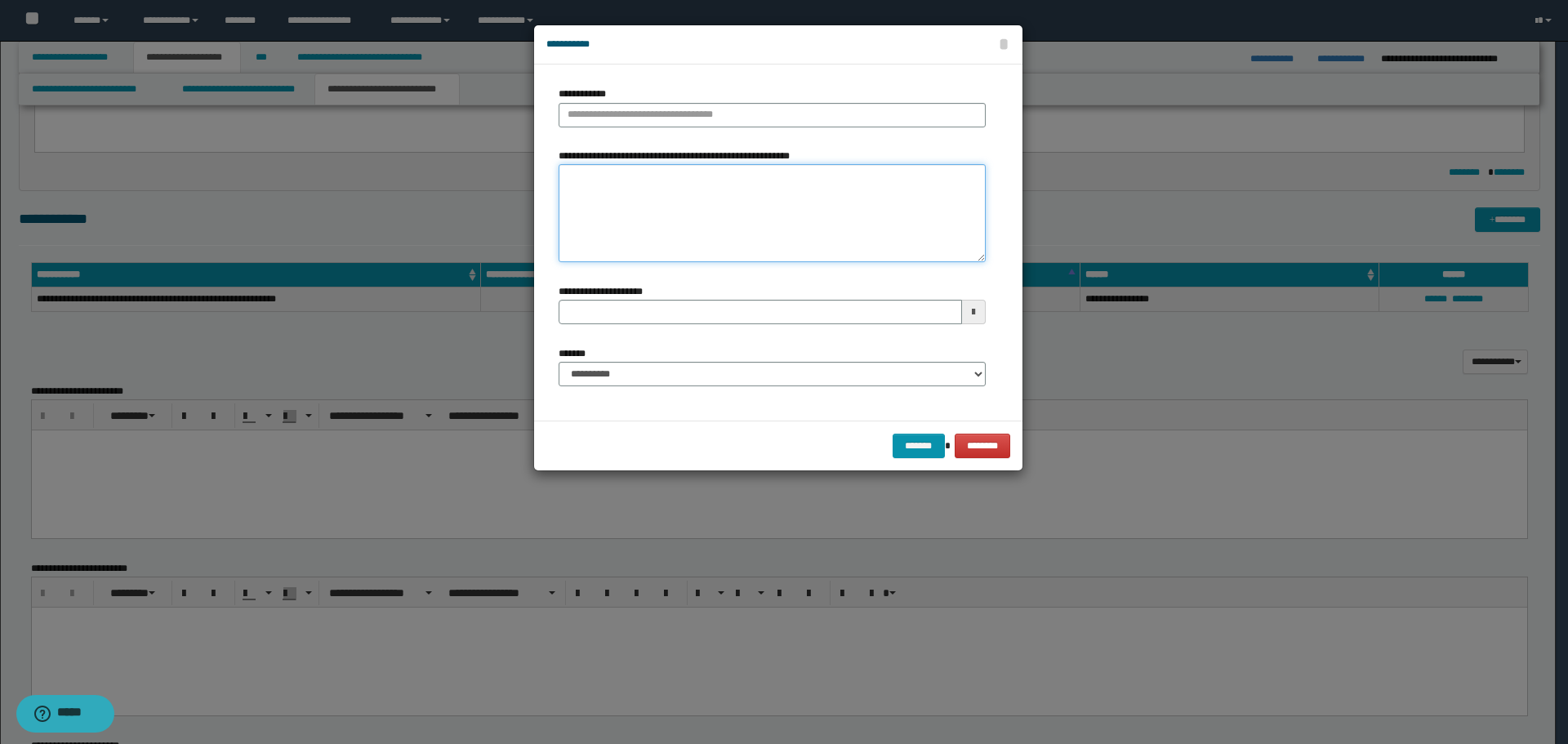 click on "**********" at bounding box center [772, 213] 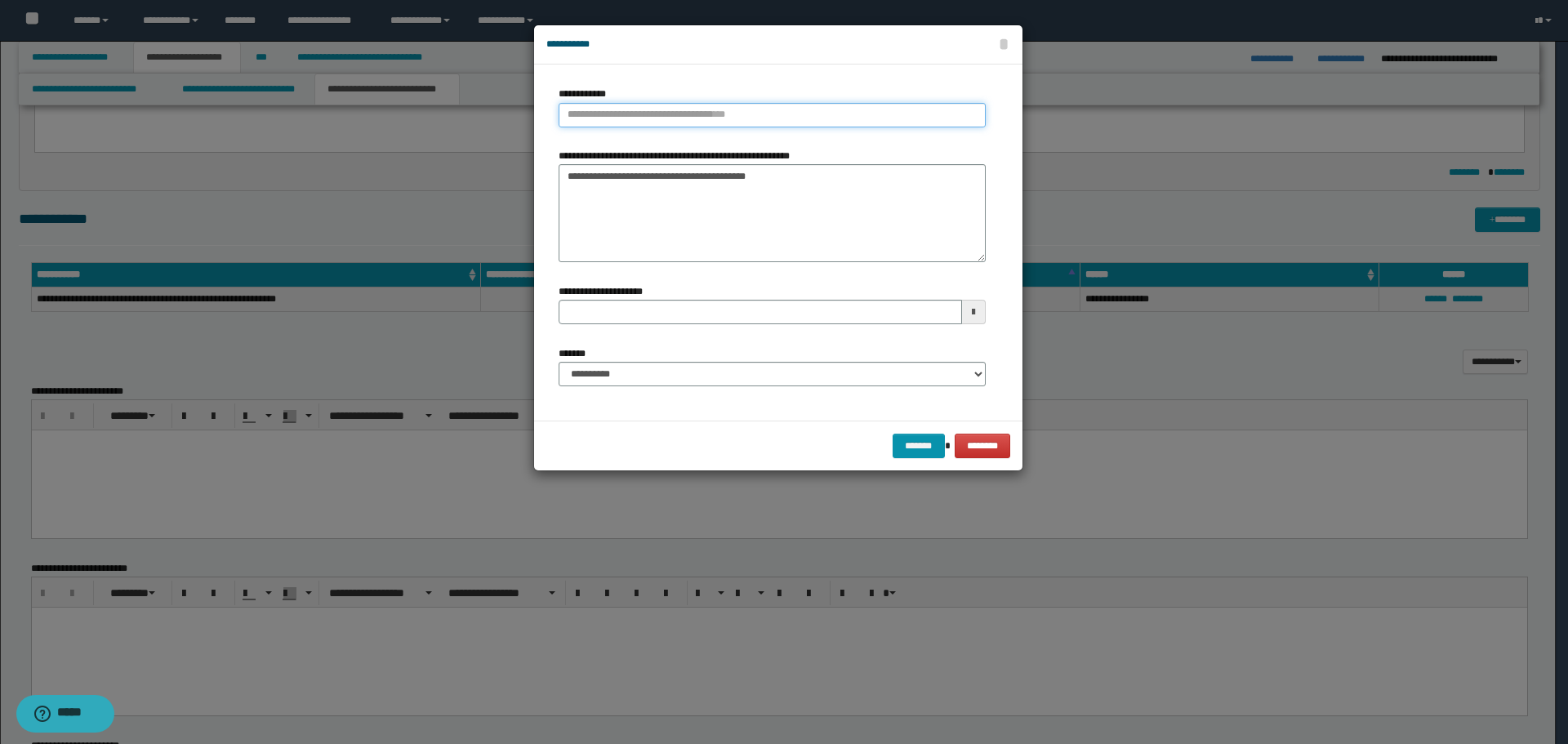 click on "**********" at bounding box center (772, 115) 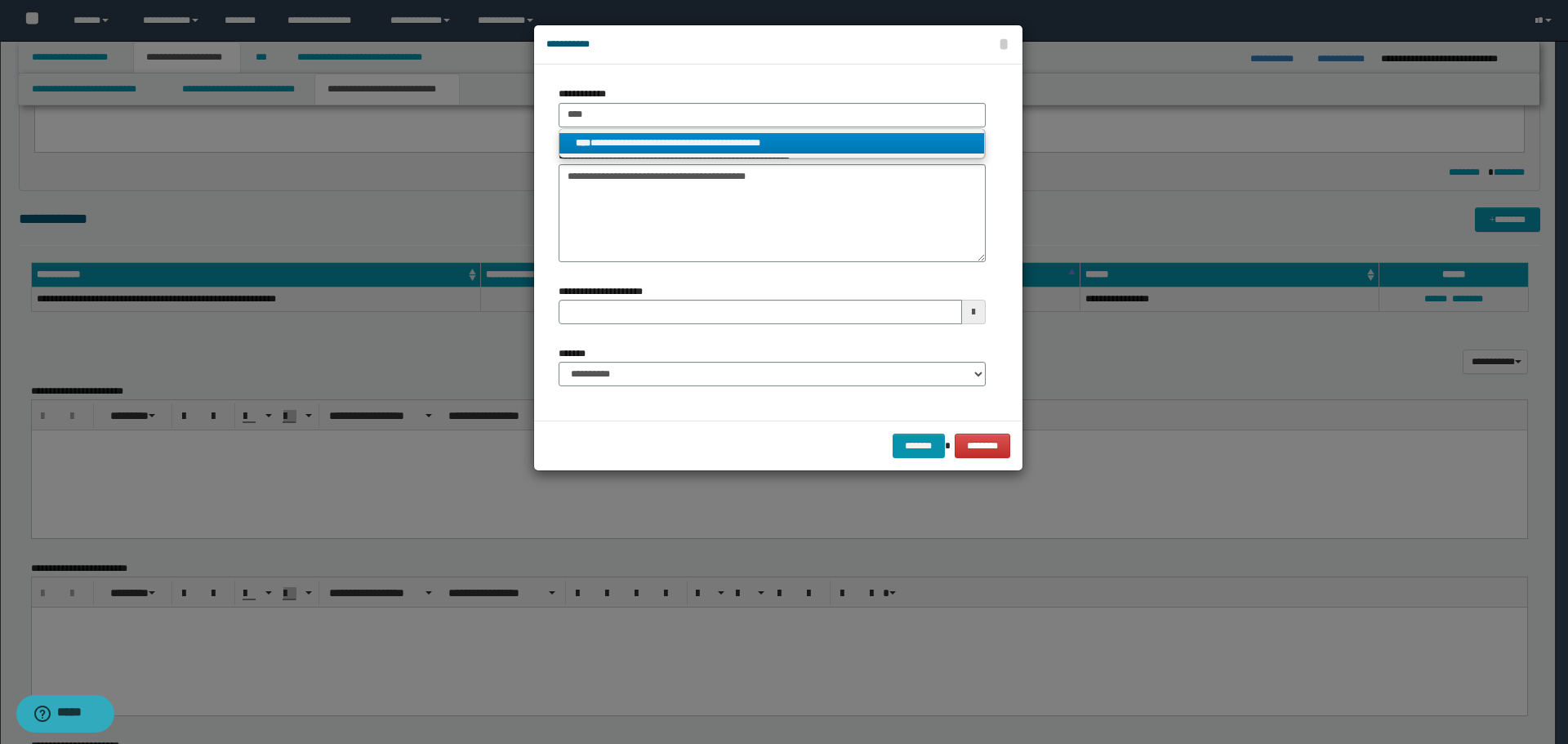 click on "****" at bounding box center [583, 143] 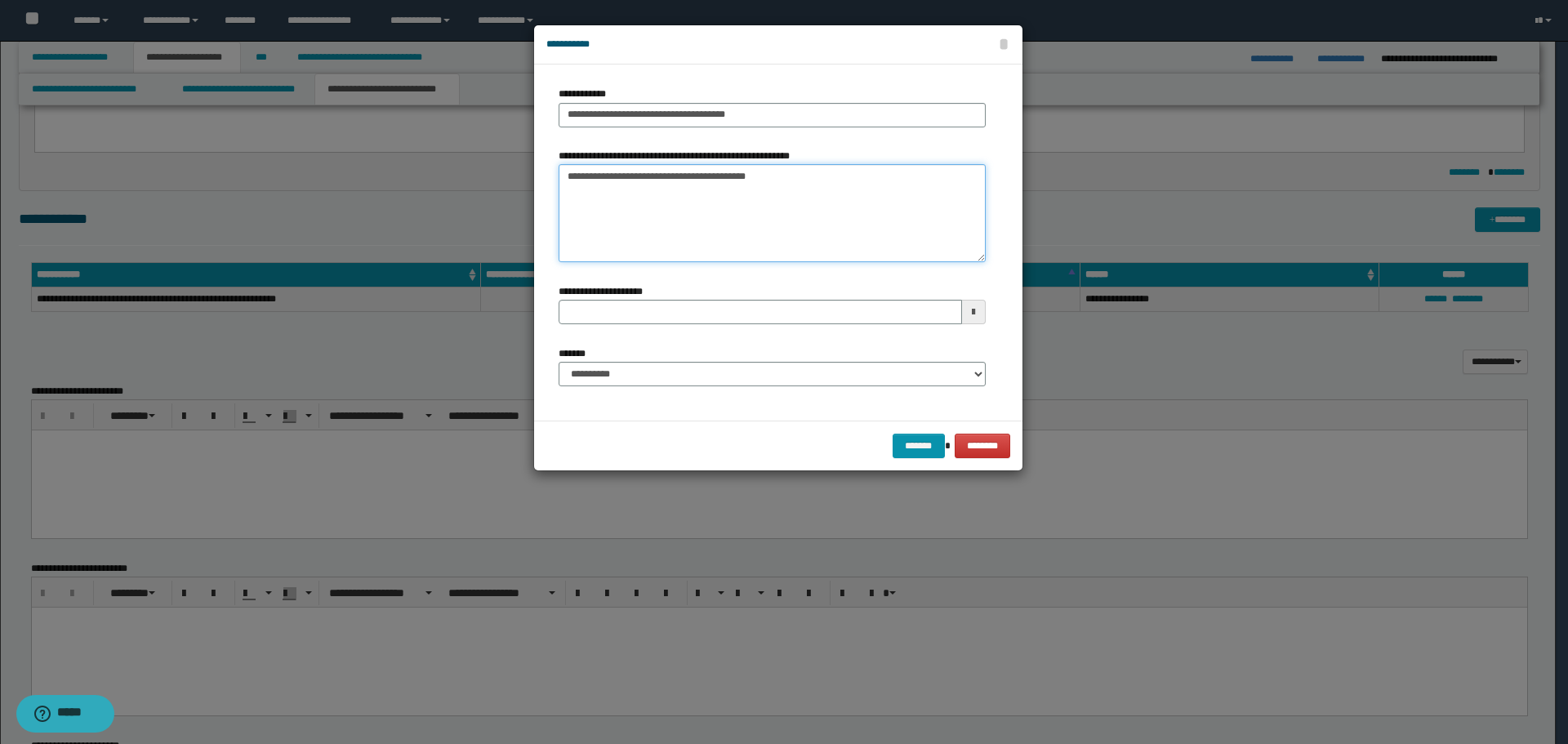 drag, startPoint x: 783, startPoint y: 188, endPoint x: 435, endPoint y: 200, distance: 348.207 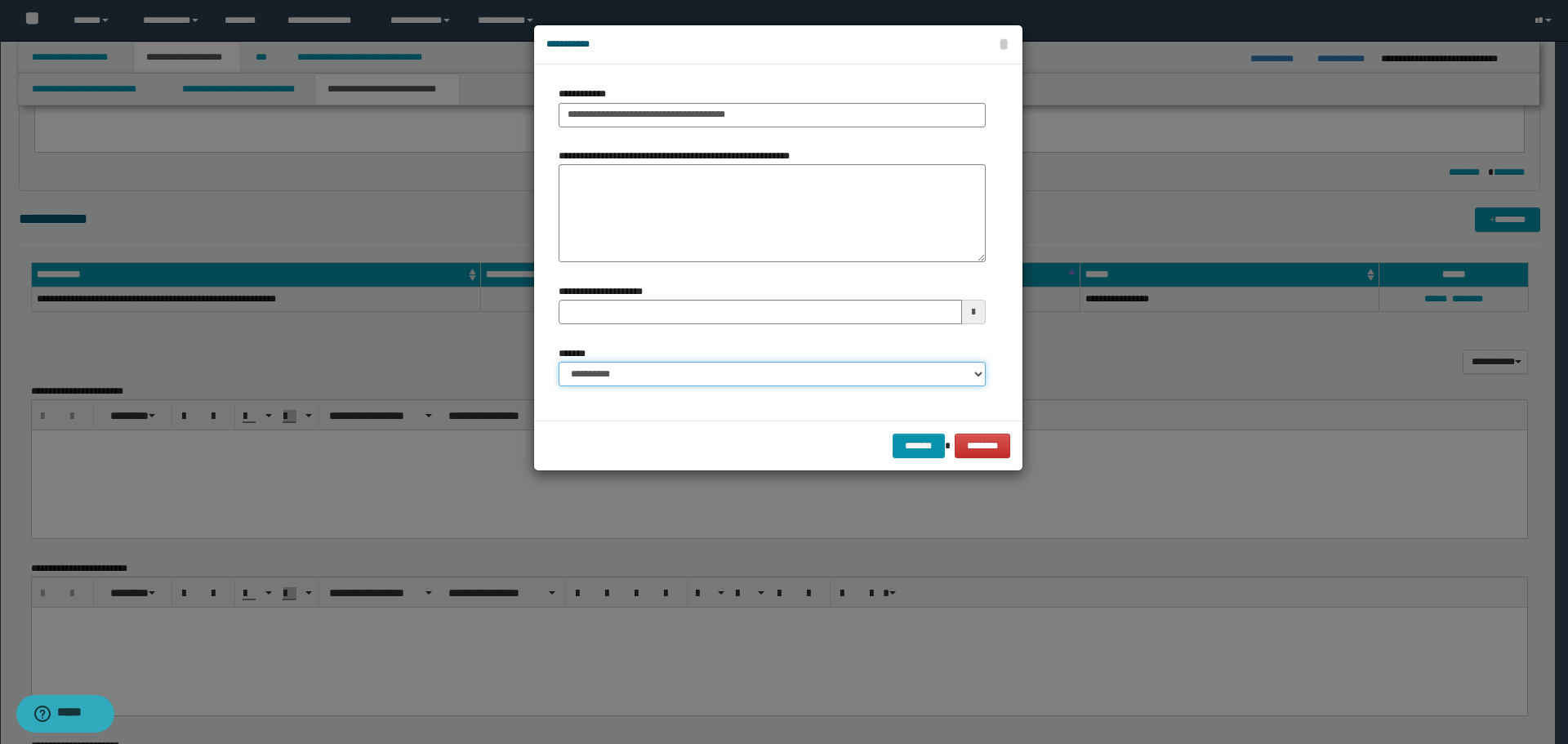 drag, startPoint x: 591, startPoint y: 372, endPoint x: 599, endPoint y: 385, distance: 15.264338 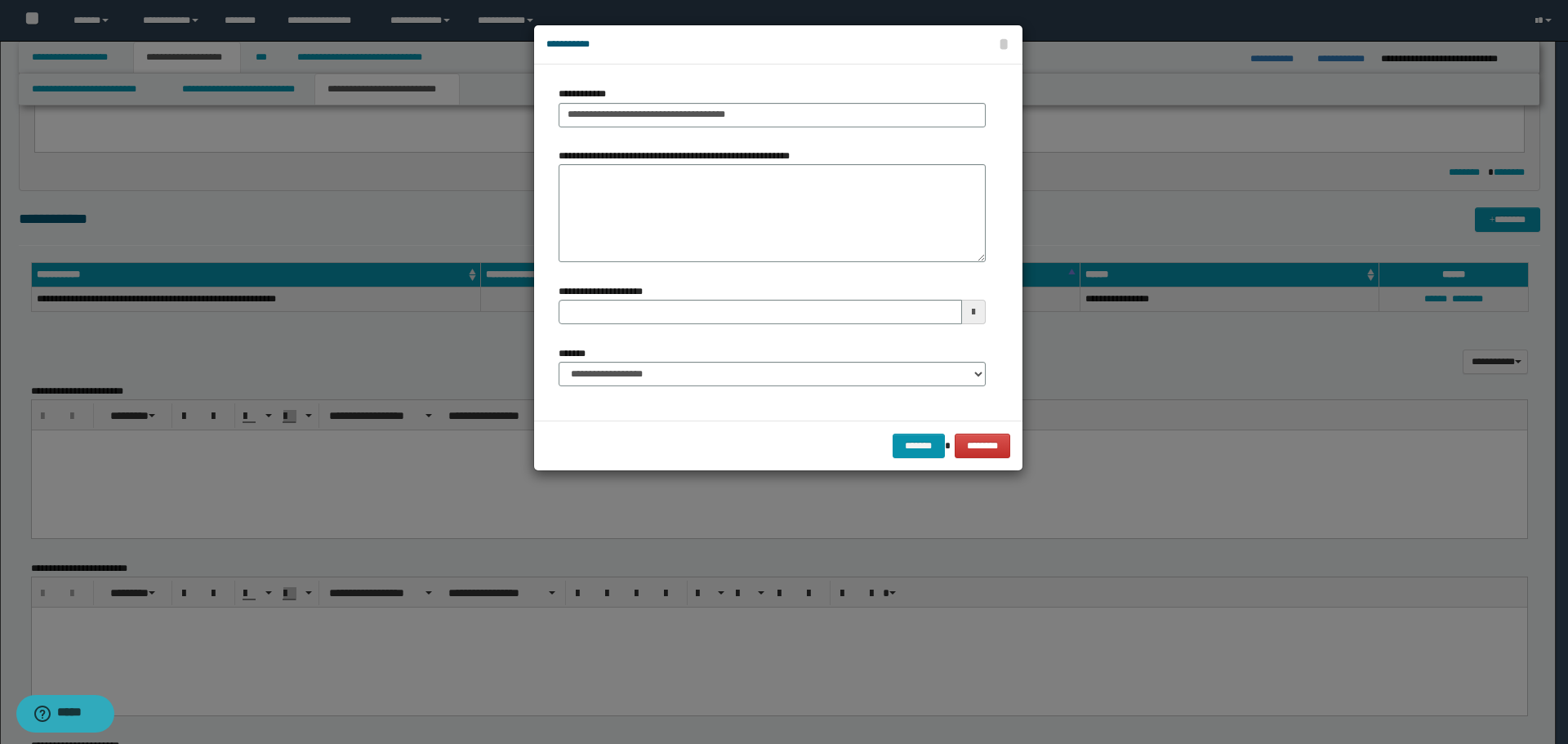 click on "*******
********" at bounding box center [778, 445] 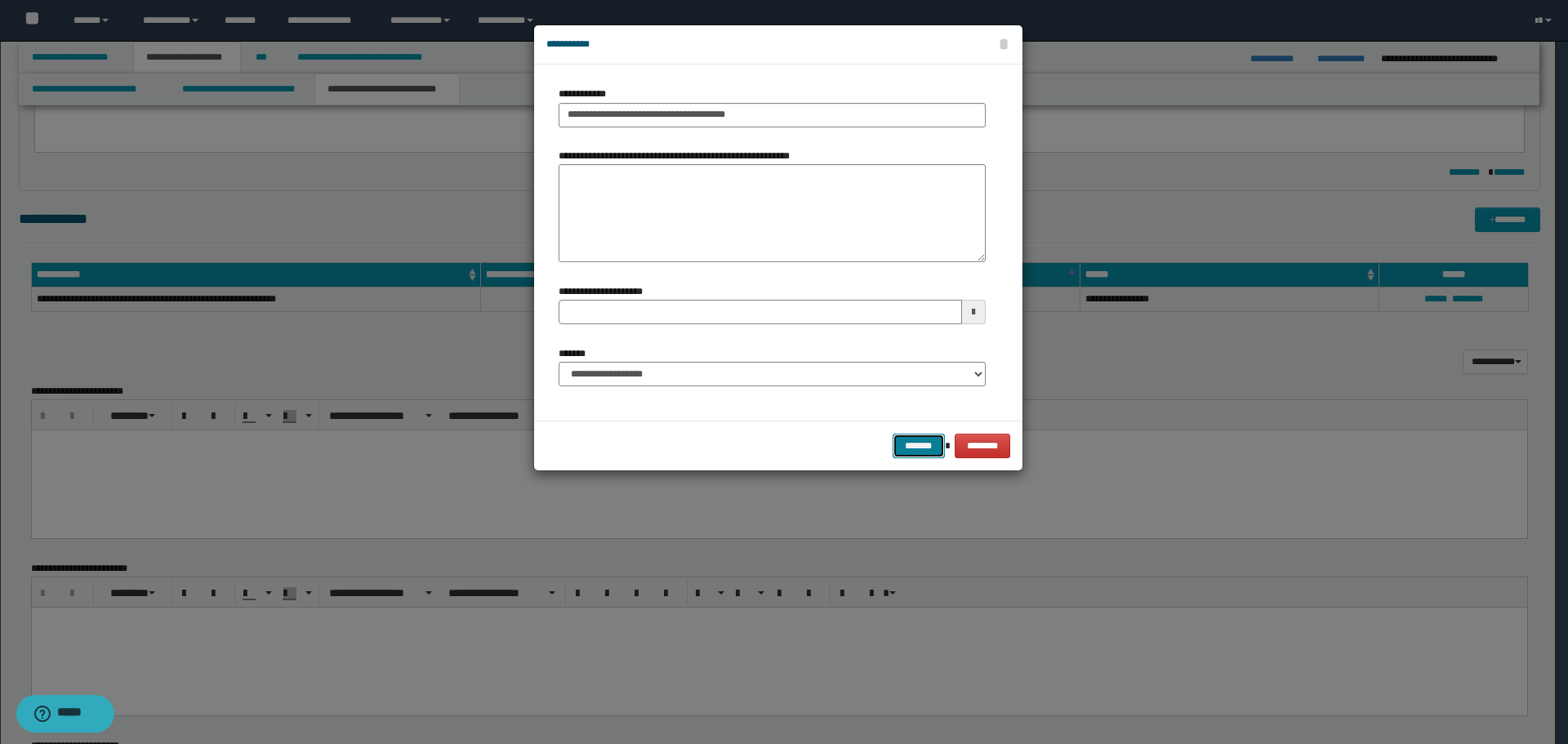 click on "*******" at bounding box center [919, 446] 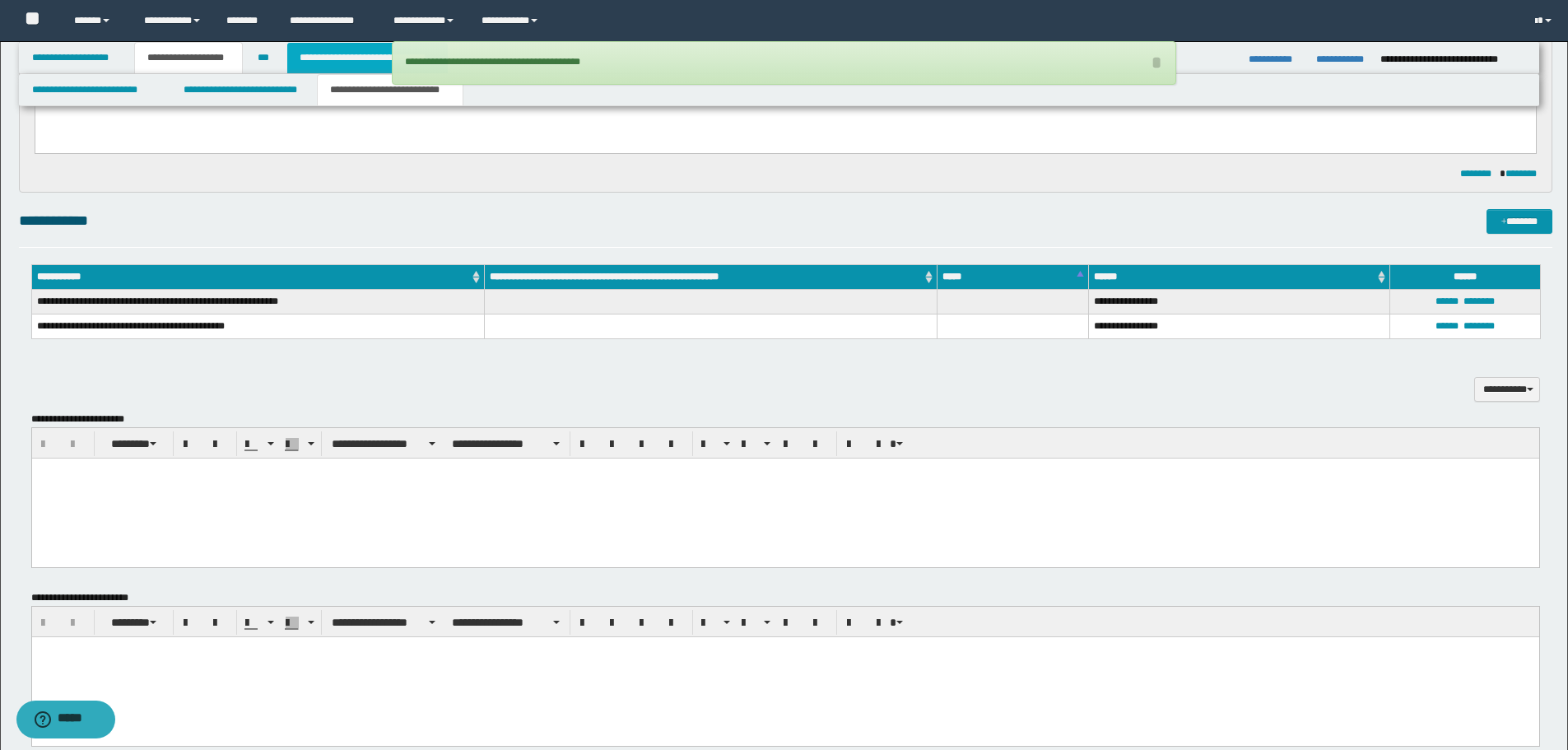 click on "**********" at bounding box center [367, 58] 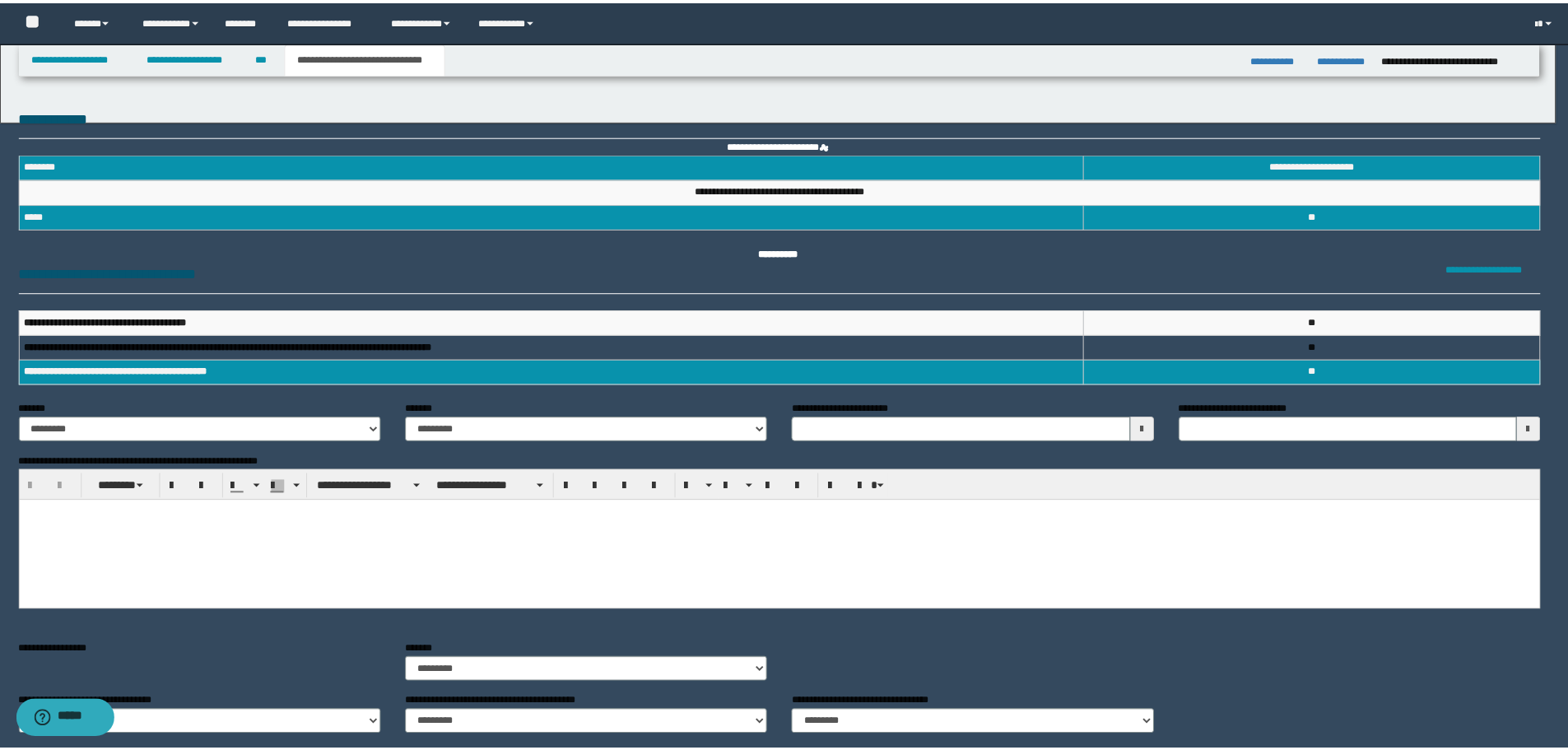 scroll, scrollTop: 0, scrollLeft: 0, axis: both 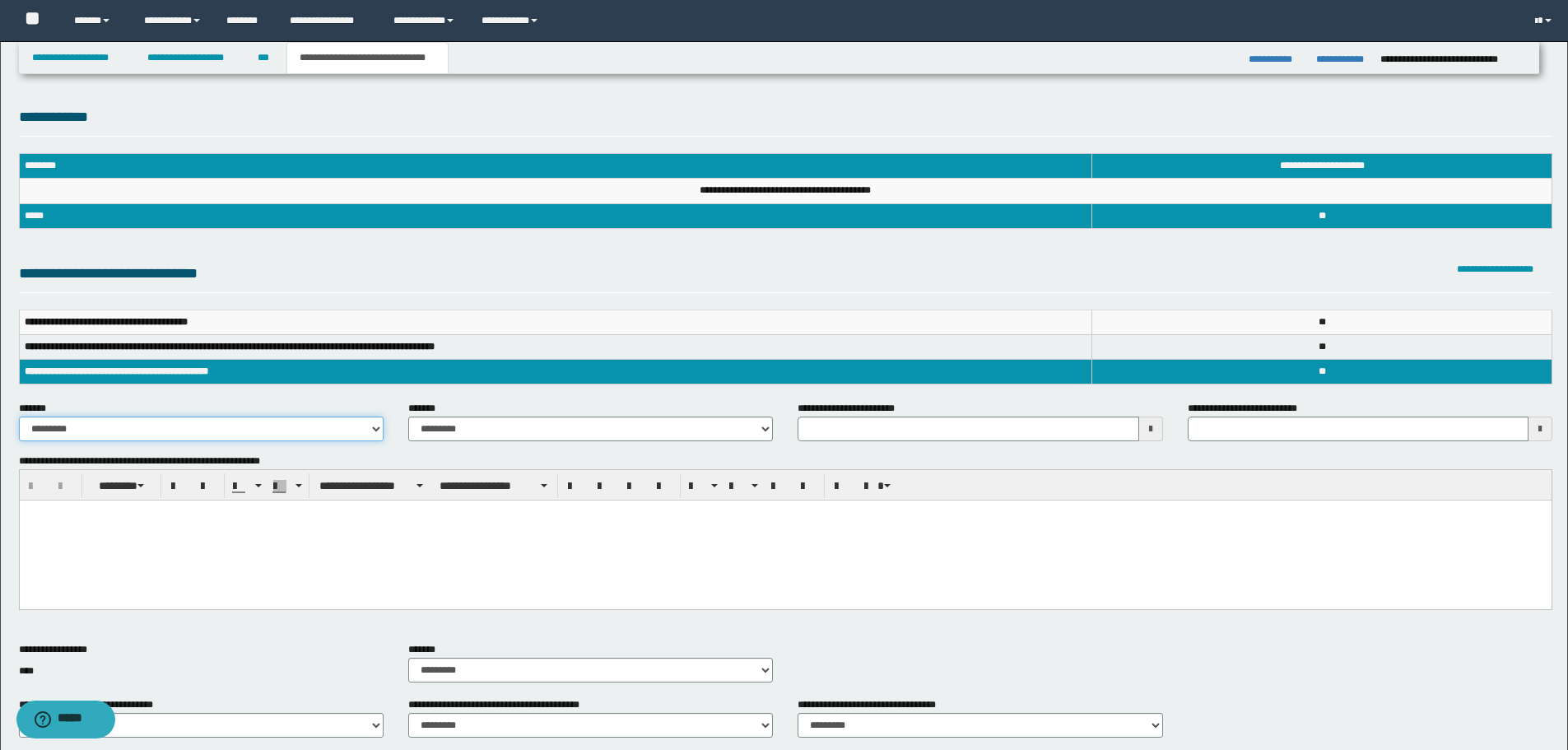 click on "**********" at bounding box center [201, 429] 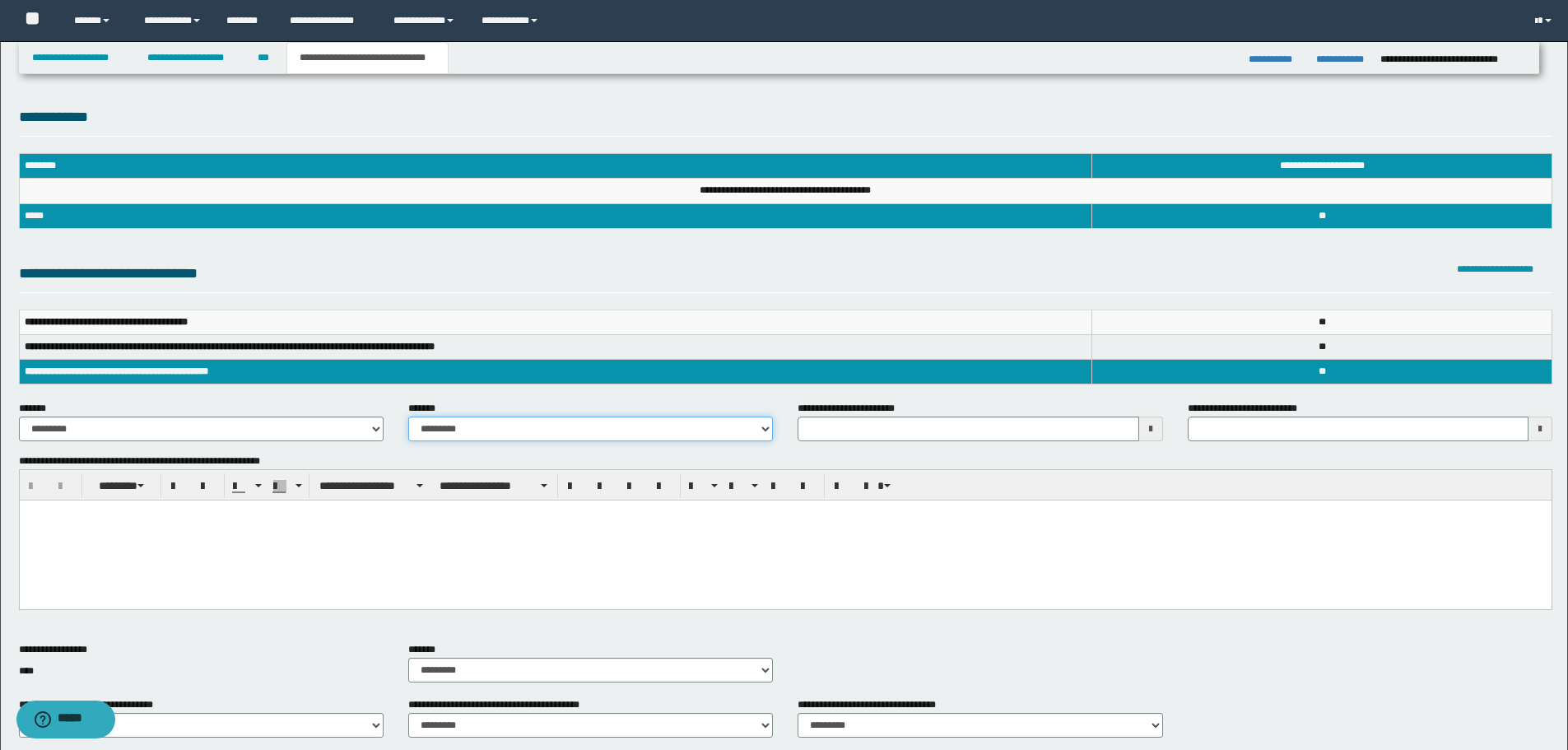 click on "**********" at bounding box center (590, 429) 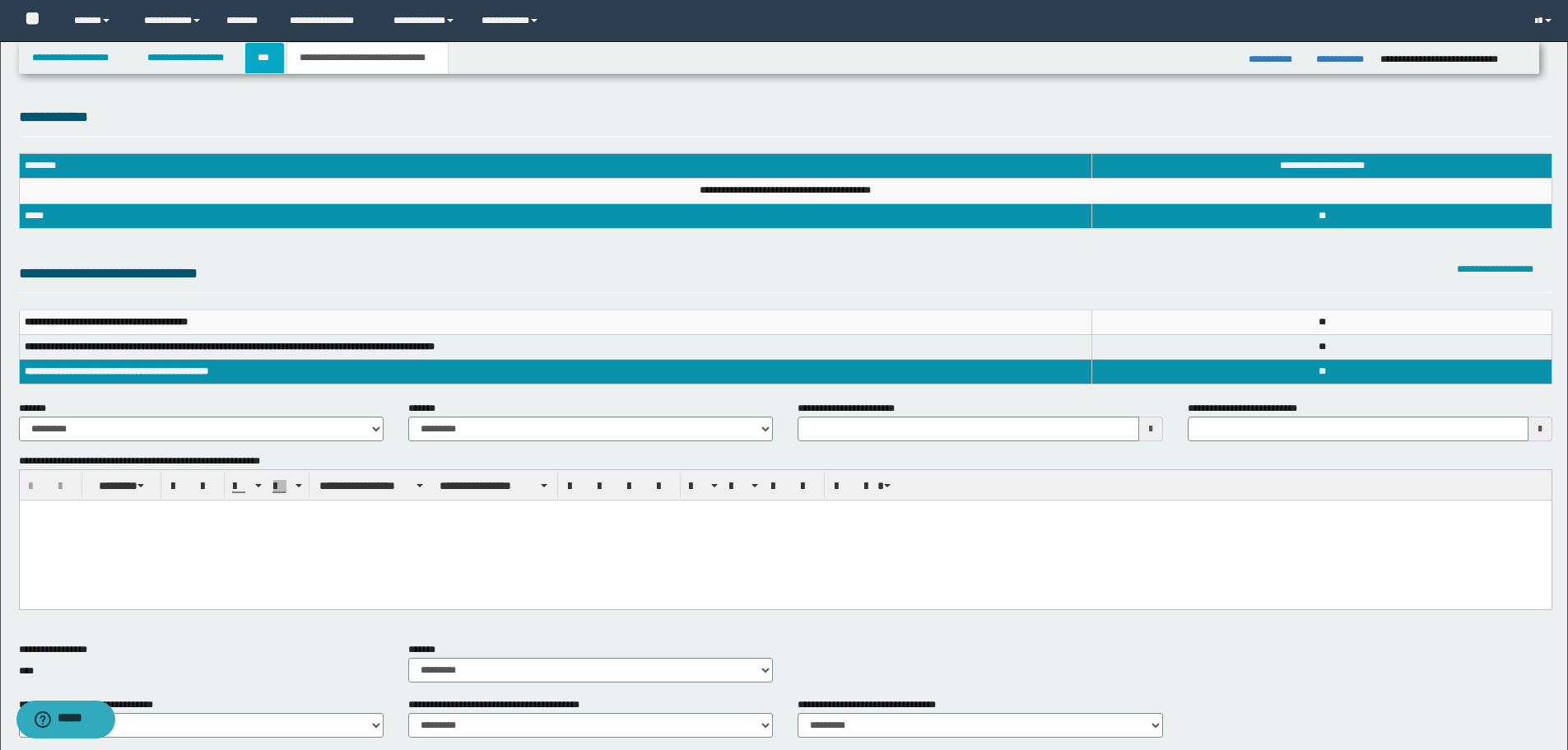 drag, startPoint x: 264, startPoint y: 60, endPoint x: 609, endPoint y: 700, distance: 727.06602 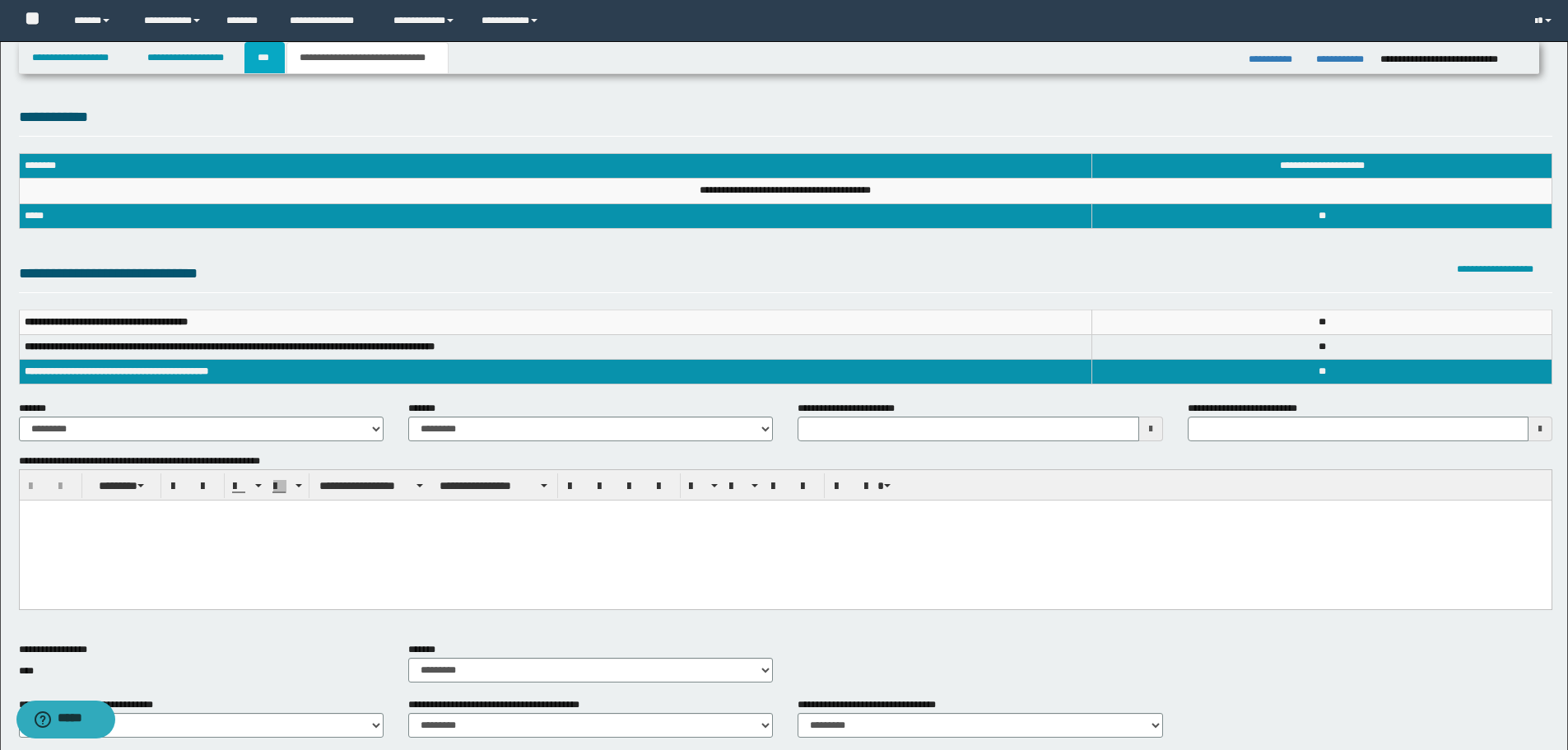 click on "***" at bounding box center (264, 58) 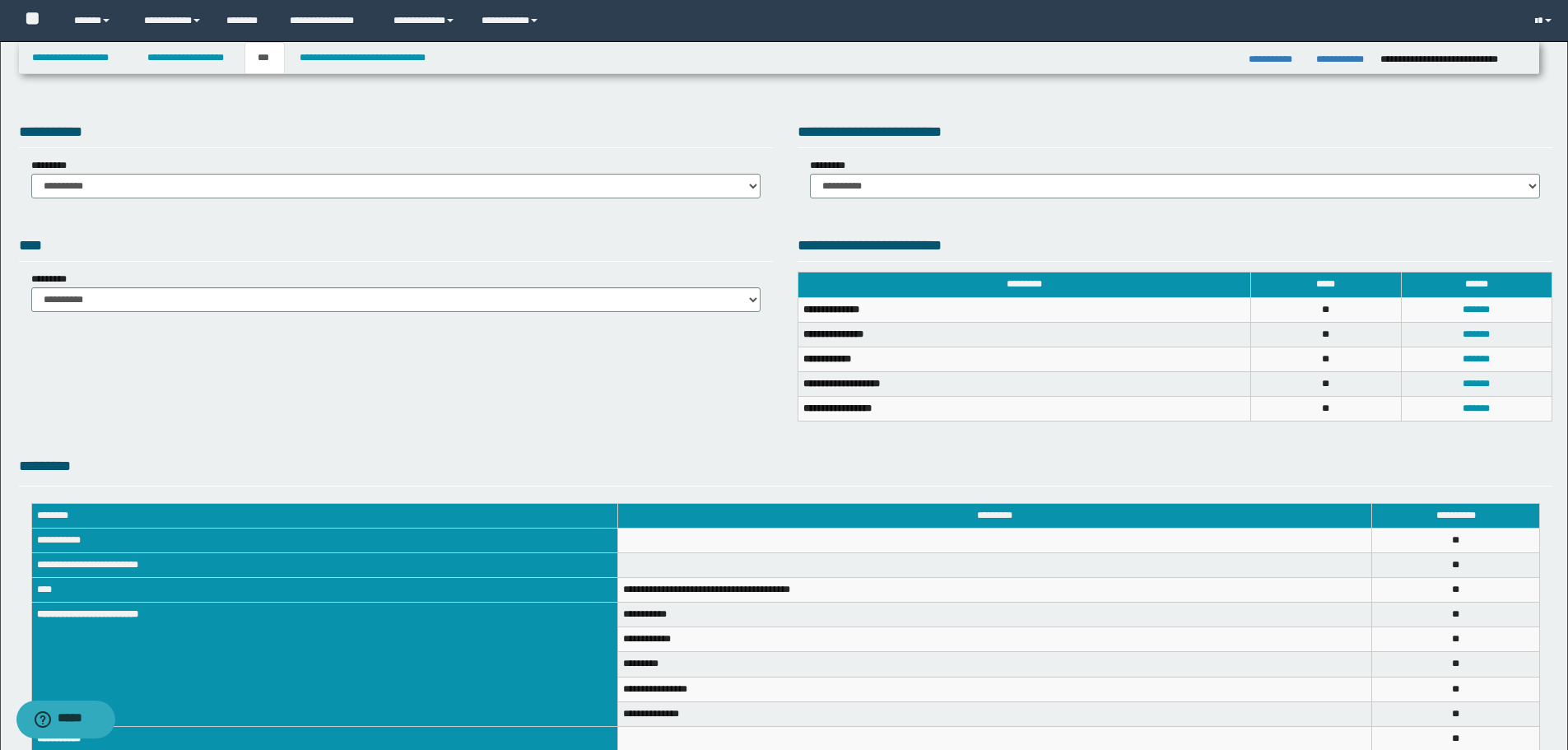 click on "**********" at bounding box center [396, 162] 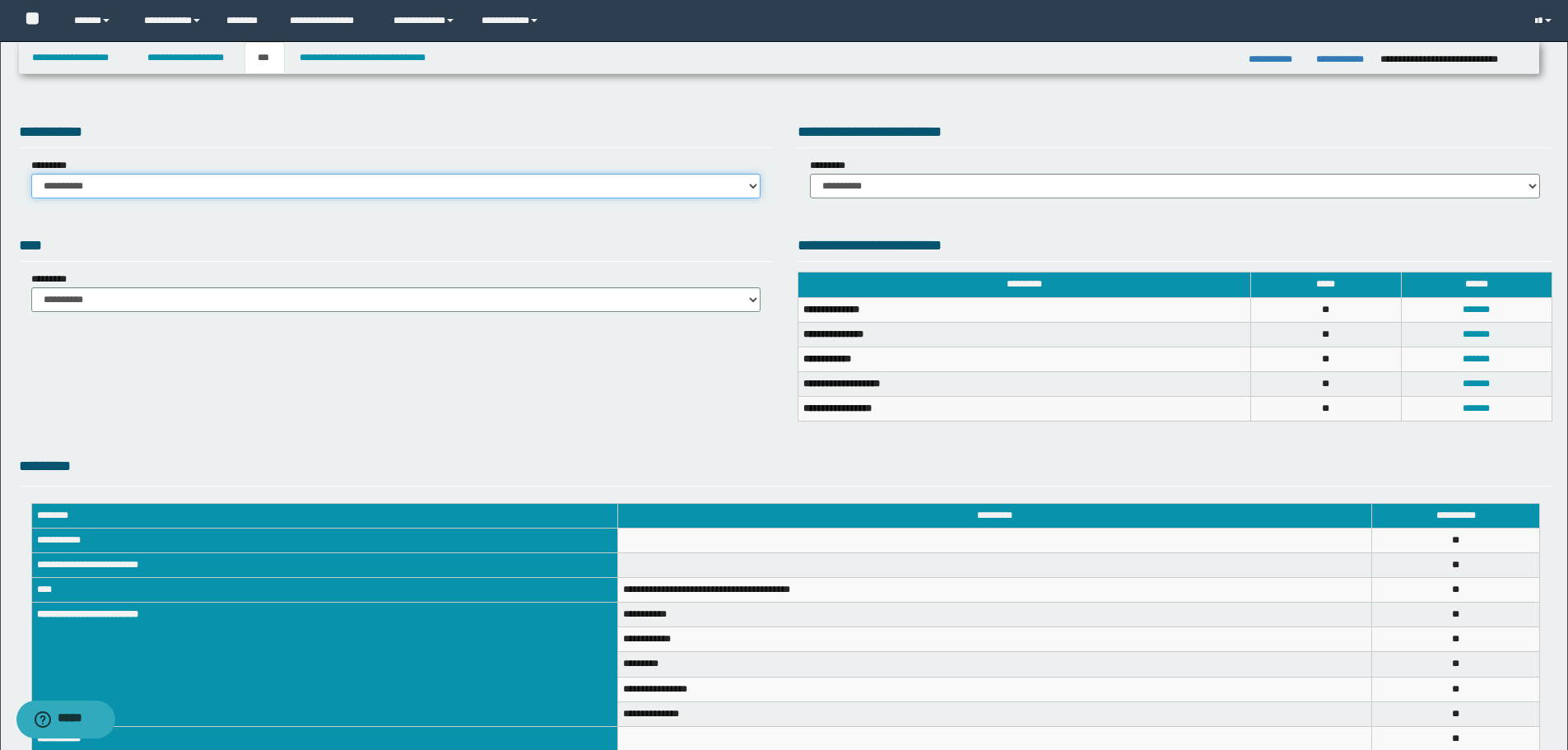 click on "**********" at bounding box center [396, 186] 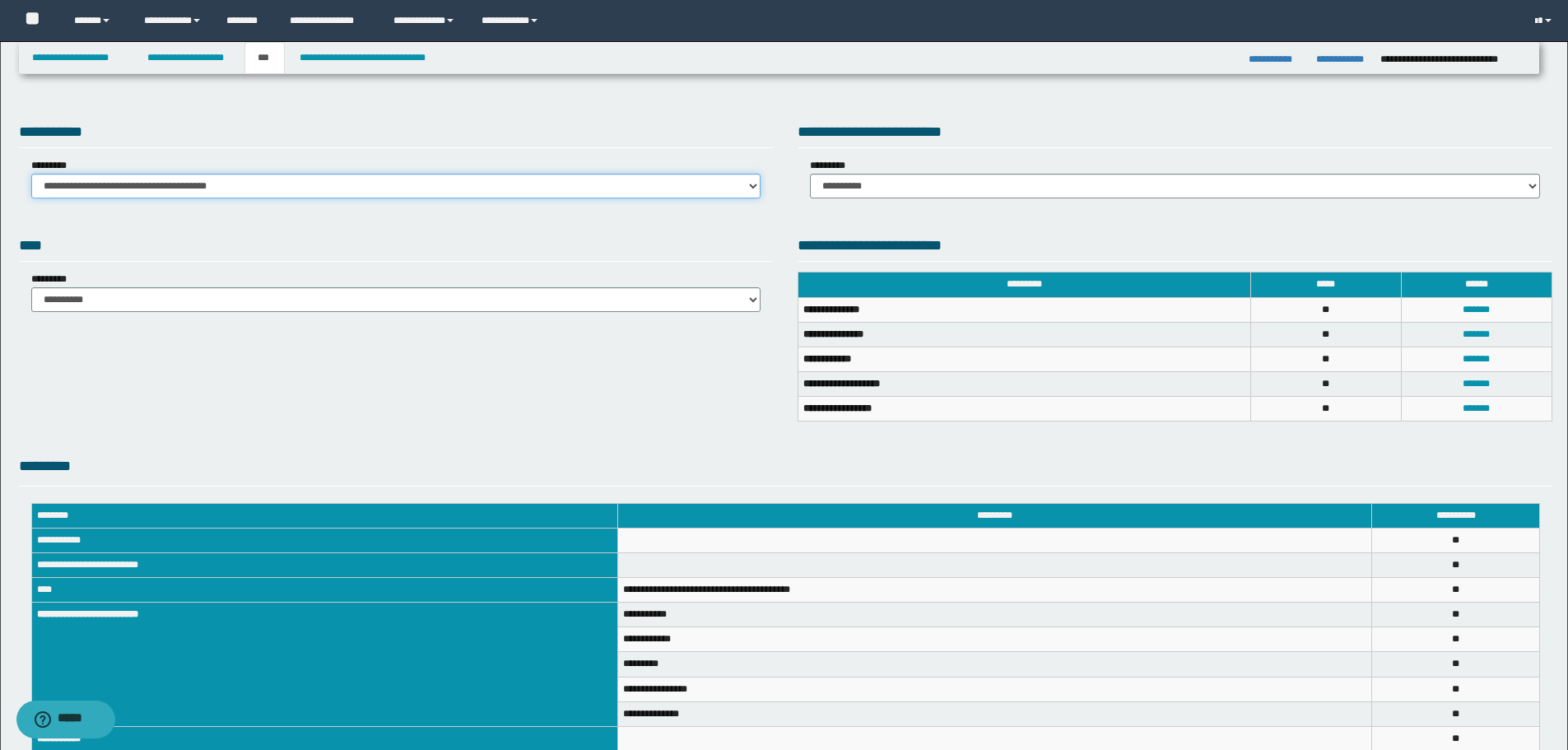 click on "**********" at bounding box center (396, 186) 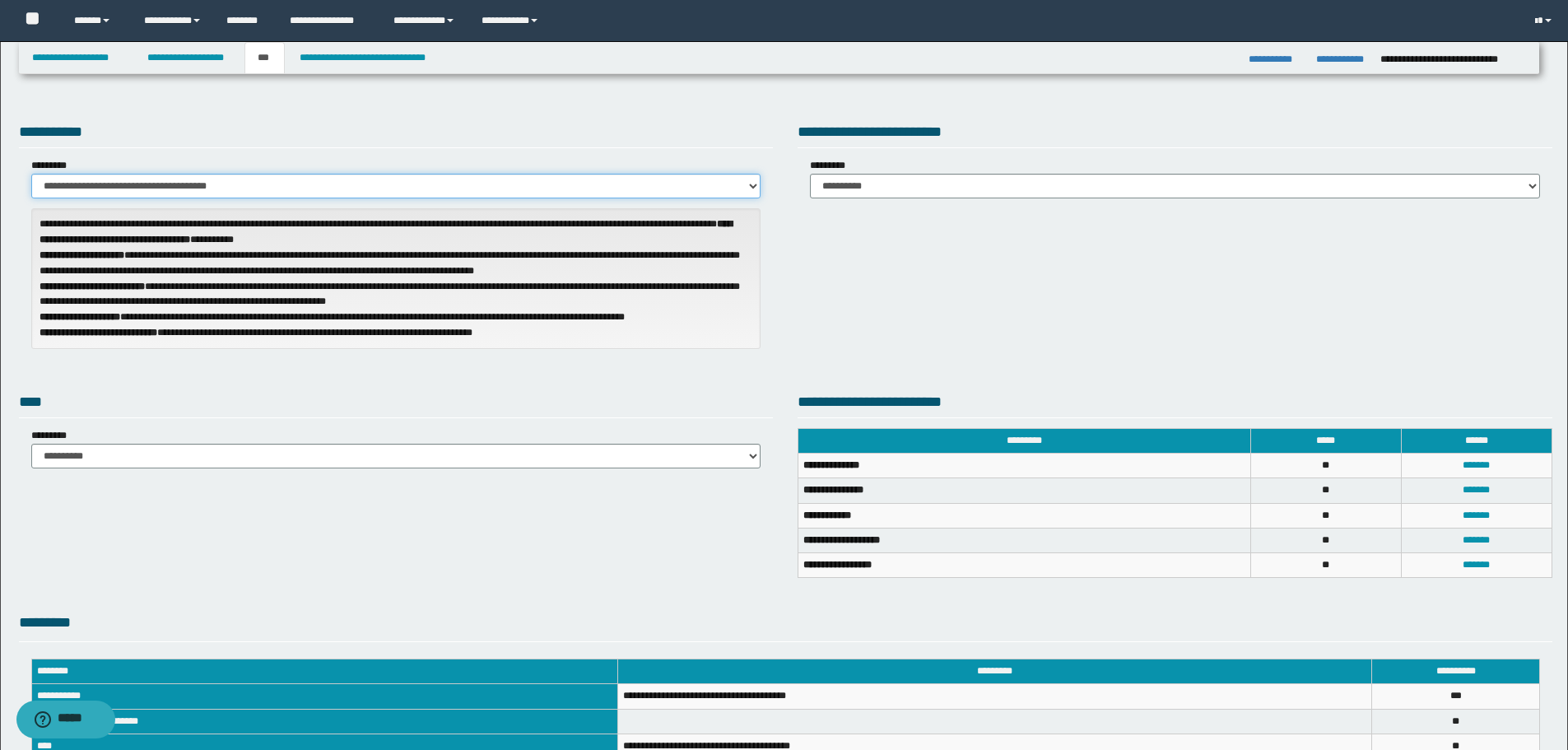 click on "**********" at bounding box center (396, 186) 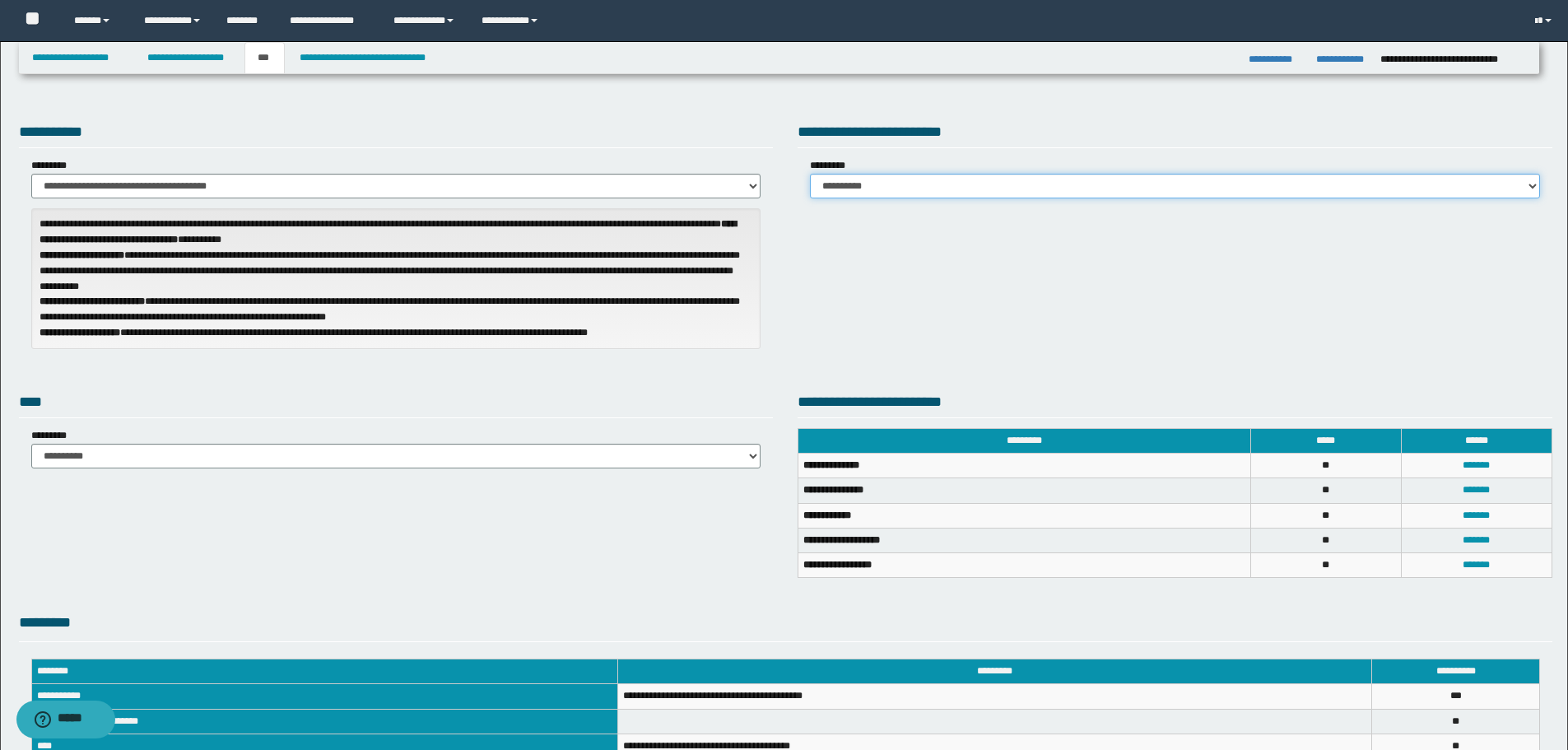 click on "**********" at bounding box center (1175, 186) 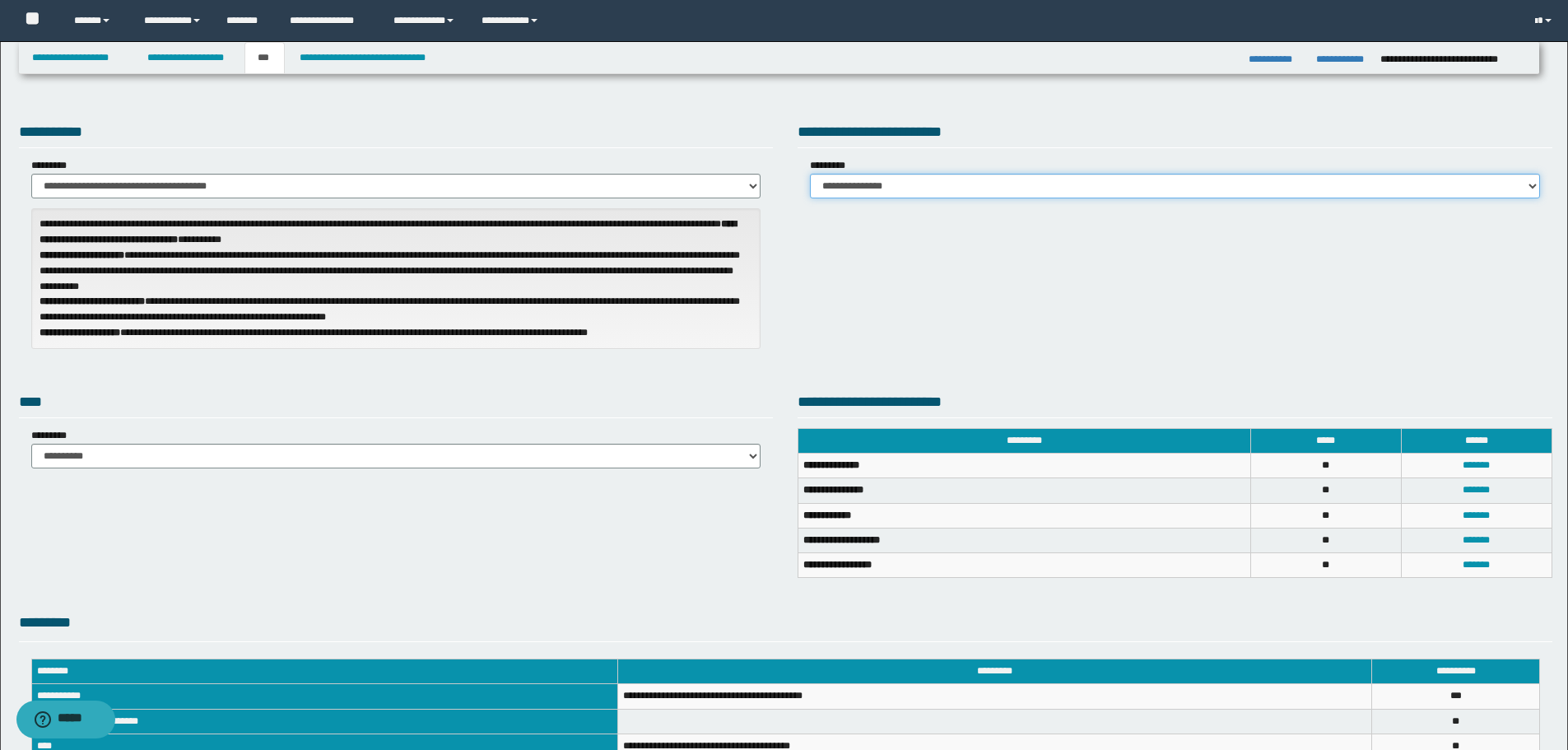 click on "**********" at bounding box center (1175, 186) 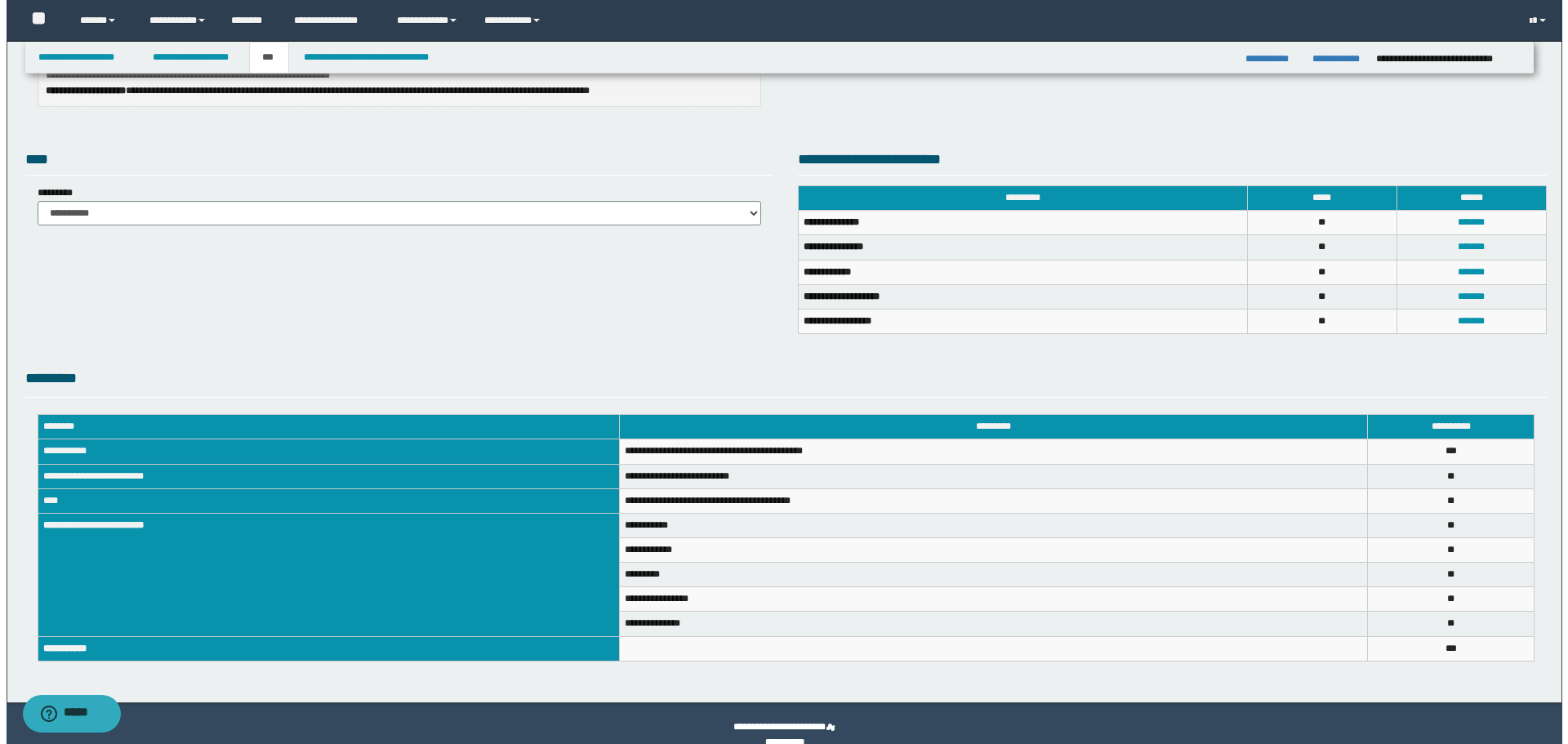 scroll, scrollTop: 261, scrollLeft: 0, axis: vertical 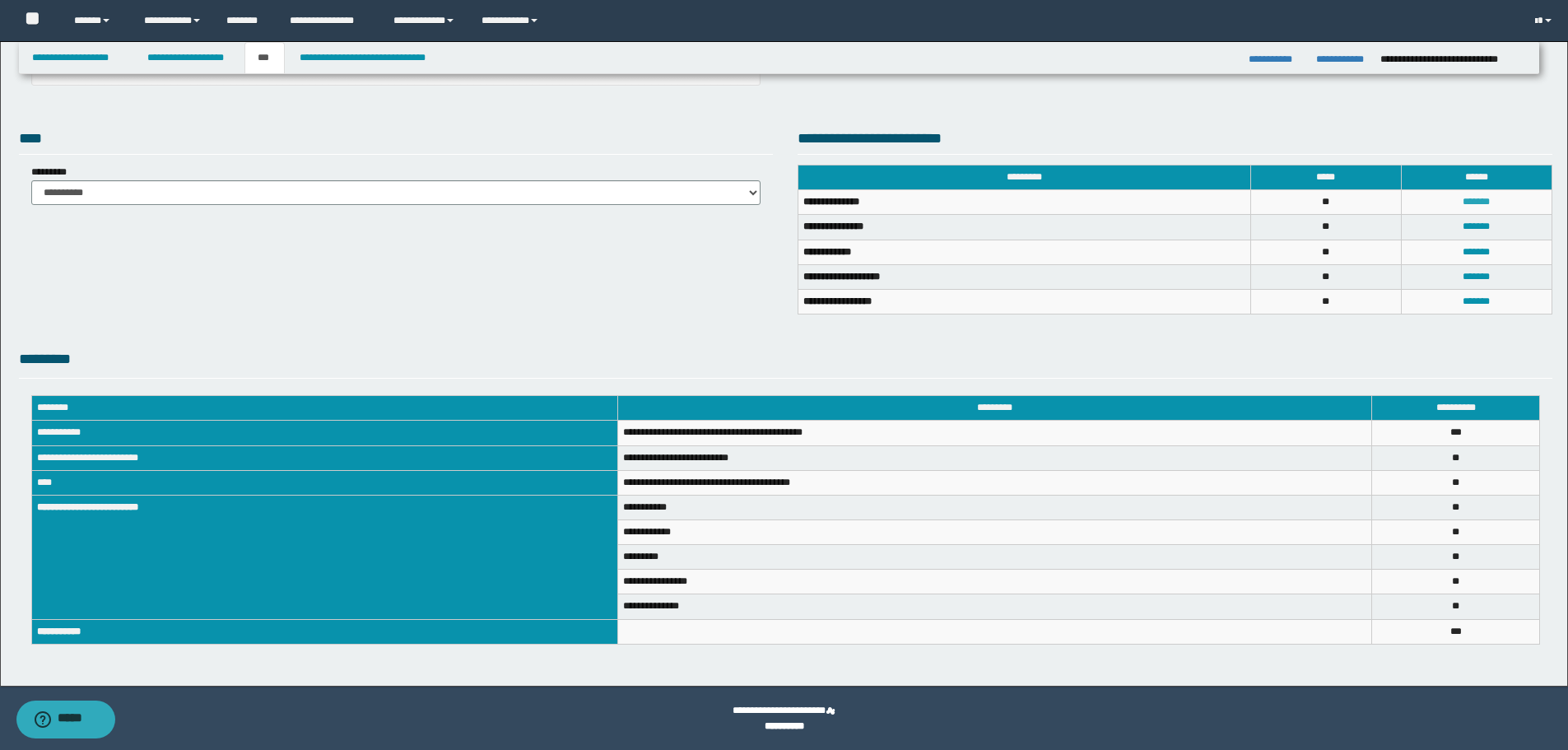 click on "*******" at bounding box center [1476, 202] 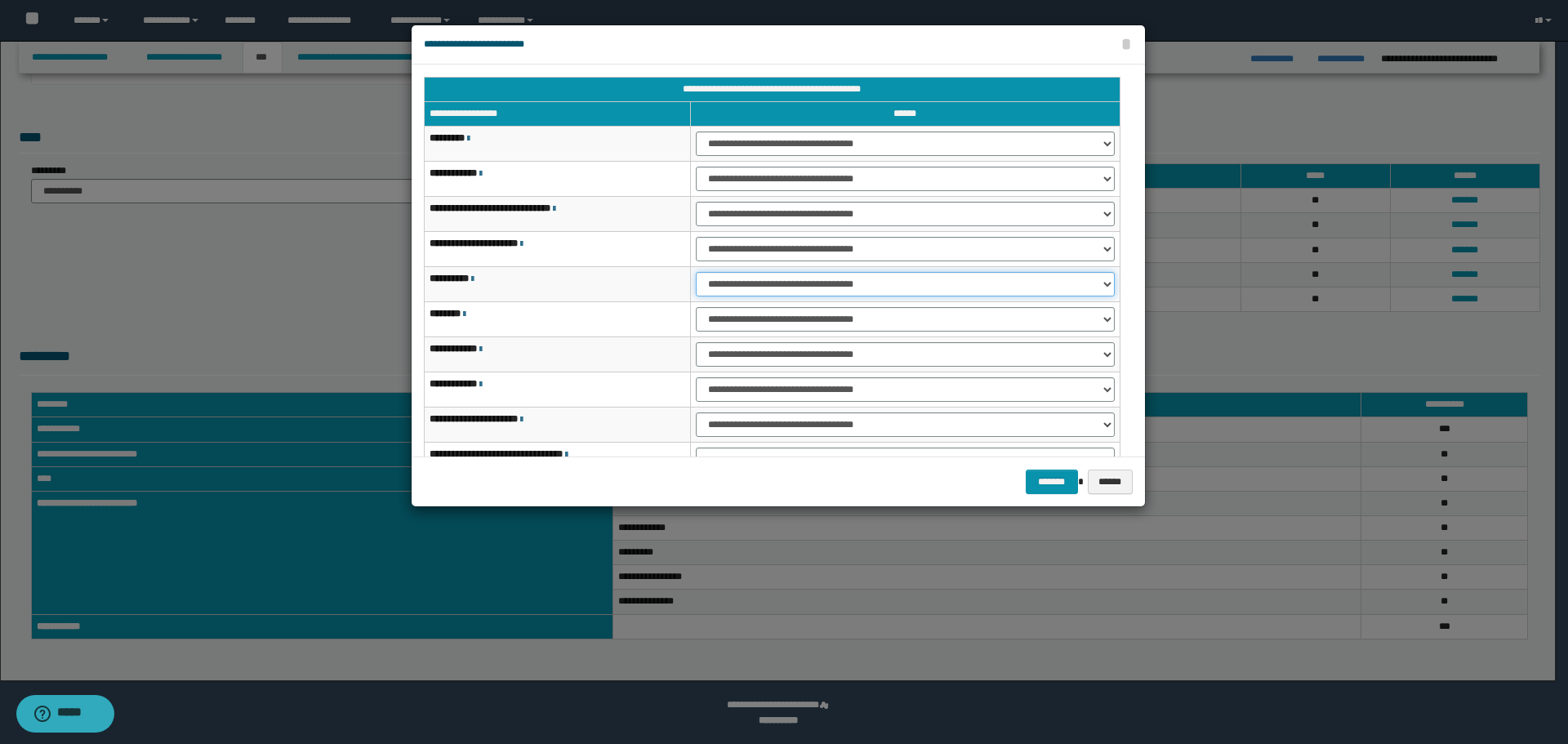 click on "**********" at bounding box center (905, 284) 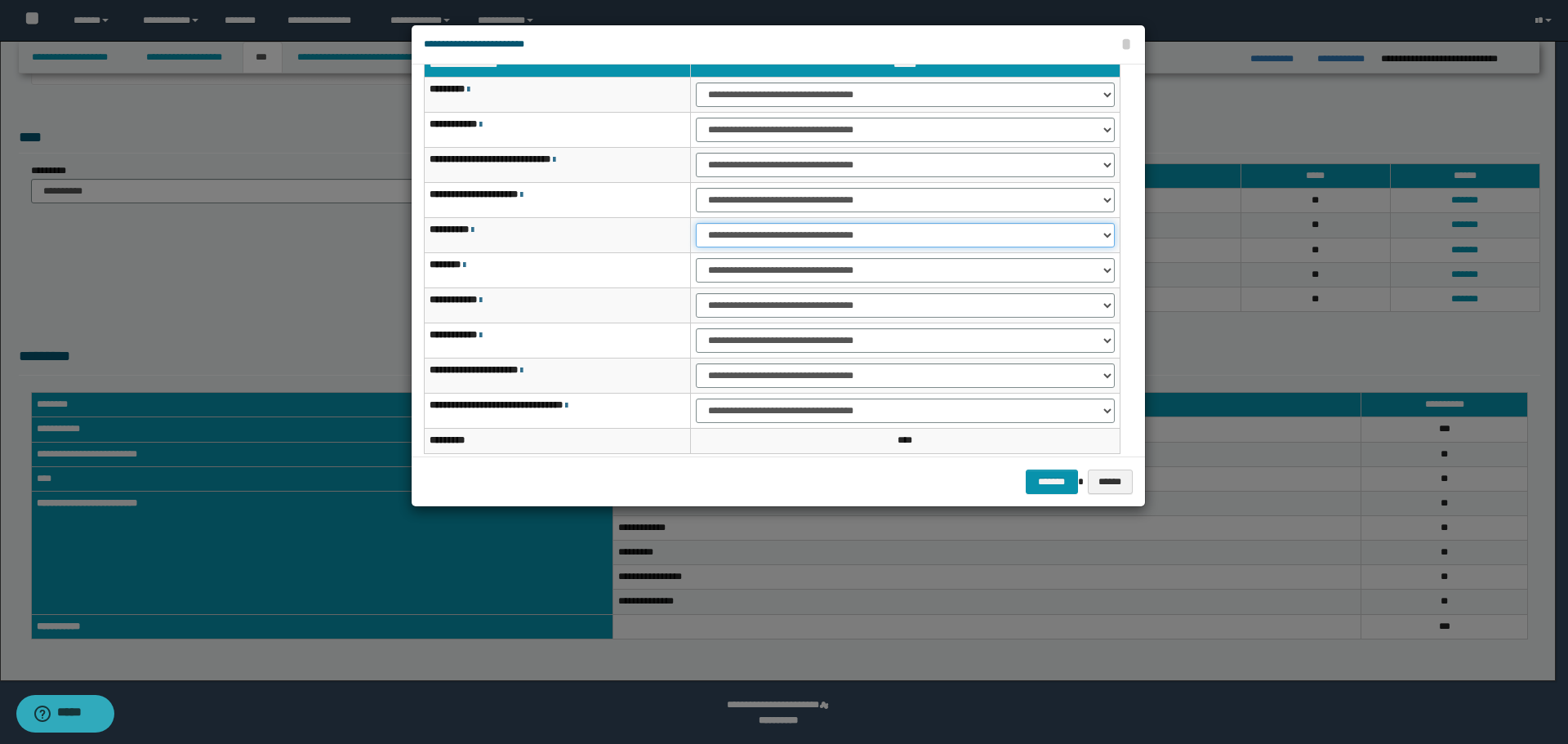 scroll, scrollTop: 99, scrollLeft: 0, axis: vertical 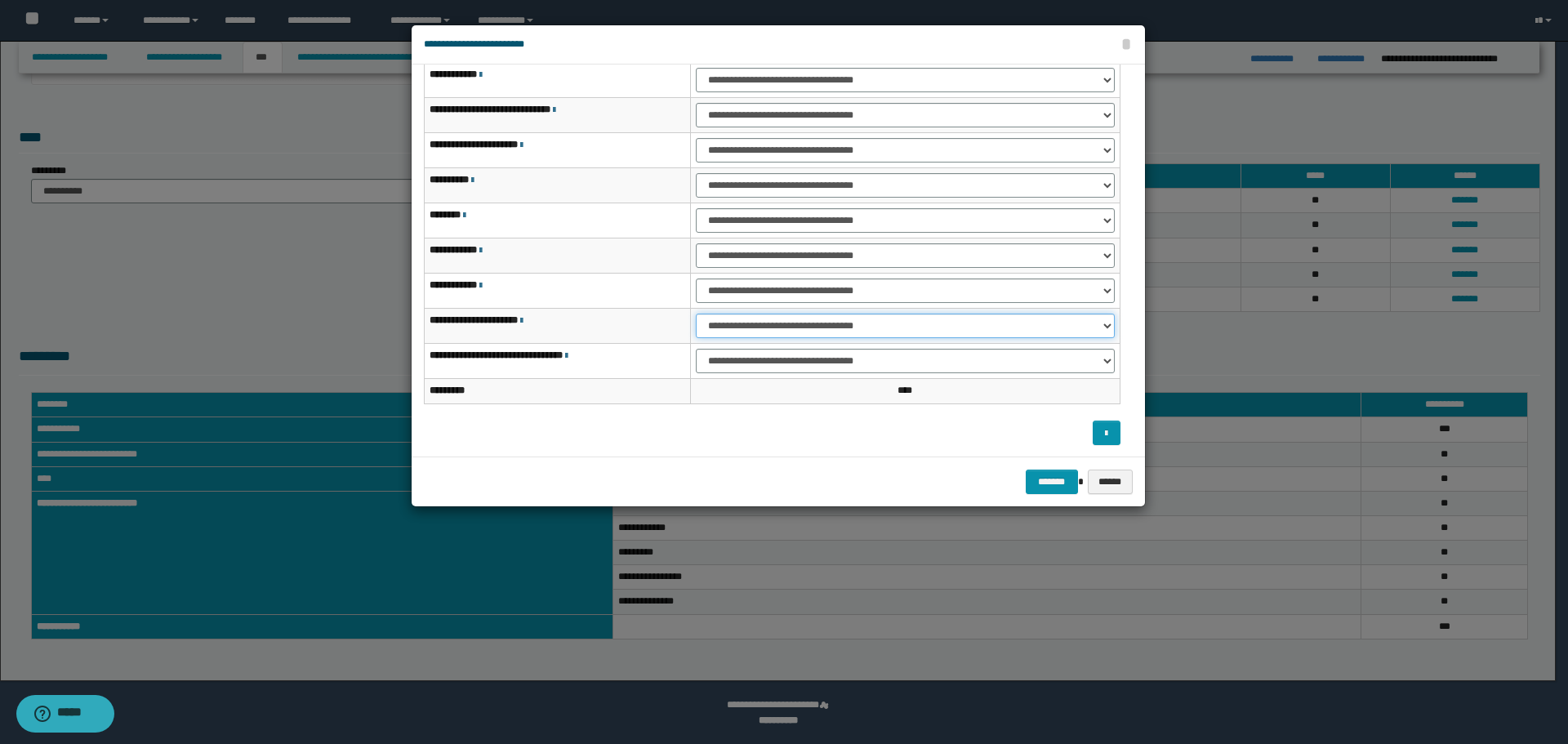 click on "**********" at bounding box center (905, 326) 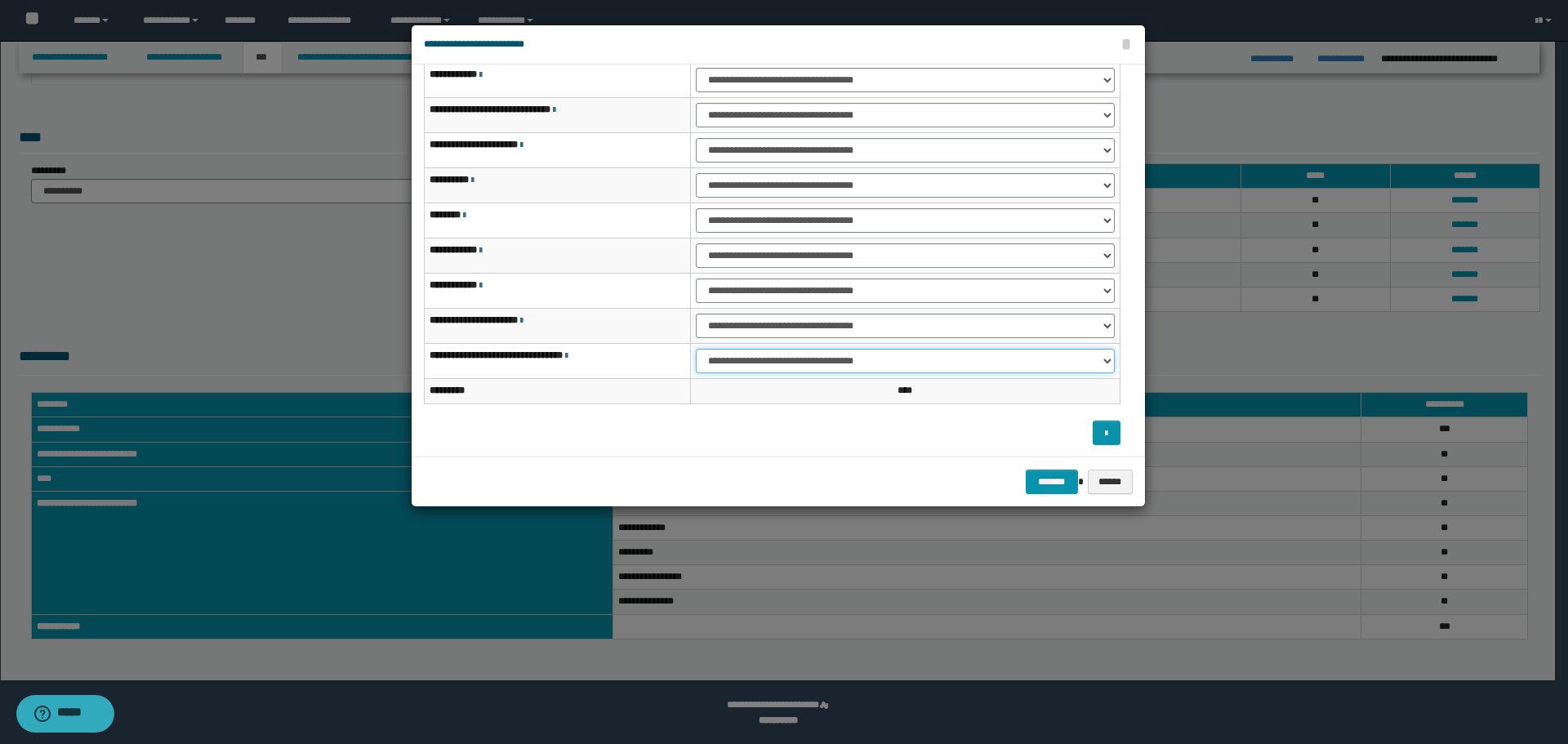 drag, startPoint x: 726, startPoint y: 363, endPoint x: 728, endPoint y: 372, distance: 9.219544 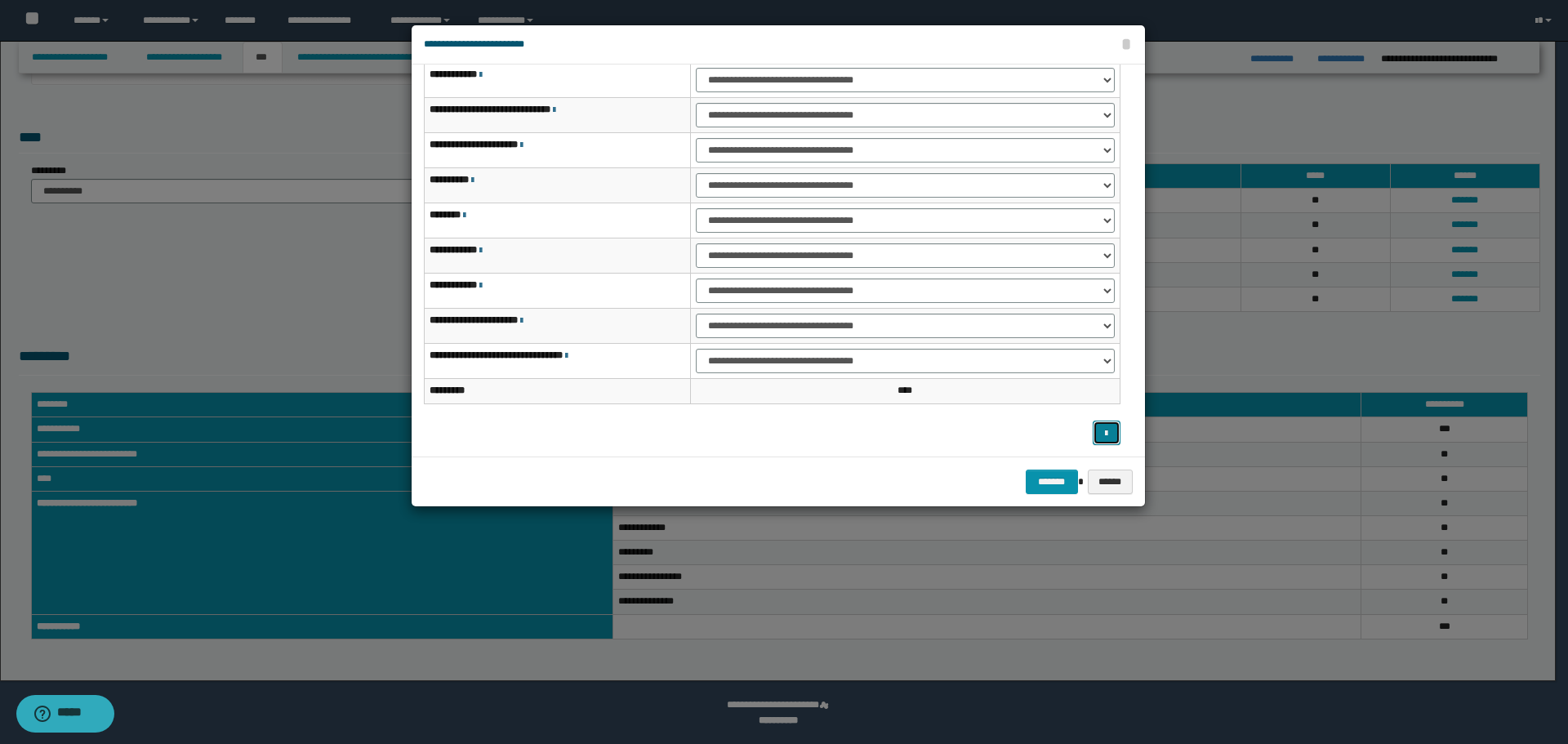 drag, startPoint x: 1107, startPoint y: 434, endPoint x: 1094, endPoint y: 638, distance: 204.4138 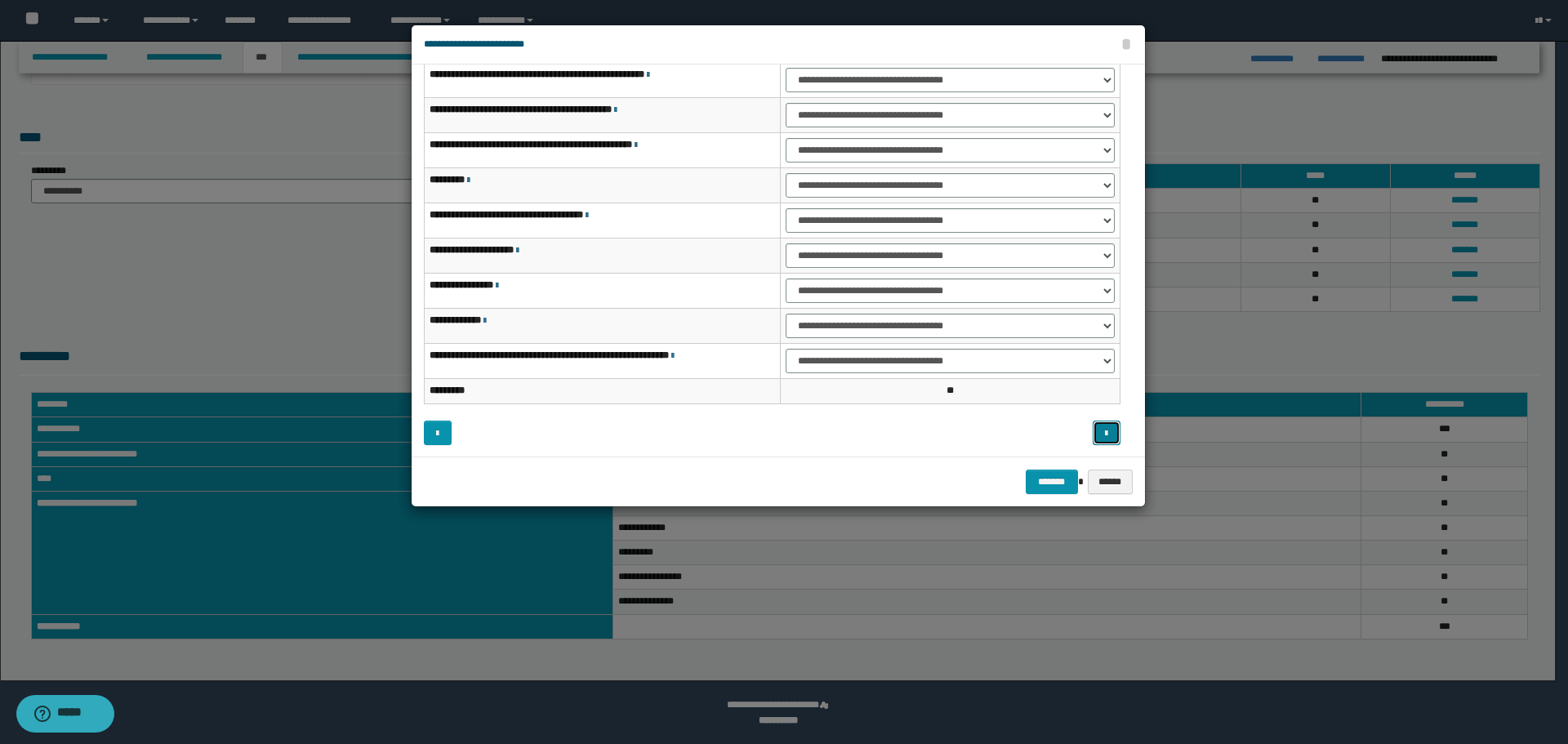 click at bounding box center [1106, 434] 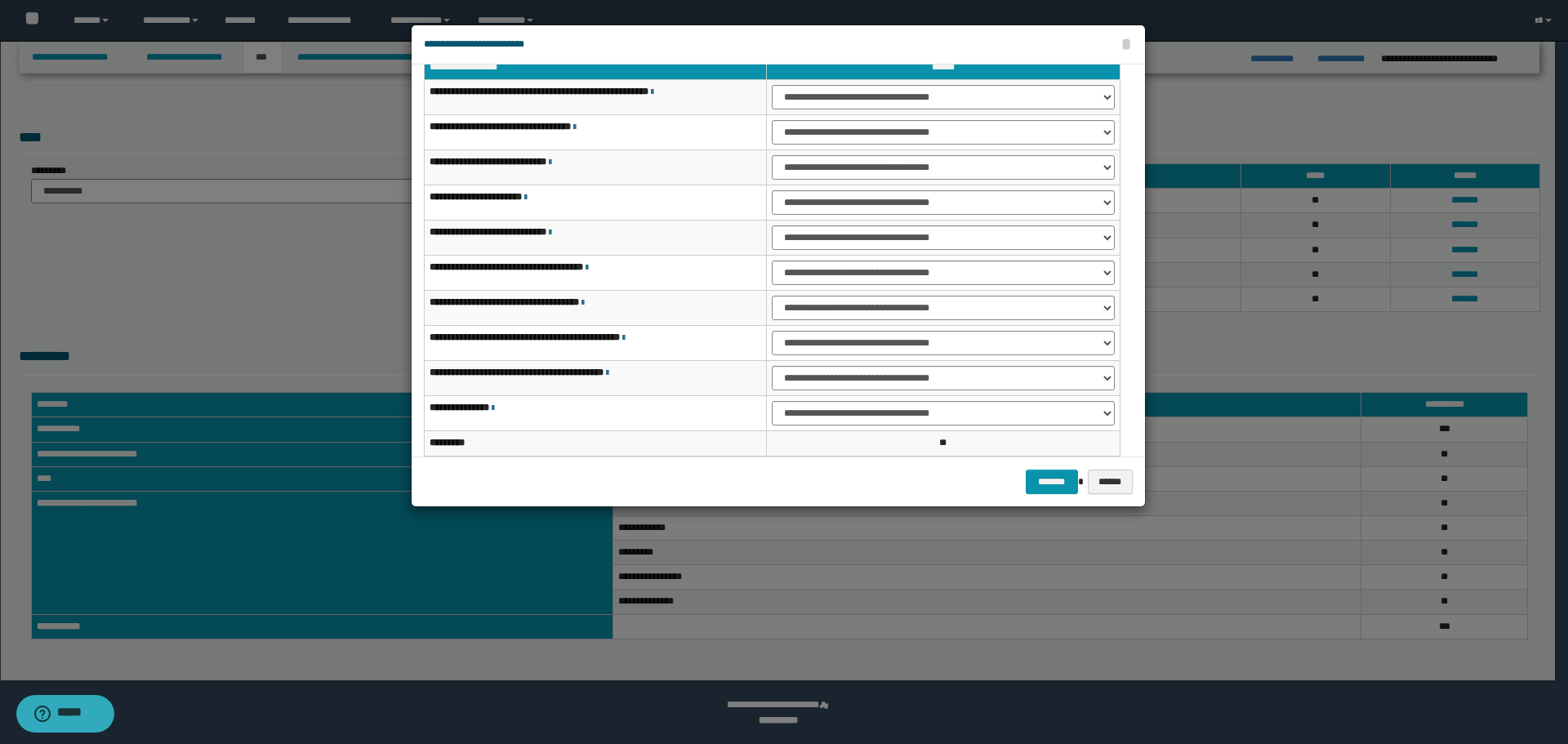 scroll, scrollTop: 0, scrollLeft: 0, axis: both 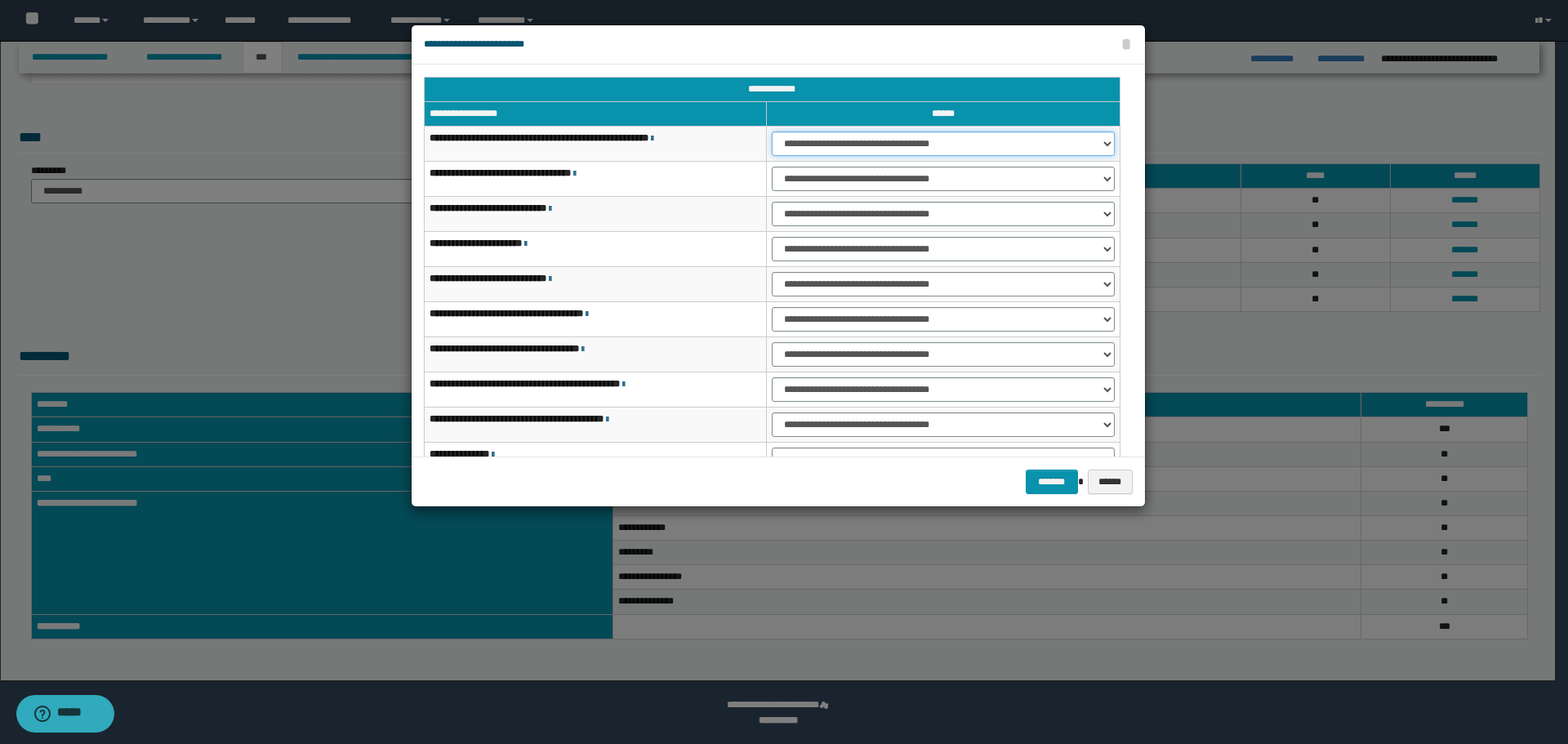 click on "**********" at bounding box center (943, 144) 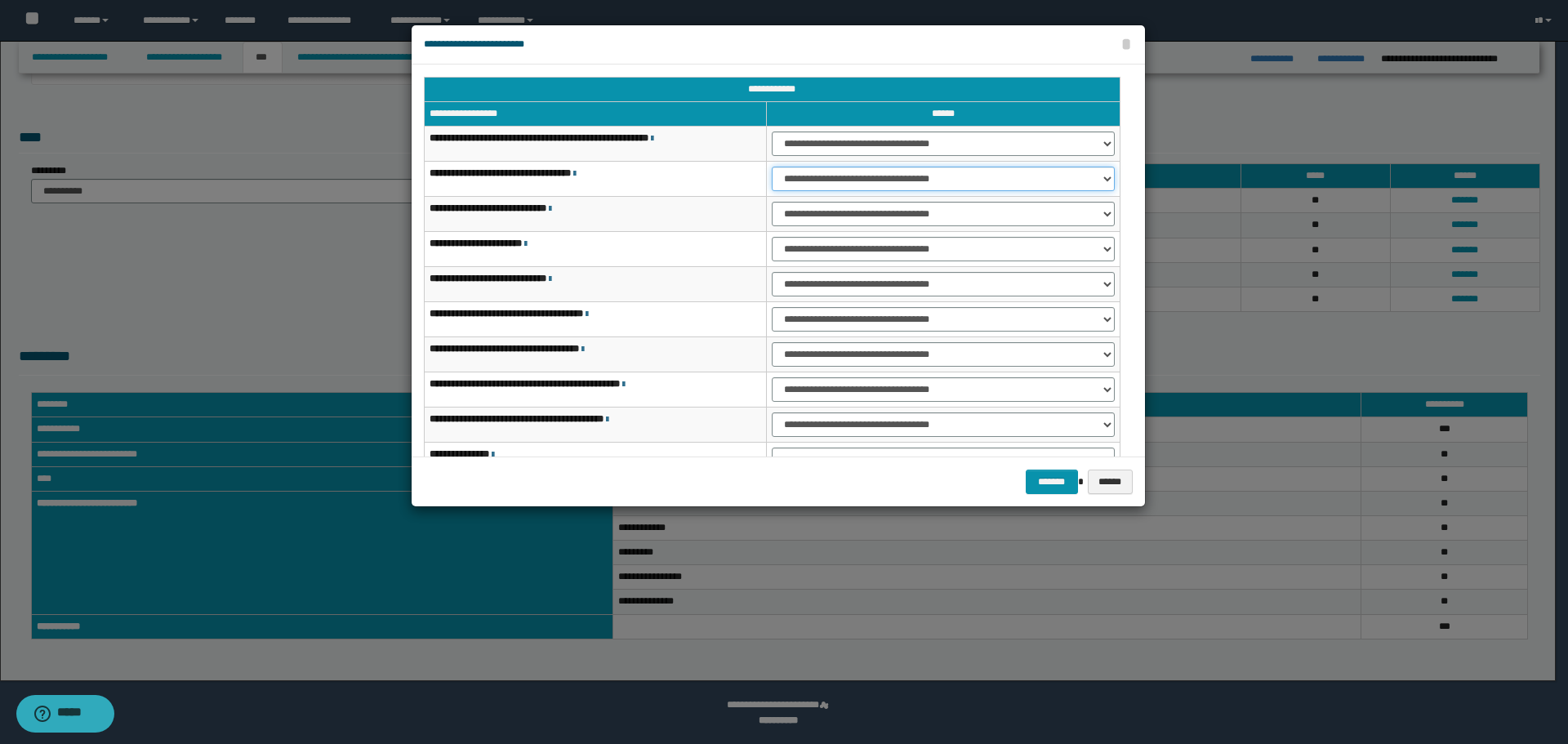 click on "**********" at bounding box center [943, 179] 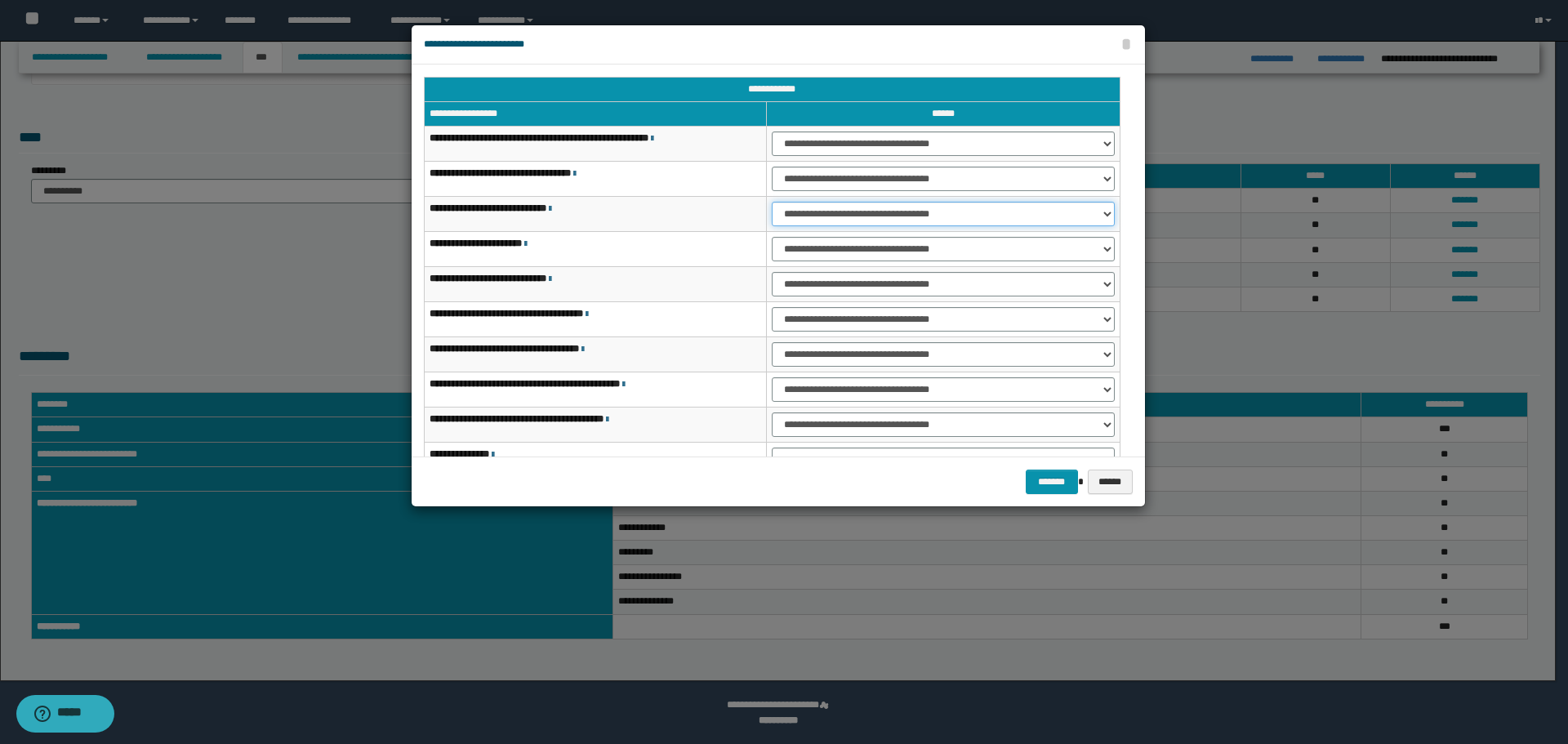 click on "**********" at bounding box center (943, 214) 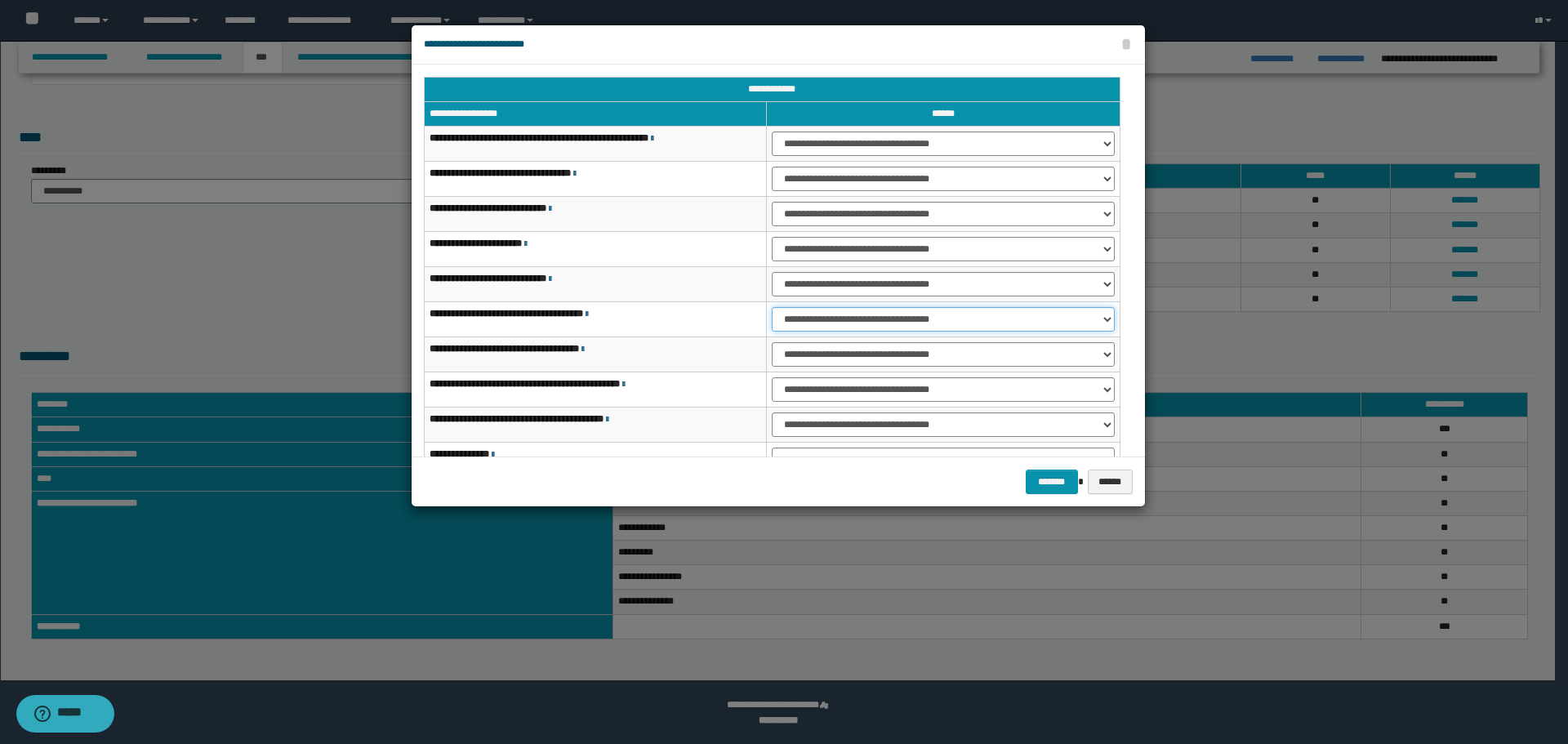 drag, startPoint x: 814, startPoint y: 321, endPoint x: 810, endPoint y: 328, distance: 8.06226 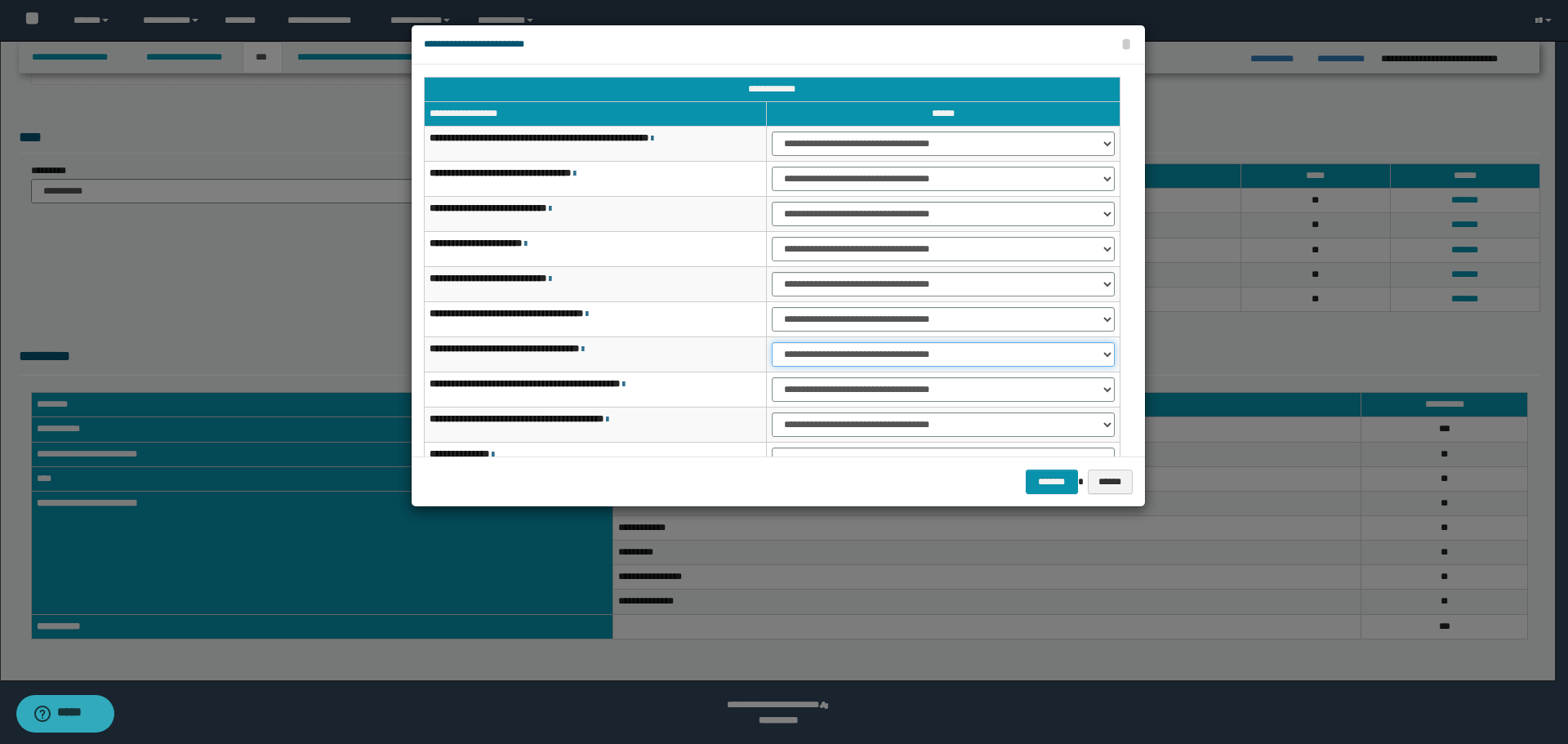 click on "**********" at bounding box center [943, 354] 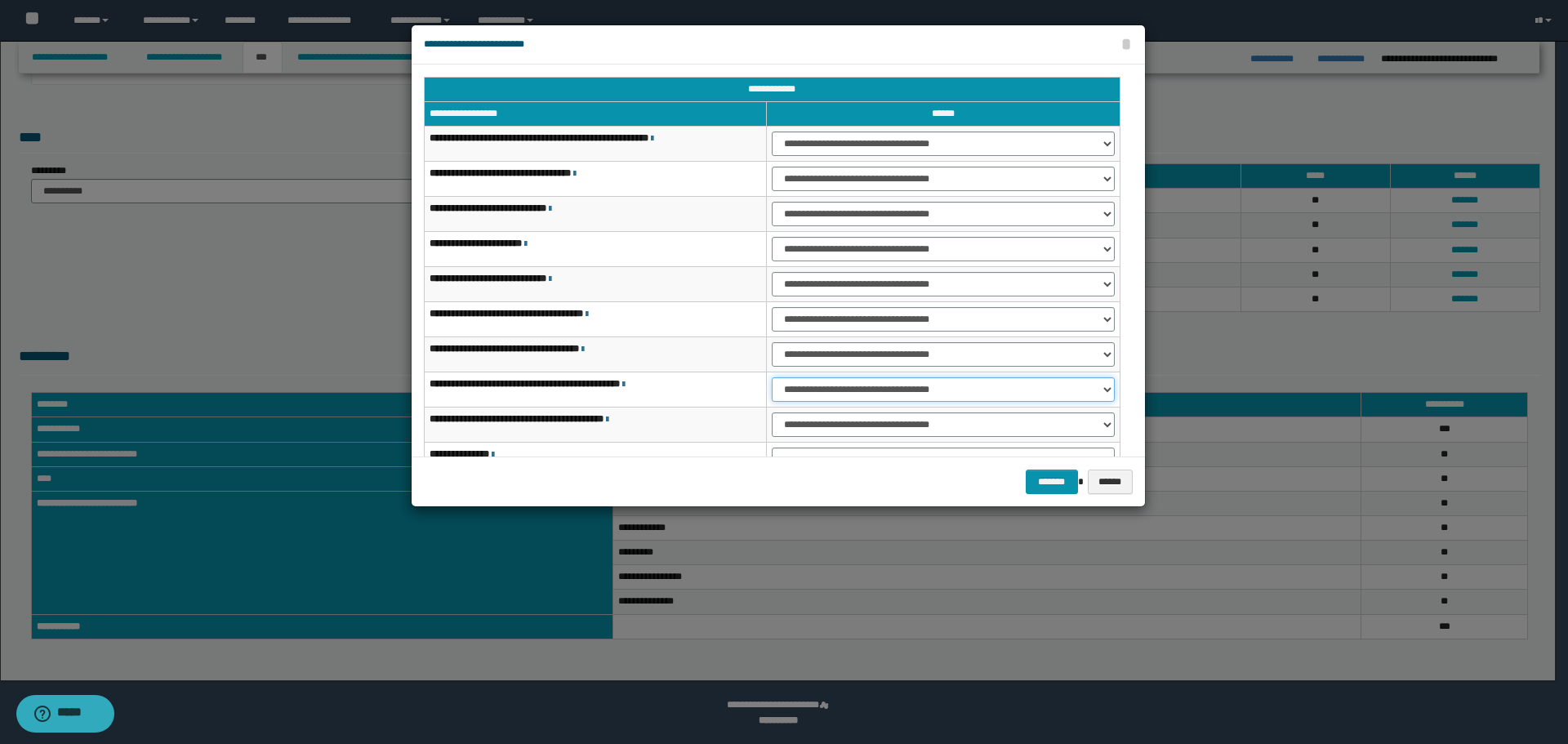 drag, startPoint x: 808, startPoint y: 381, endPoint x: 816, endPoint y: 400, distance: 21 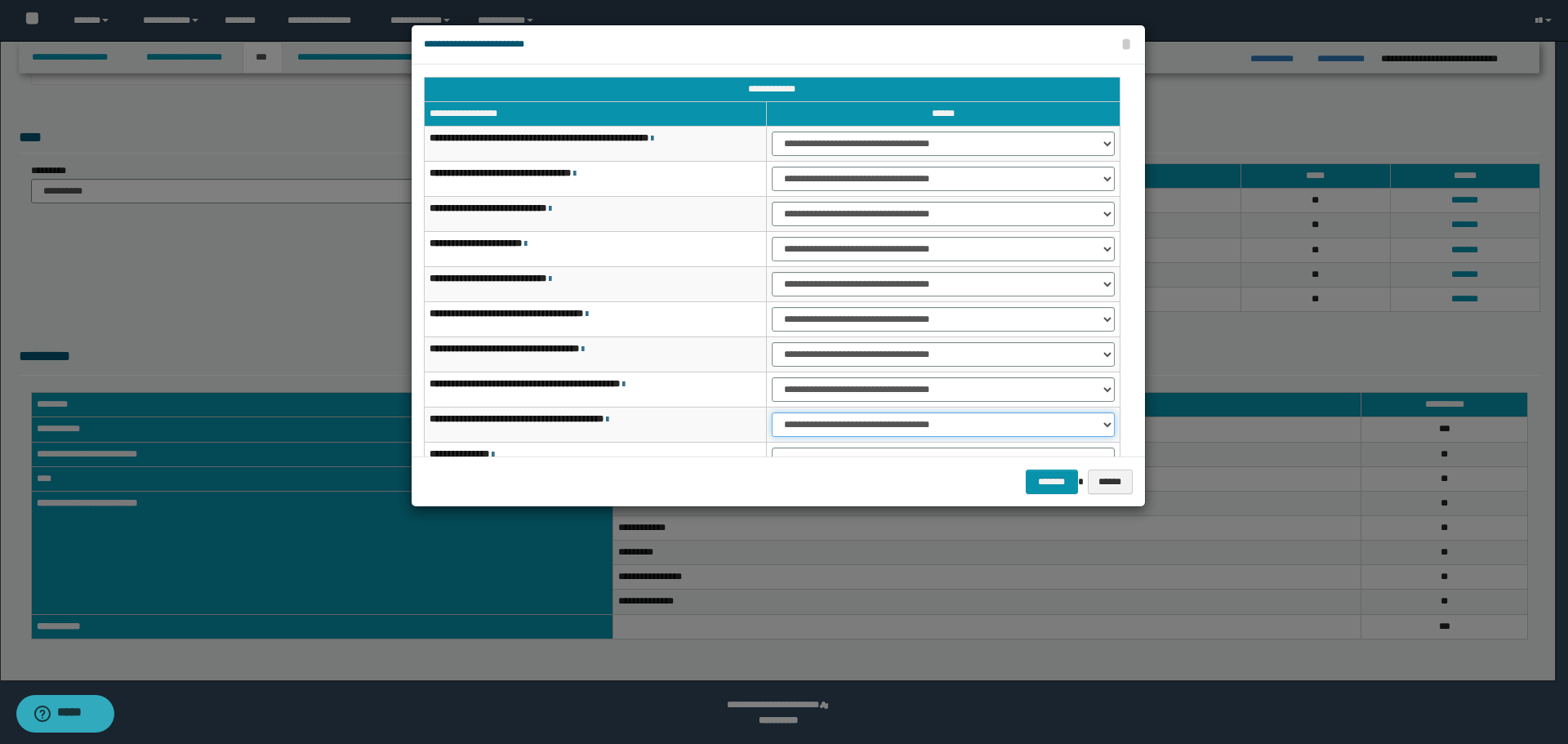 click on "**********" at bounding box center [943, 425] 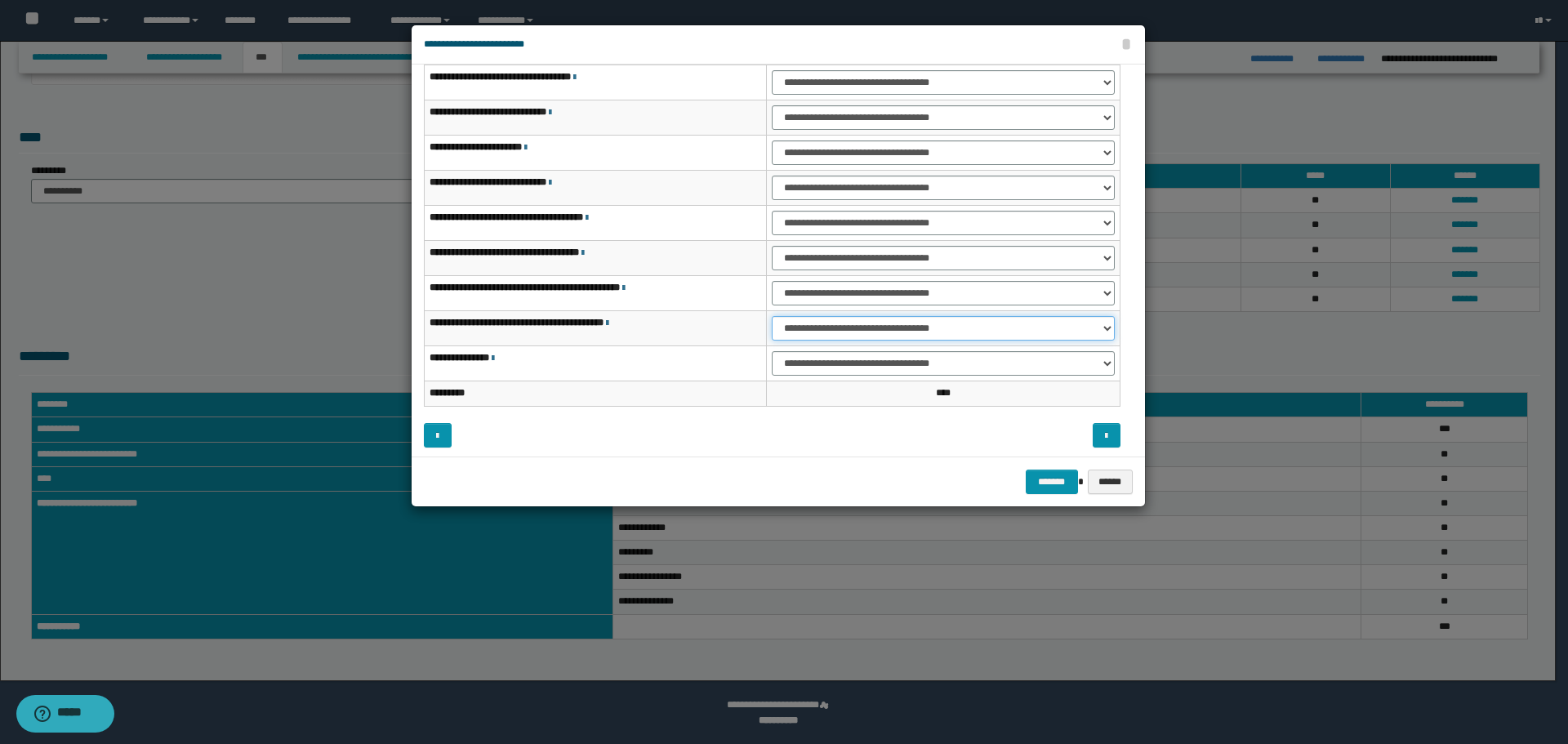 scroll, scrollTop: 99, scrollLeft: 0, axis: vertical 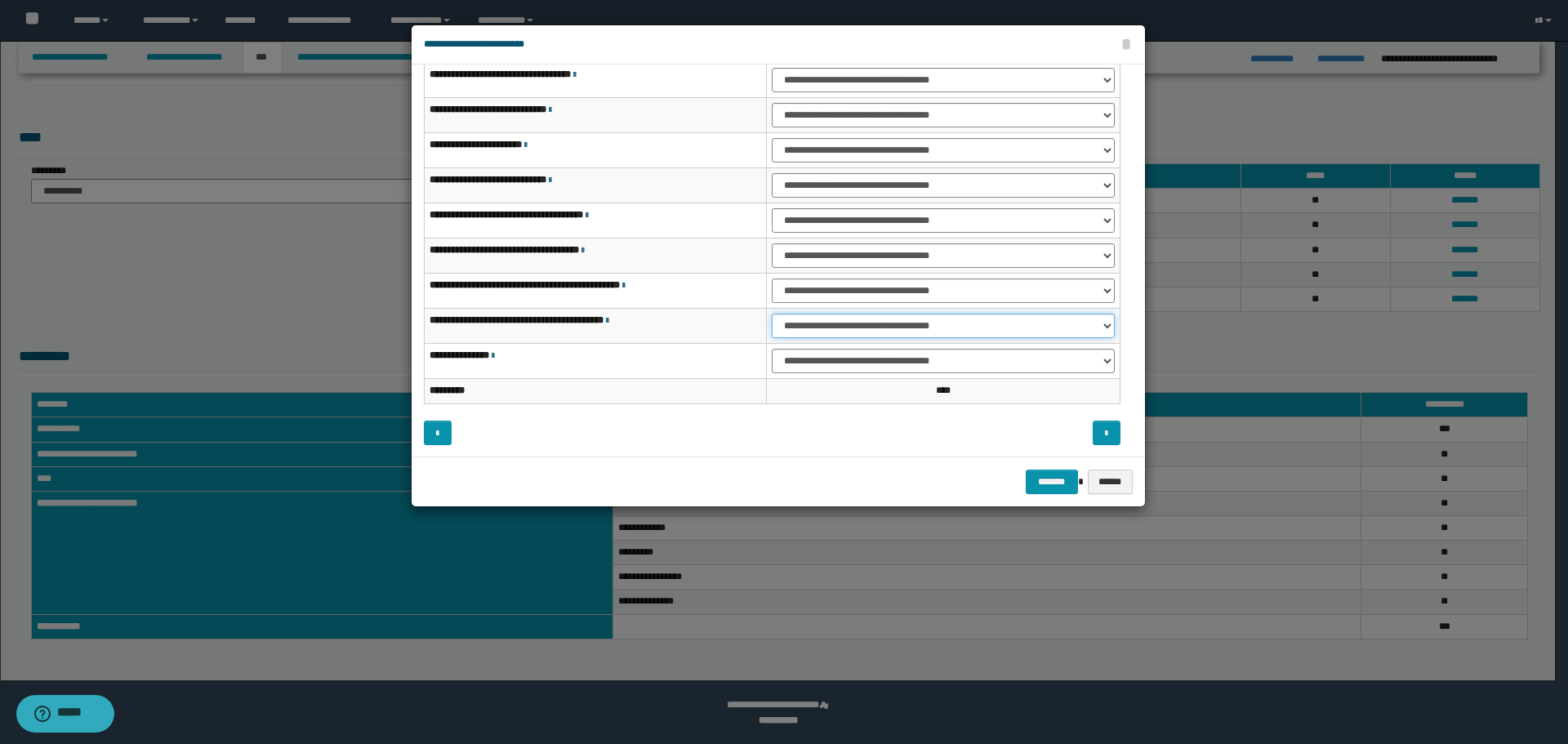 drag, startPoint x: 797, startPoint y: 328, endPoint x: 797, endPoint y: 337, distance: 9 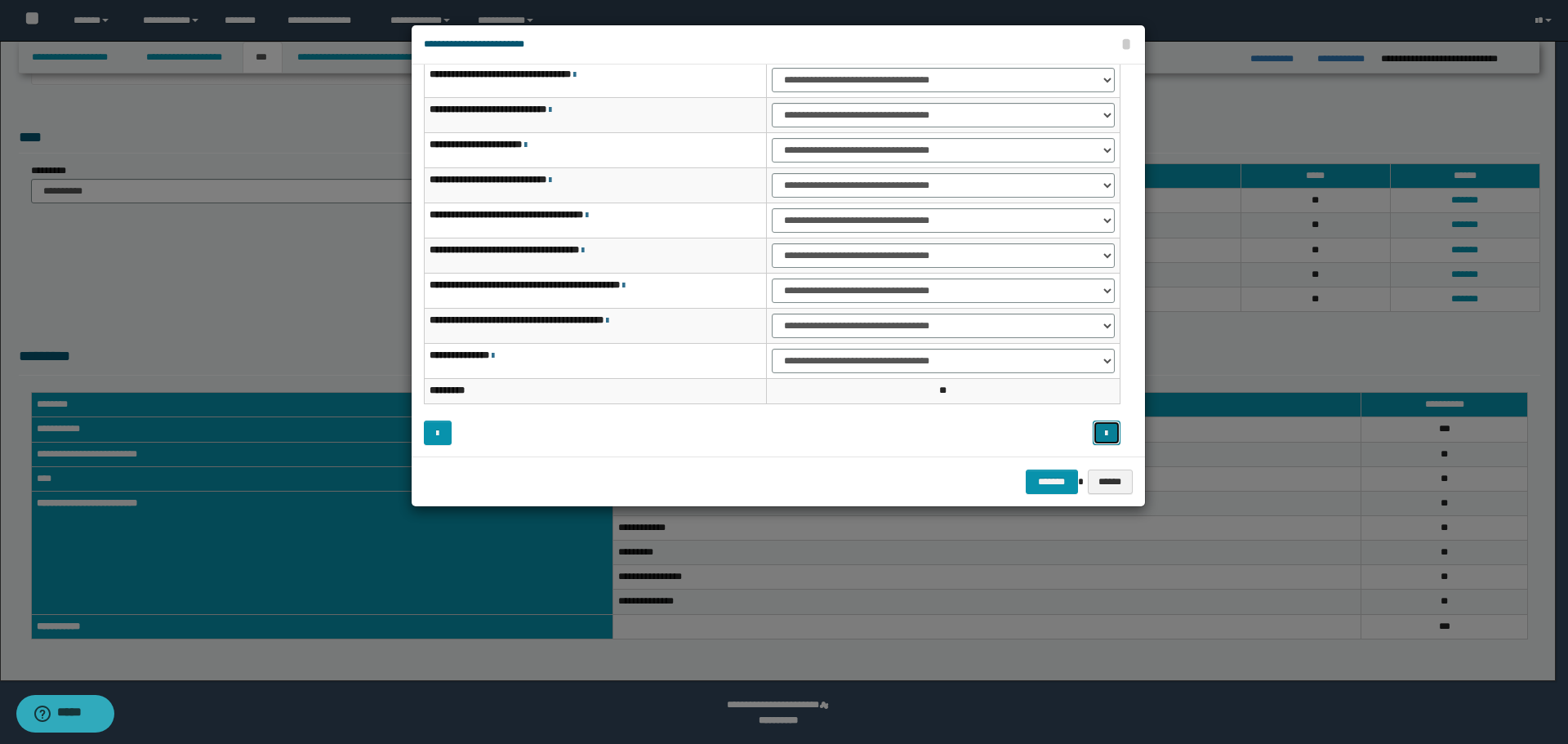 click at bounding box center (1107, 433) 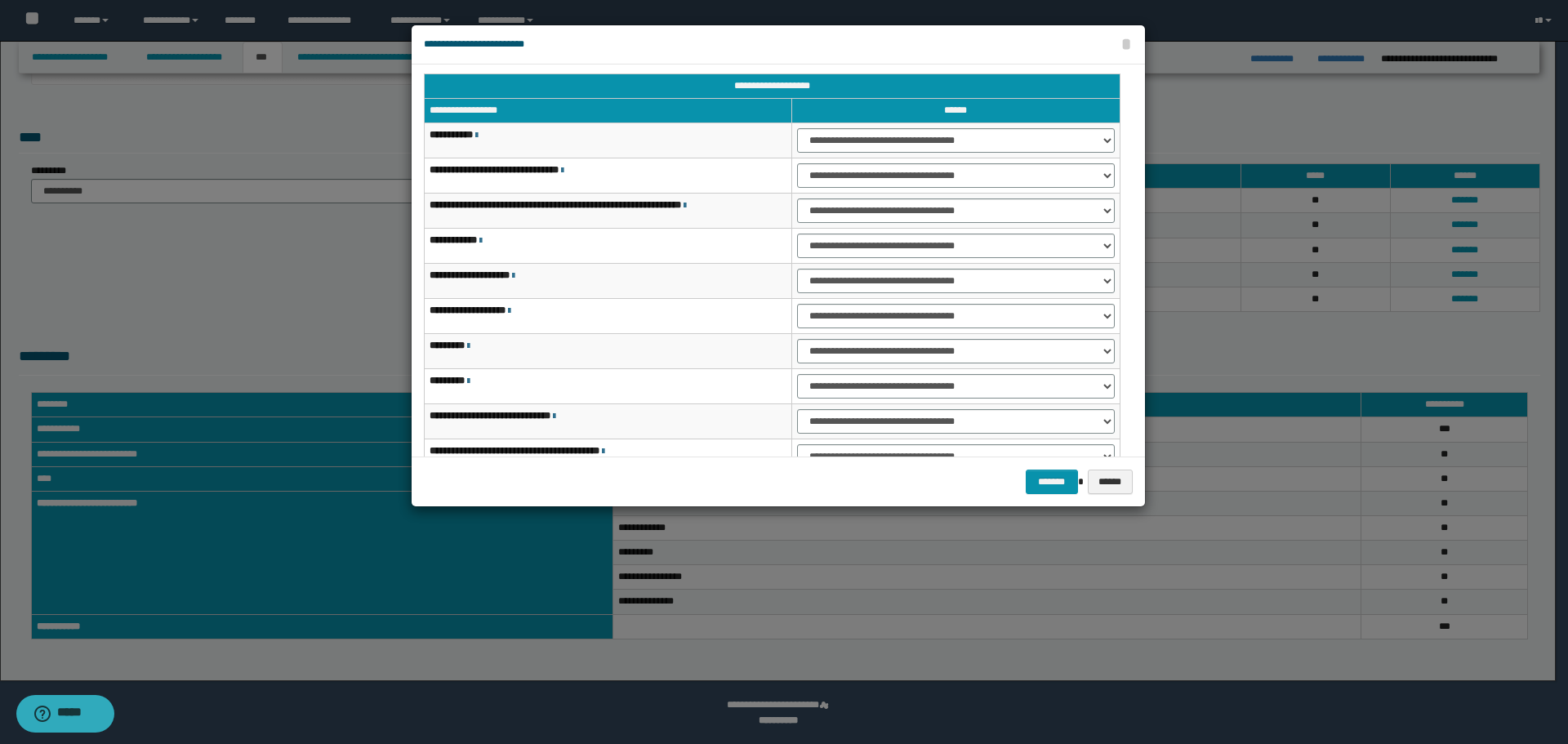 scroll, scrollTop: 0, scrollLeft: 0, axis: both 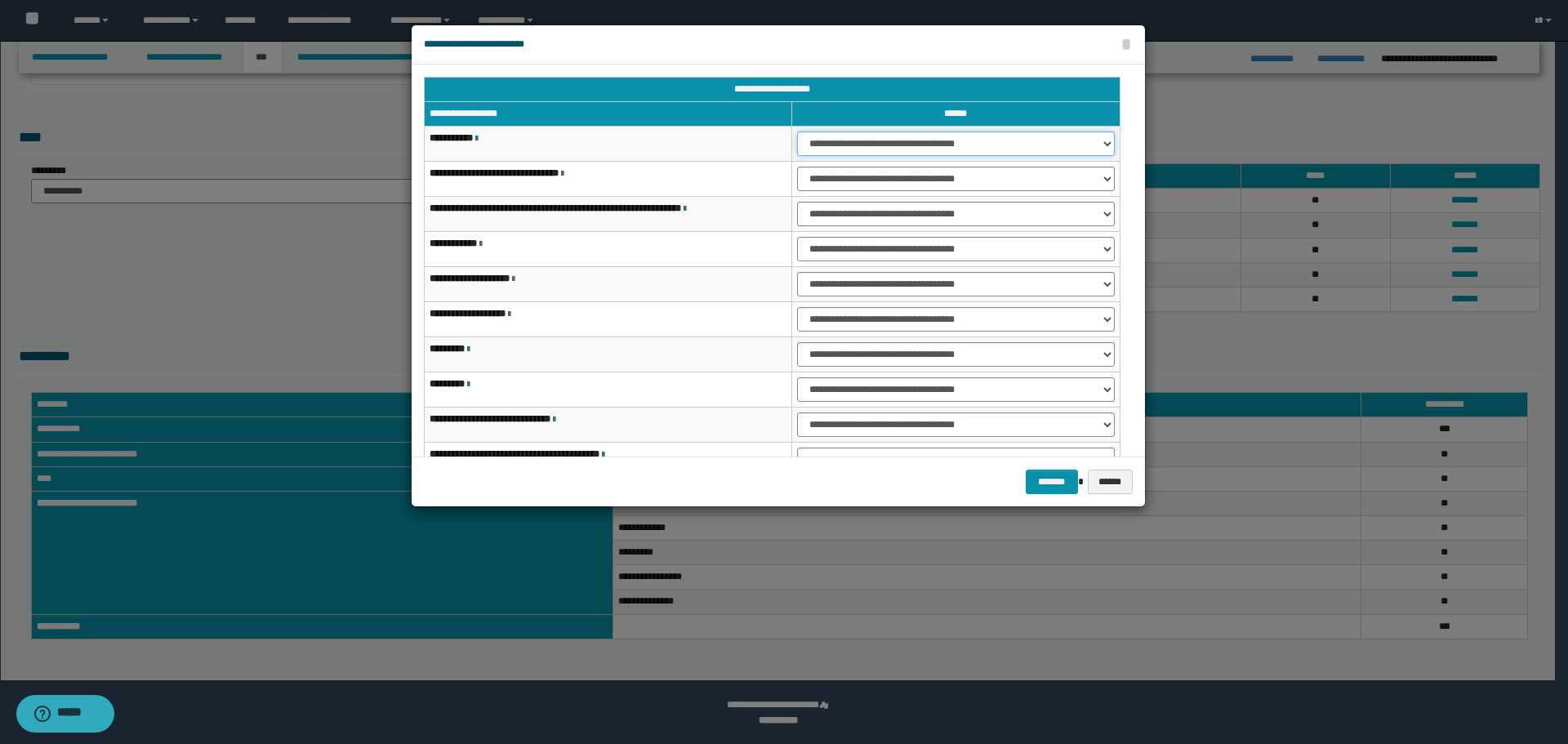 drag, startPoint x: 906, startPoint y: 154, endPoint x: 865, endPoint y: 163, distance: 41.9762 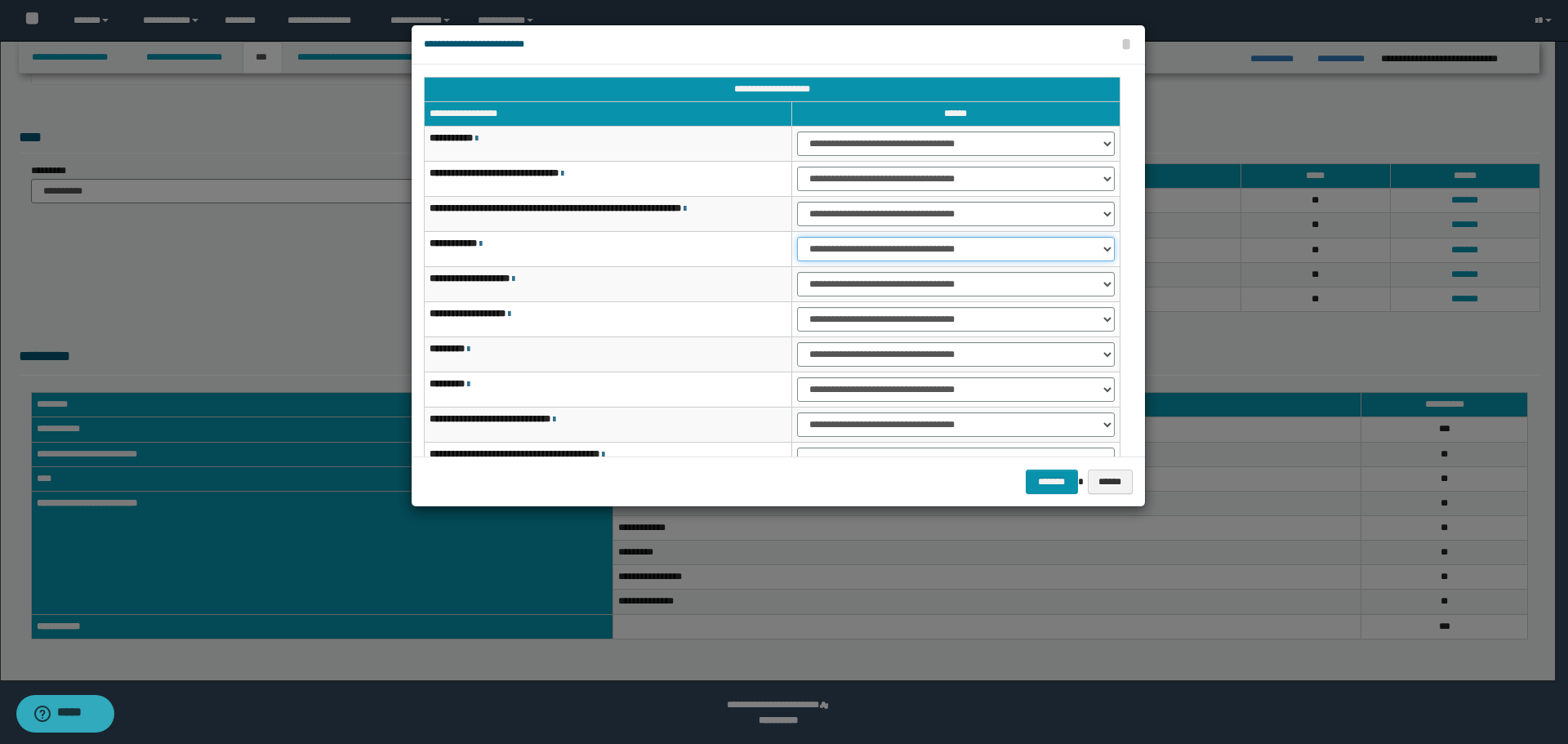 click on "**********" at bounding box center (956, 249) 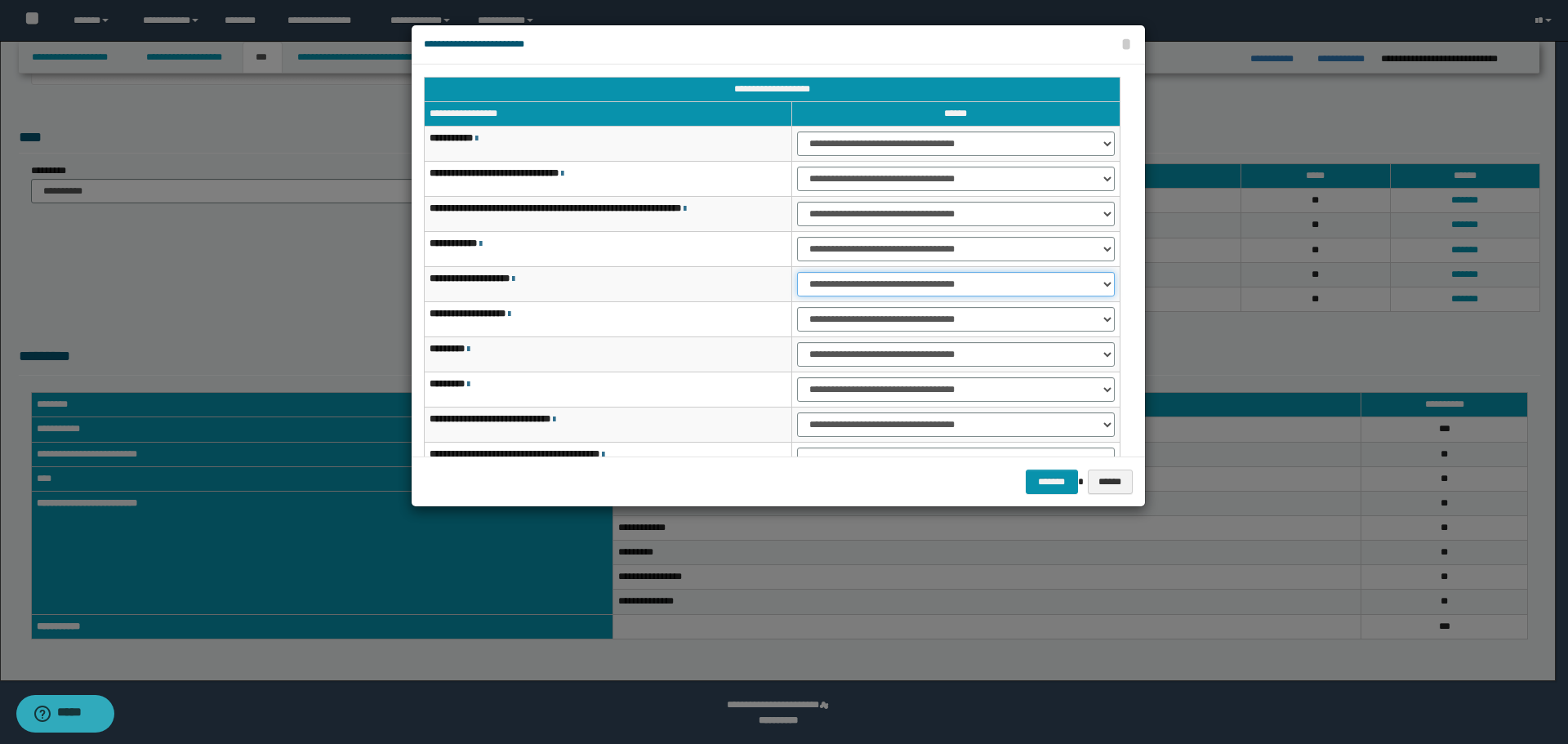 click on "**********" at bounding box center [956, 284] 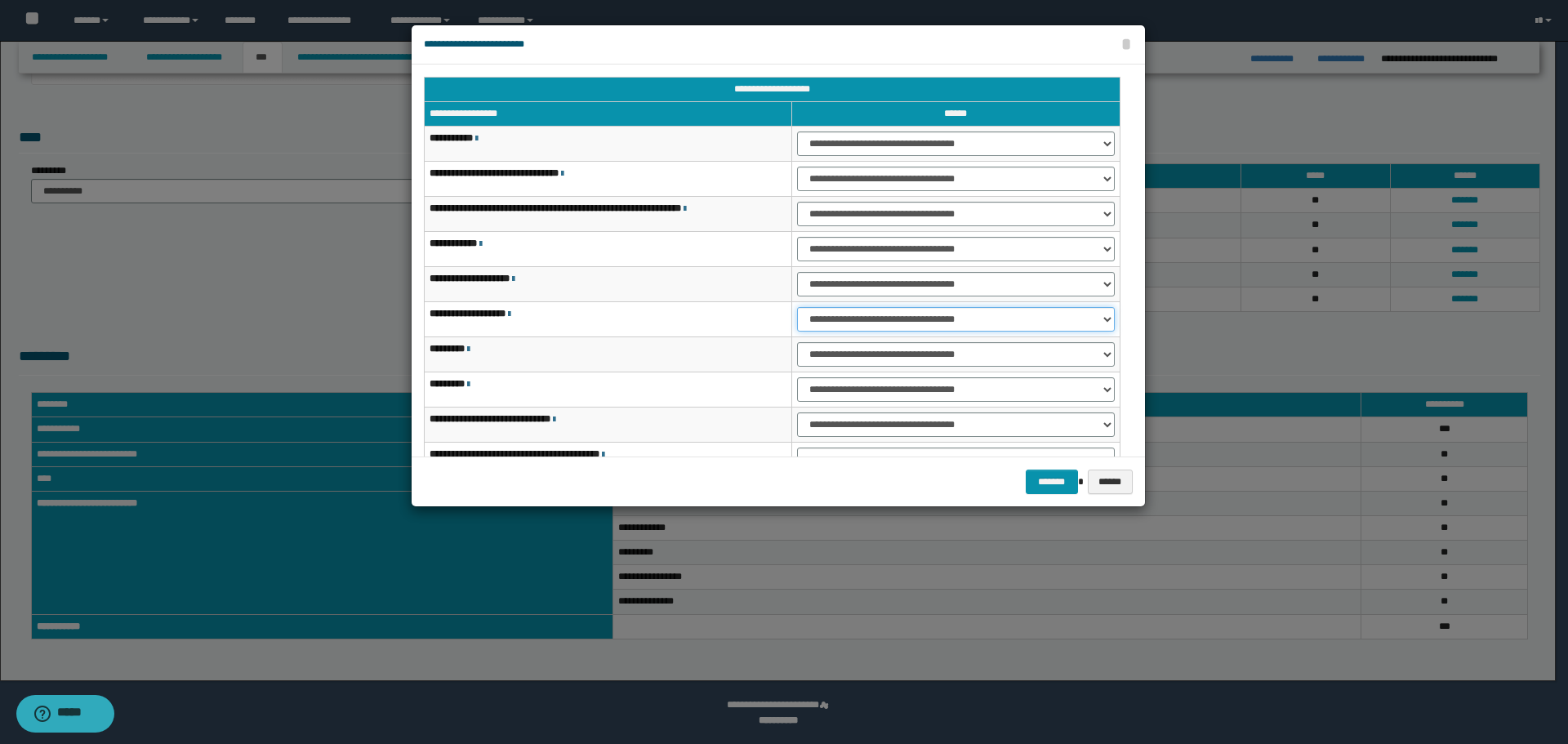 drag, startPoint x: 838, startPoint y: 316, endPoint x: 840, endPoint y: 328, distance: 12.165525 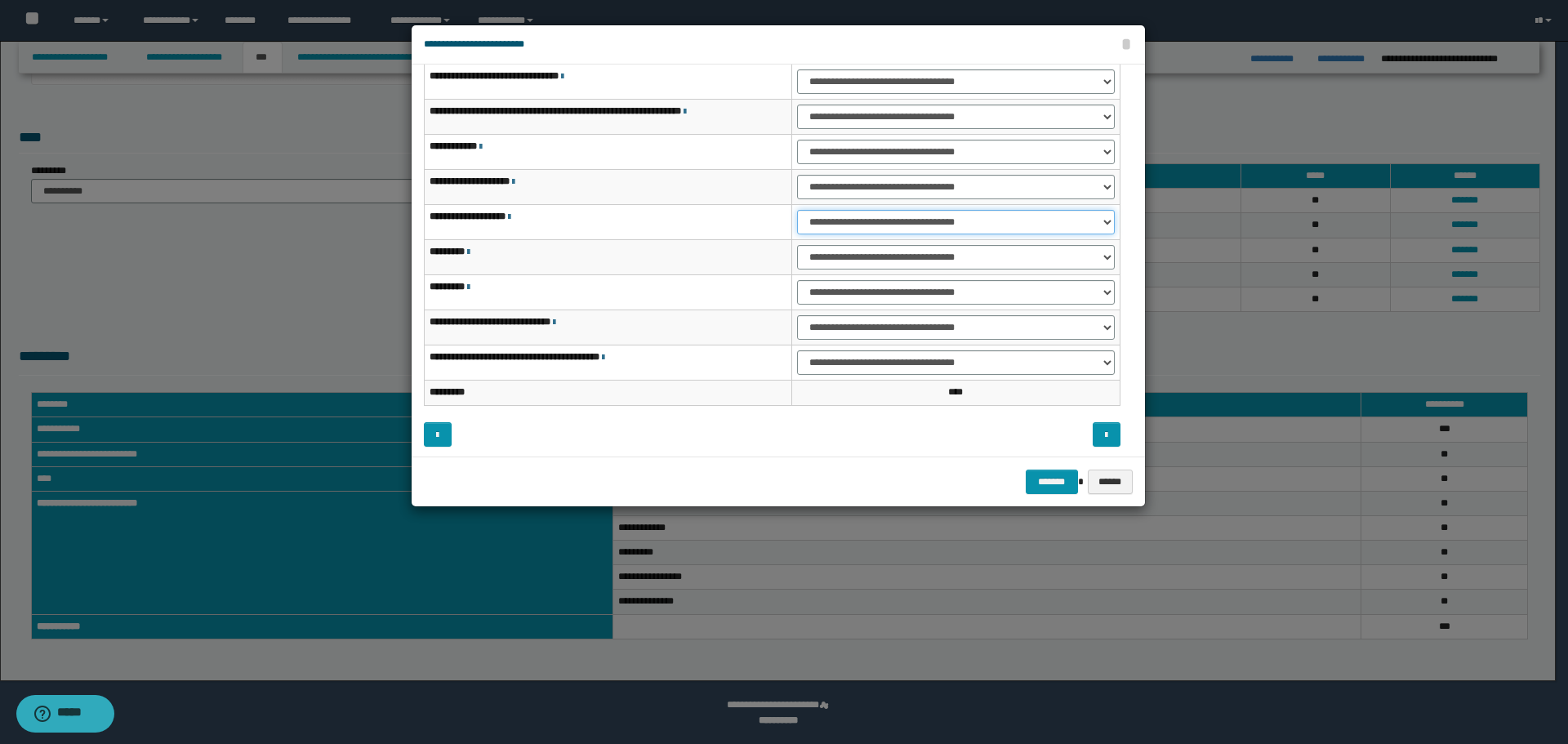 scroll, scrollTop: 99, scrollLeft: 0, axis: vertical 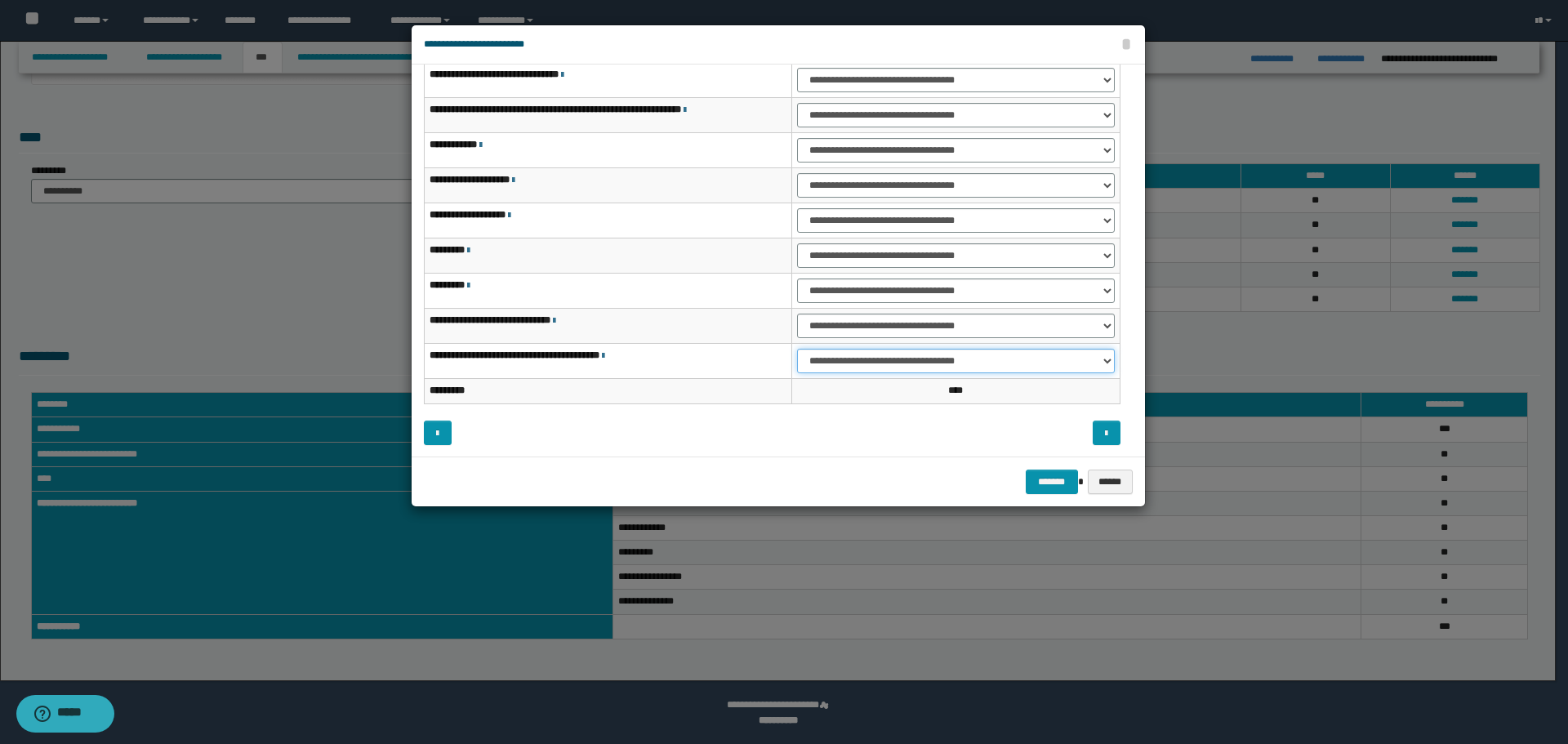 click on "**********" at bounding box center [956, 361] 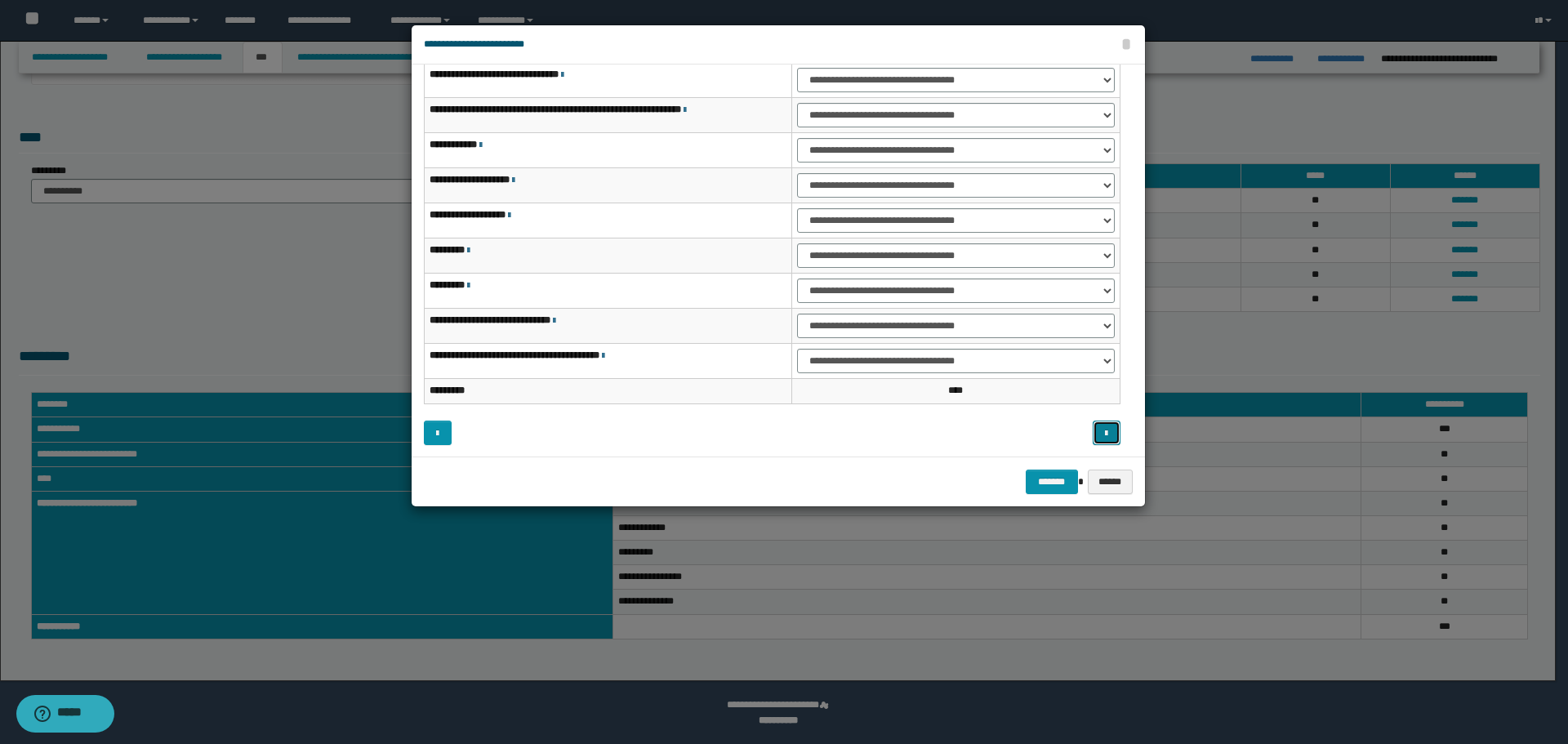 click at bounding box center (1107, 433) 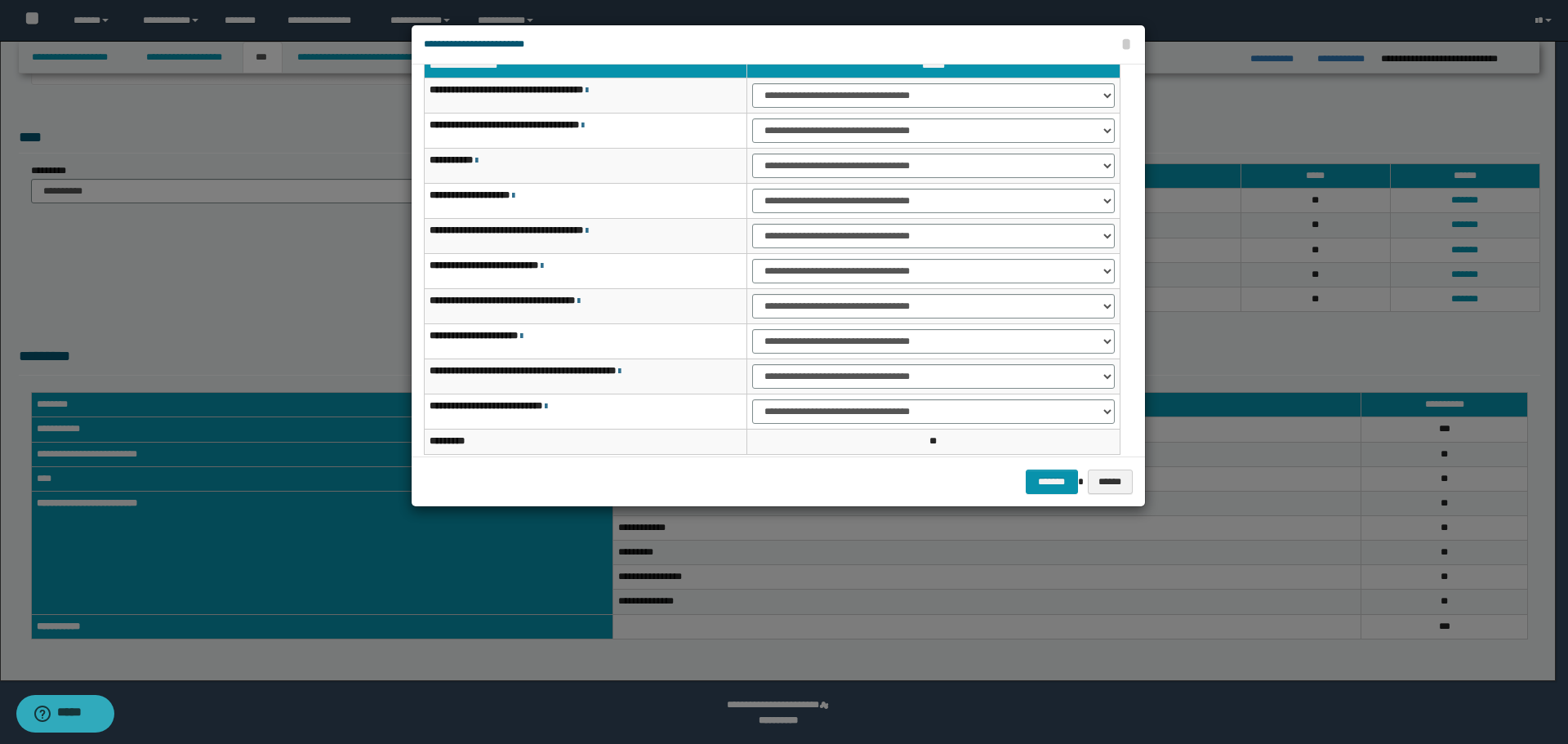 scroll, scrollTop: 0, scrollLeft: 0, axis: both 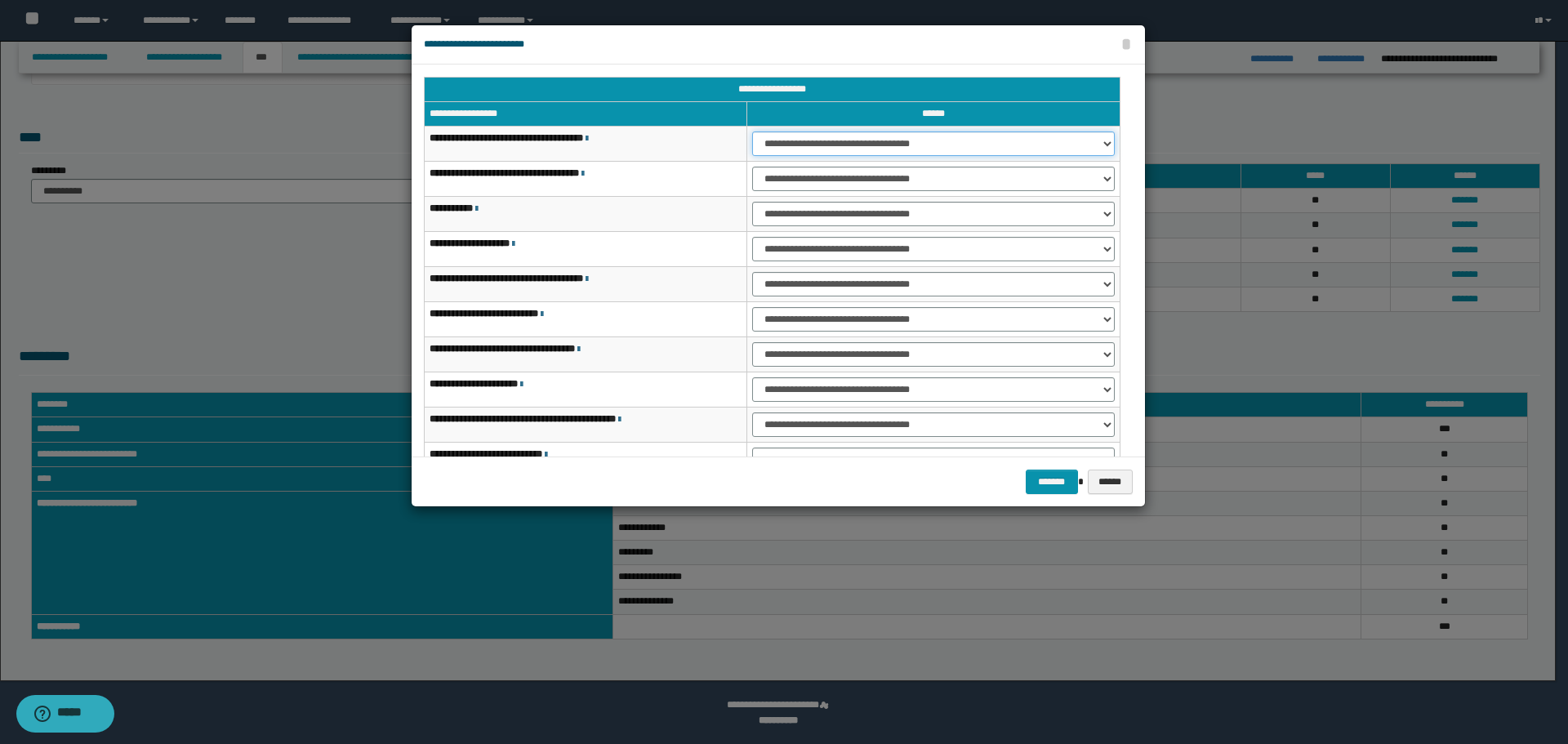 drag, startPoint x: 900, startPoint y: 141, endPoint x: 895, endPoint y: 156, distance: 15.811388 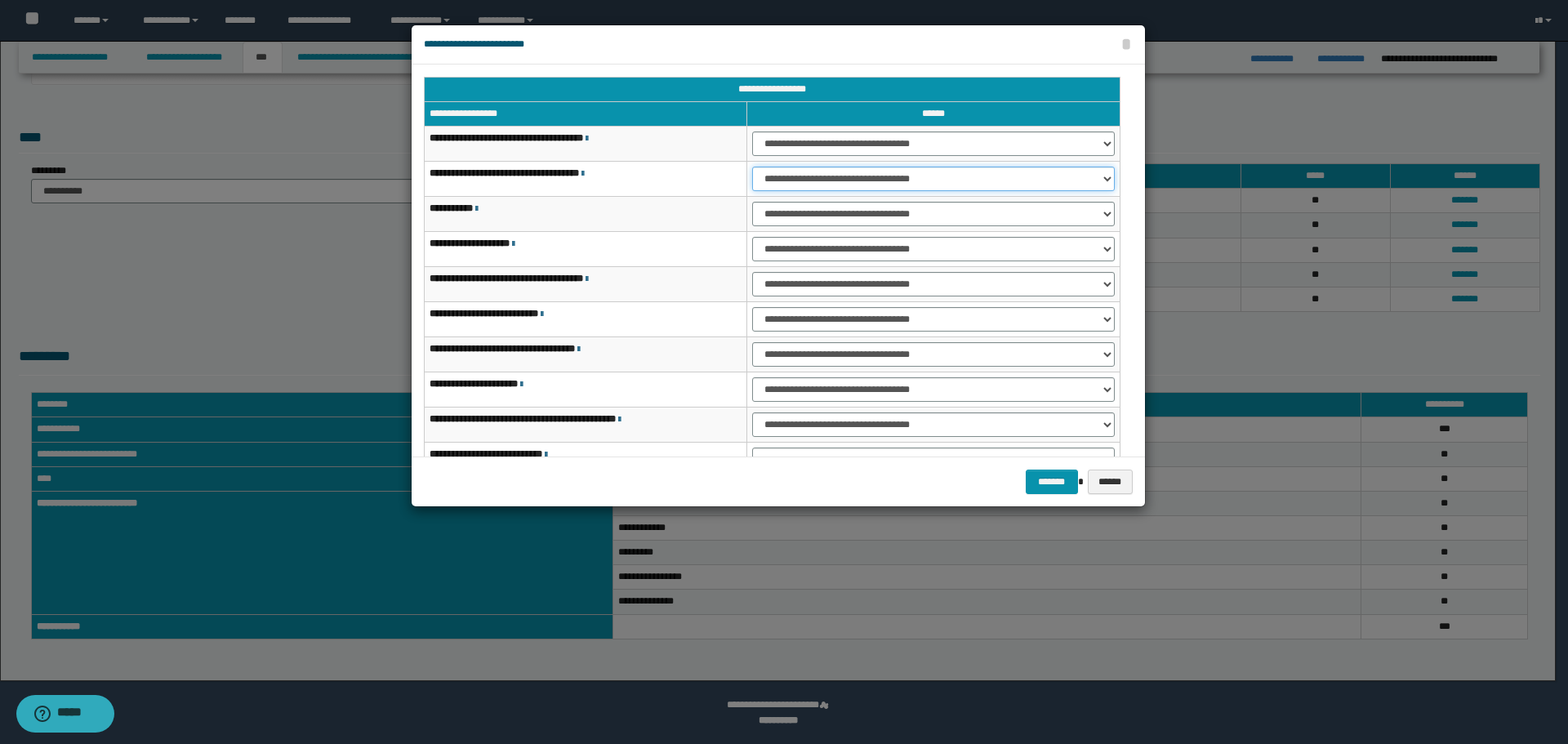 click on "**********" at bounding box center [933, 179] 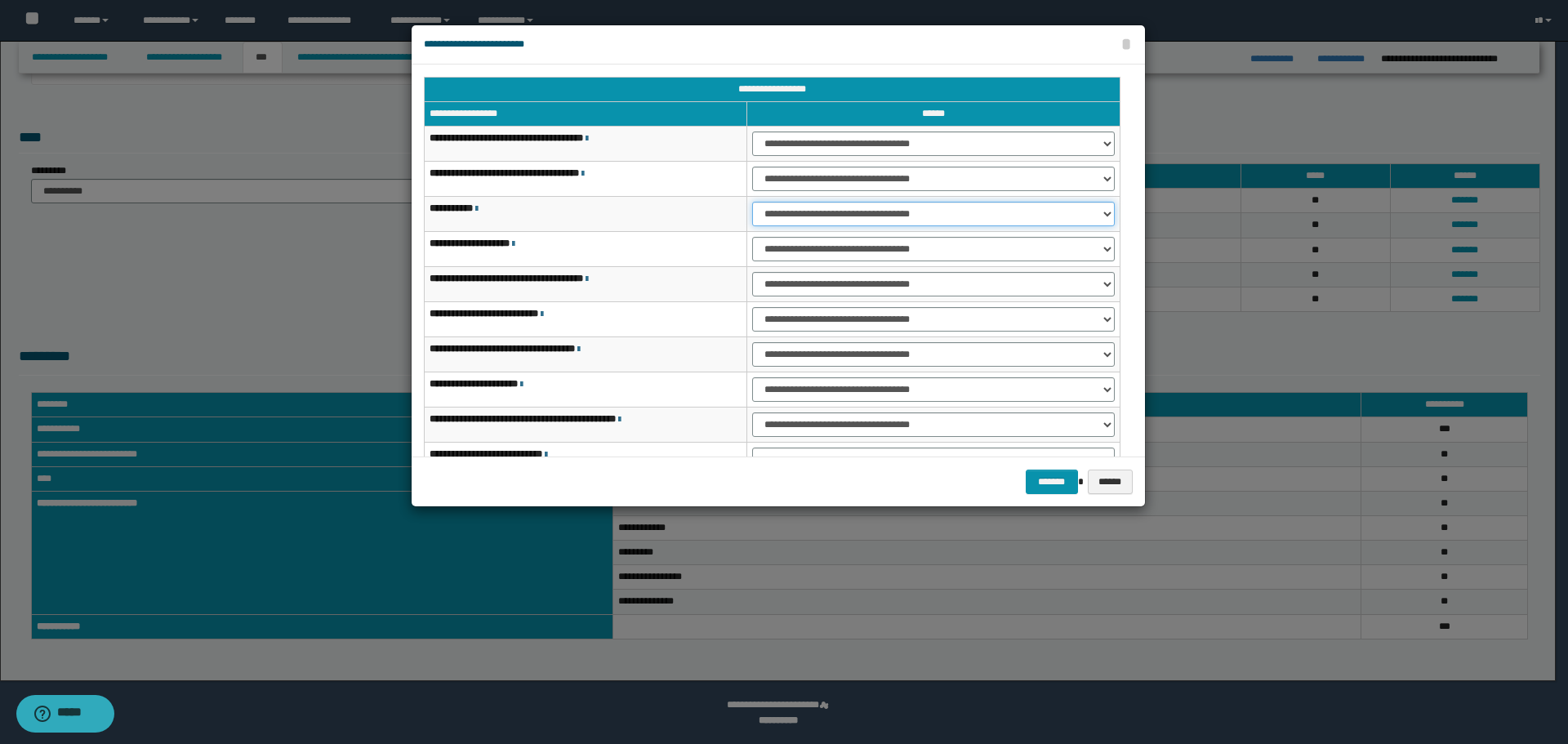 click on "**********" at bounding box center (933, 214) 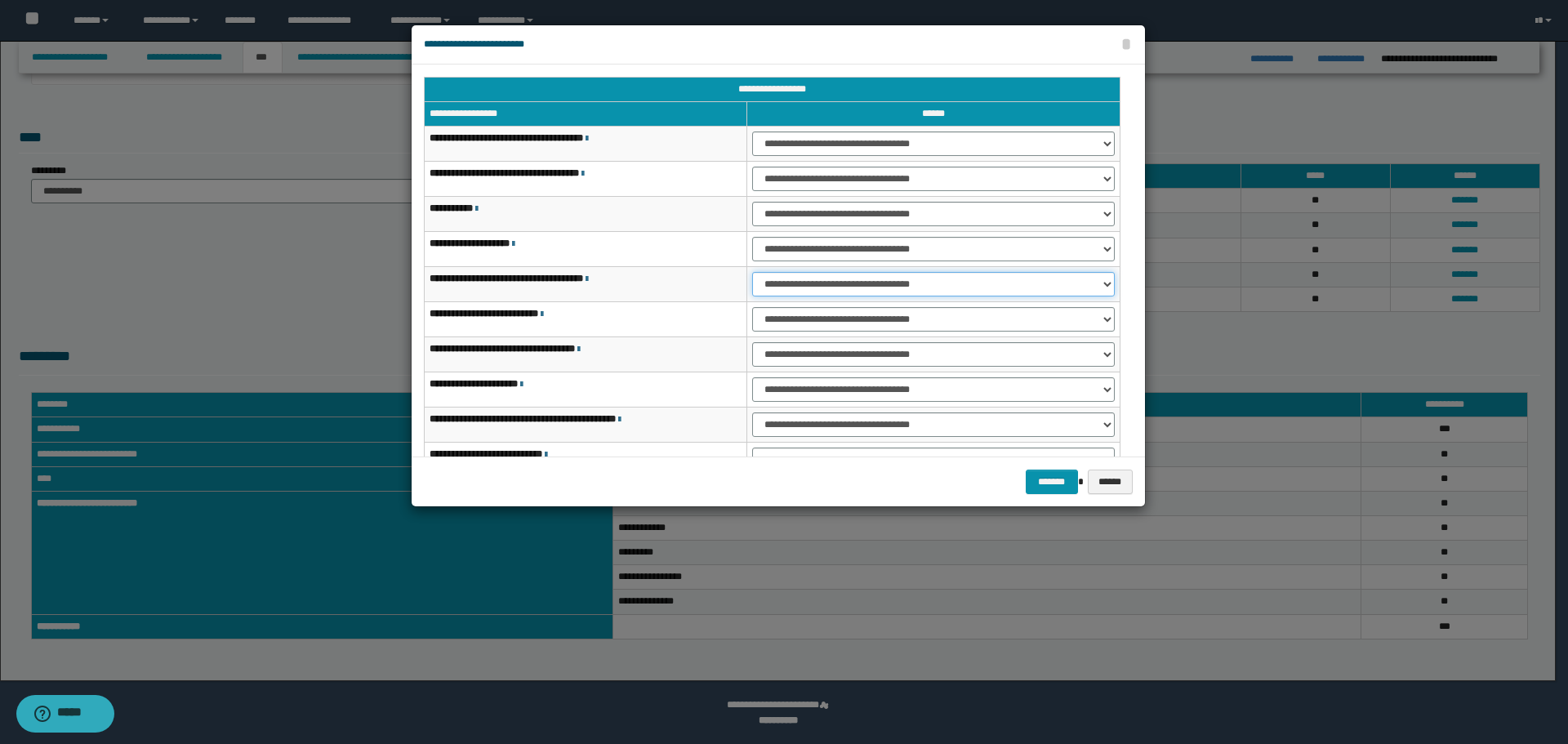 click on "**********" at bounding box center (933, 284) 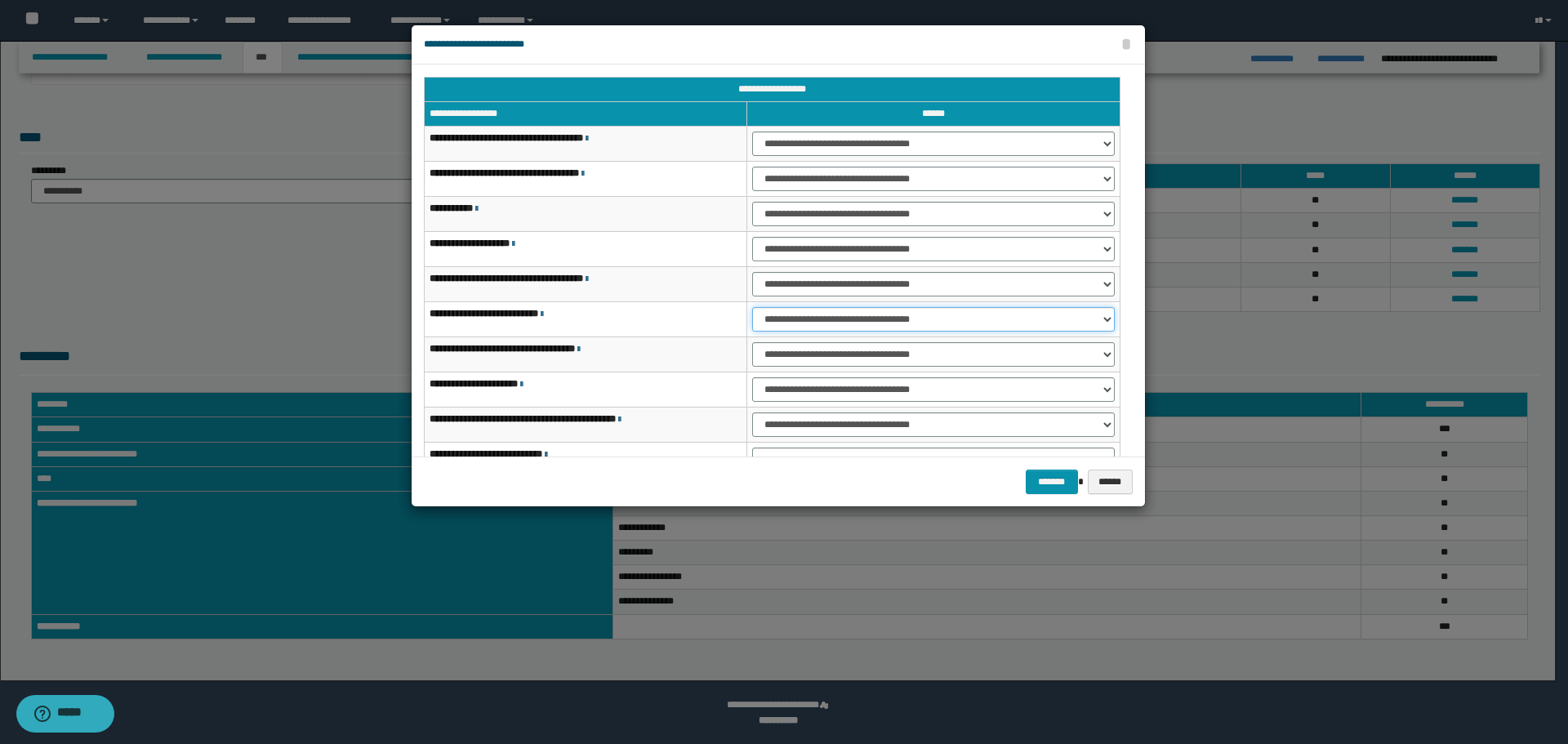 drag, startPoint x: 777, startPoint y: 318, endPoint x: 777, endPoint y: 330, distance: 12 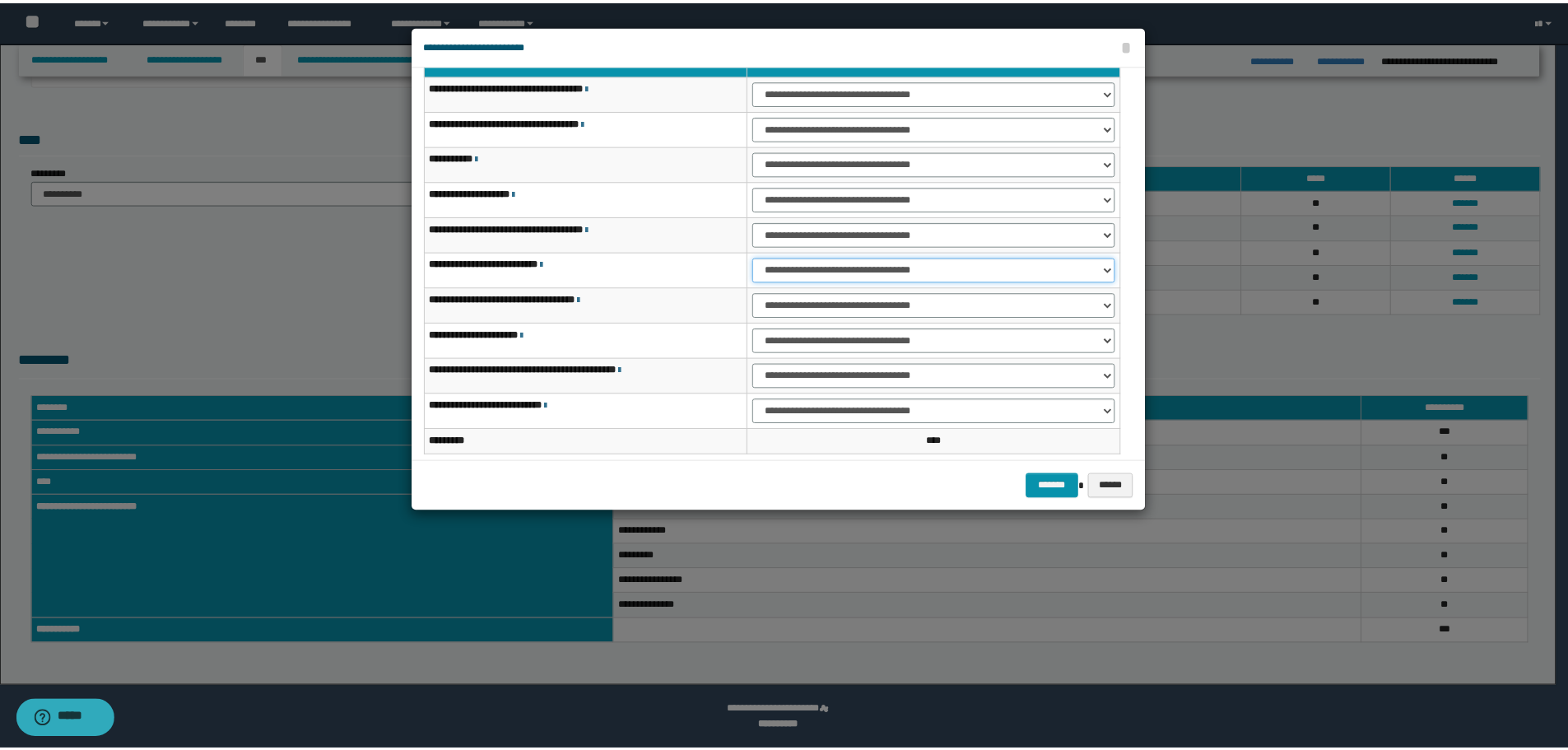 scroll, scrollTop: 100, scrollLeft: 0, axis: vertical 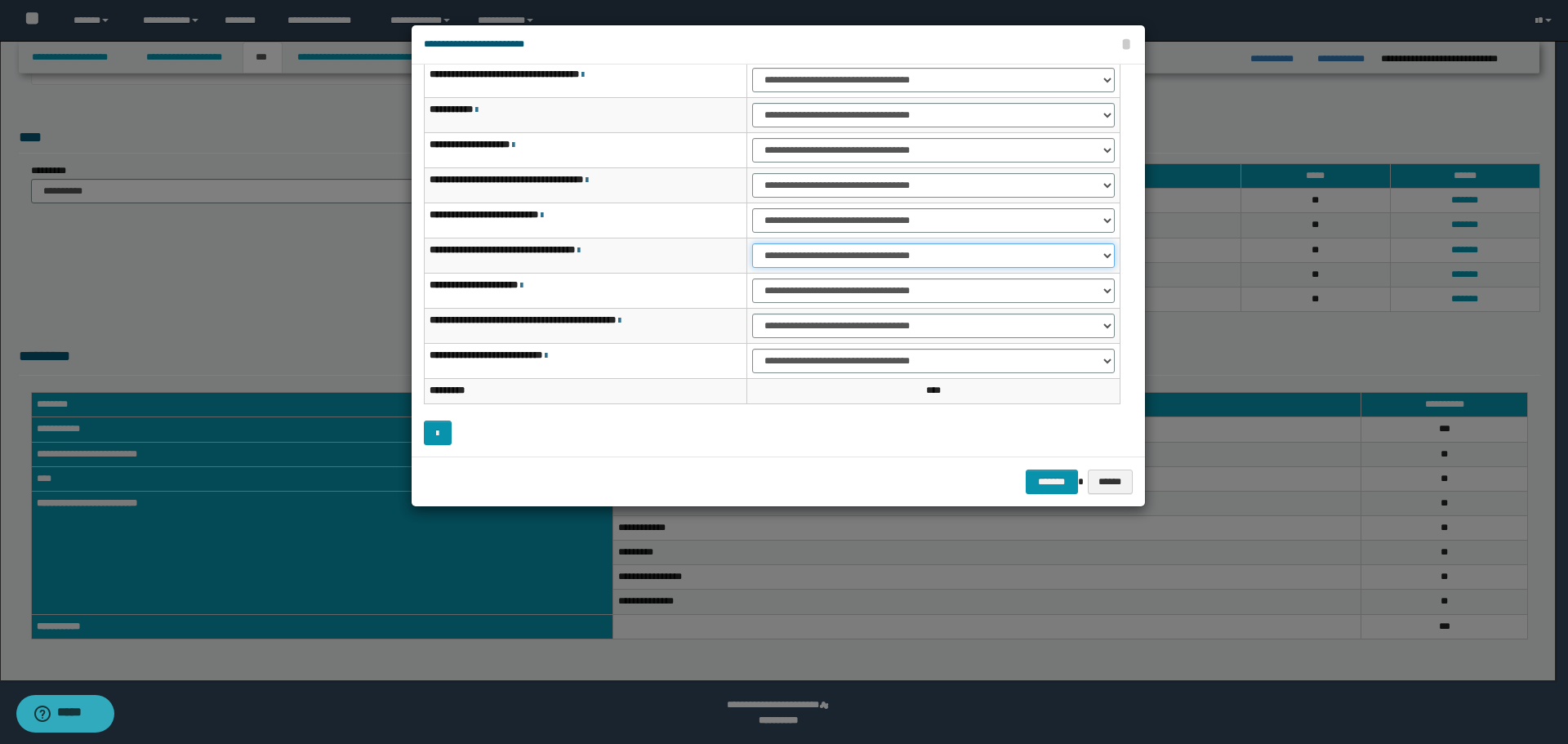 click on "**********" at bounding box center [933, 256] 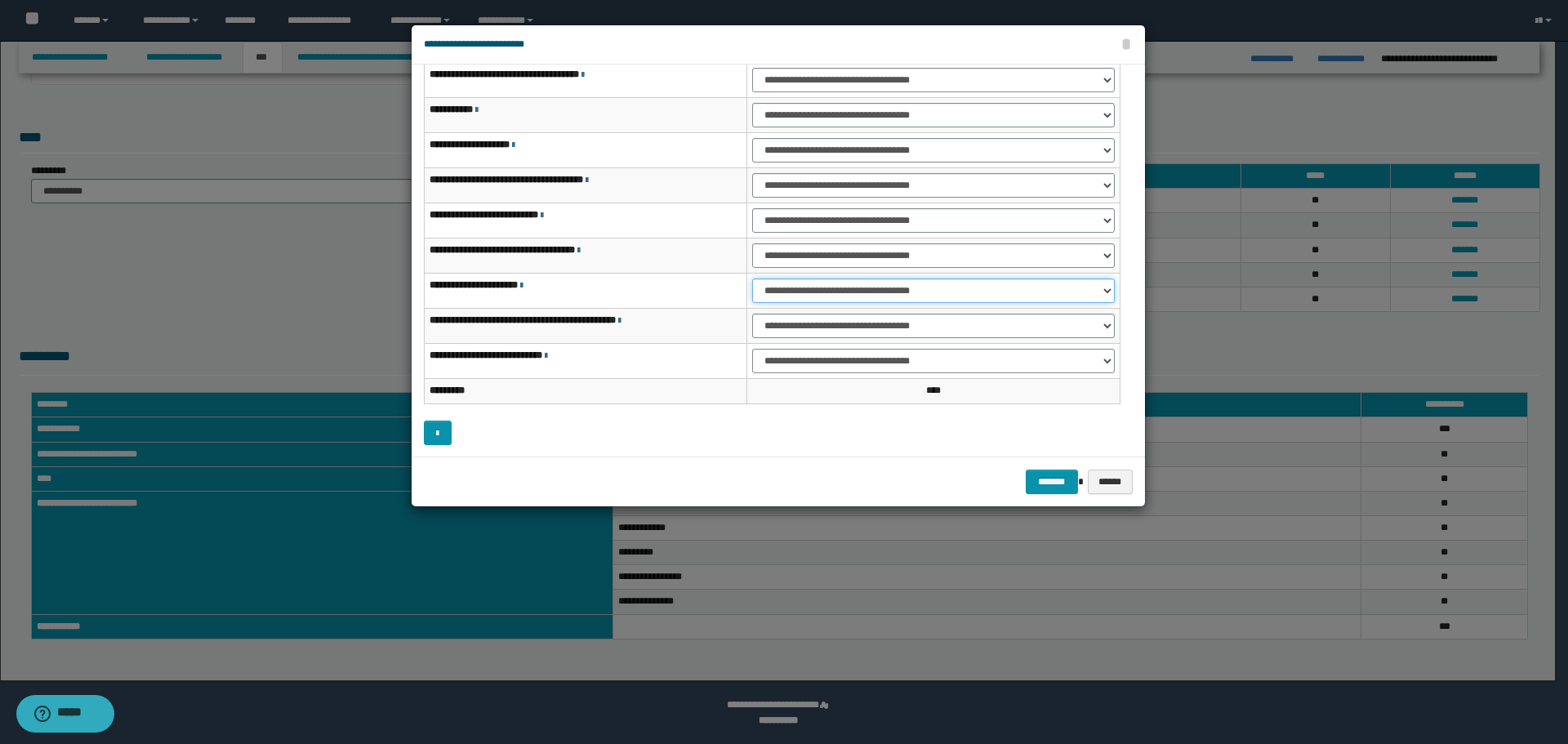 drag, startPoint x: 769, startPoint y: 293, endPoint x: 771, endPoint y: 301, distance: 8.246211 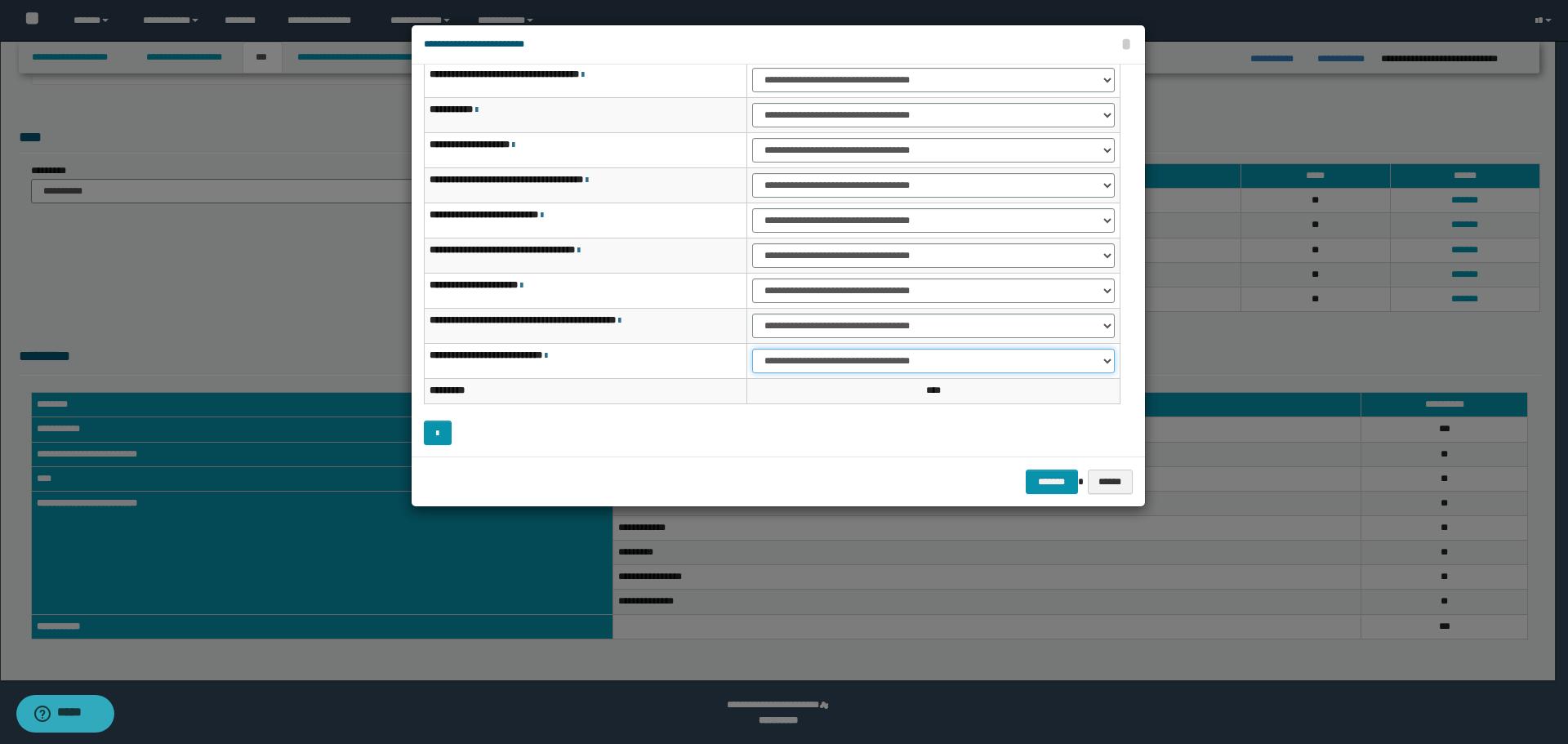 click on "**********" at bounding box center (933, 361) 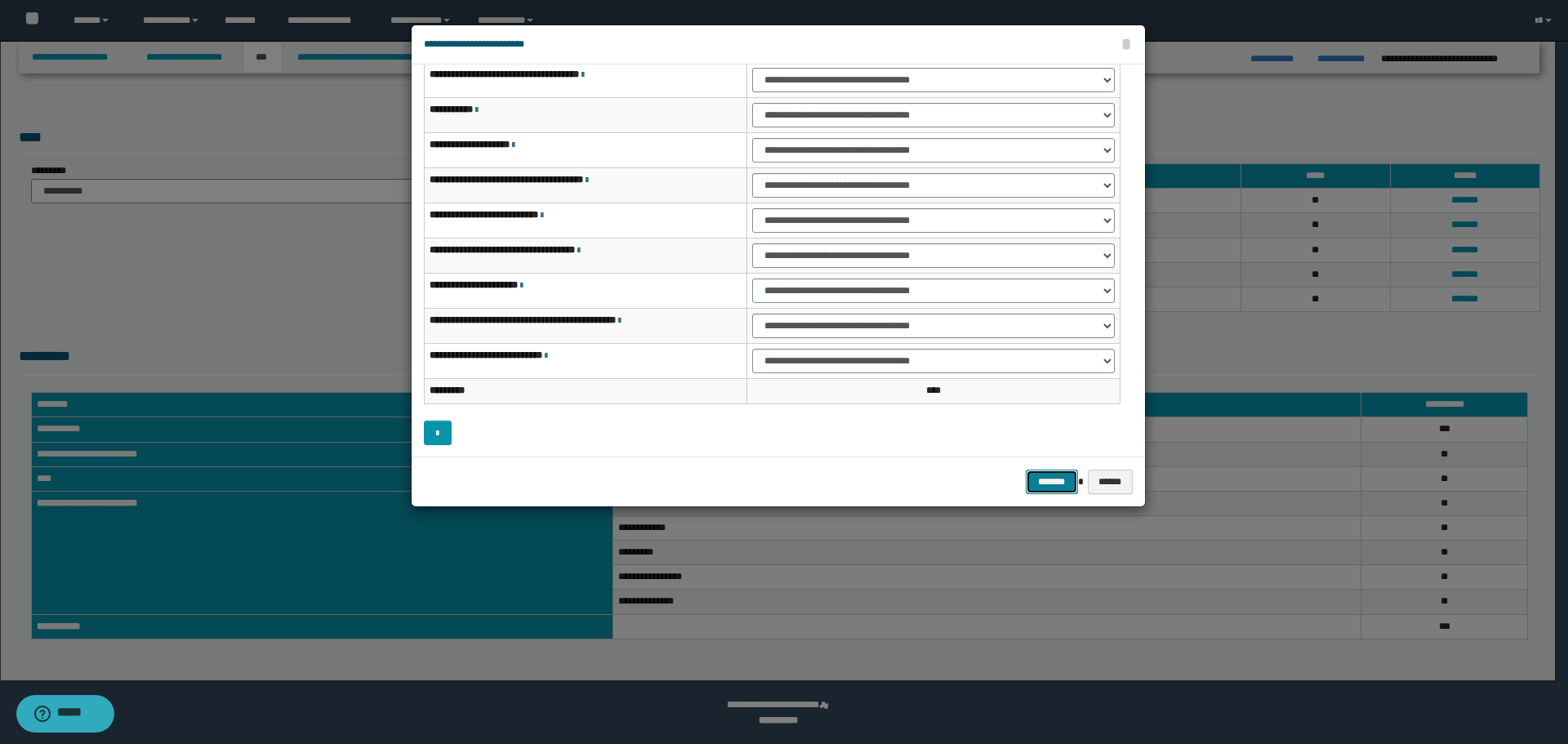 click on "*******" at bounding box center (1052, 482) 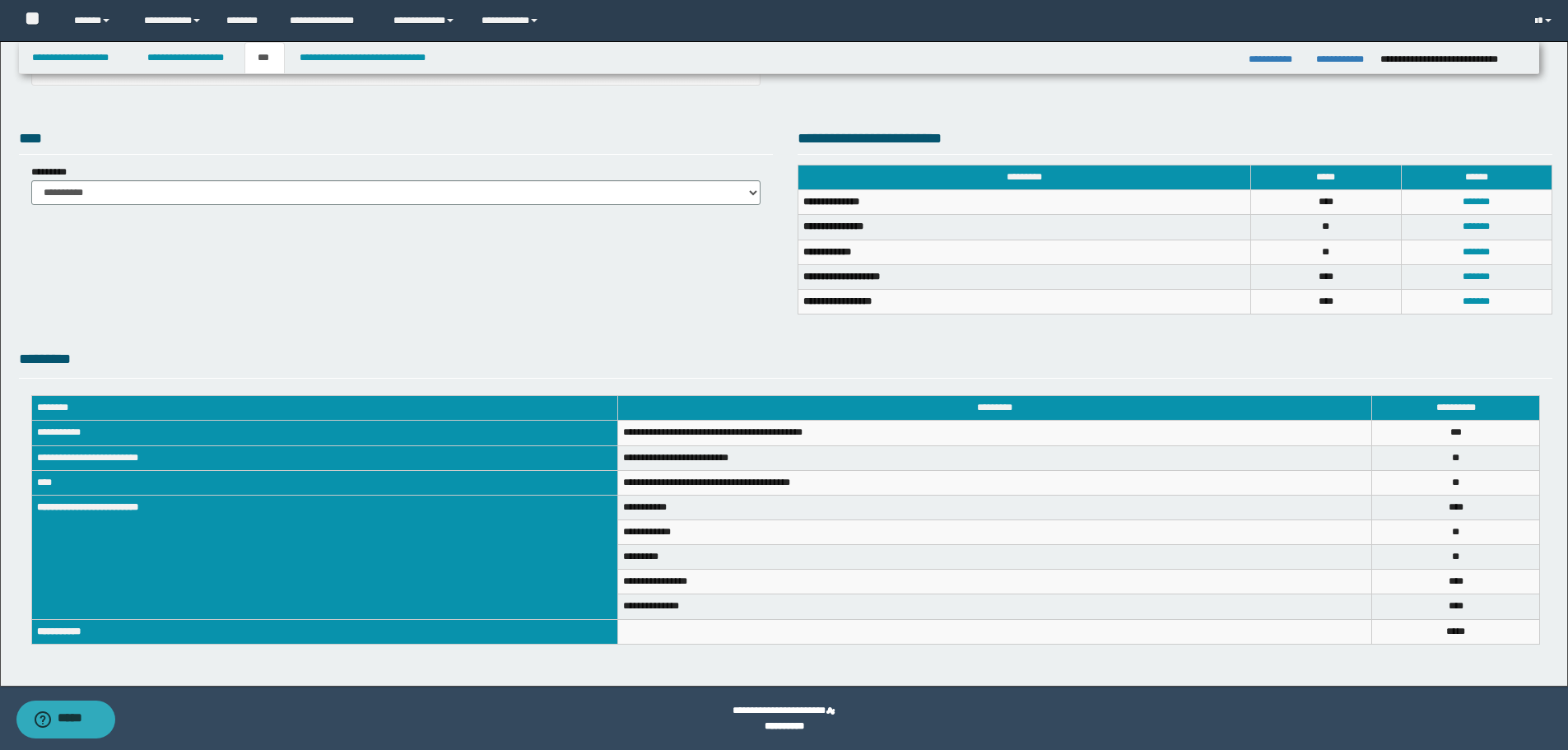click on "*********" at bounding box center (995, 557) 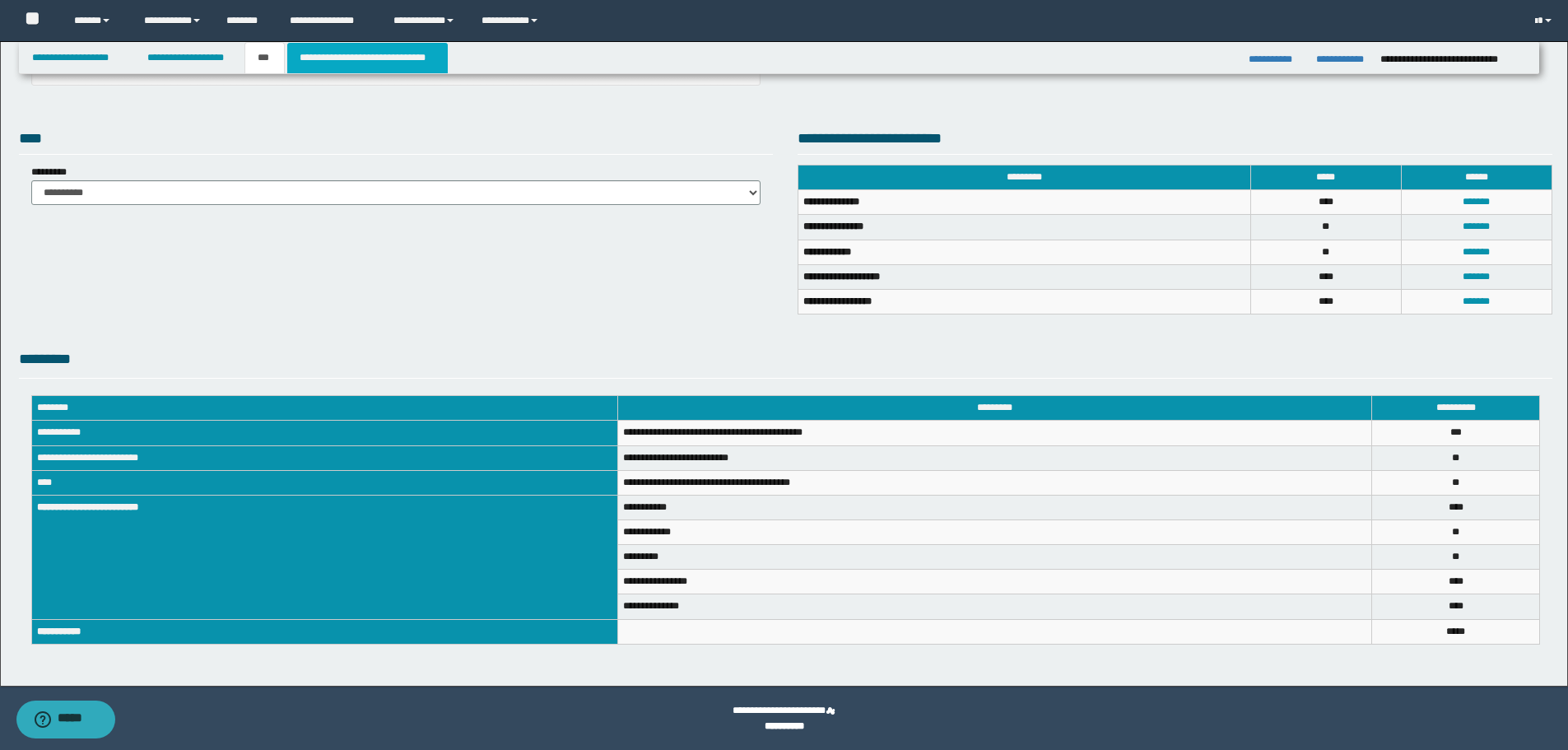 click on "**********" at bounding box center [367, 58] 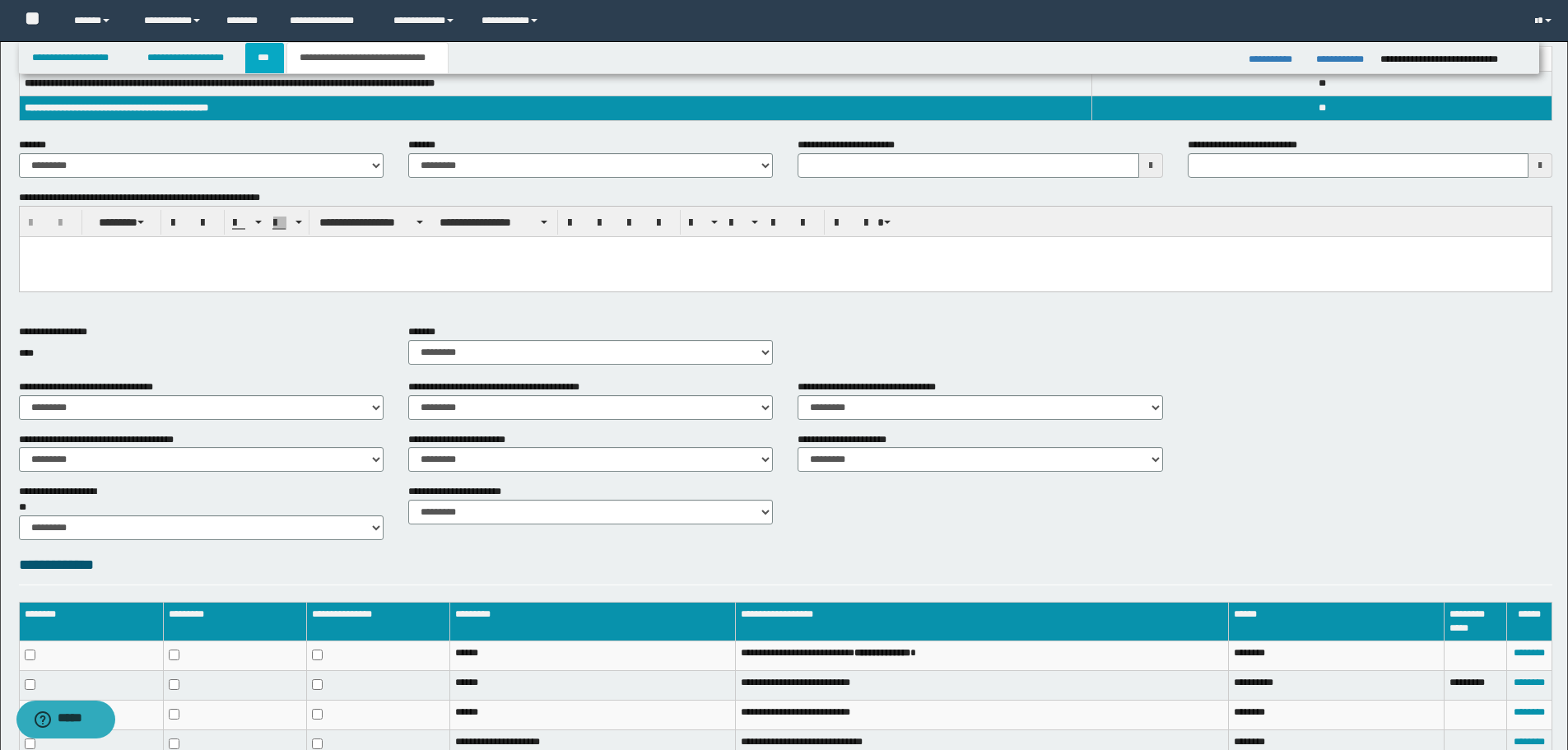 click on "***" at bounding box center [264, 58] 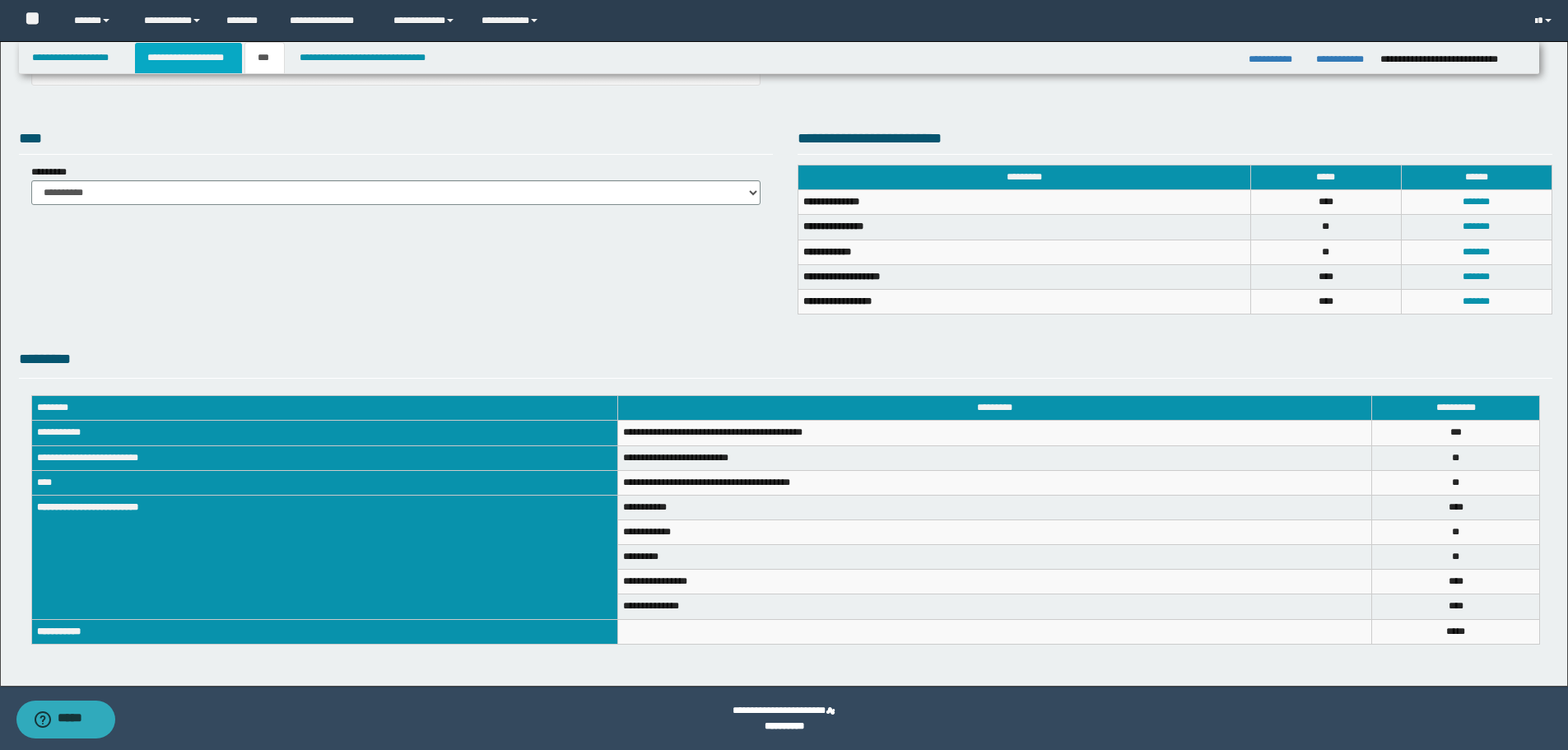 click on "**********" at bounding box center (188, 58) 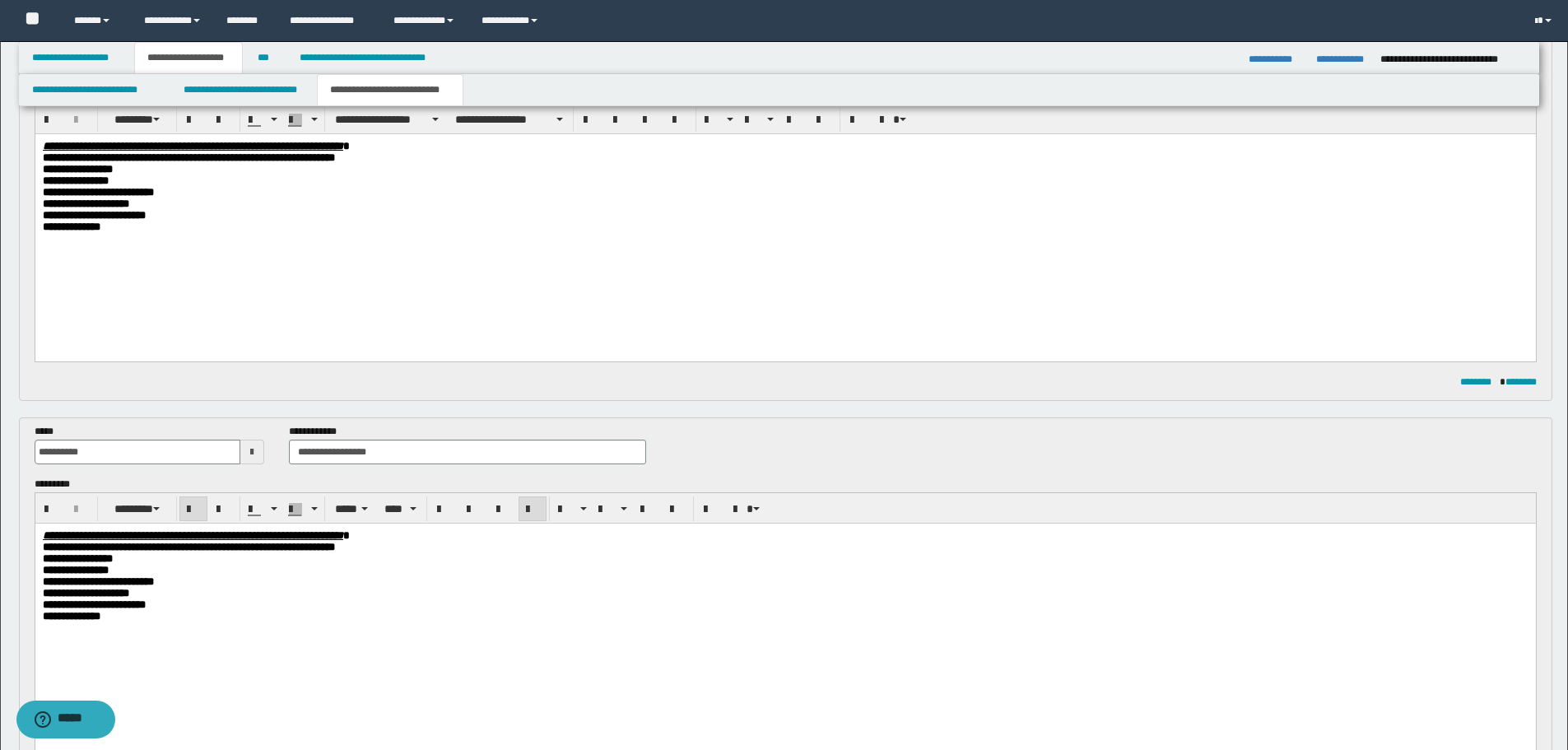 scroll, scrollTop: 0, scrollLeft: 0, axis: both 